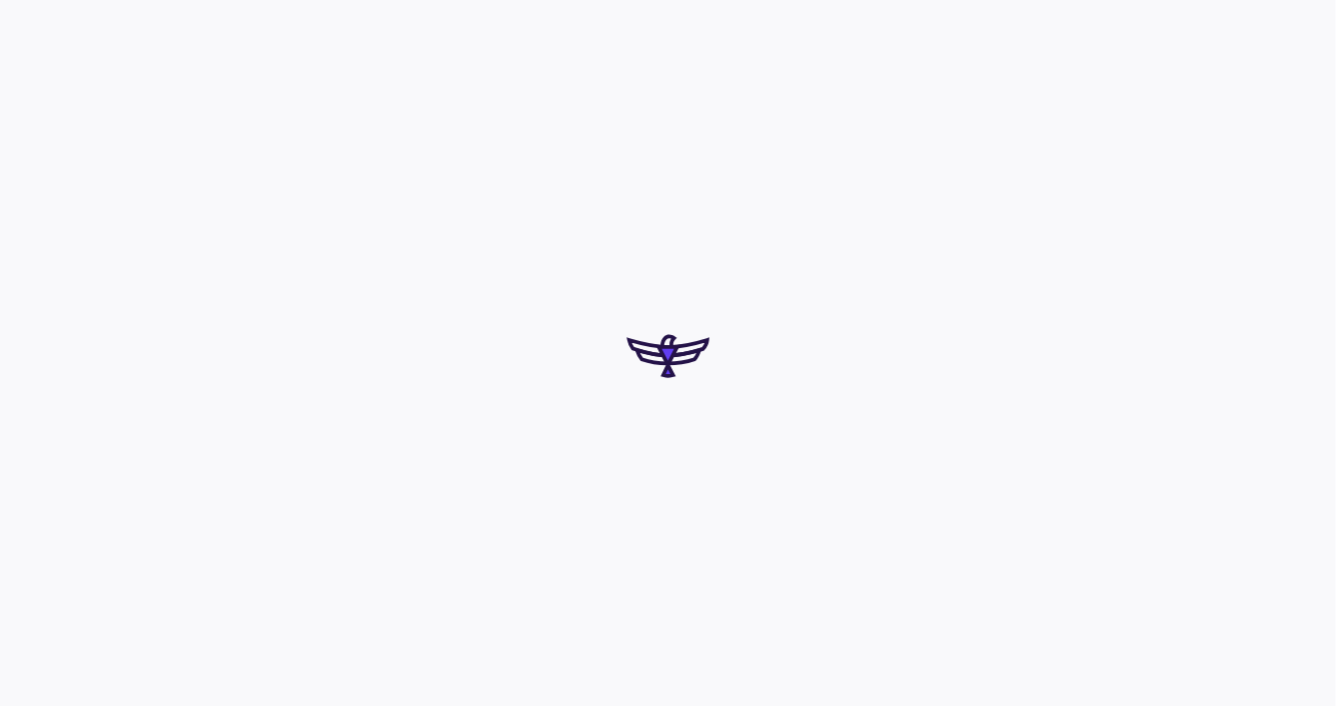 scroll, scrollTop: 0, scrollLeft: 0, axis: both 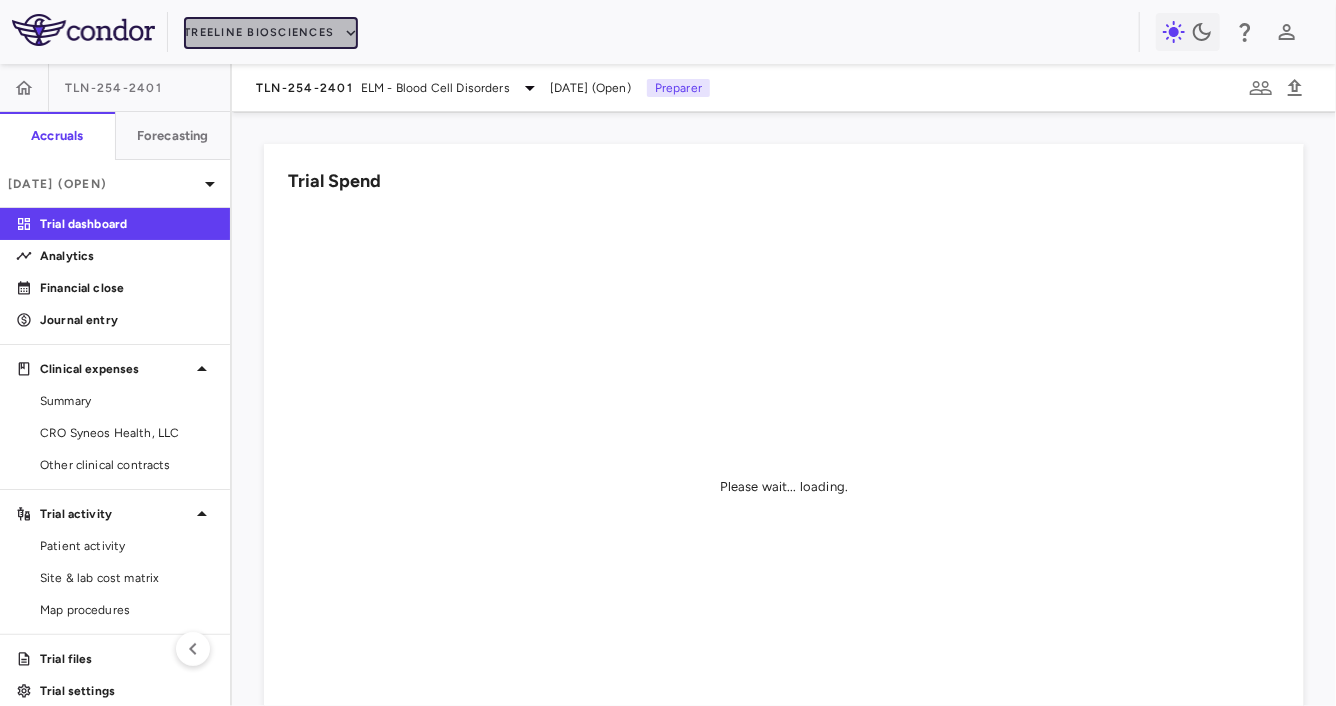 click on "Treeline Biosciences" at bounding box center [271, 33] 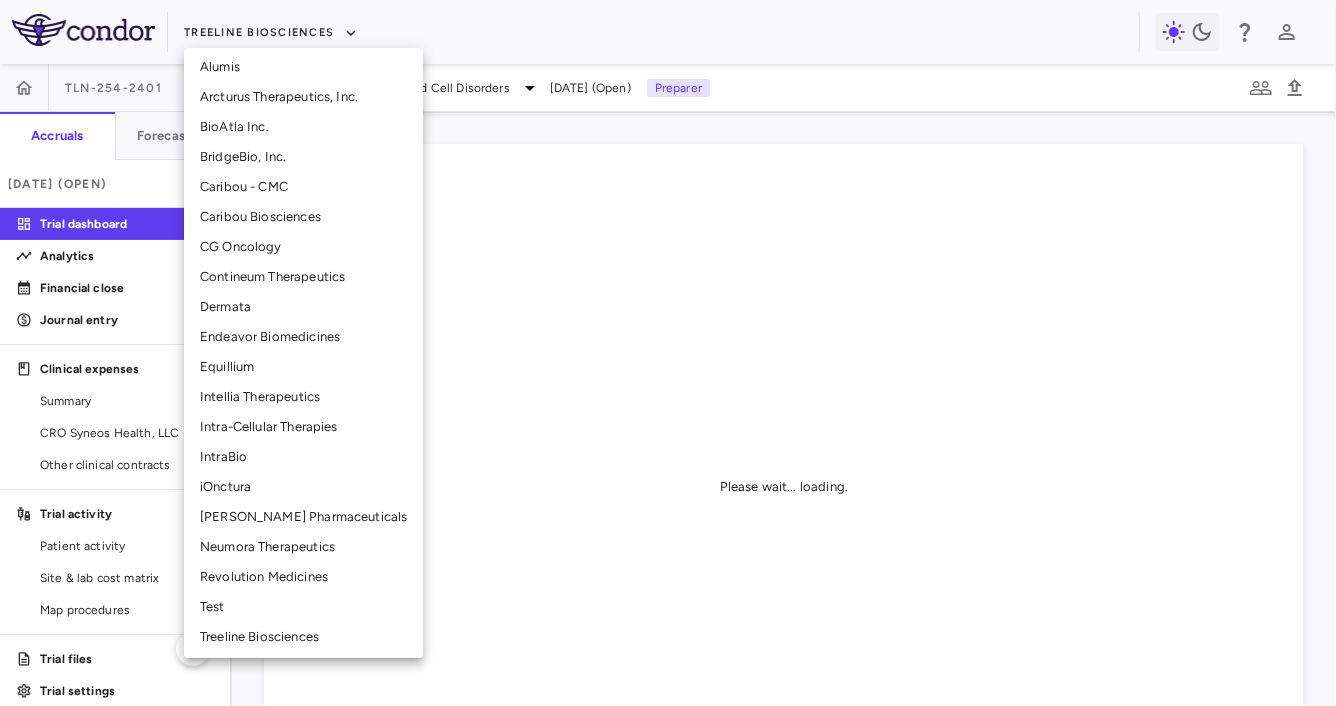 scroll, scrollTop: 230, scrollLeft: 0, axis: vertical 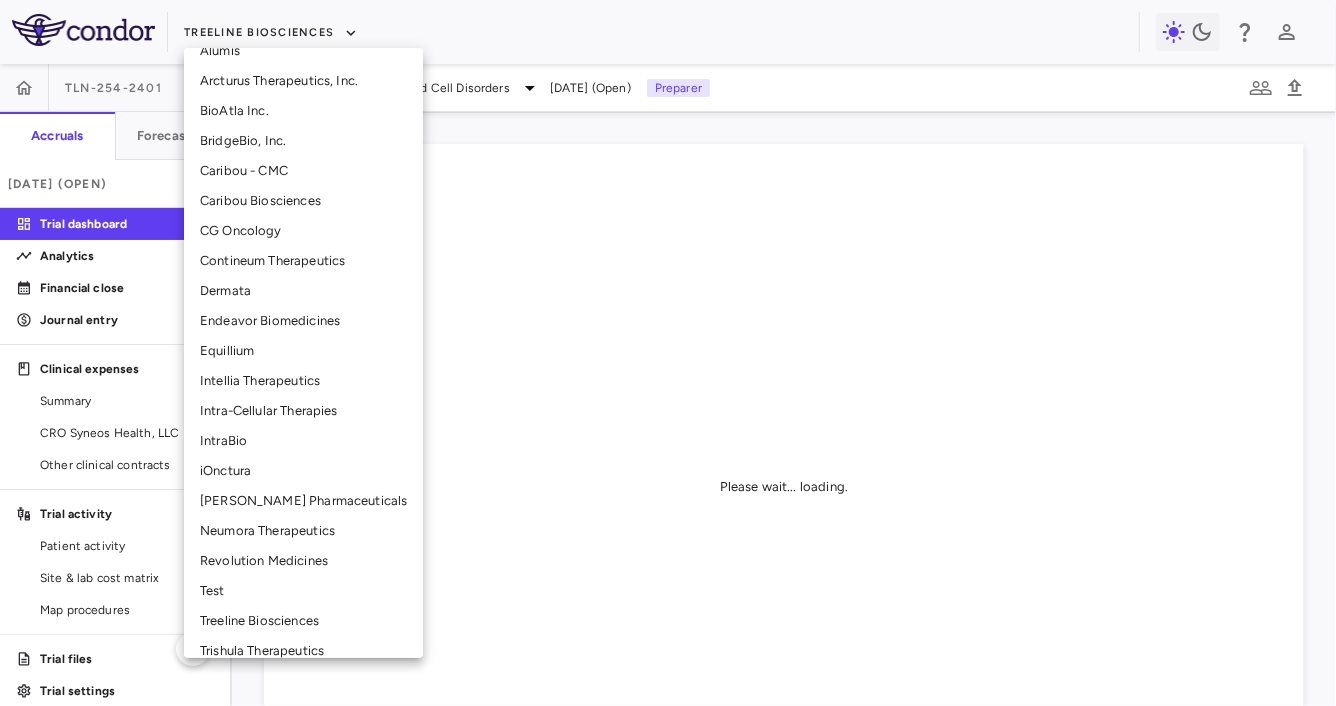 click on "Neumora Therapeutics" at bounding box center (303, 531) 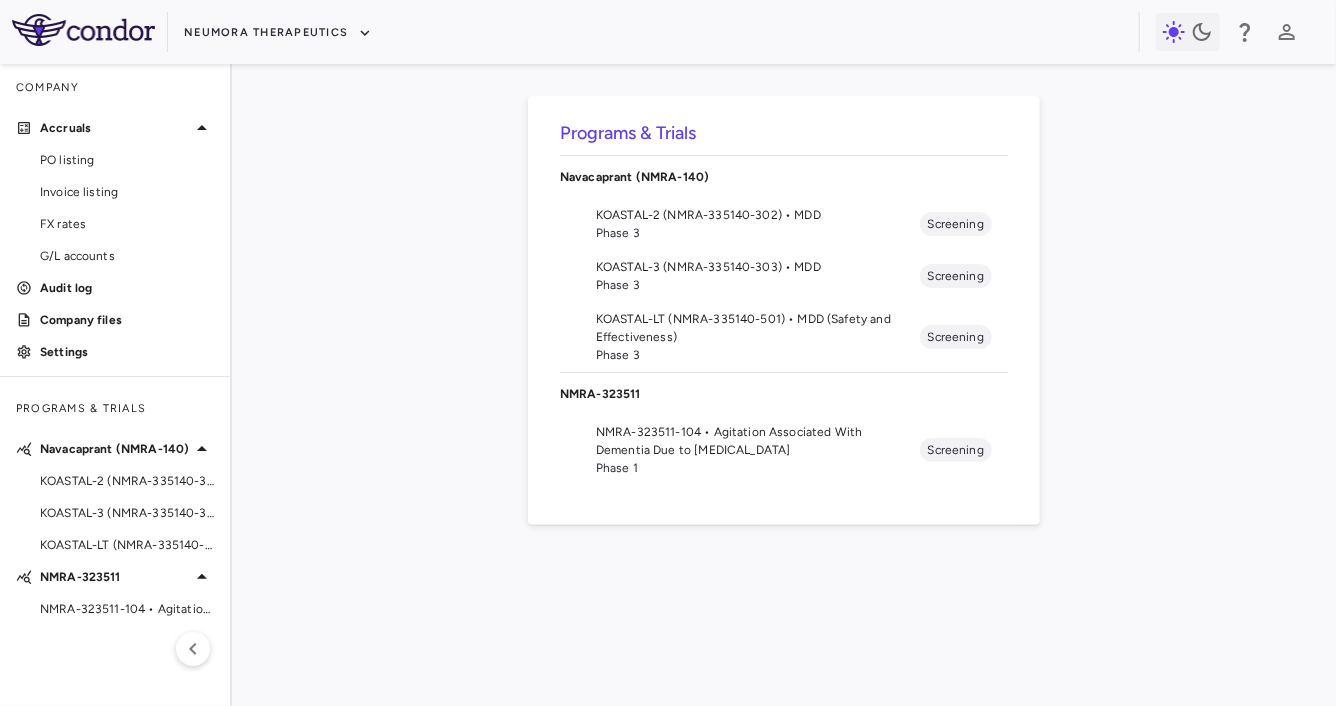 click on "NMRA-323511-104 • Agitation Associated With Dementia Due to [MEDICAL_DATA]" at bounding box center [758, 441] 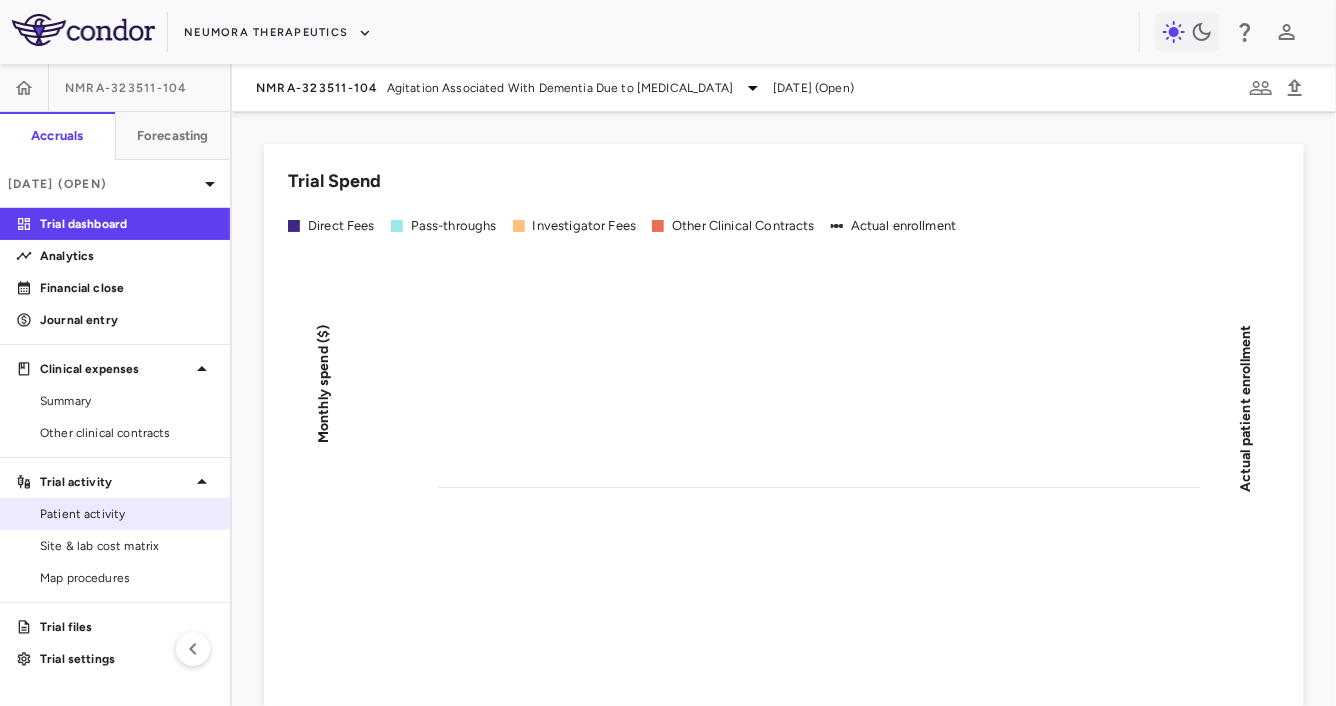 click on "Patient activity" at bounding box center [115, 514] 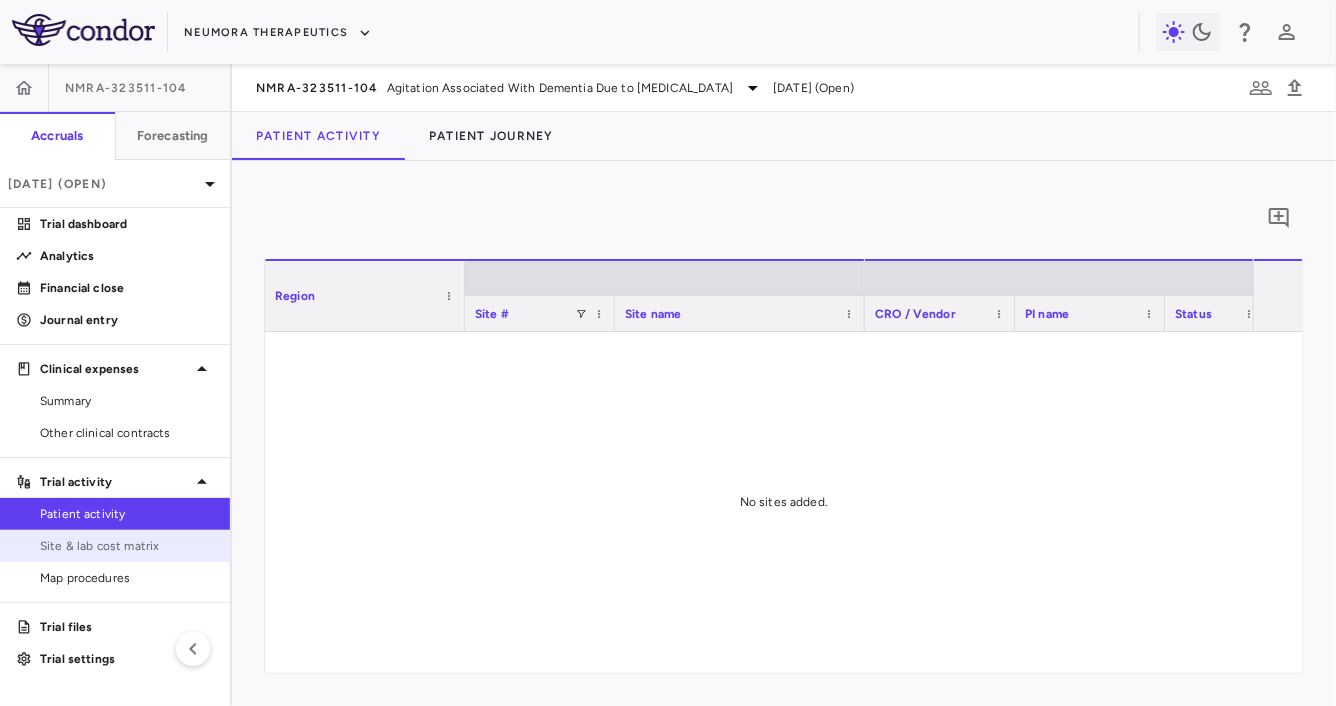click on "Site & lab cost matrix" at bounding box center (115, 546) 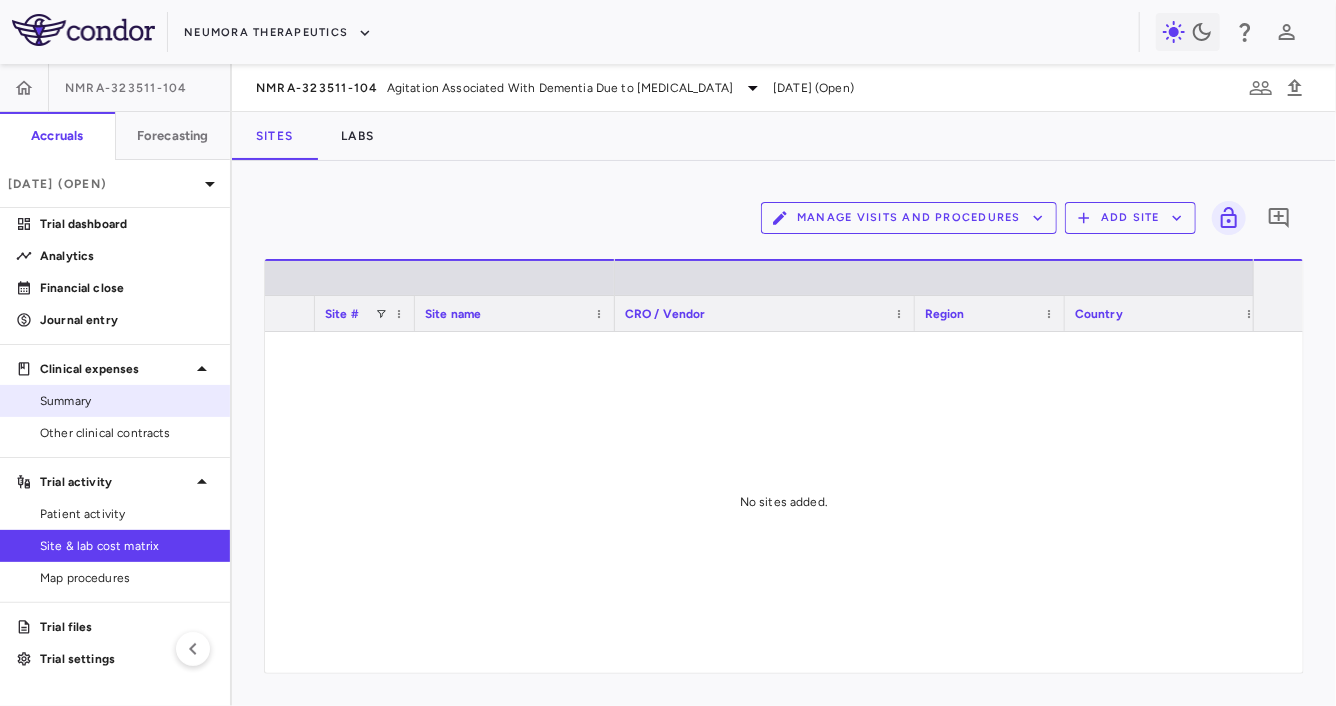 click on "Summary" at bounding box center (127, 401) 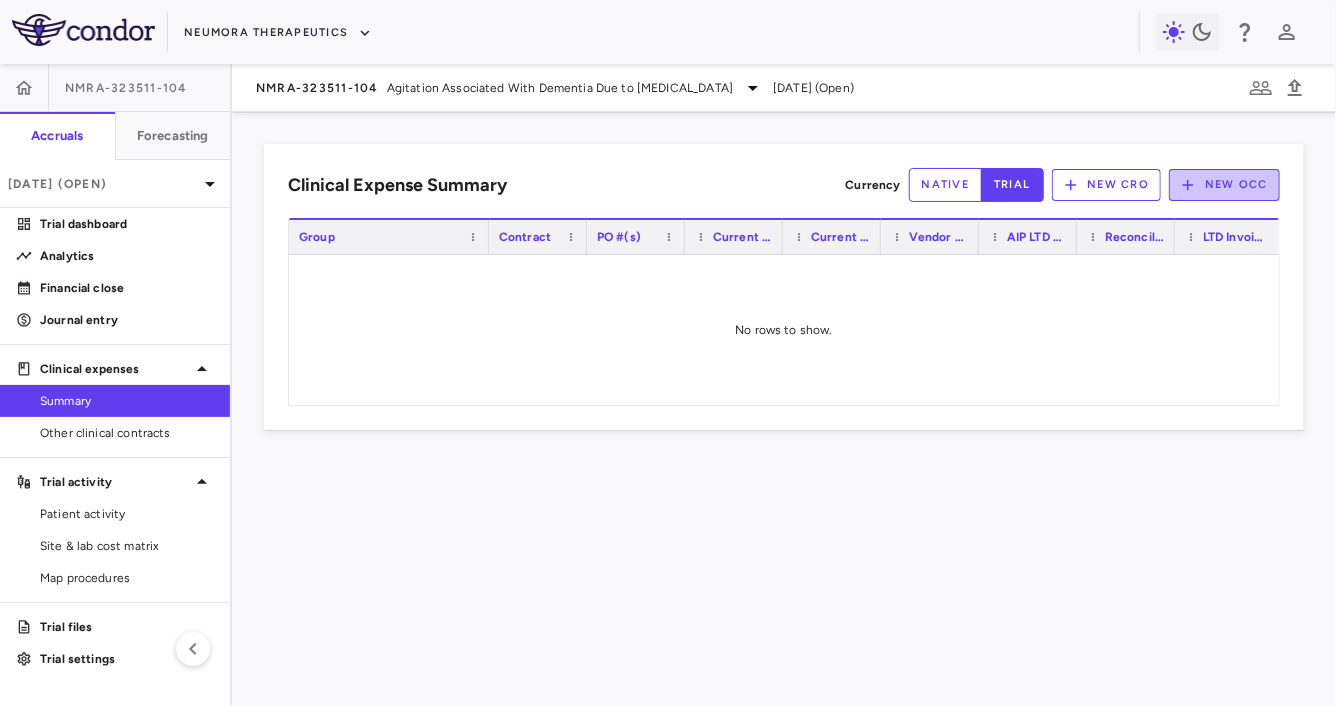 click on "New OCC" at bounding box center [1224, 185] 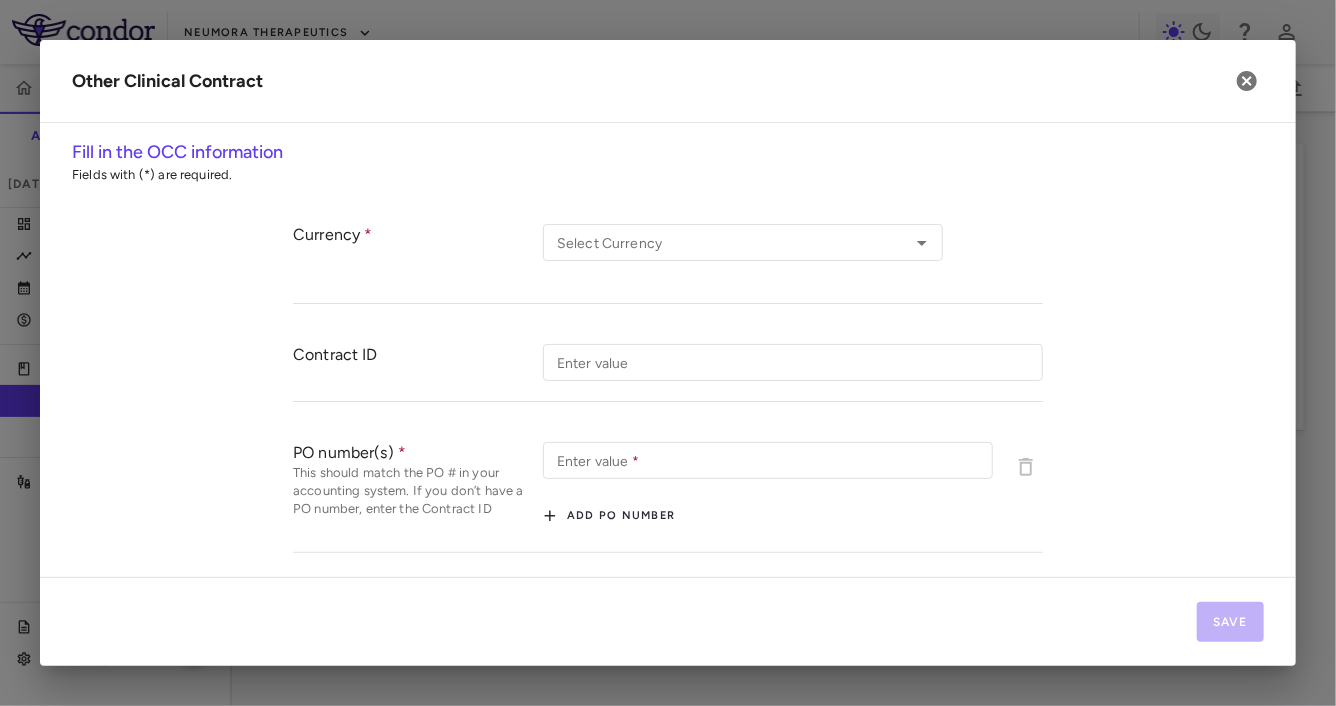 click on "Other Clinical Contract" at bounding box center (668, 81) 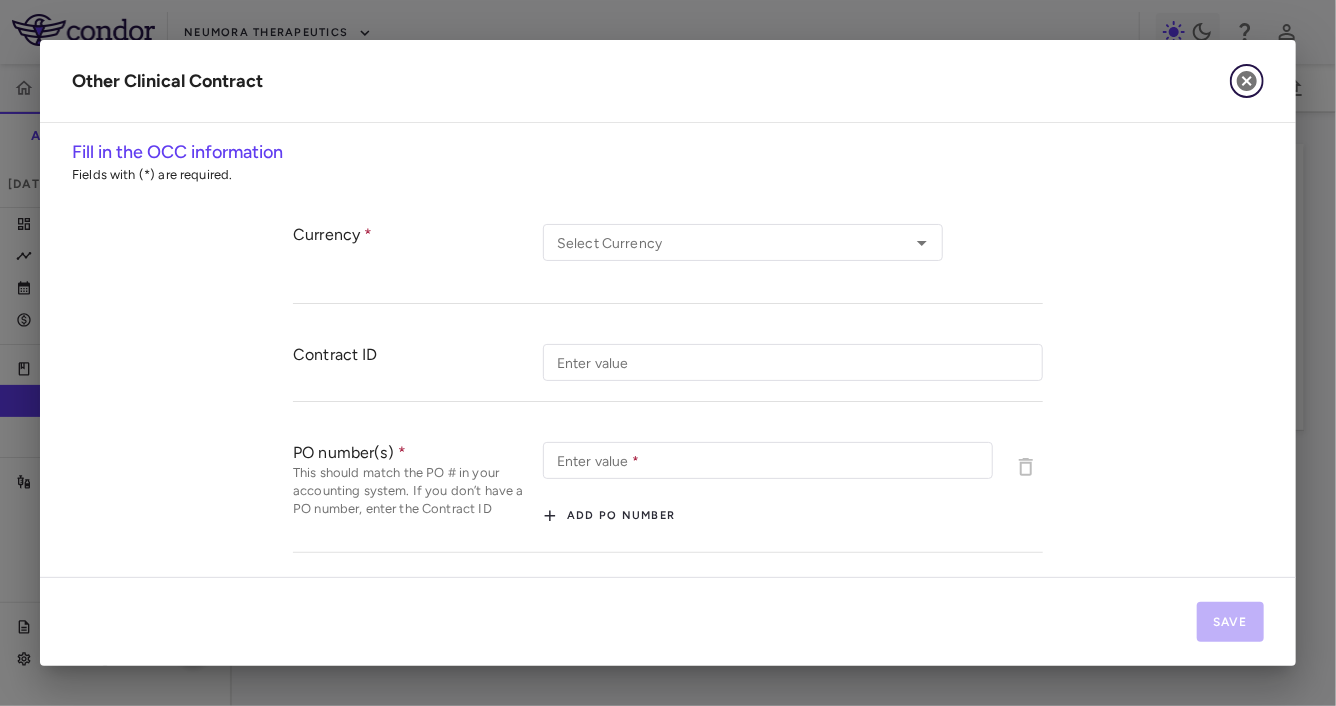 click 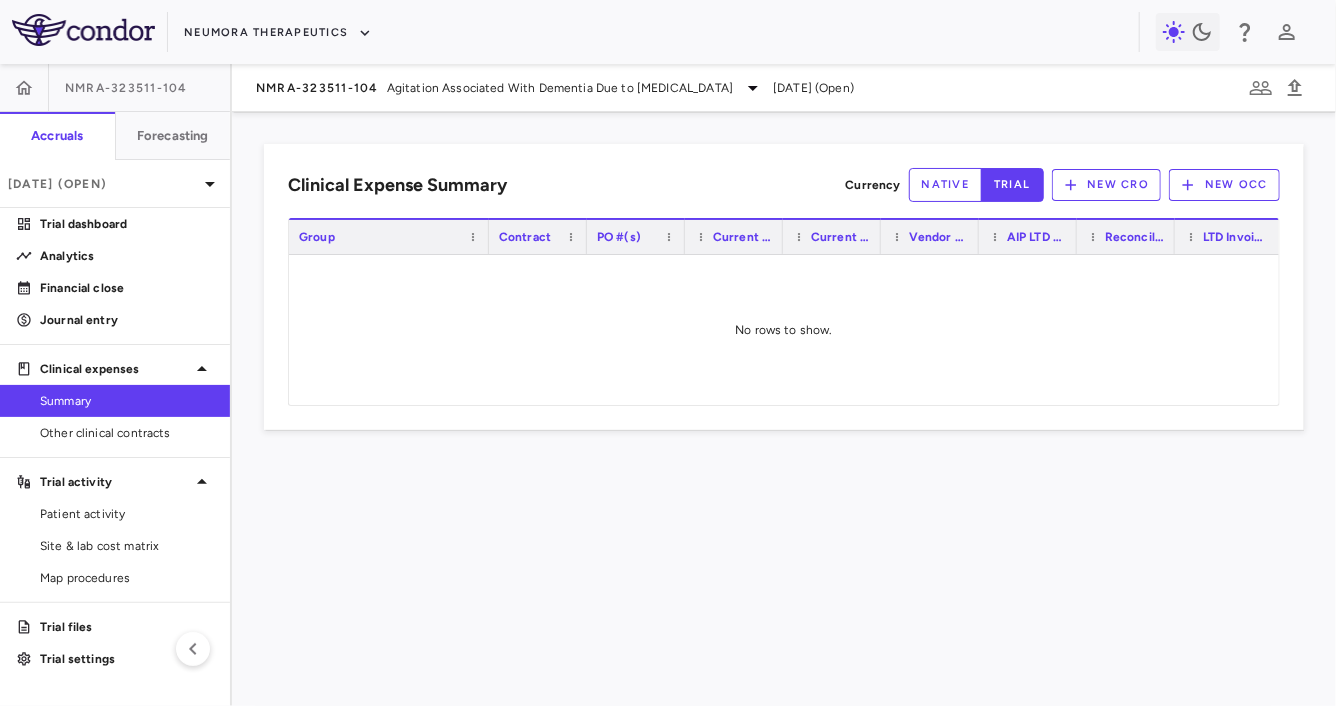 click on "New CRO" at bounding box center (1107, 185) 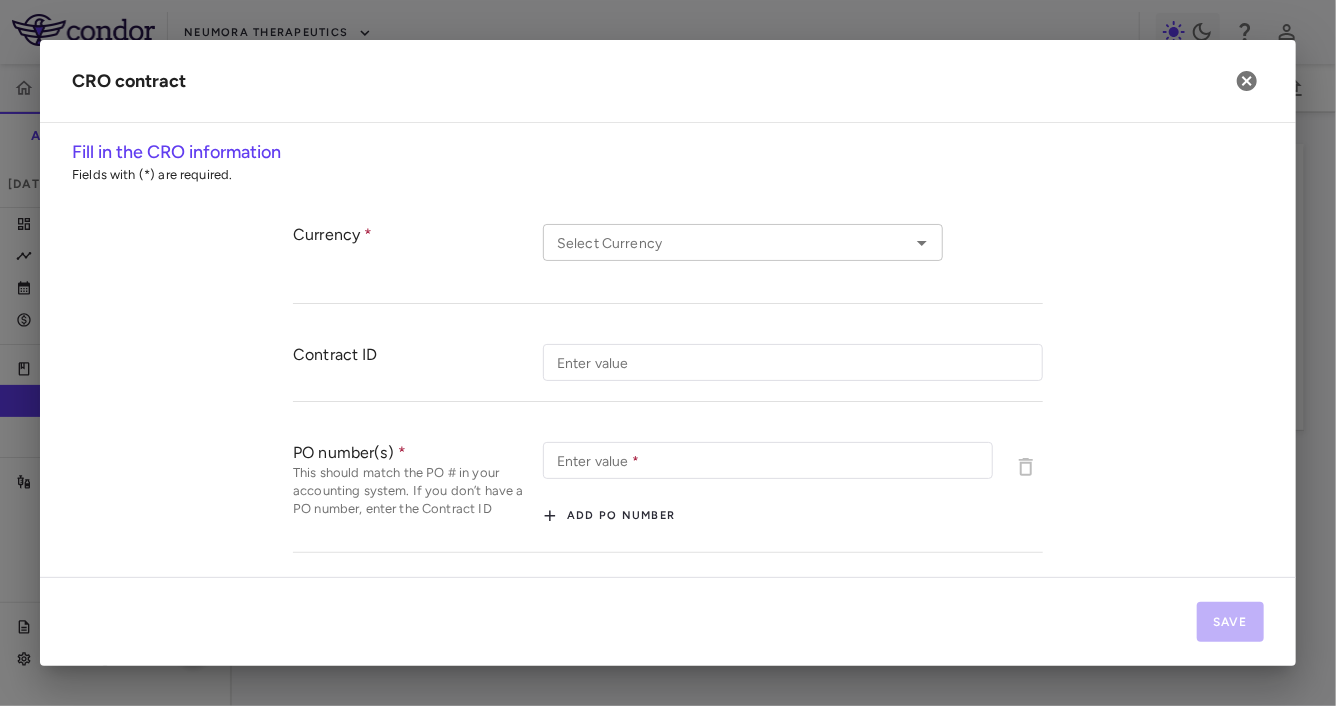 click on "Select Currency Select Currency" at bounding box center [743, 242] 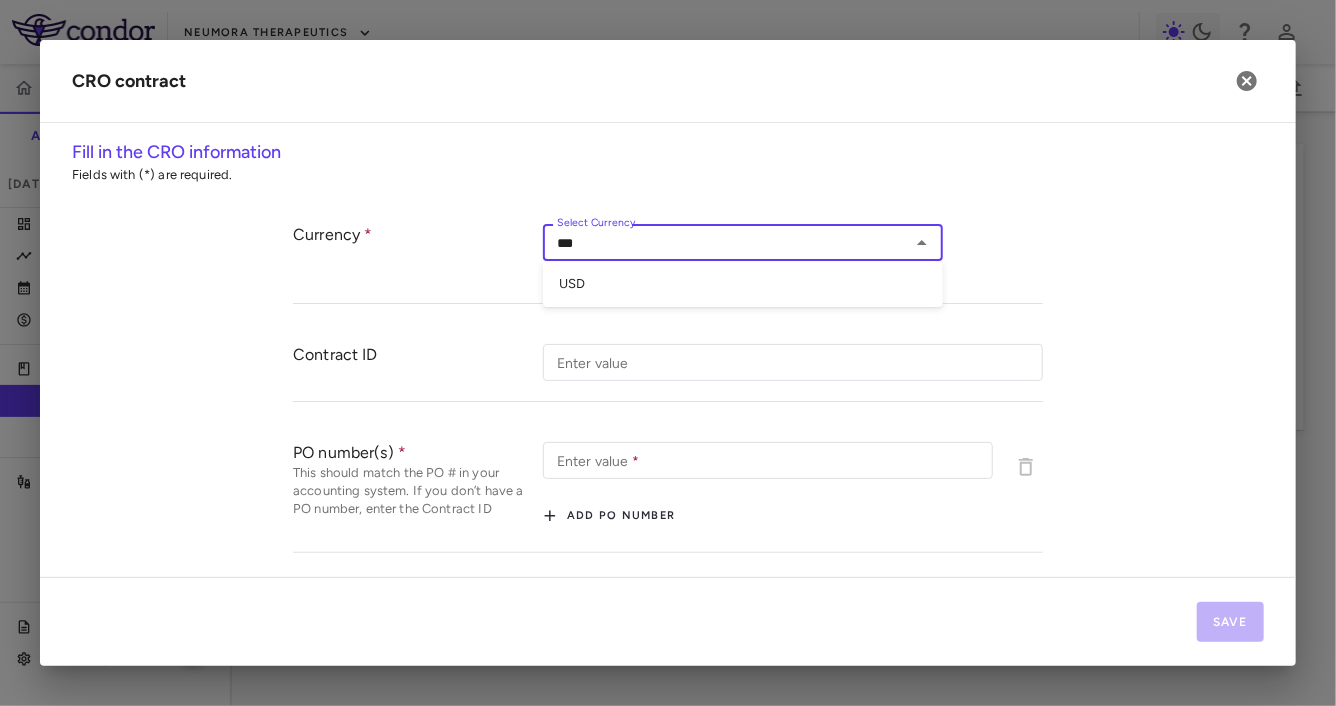 click on "USD" at bounding box center (743, 284) 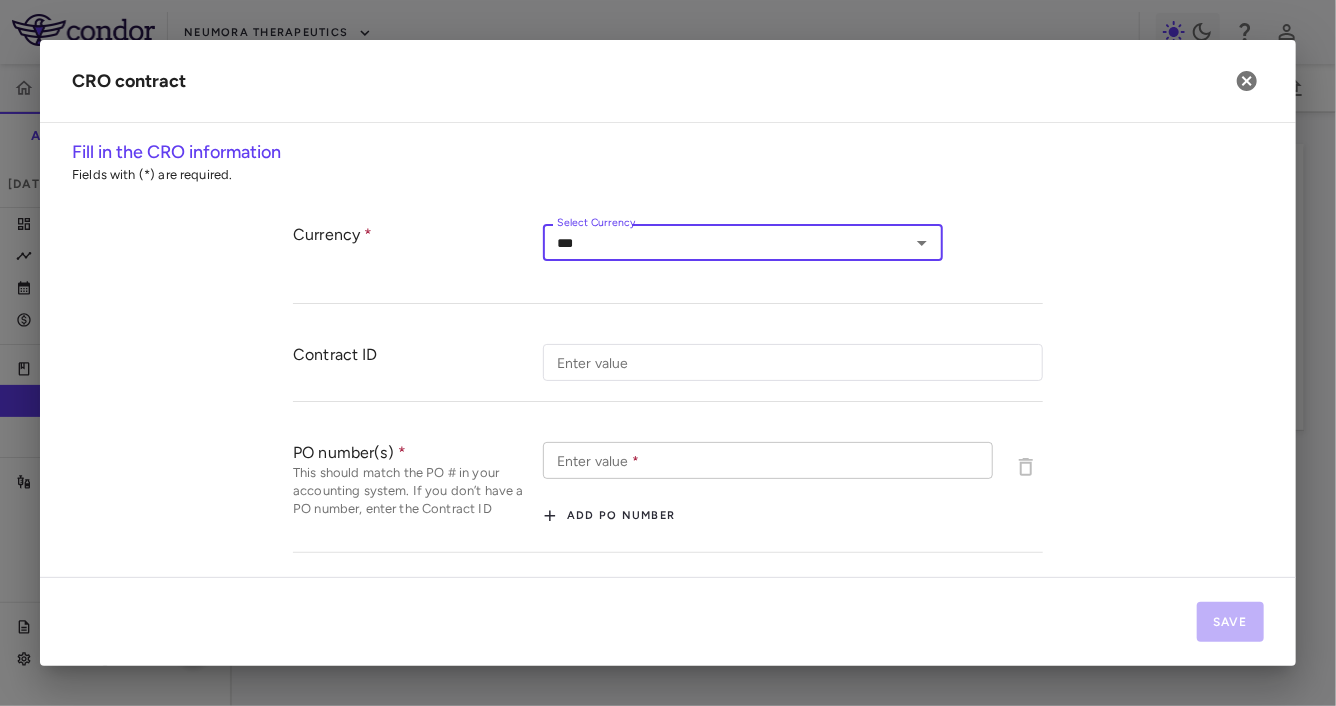 click on "Enter value   *" at bounding box center (768, 460) 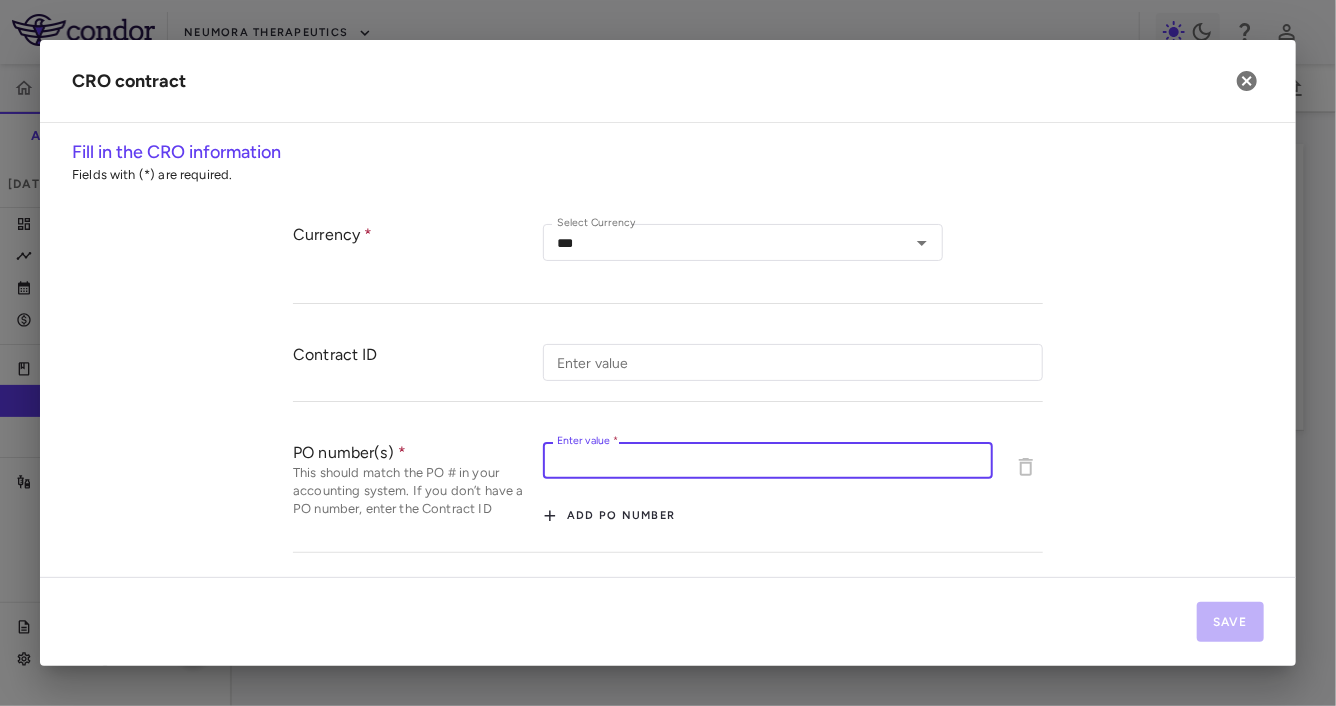 paste on "******" 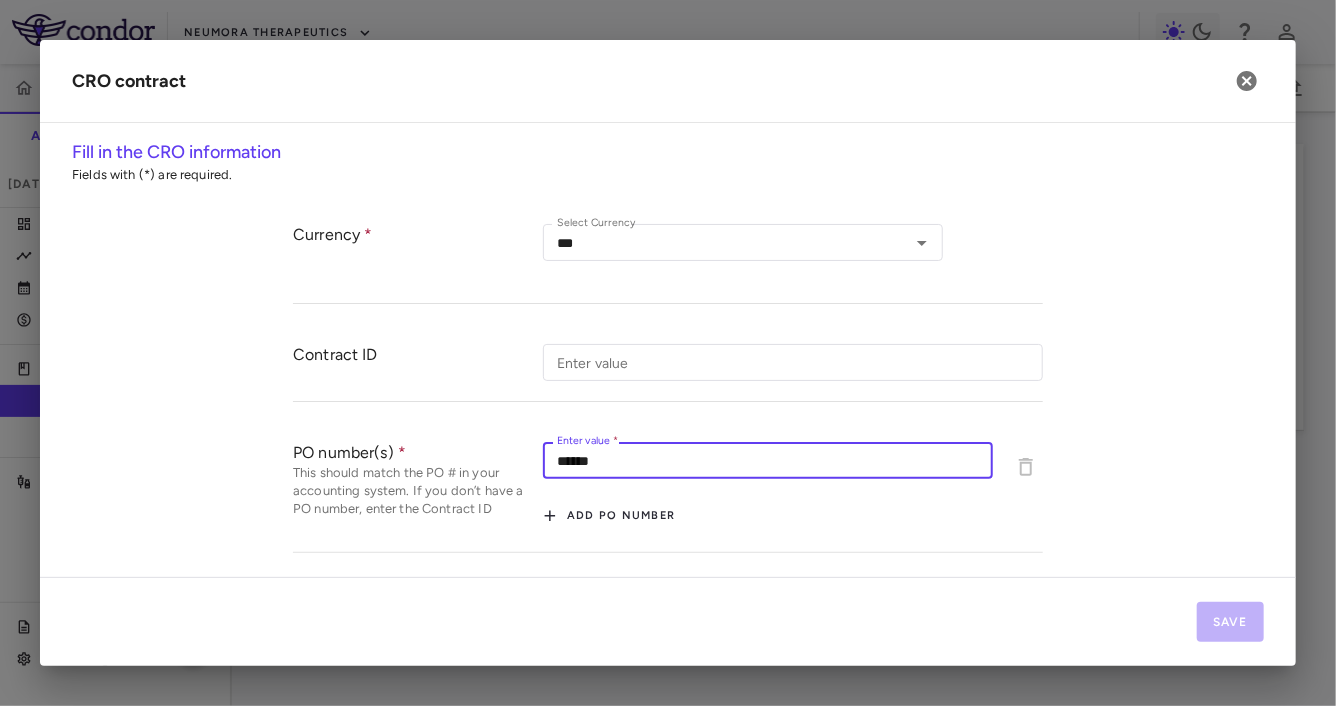 scroll, scrollTop: 164, scrollLeft: 0, axis: vertical 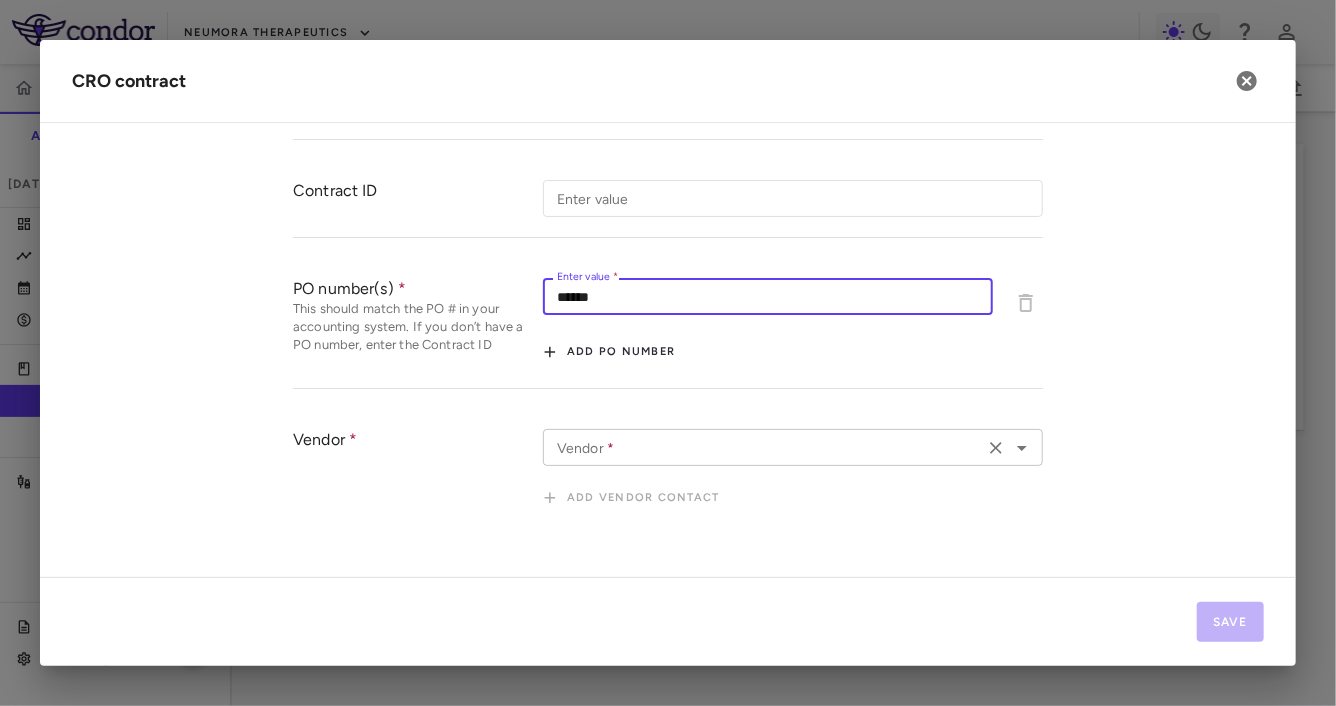 type on "******" 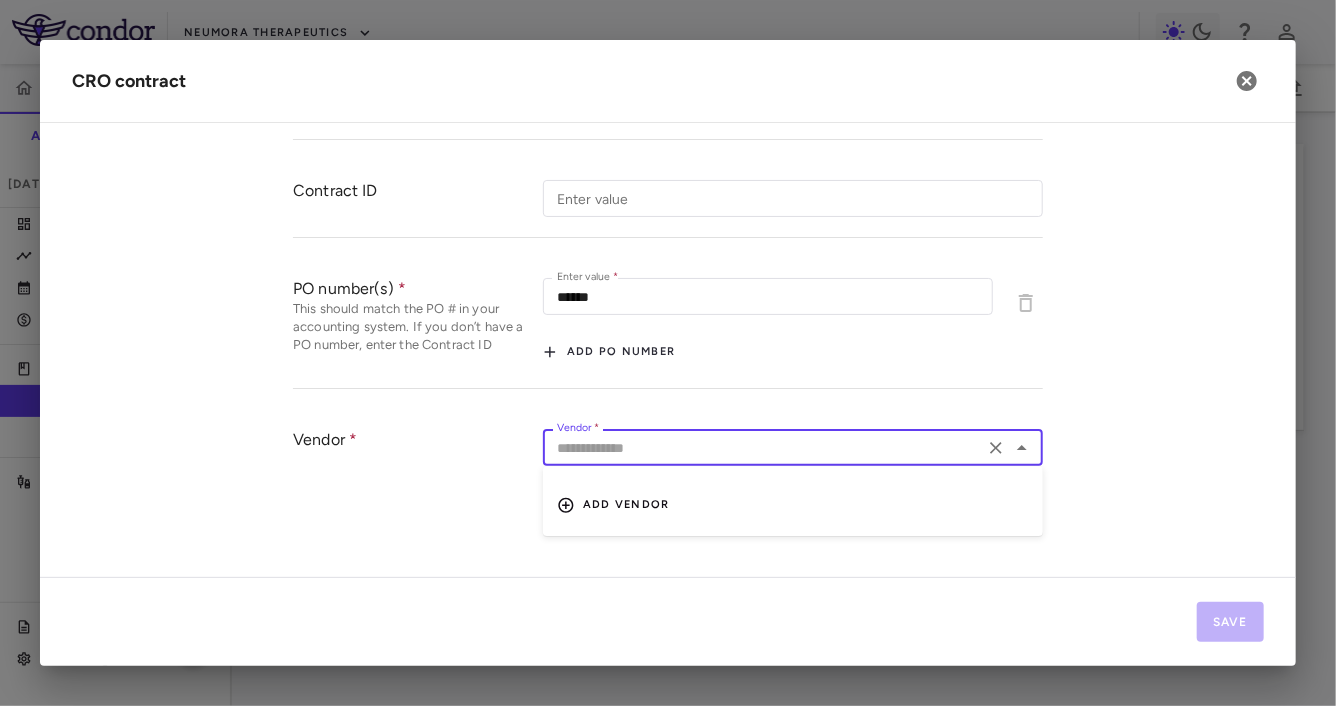 click on "Add vendor" at bounding box center [789, 506] 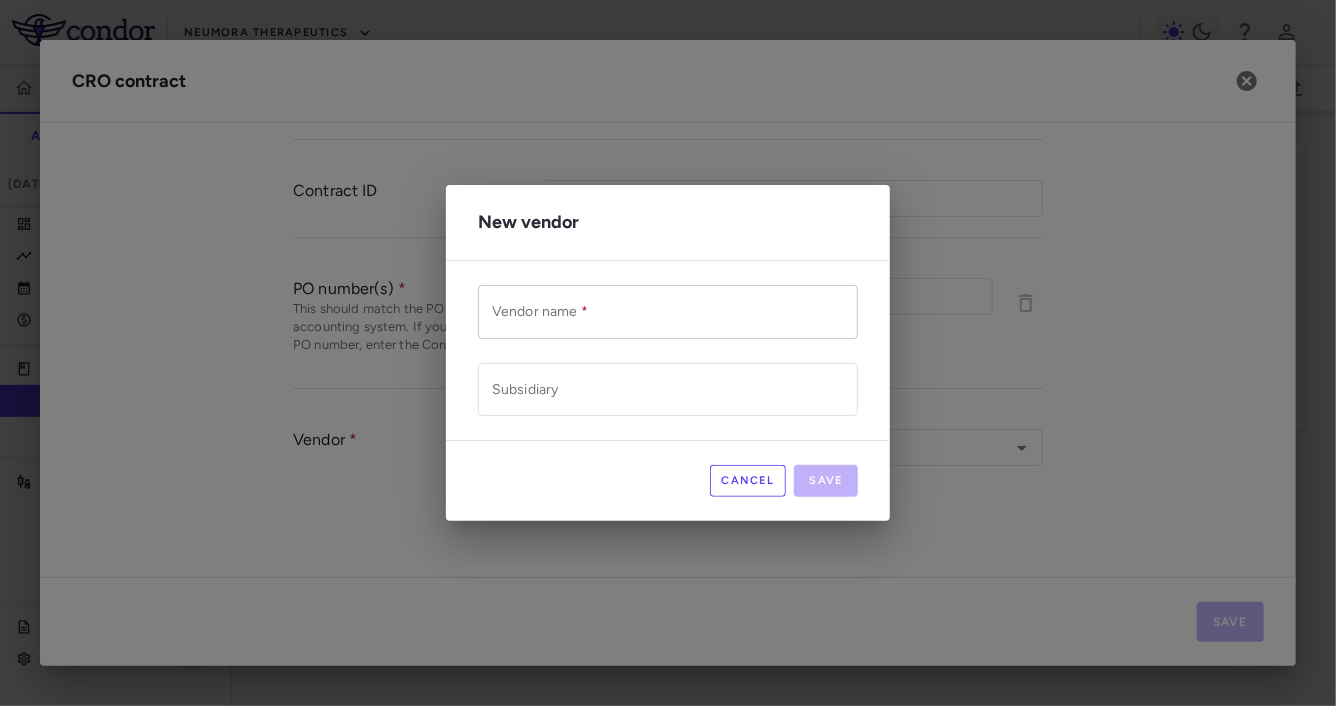 click on "Vendor name   *" at bounding box center [668, 311] 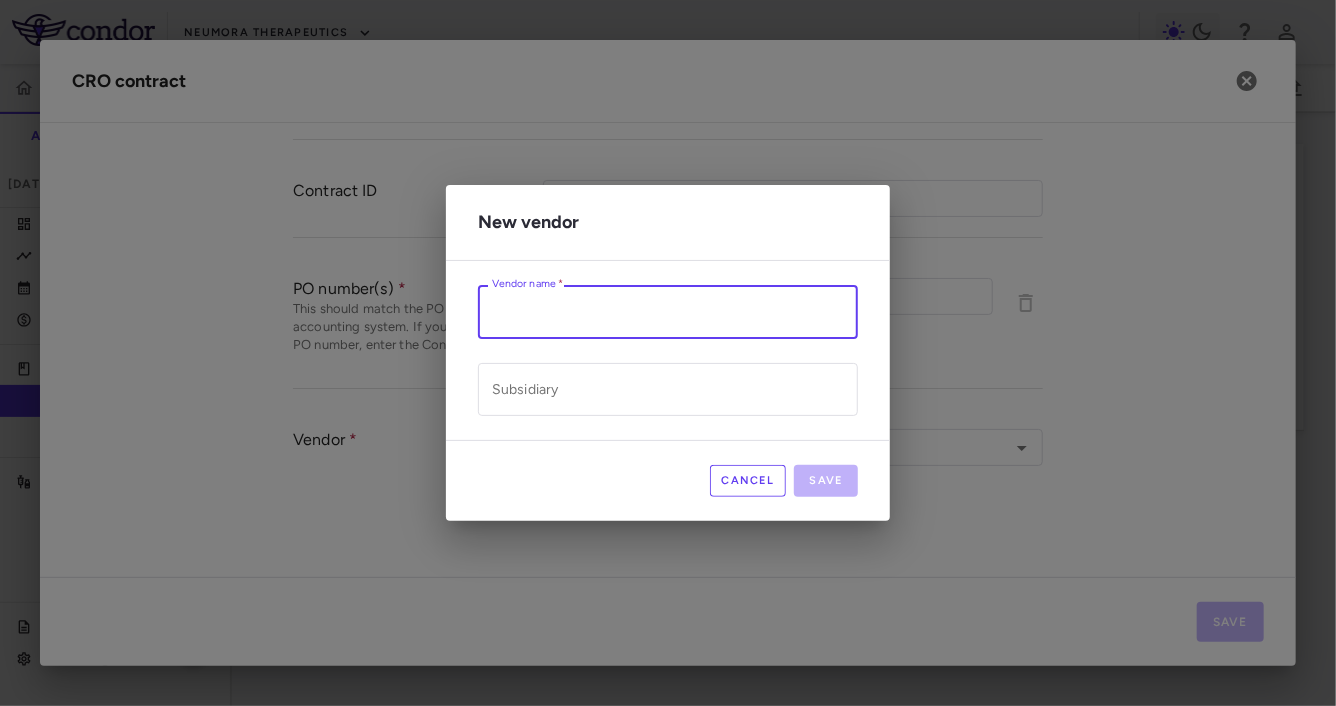 paste on "**********" 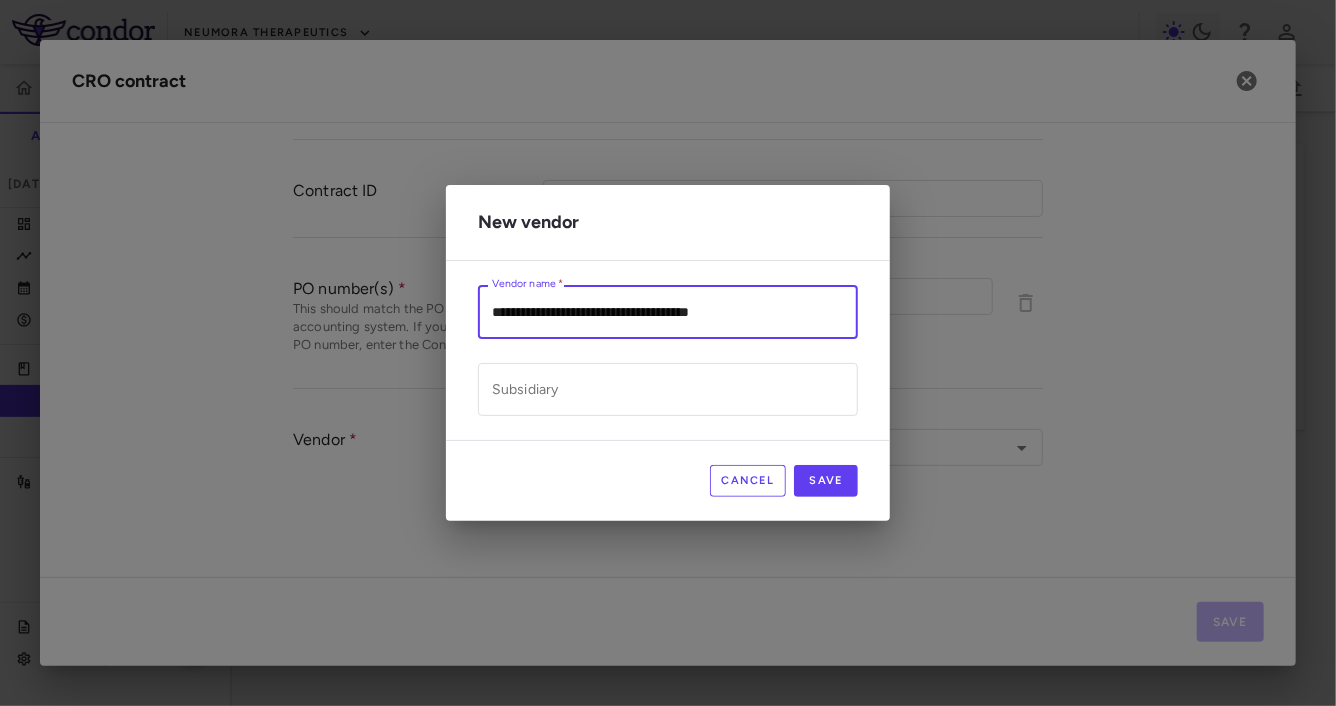 drag, startPoint x: 560, startPoint y: 313, endPoint x: 456, endPoint y: 313, distance: 104 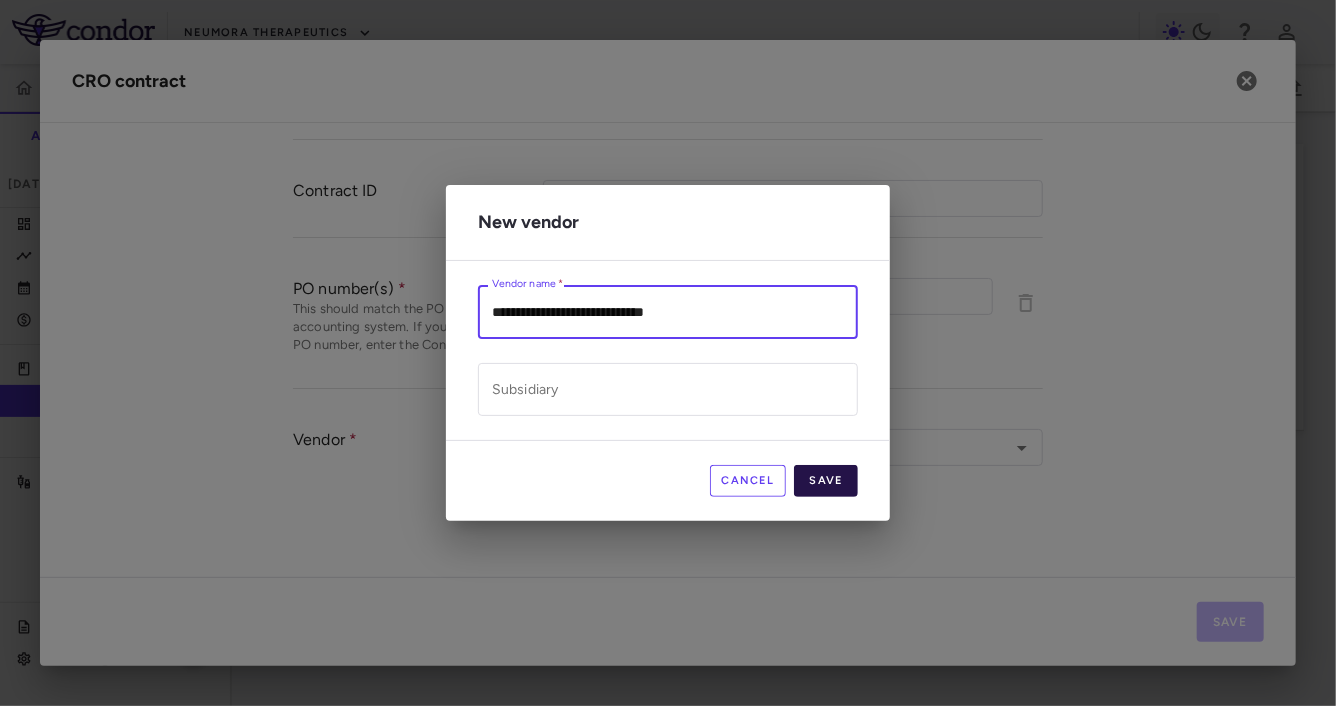 type on "**********" 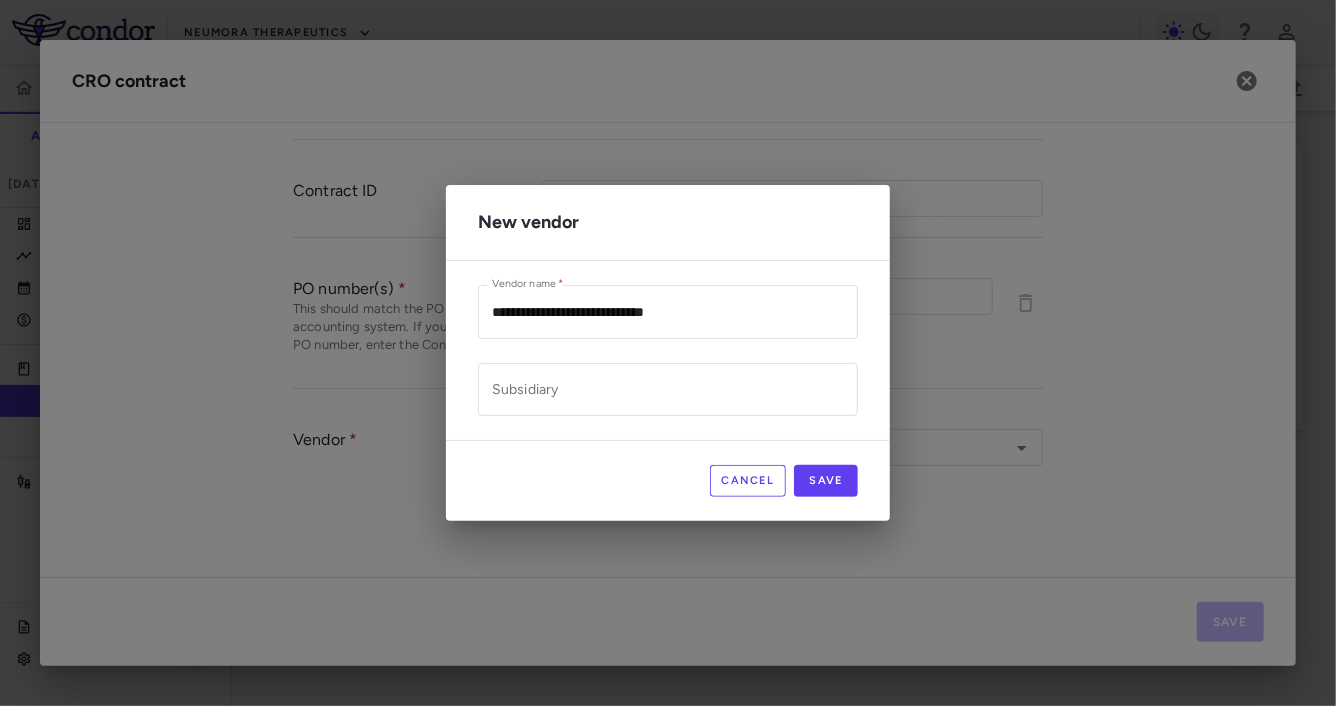 type on "**********" 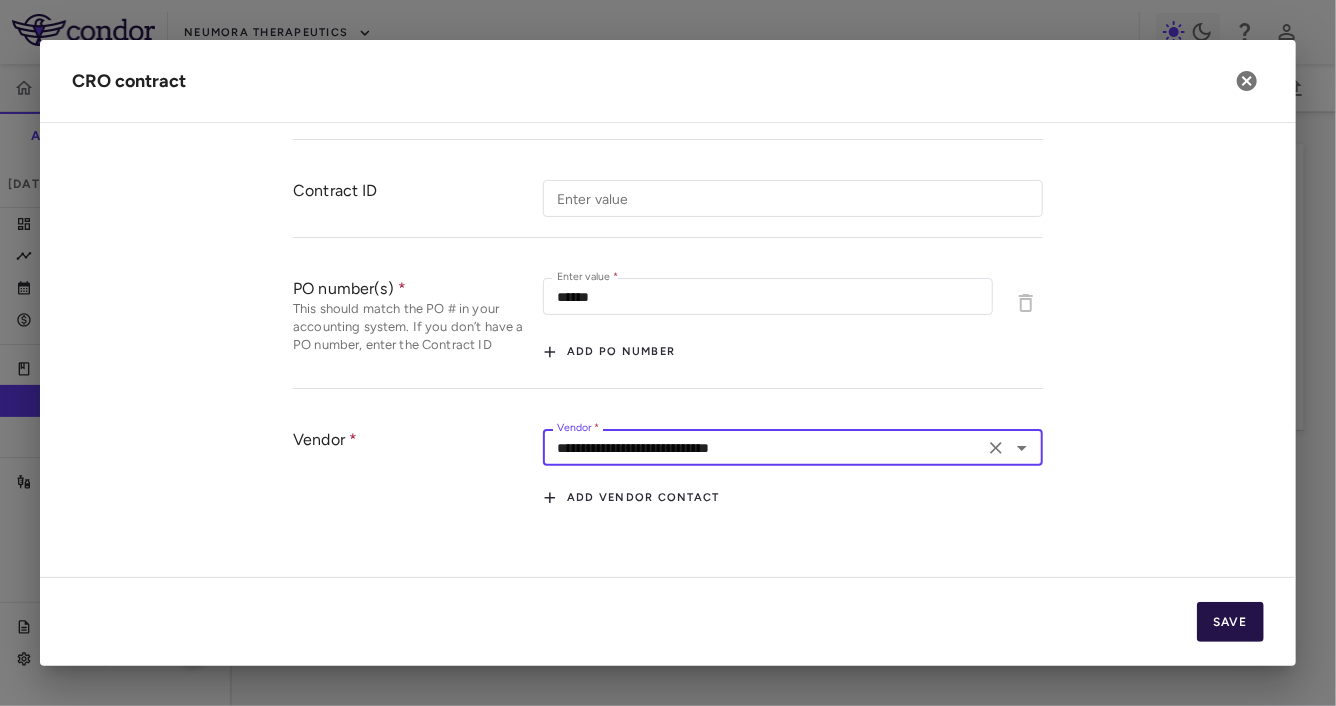 click on "Save" at bounding box center [1230, 622] 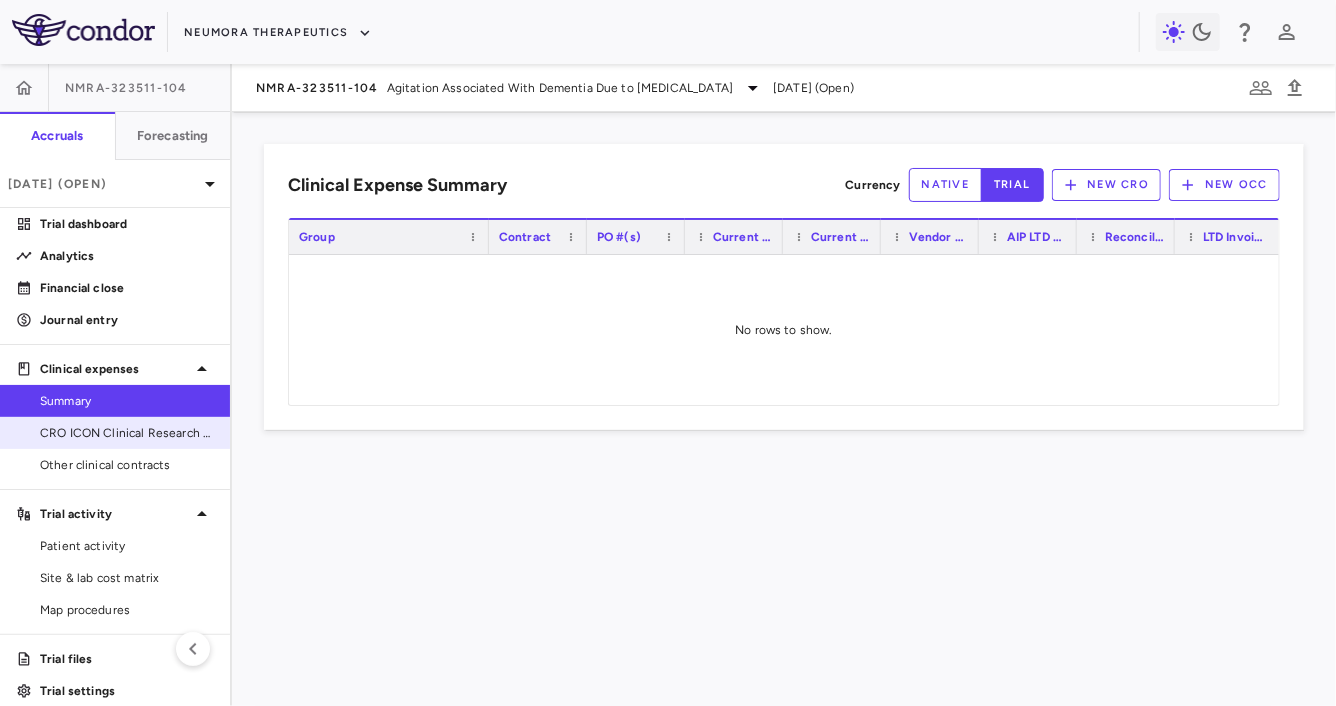 click on "CRO ICON Clinical Research Limited" at bounding box center [127, 433] 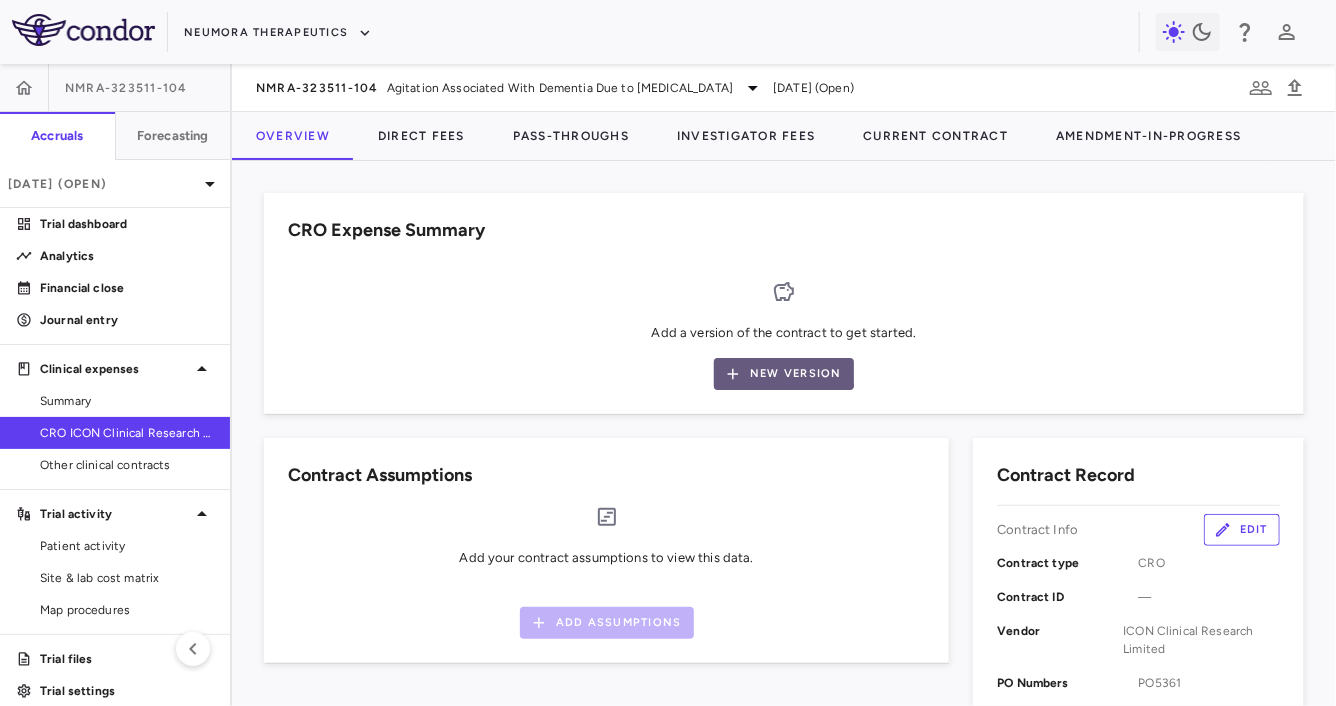 click on "New Version" at bounding box center [784, 374] 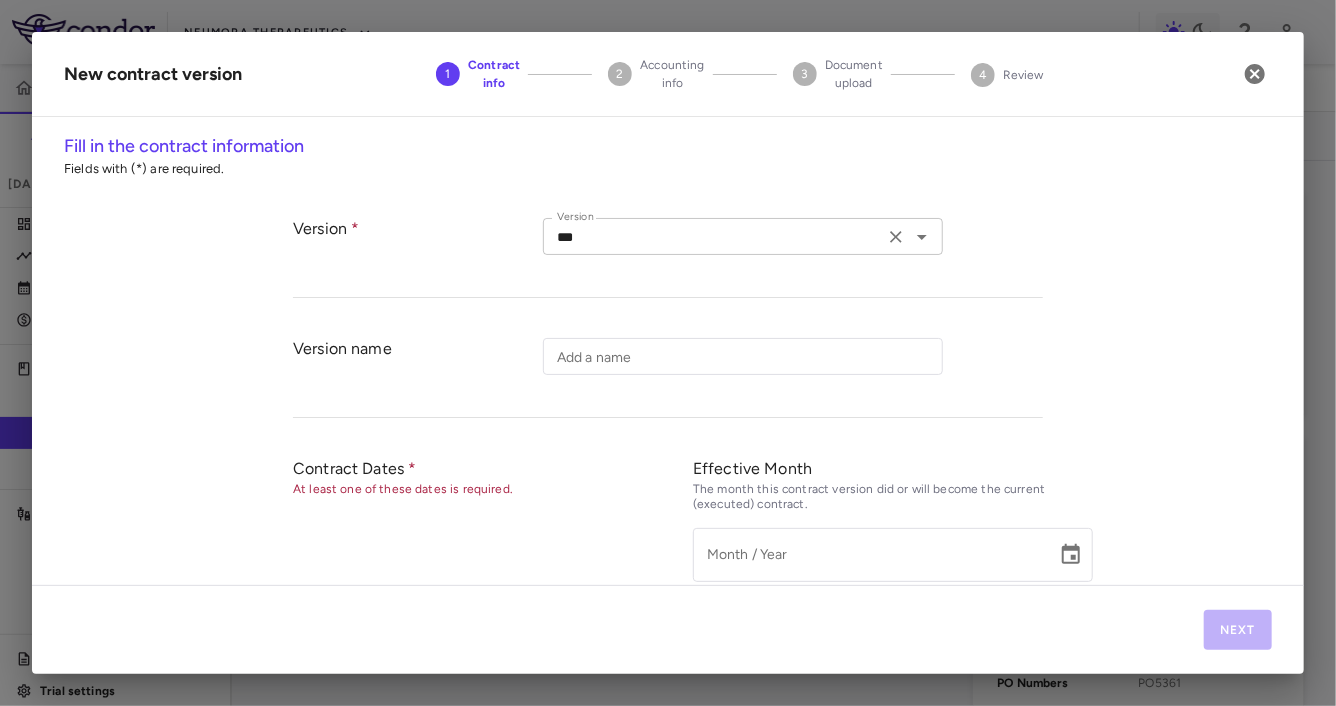 click on "***" at bounding box center [713, 236] 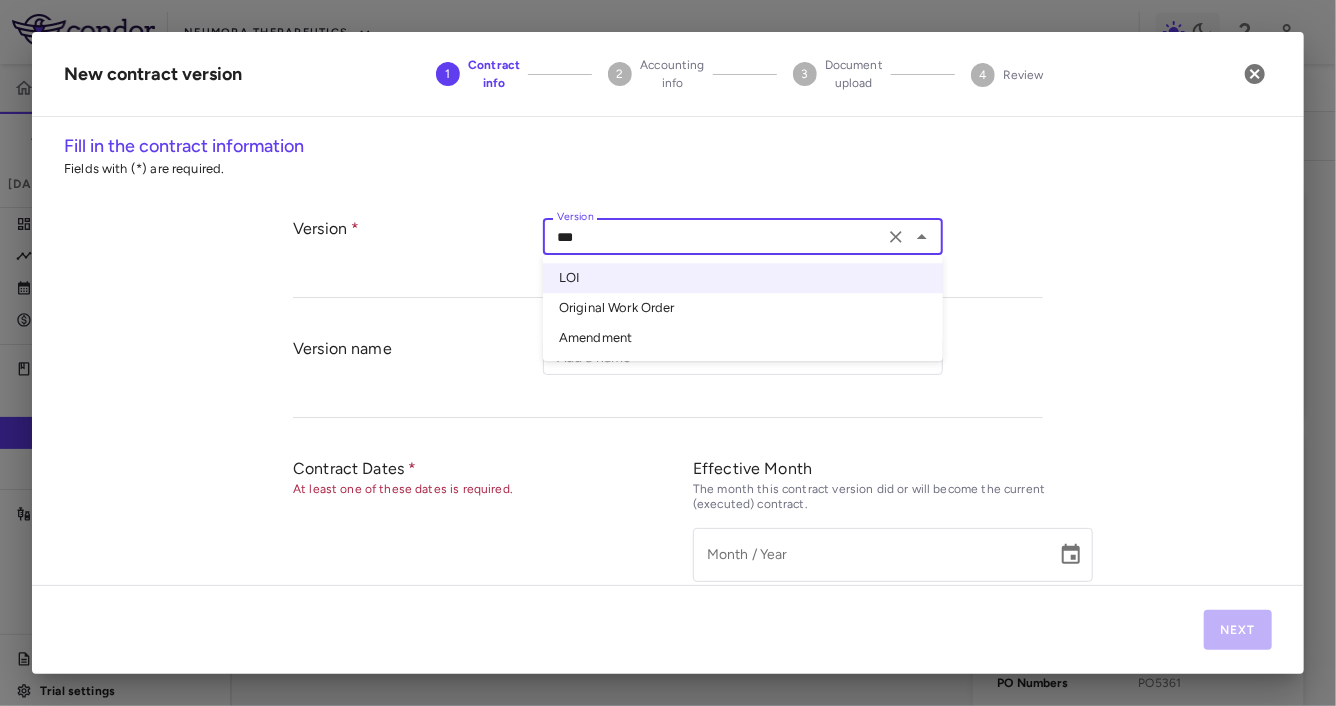 click on "Original Work Order" at bounding box center [743, 308] 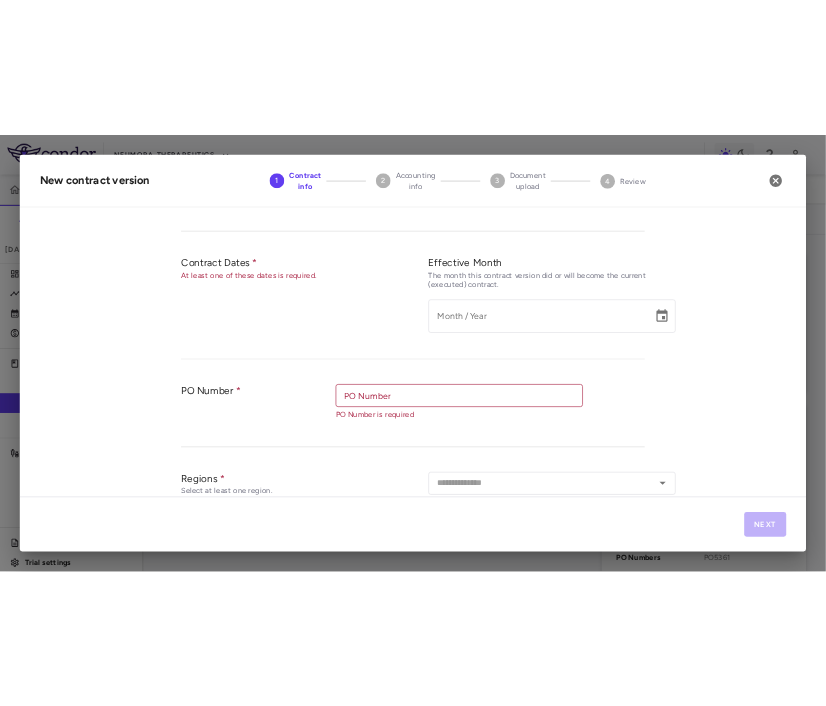 scroll, scrollTop: 282, scrollLeft: 0, axis: vertical 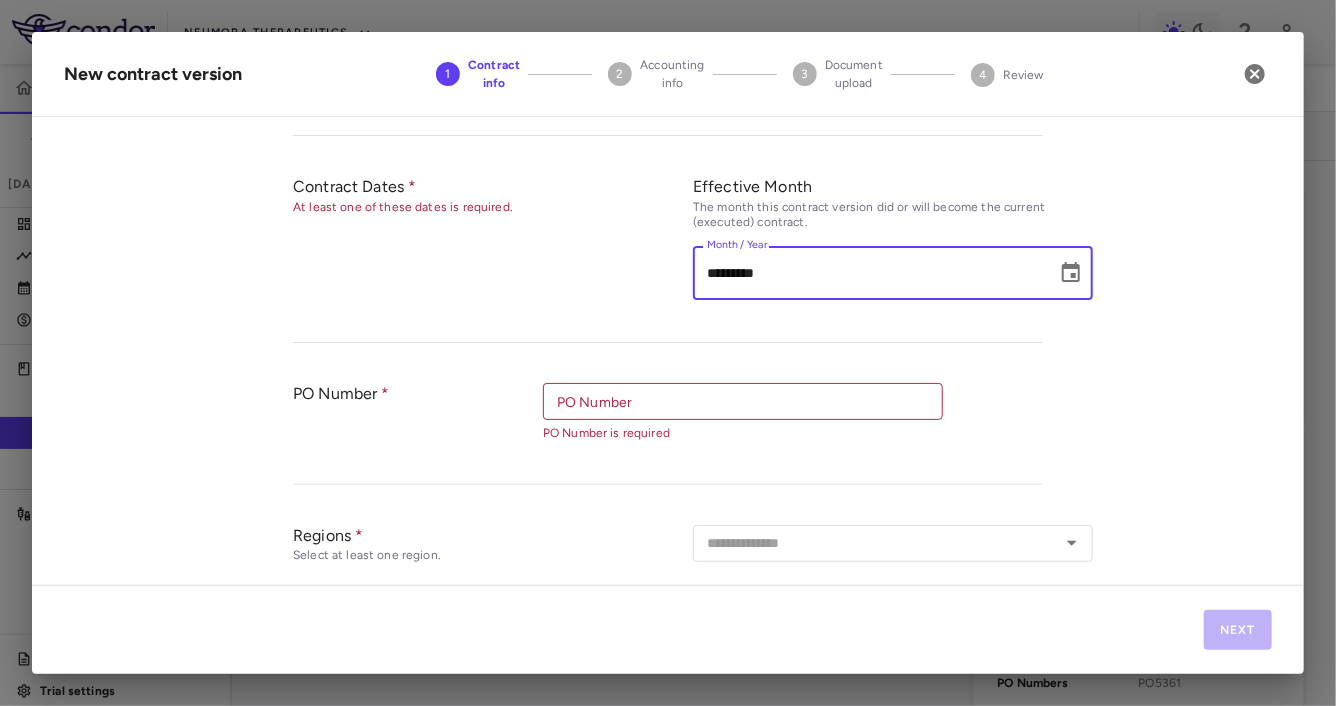 click on "*********" at bounding box center [868, 272] 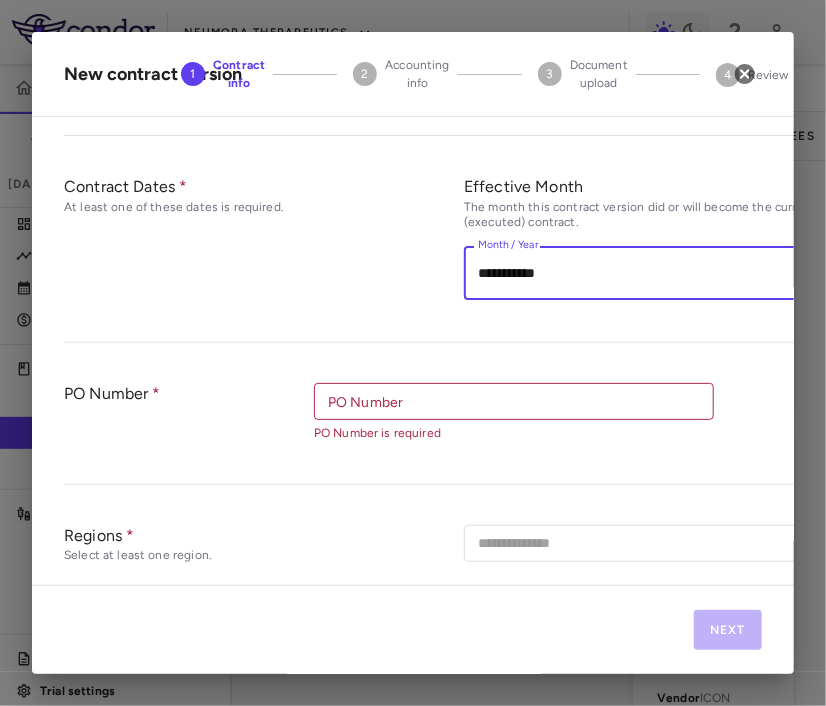 type on "**********" 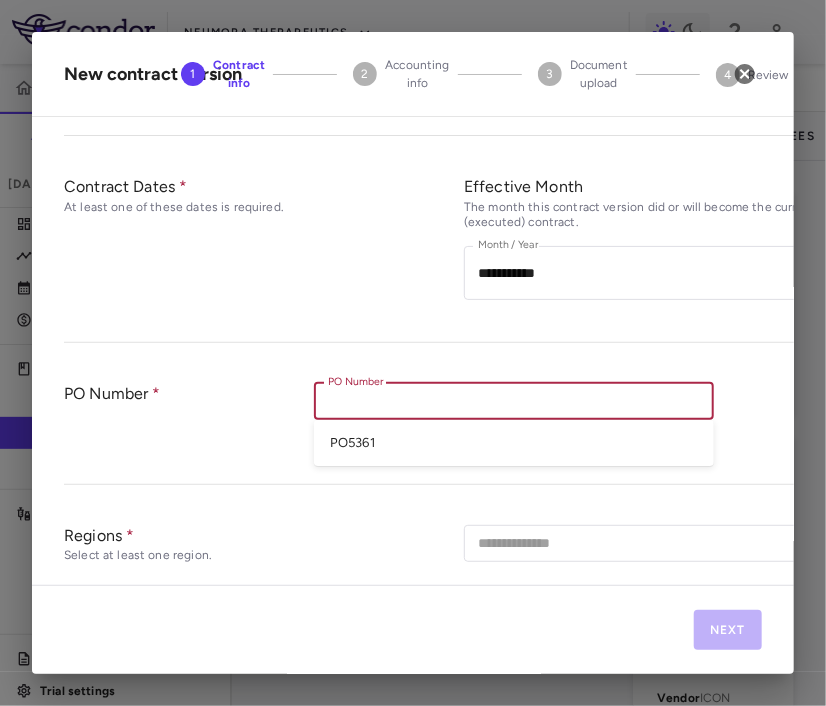 click on "PO5361" at bounding box center (514, 443) 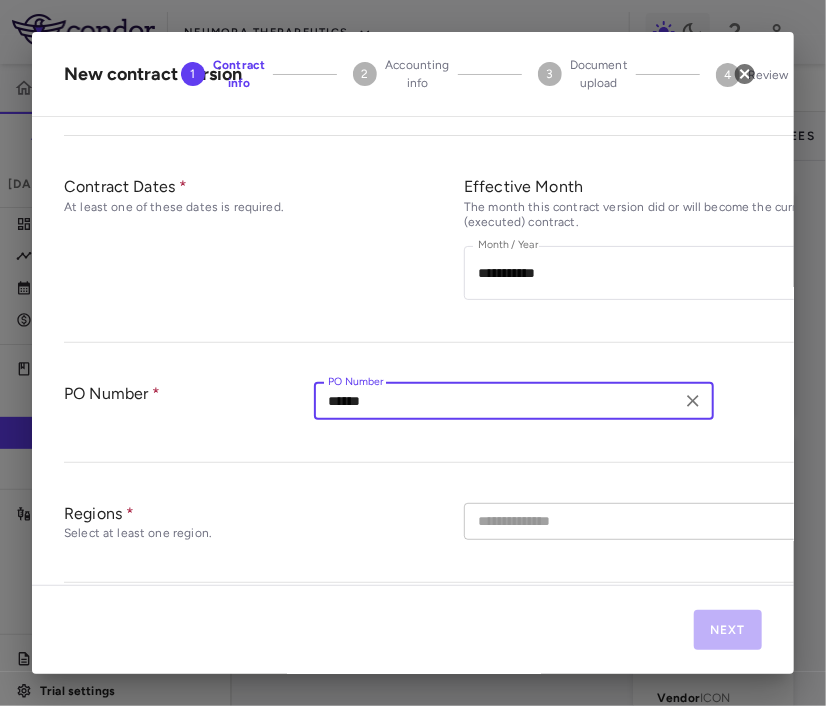 click at bounding box center [647, 521] 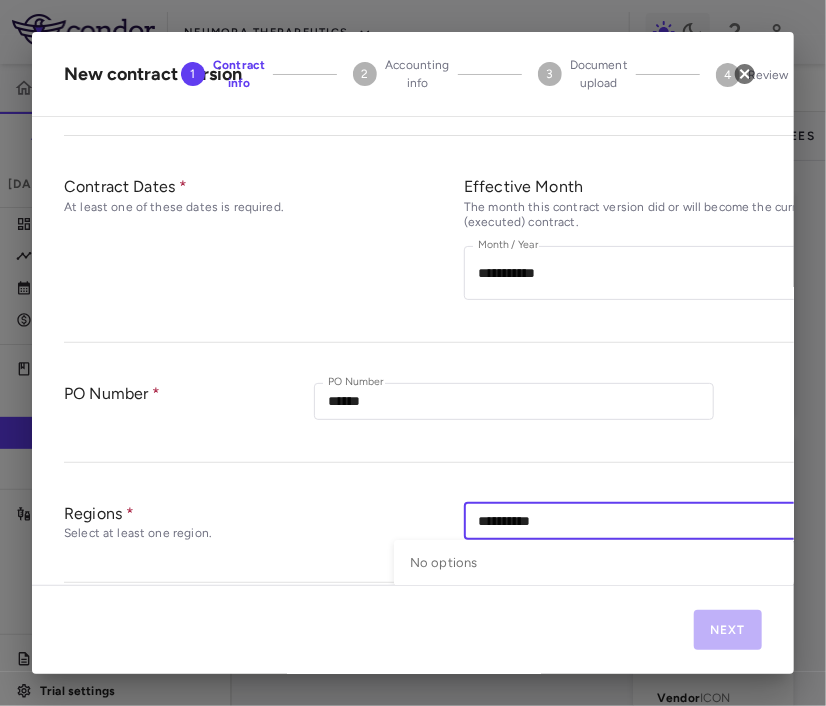 type on "**********" 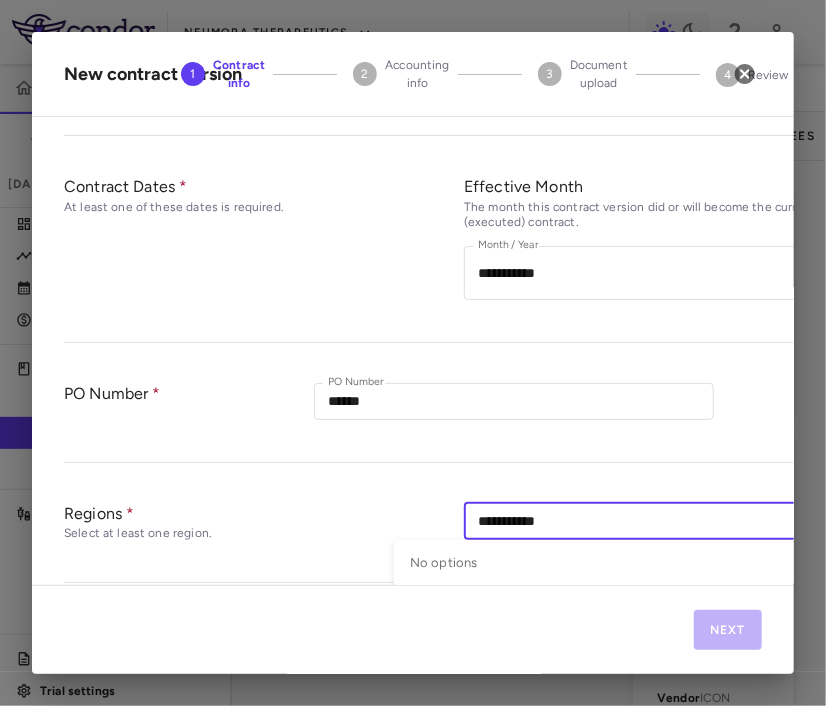 click on "**********" at bounding box center [647, 521] 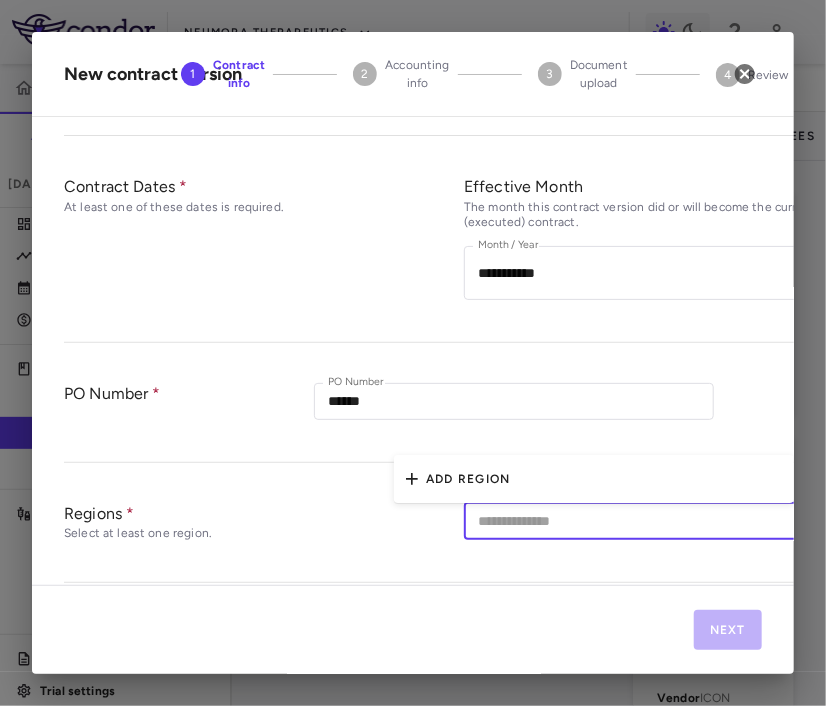 click on "Add Region" at bounding box center (468, 479) 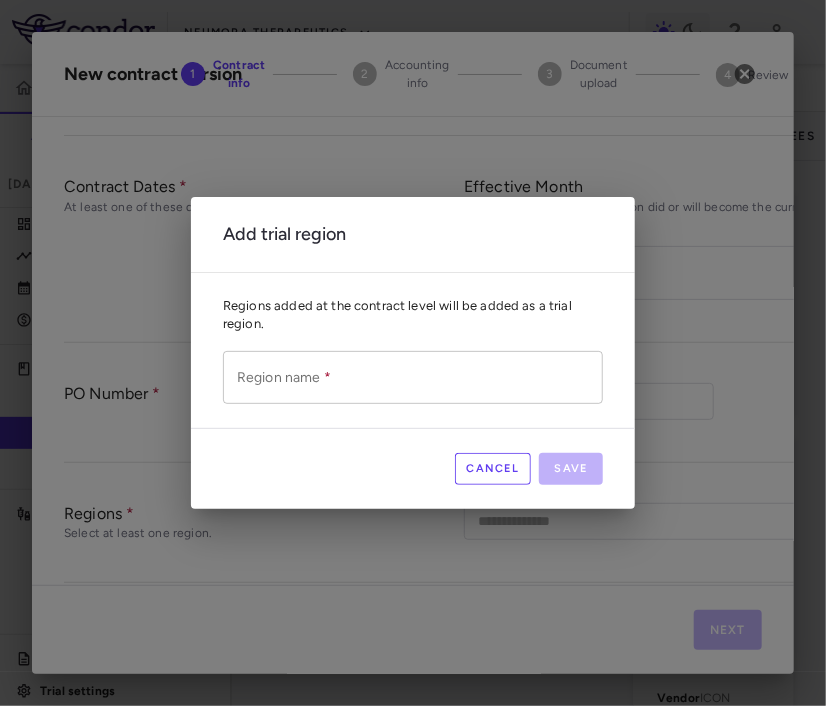 click on "Region name   *" at bounding box center [413, 377] 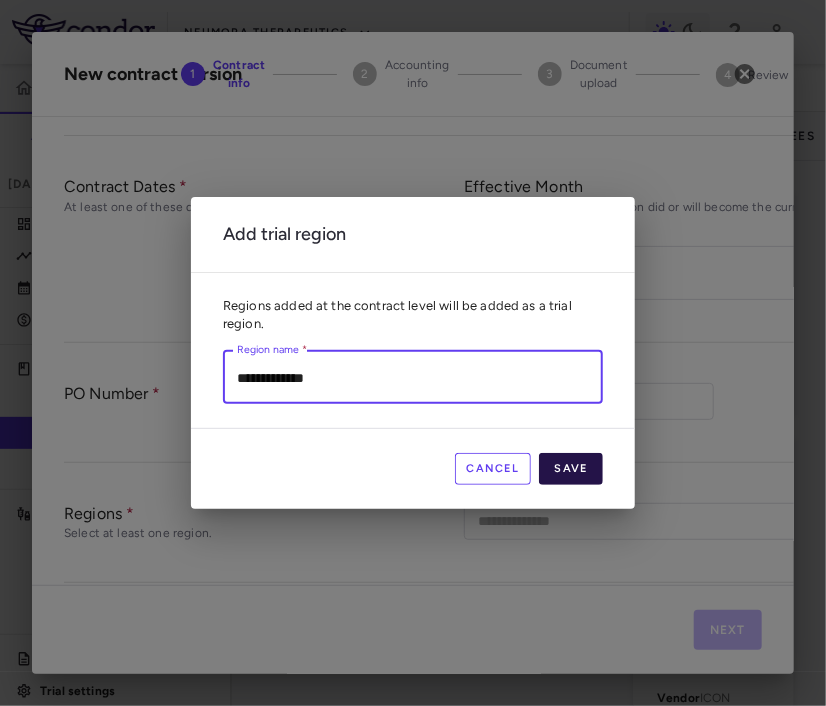 type on "**********" 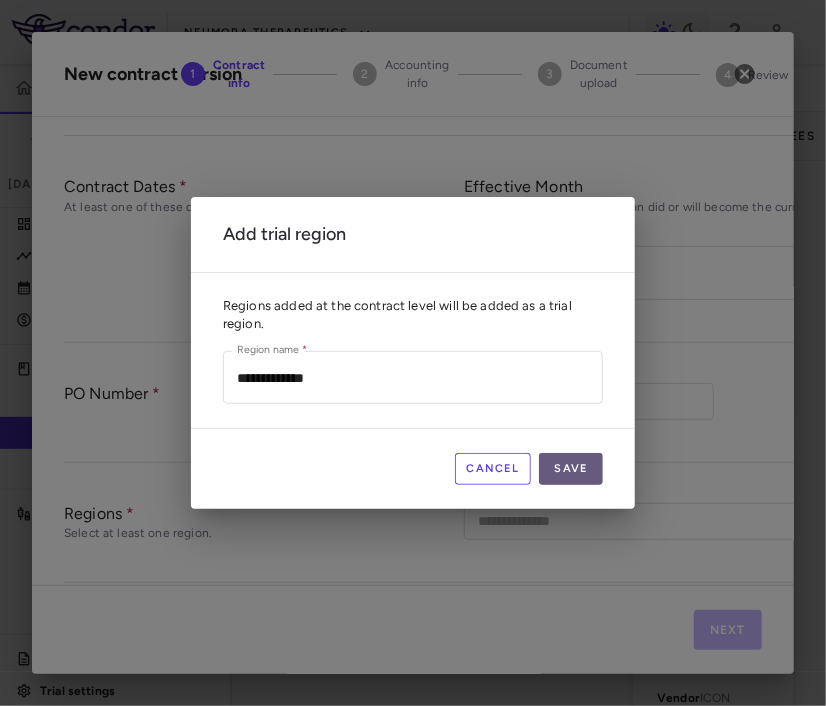 click on "Save" at bounding box center (571, 469) 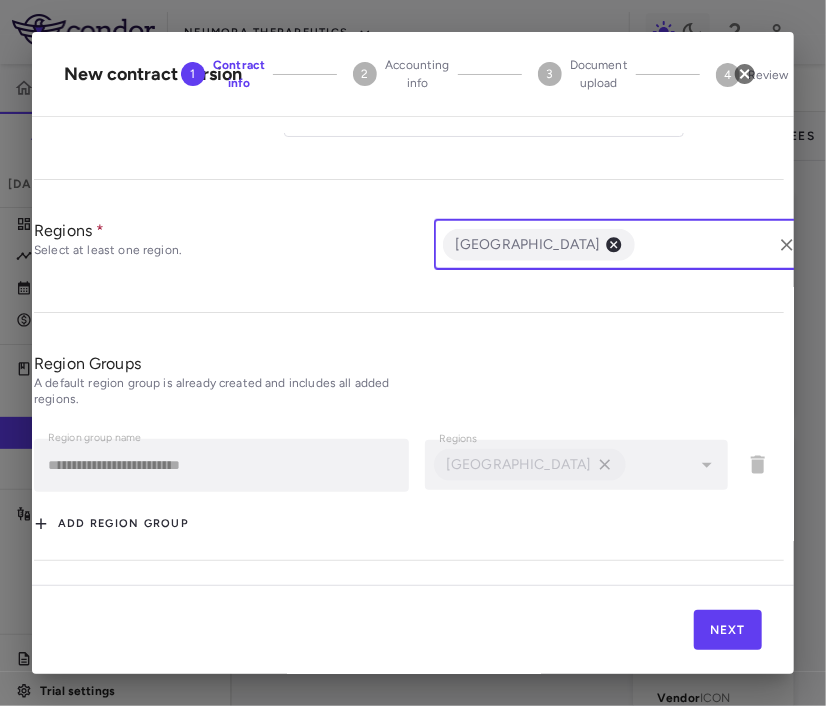scroll, scrollTop: 566, scrollLeft: 30, axis: both 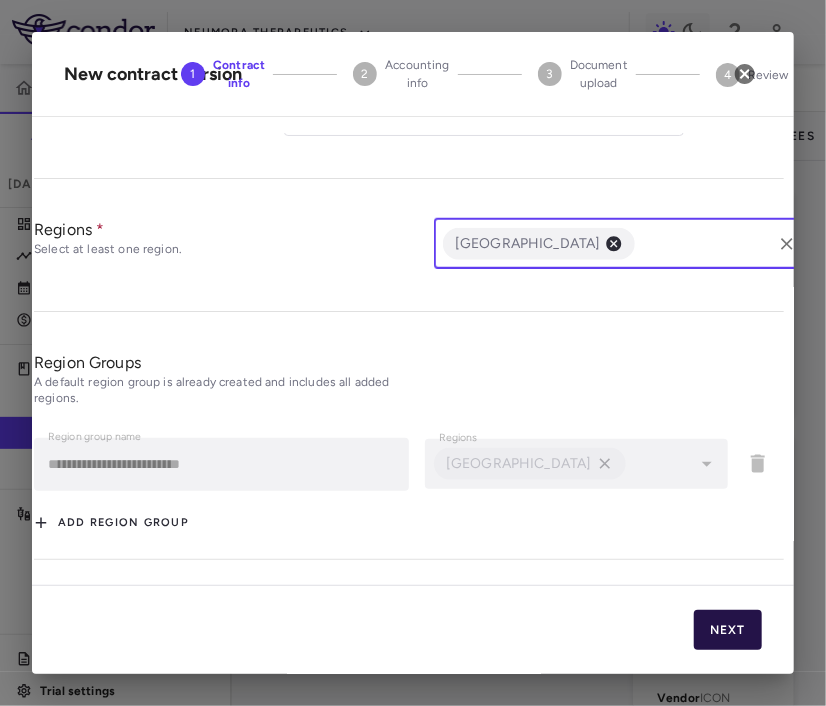 click on "Next" at bounding box center (728, 630) 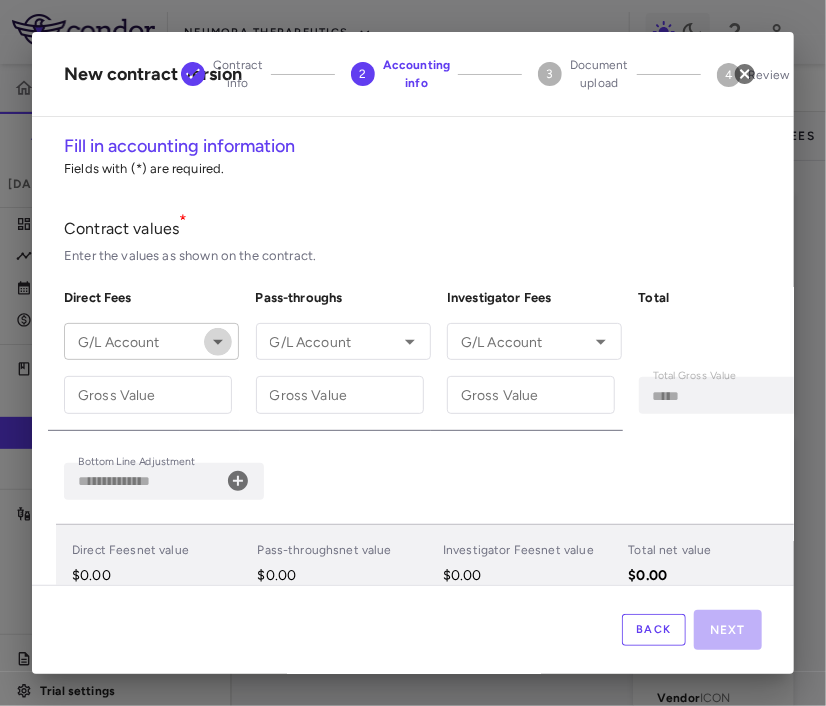 click 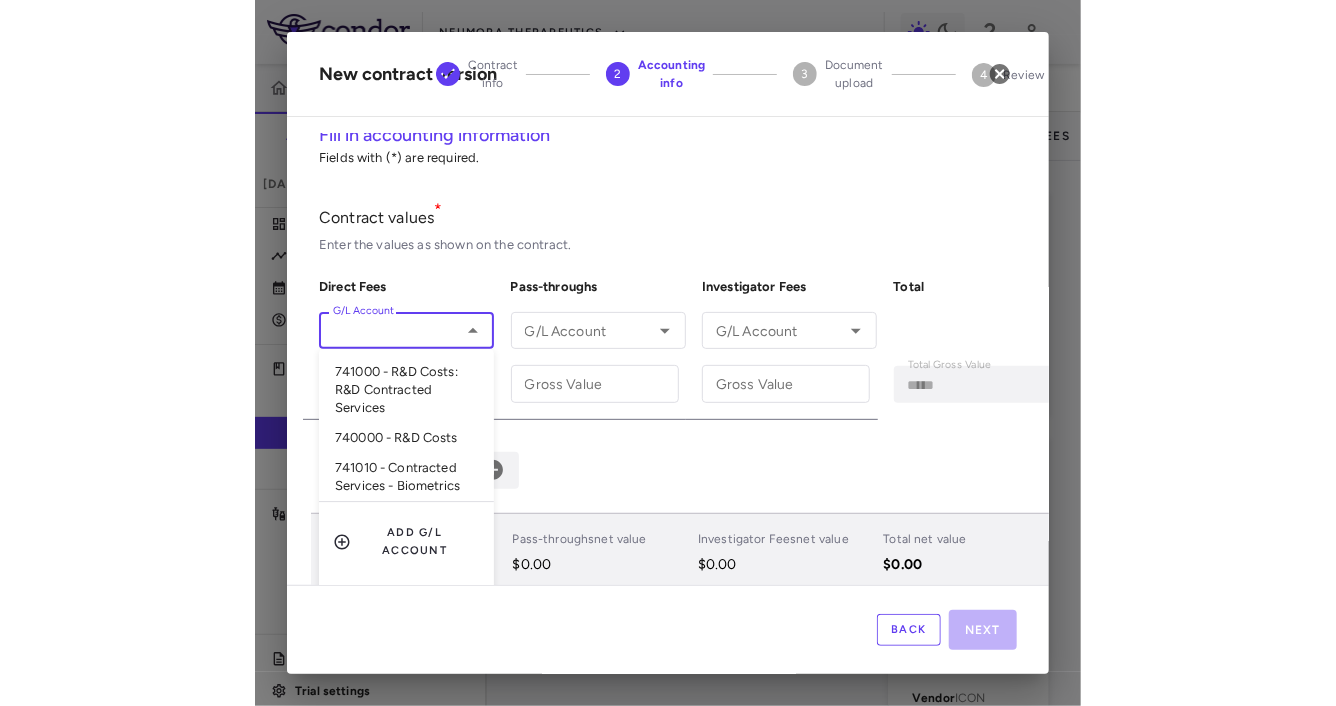 scroll, scrollTop: 17, scrollLeft: 0, axis: vertical 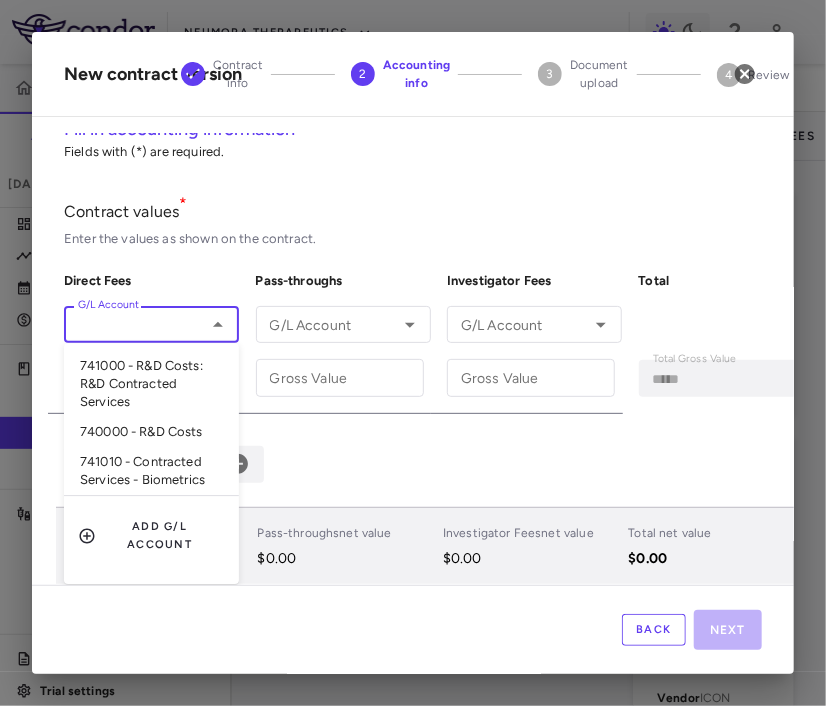 click on "**********" at bounding box center (439, 464) 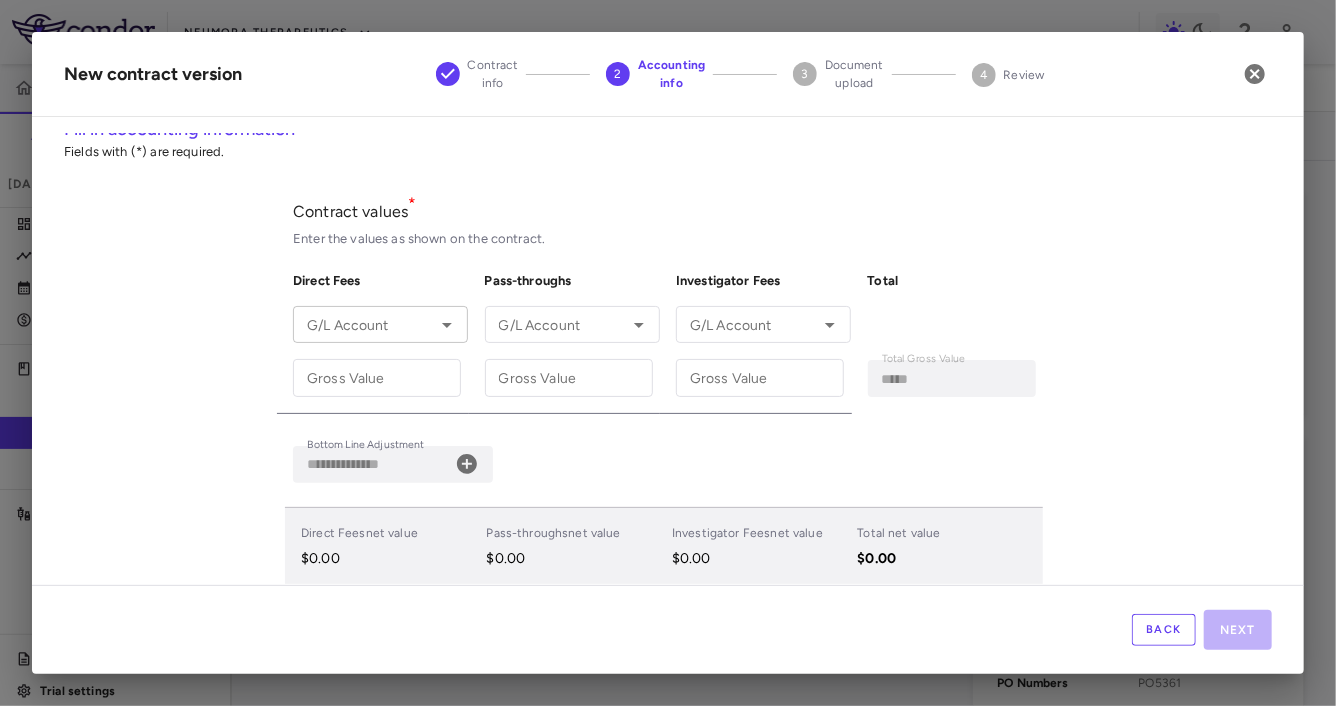 click on "G/L Account" at bounding box center [364, 324] 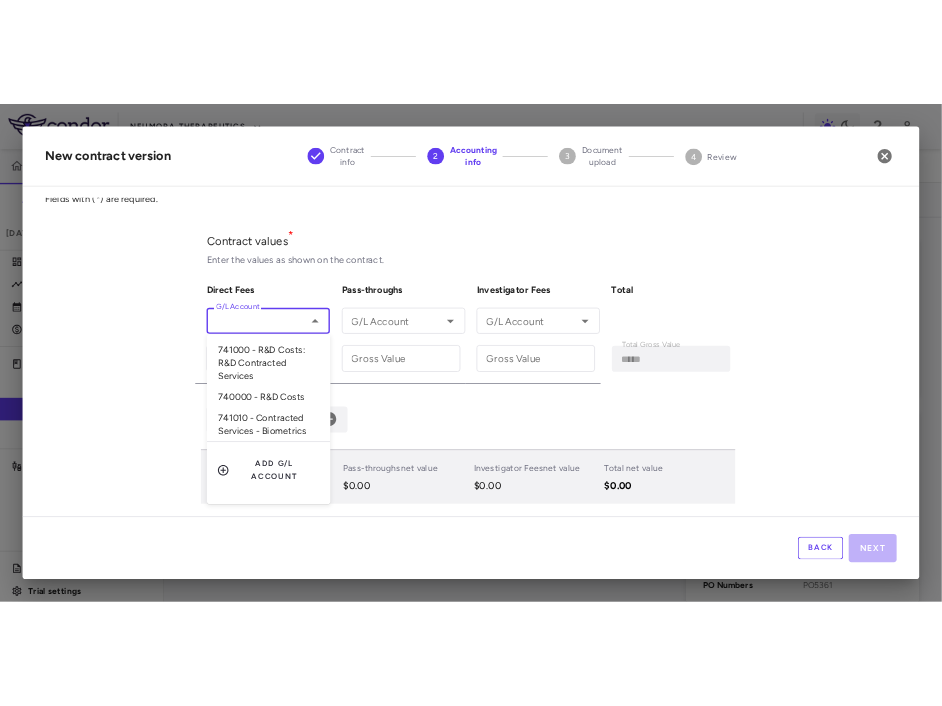 scroll, scrollTop: 40, scrollLeft: 0, axis: vertical 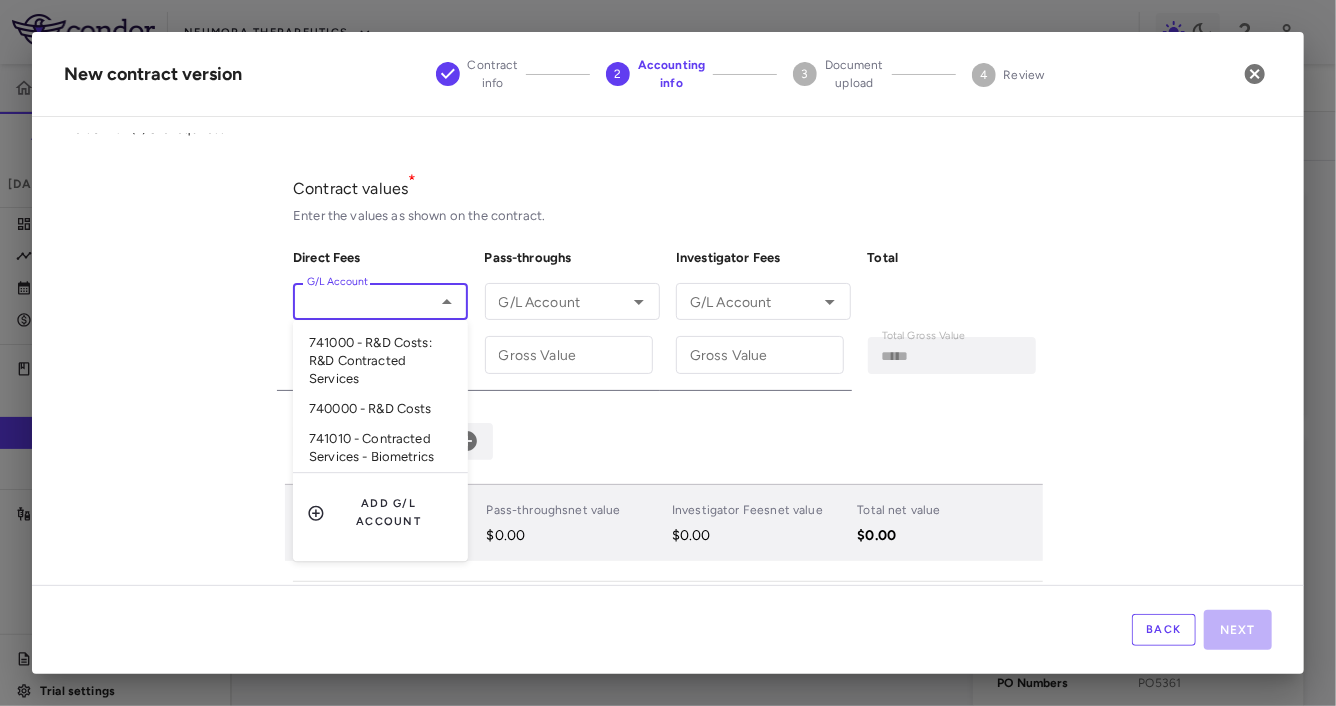 click on "740000 - R&D Costs" at bounding box center [380, 410] 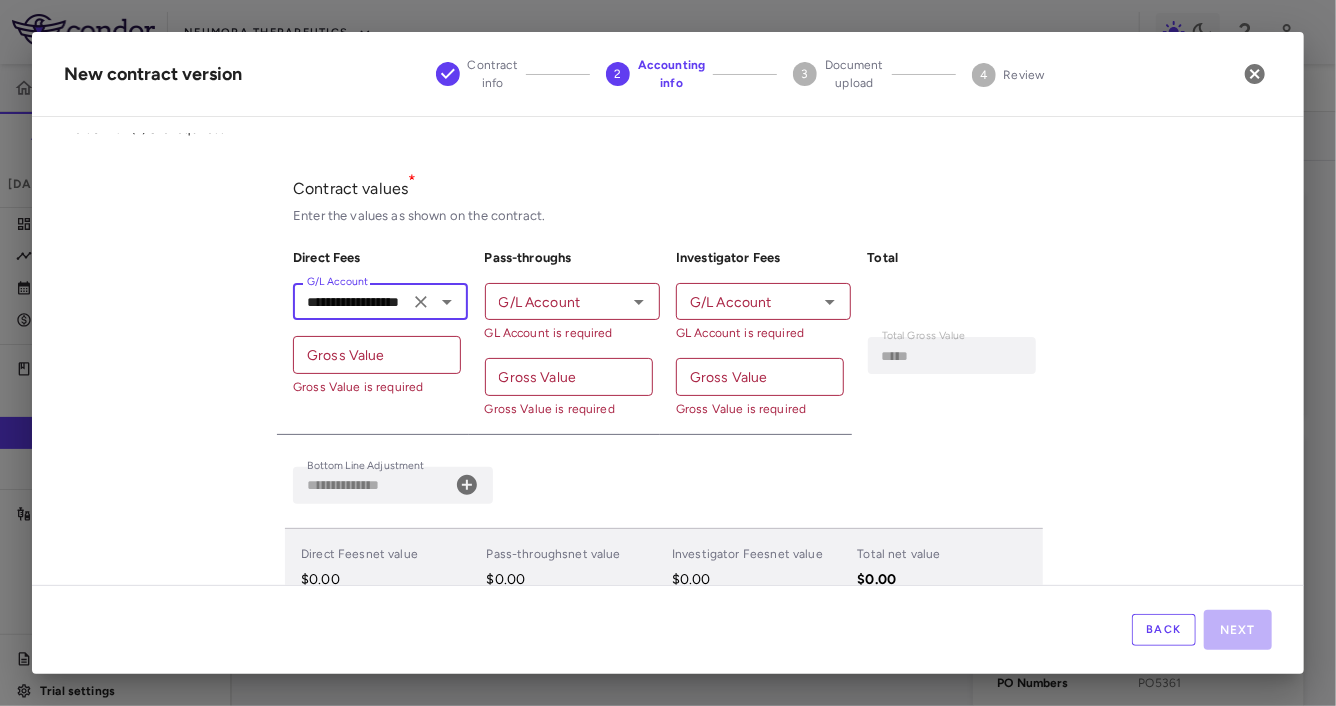 click on "G/L Account G/L Account GL Account is required" at bounding box center [572, 312] 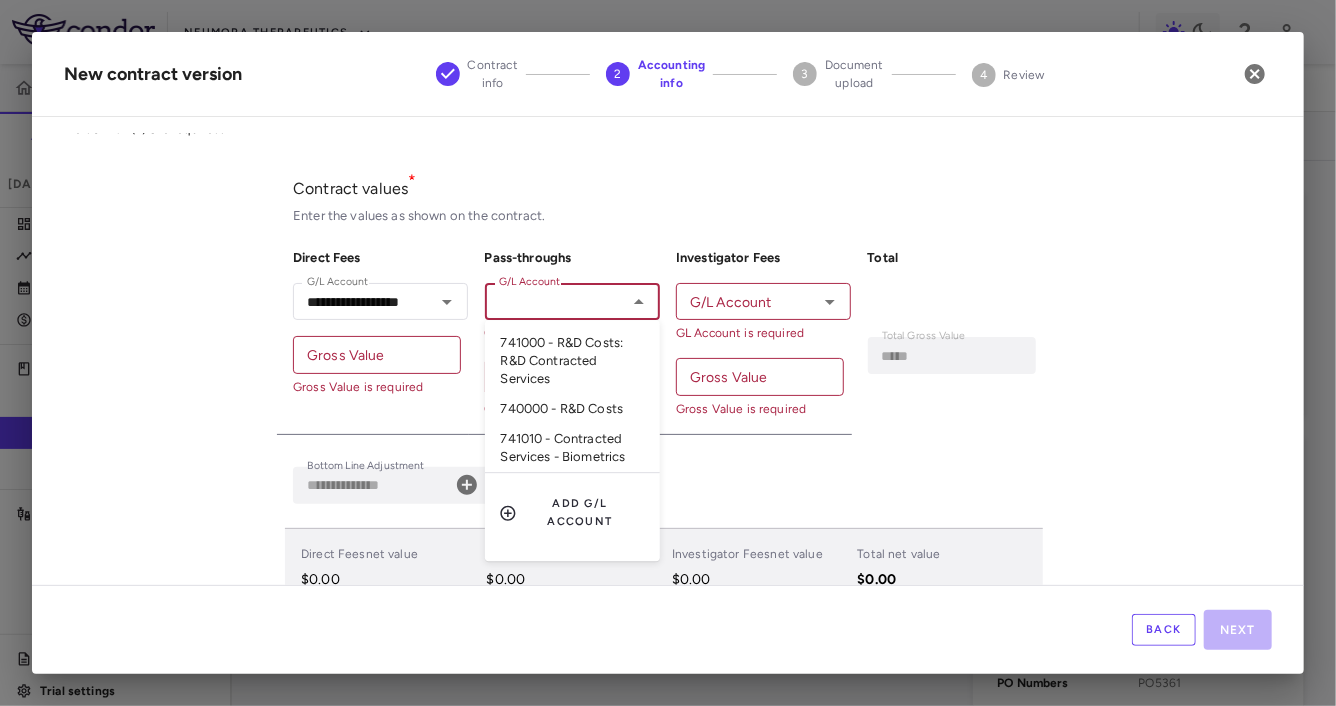 click on "740000 - R&D Costs" at bounding box center [572, 410] 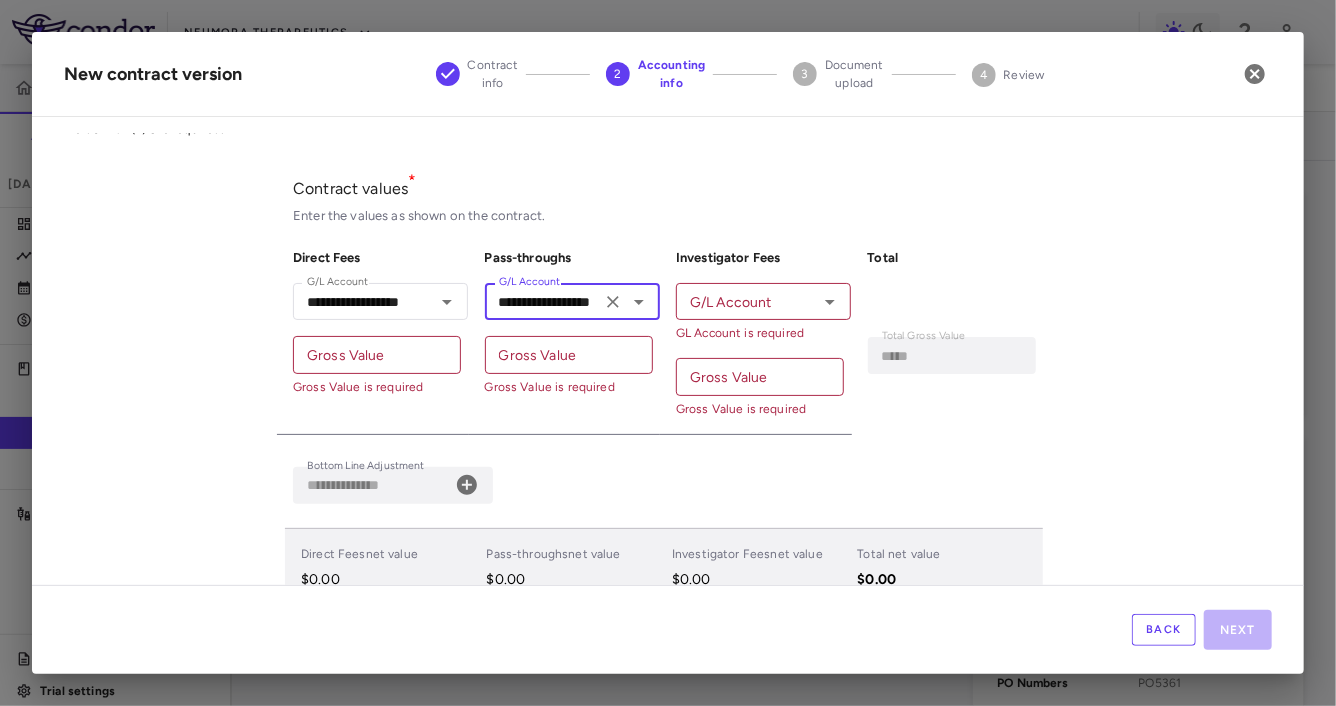 click on "G/L Account" at bounding box center (747, 301) 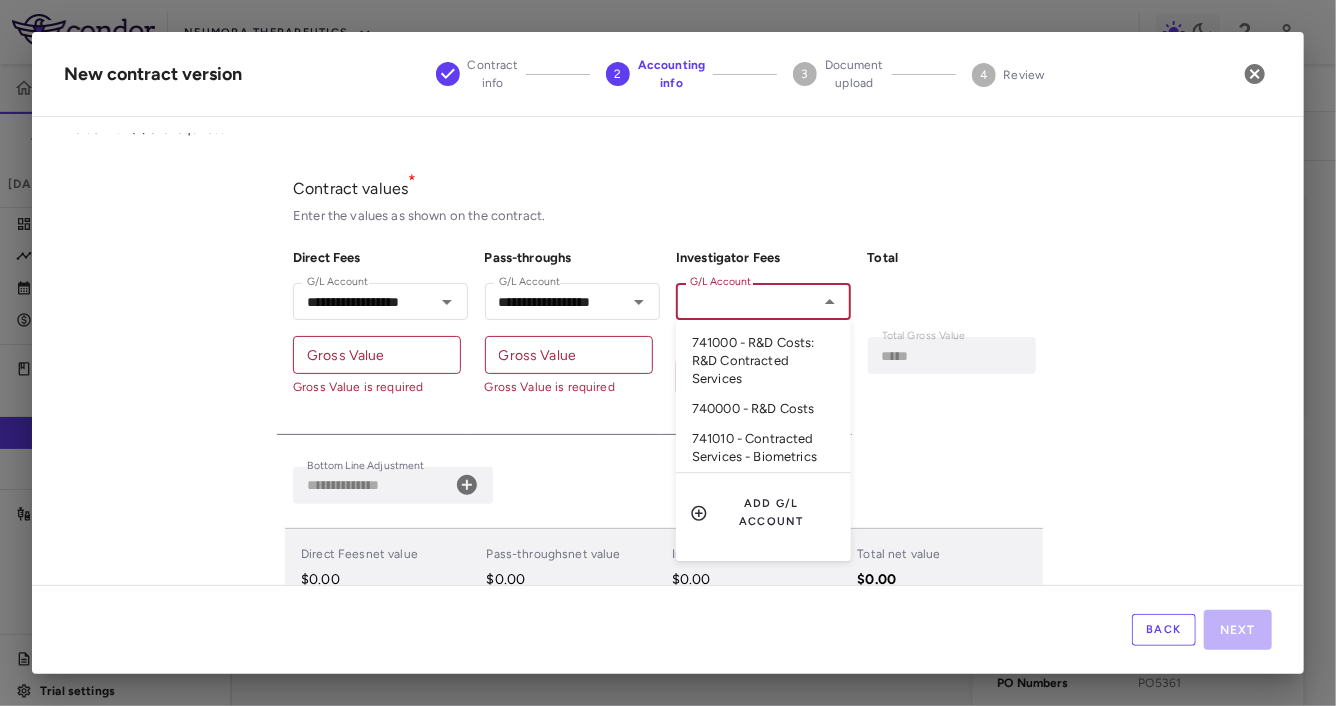 click on "740000 - R&D Costs" at bounding box center [763, 410] 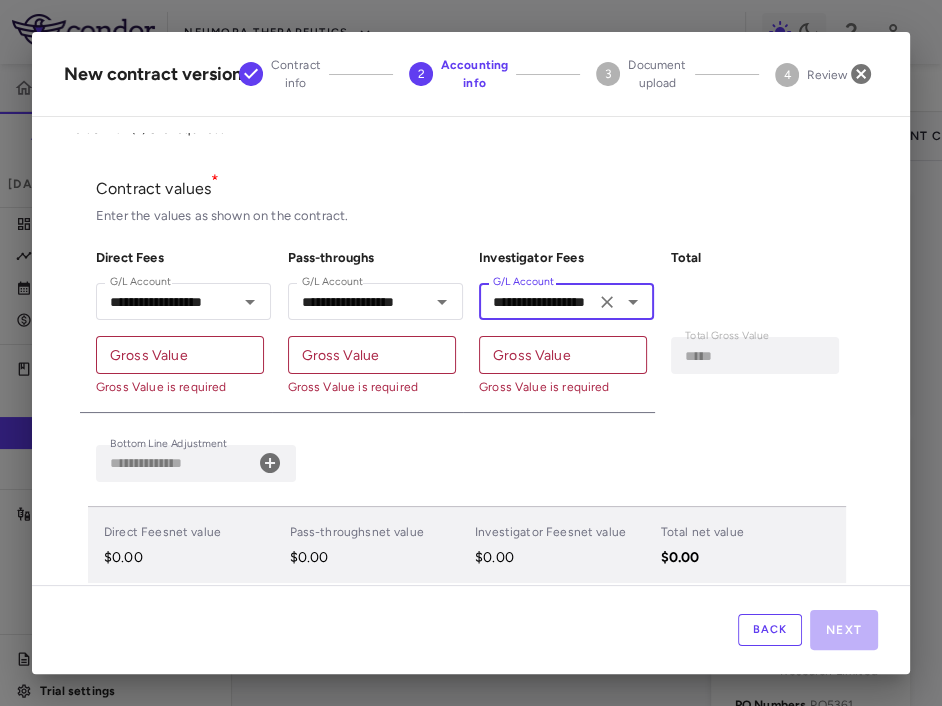 click on "Gross Value" at bounding box center (180, 354) 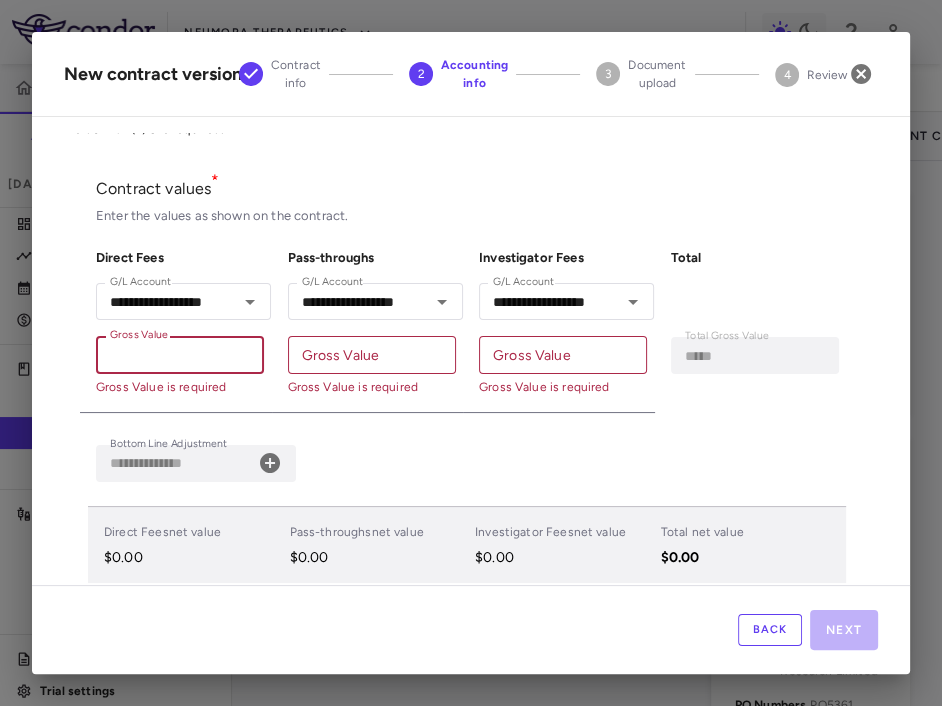 type on "*" 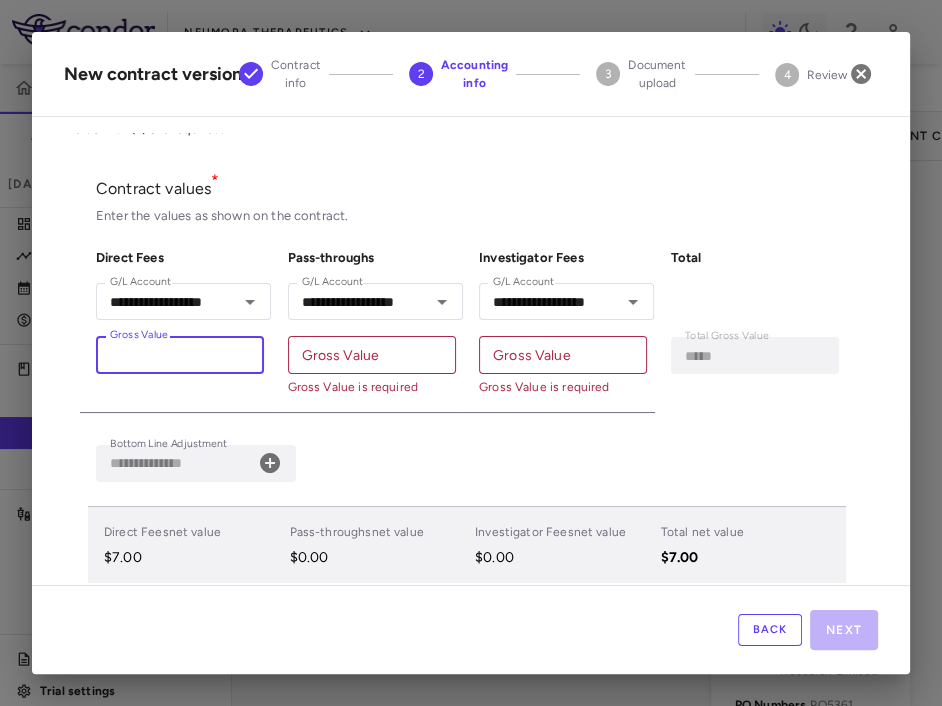 type on "**" 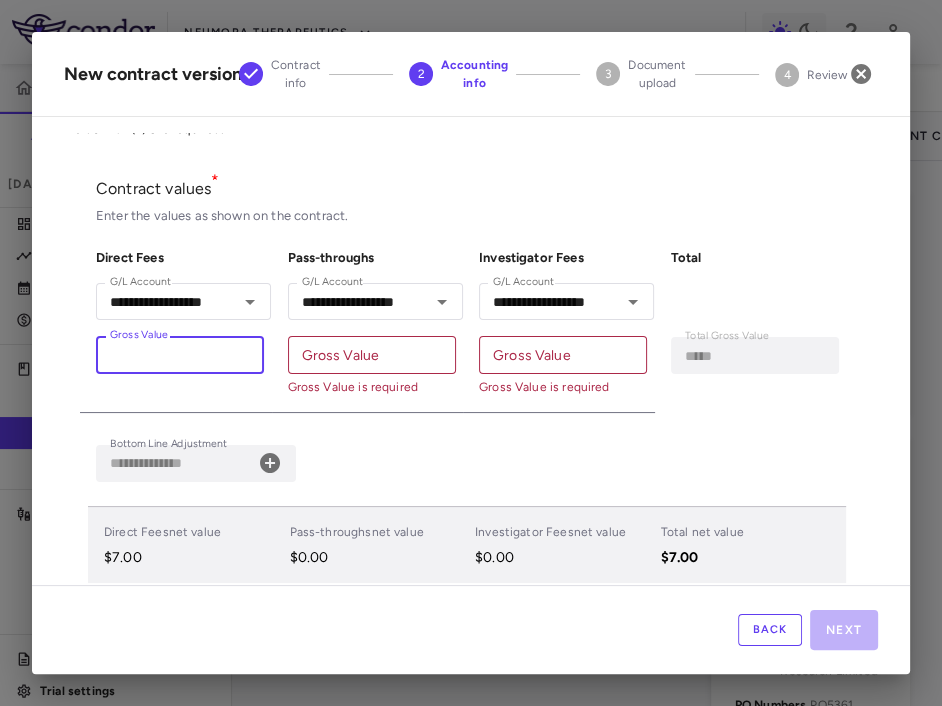 type on "******" 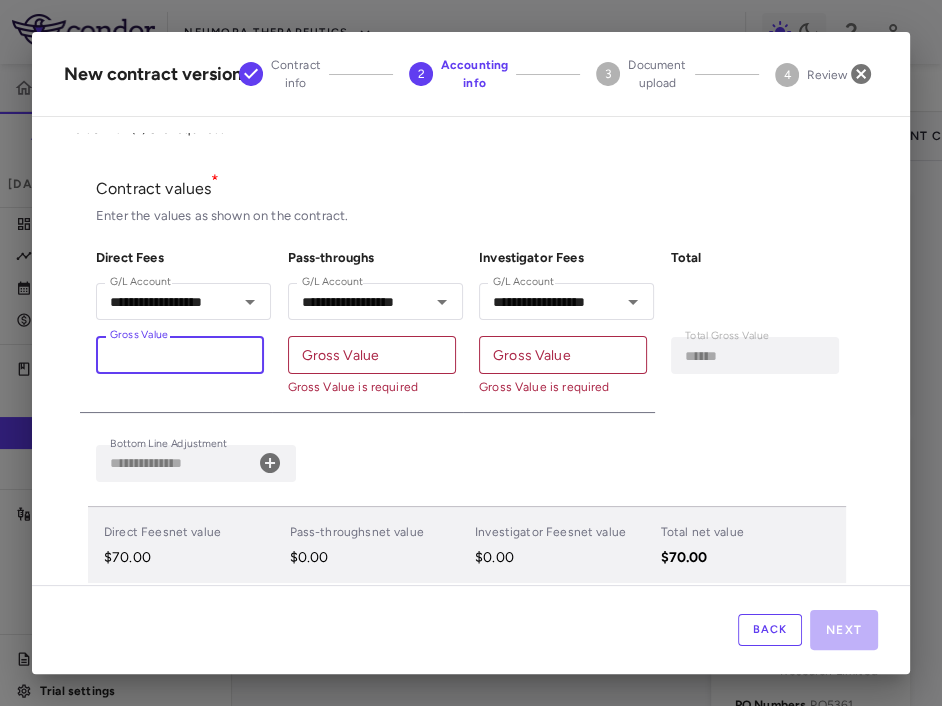 type on "***" 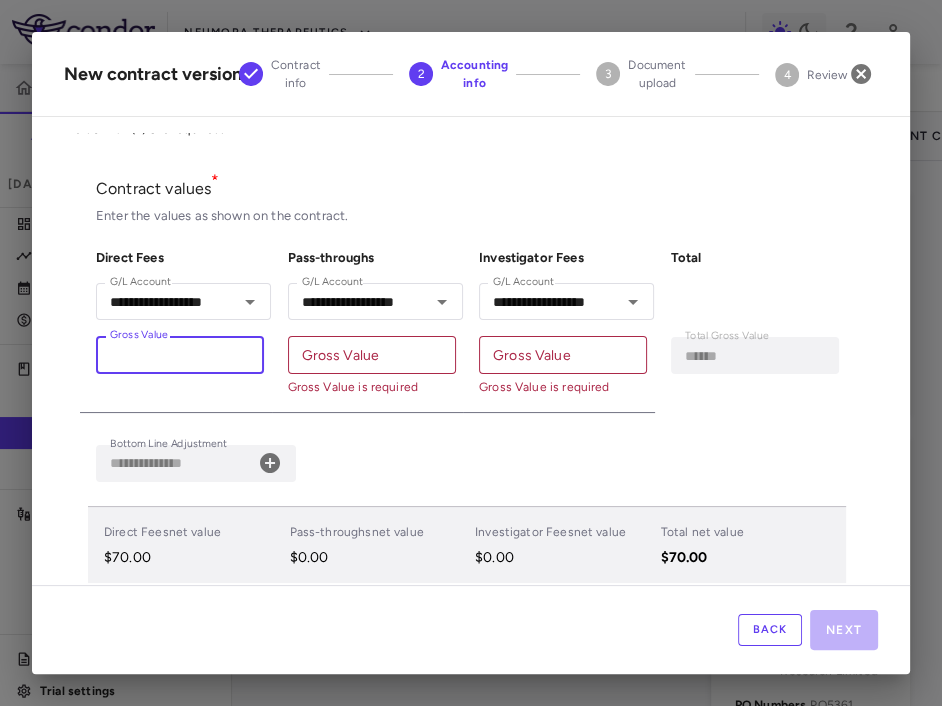 type on "*******" 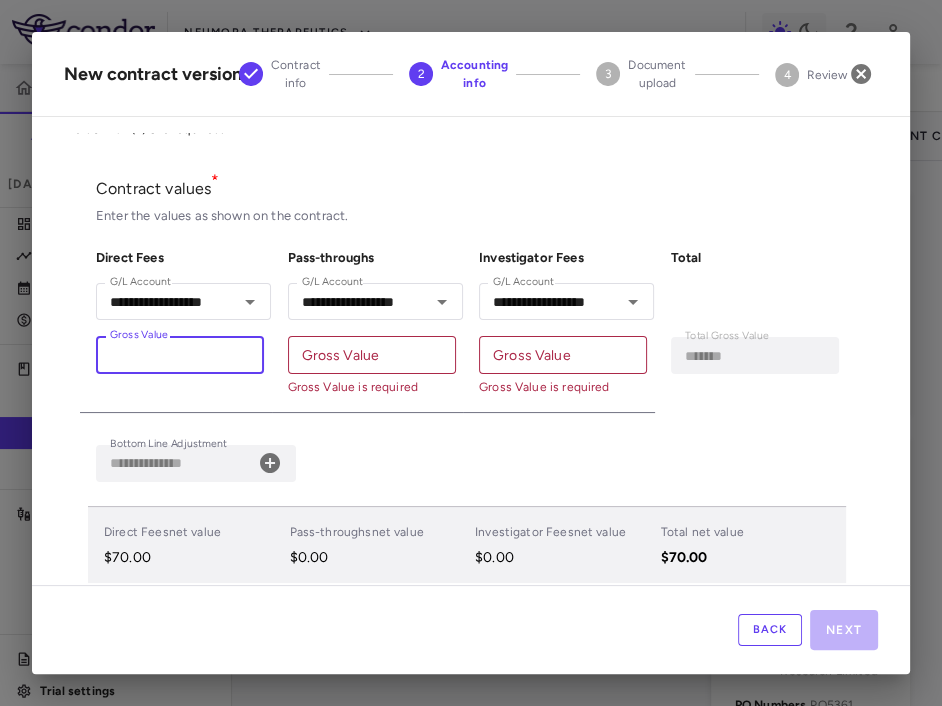 type on "****" 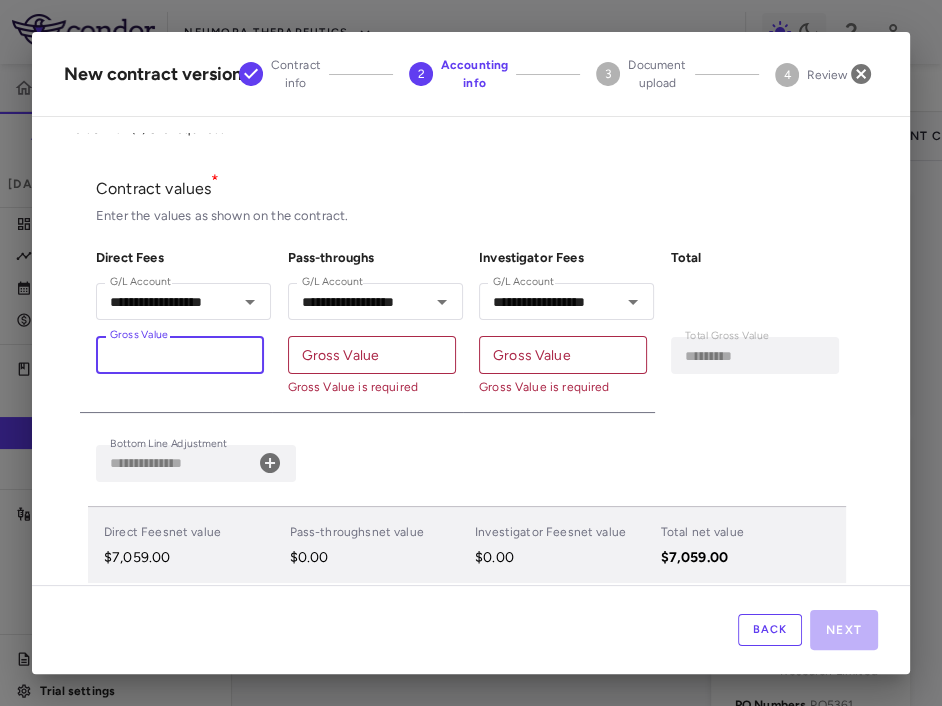 type on "*****" 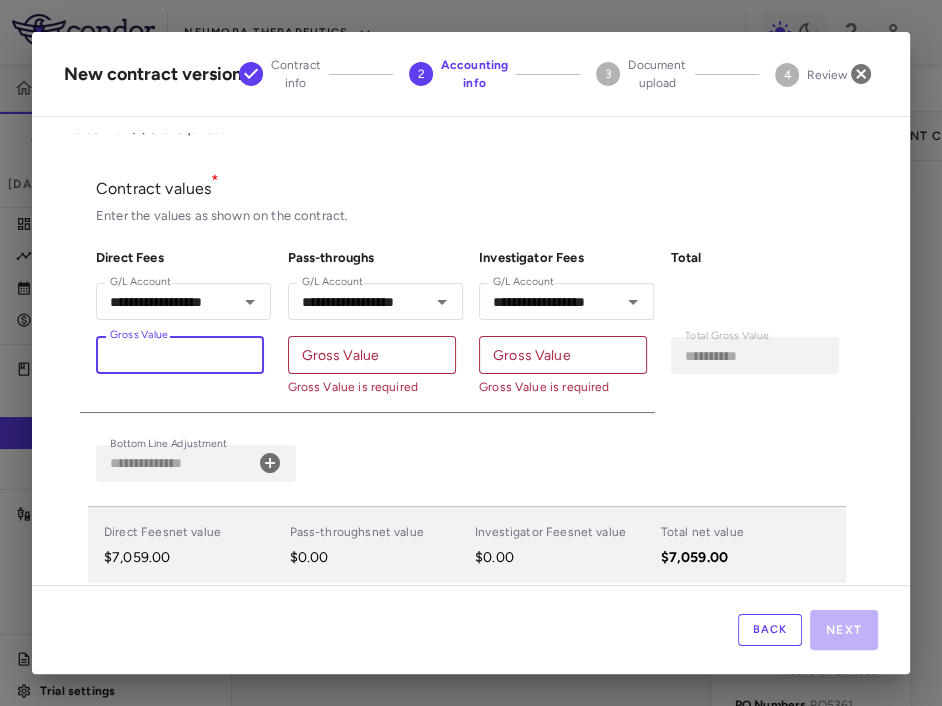 type on "******" 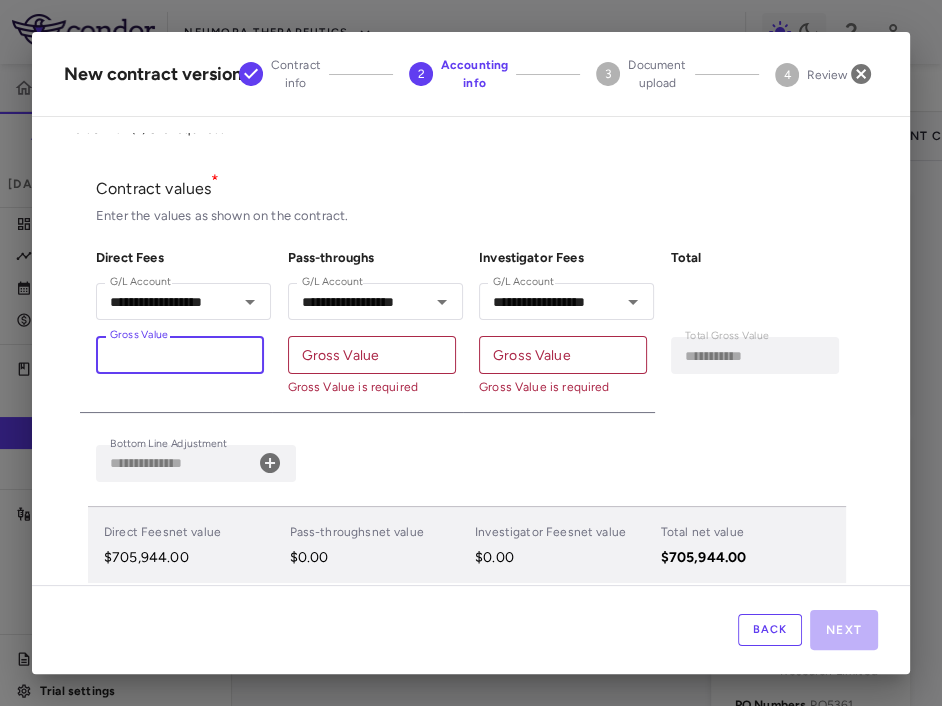 type on "*******" 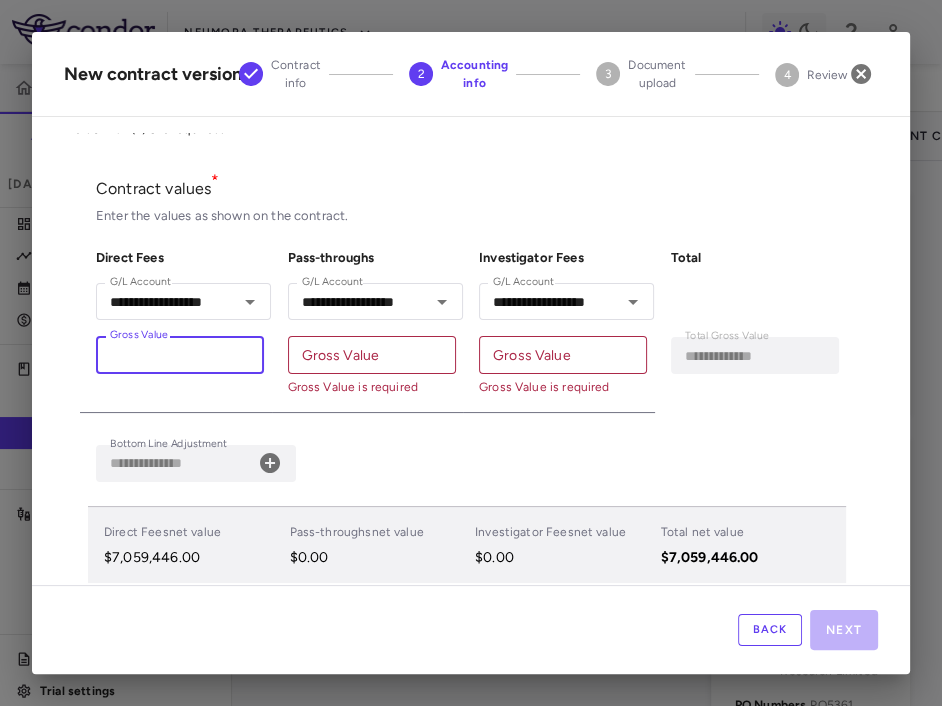 type on "*******" 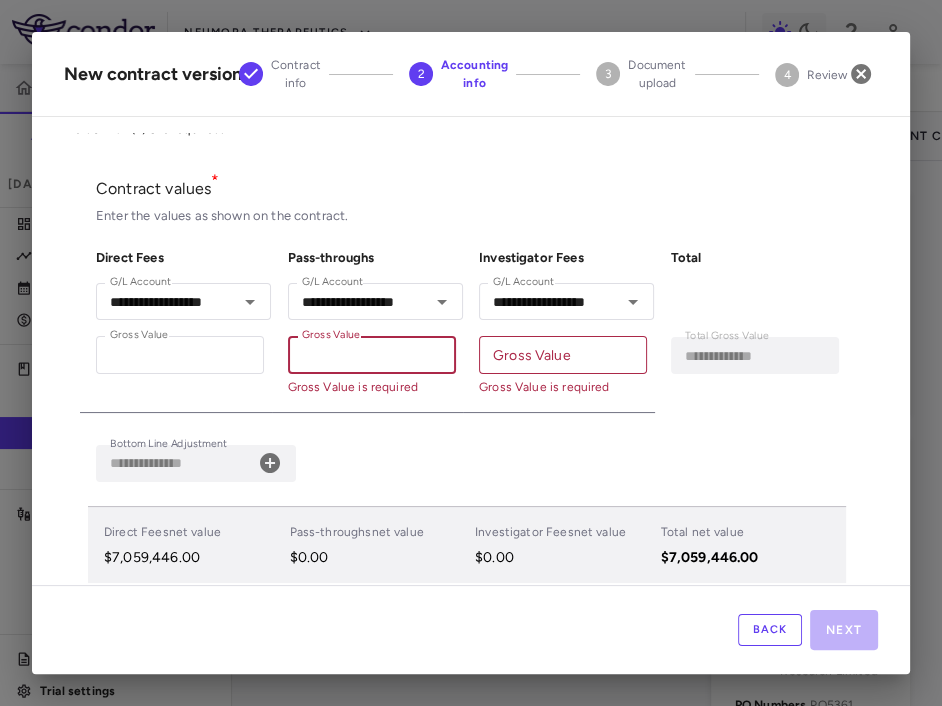click on "Gross Value" at bounding box center (372, 354) 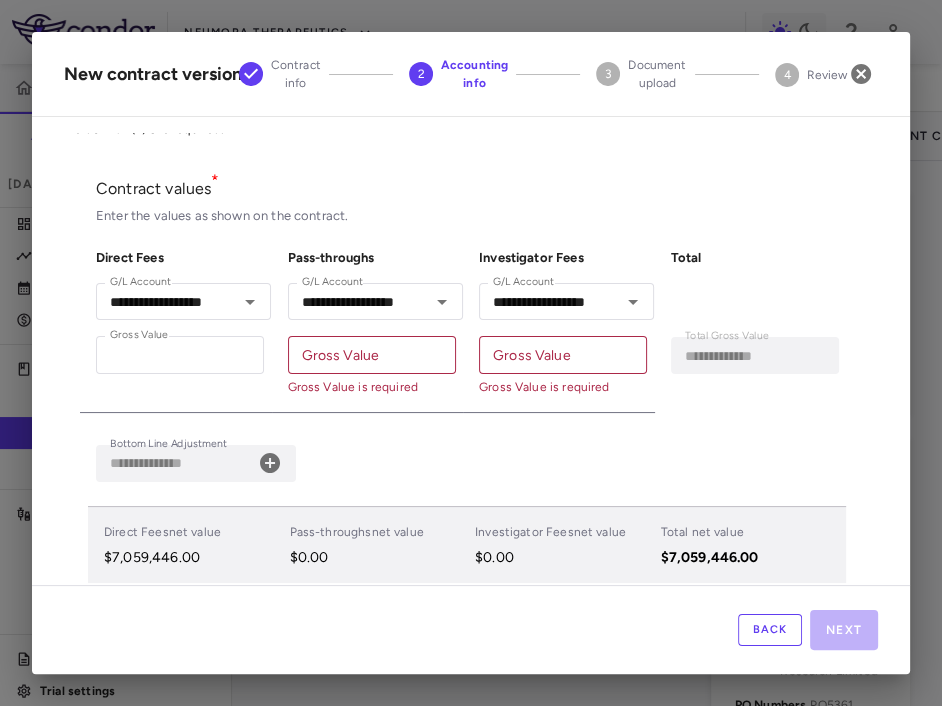 click 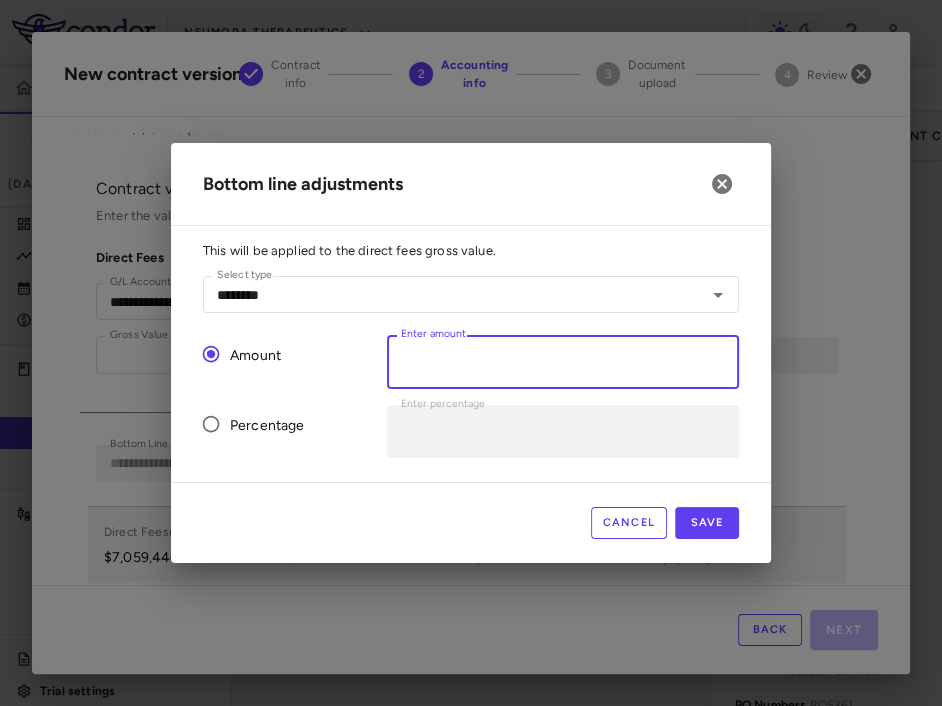 click on "*" at bounding box center (563, 361) 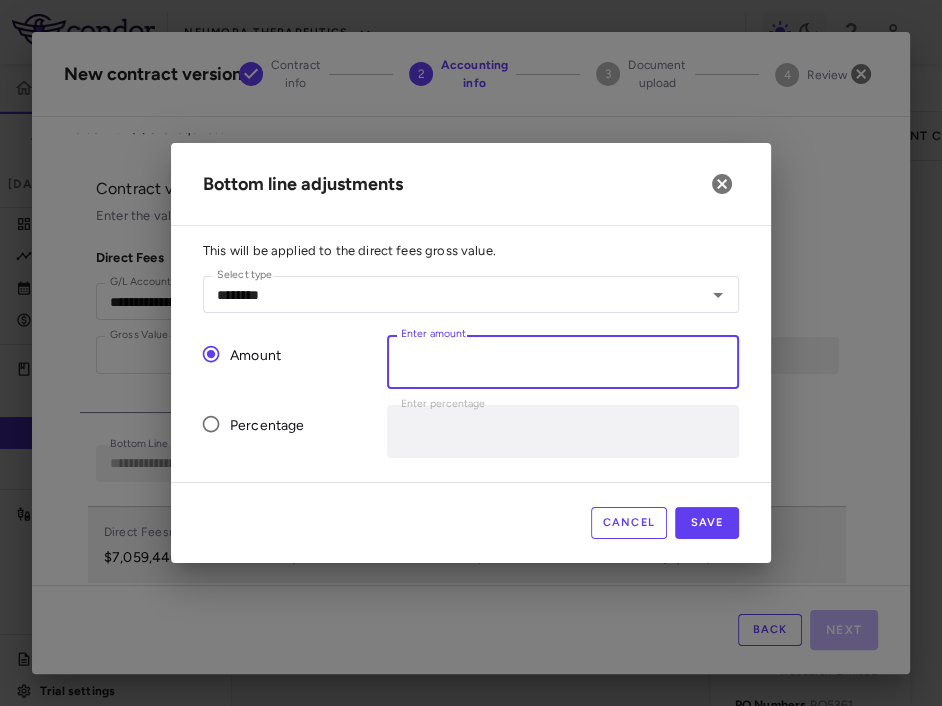 type on "*" 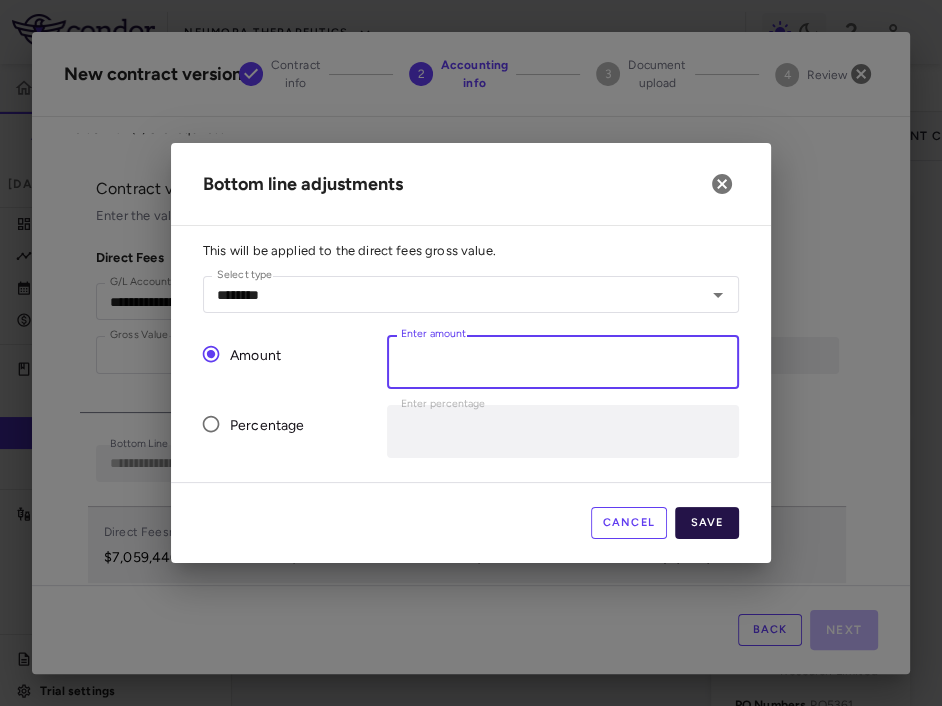 click on "Save" at bounding box center (707, 523) 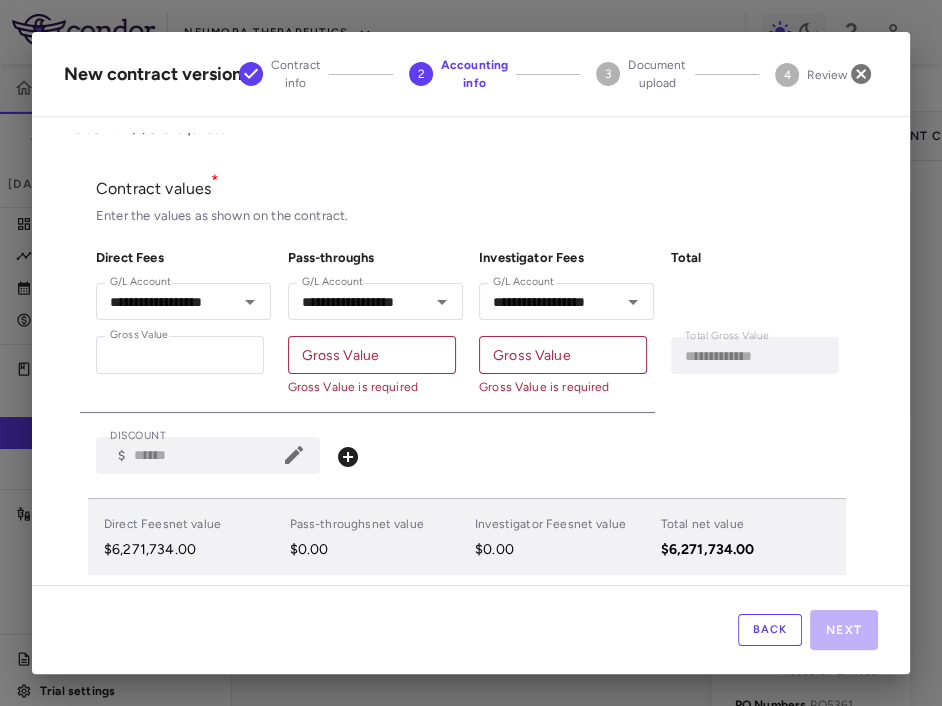 click 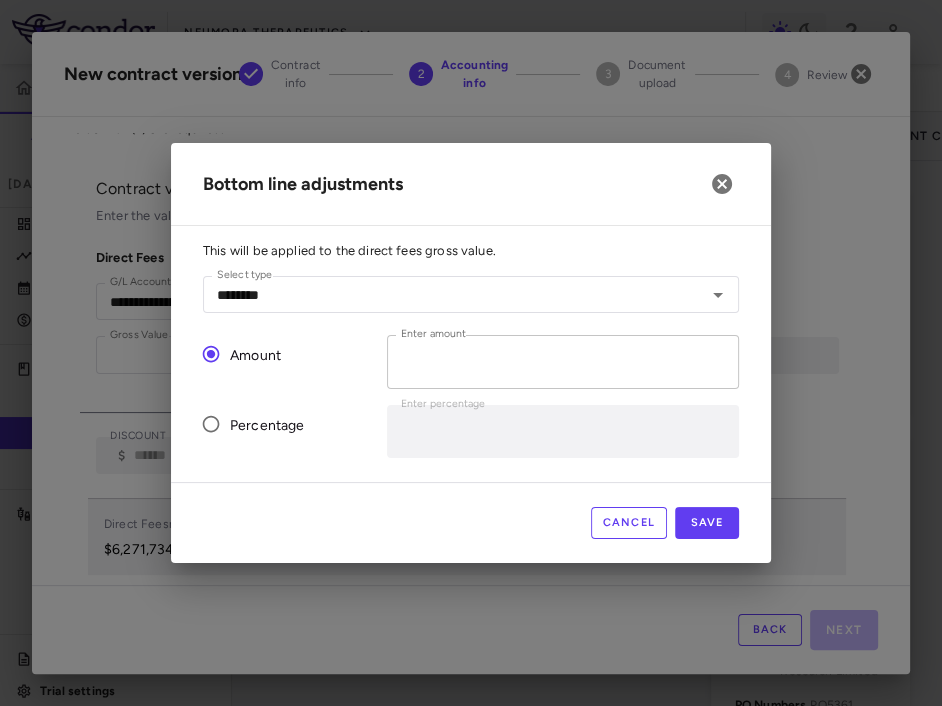 click on "*" at bounding box center [563, 361] 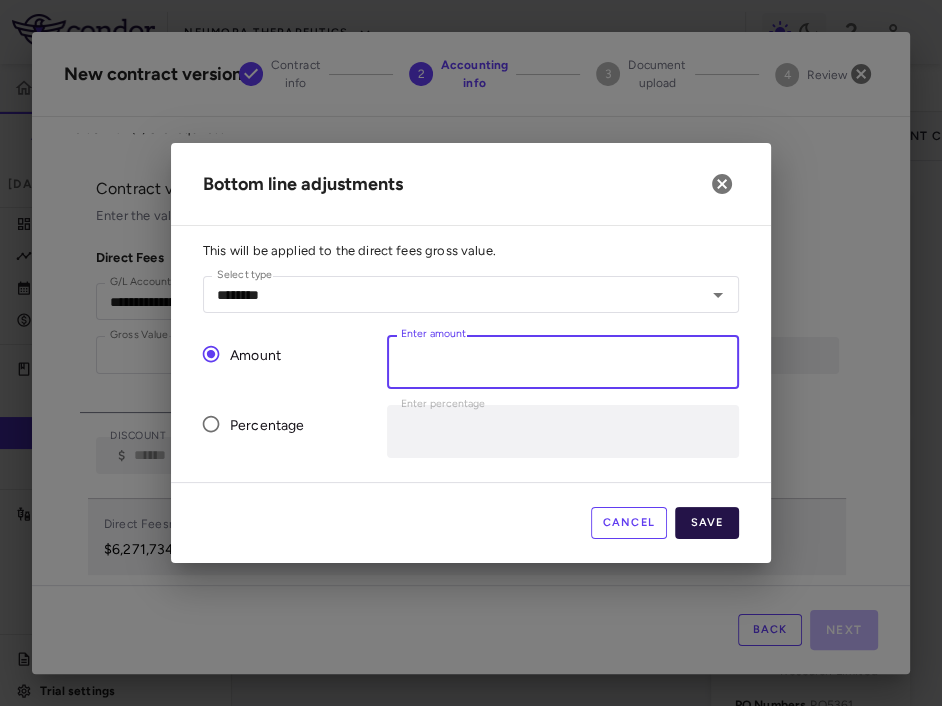 click on "Save" at bounding box center [707, 523] 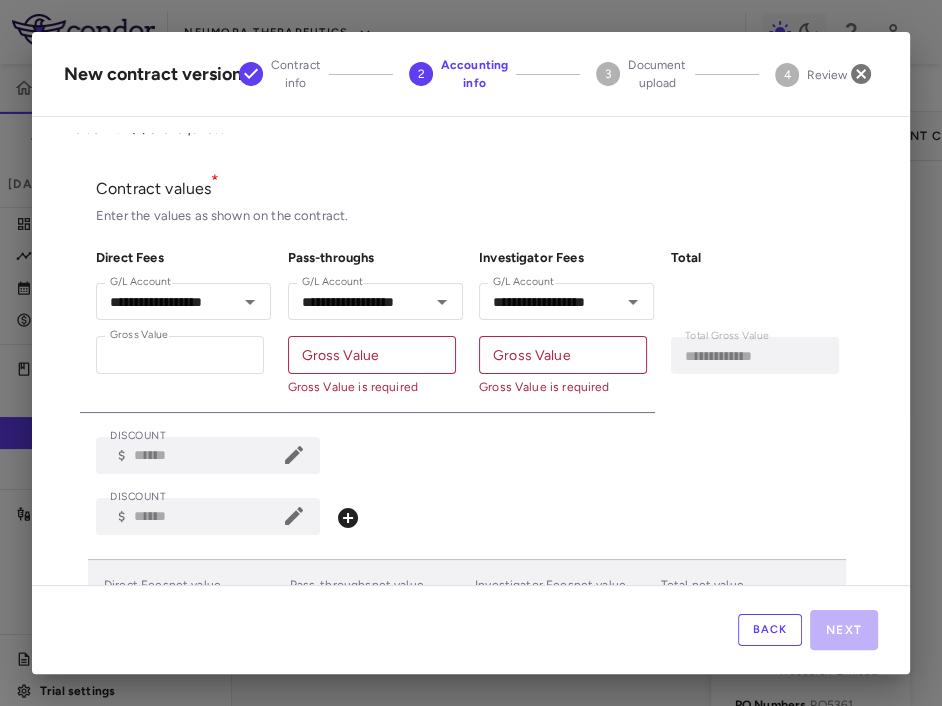 click 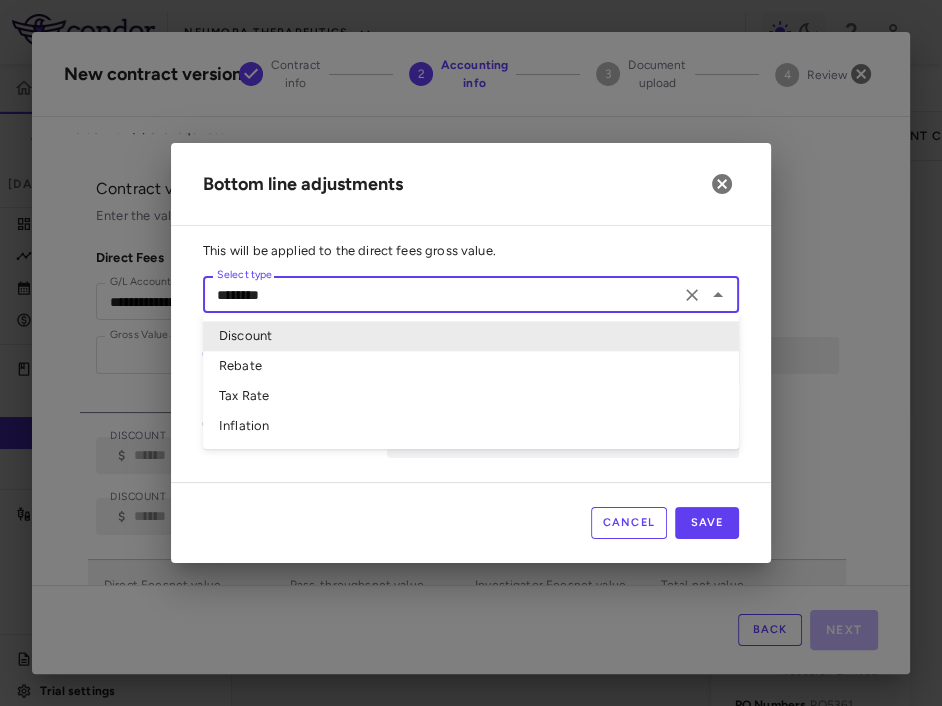 click on "********" at bounding box center (441, 294) 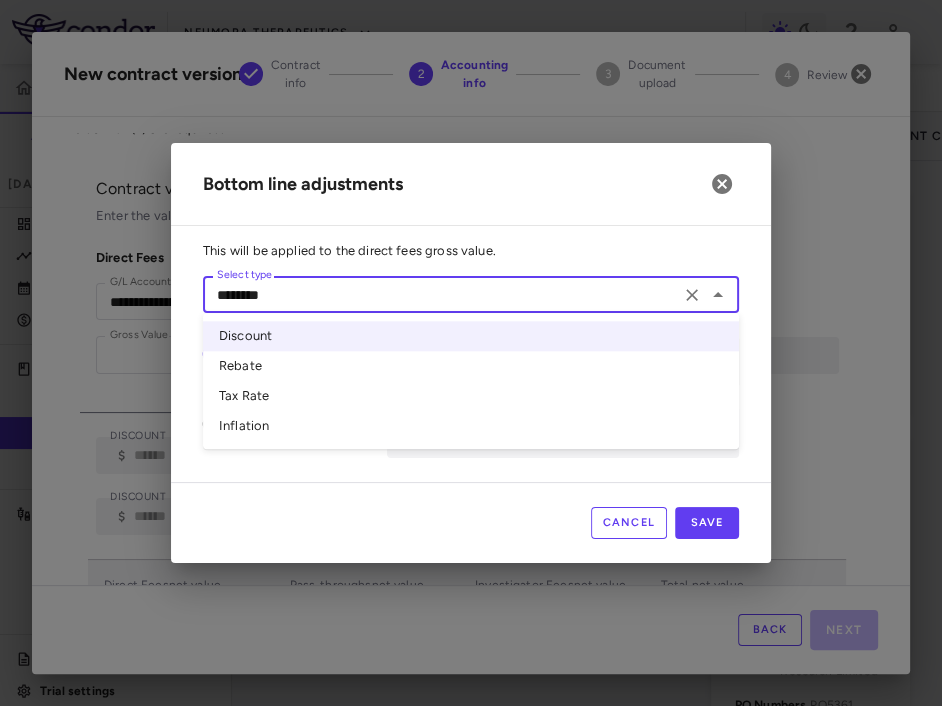 click on "Inflation" at bounding box center (471, 427) 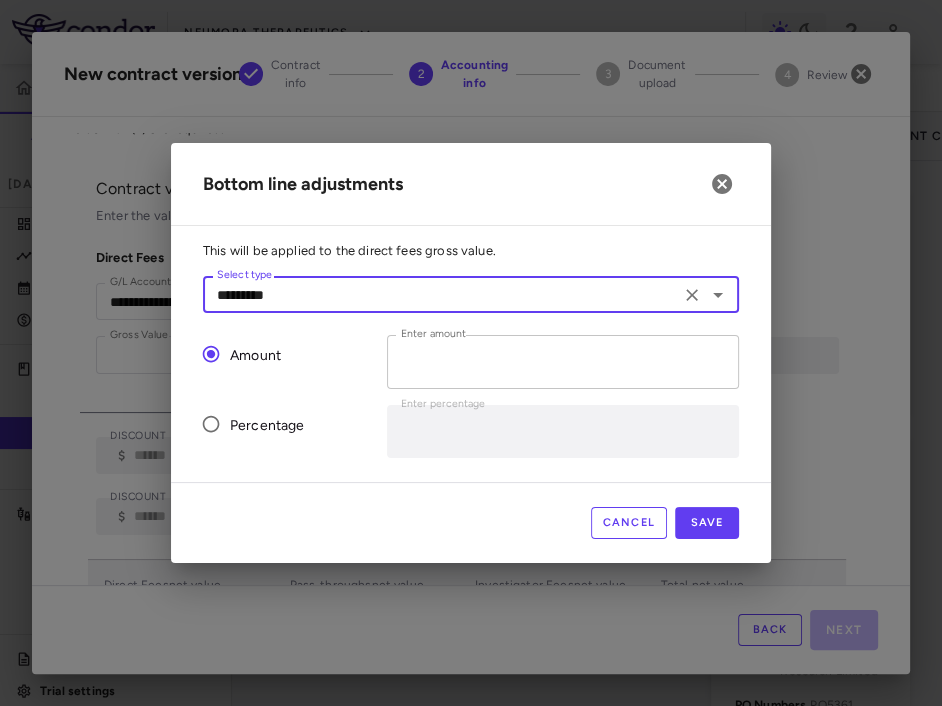 click on "*" at bounding box center [563, 361] 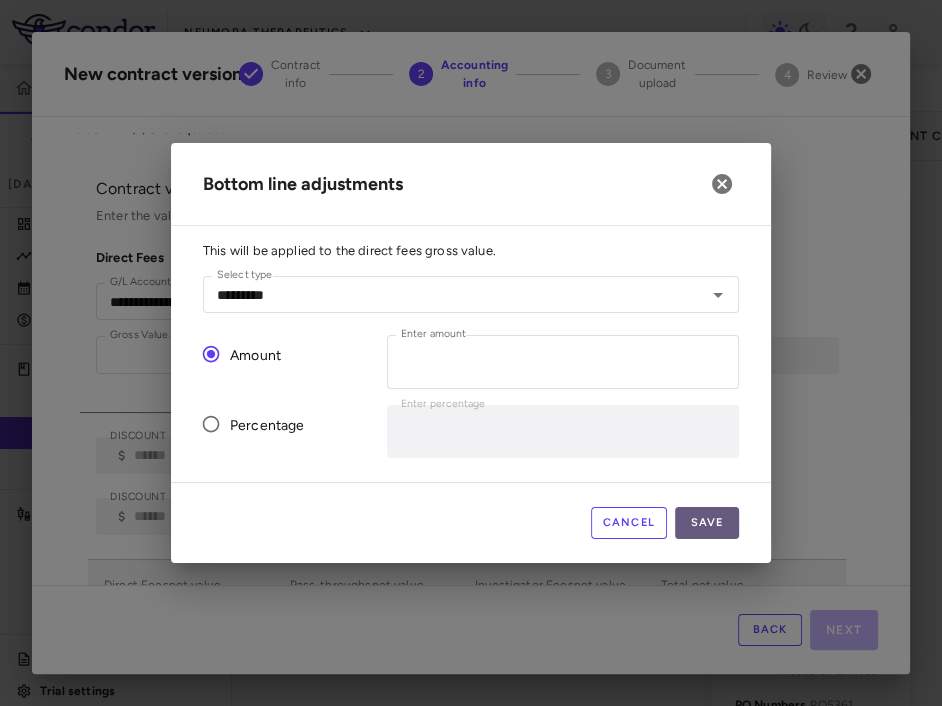 click on "Save" at bounding box center [707, 523] 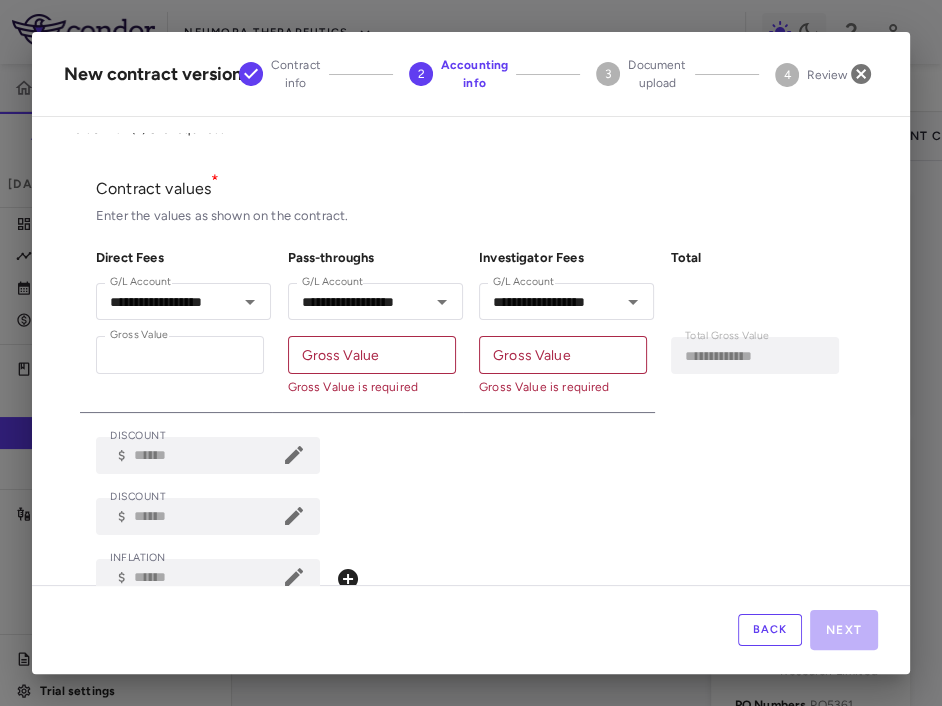 click on "Gross Value Gross Value Gross Value is required" at bounding box center (563, 365) 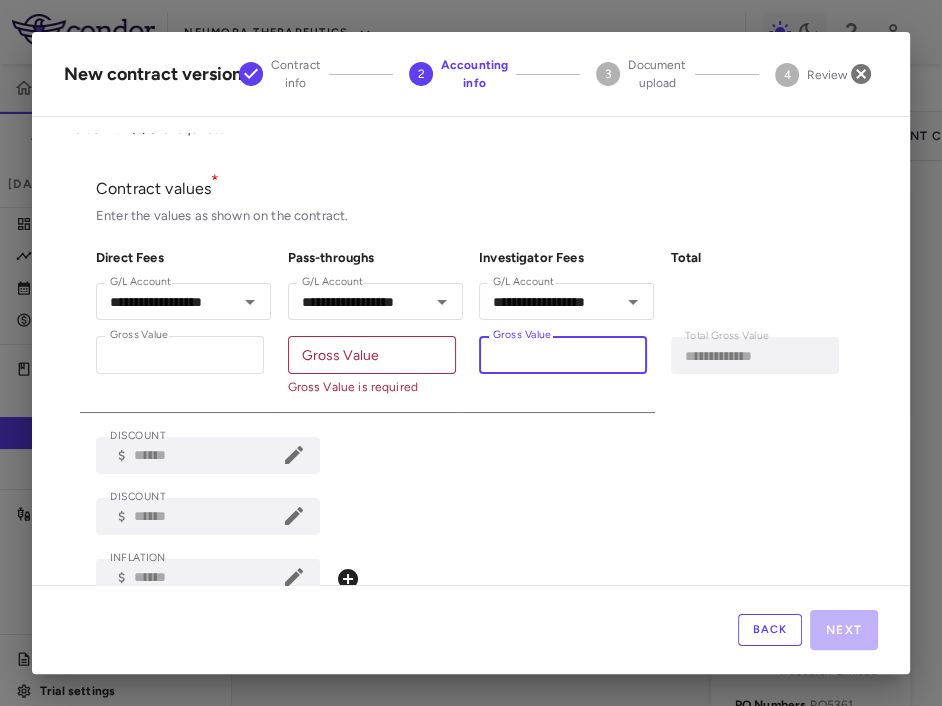 type on "**********" 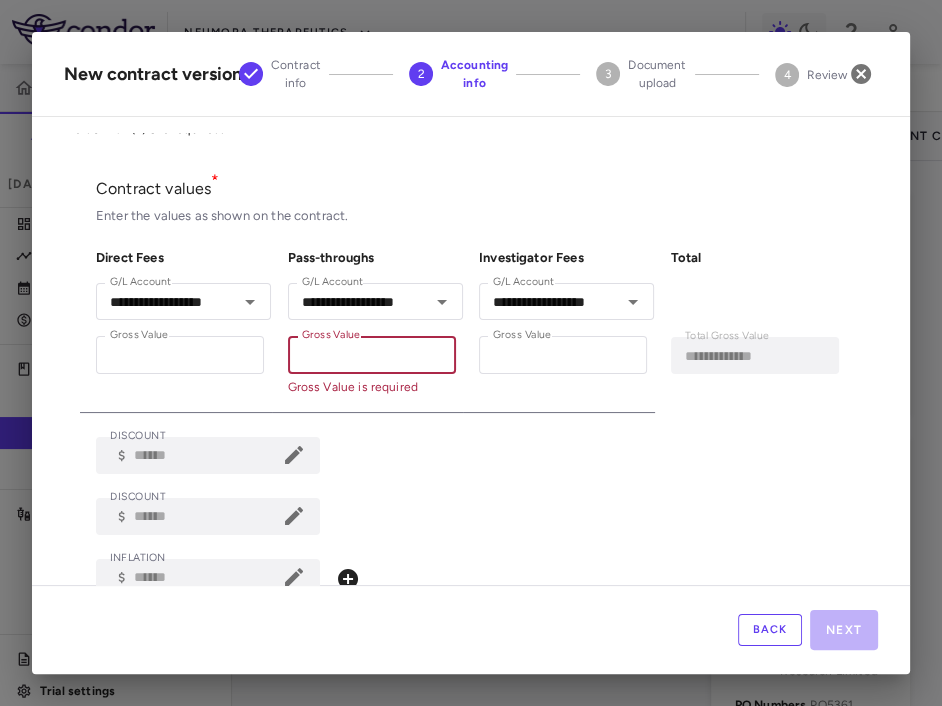 click on "Gross Value" at bounding box center (372, 354) 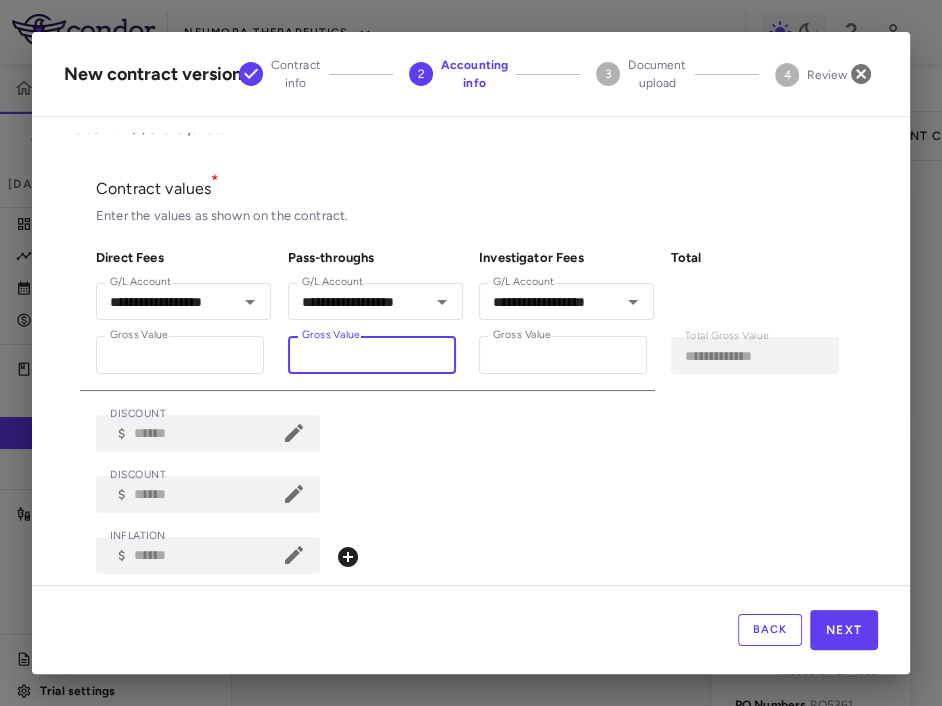 type on "***" 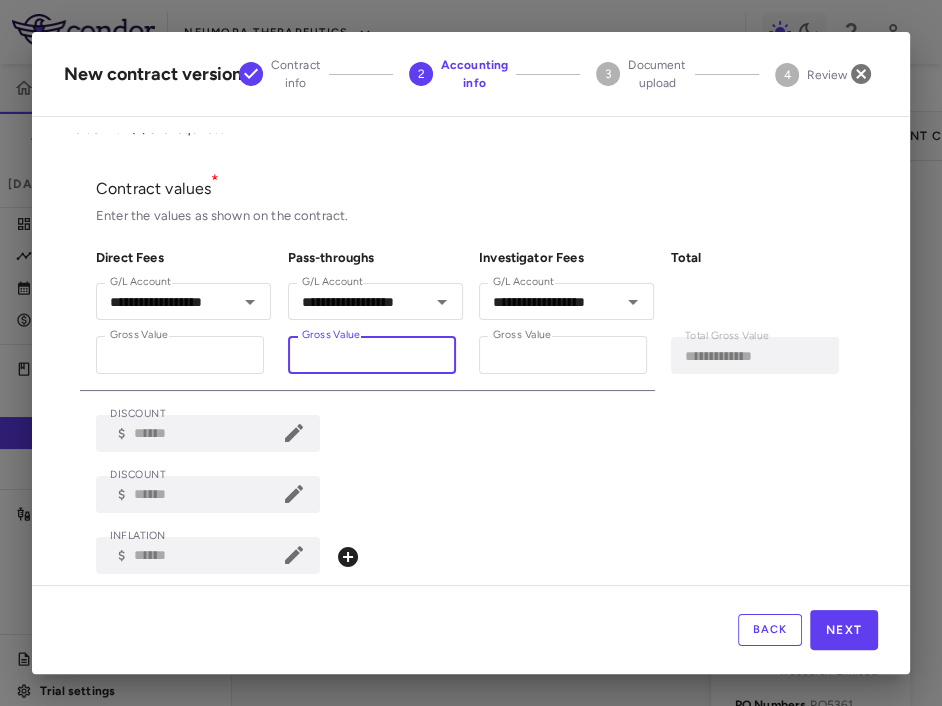 type on "**********" 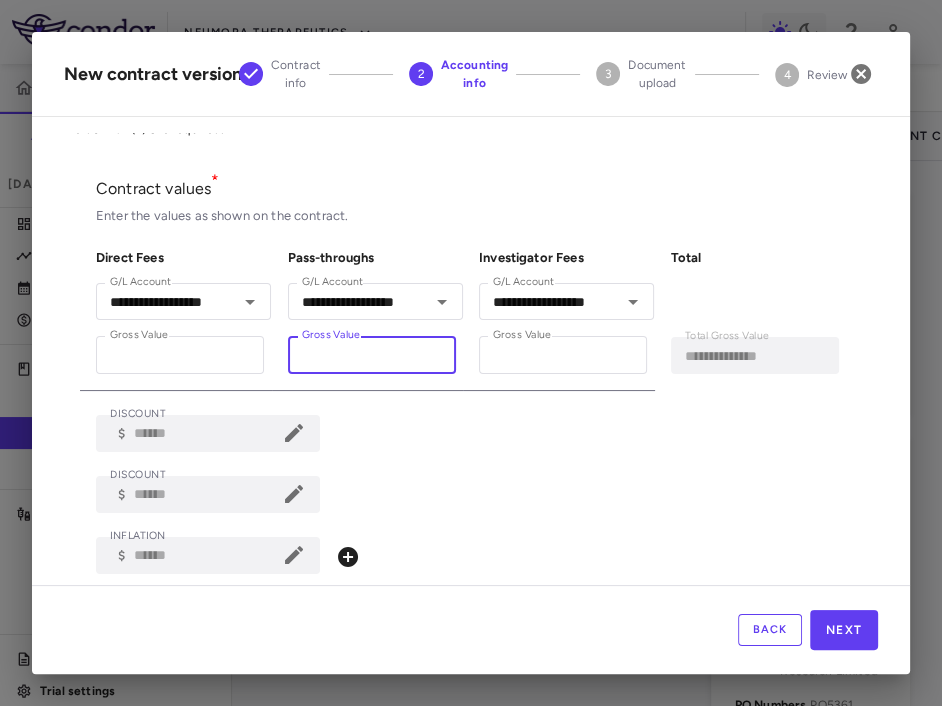 type on "*********" 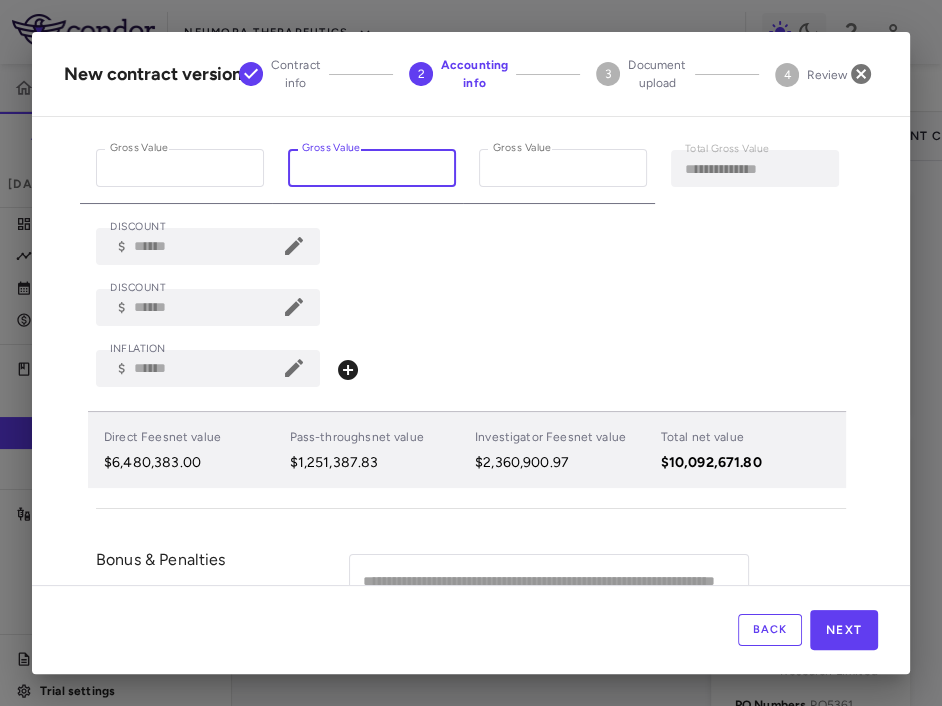 scroll, scrollTop: 244, scrollLeft: 0, axis: vertical 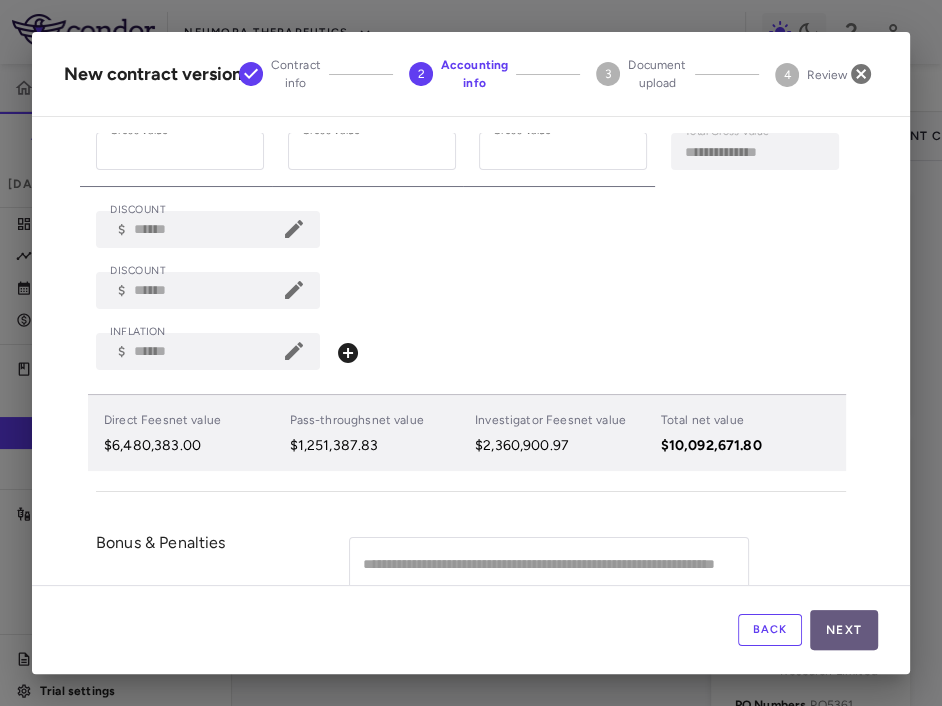 click on "Next" at bounding box center [844, 630] 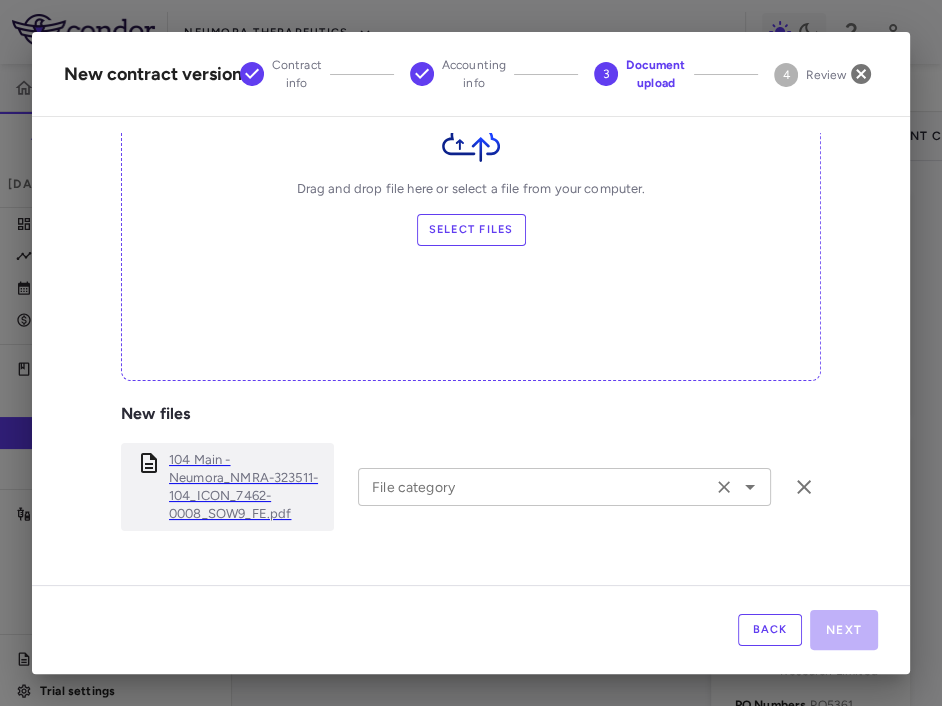 scroll, scrollTop: 245, scrollLeft: 0, axis: vertical 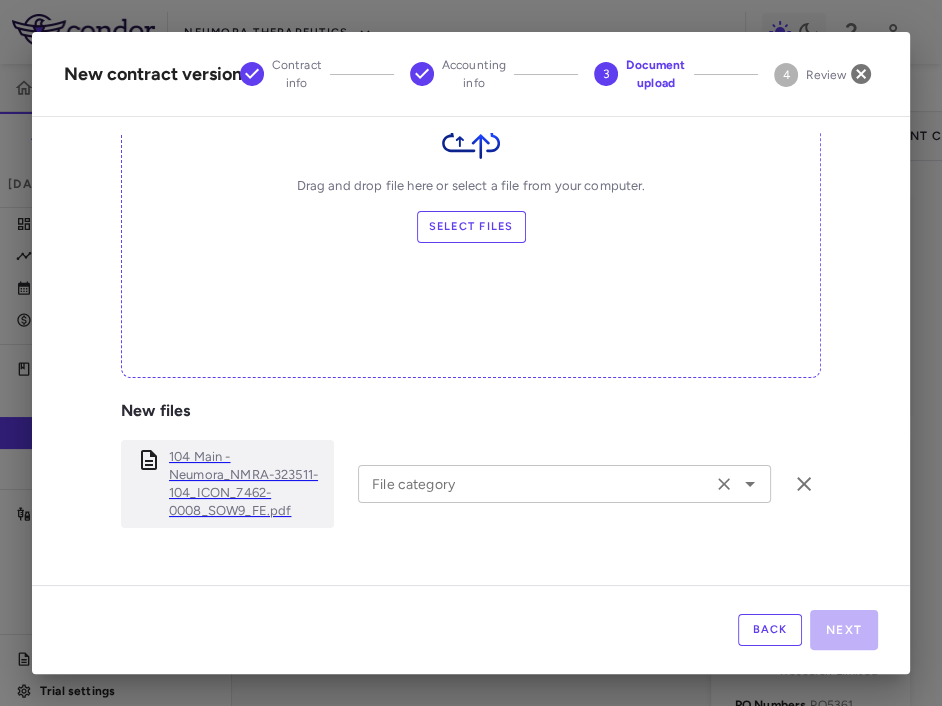 click on "File category" at bounding box center [564, 483] 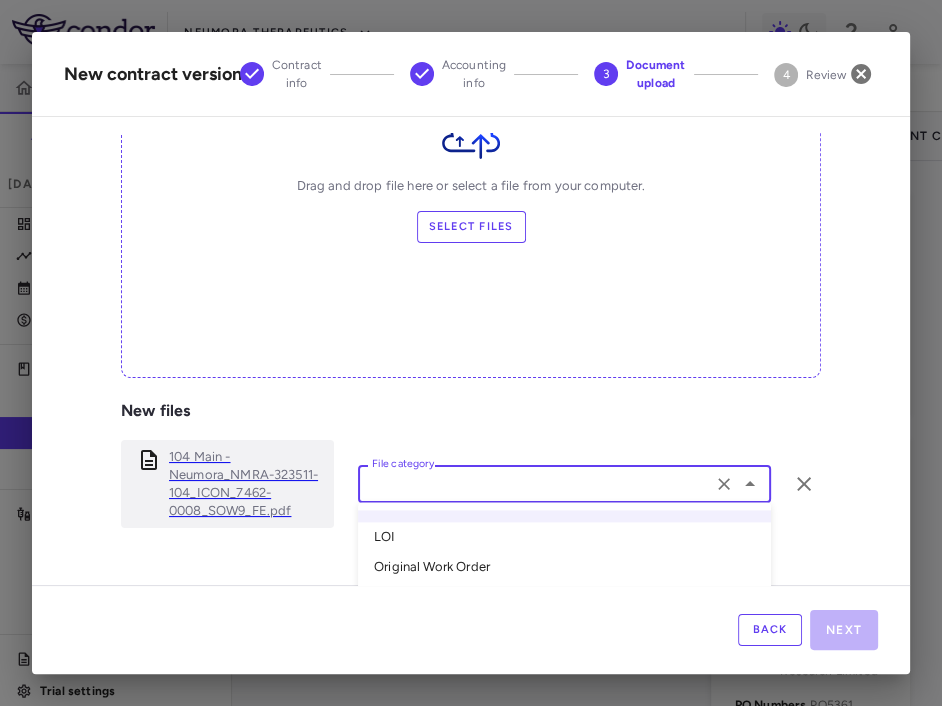 drag, startPoint x: 561, startPoint y: 548, endPoint x: 551, endPoint y: 561, distance: 16.40122 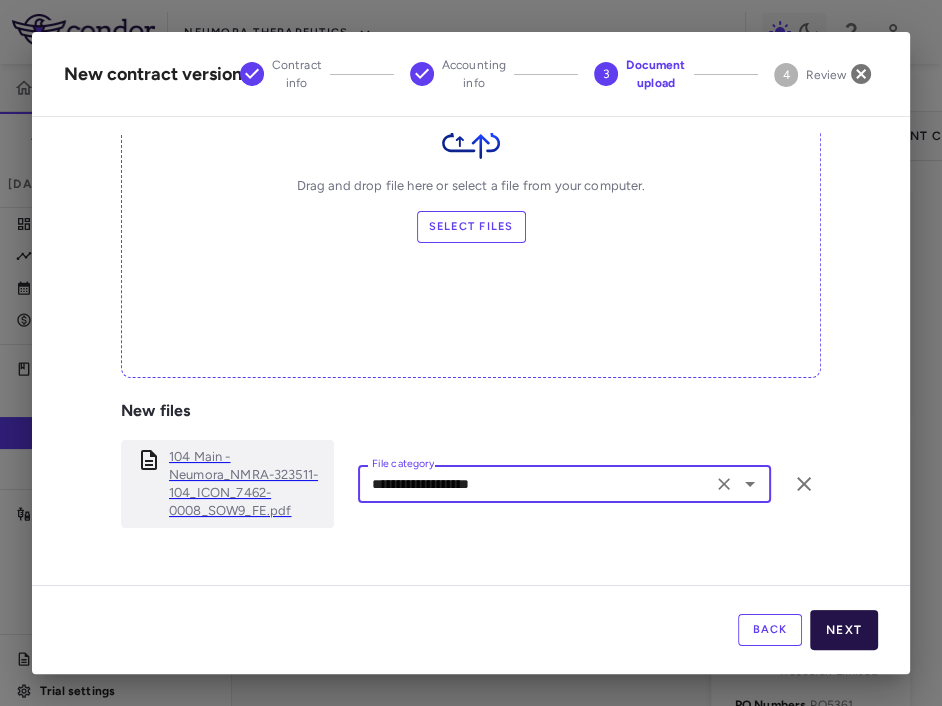 click on "Next" at bounding box center (844, 630) 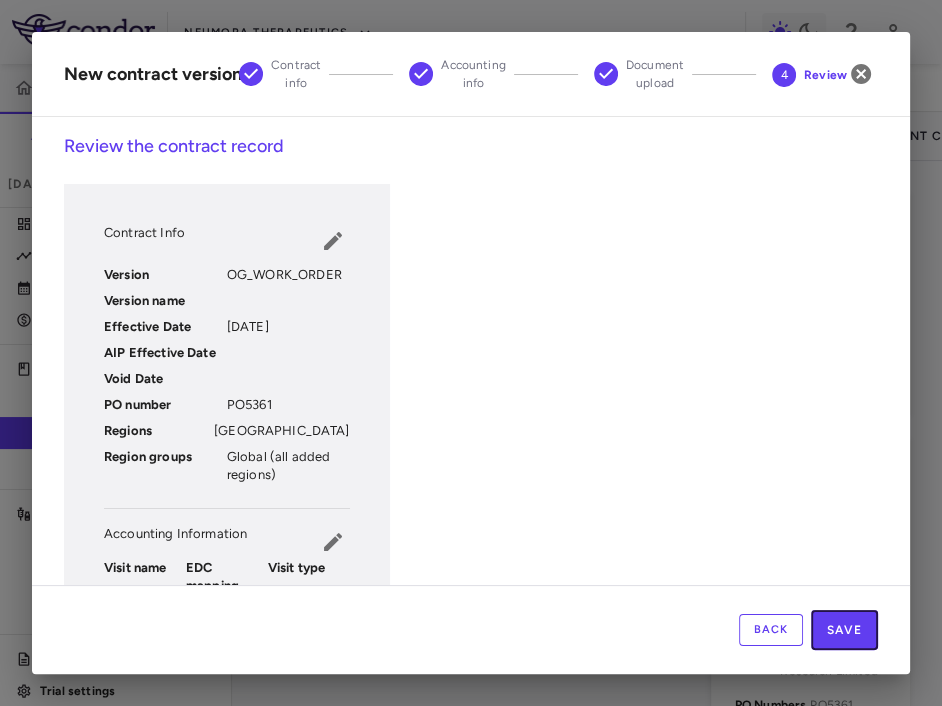 click on "Save" at bounding box center [844, 630] 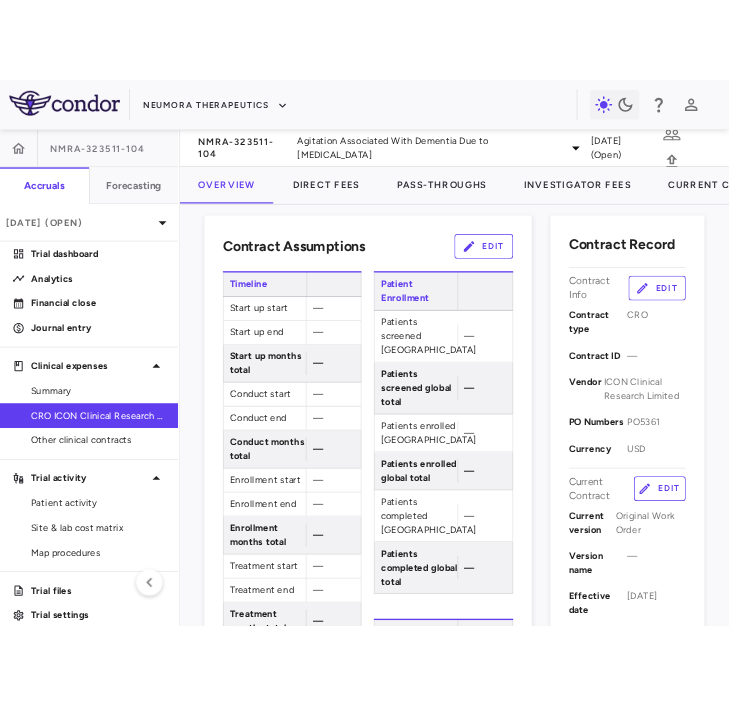scroll, scrollTop: 278, scrollLeft: 0, axis: vertical 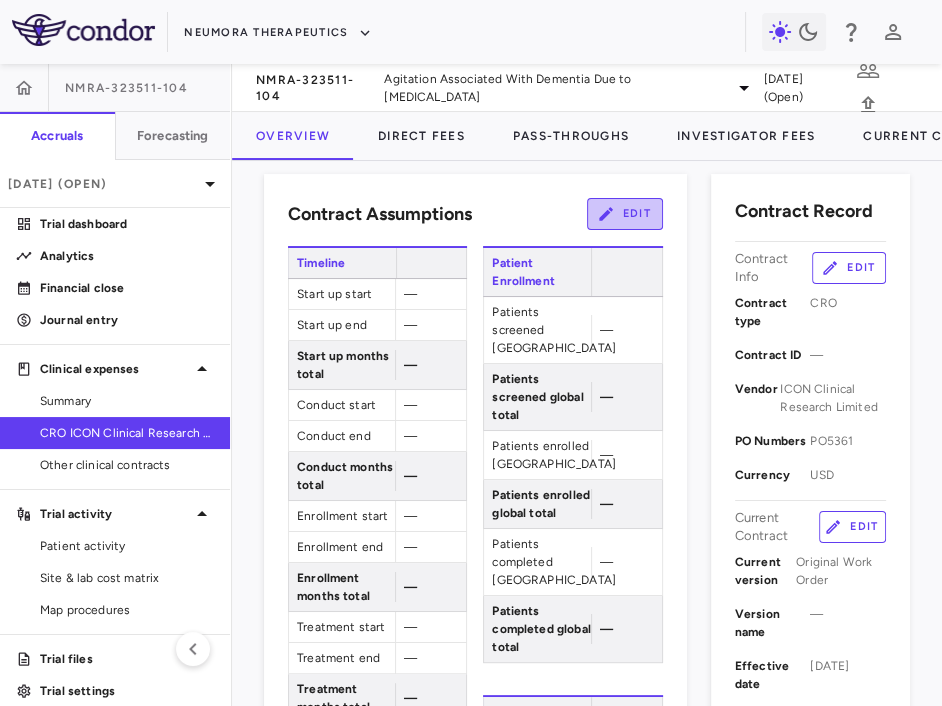 click on "Edit" at bounding box center (625, 214) 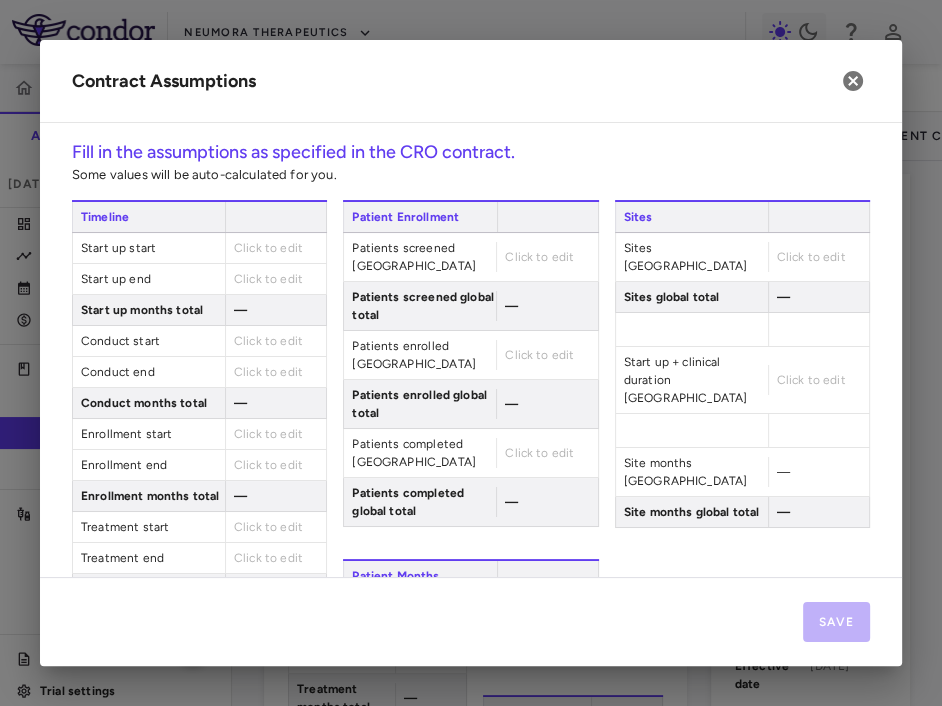 click on "Click to edit" at bounding box center [268, 248] 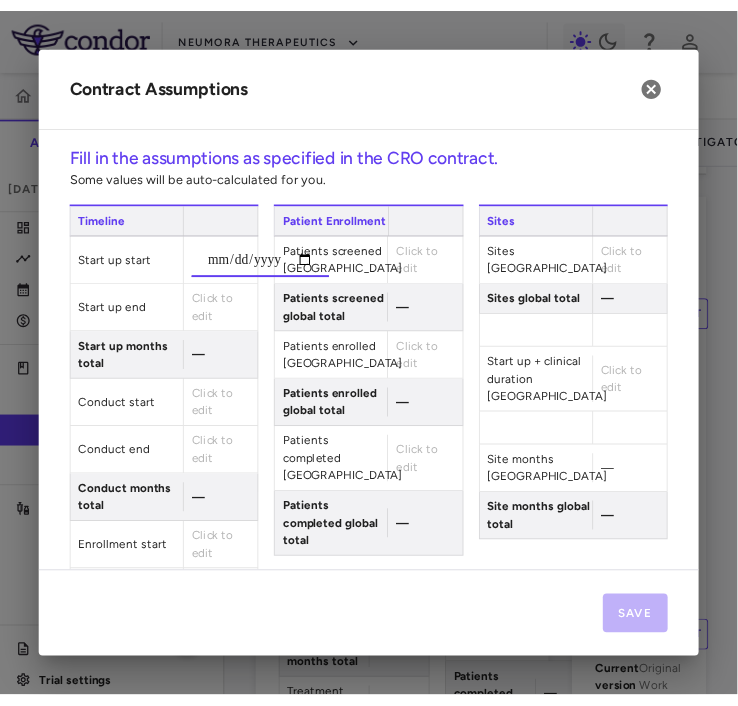 scroll, scrollTop: 296, scrollLeft: 0, axis: vertical 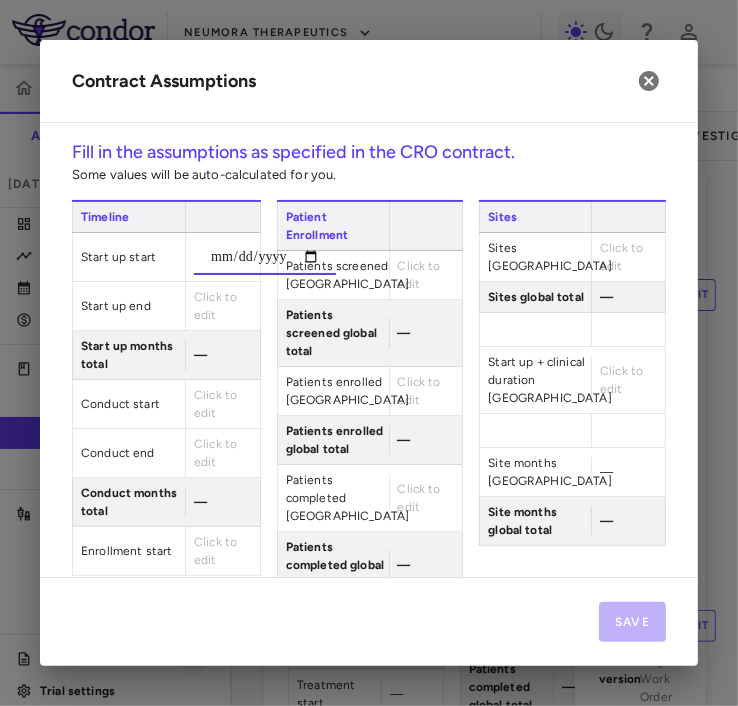 type on "**********" 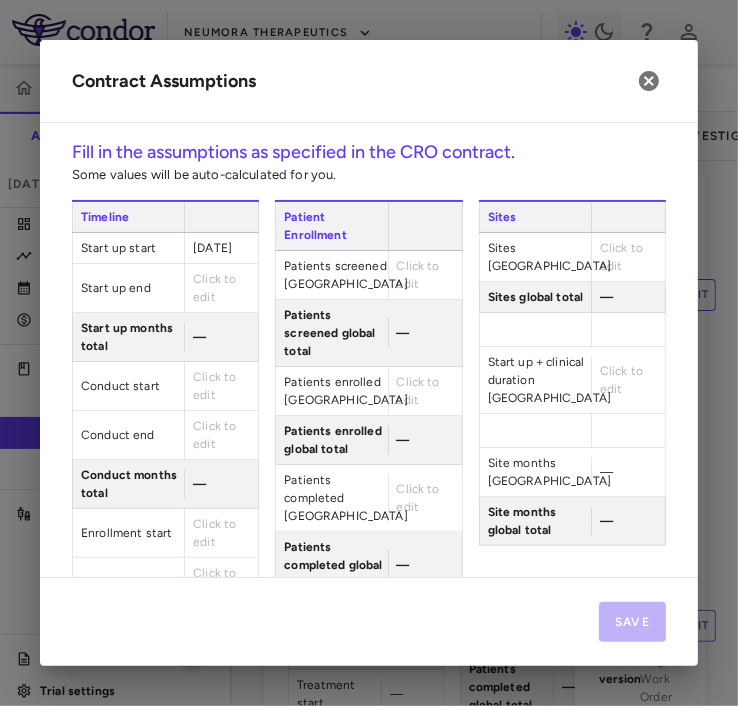 click on "Click to edit" at bounding box center (214, 288) 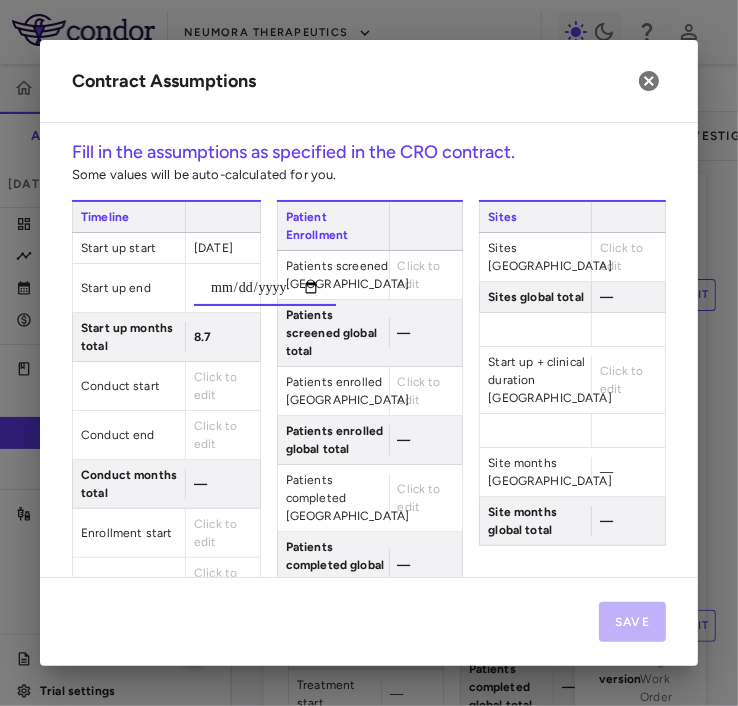 click on "**********" at bounding box center (265, 288) 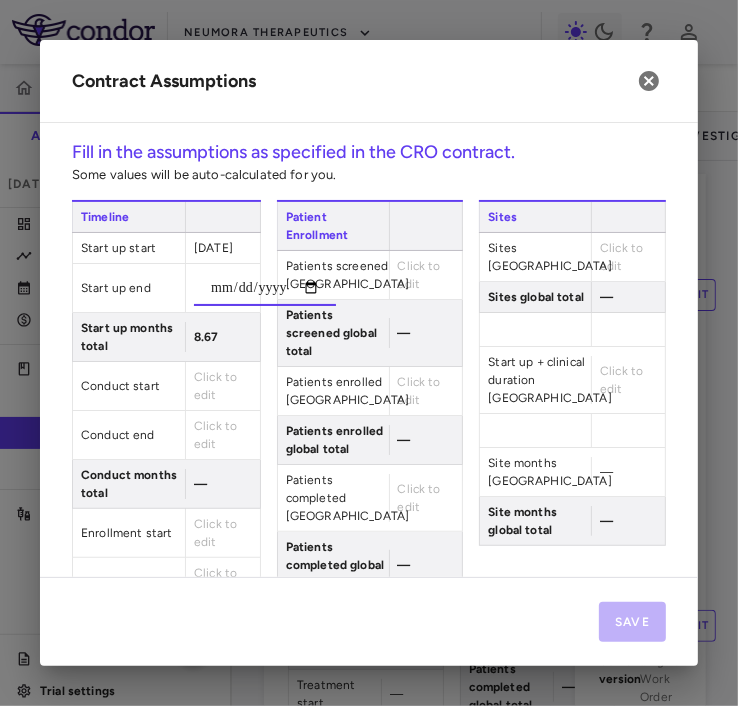 click on "**********" at bounding box center (166, 704) 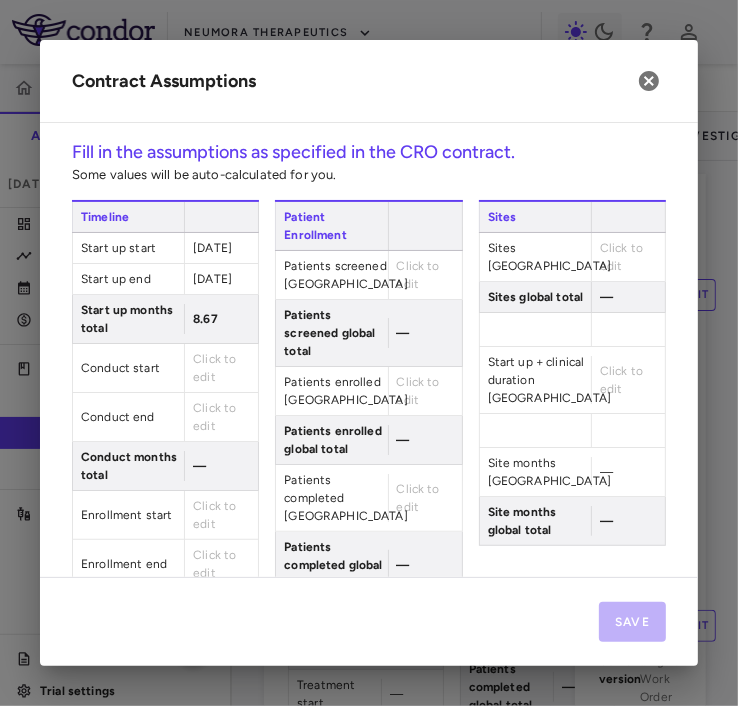 click on "Click to edit" at bounding box center [214, 368] 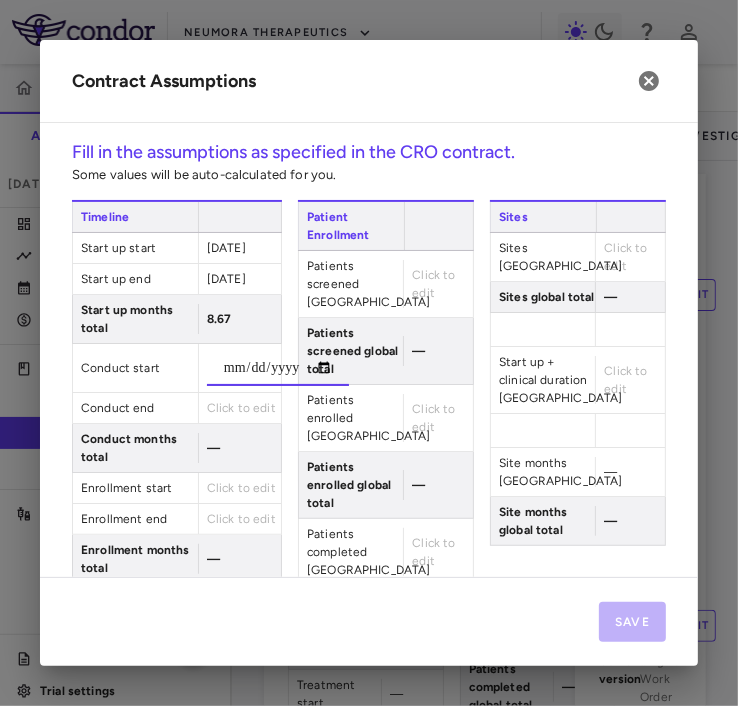 type on "**********" 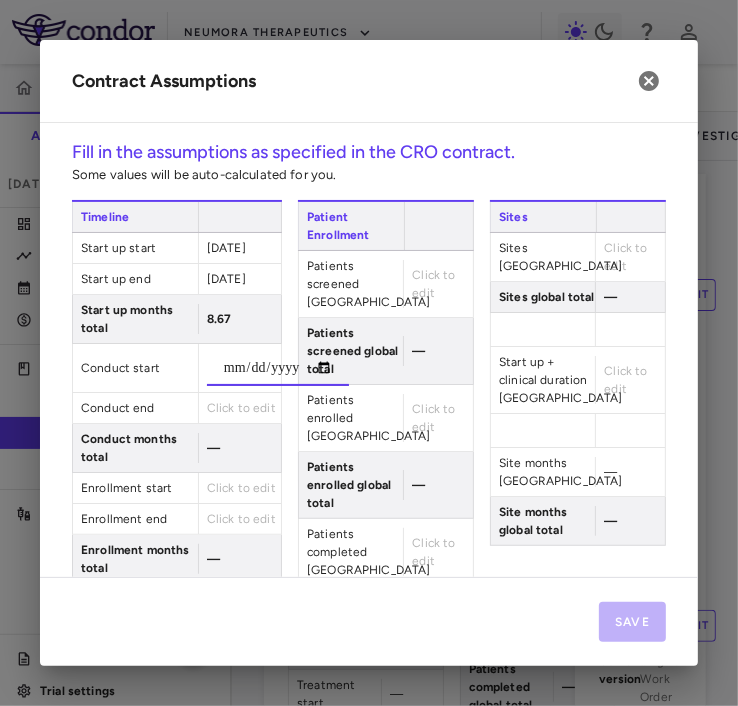 click on "**********" at bounding box center [177, 605] 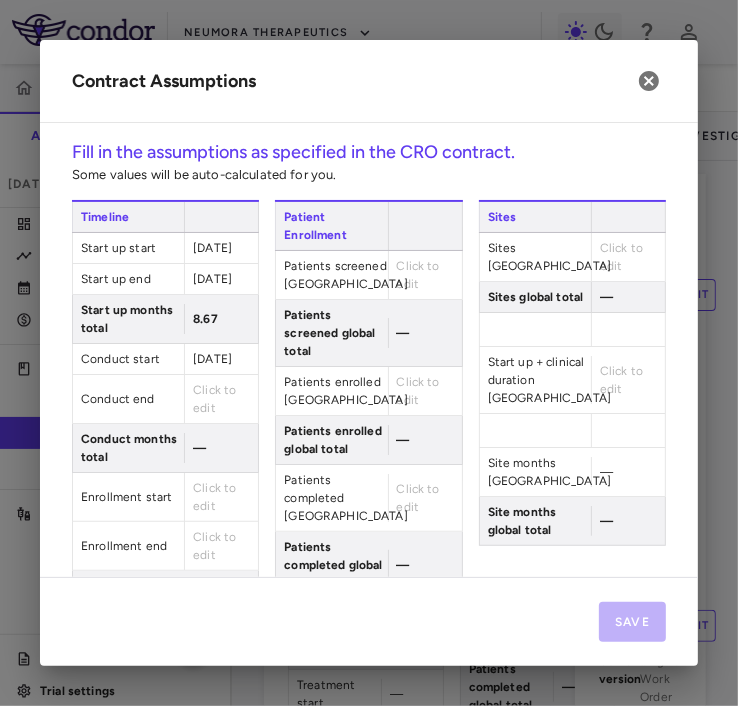 click on "Click to edit" at bounding box center [214, 399] 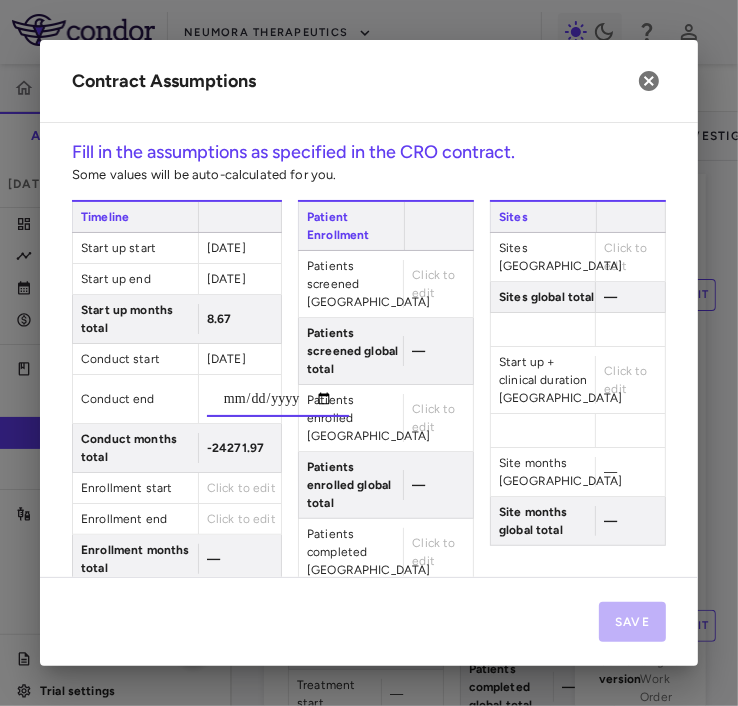 type on "**********" 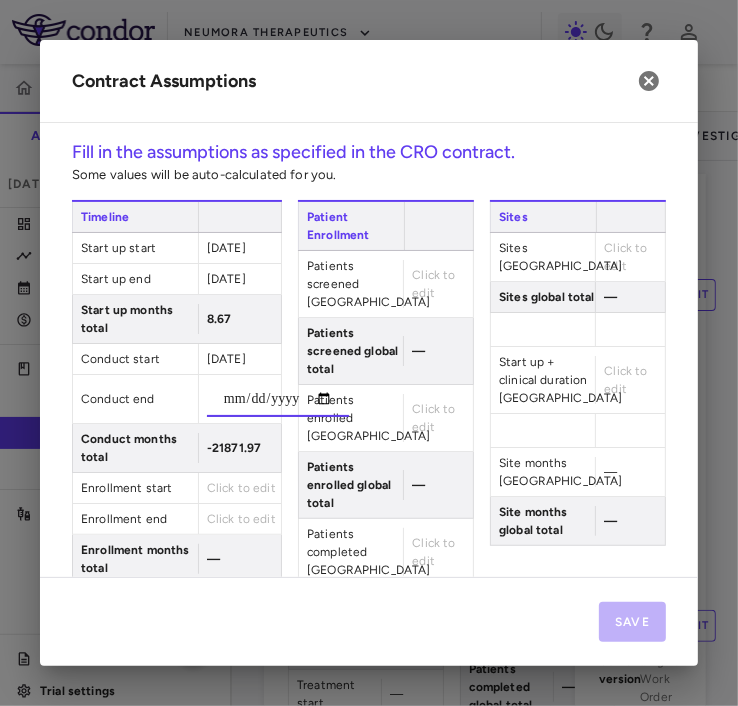 type on "**********" 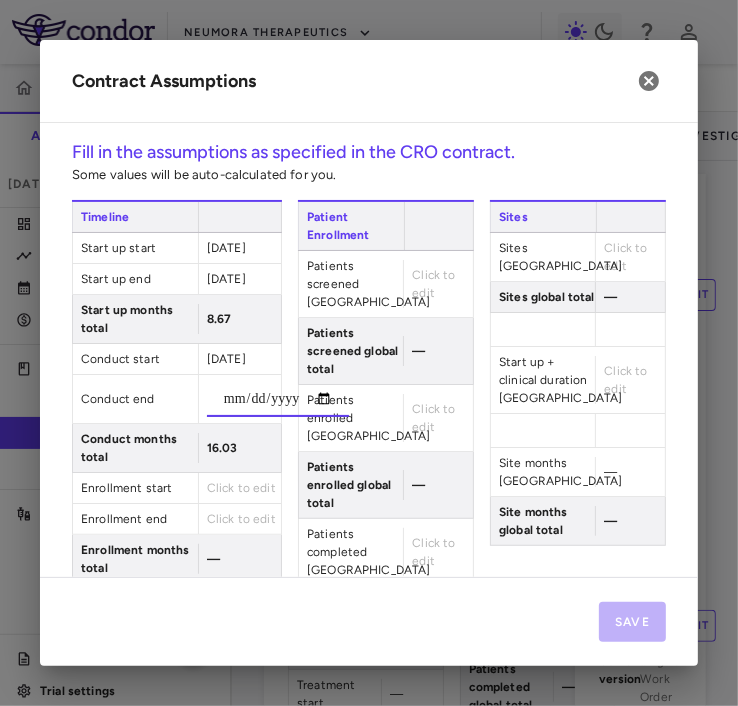 click on "**********" at bounding box center (177, 605) 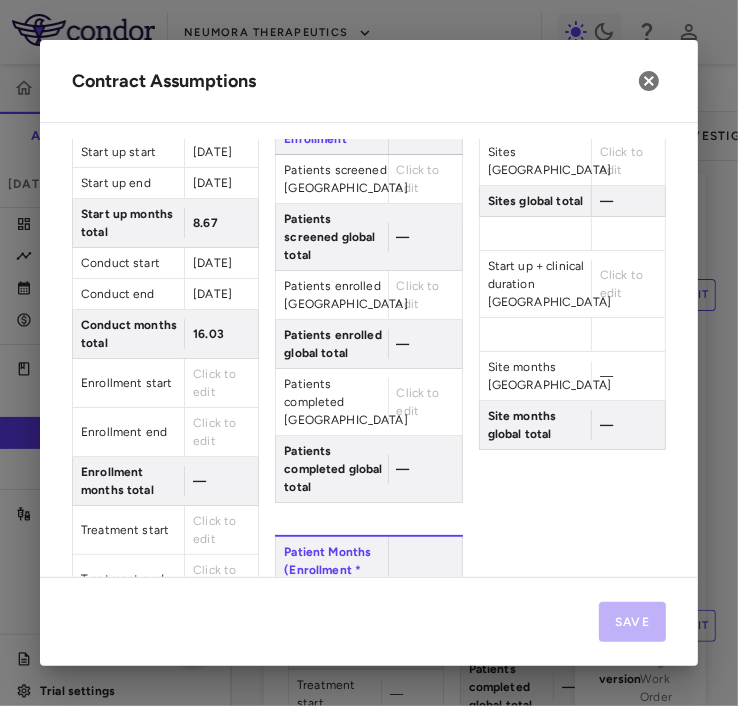 click on "Click to edit" at bounding box center [214, 383] 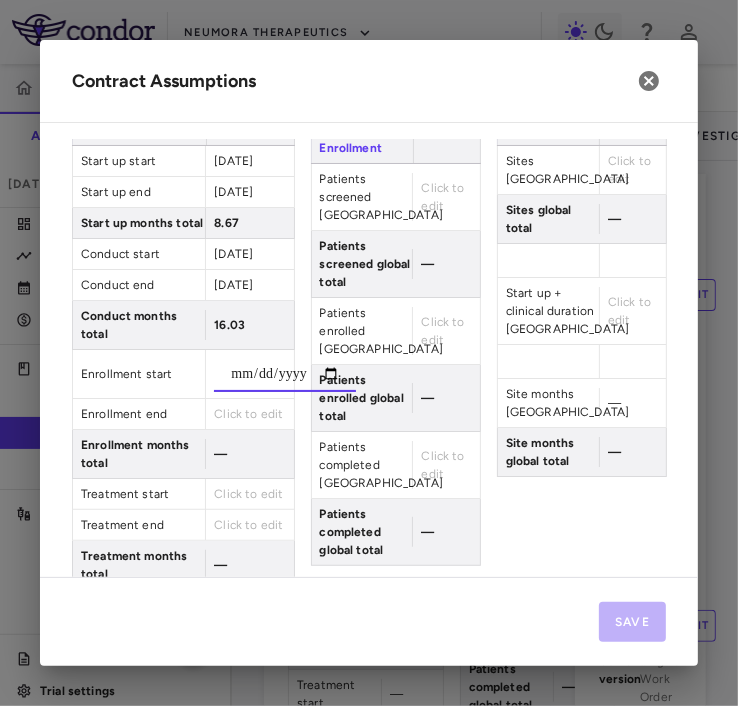 type on "**********" 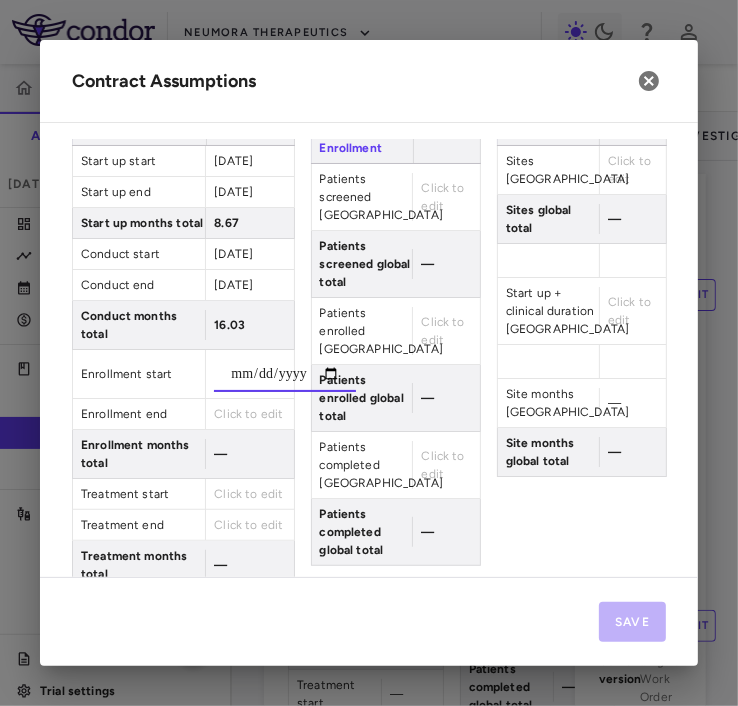 click on "**********" at bounding box center [369, 500] 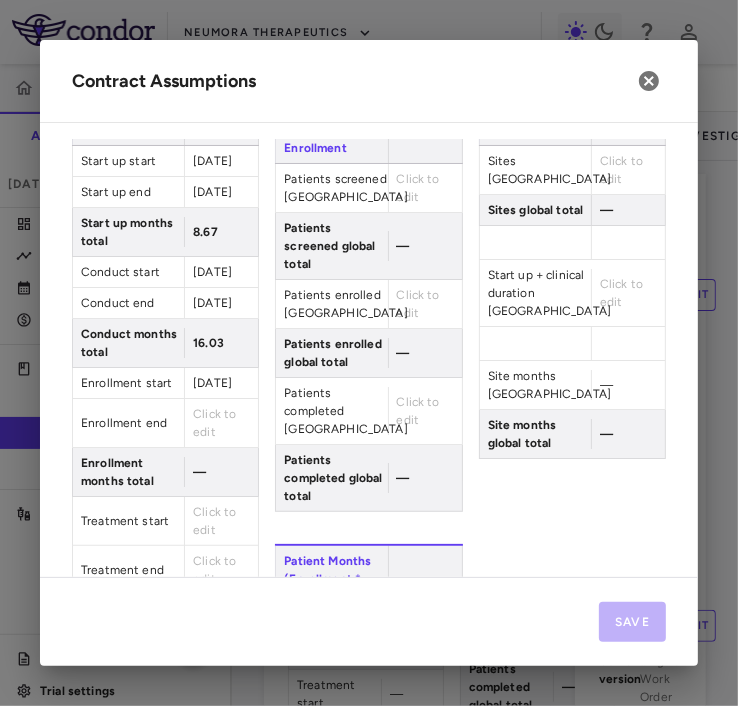 click on "Click to edit" at bounding box center [214, 423] 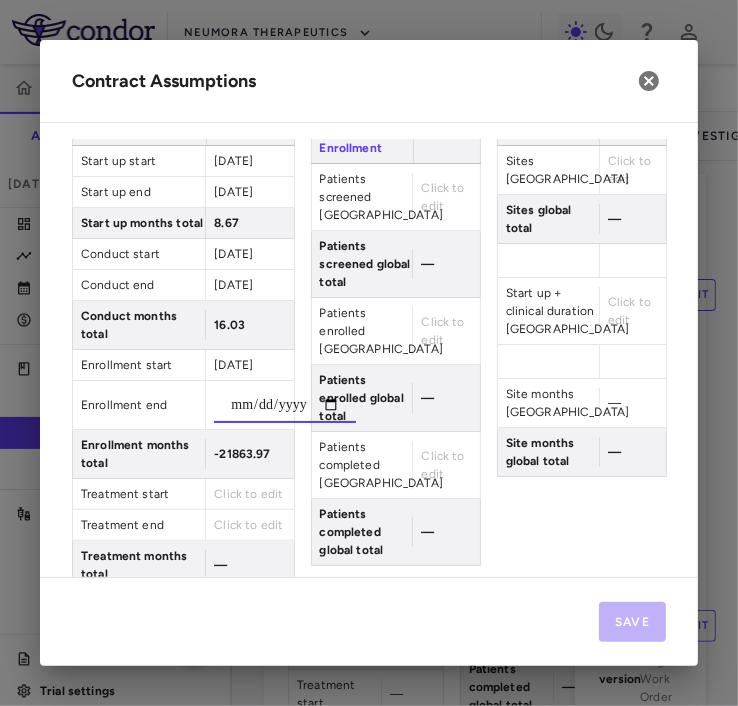 type on "**********" 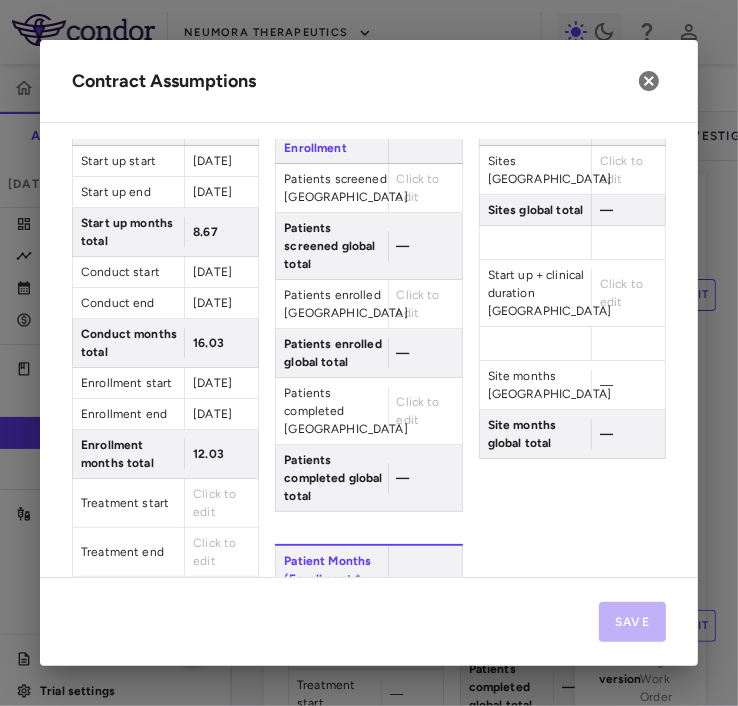 click on "Timeline Start up start 2024-01-05 Start up end 2024-09-24 Start up months total 8.67 Conduct start 2024-09-10 Conduct end 2026-01-10 Conduct months total 16.03 Enrollment start 2024-09-10 Enrollment end 2025-09-10 Enrollment months total 12.03 Treatment start Click to edit Treatment end Click to edit Treatment months total — Followup start Click to edit Followup end Click to edit Followup months total — Close start Click to edit Close end Click to edit Close months total — Overall start 2024-01-05 Overall end — Overall months total — Patient Enrollment Patients screened United States Click to edit Patients screened global total — Patients enrolled United States Click to edit Patients enrolled global total — Patients completed United States Click to edit Patients completed global total — Patient Months (Enrollment * throughput) Expected patient throughput (months) Click to edit       Patient months United States — Patient months global total — Sites Sites United States Click to edit —" at bounding box center [369, 572] 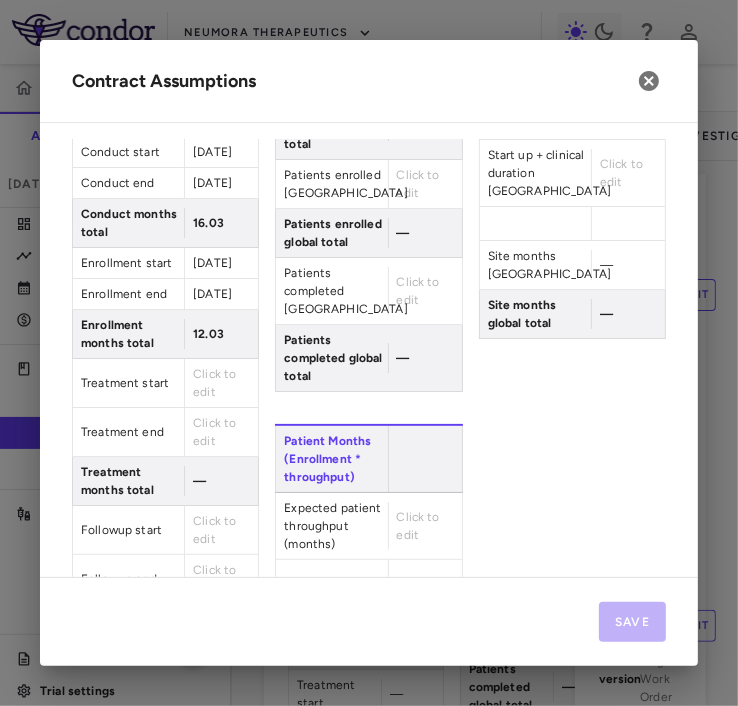click on "Click to edit" at bounding box center (214, 383) 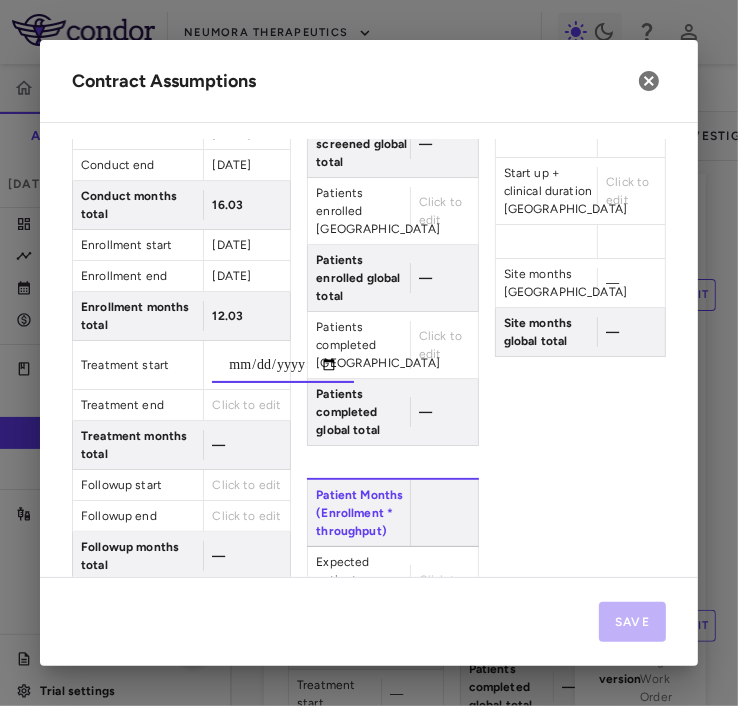 scroll, scrollTop: 170, scrollLeft: 0, axis: vertical 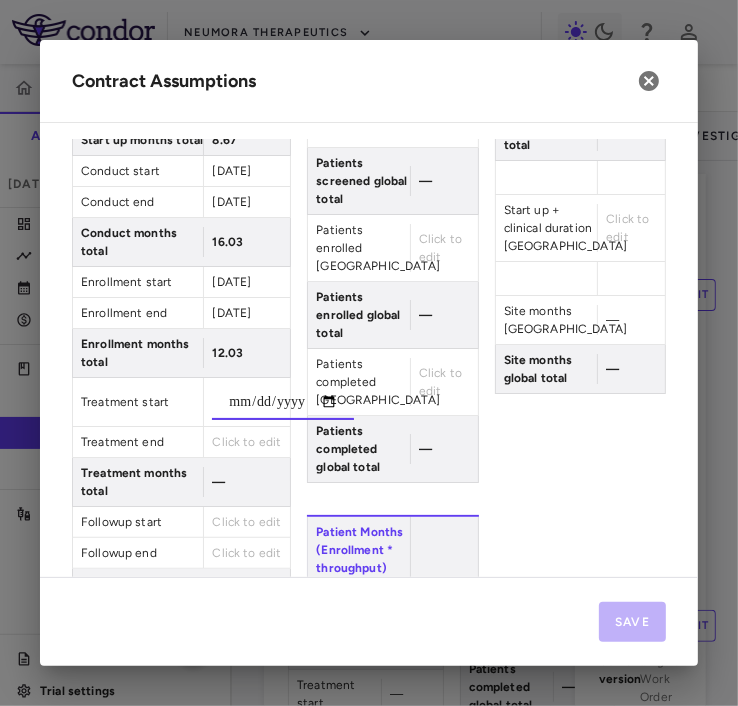 type on "**********" 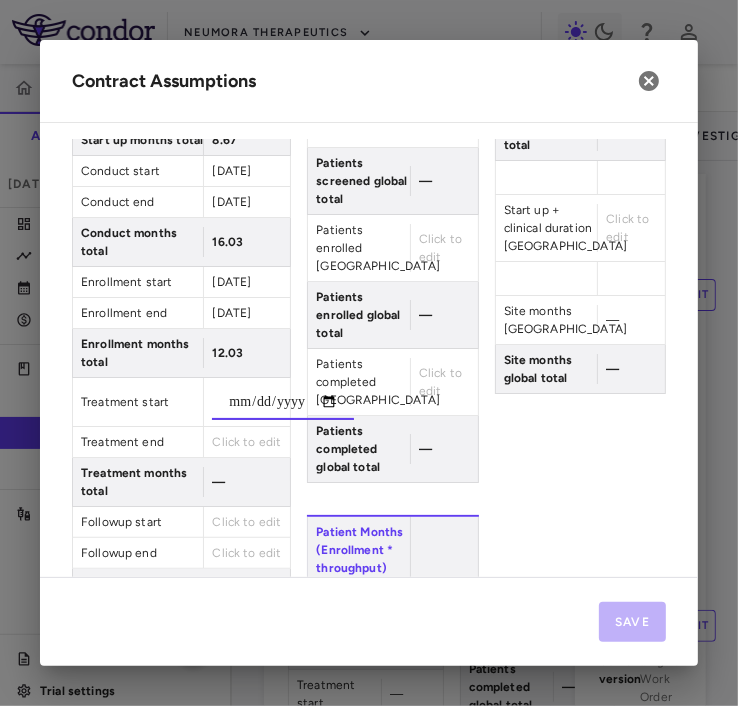 click on "**********" at bounding box center [181, 417] 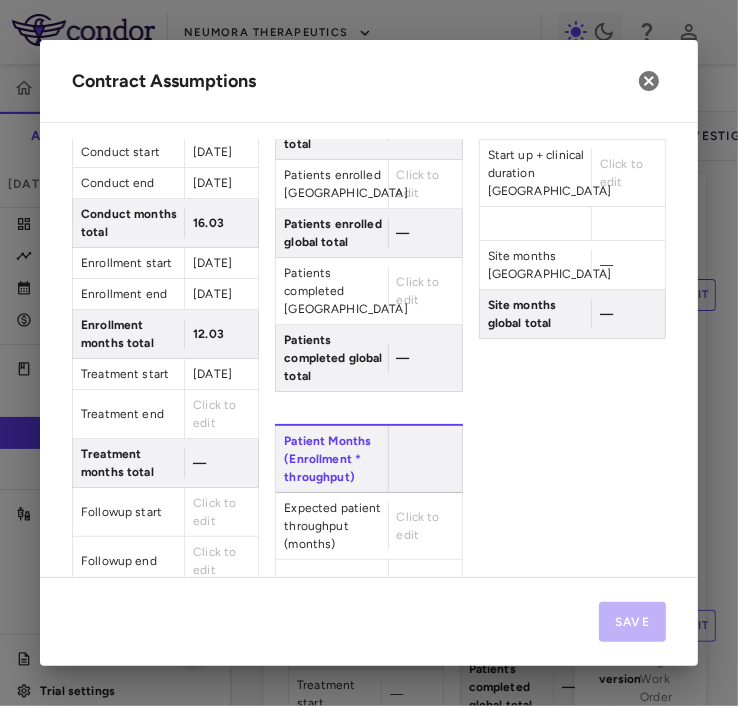 click on "Click to edit" at bounding box center [214, 414] 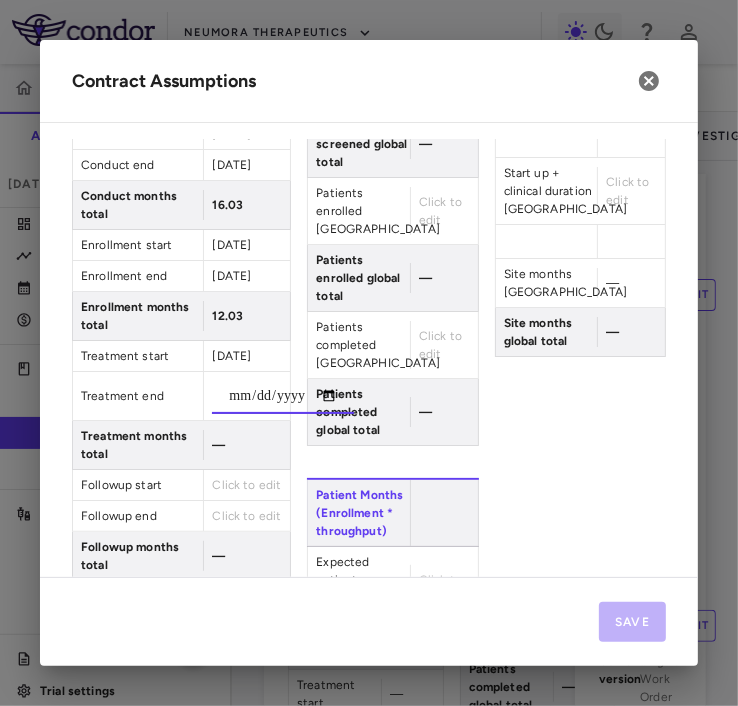 scroll, scrollTop: 170, scrollLeft: 0, axis: vertical 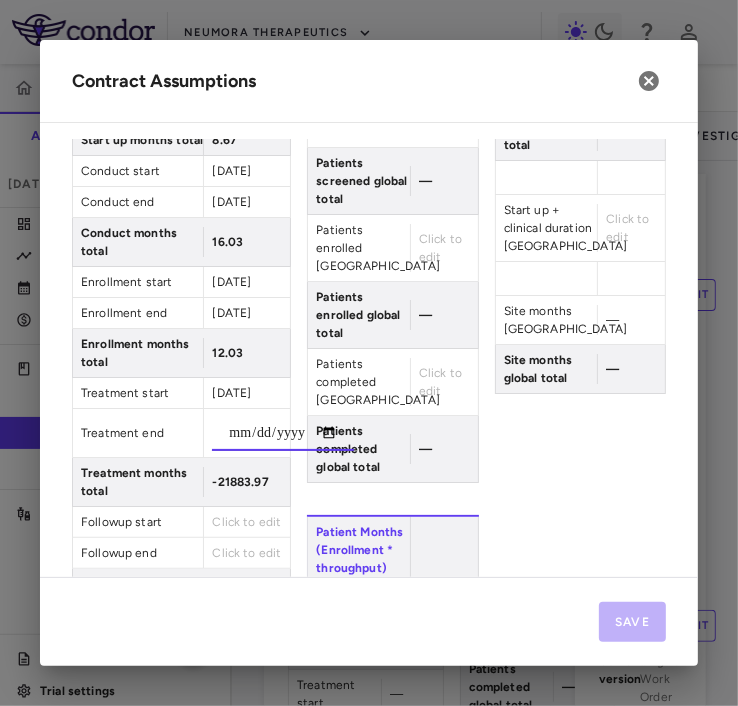 type on "**********" 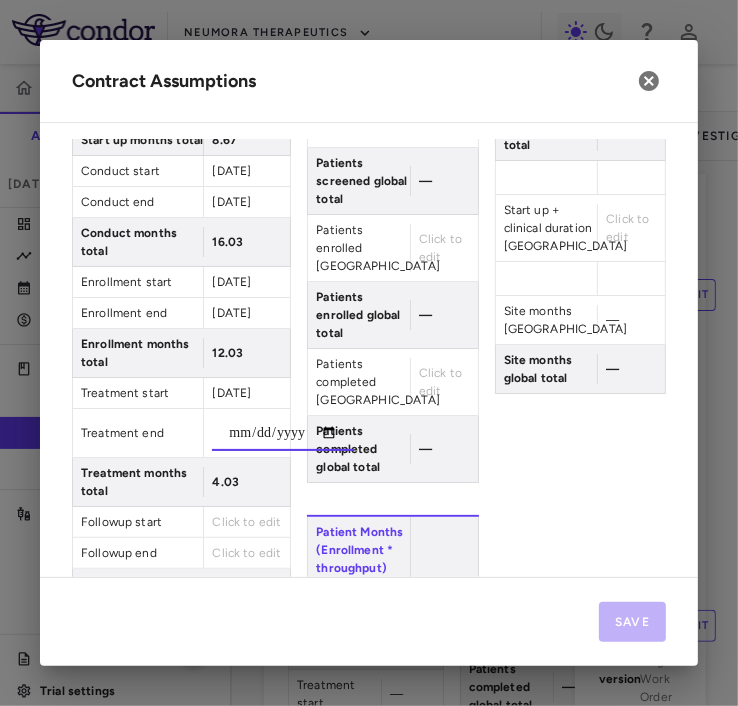 scroll, scrollTop: 207, scrollLeft: 0, axis: vertical 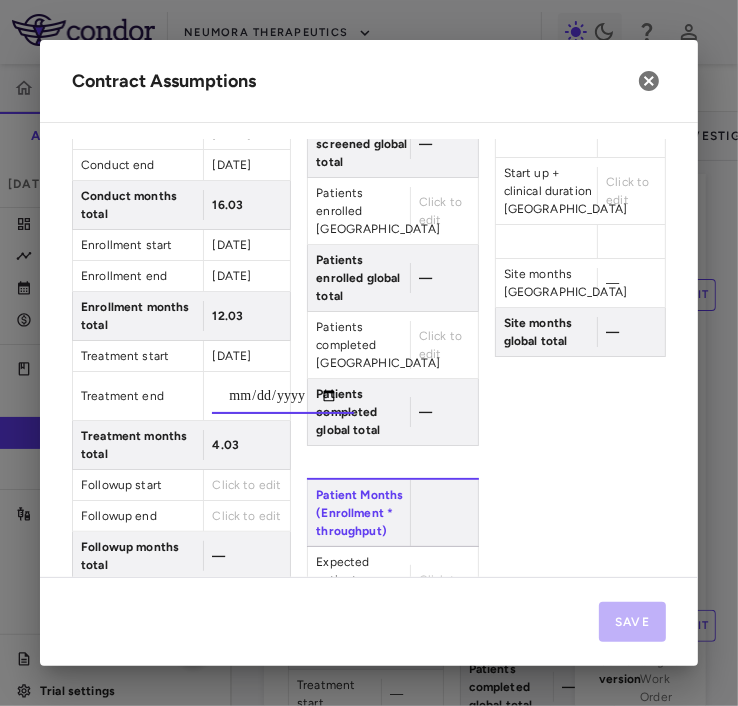 click on "**********" at bounding box center [369, 380] 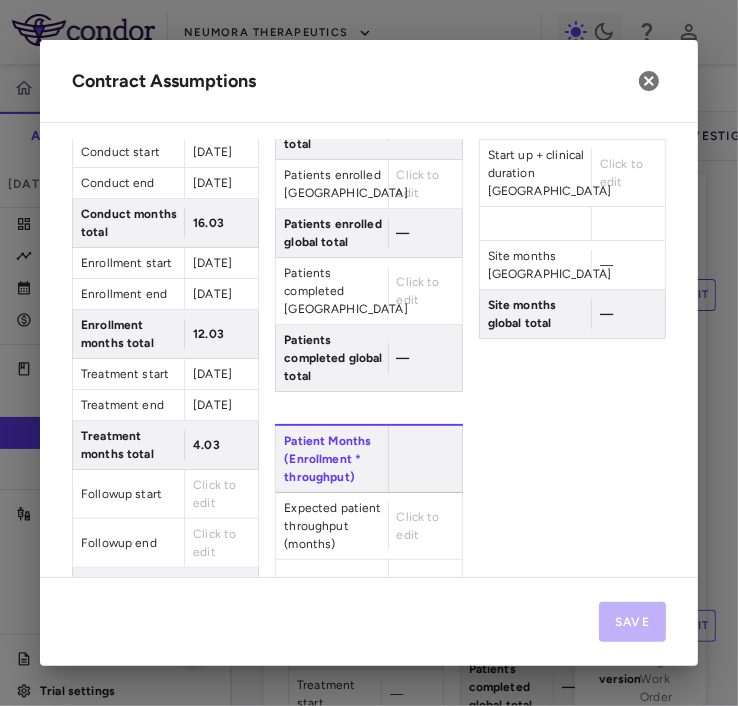 click on "2026-01-10" at bounding box center [212, 405] 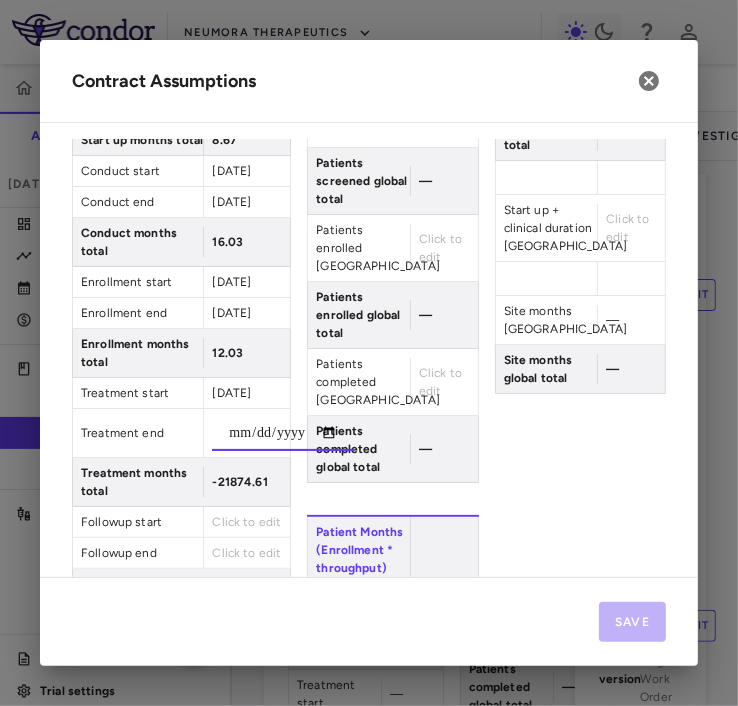type on "**********" 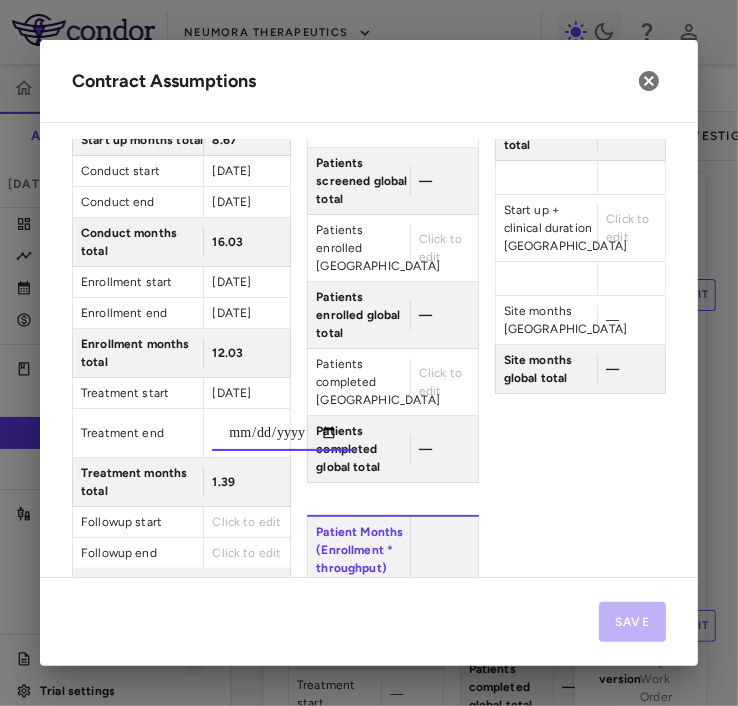 scroll, scrollTop: 207, scrollLeft: 0, axis: vertical 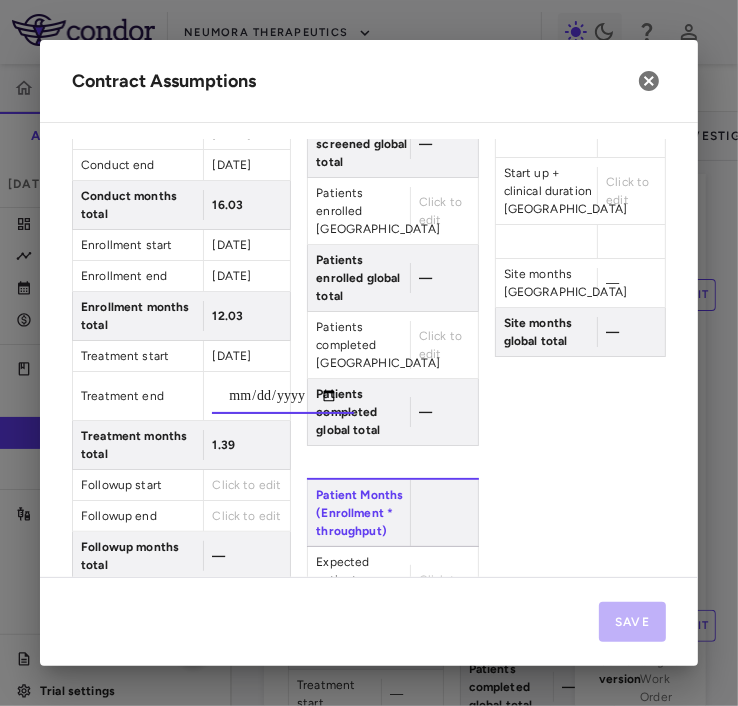click on "**********" at bounding box center [369, 380] 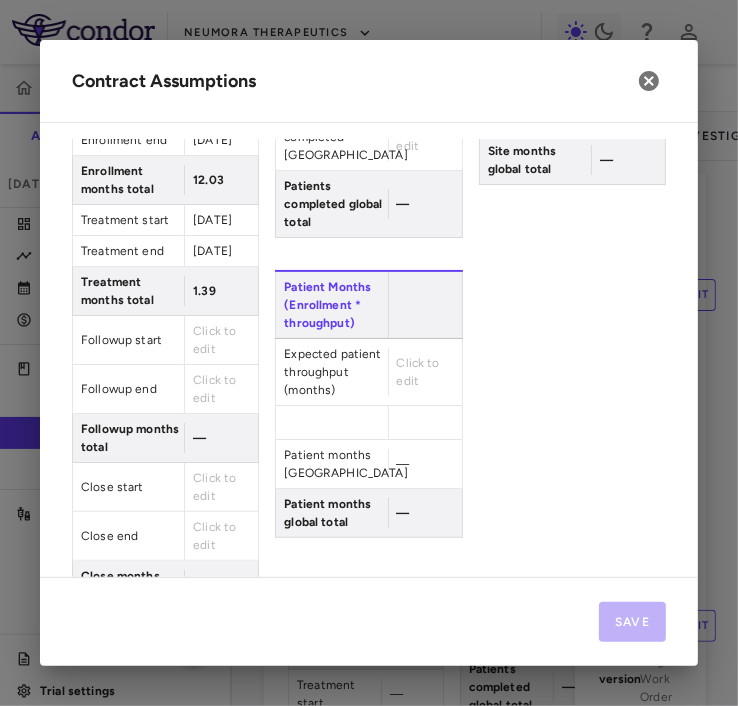 click on "Click to edit" at bounding box center [214, 340] 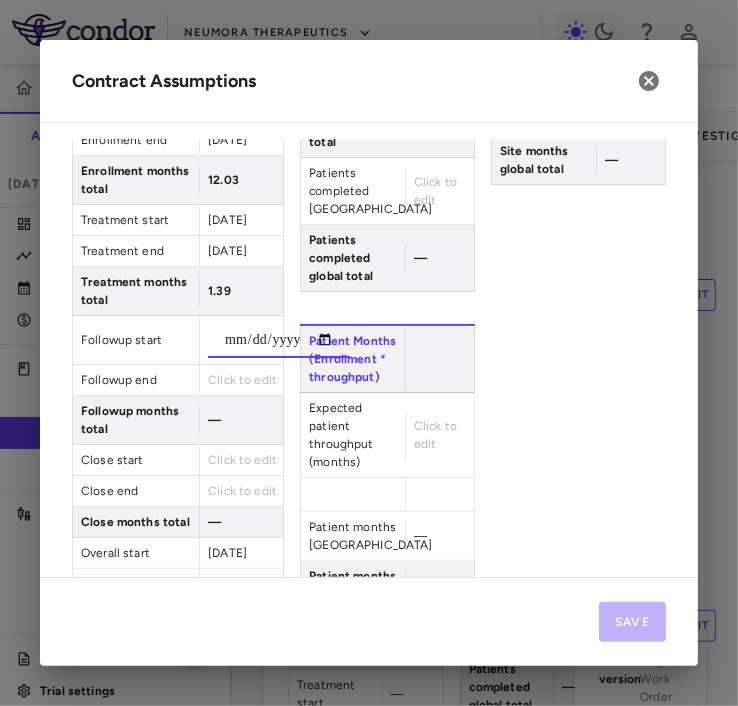 scroll, scrollTop: 289, scrollLeft: 0, axis: vertical 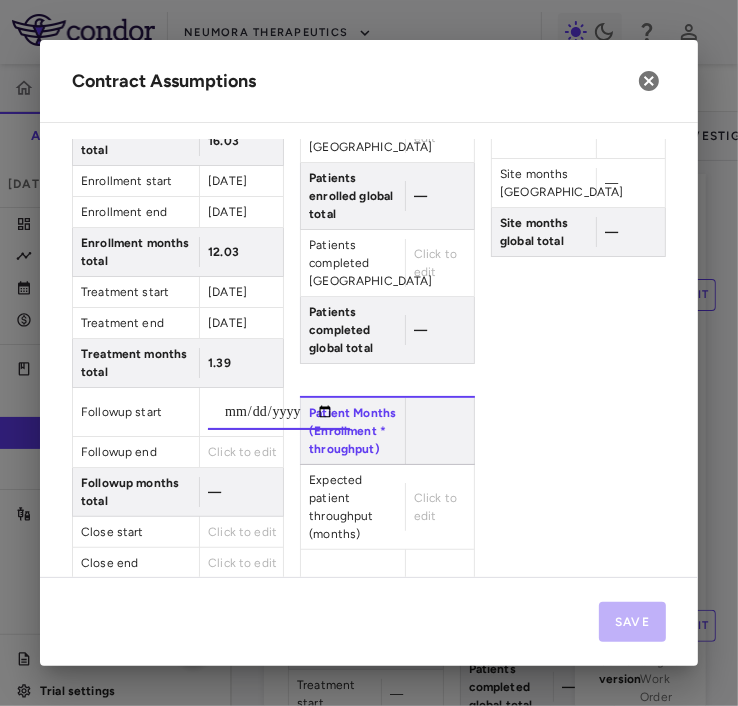 type on "**********" 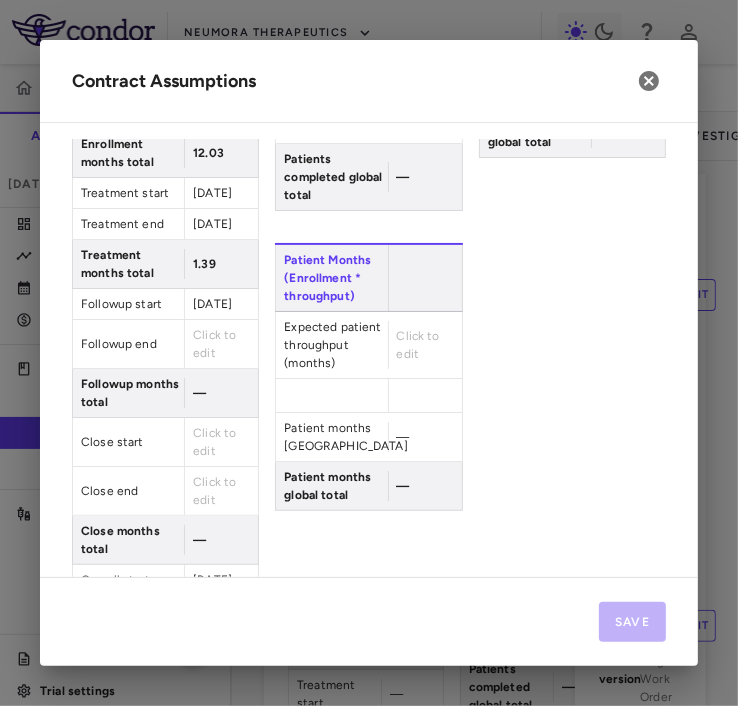 click on "Click to edit" at bounding box center (221, 344) 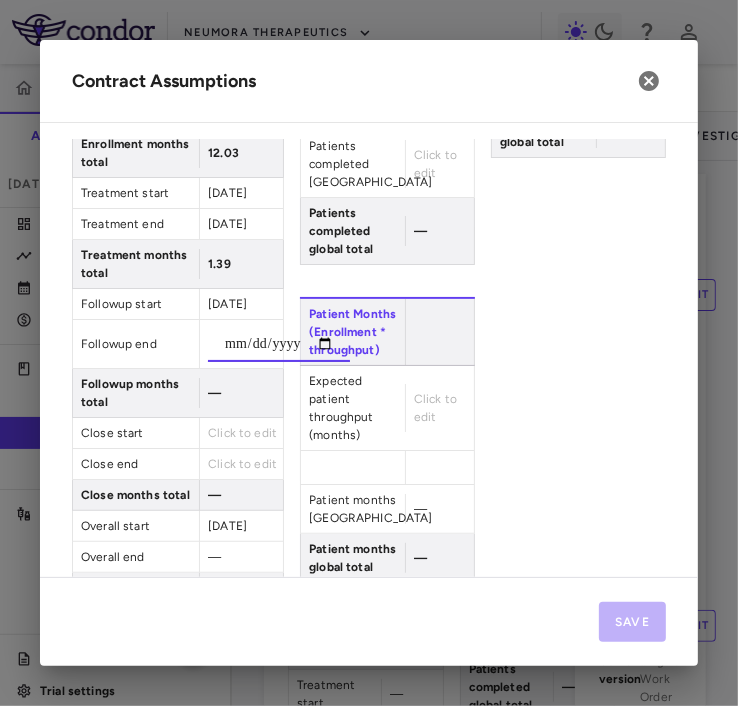 scroll, scrollTop: 289, scrollLeft: 0, axis: vertical 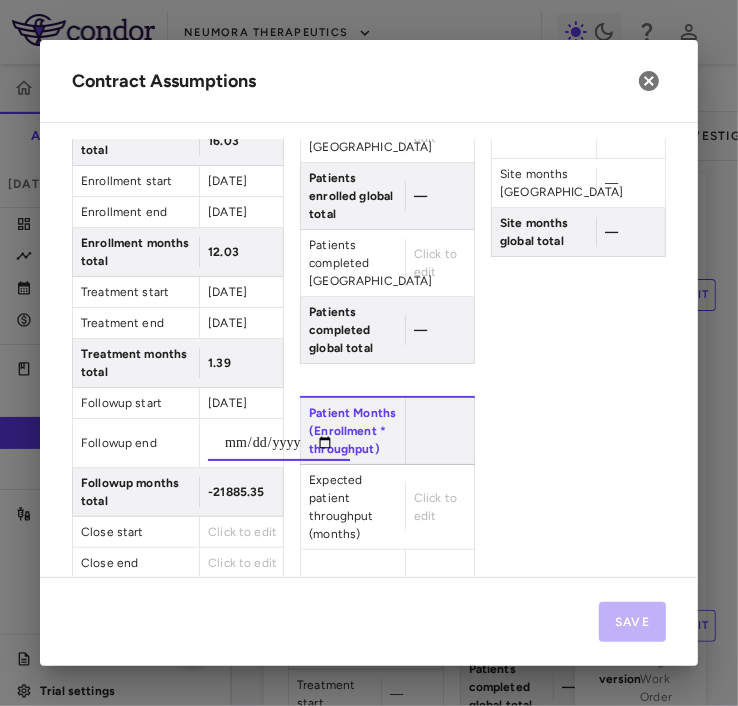 type on "**********" 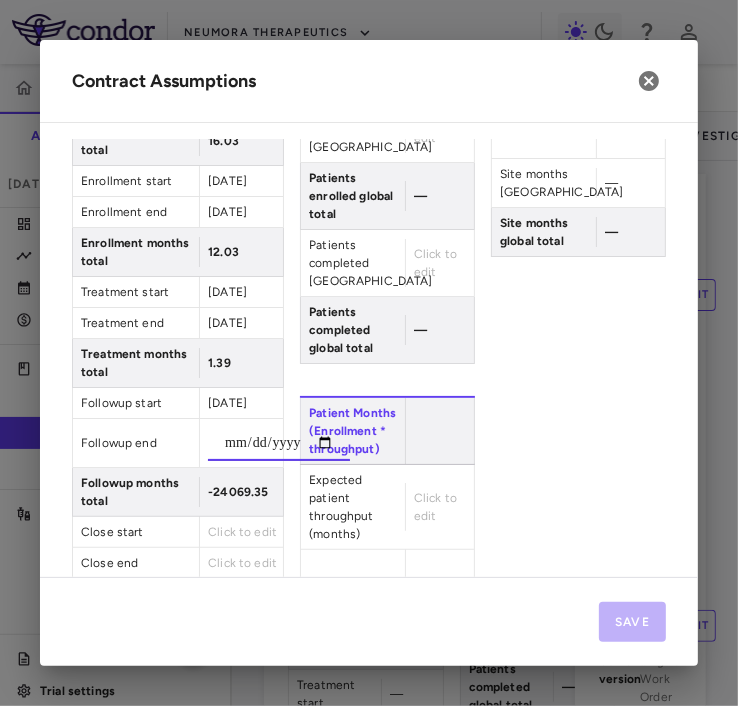 type on "**********" 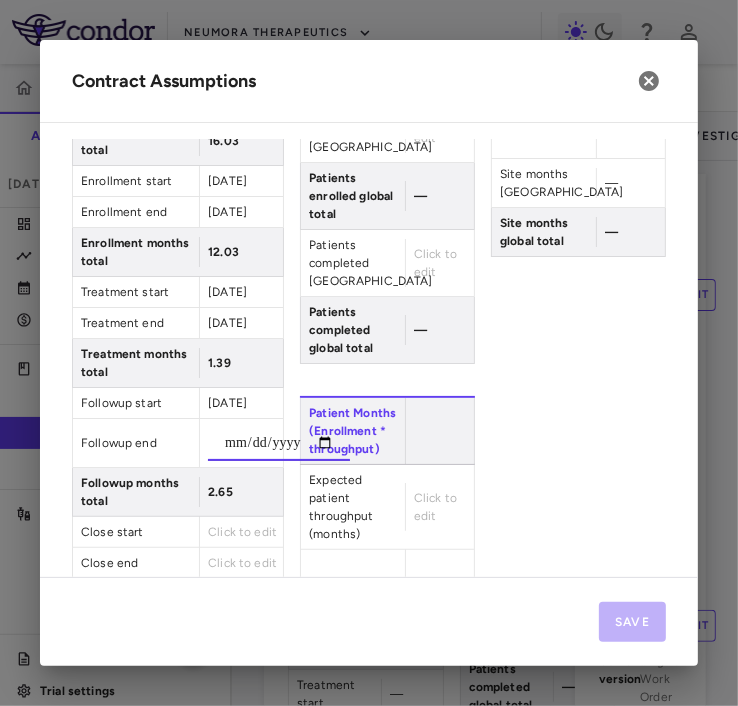 click on "**********" at bounding box center (369, 307) 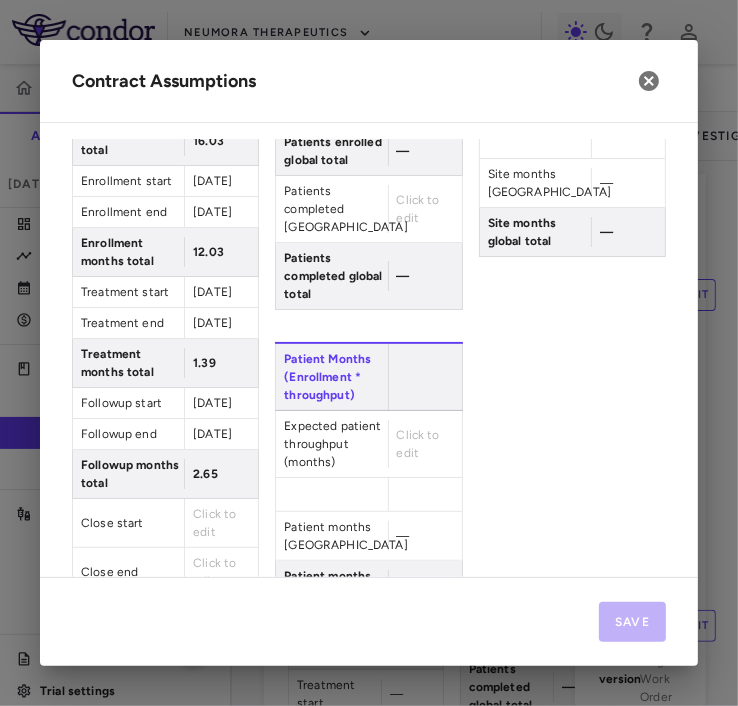 scroll, scrollTop: 388, scrollLeft: 0, axis: vertical 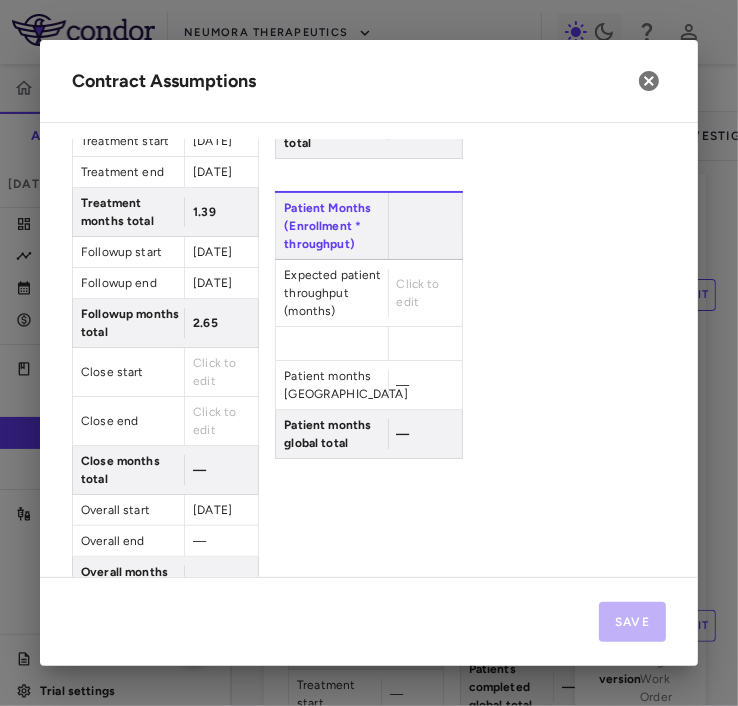 click on "Click to edit" at bounding box center [221, 372] 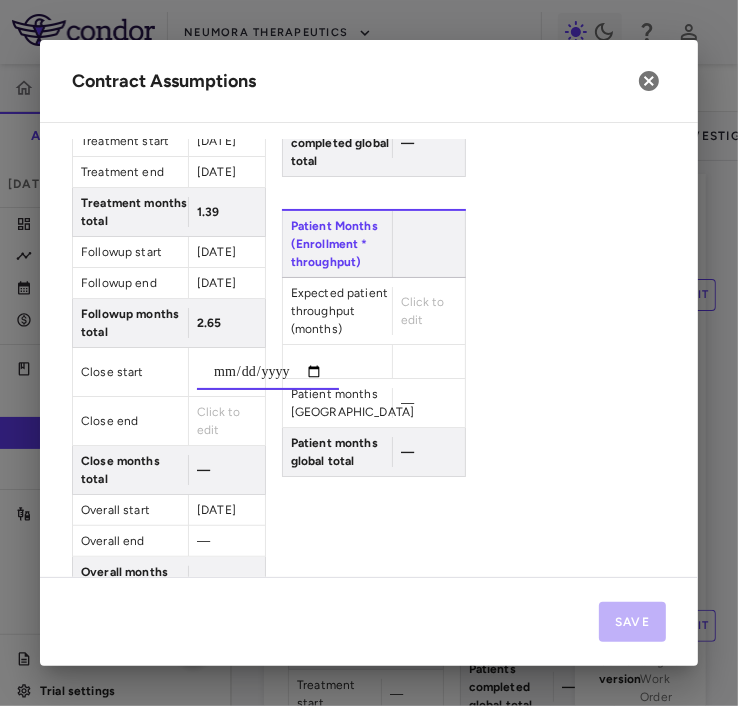 scroll, scrollTop: 357, scrollLeft: 0, axis: vertical 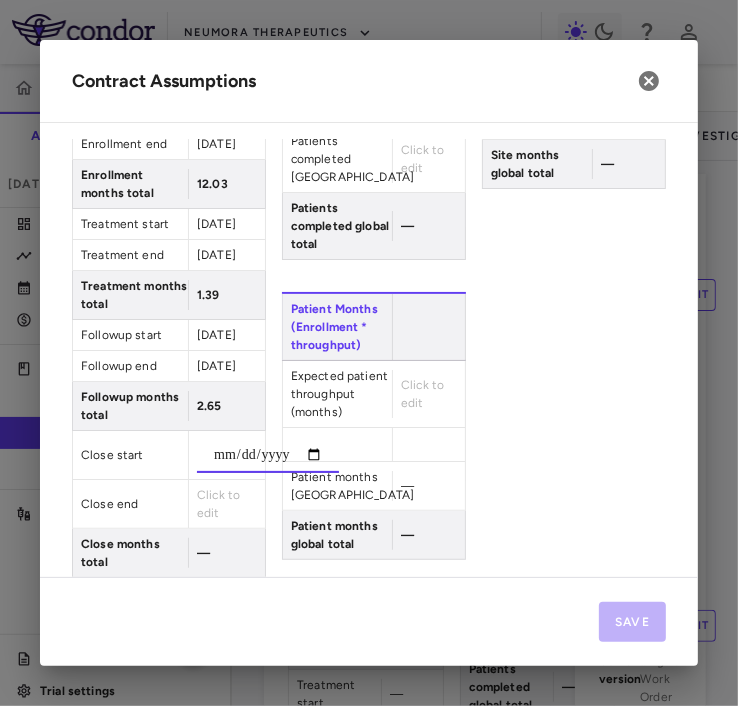 type on "**********" 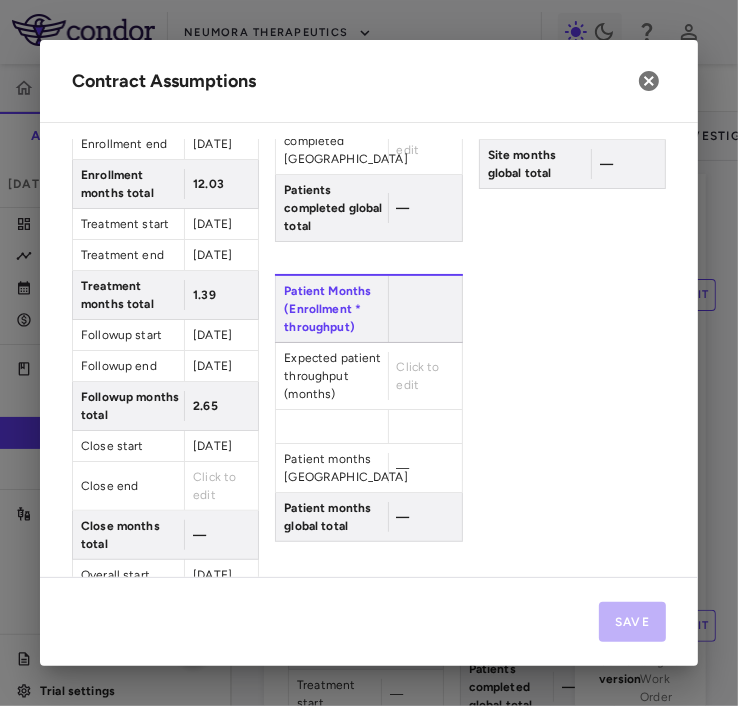 click on "Timeline Start up start 2024-01-05 Start up end 2024-09-24 Start up months total 8.67 Conduct start 2024-09-10 Conduct end 2026-01-10 Conduct months total 16.03 Enrollment start 2024-09-10 Enrollment end 2025-09-10 Enrollment months total 12.03 Treatment start 2025-09-10 Treatment end 2025-10-21 Treatment months total 1.39 Followup start 2025-10-22 Followup end 2026-01-10 Followup months total 2.65 Close start 2026-01-11 Close end Click to edit Close months total — Overall start 2024-01-05 Overall end — Overall months total —" at bounding box center [165, 257] 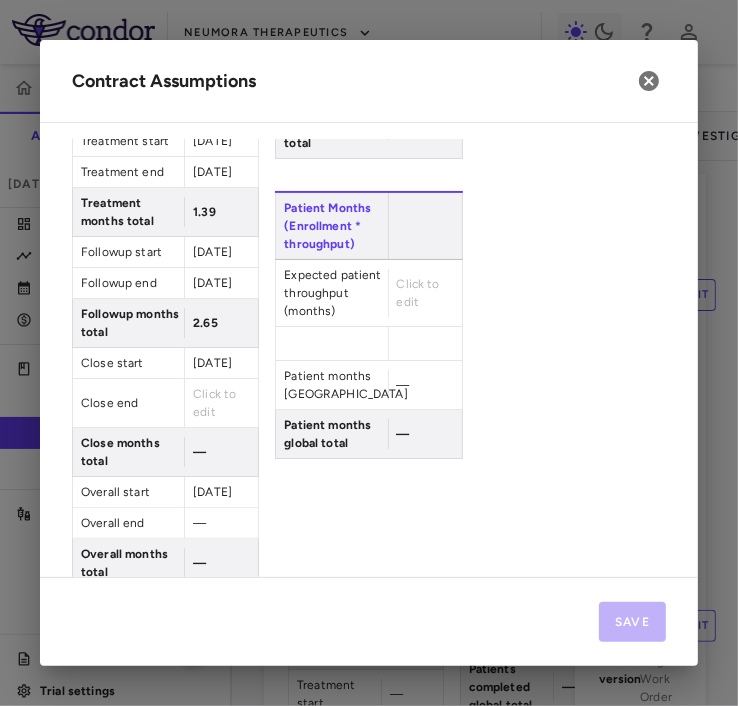 click on "Click to edit" at bounding box center [214, 403] 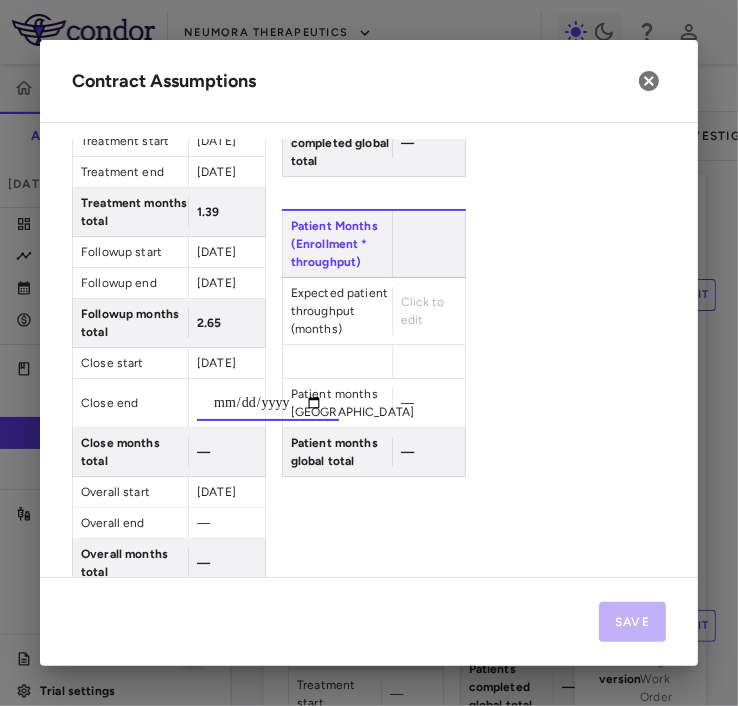 scroll, scrollTop: 357, scrollLeft: 0, axis: vertical 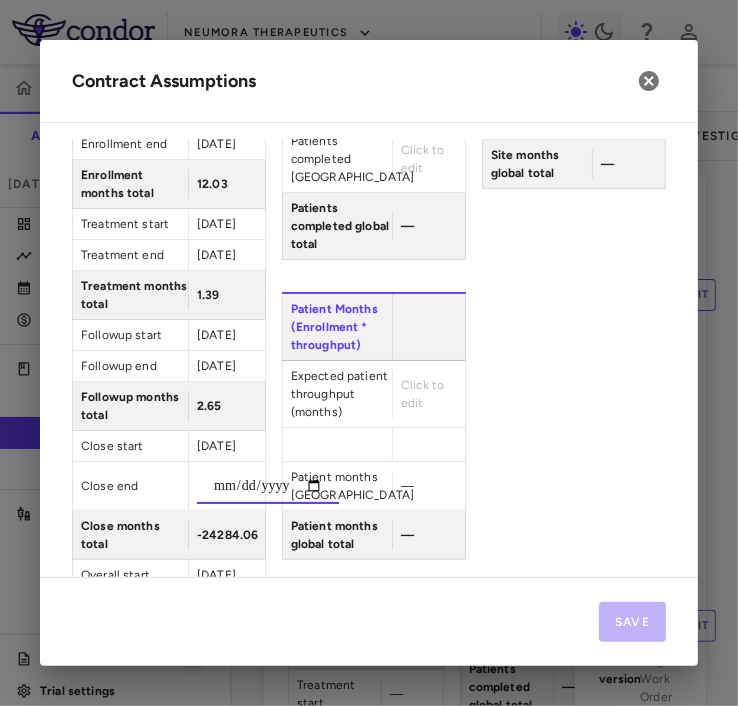 type on "**********" 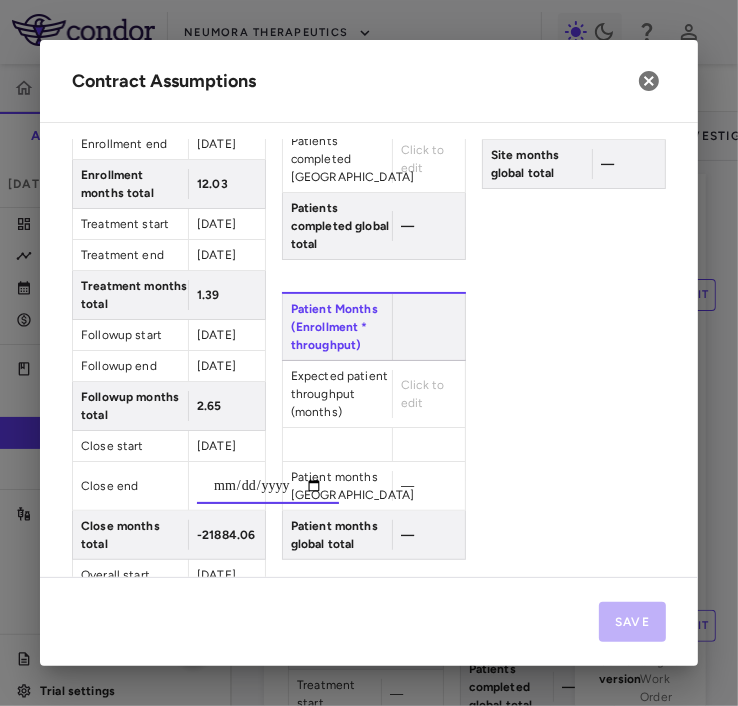 type on "**********" 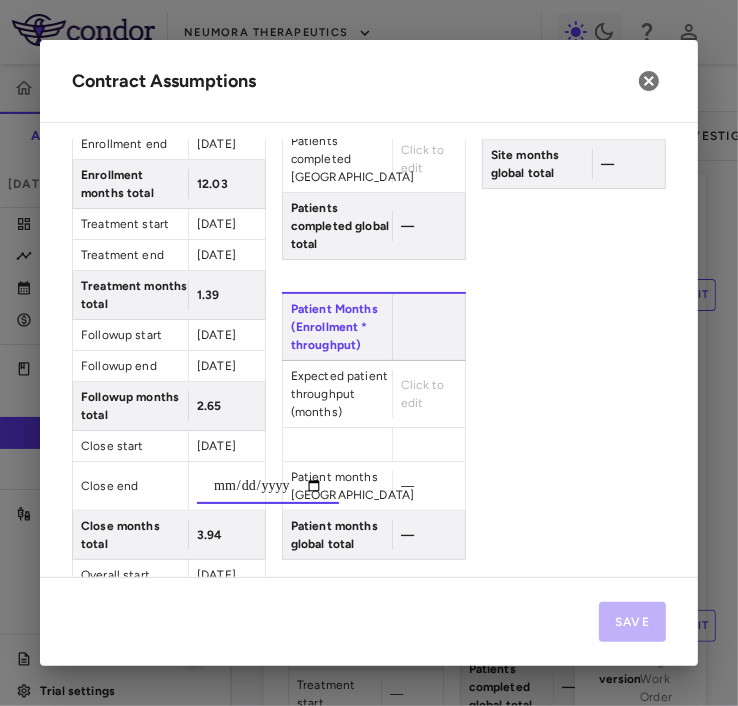click on "**********" at bounding box center [369, 257] 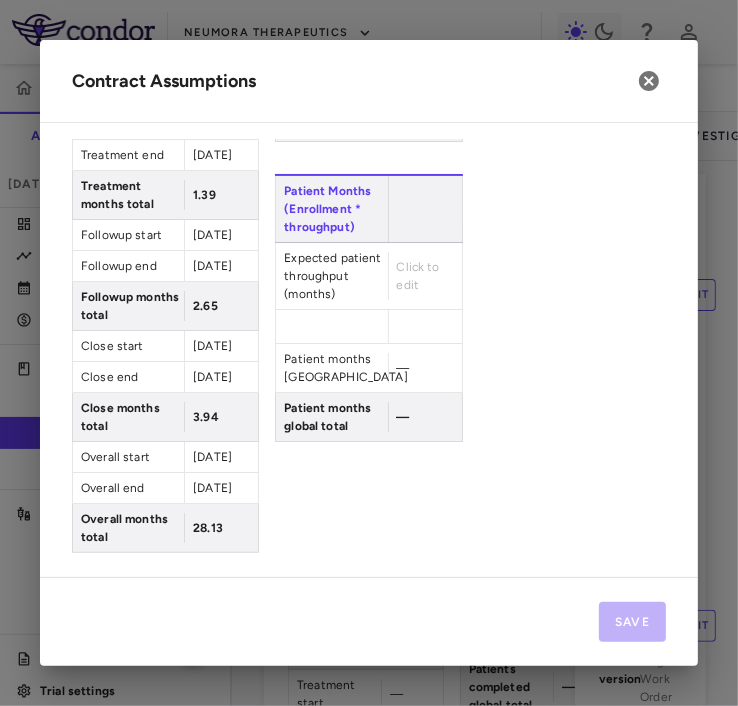 scroll, scrollTop: 0, scrollLeft: 0, axis: both 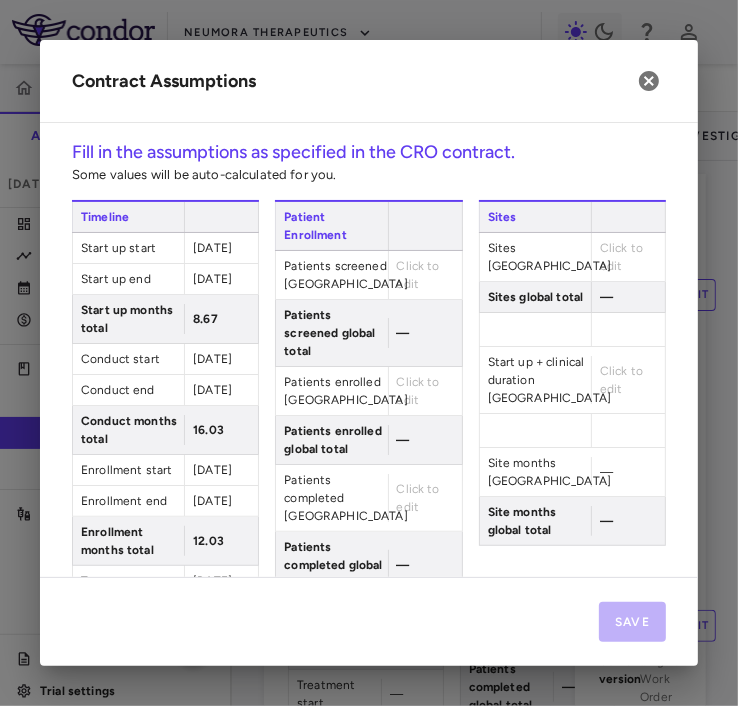 click on "Click to edit" at bounding box center [418, 275] 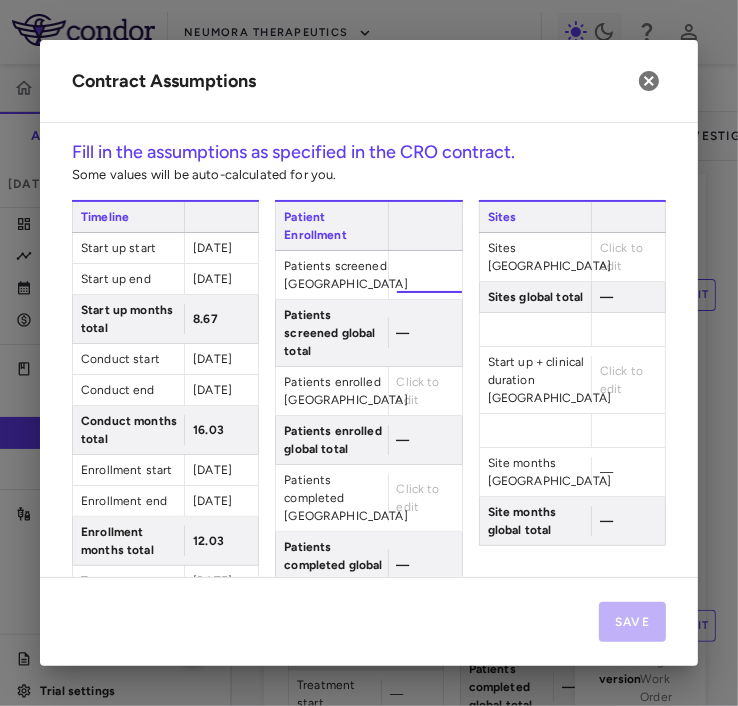 type on "***" 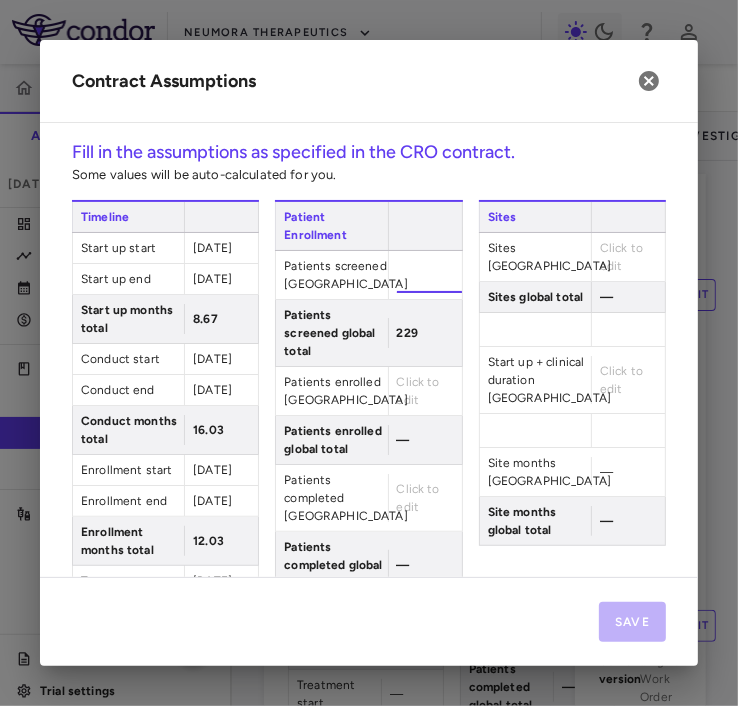 scroll, scrollTop: 0, scrollLeft: 5, axis: horizontal 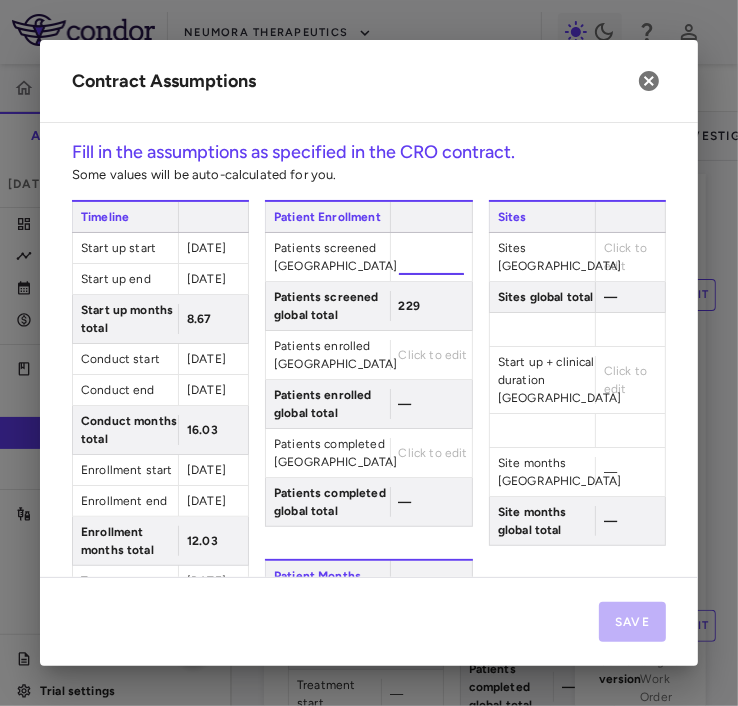 click on "Click to edit" at bounding box center (433, 355) 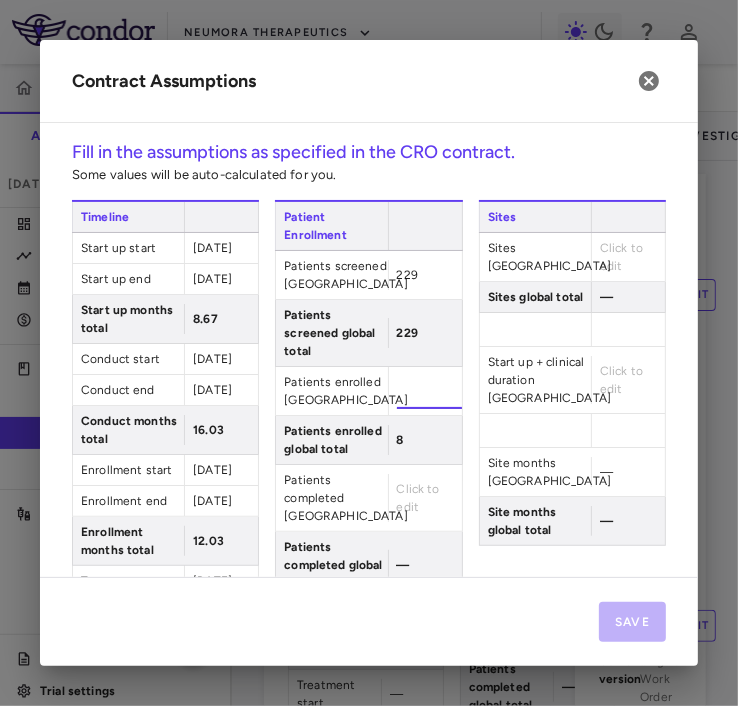 type on "**" 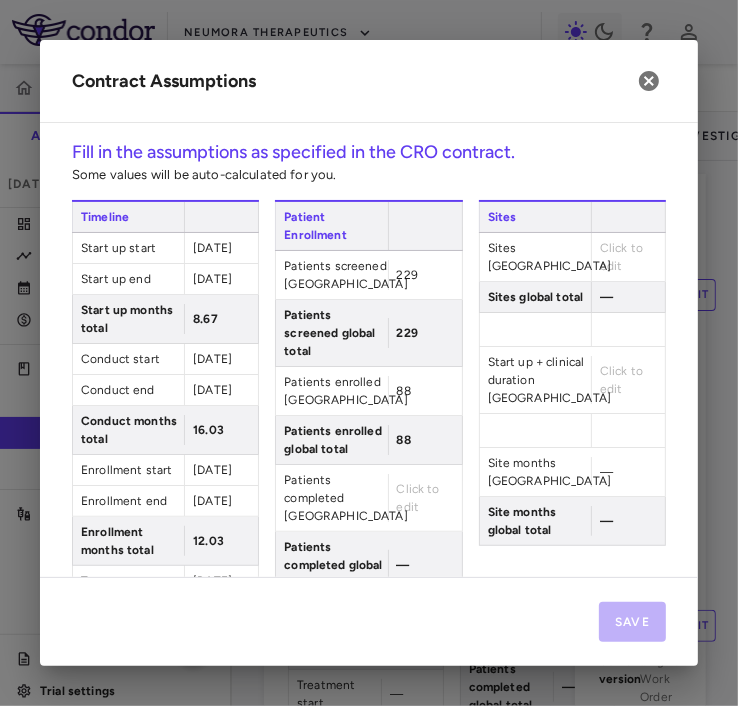 click on "Click to edit" at bounding box center (425, 498) 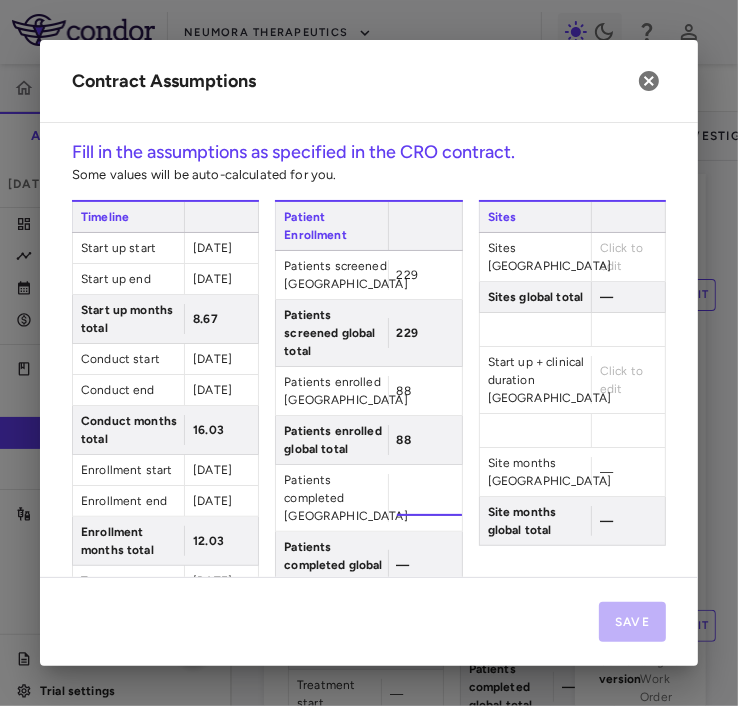 type on "**" 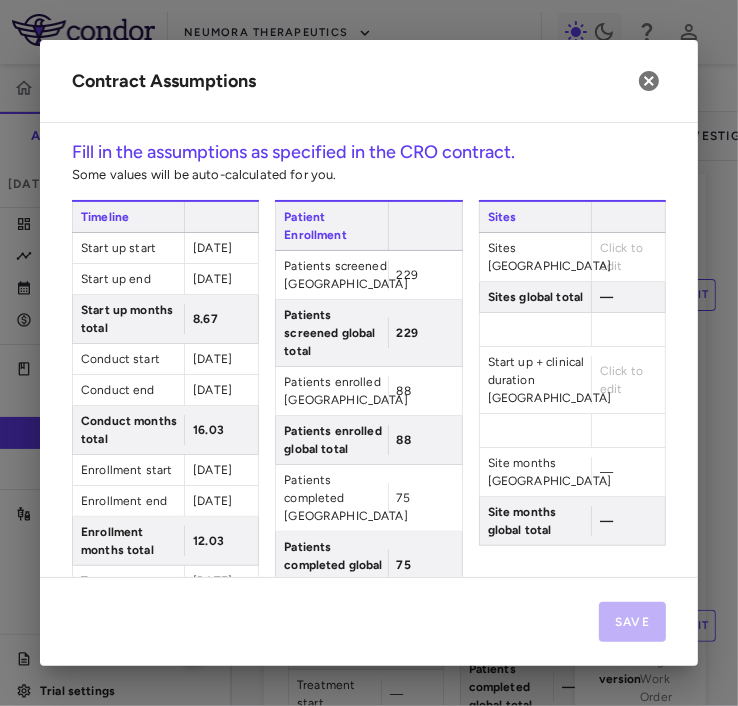 click on "Click to edit" at bounding box center [628, 257] 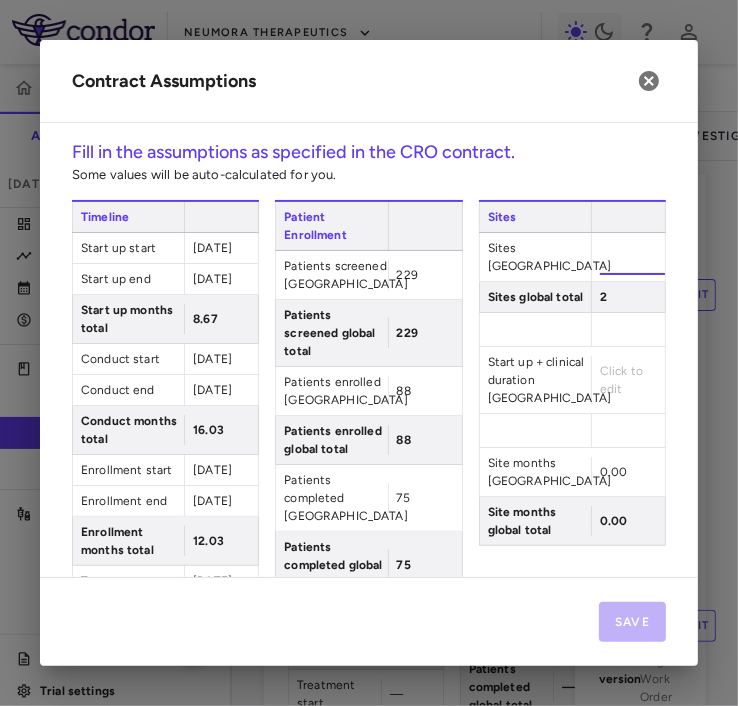 type on "**" 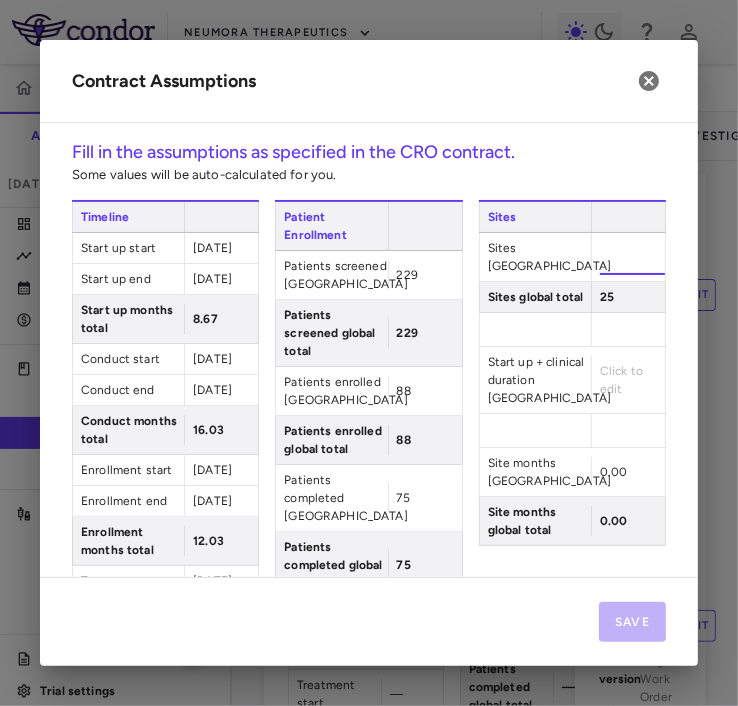 click at bounding box center [535, 329] 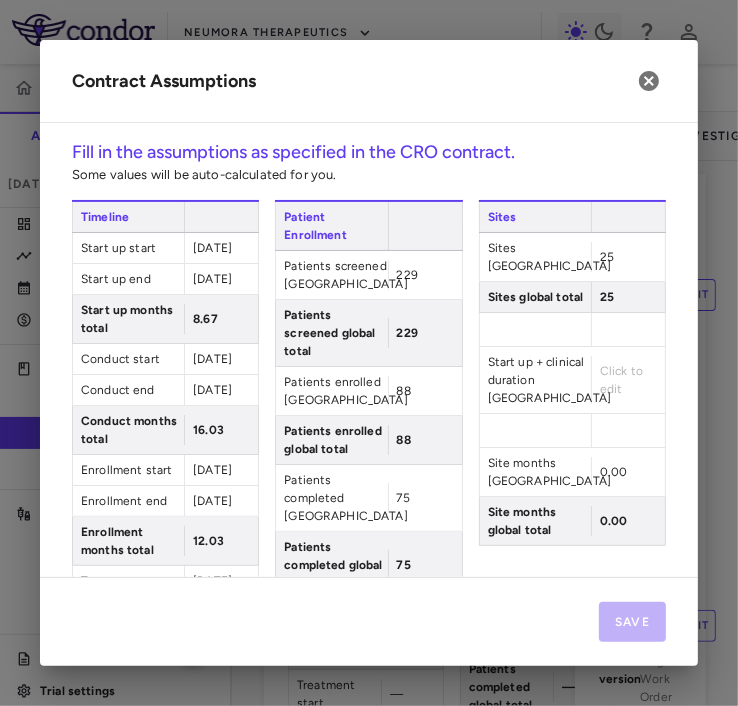 click on "Click to edit" at bounding box center [621, 380] 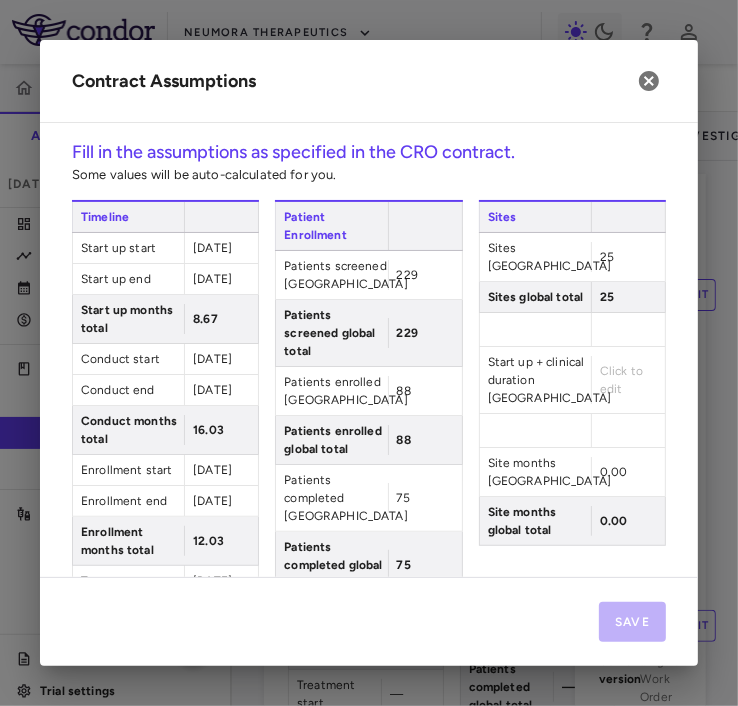 click on "Click to edit" at bounding box center (621, 380) 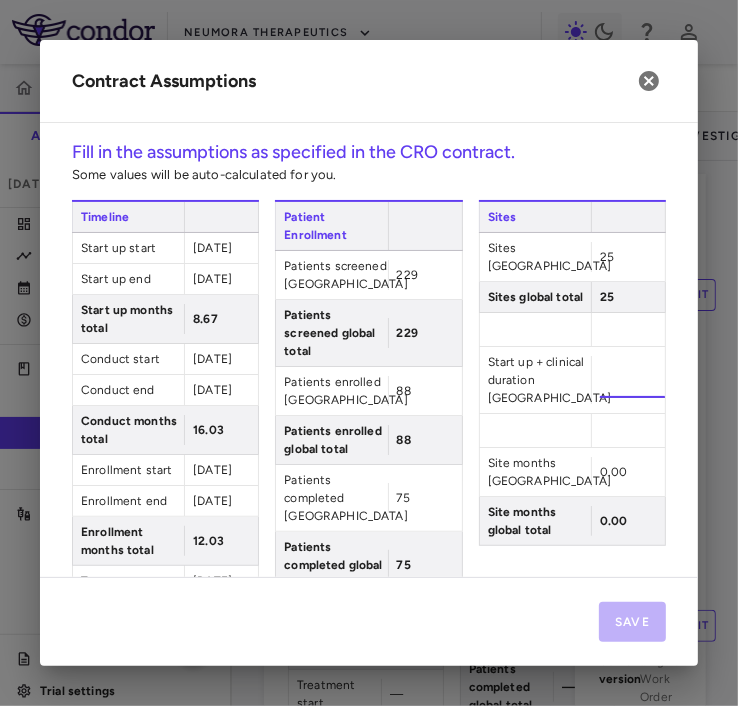 type on "**" 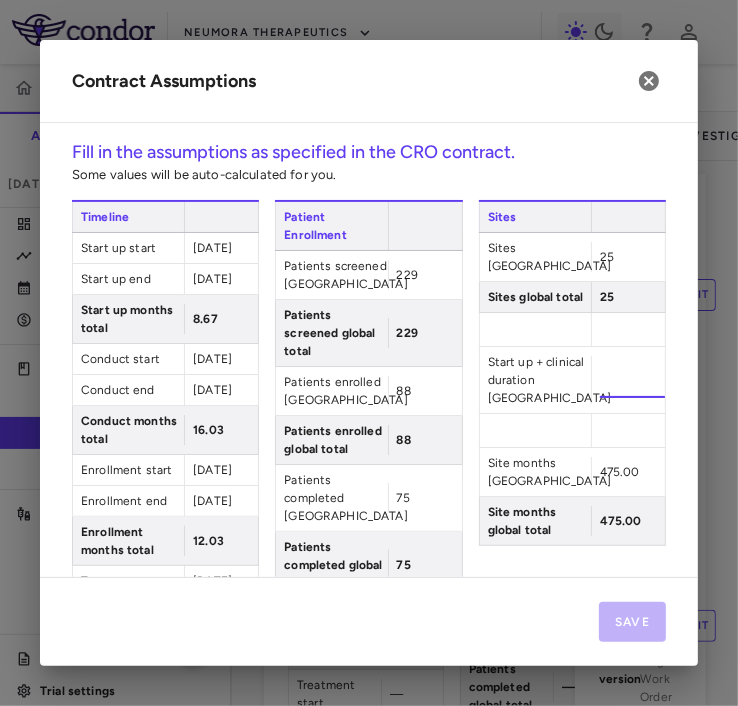 click on "Fill in the assumptions as specified in the CRO contract. Some values will be auto-calculated for you.  Timeline Start up start 2024-01-05 Start up end 2024-09-24 Start up months total 8.67 Conduct start 2024-09-10 Conduct end 2026-01-10 Conduct months total 16.03 Enrollment start 2024-09-10 Enrollment end 2025-09-10 Enrollment months total 12.03 Treatment start 2025-09-10 Treatment end 2025-10-21 Treatment months total 1.39 Followup start 2025-10-22 Followup end 2026-01-10 Followup months total 2.65 Close start 2026-01-11 Close end 2026-05-08 Close months total 3.94 Overall start 2024-01-05 Overall end 2026-05-08 Overall months total 28.13 Patient Enrollment Patients screened United States 229 Patients screened global total 229 Patients enrolled United States 88 Patients enrolled global total 88 Patients completed United States 75 Patients completed global total 75 Patient Months (Enrollment * throughput) Expected patient throughput (months) Click to edit       Patient months United States 0.00 0.00 Sites 25" at bounding box center (369, 358) 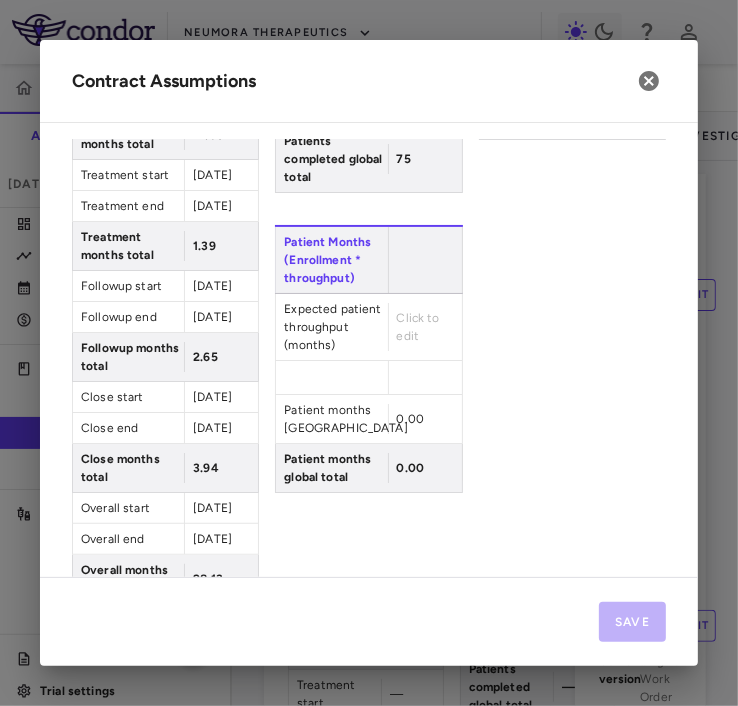 scroll, scrollTop: 443, scrollLeft: 0, axis: vertical 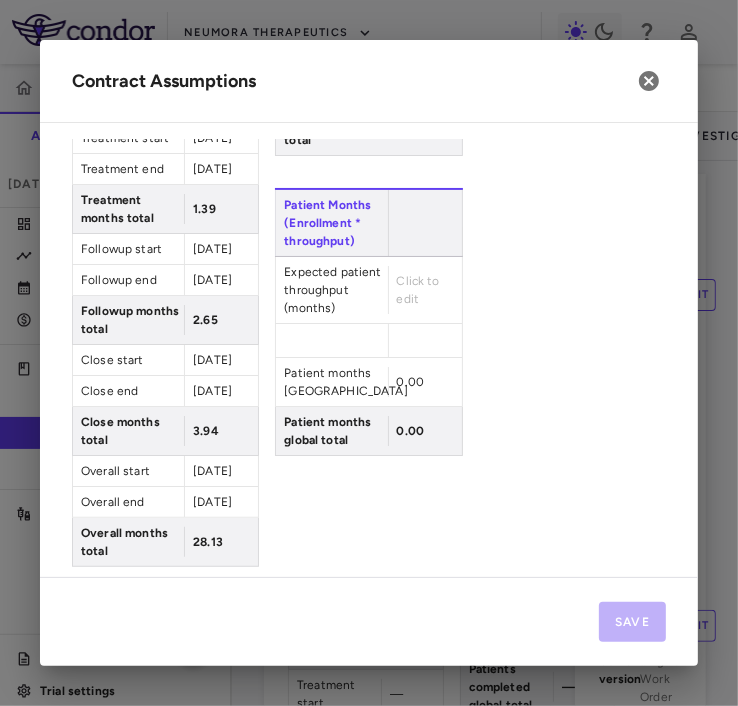 click on "Click to edit" at bounding box center (418, 290) 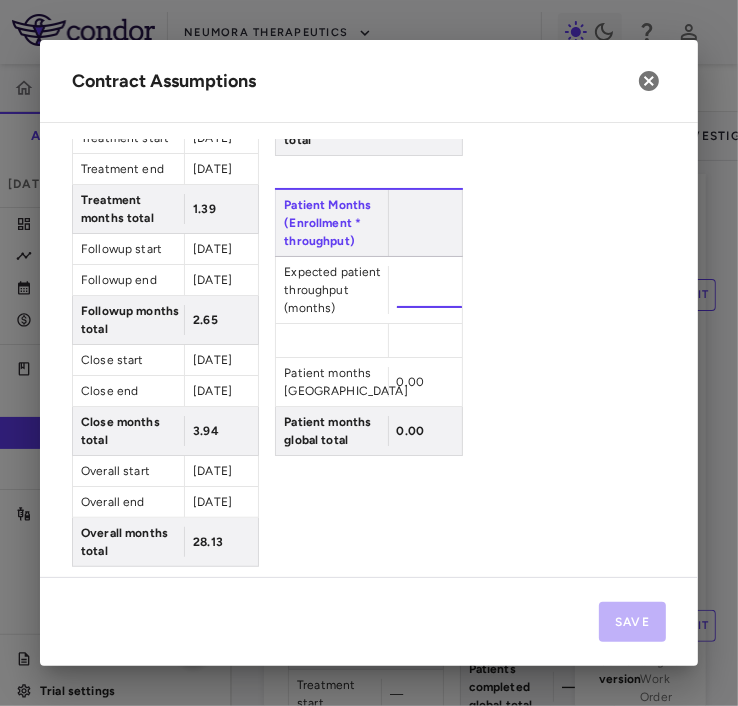 type on "**" 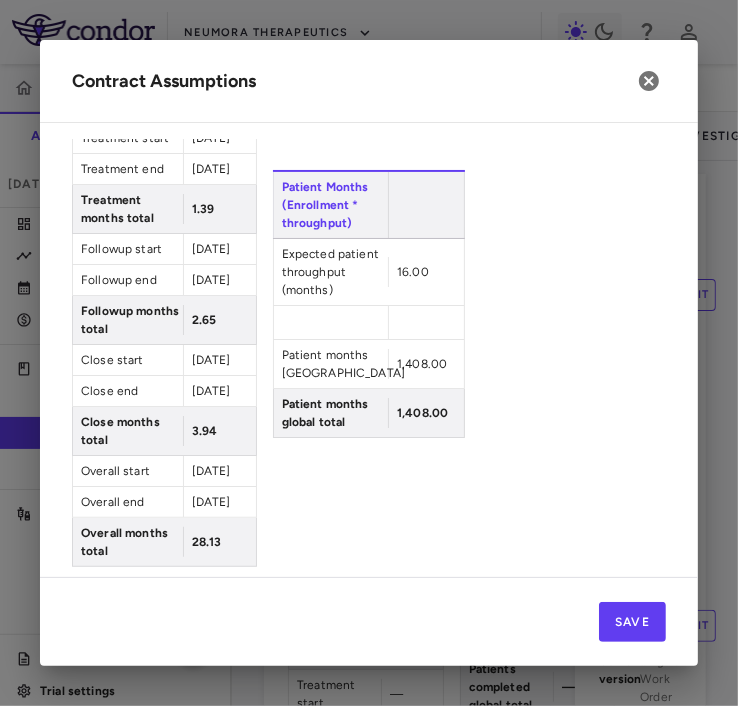 click on "Patient Enrollment Patients screened United States 229 Patients screened global total 229 Patients enrolled United States 88 Patients enrolled global total 88 Patients completed United States 75 Patients completed global total 75 Patient Months (Enrollment * throughput) Expected patient throughput (months) 16.00       Patient months United States 1,408.00 Patient months global total 1,408.00" at bounding box center [369, 162] 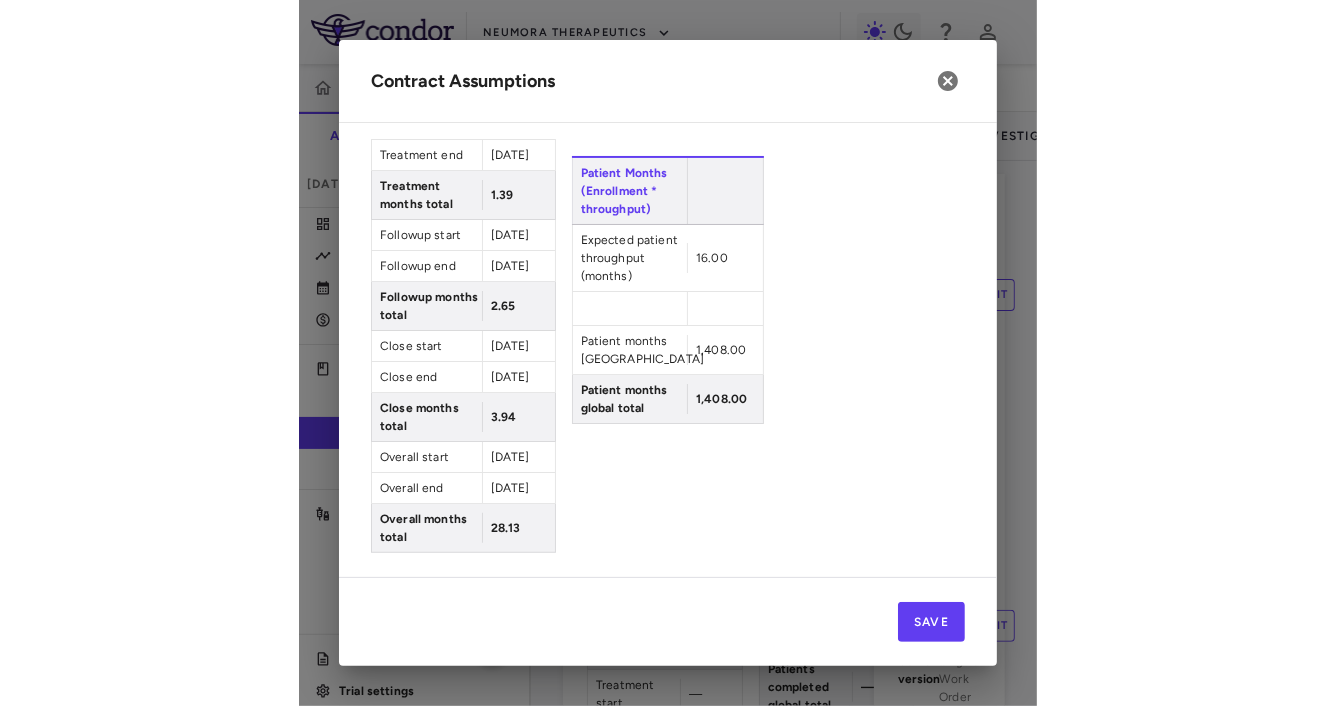 scroll, scrollTop: 535, scrollLeft: 0, axis: vertical 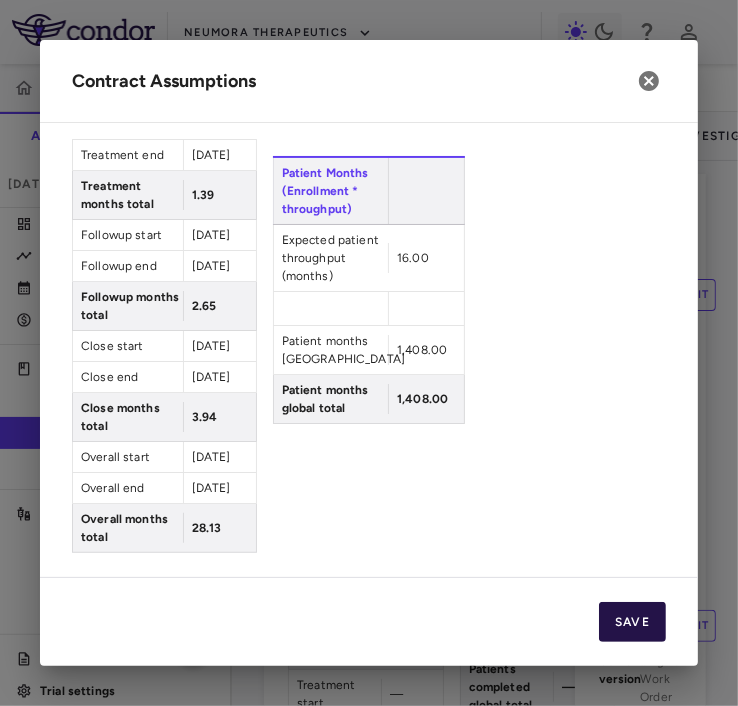 click on "Save" at bounding box center (632, 622) 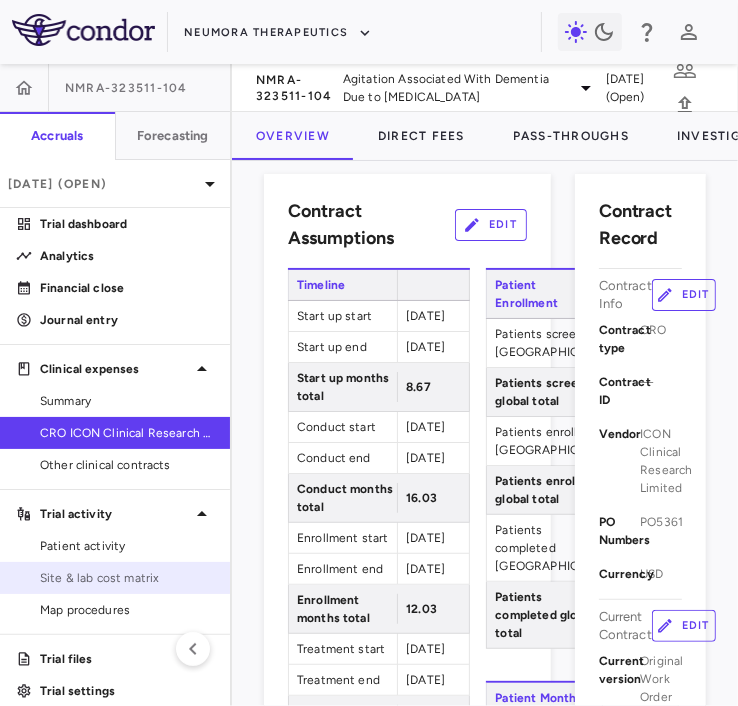 click on "Site & lab cost matrix" at bounding box center [127, 578] 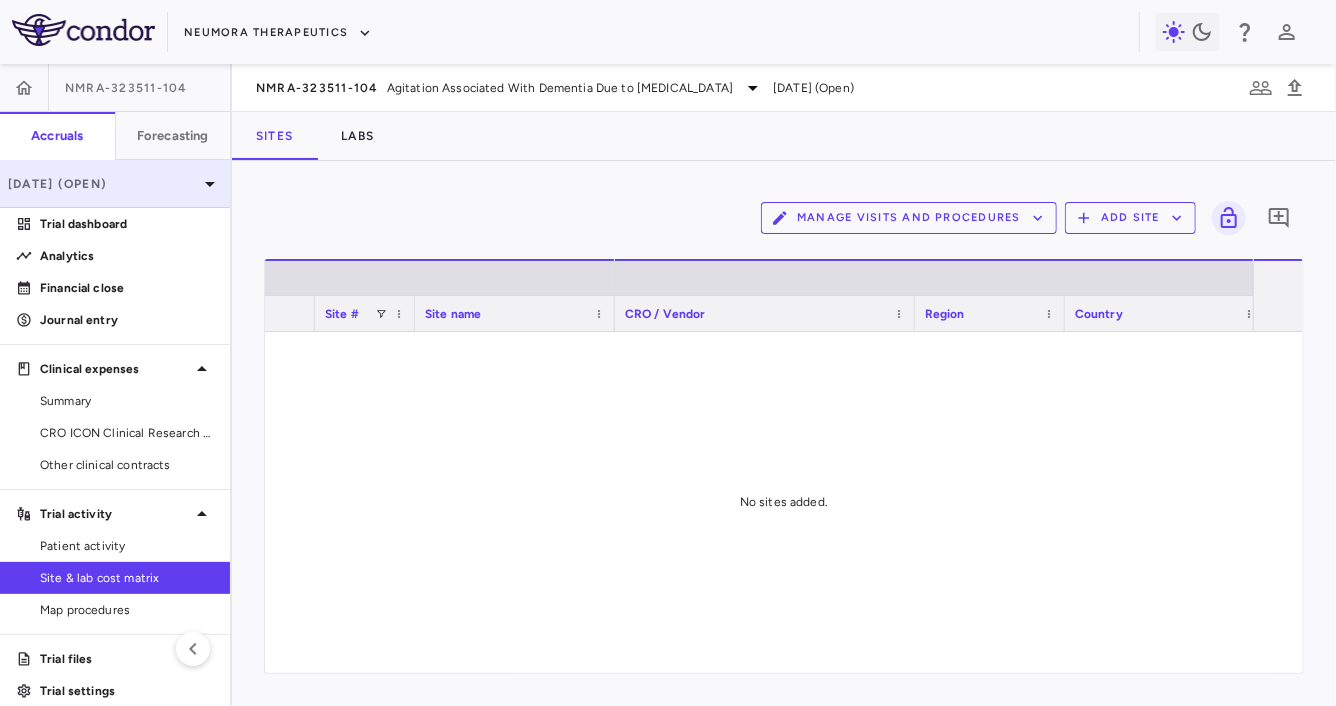 click on "Mar 2025 (Open)" at bounding box center [115, 184] 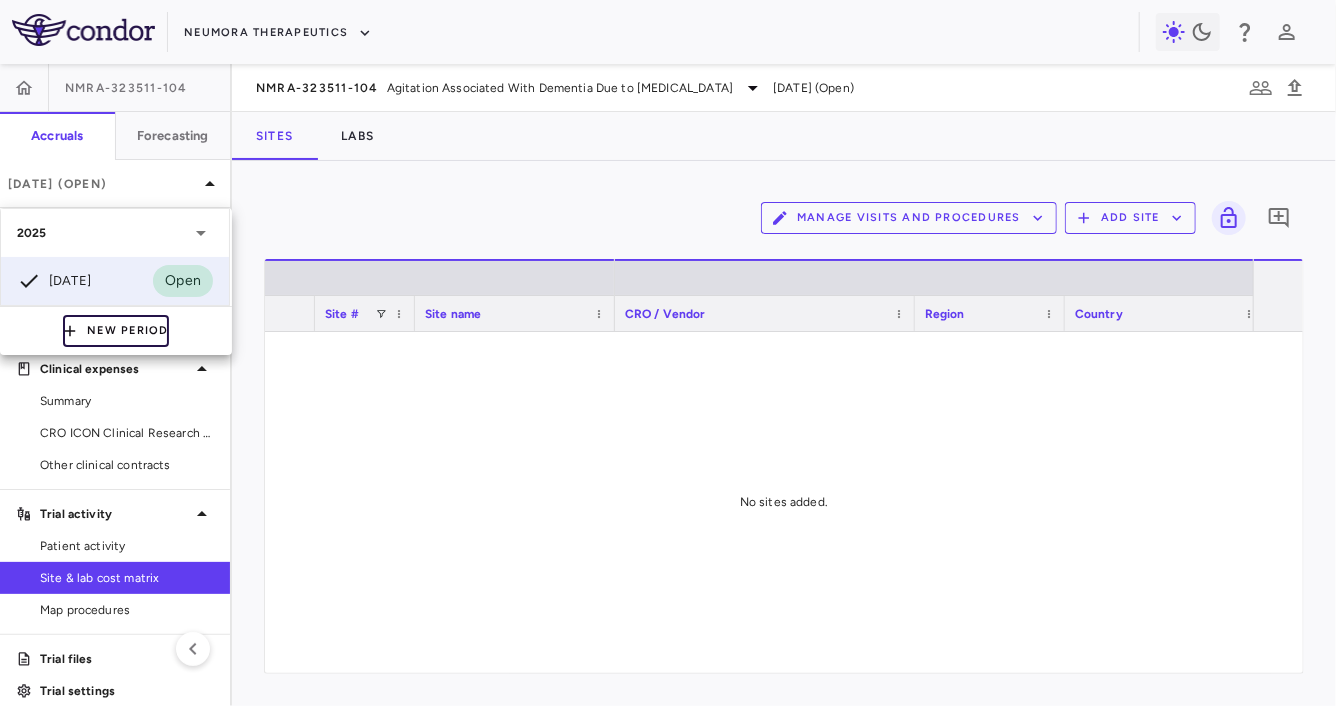 click on "New Period" at bounding box center [116, 331] 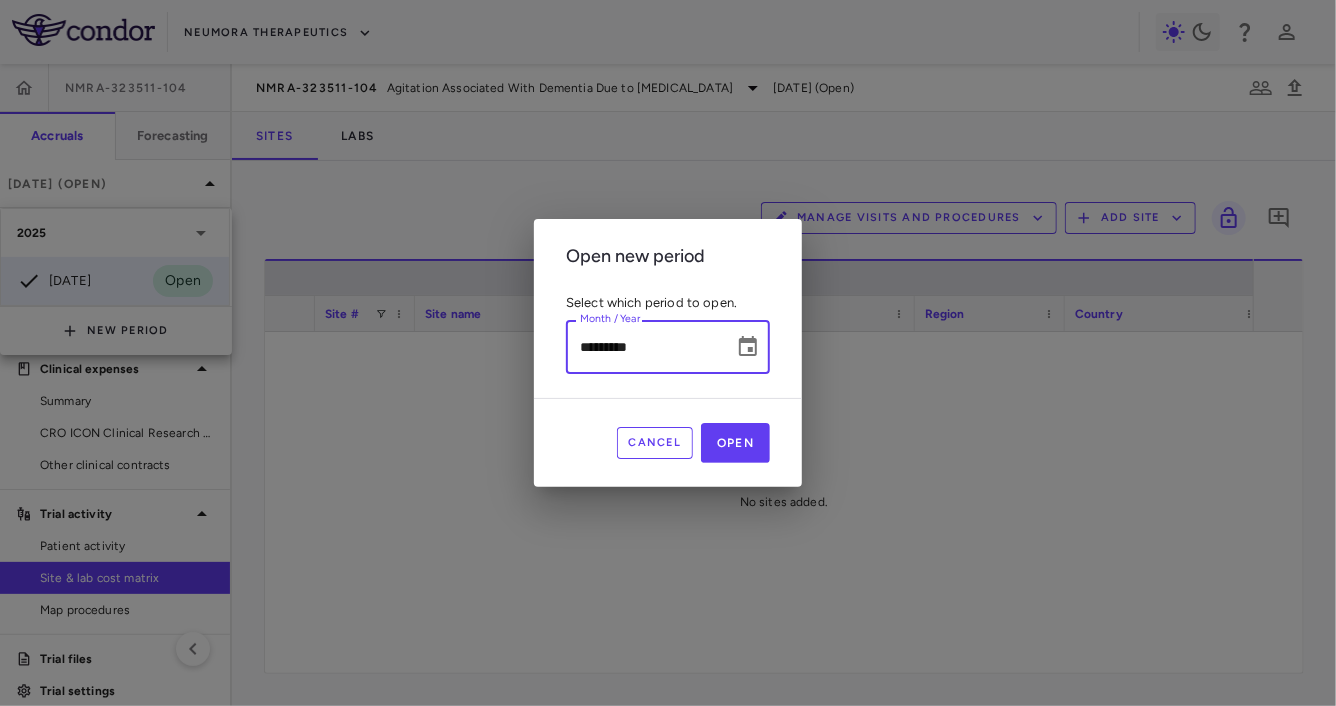 click on "*********" at bounding box center [643, 346] 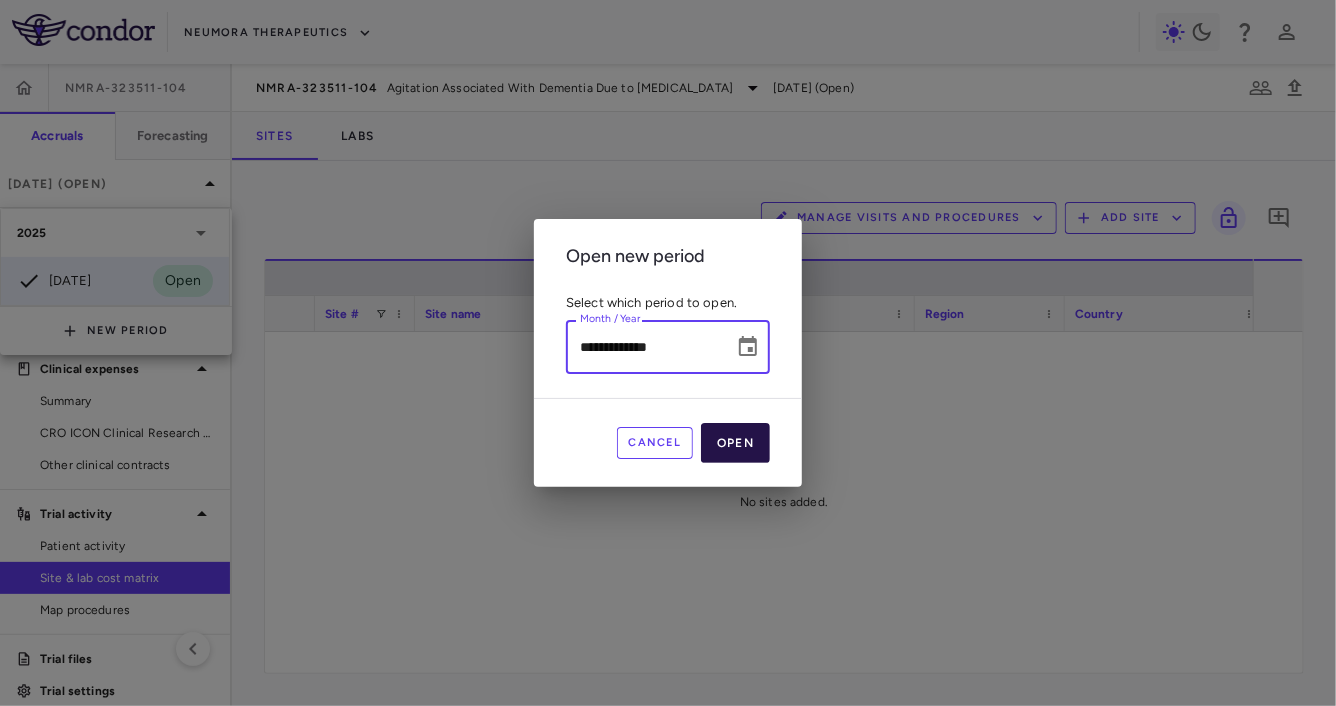type on "**********" 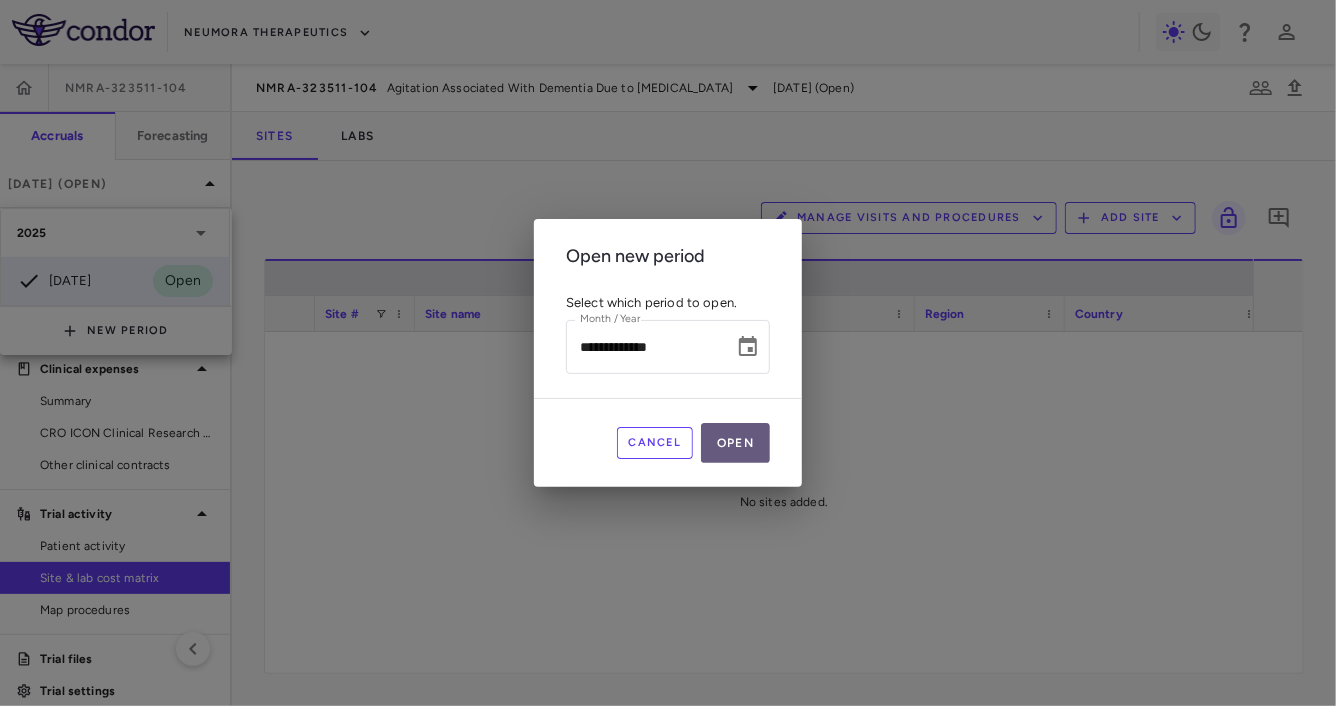 click on "Open" at bounding box center (735, 443) 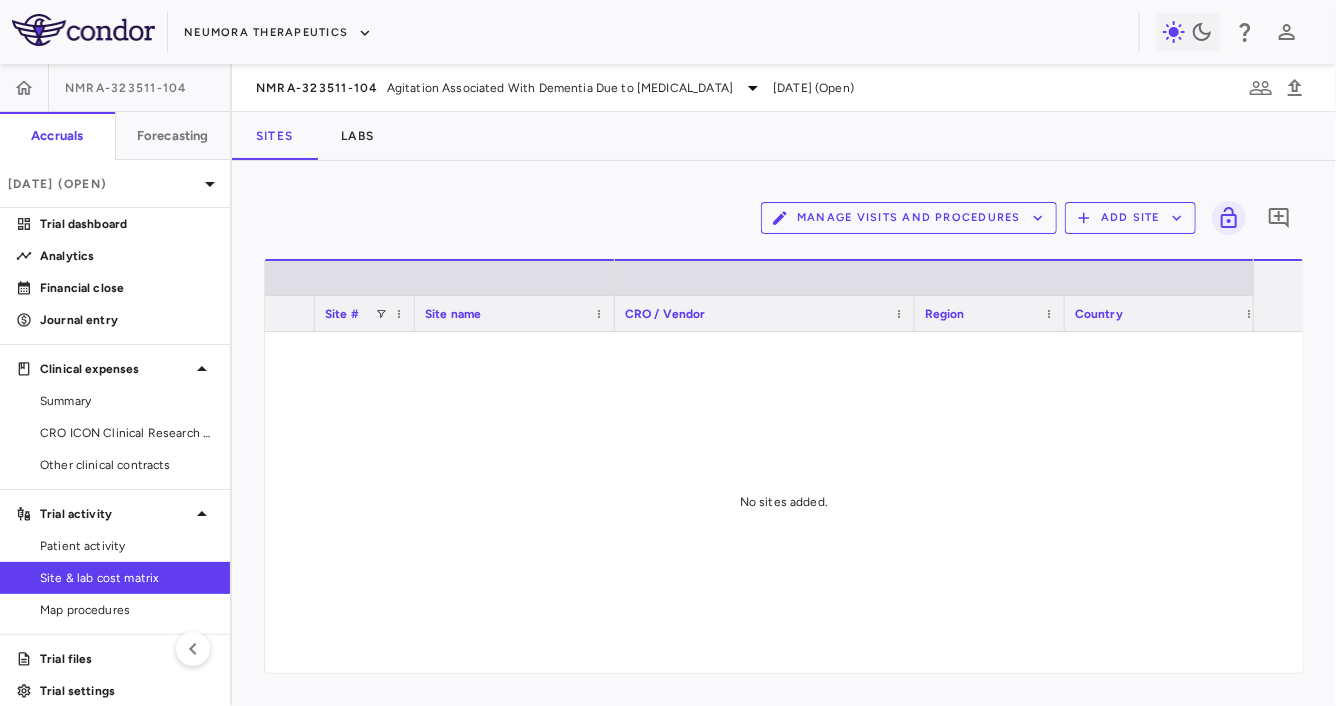 click on "Manage Visits and Procedures" at bounding box center [909, 218] 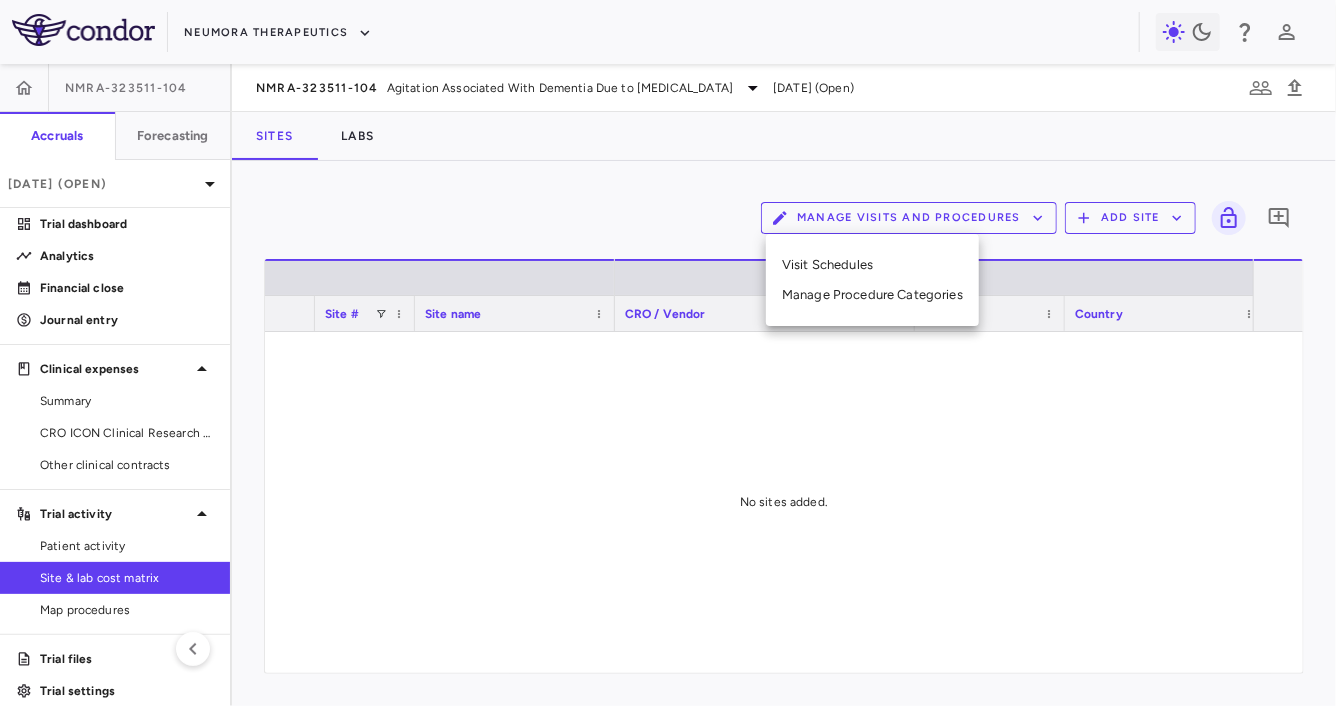 click on "Visit Schedules" at bounding box center [872, 265] 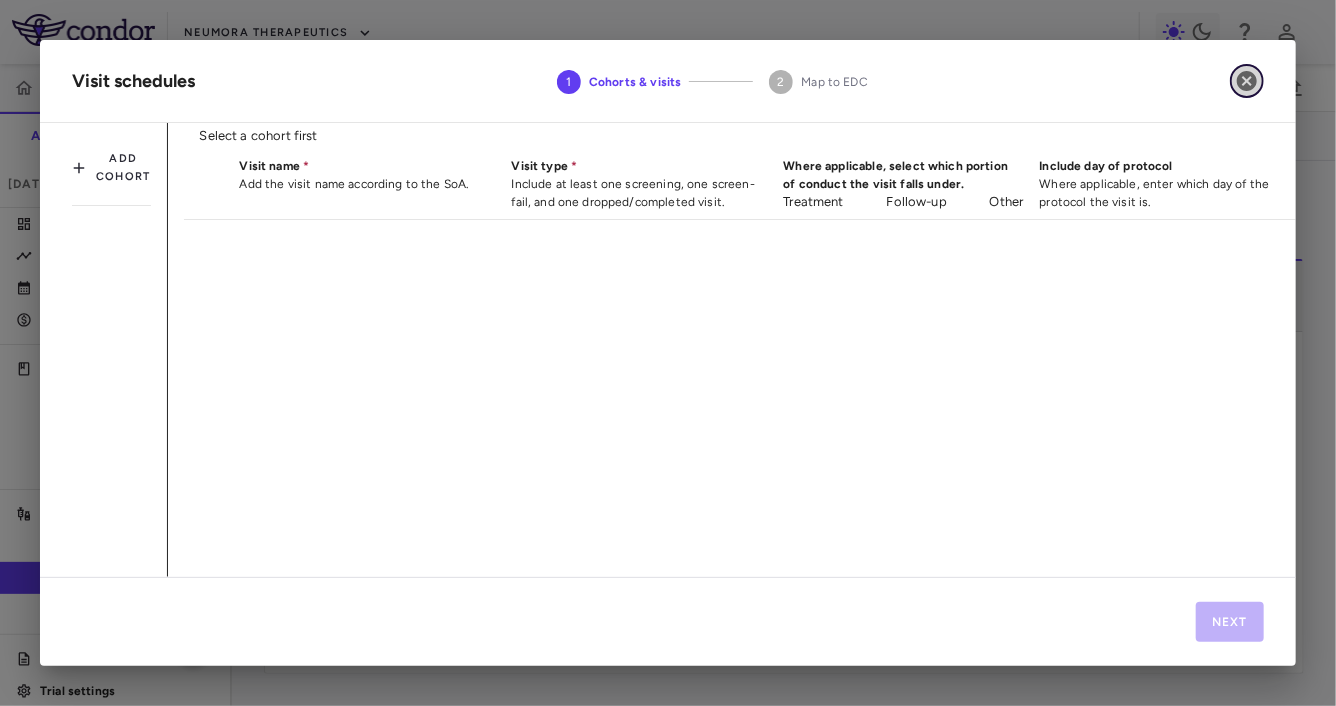 click 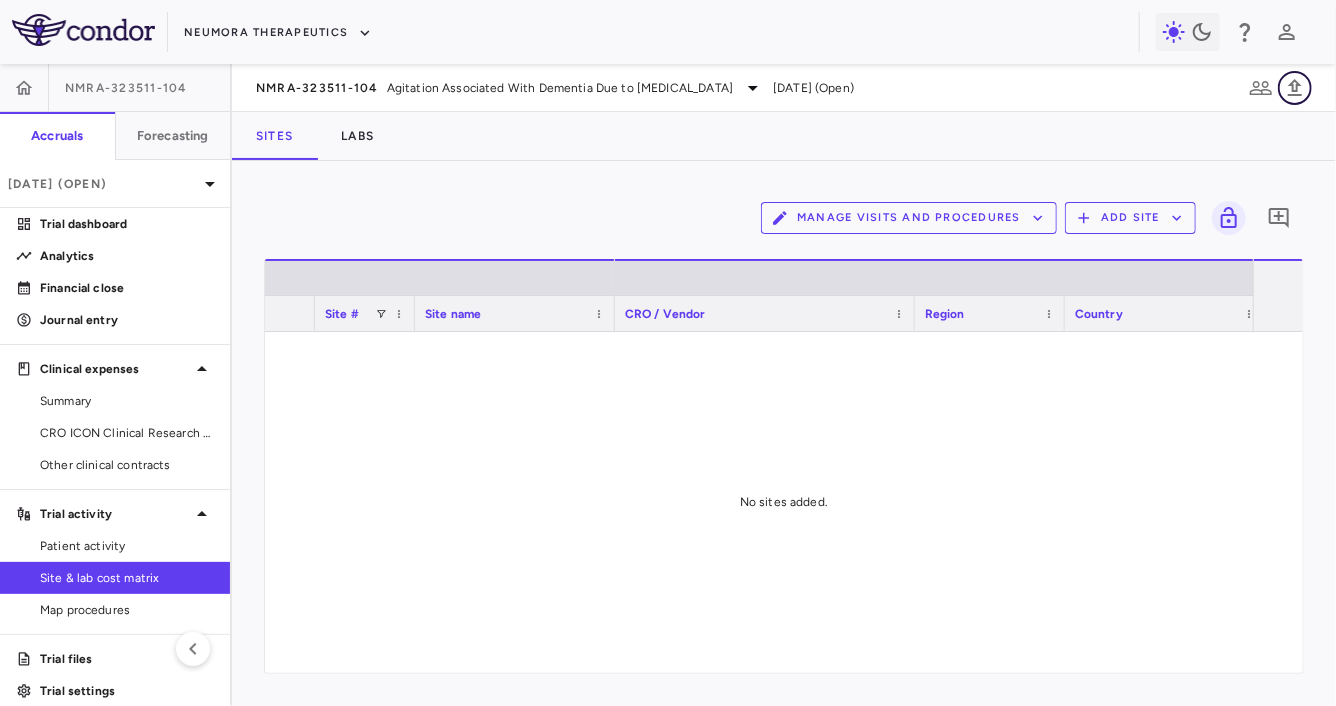 click 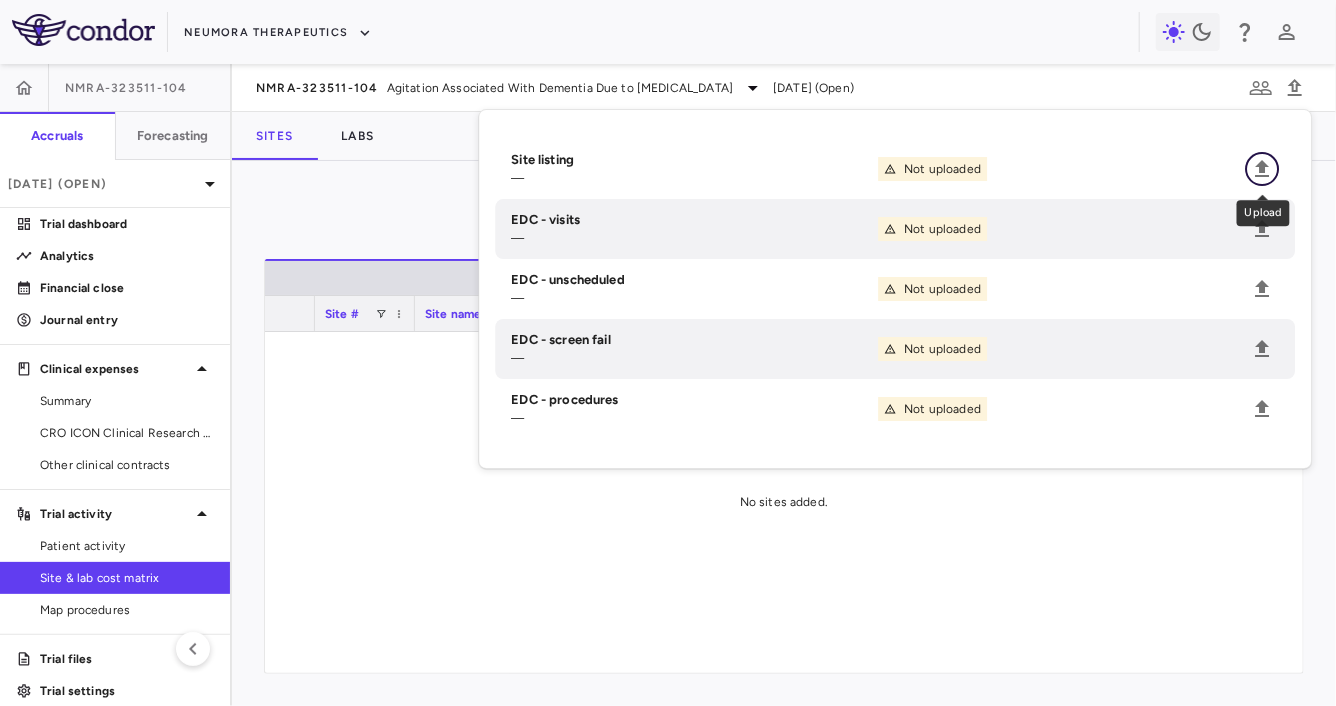 click 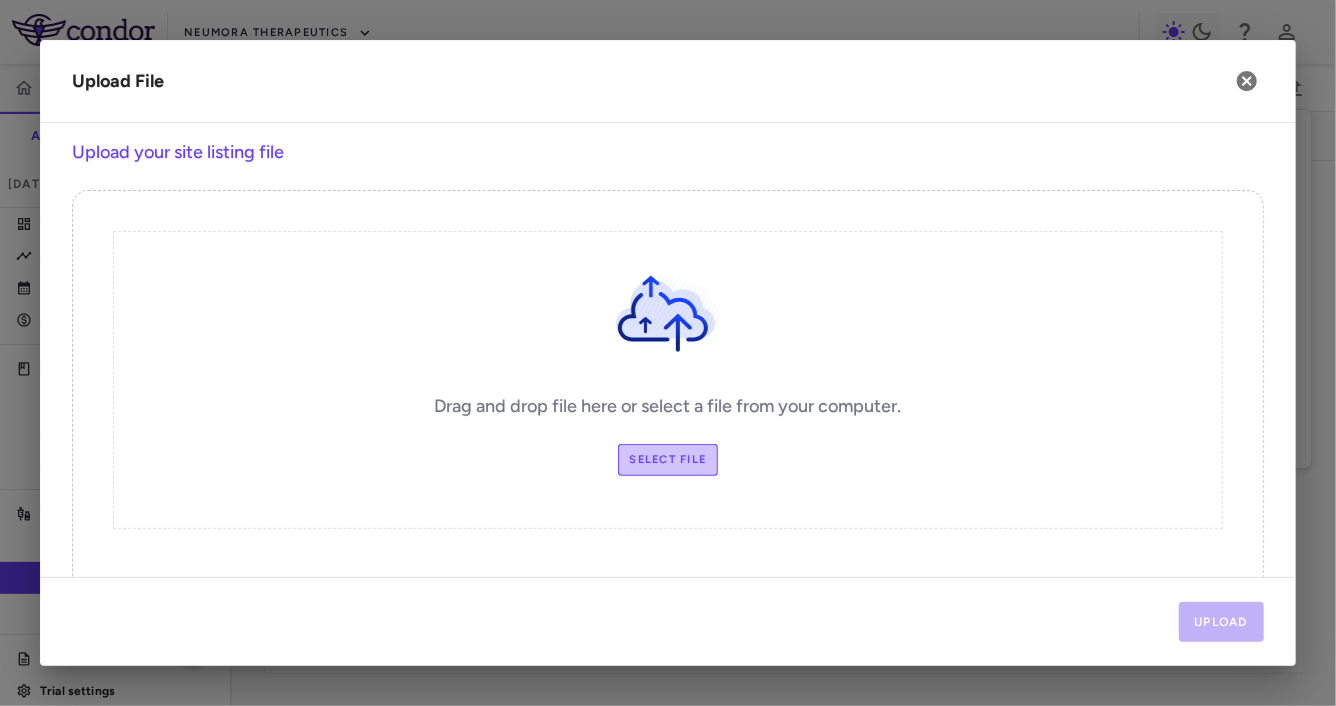 click on "Select file" at bounding box center (668, 460) 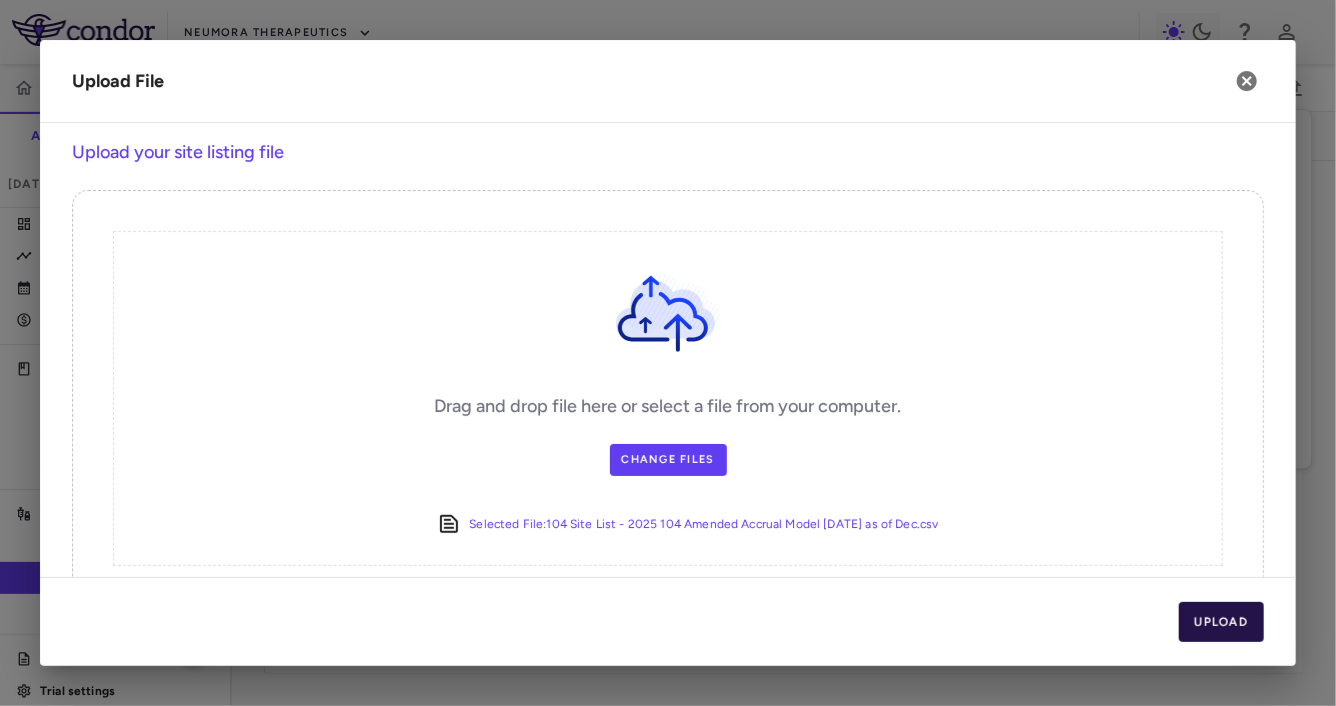 click on "Upload" at bounding box center (1222, 622) 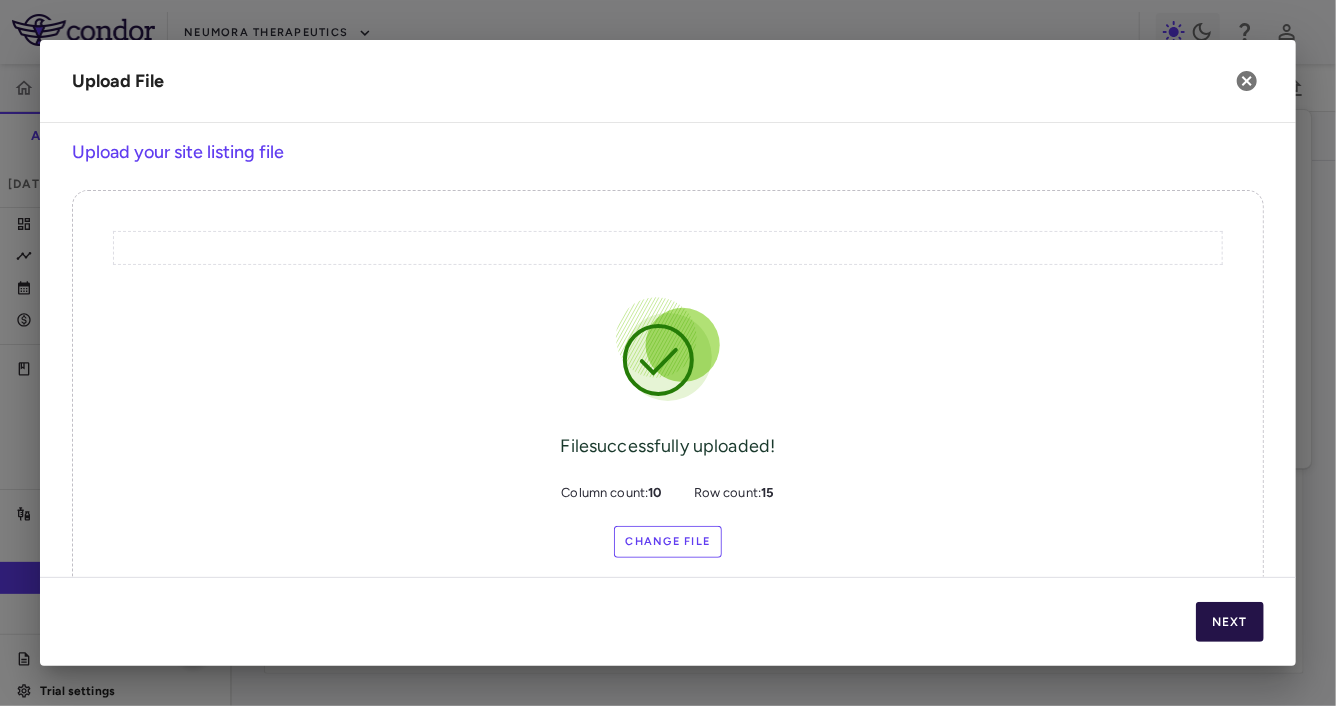 click on "Next" at bounding box center [1230, 622] 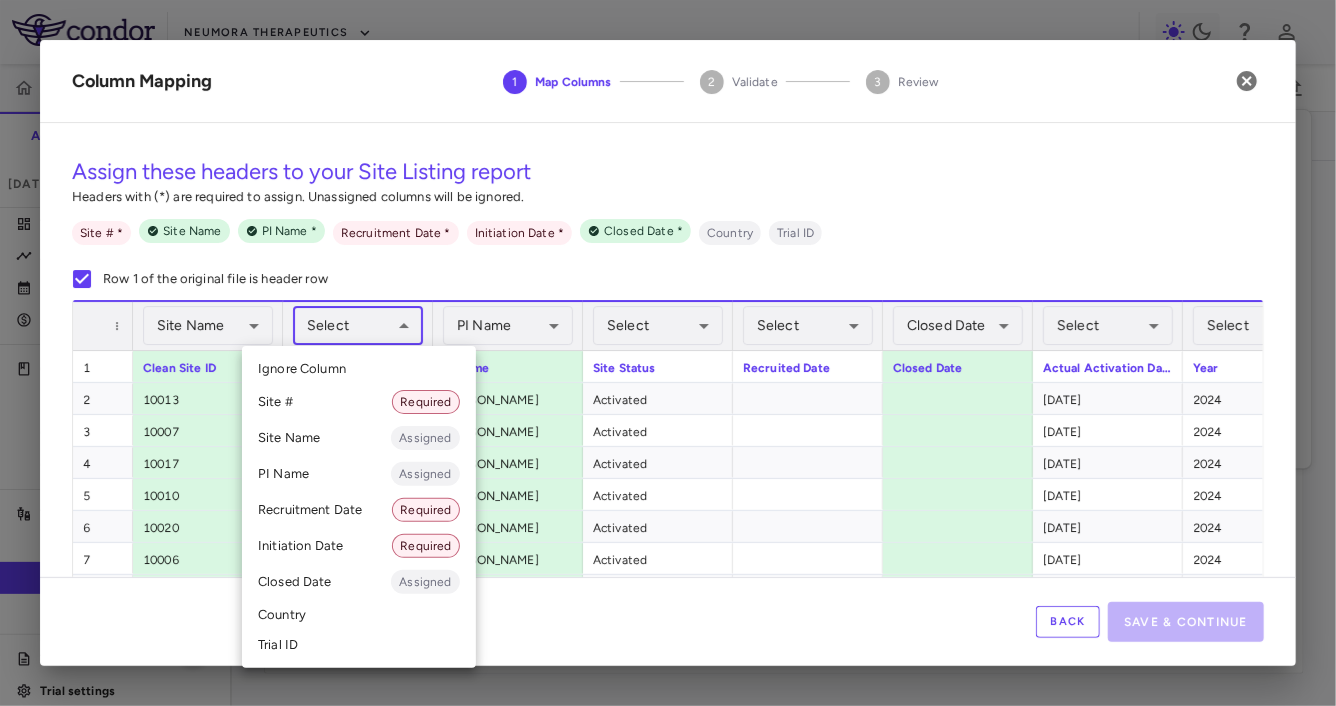 click on "Skip to sidebar Skip to main content Neumora Therapeutics NMRA-323511-104 Accruals Forecasting Dec 2024 (Open) Trial dashboard Analytics Financial close Journal entry Clinical expenses Summary CRO ICON Clinical Research Limited Other clinical contracts Trial activity Patient activity Site & lab cost matrix Map procedures Trial files Trial settings NMRA-323511-104 Agitation Associated With Dementia Due to Alzheimer's Disease Dec 2024 (Open) Sites Labs Manage Visits and Procedures Add Site 0 Drag here to set row groups Drag here to set column labels
Site #
Site name
1" at bounding box center (668, 353) 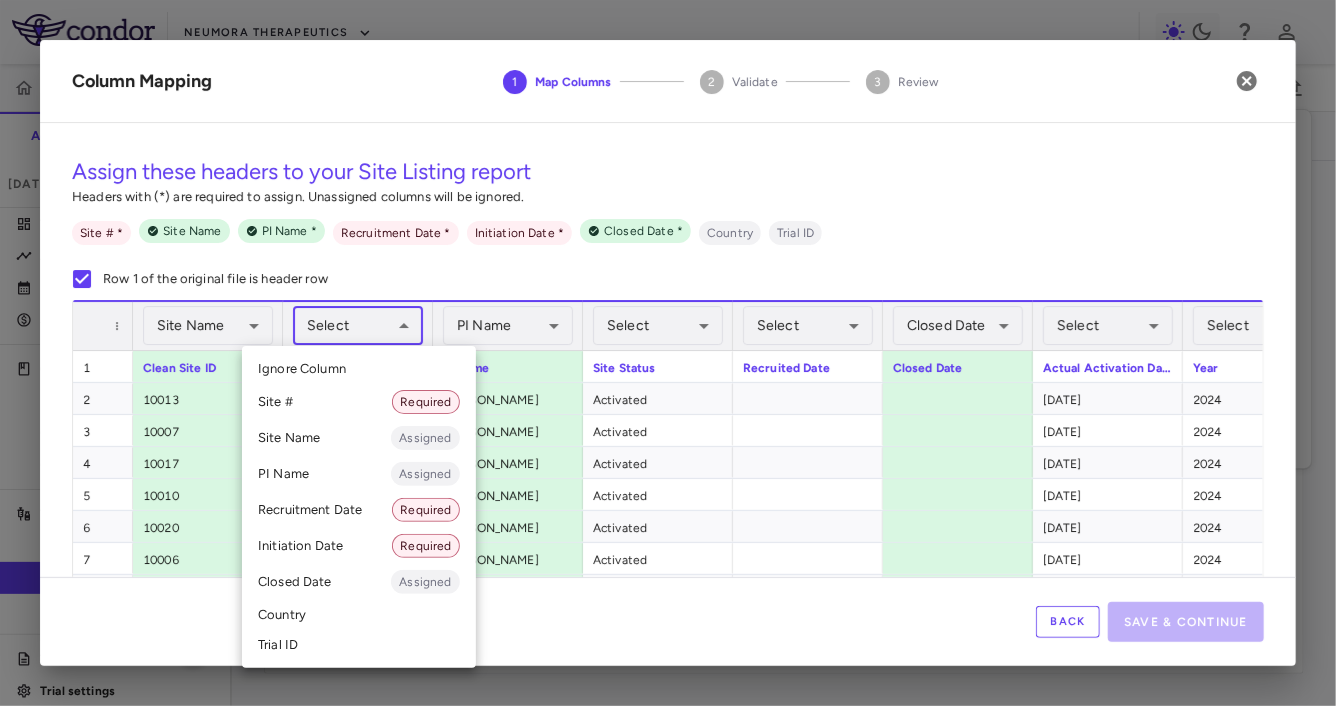 click at bounding box center [668, 353] 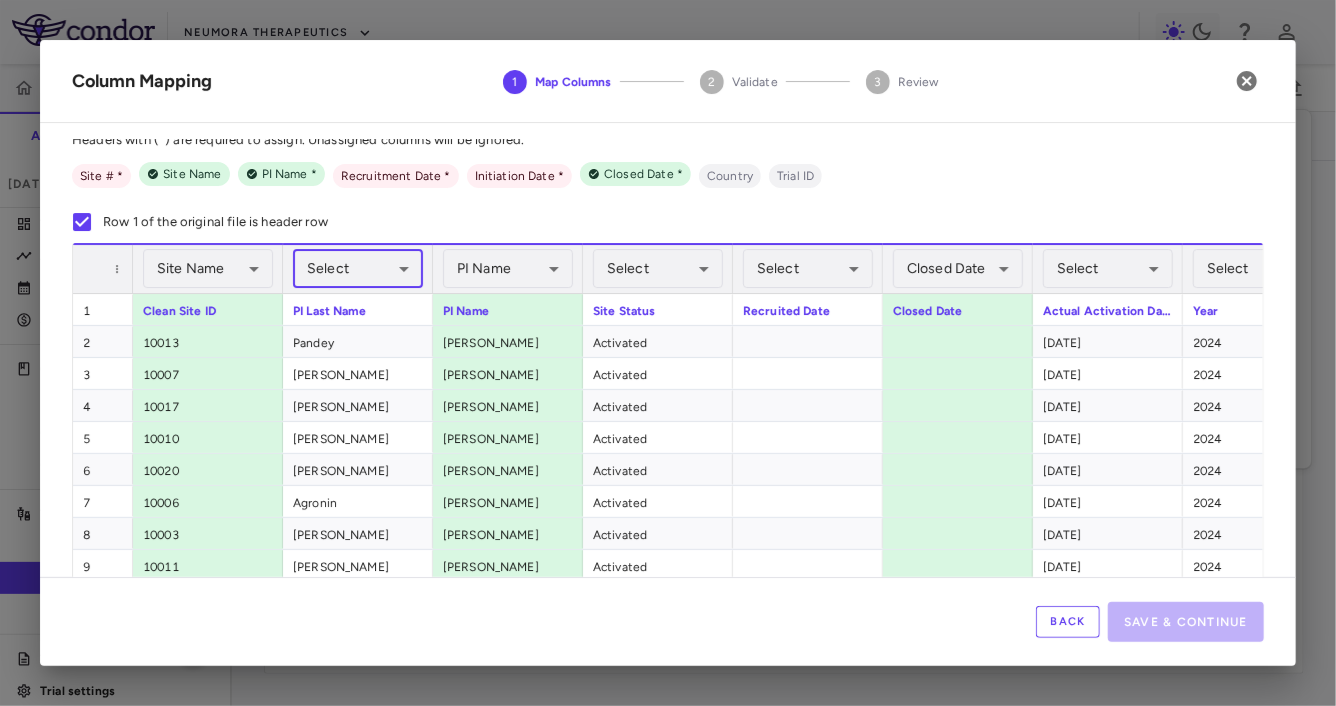 scroll, scrollTop: 61, scrollLeft: 0, axis: vertical 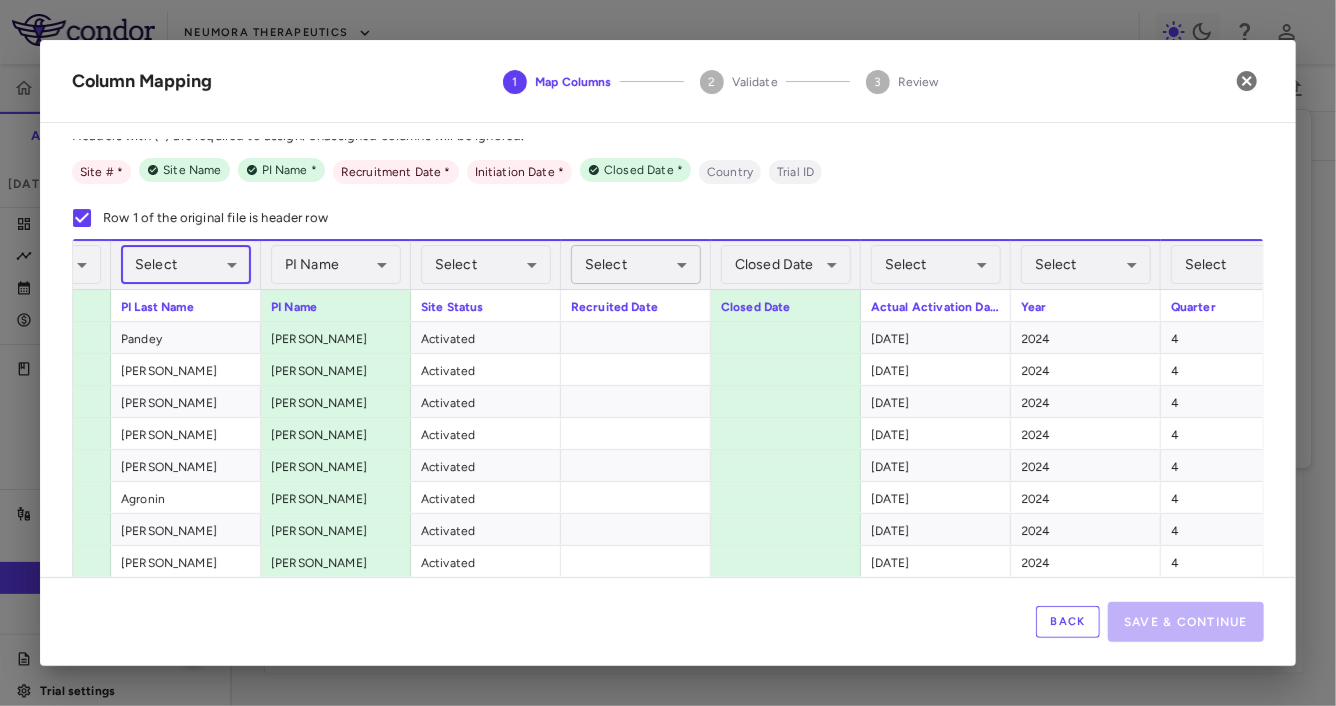 click on "Skip to sidebar Skip to main content Neumora Therapeutics NMRA-323511-104 Accruals Forecasting Dec 2024 (Open) Trial dashboard Analytics Financial close Journal entry Clinical expenses Summary CRO ICON Clinical Research Limited Other clinical contracts Trial activity Patient activity Site & lab cost matrix Map procedures Trial files Trial settings NMRA-323511-104 Agitation Associated With Dementia Due to Alzheimer's Disease Dec 2024 (Open) Sites Labs Manage Visits and Procedures Add Site 0 Drag here to set row groups Drag here to set column labels
Site #
Site name
1" at bounding box center (668, 353) 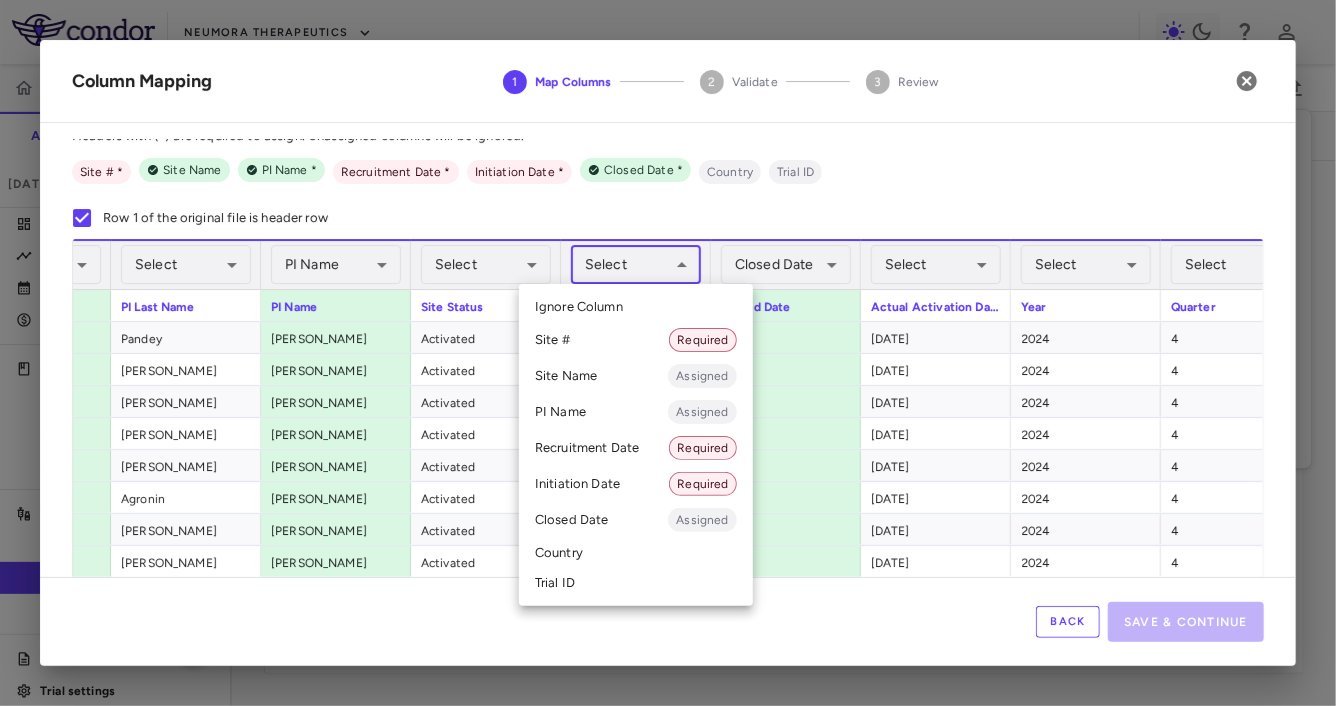 click on "Recruitment Date Required" at bounding box center (636, 448) 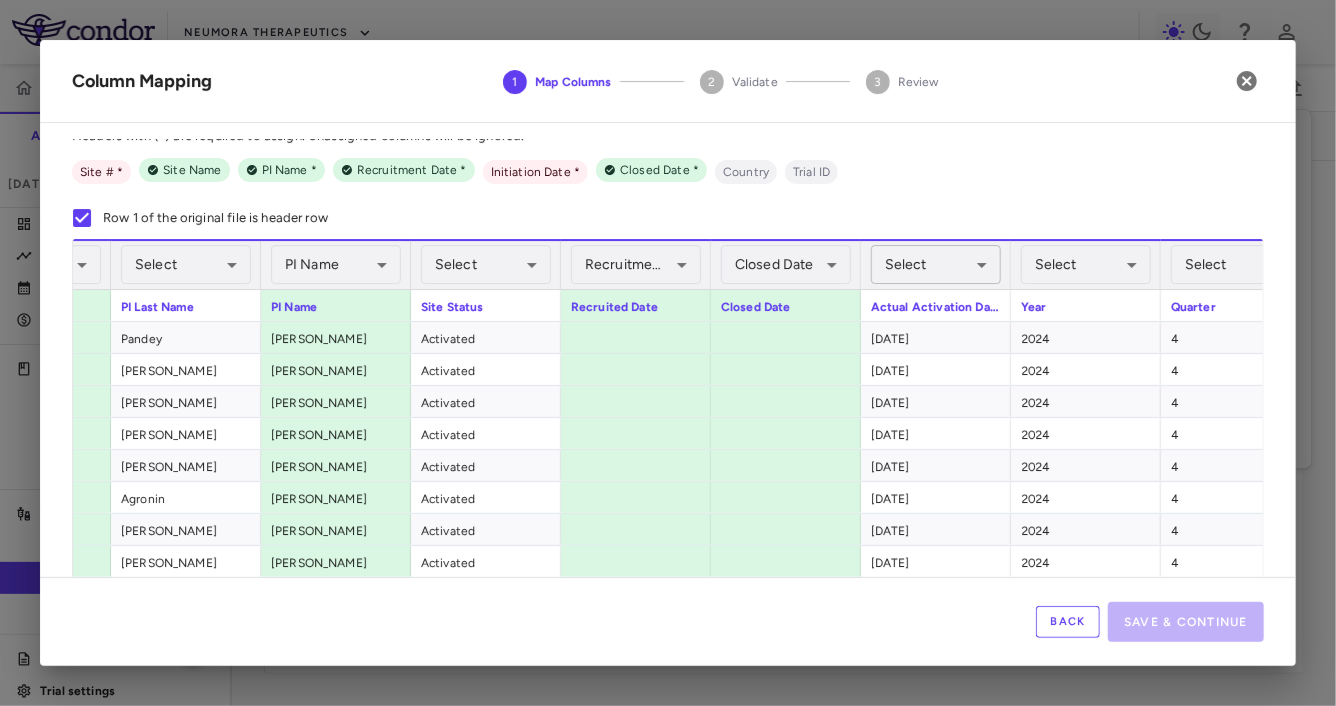 click on "Skip to sidebar Skip to main content Neumora Therapeutics NMRA-323511-104 Accruals Forecasting Dec 2024 (Open) Trial dashboard Analytics Financial close Journal entry Clinical expenses Summary CRO ICON Clinical Research Limited Other clinical contracts Trial activity Patient activity Site & lab cost matrix Map procedures Trial files Trial settings NMRA-323511-104 Agitation Associated With Dementia Due to Alzheimer's Disease Dec 2024 (Open) Sites Labs Manage Visits and Procedures Add Site 0 Drag here to set row groups Drag here to set column labels
Site #
Site name
1" at bounding box center [668, 353] 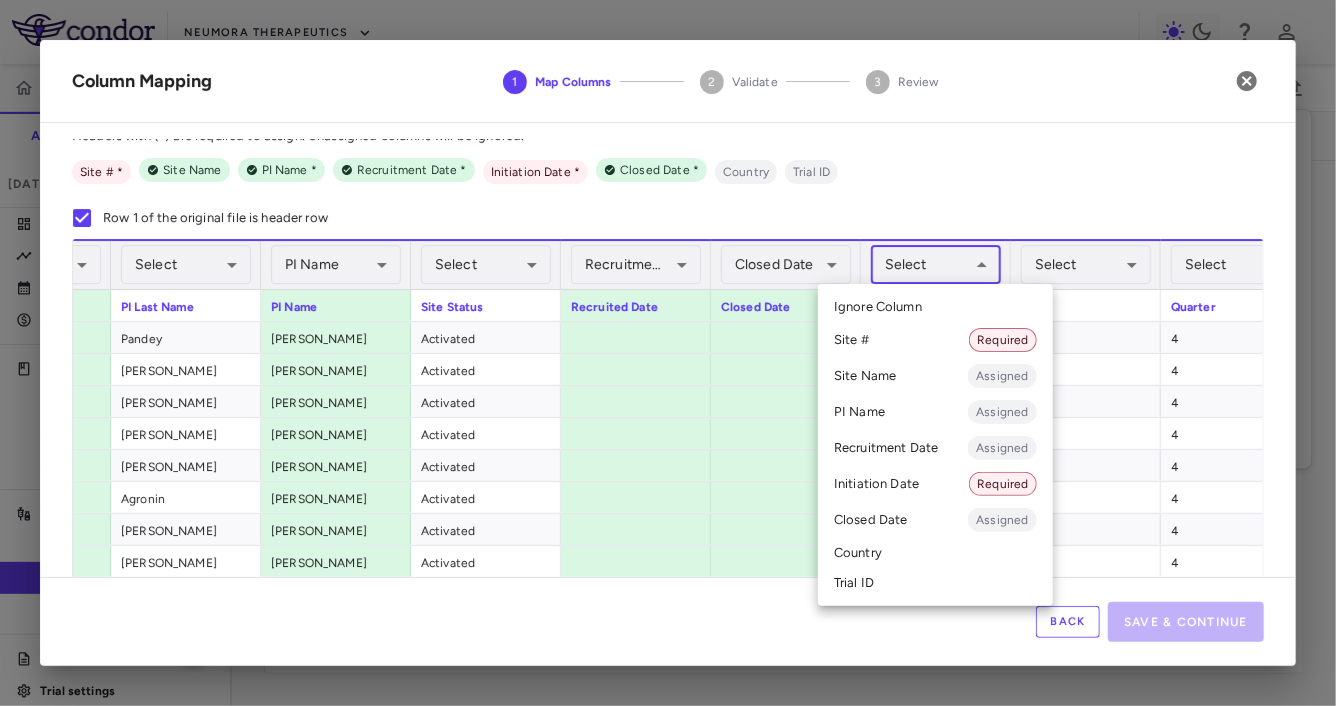 click on "Initiation Date Required" at bounding box center (935, 484) 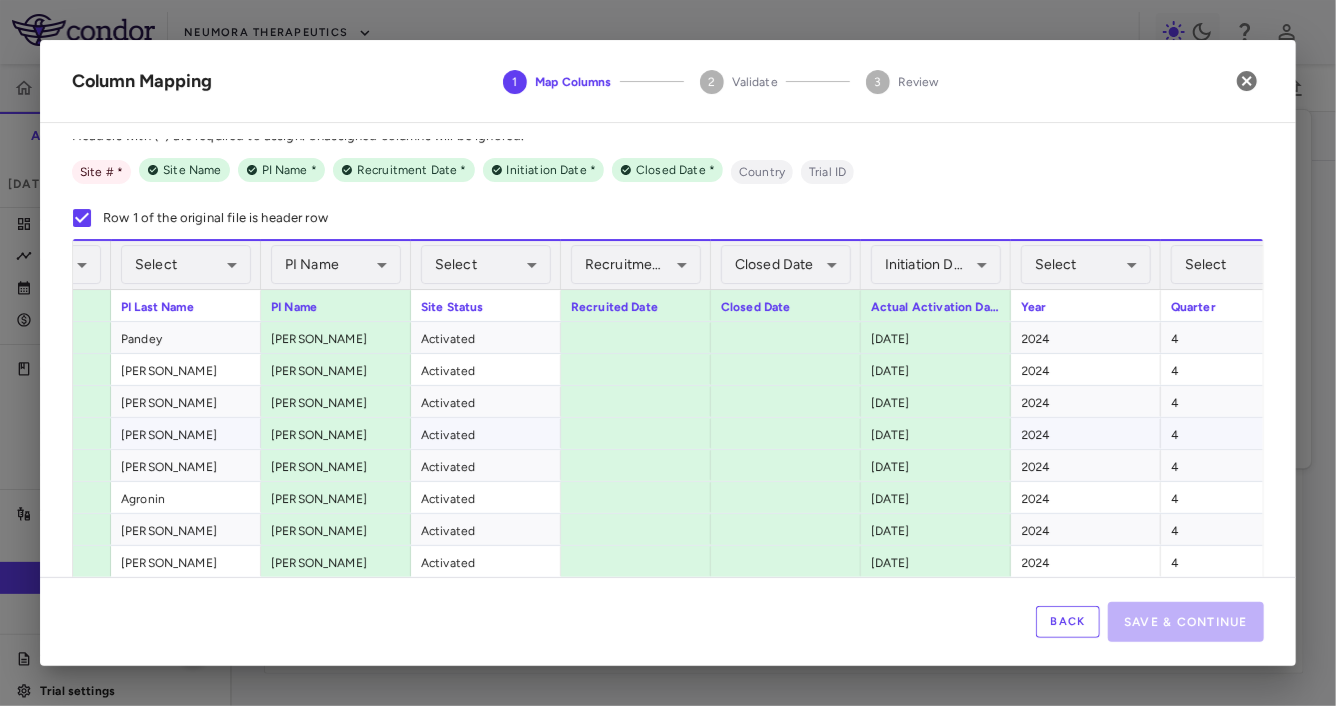 scroll, scrollTop: 0, scrollLeft: 190, axis: horizontal 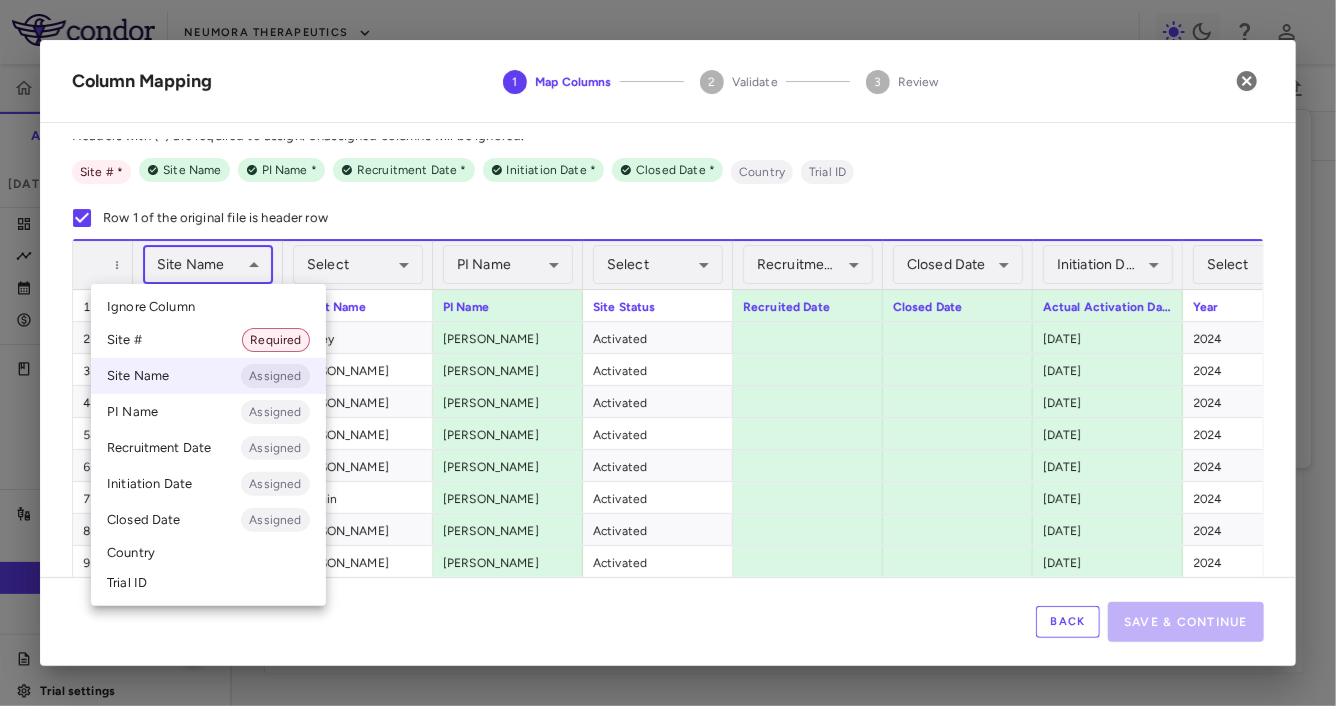 click on "Skip to sidebar Skip to main content Neumora Therapeutics NMRA-323511-104 Accruals Forecasting Dec 2024 (Open) Trial dashboard Analytics Financial close Journal entry Clinical expenses Summary CRO ICON Clinical Research Limited Other clinical contracts Trial activity Patient activity Site & lab cost matrix Map procedures Trial files Trial settings NMRA-323511-104 Agitation Associated With Dementia Due to Alzheimer's Disease Dec 2024 (Open) Sites Labs Manage Visits and Procedures Add Site 0 Drag here to set row groups Drag here to set column labels
Site #
Site name
1" at bounding box center [668, 353] 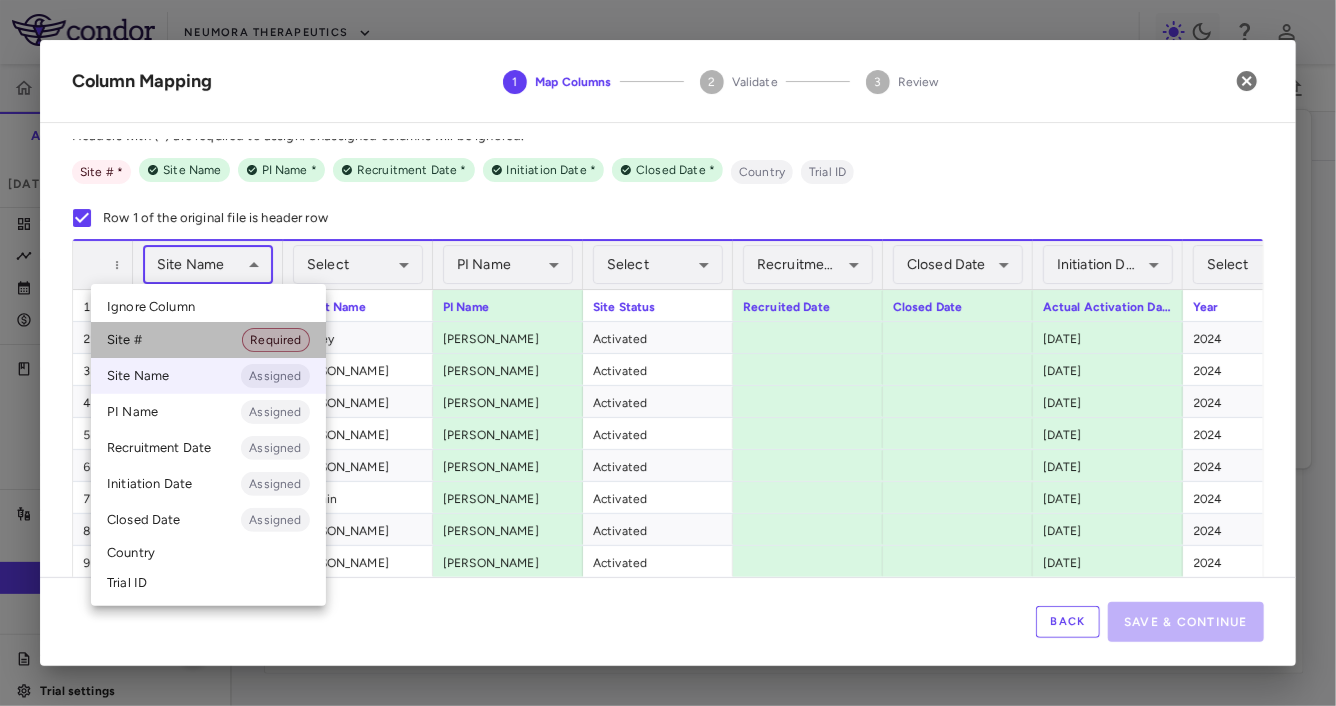 click on "Site # Required" at bounding box center [208, 340] 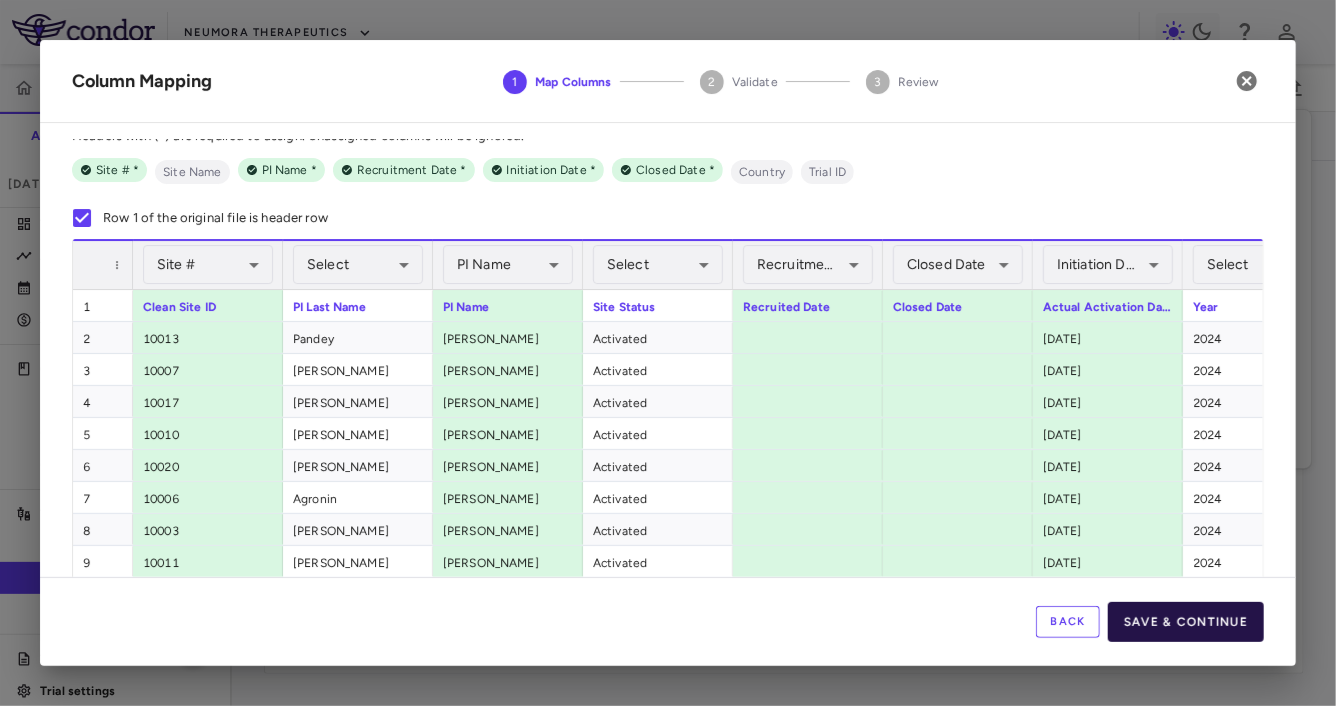 click on "Save & Continue" at bounding box center (1186, 622) 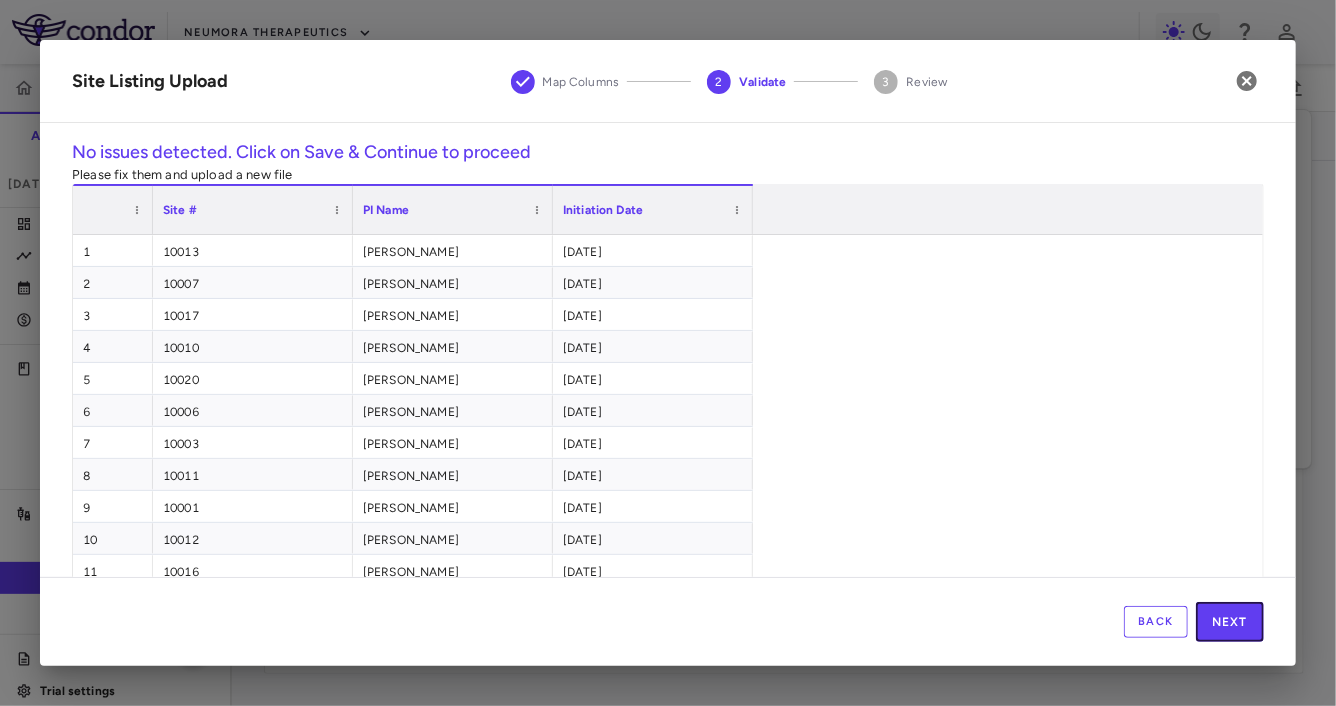 click on "Next" at bounding box center (1230, 622) 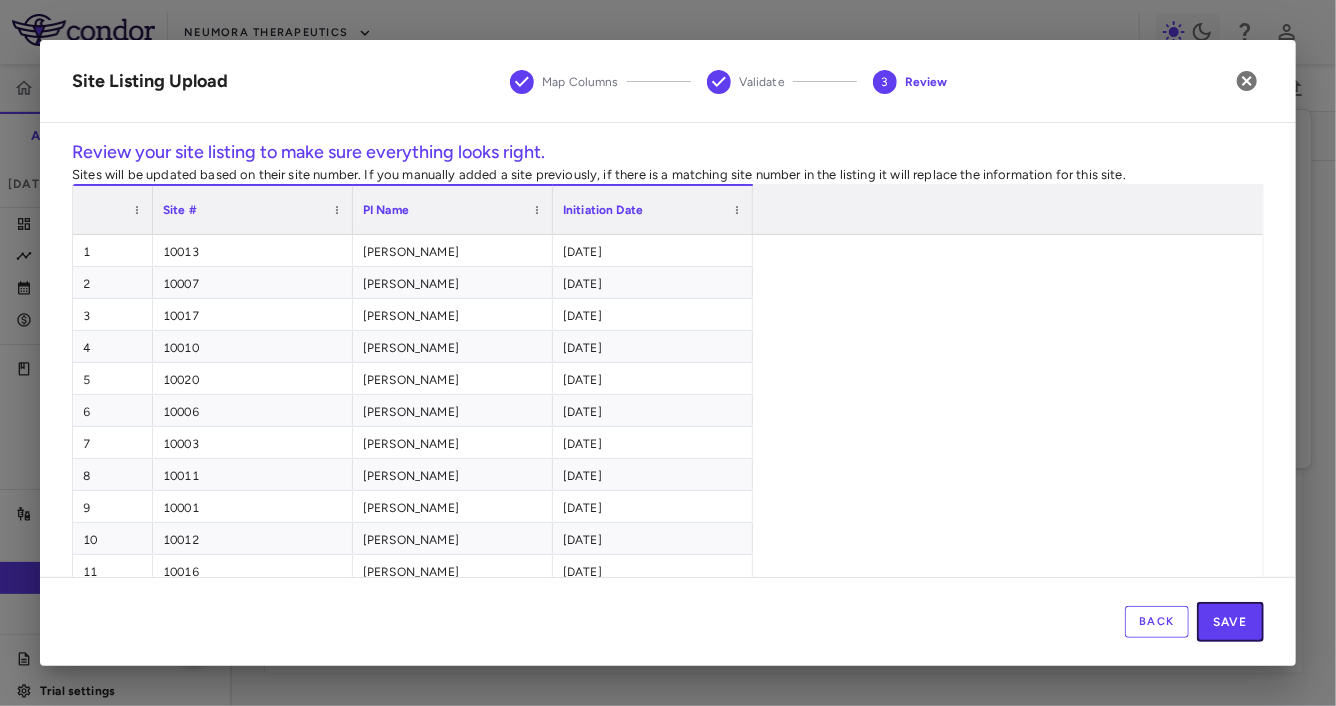 click on "Save" at bounding box center (1230, 622) 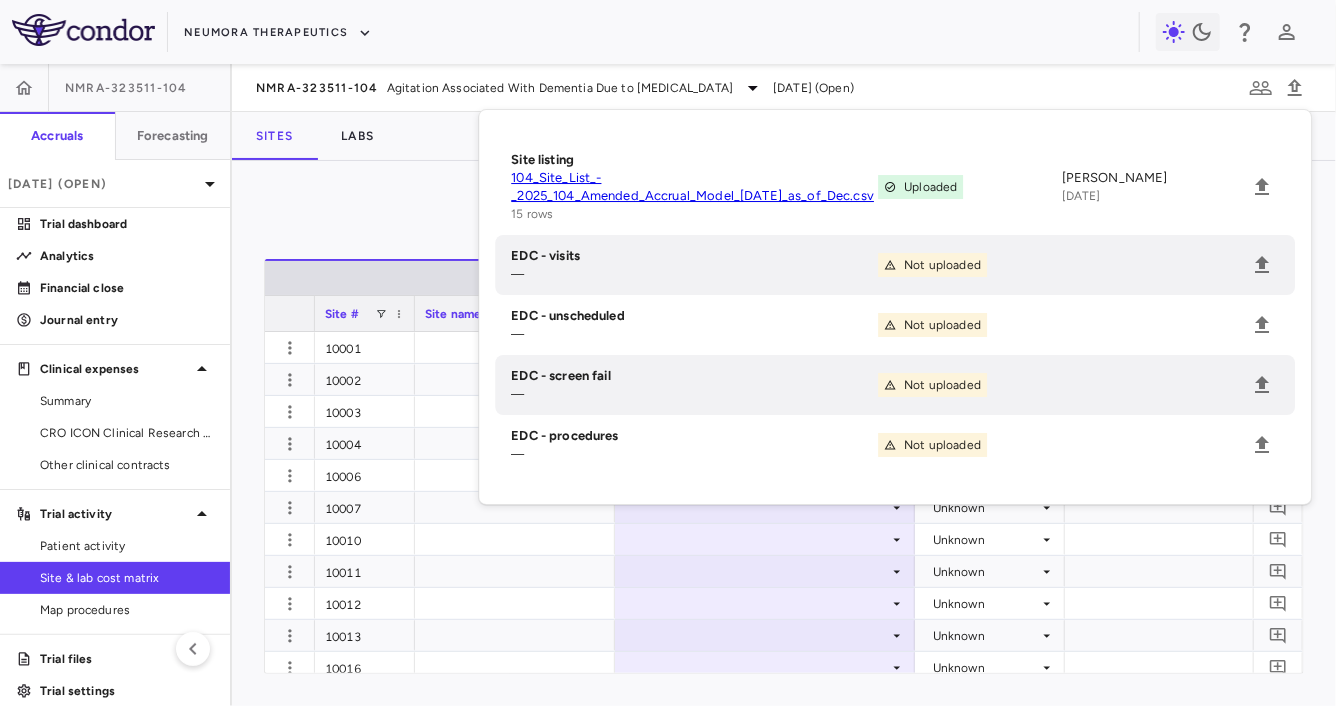 click on "Manage Visits and Procedures Add Site 0" at bounding box center (784, 218) 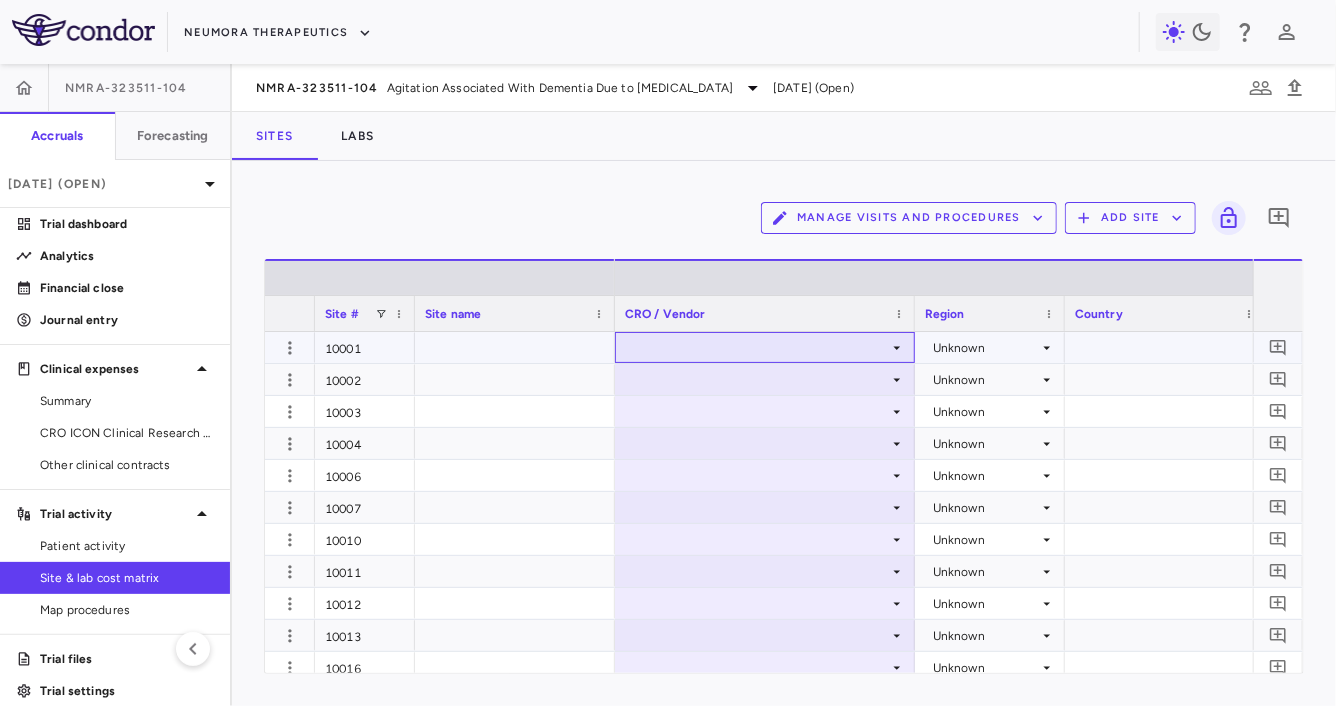 click at bounding box center (765, 347) 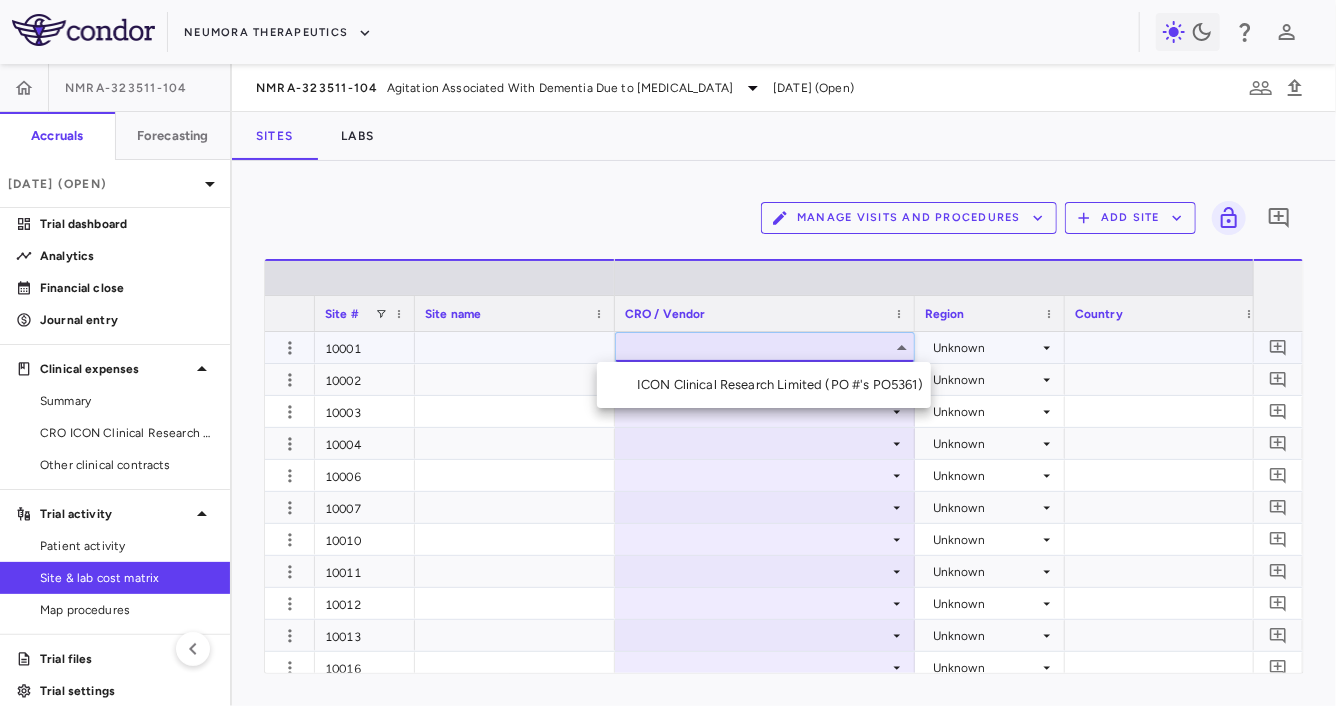 click at bounding box center (668, 353) 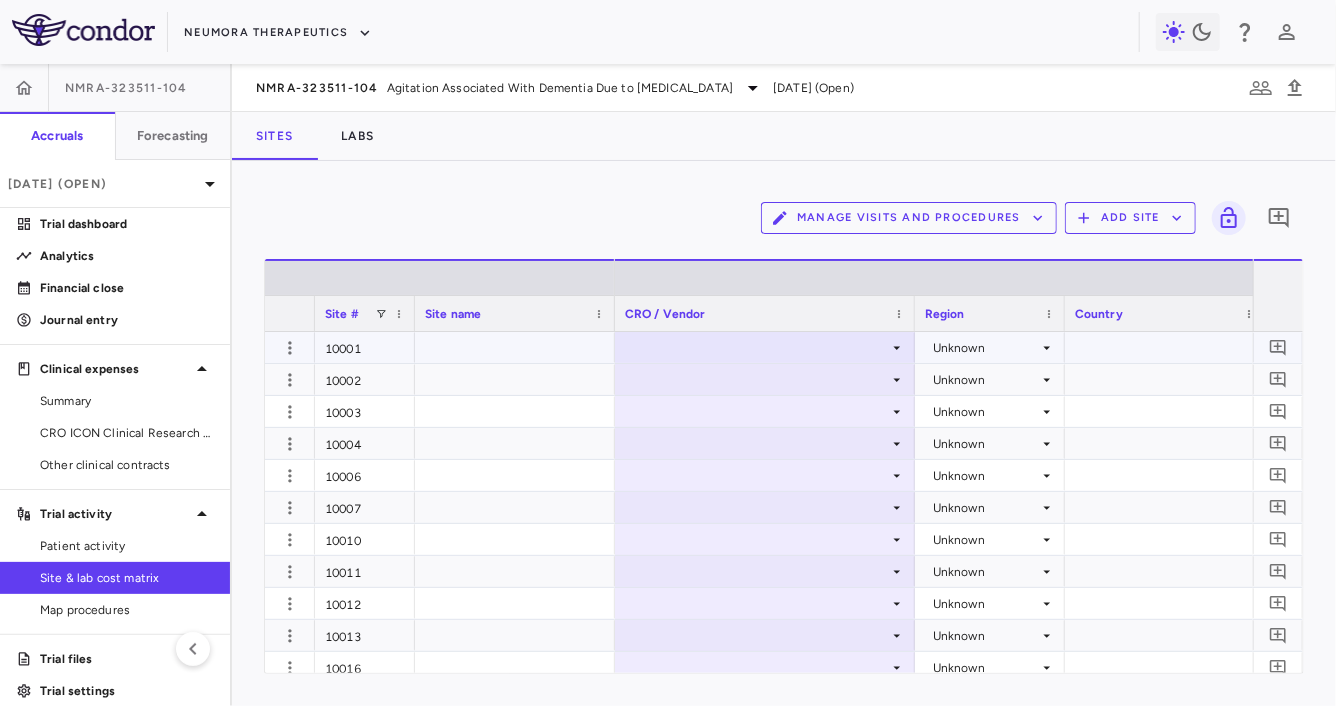 scroll, scrollTop: 0, scrollLeft: 317, axis: horizontal 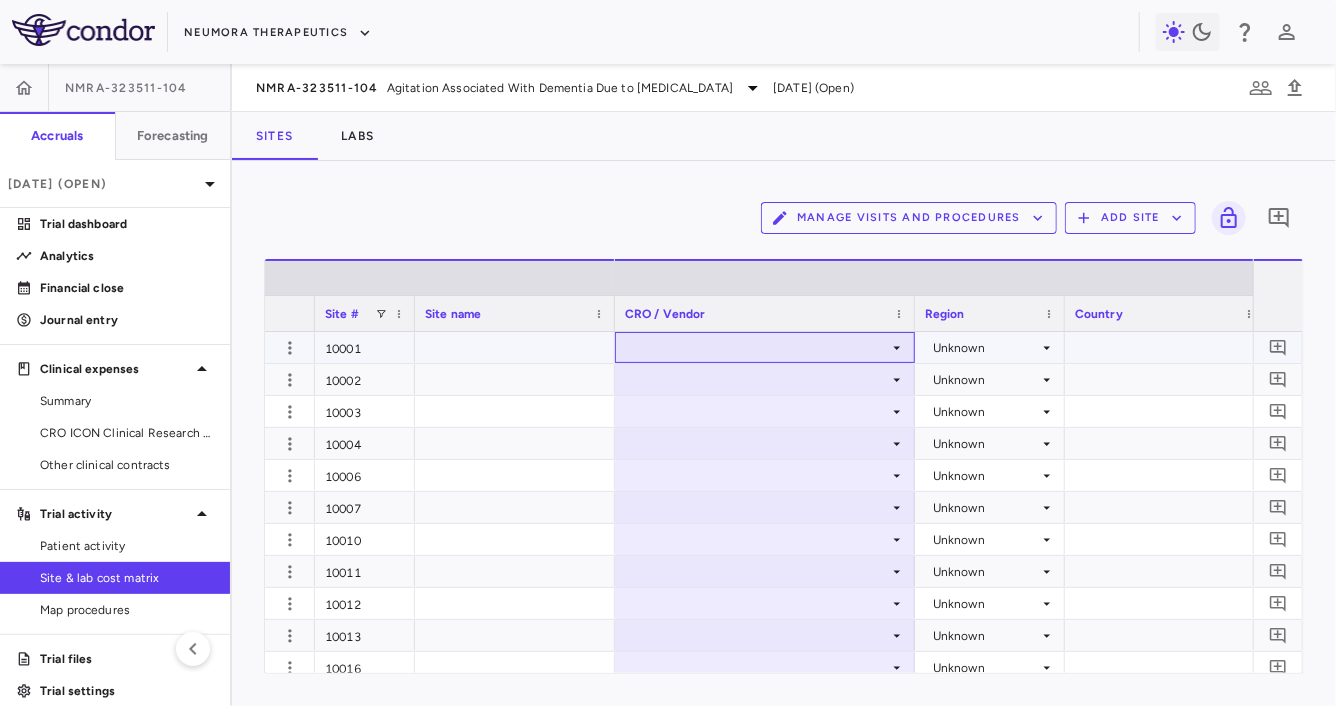 click at bounding box center (765, 347) 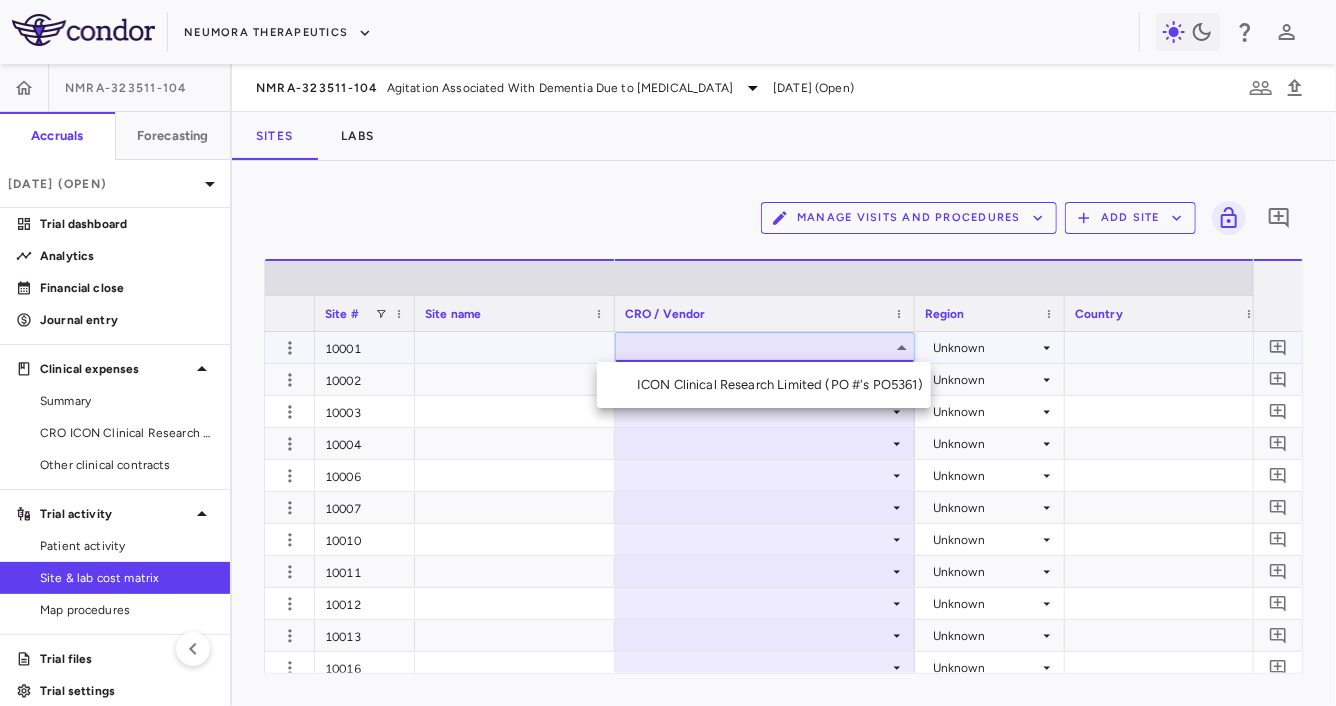 click on "ICON Clinical Research Limited (PO #'s PO5361)" at bounding box center (784, 385) 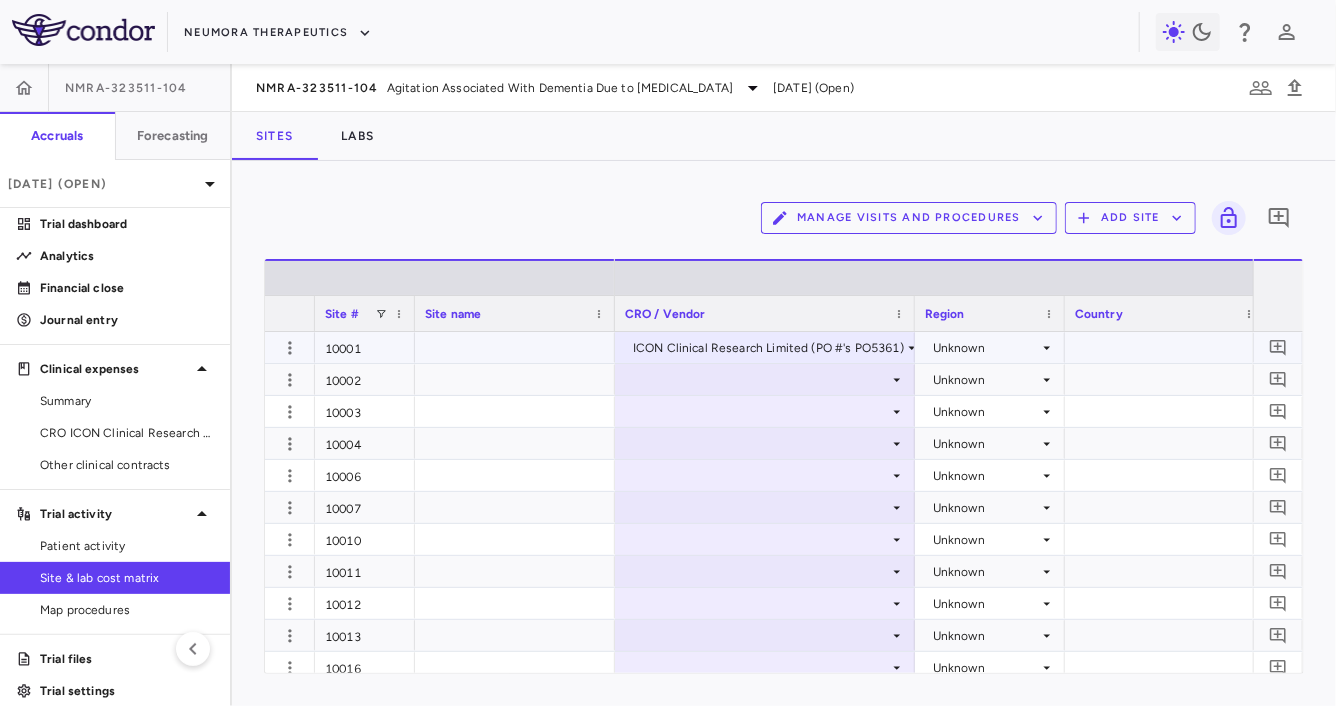 click on "Unknown" at bounding box center (986, 348) 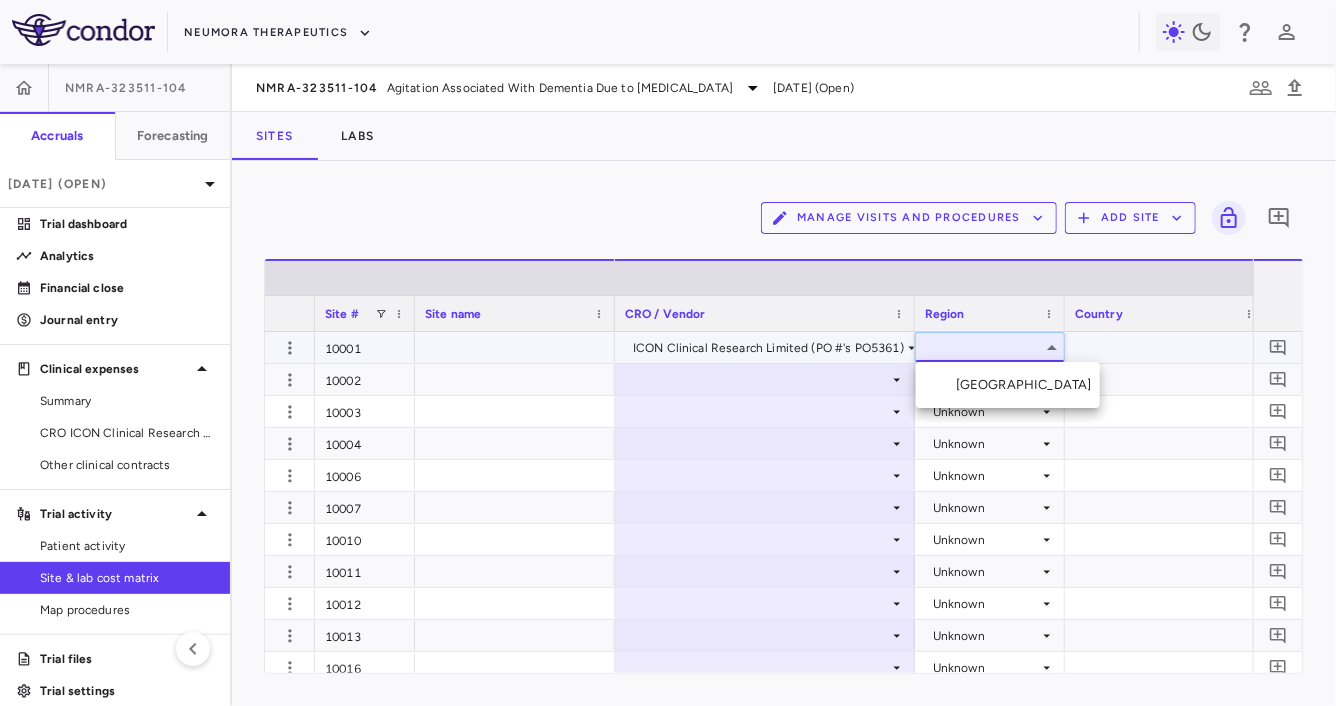 click on "United States" at bounding box center [1028, 385] 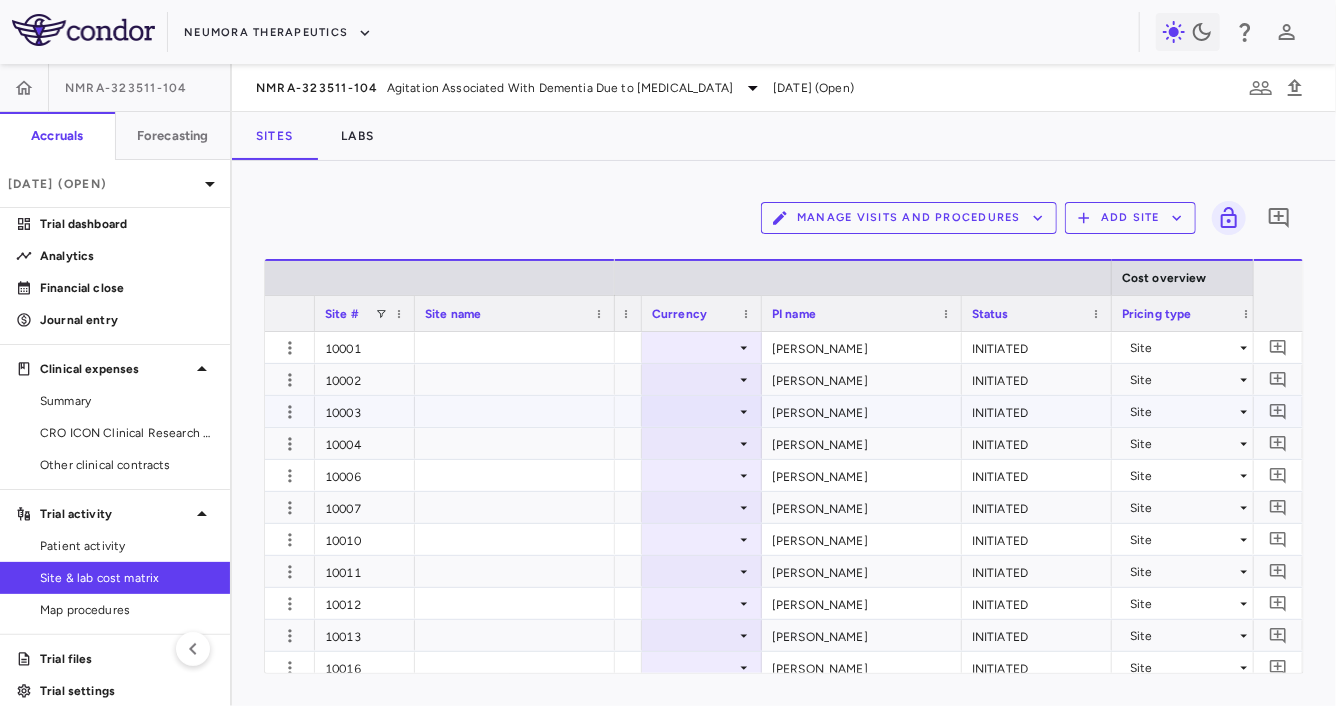 scroll, scrollTop: 58, scrollLeft: 0, axis: vertical 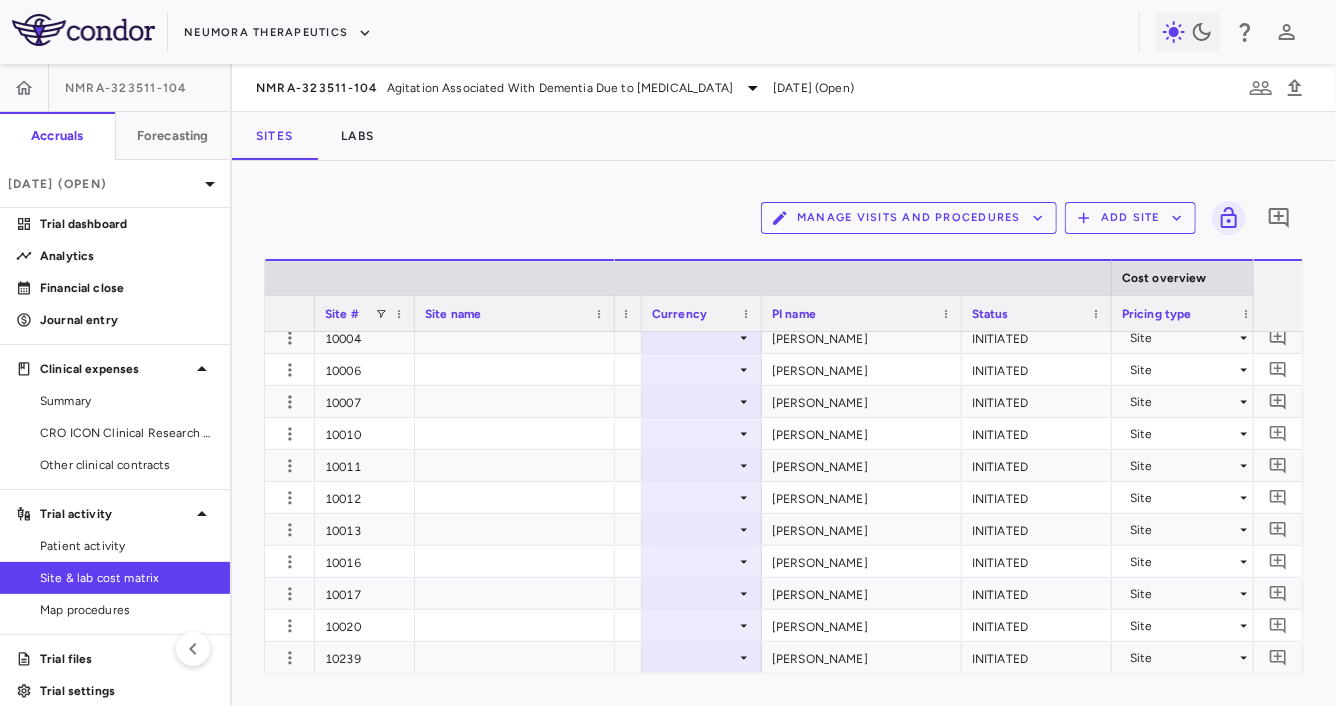 click on "Add Site" at bounding box center [1130, 218] 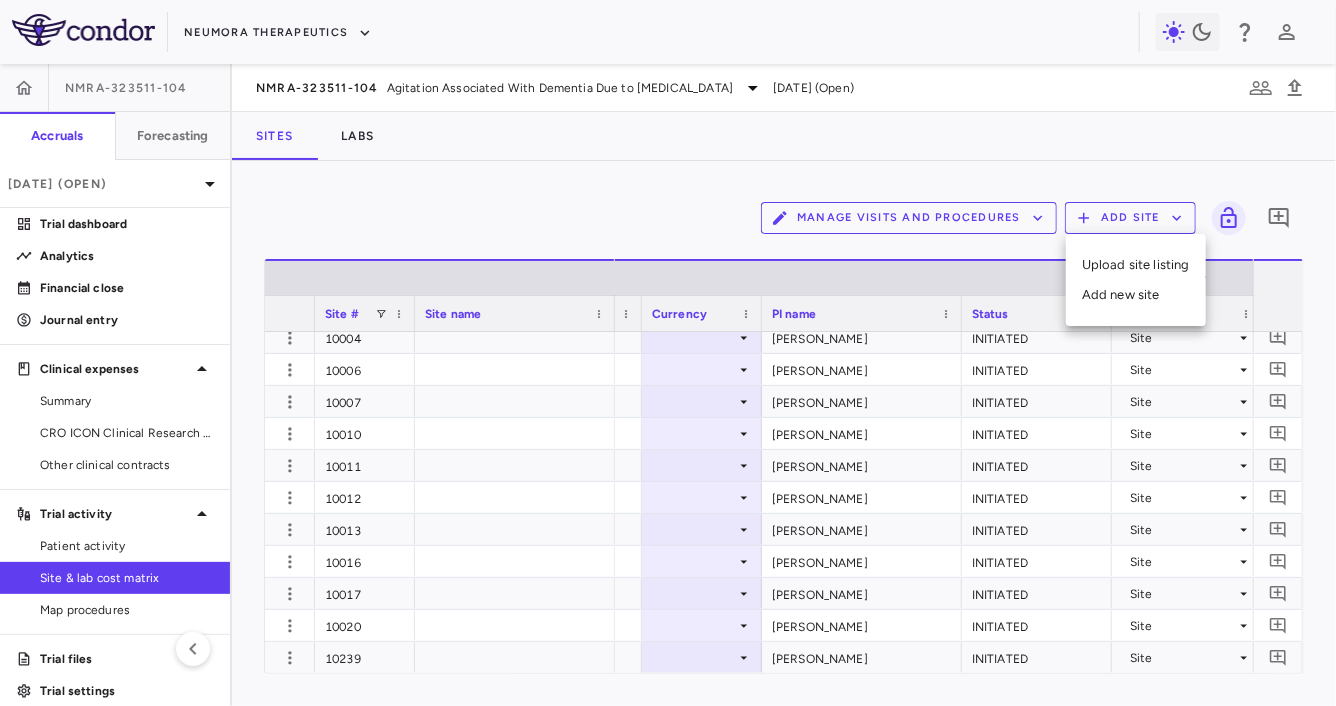 click on "Add new site" at bounding box center (1136, 295) 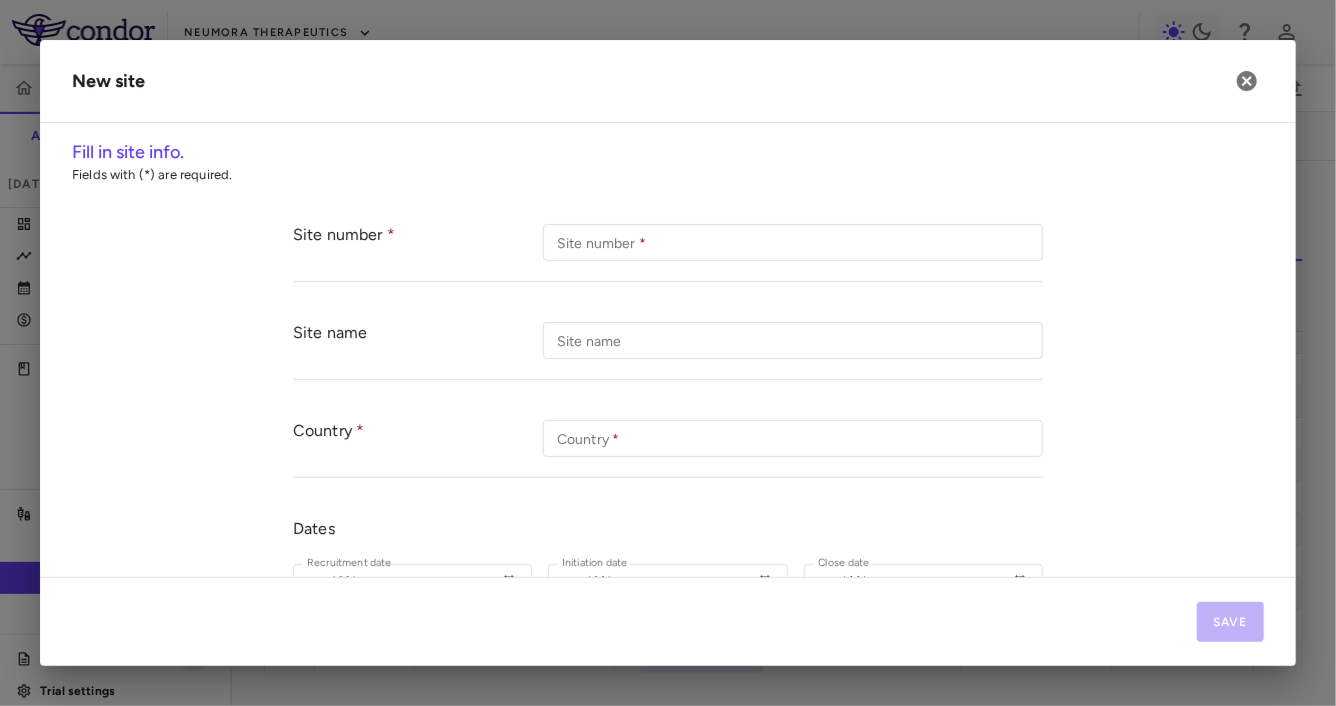 click on "Site number   * Site number   *" at bounding box center [793, 242] 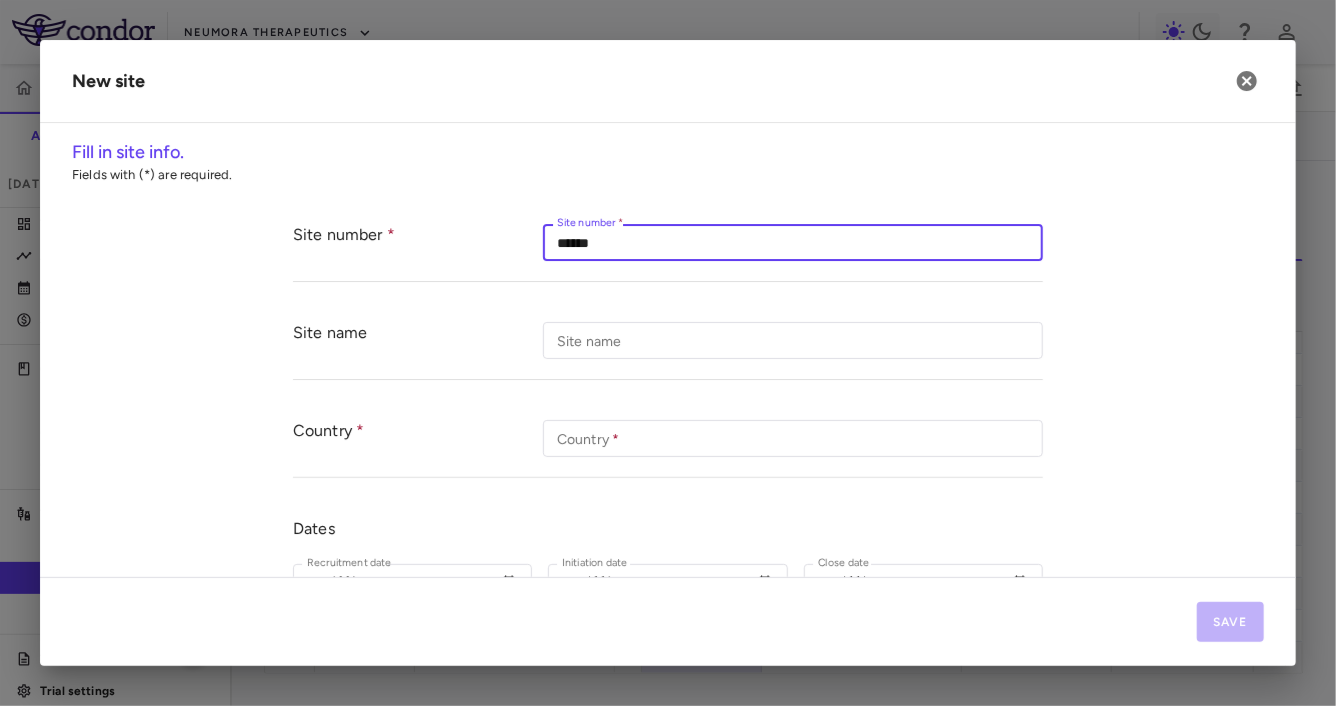type on "******" 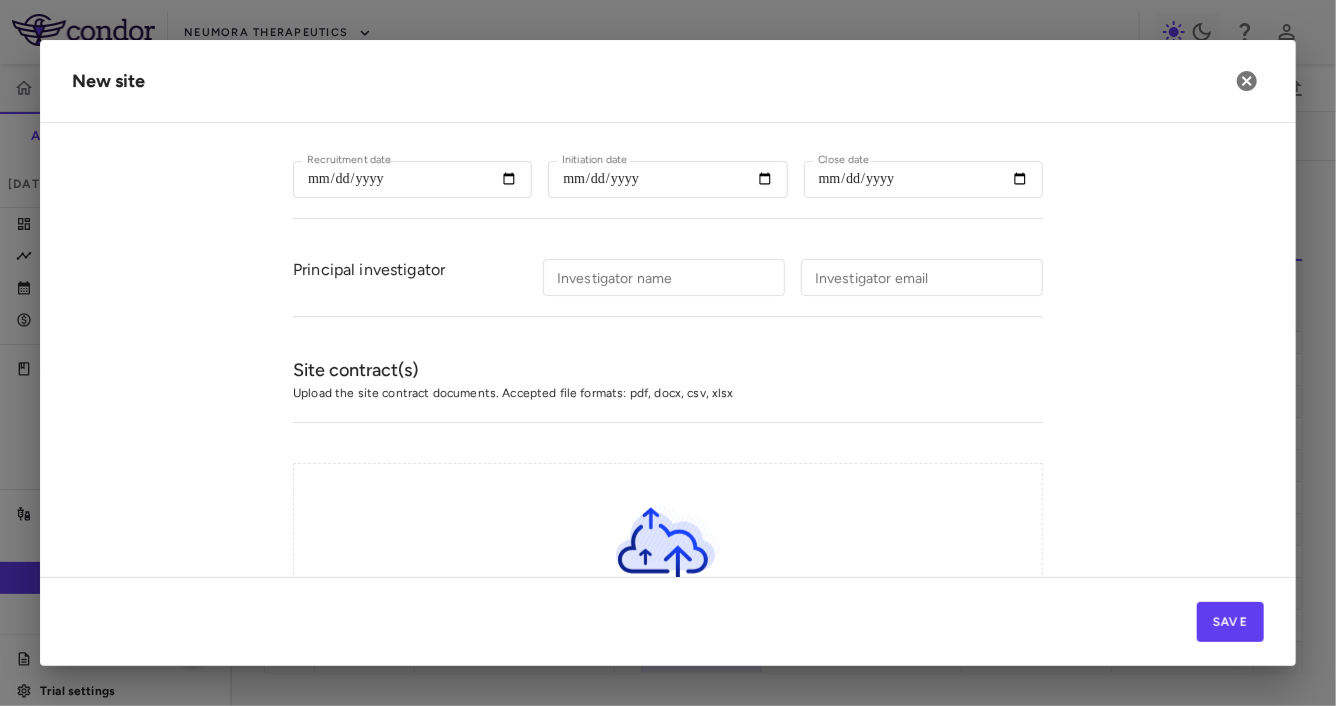 scroll, scrollTop: 405, scrollLeft: 0, axis: vertical 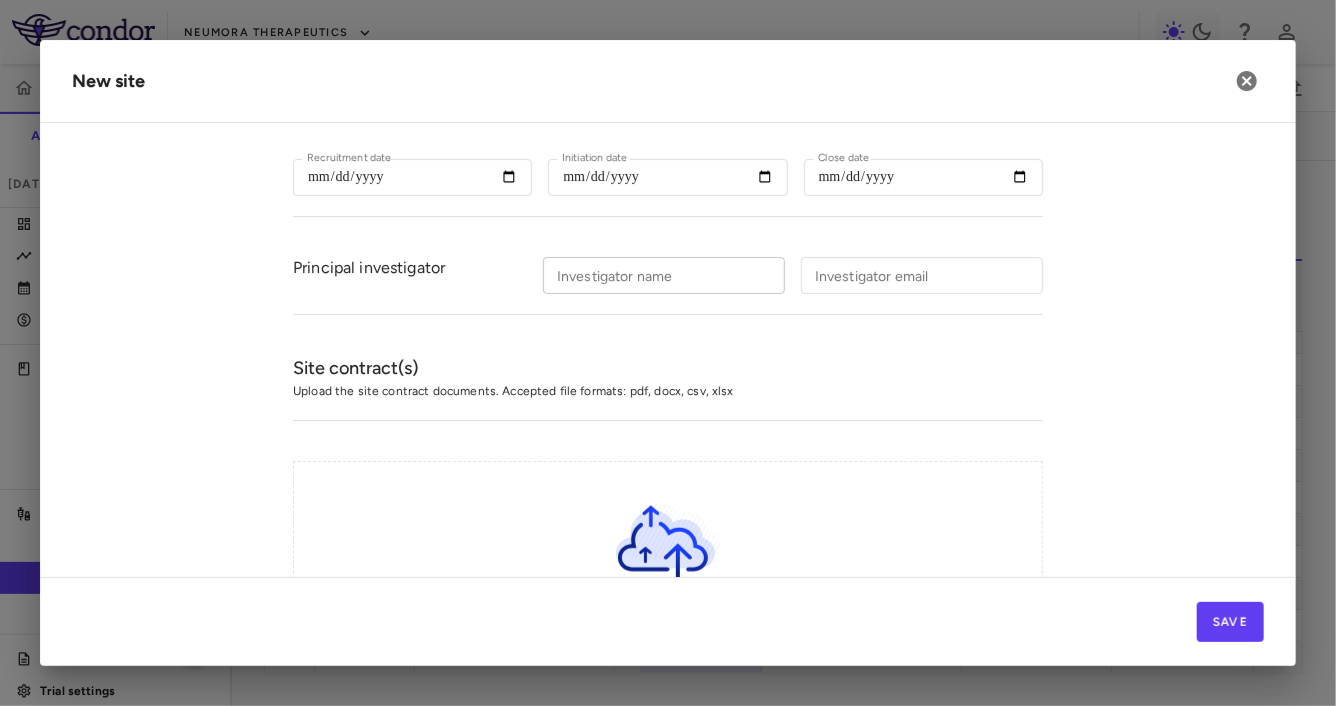type on "**********" 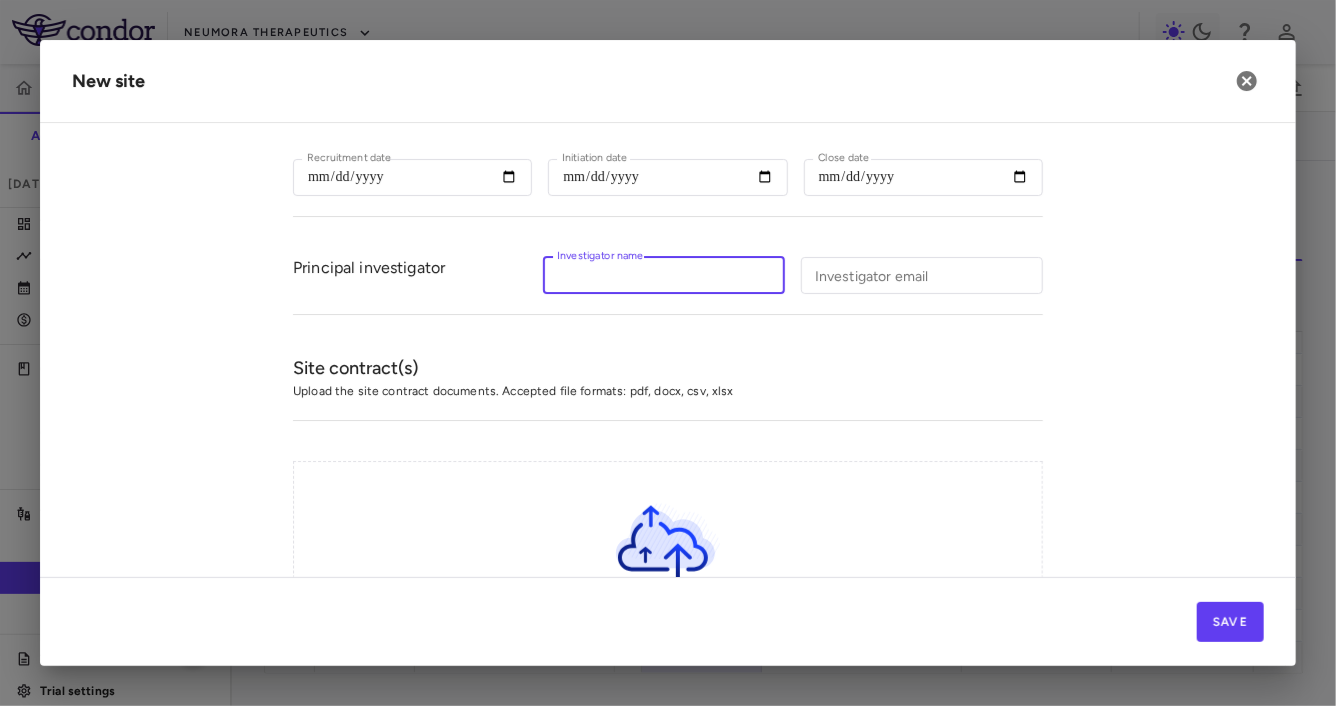 type on "*" 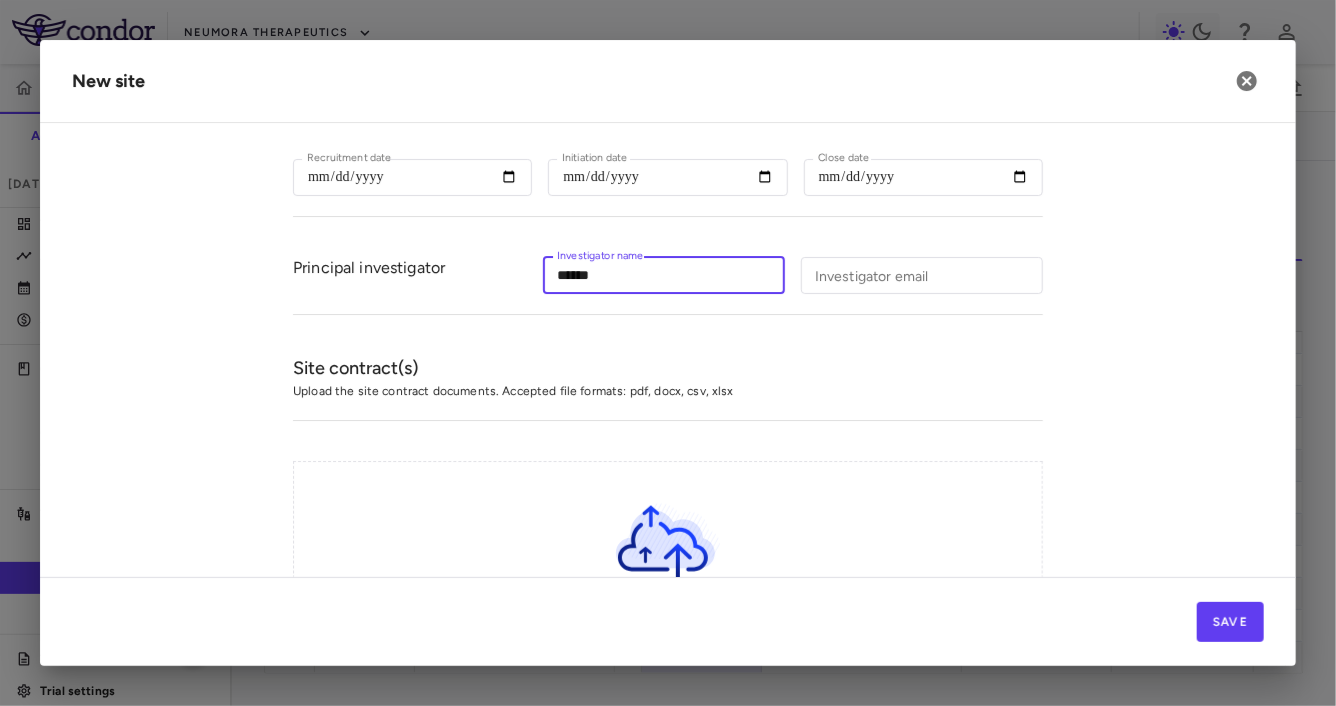 type on "******" 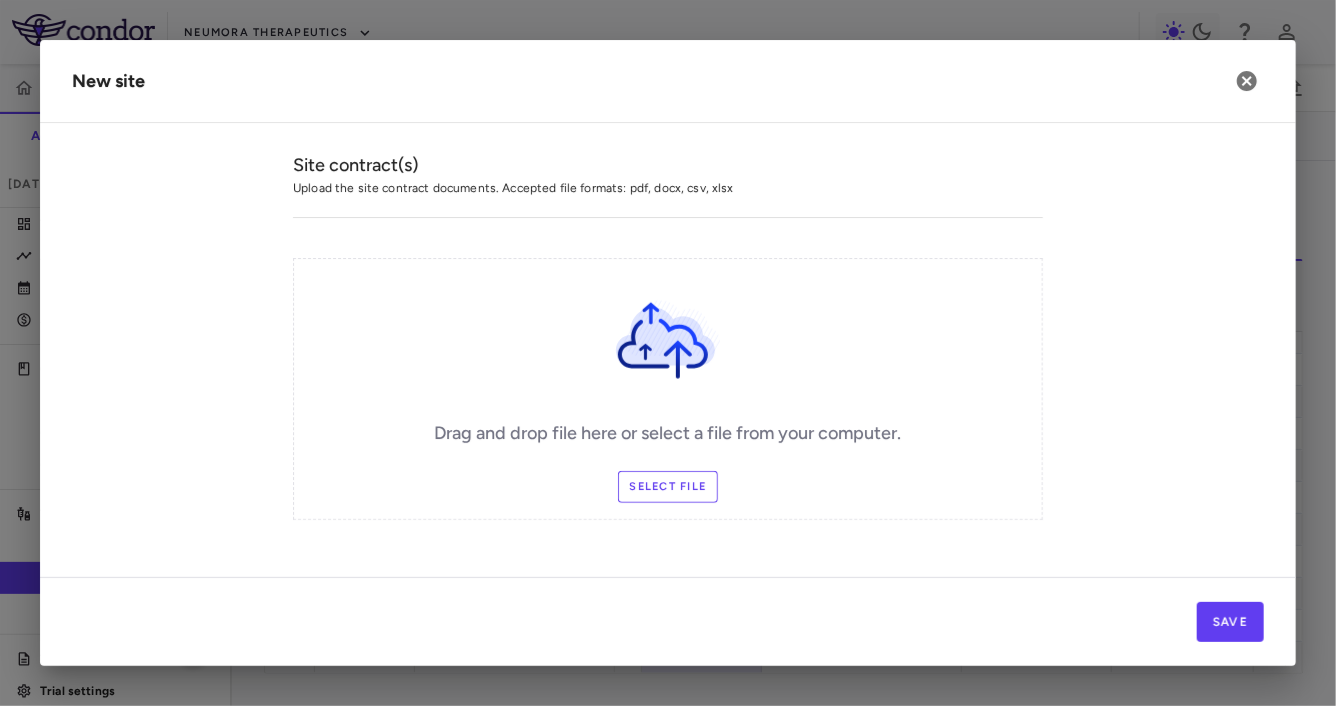 scroll, scrollTop: 613, scrollLeft: 0, axis: vertical 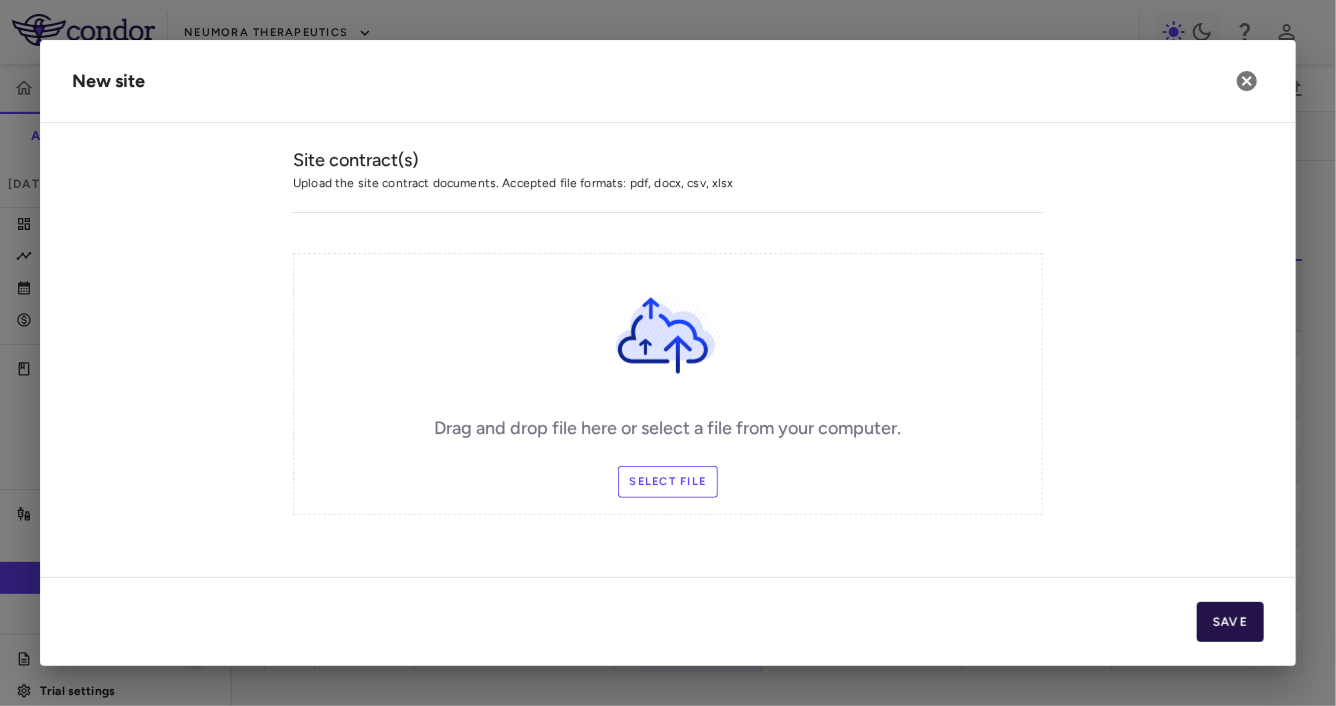 click on "Save" at bounding box center (1230, 622) 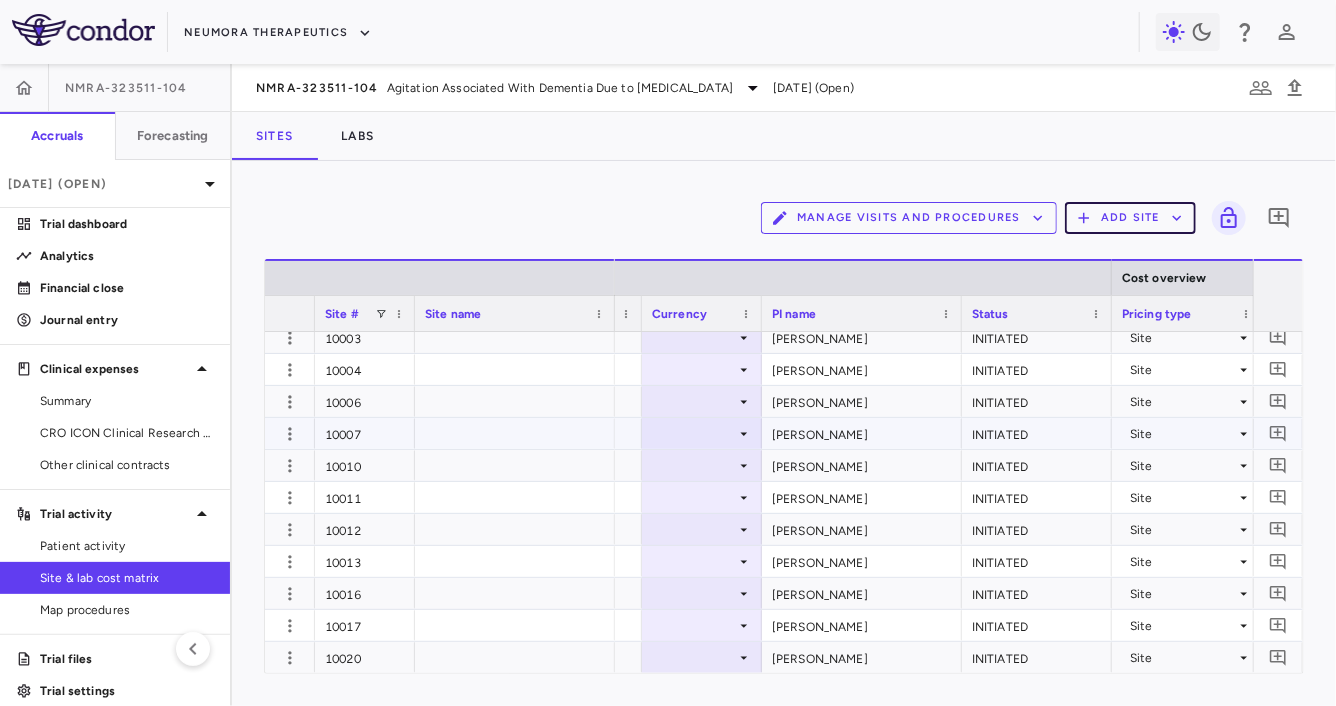 scroll, scrollTop: 9, scrollLeft: 0, axis: vertical 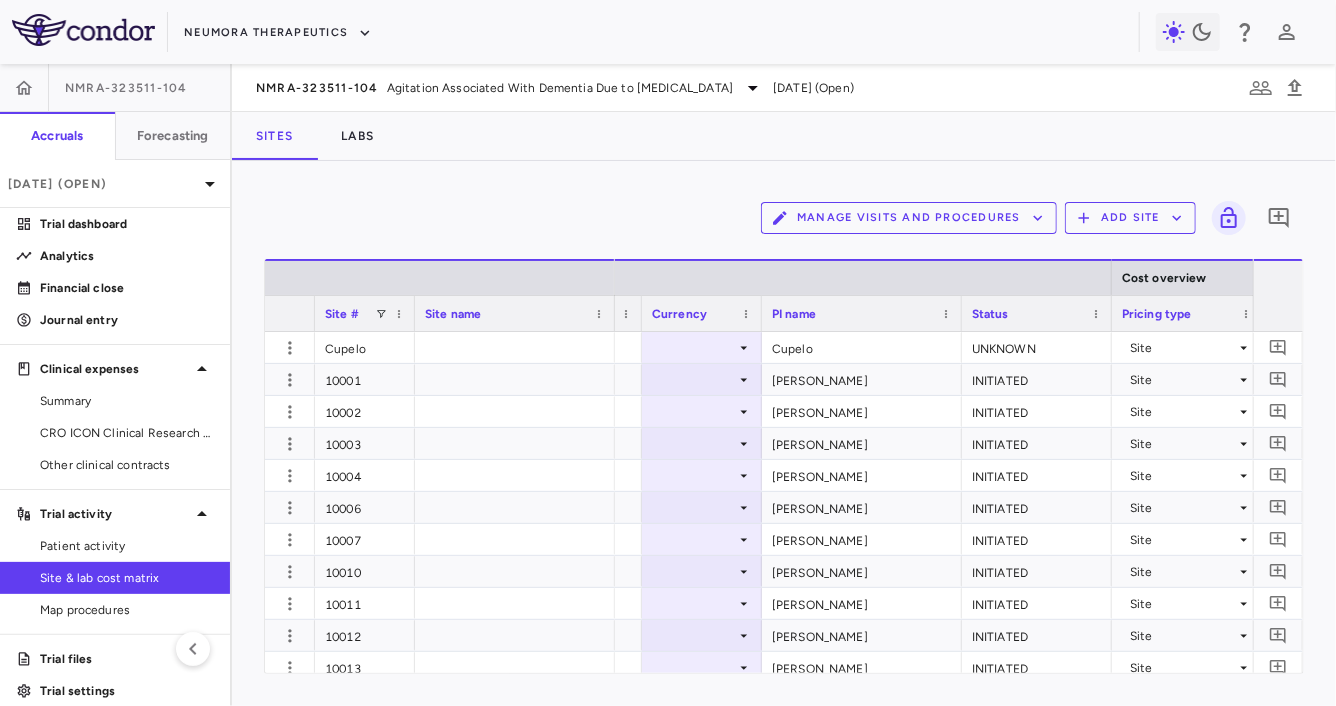 click on "Add Site" at bounding box center [1130, 218] 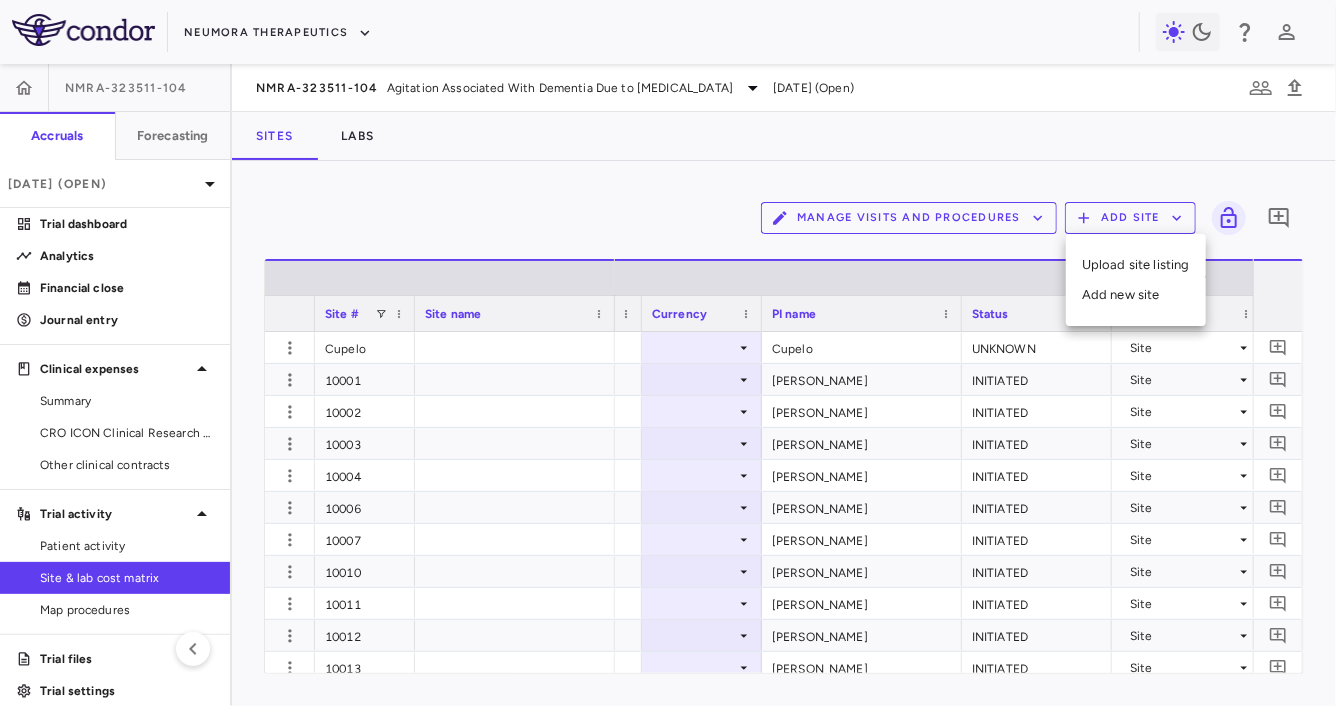 click on "Add new site" at bounding box center [1136, 295] 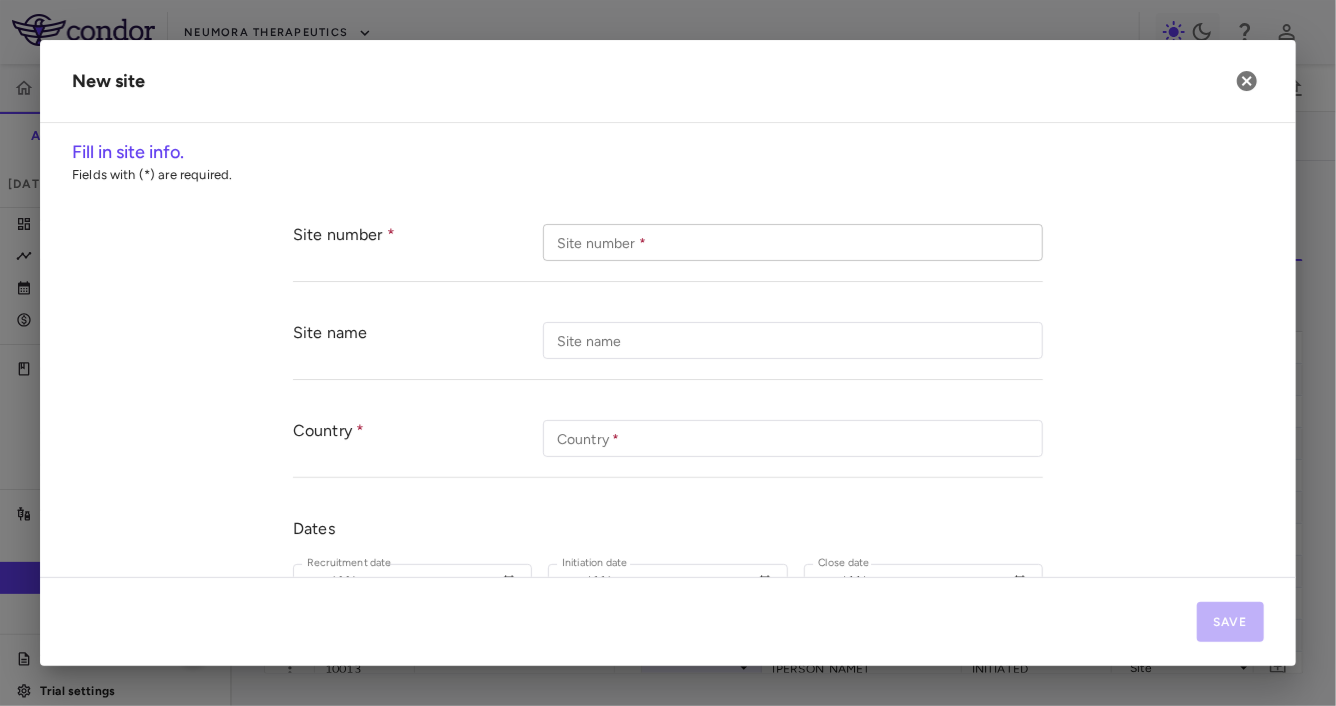 click on "Site number   *" at bounding box center (793, 242) 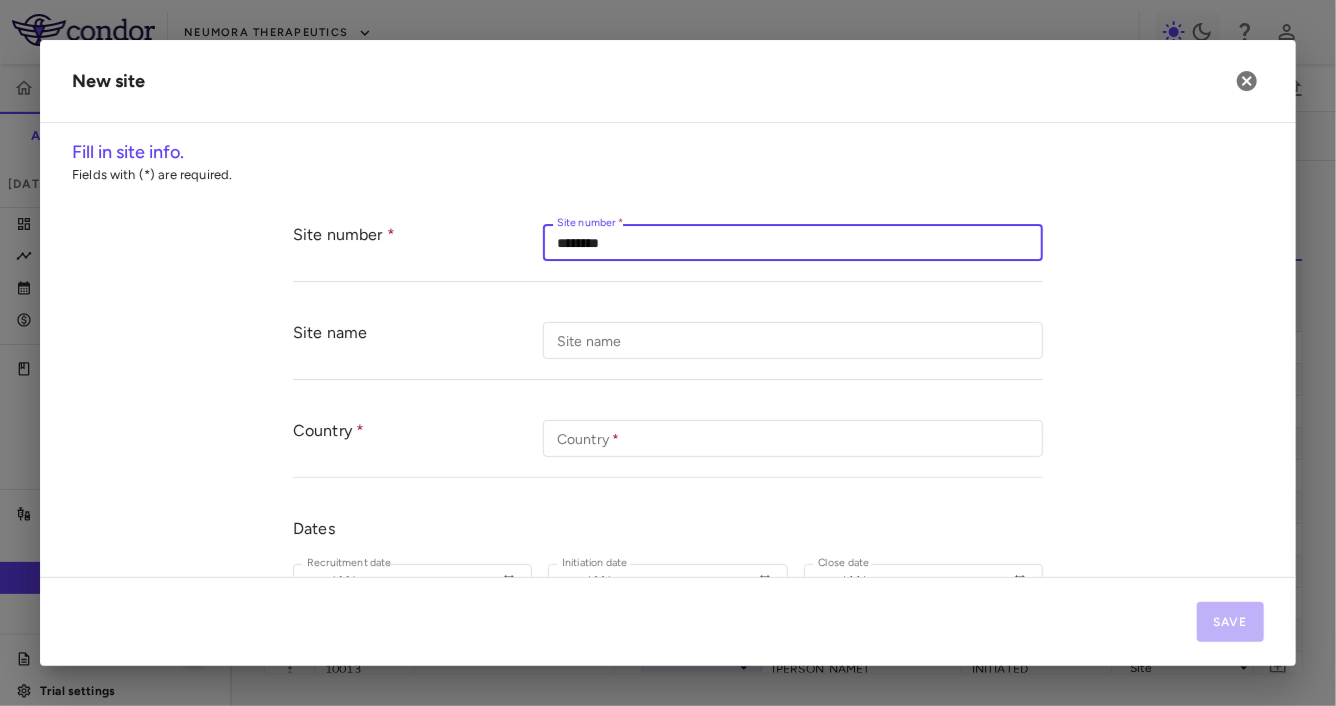 type on "********" 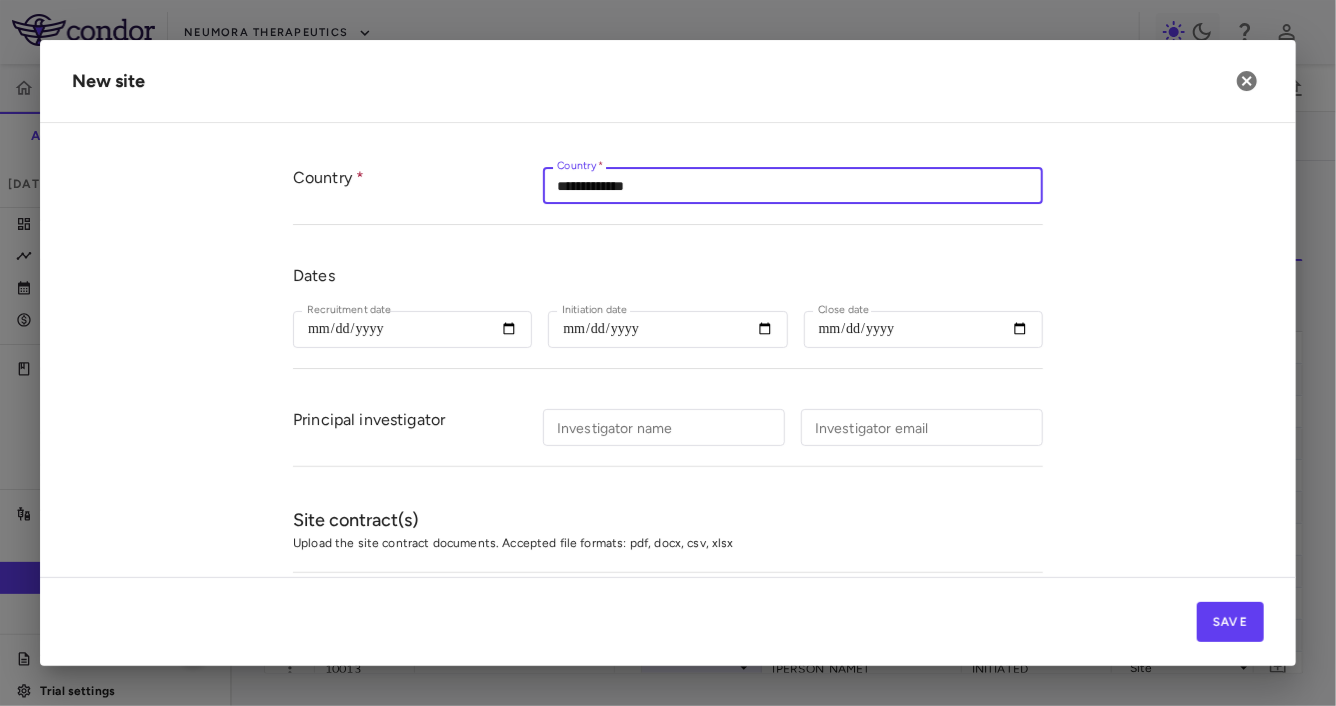 scroll, scrollTop: 298, scrollLeft: 0, axis: vertical 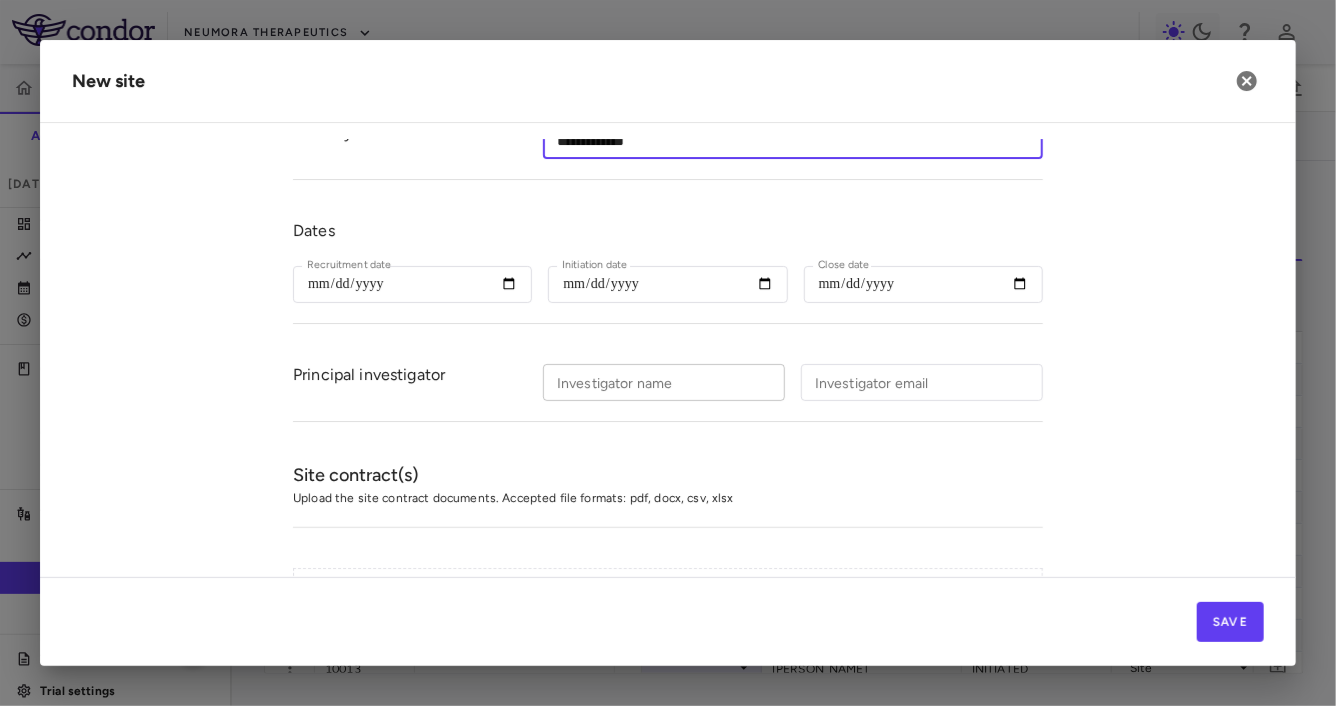type on "**********" 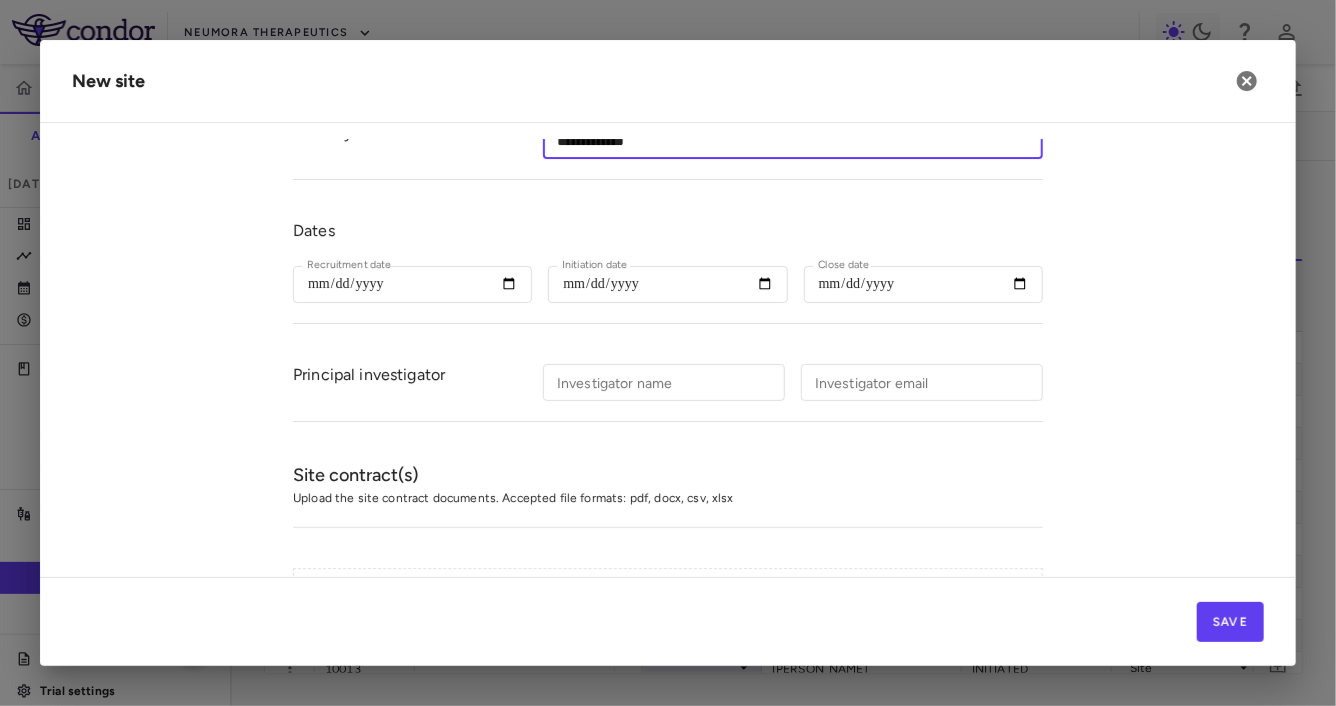 click on "Investigator name" at bounding box center (664, 382) 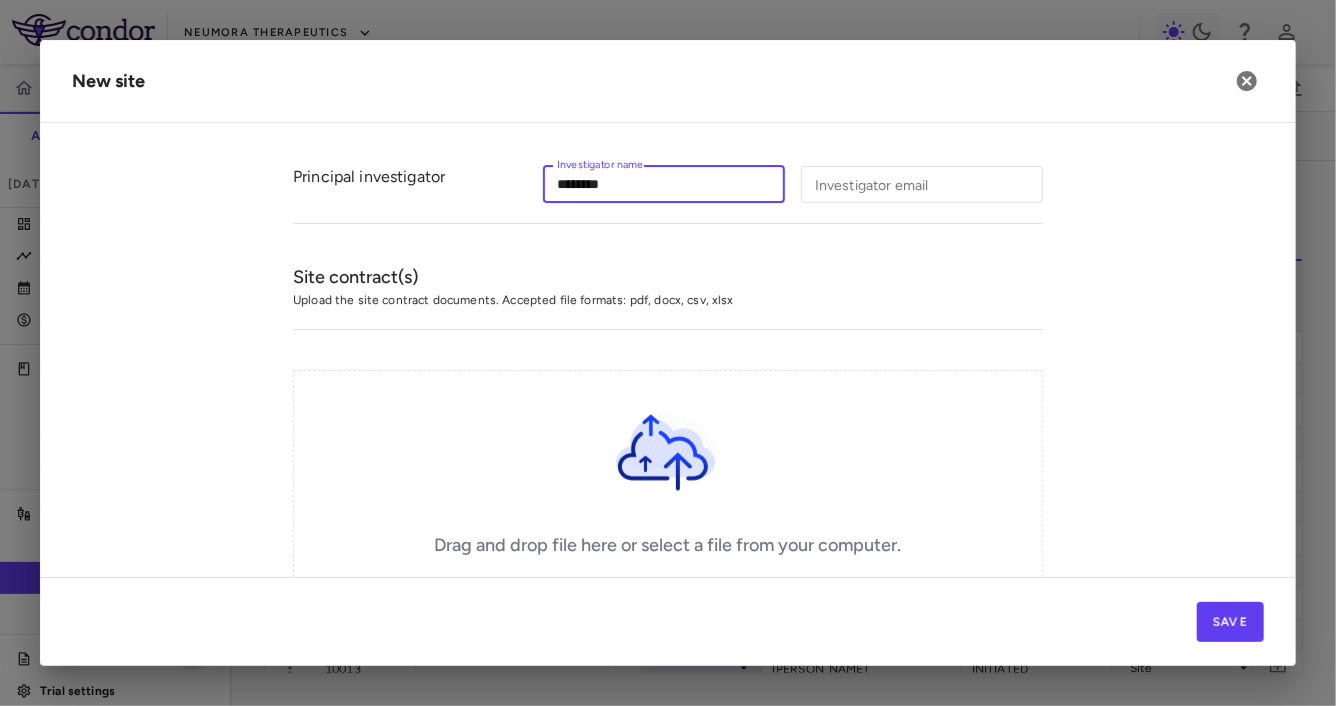 scroll, scrollTop: 613, scrollLeft: 0, axis: vertical 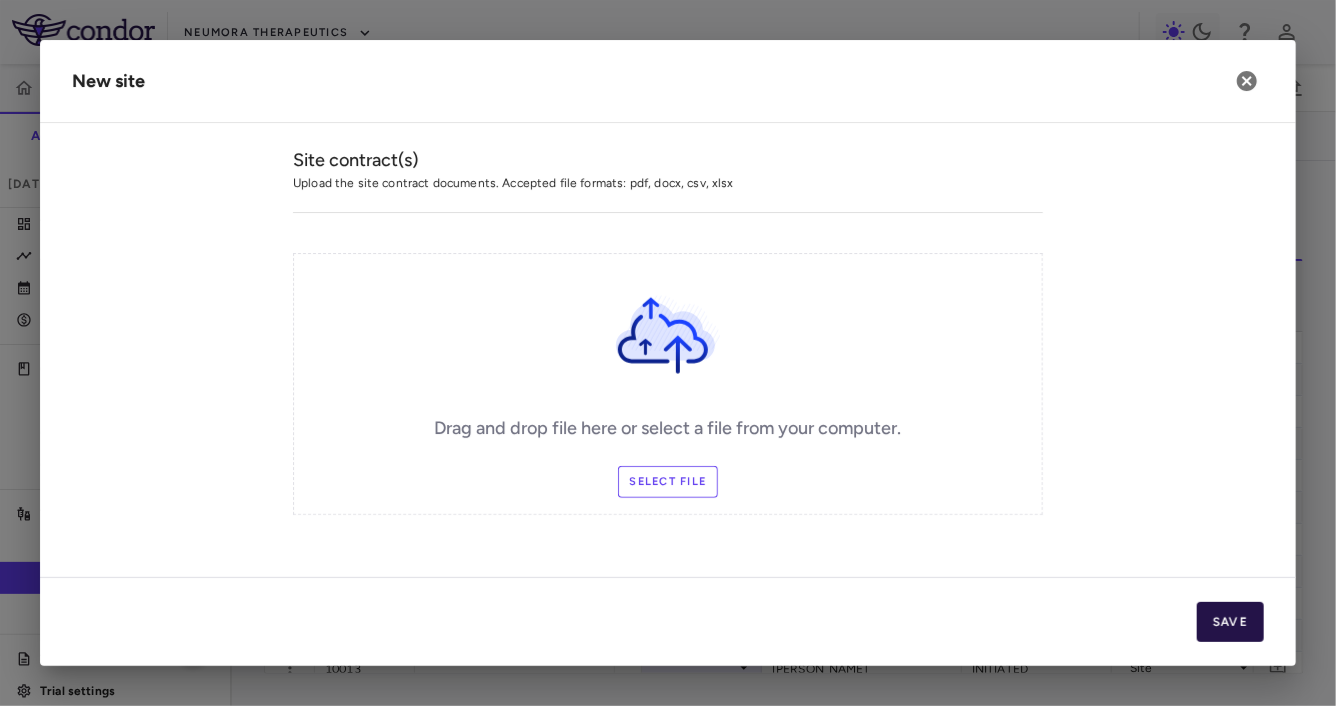 type on "********" 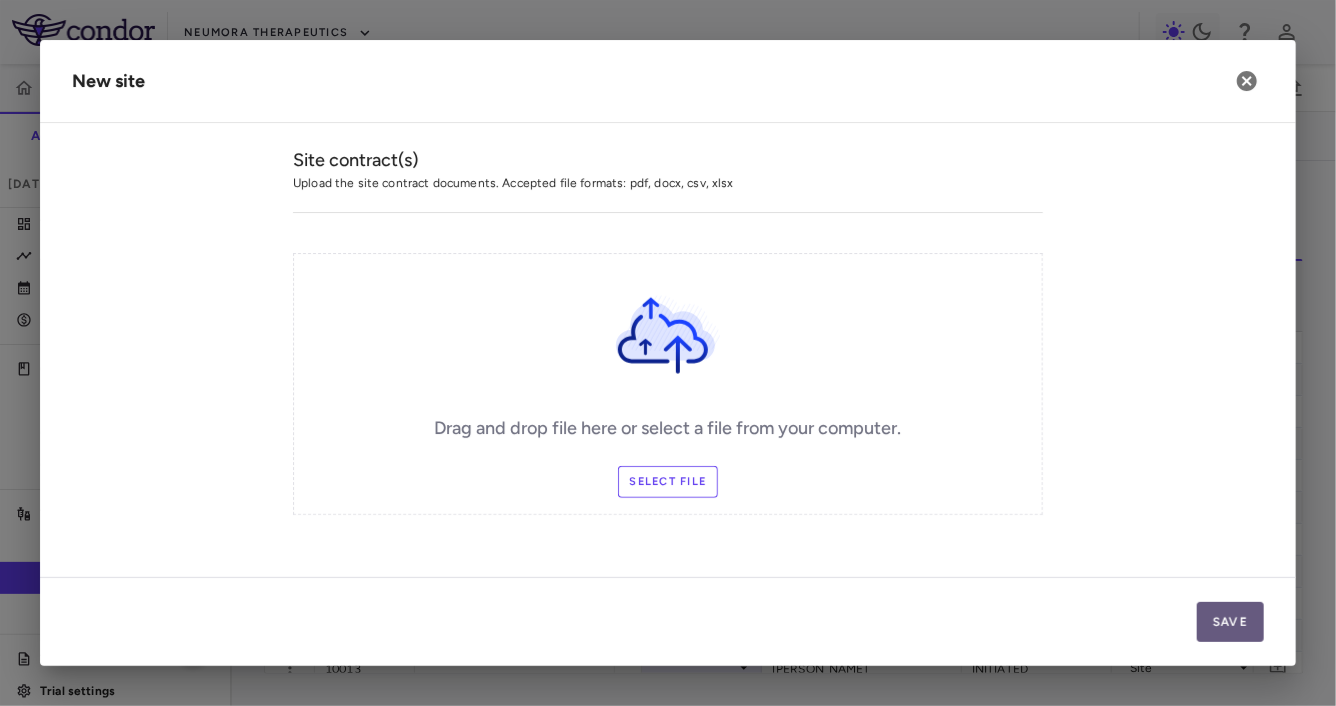 click on "Save" at bounding box center (1230, 622) 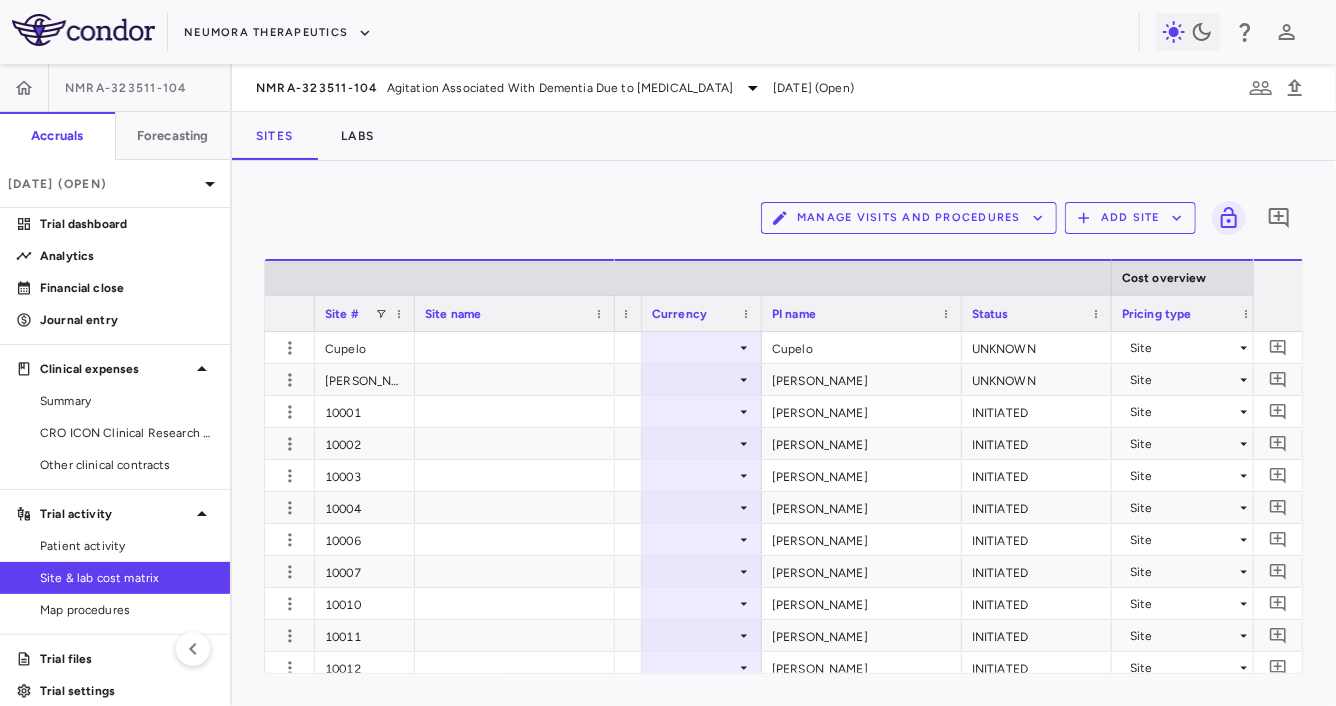 click on "Add Site" at bounding box center [1130, 218] 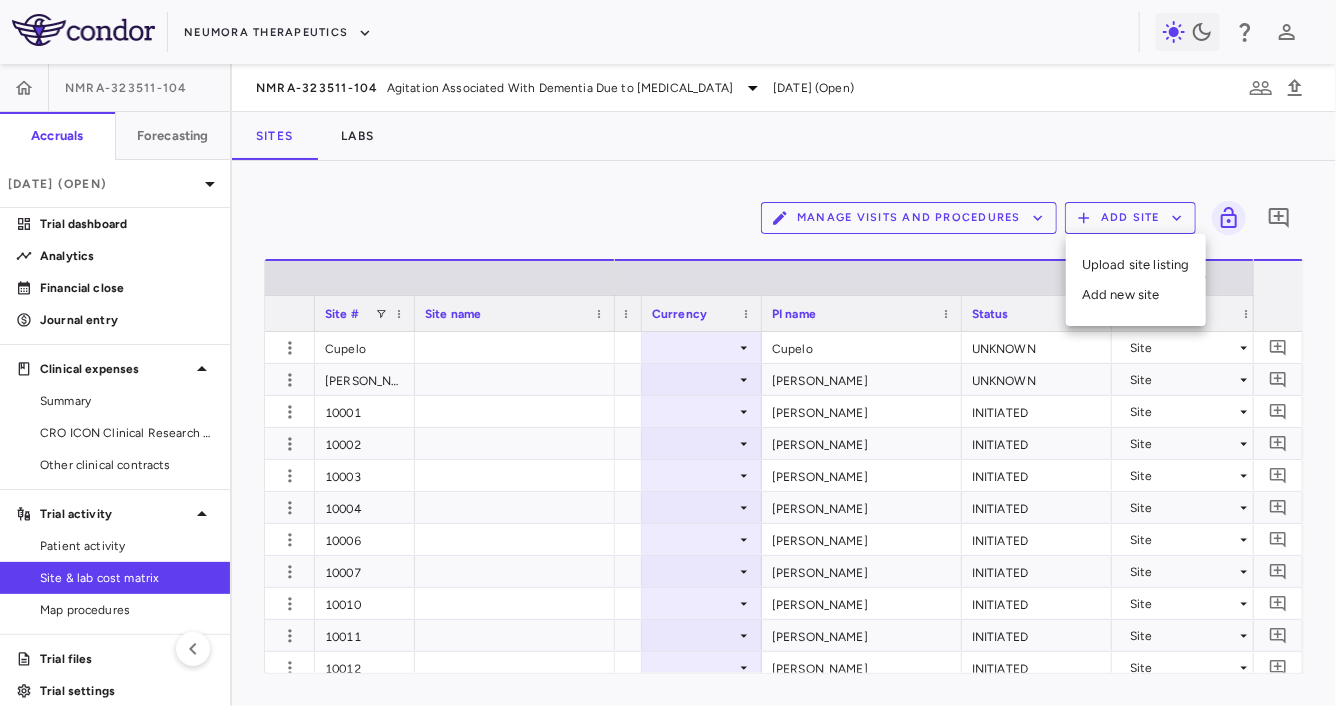 click on "Add new site" at bounding box center [1136, 295] 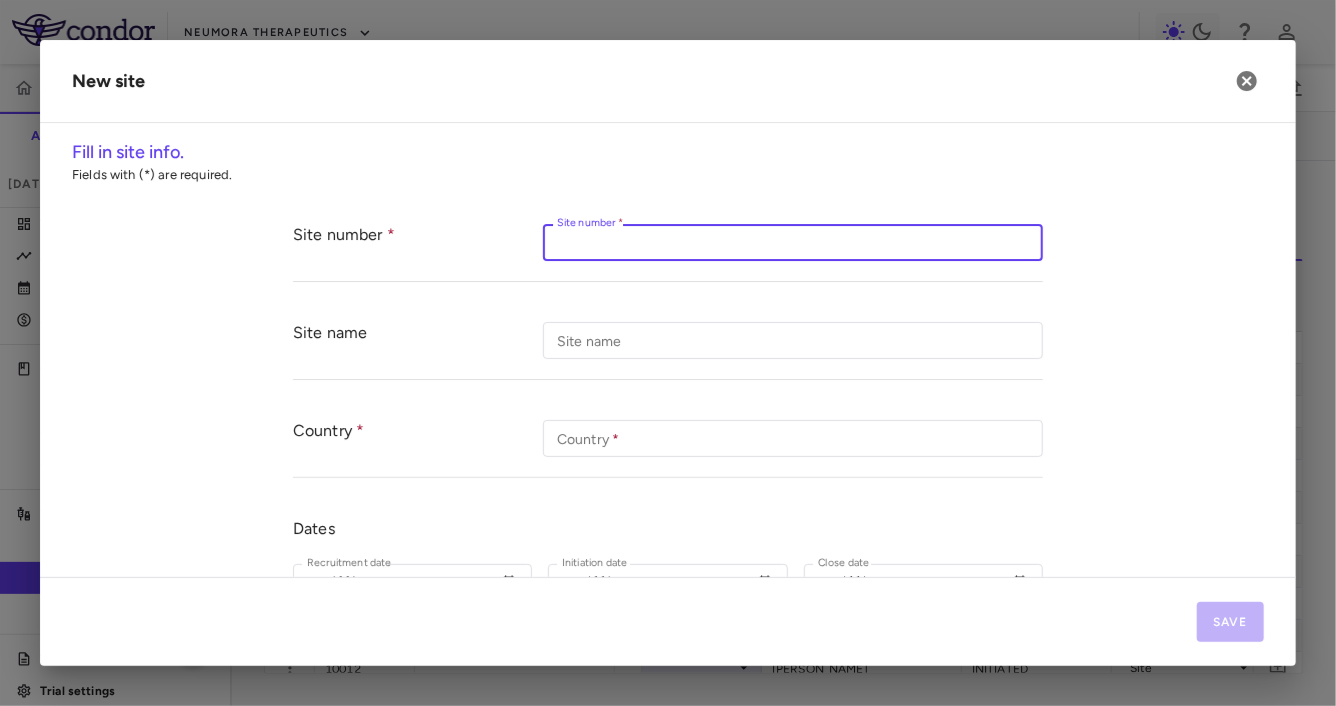 click on "Site number   *" at bounding box center (793, 242) 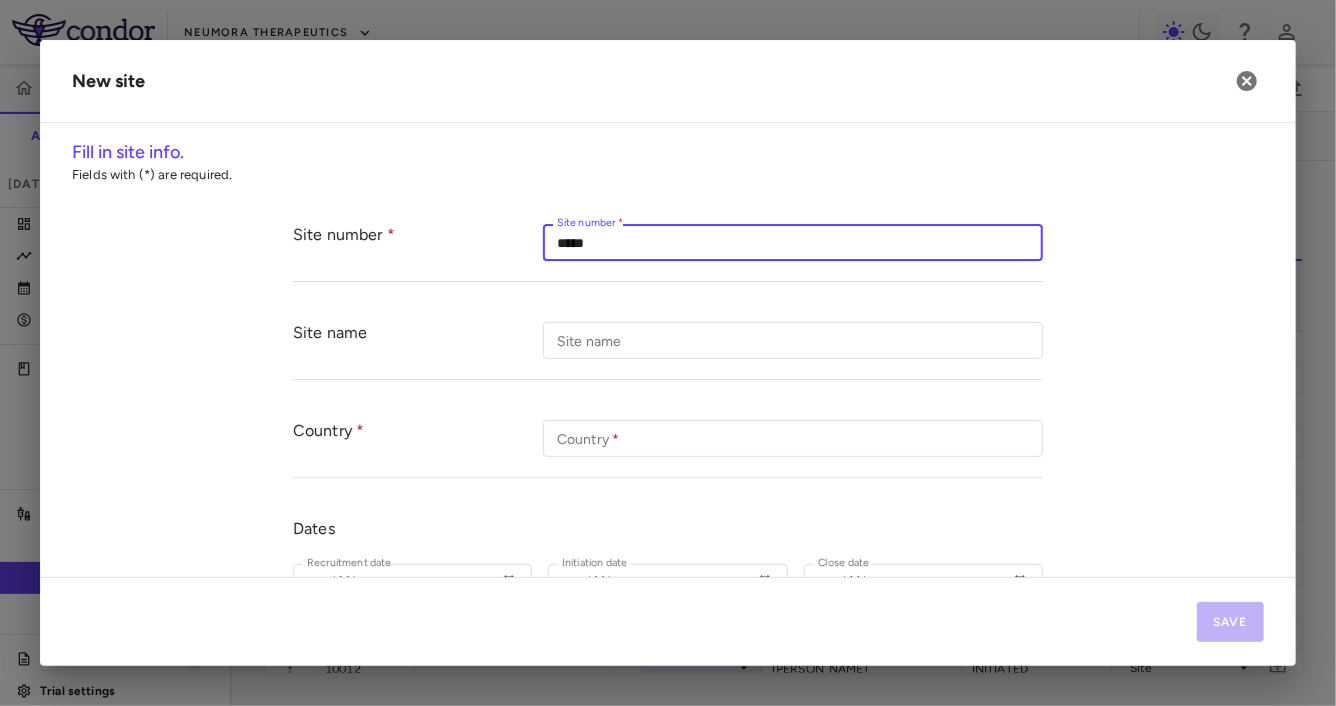 type on "*****" 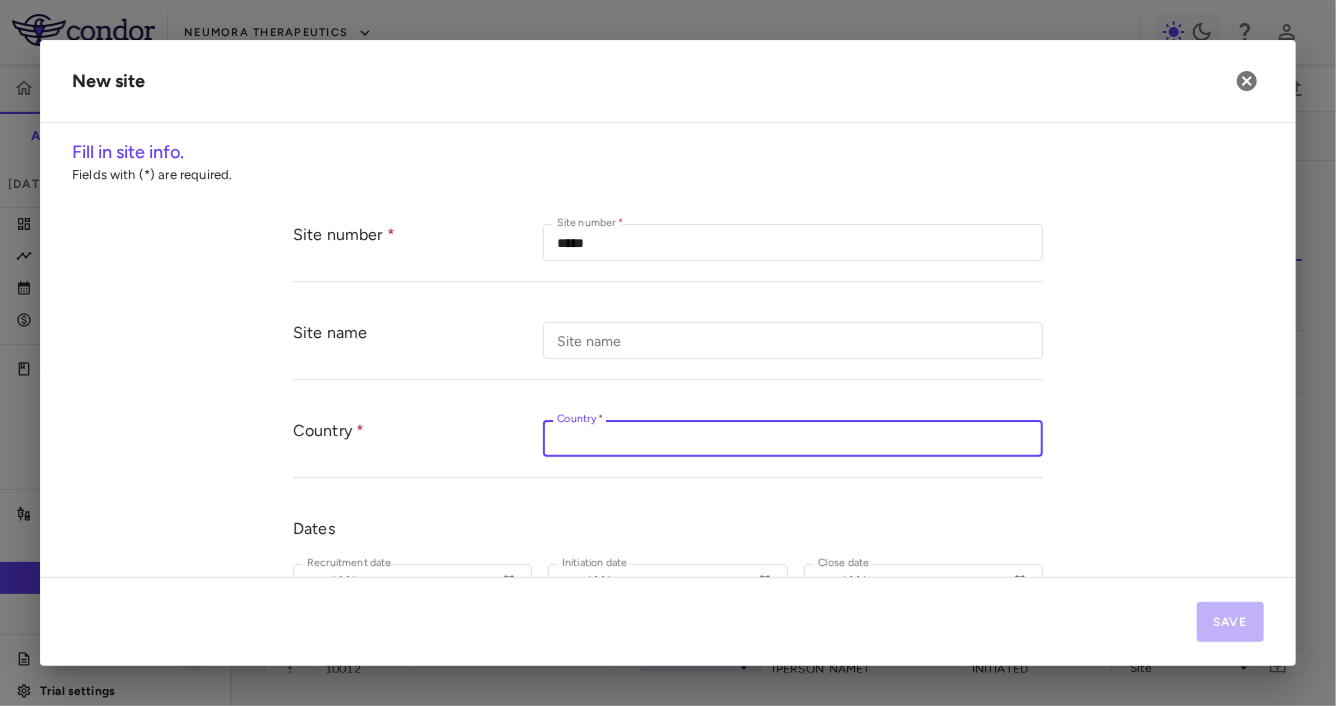 type on "*" 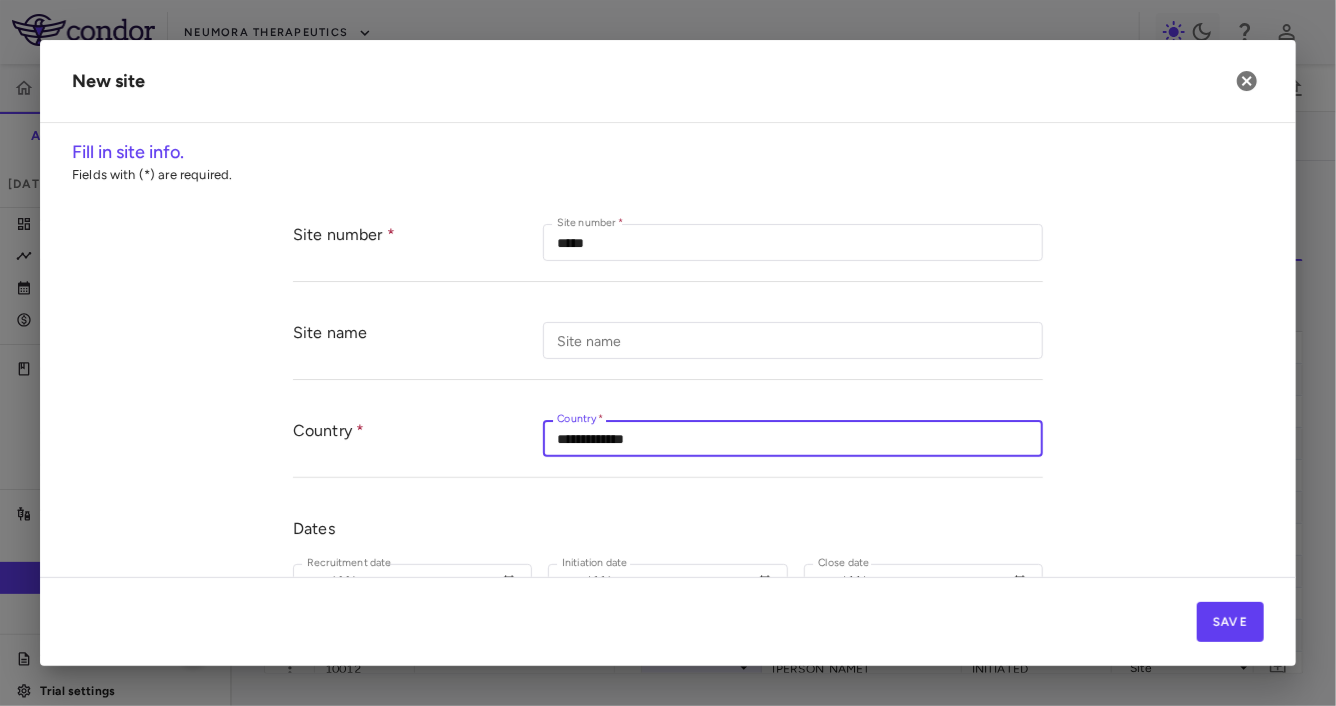 type on "**********" 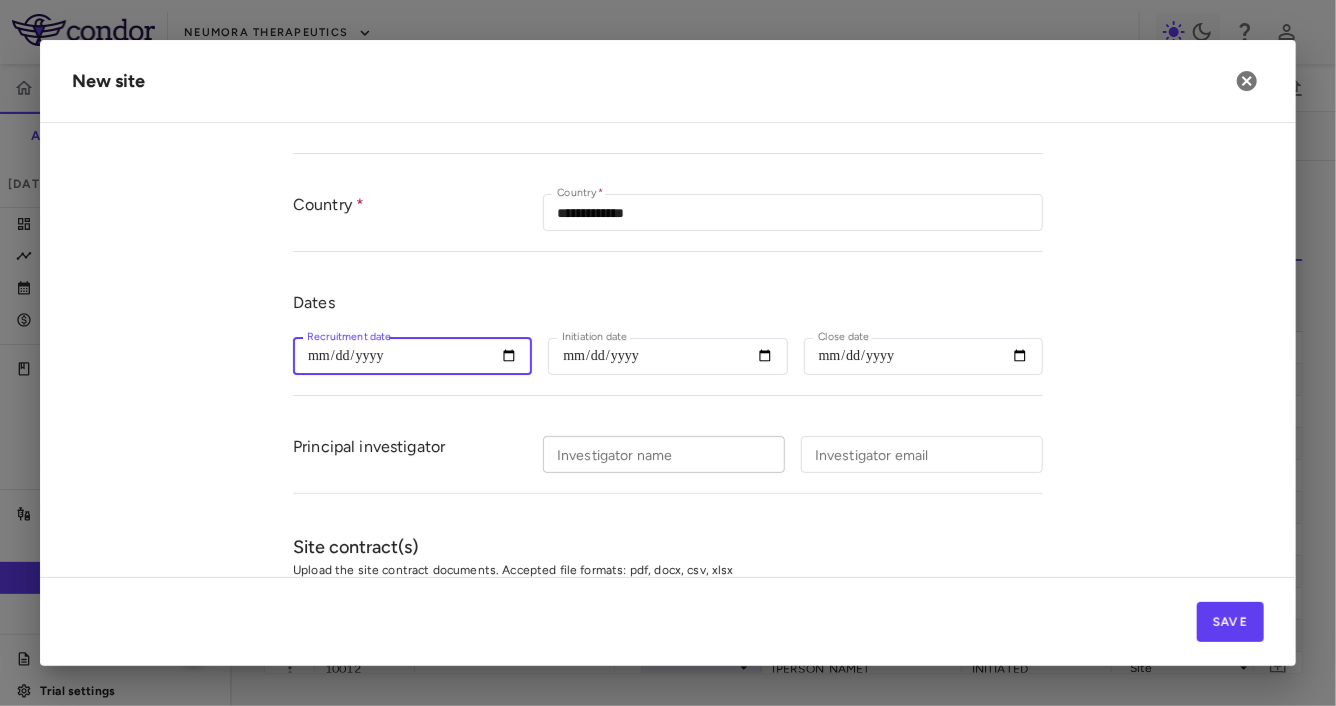 scroll, scrollTop: 248, scrollLeft: 0, axis: vertical 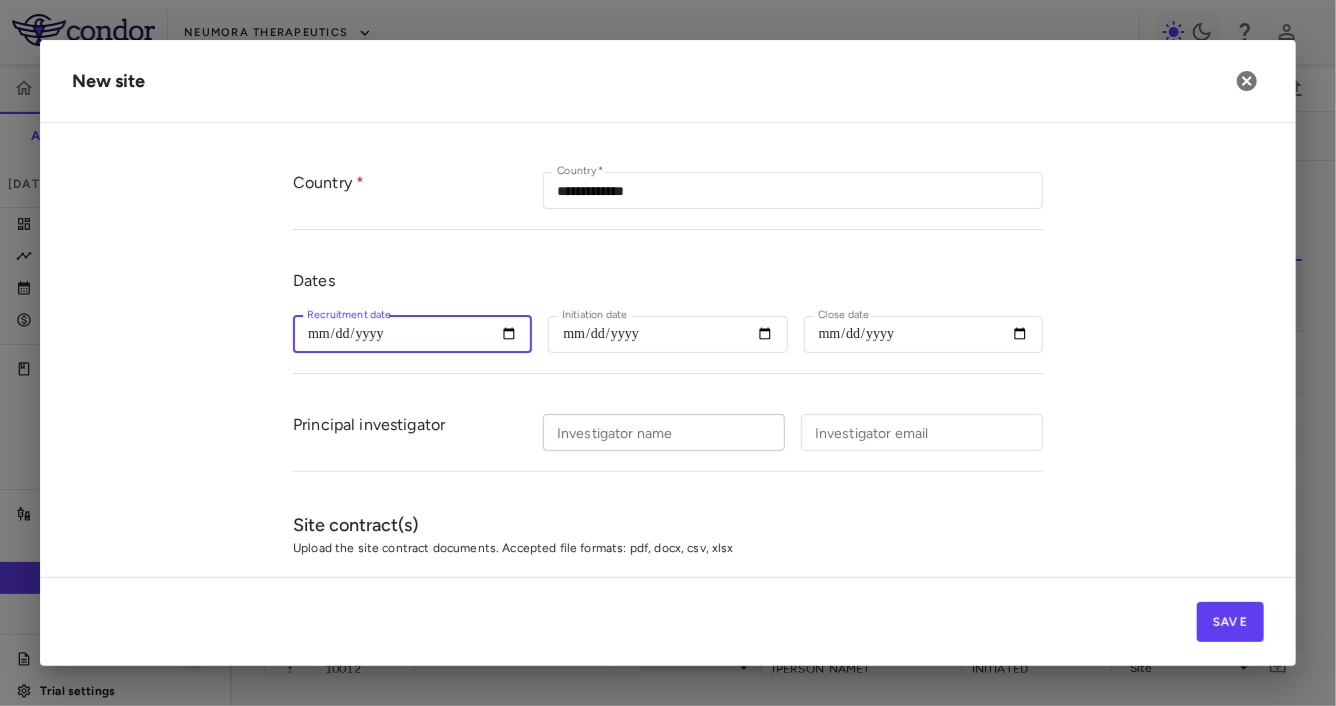 click on "Investigator name" at bounding box center [664, 432] 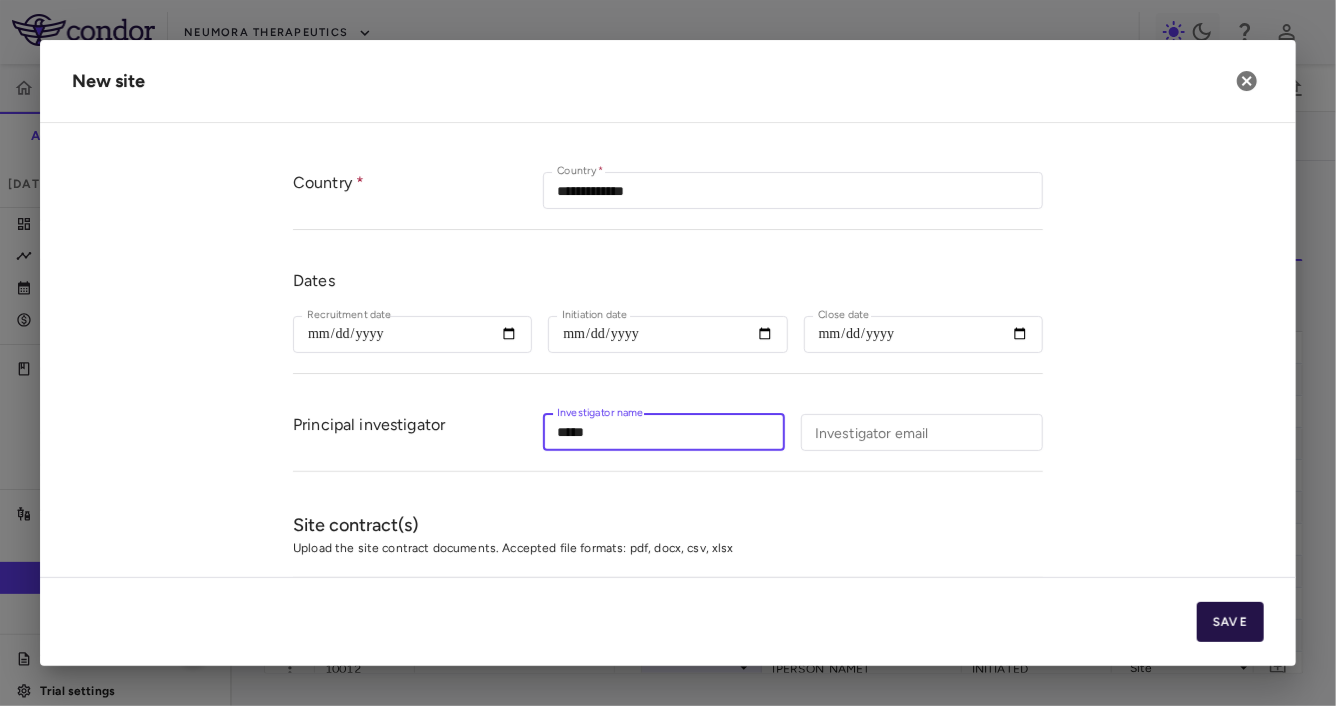 type on "*****" 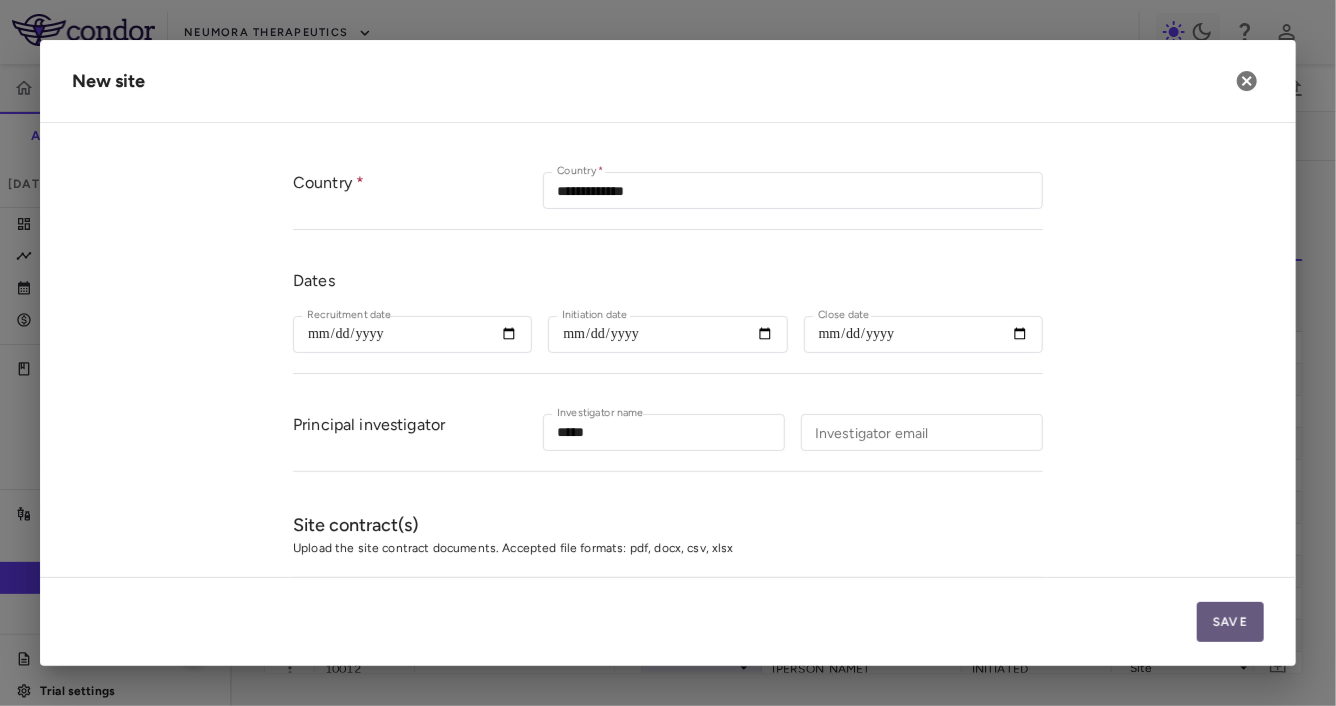click on "Save" at bounding box center (1230, 622) 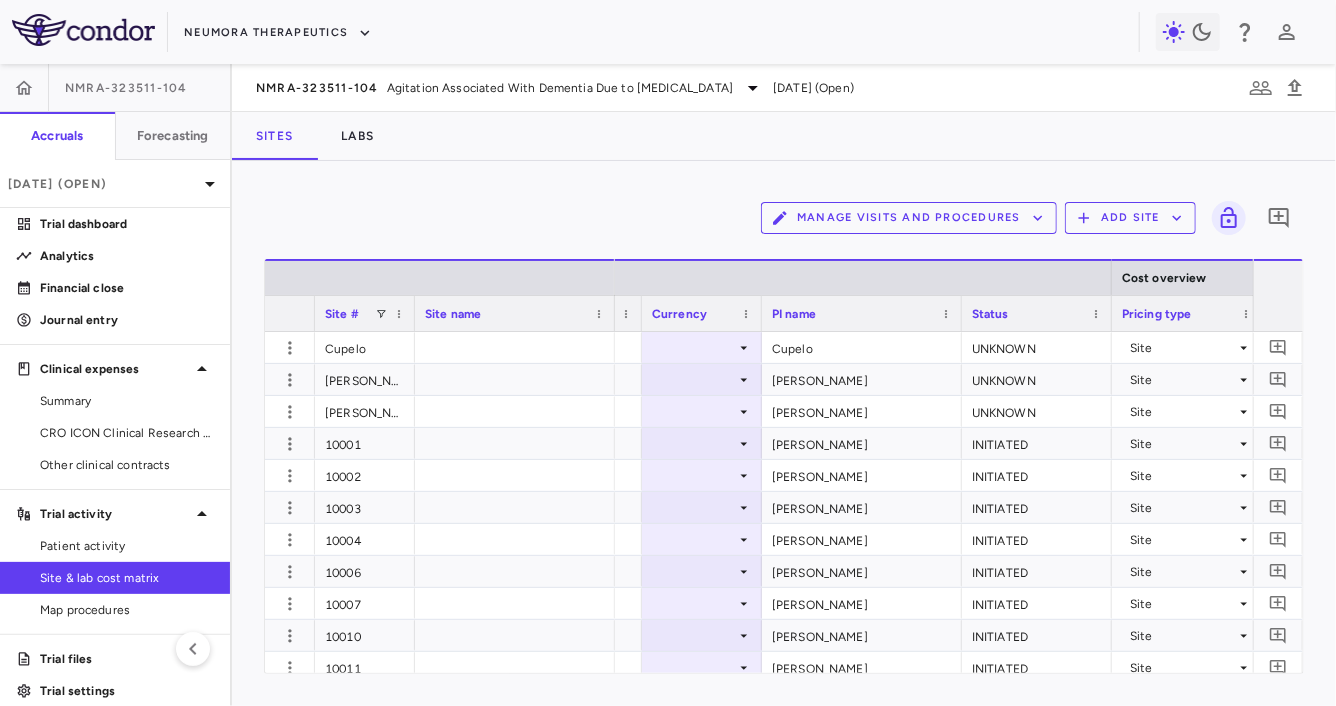 click on "Add Site" at bounding box center (1130, 218) 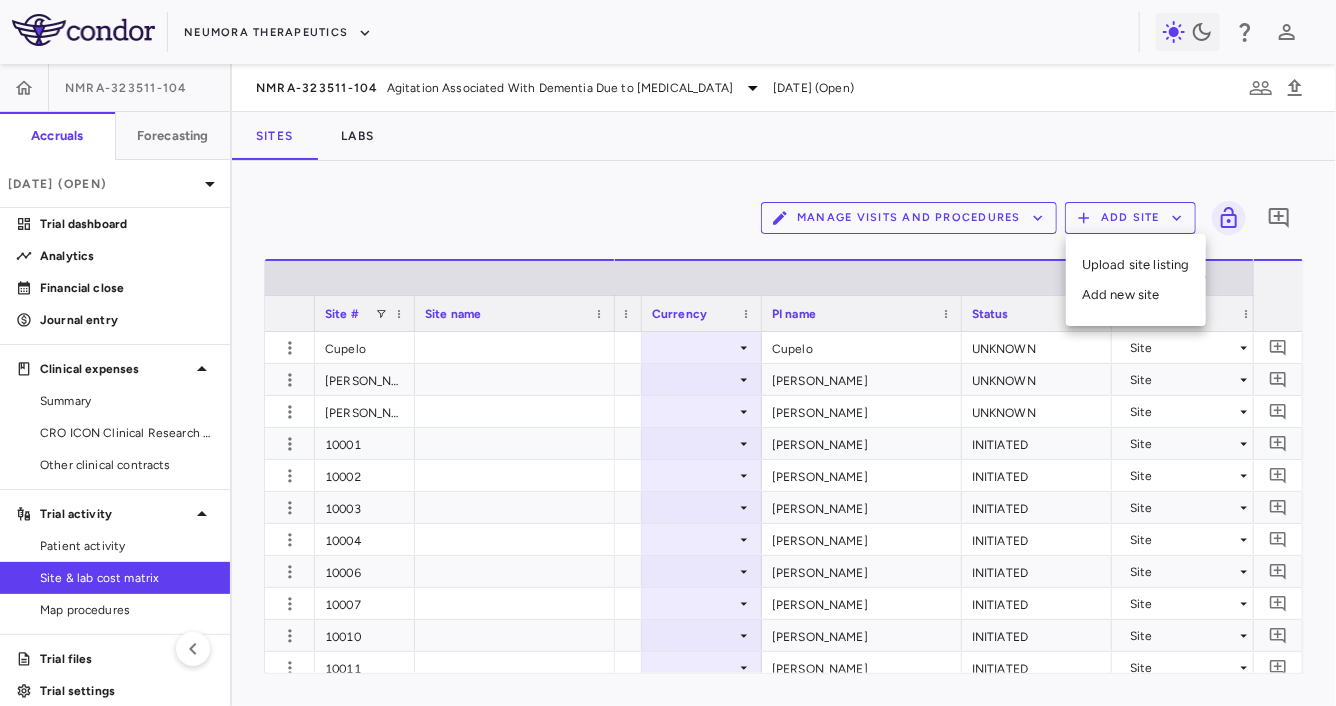 click on "Add new site" at bounding box center (1136, 295) 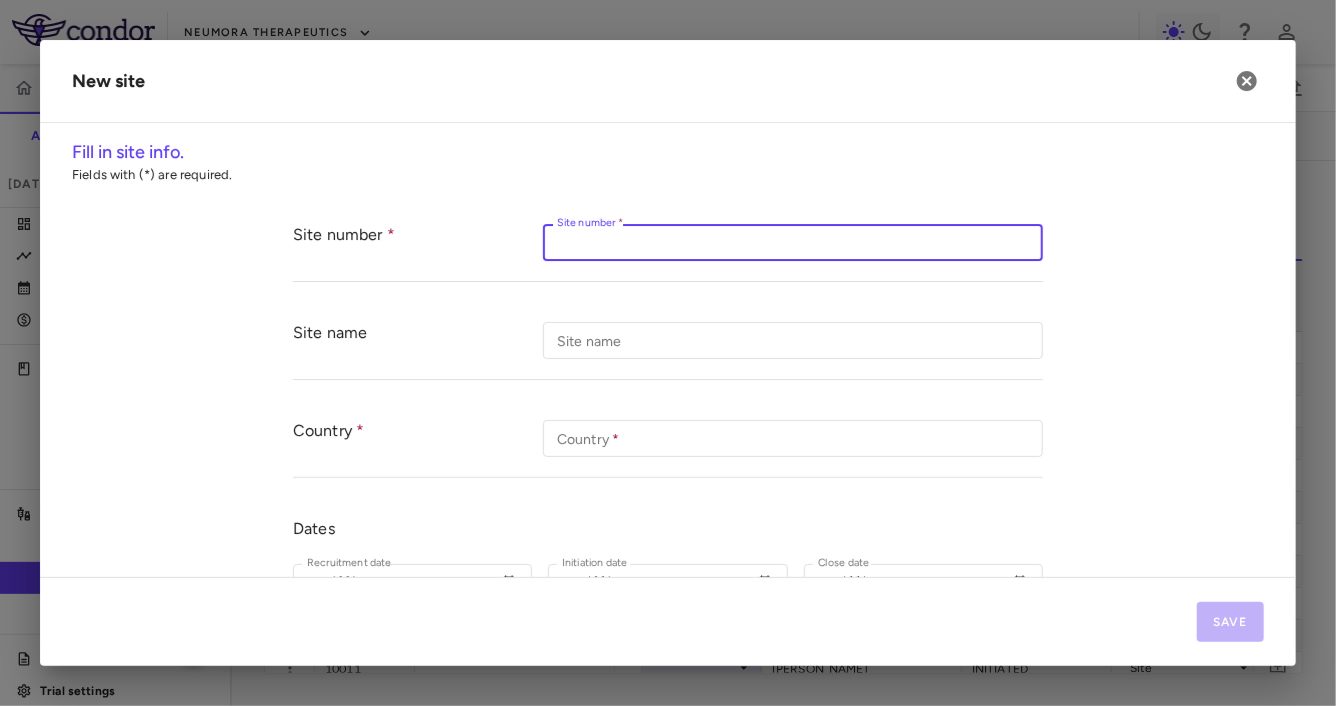 click on "Site number   *" at bounding box center (793, 242) 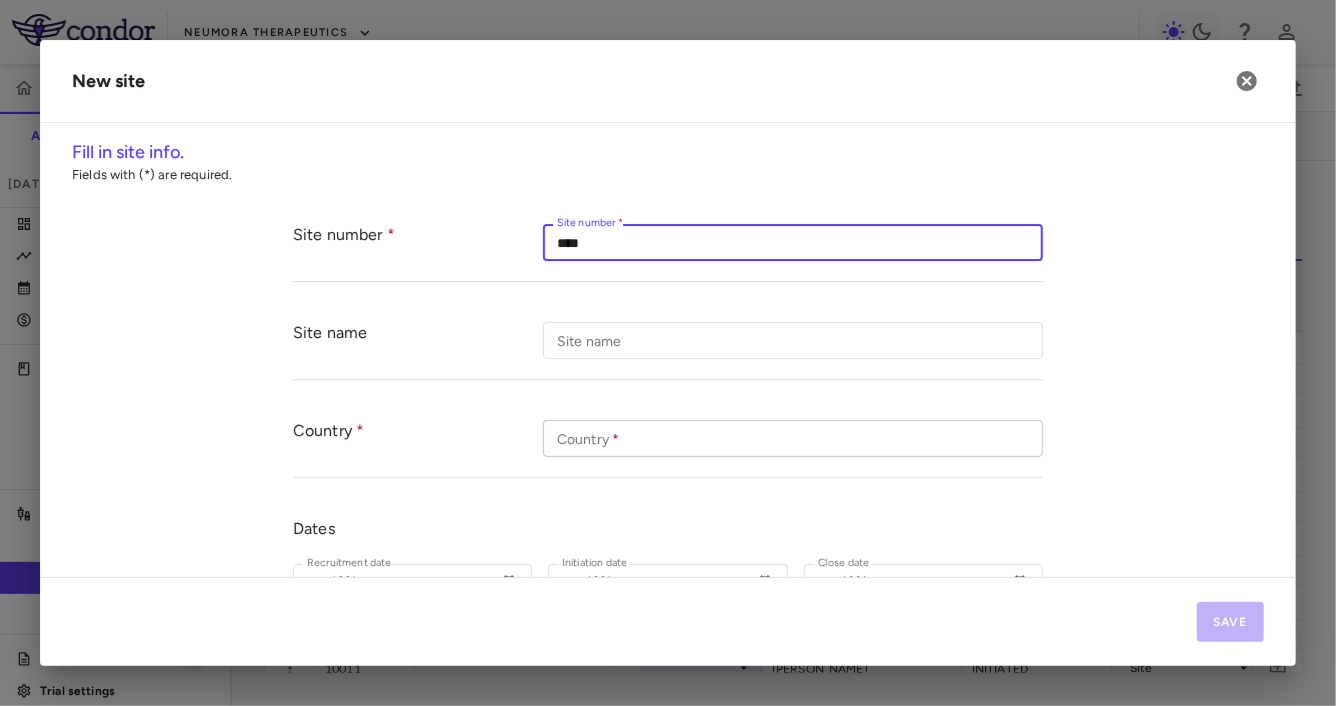 type on "****" 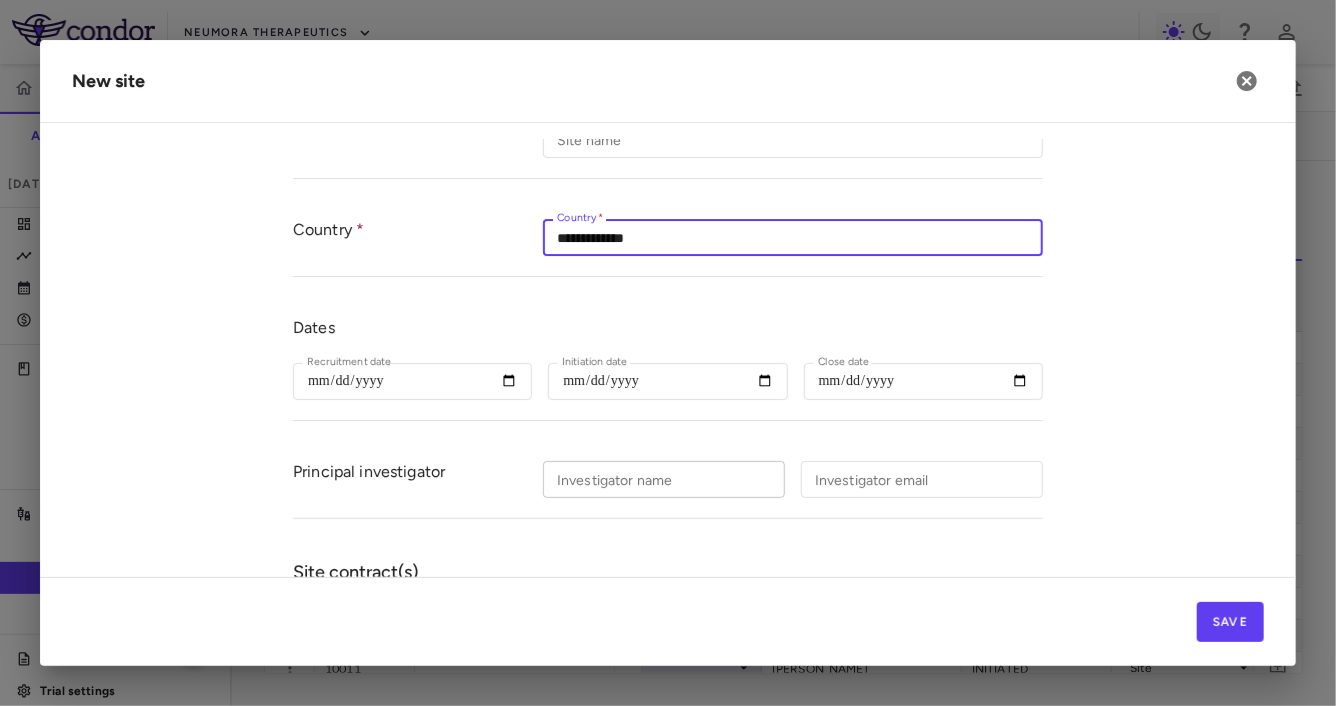scroll, scrollTop: 216, scrollLeft: 0, axis: vertical 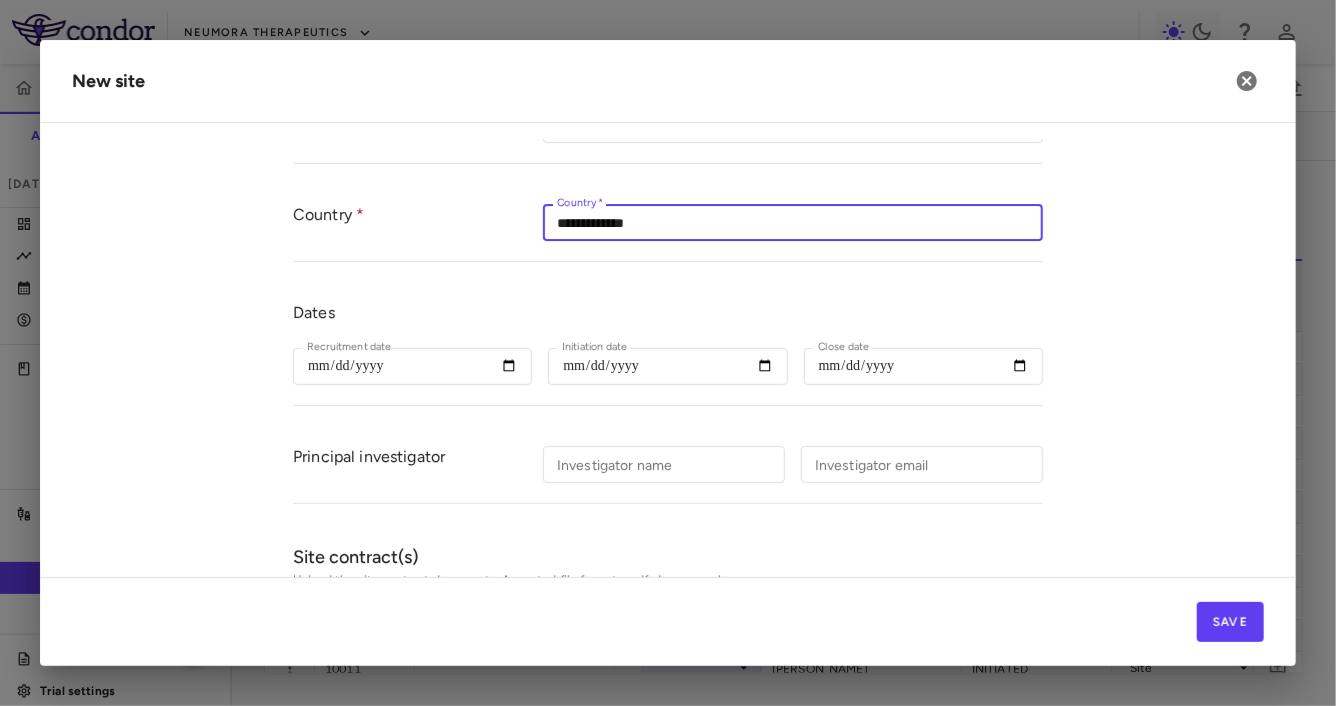 type on "**********" 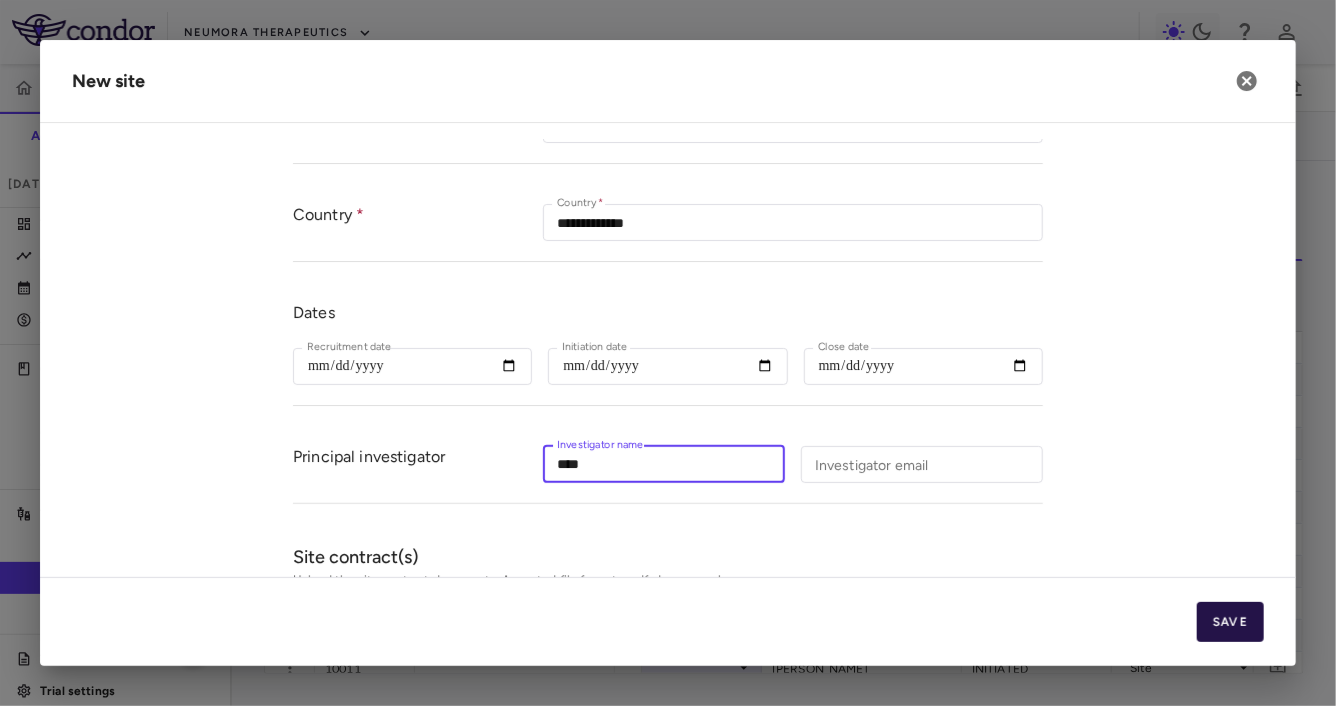 type on "****" 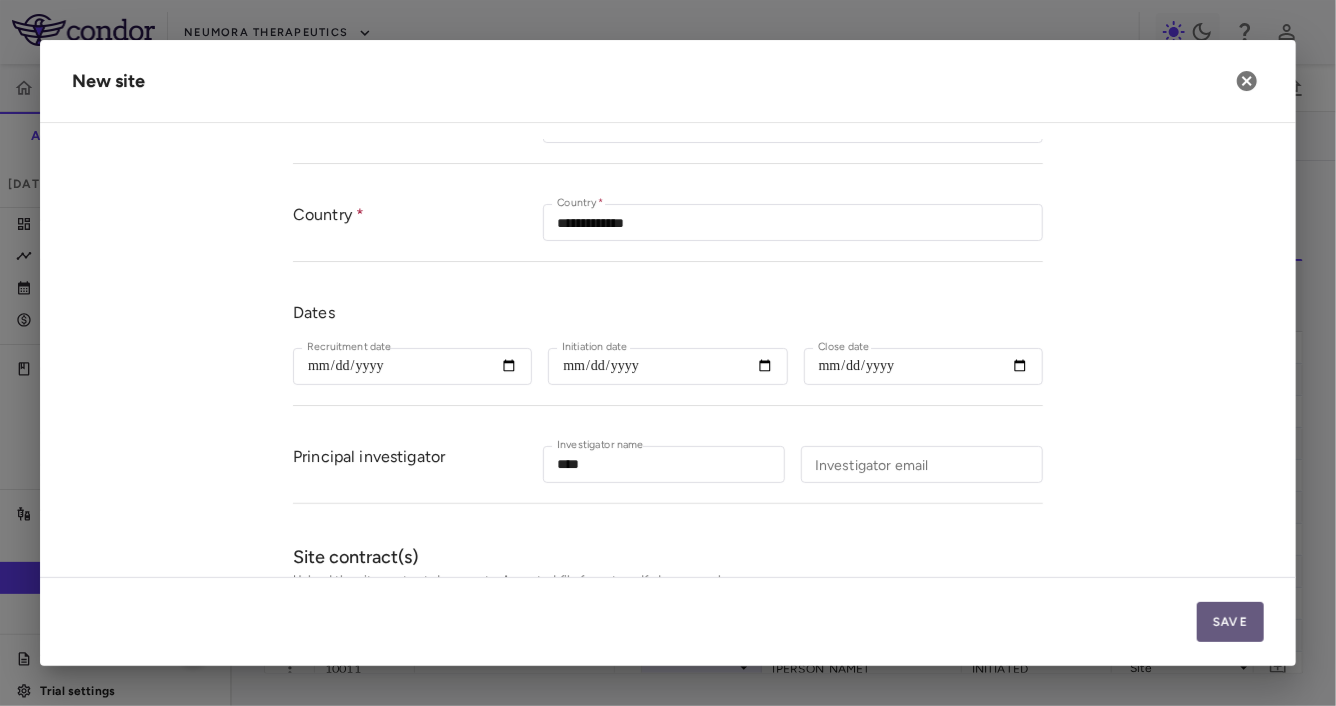 click on "Save" at bounding box center [1230, 622] 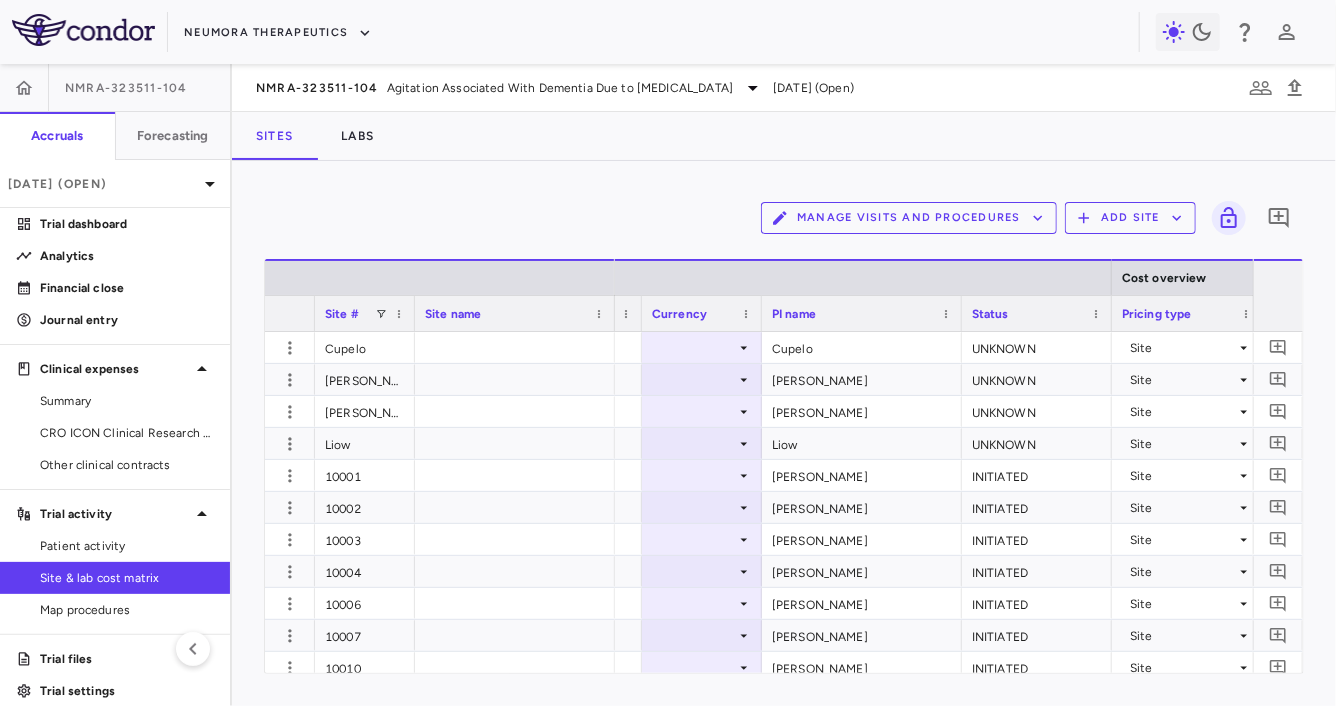 click on "Add Site" at bounding box center (1130, 218) 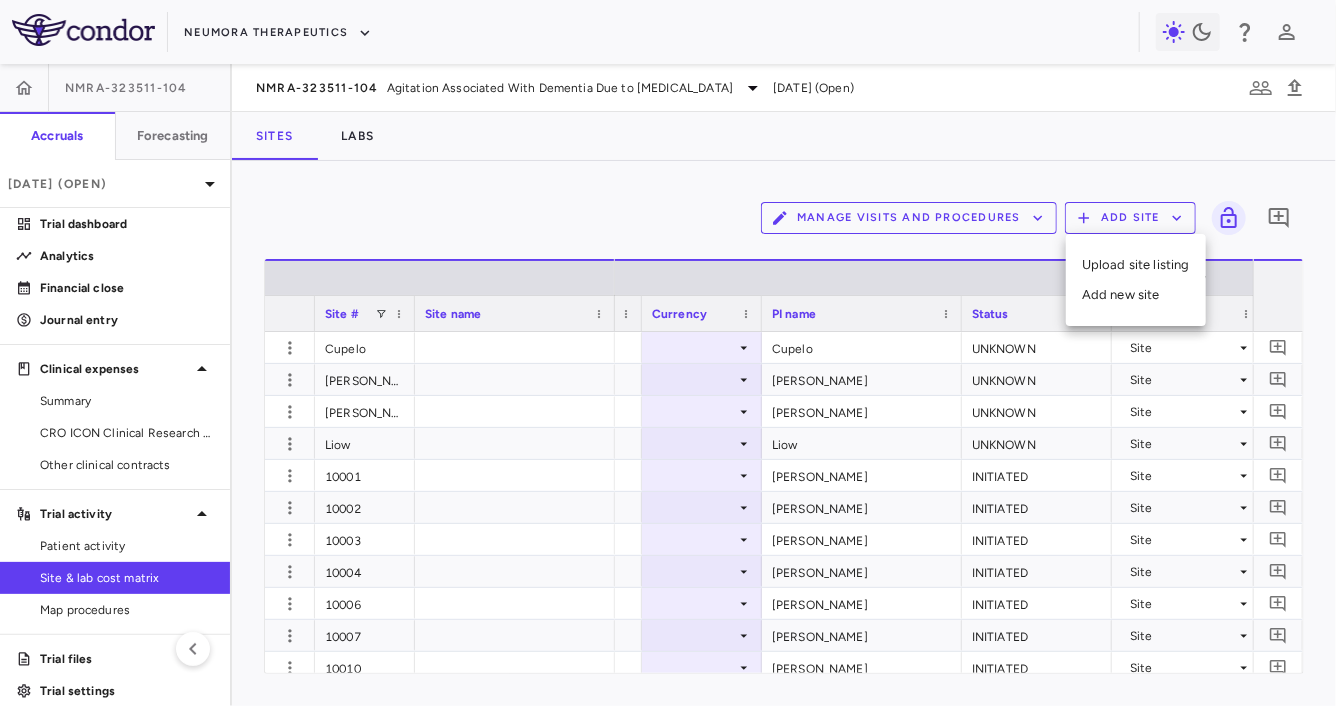 click on "Add new site" at bounding box center [1136, 295] 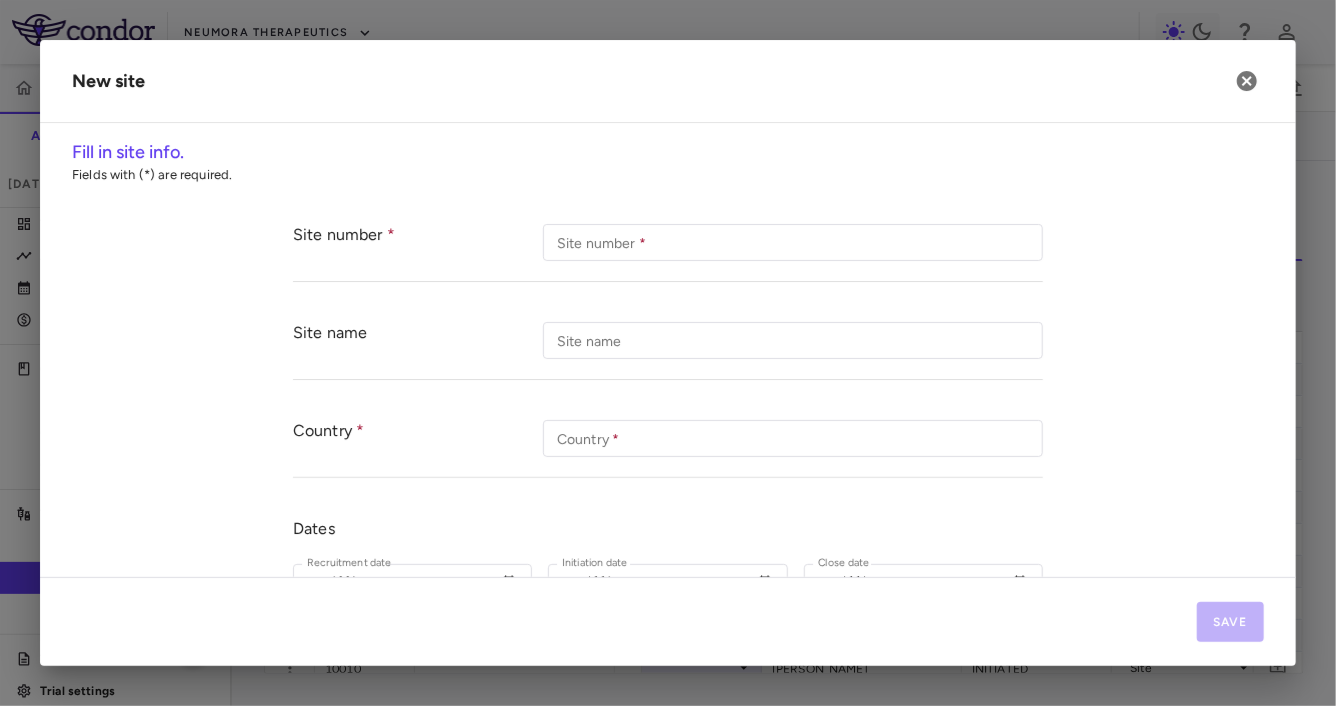 click on "Site number   * Site number   *" at bounding box center (793, 242) 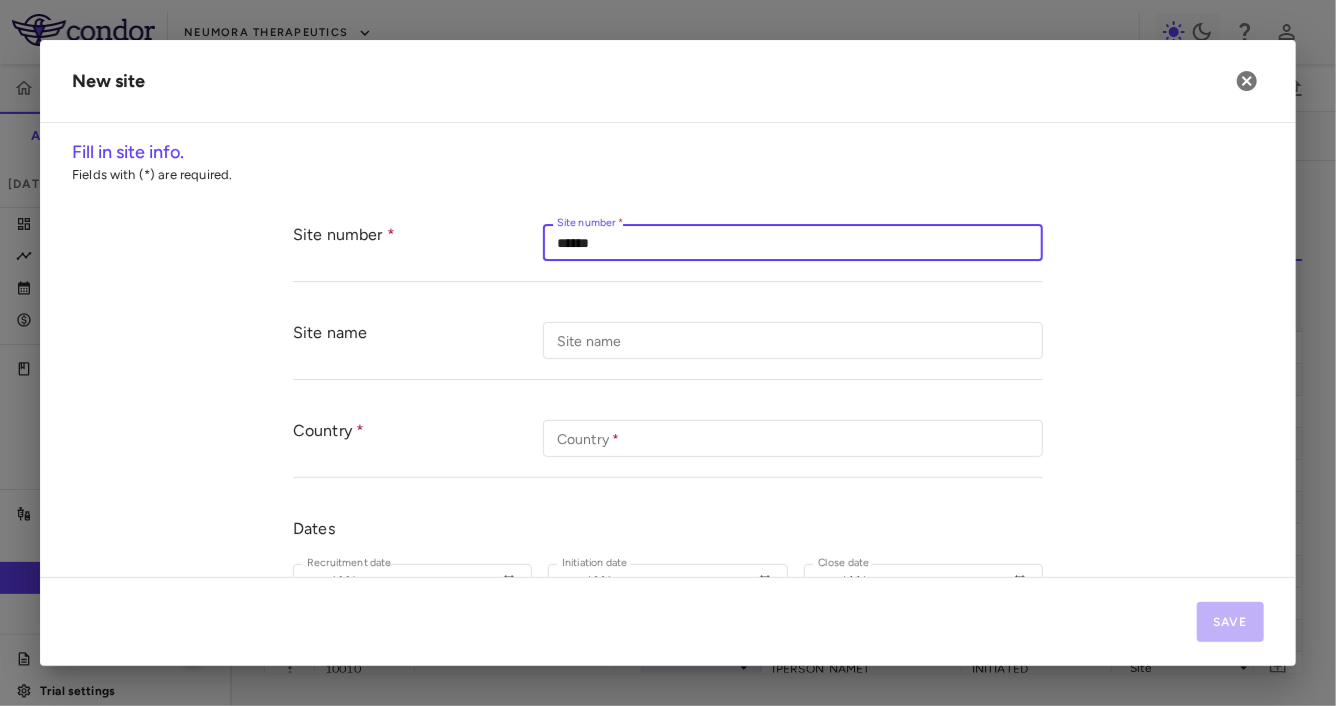 type on "******" 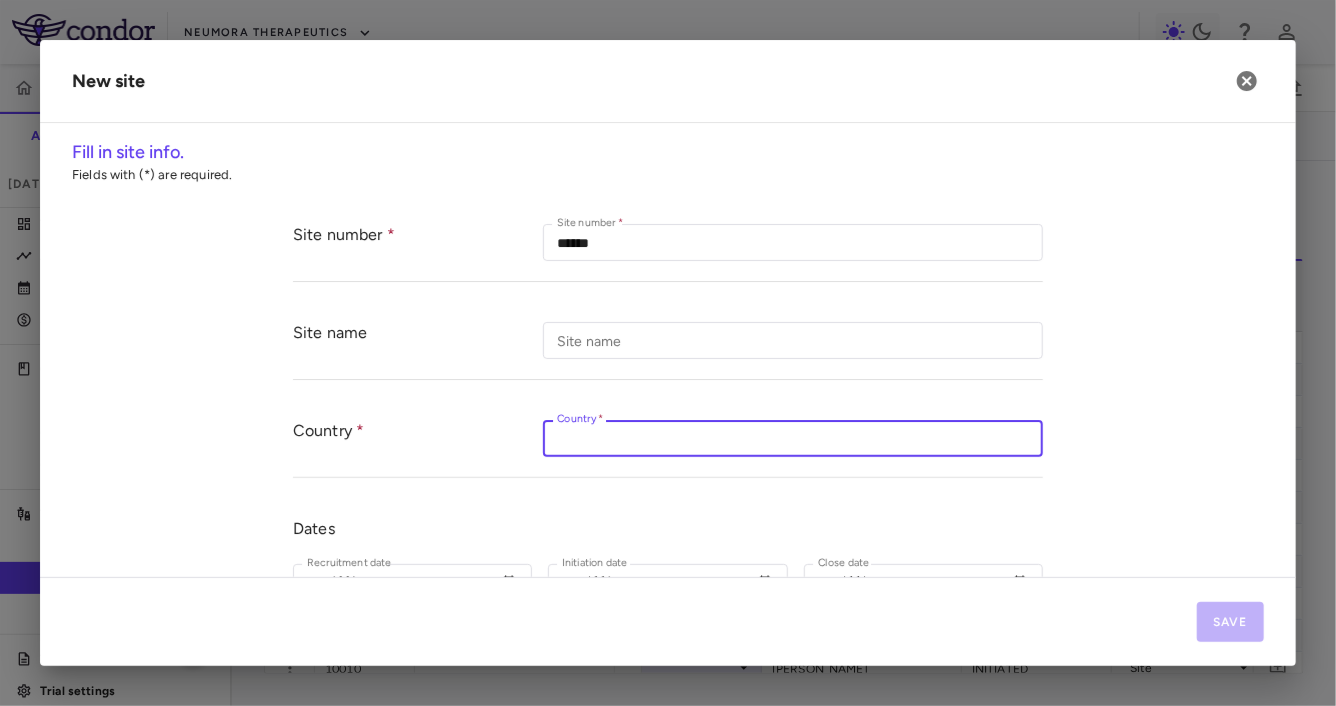 type on "*" 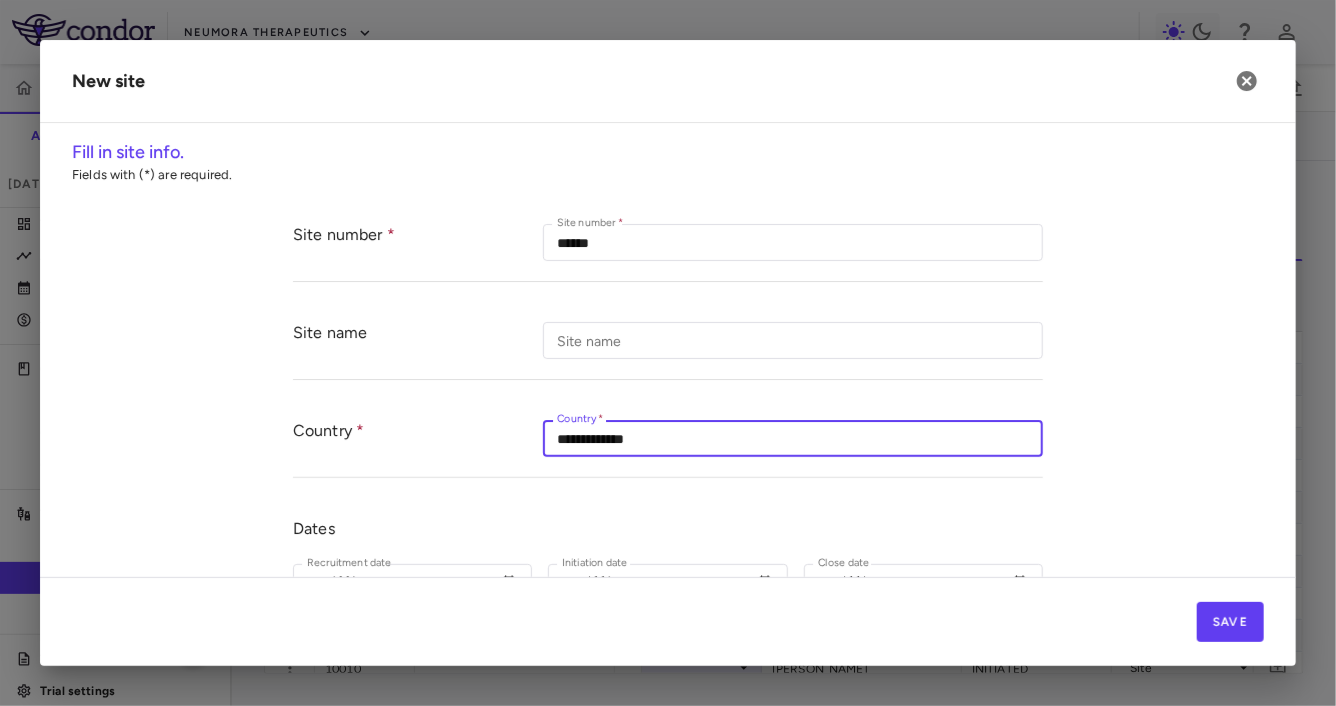 type on "**********" 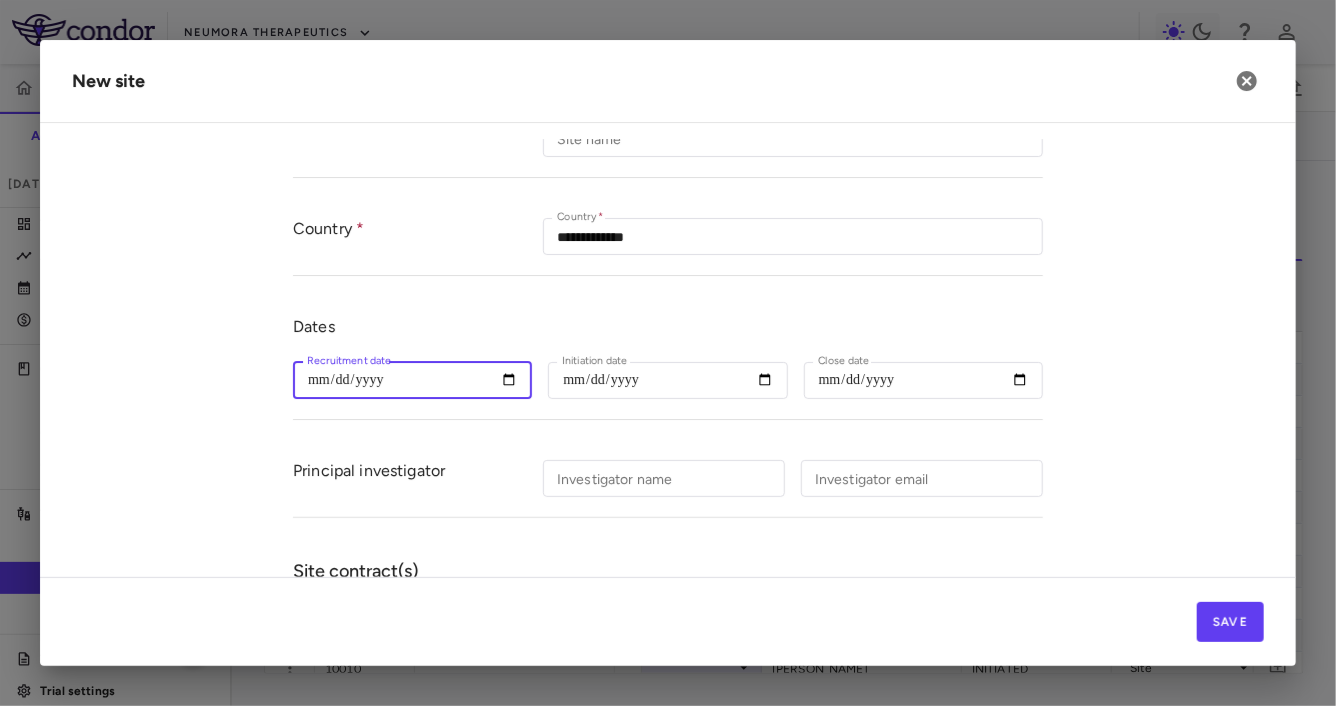 scroll, scrollTop: 252, scrollLeft: 0, axis: vertical 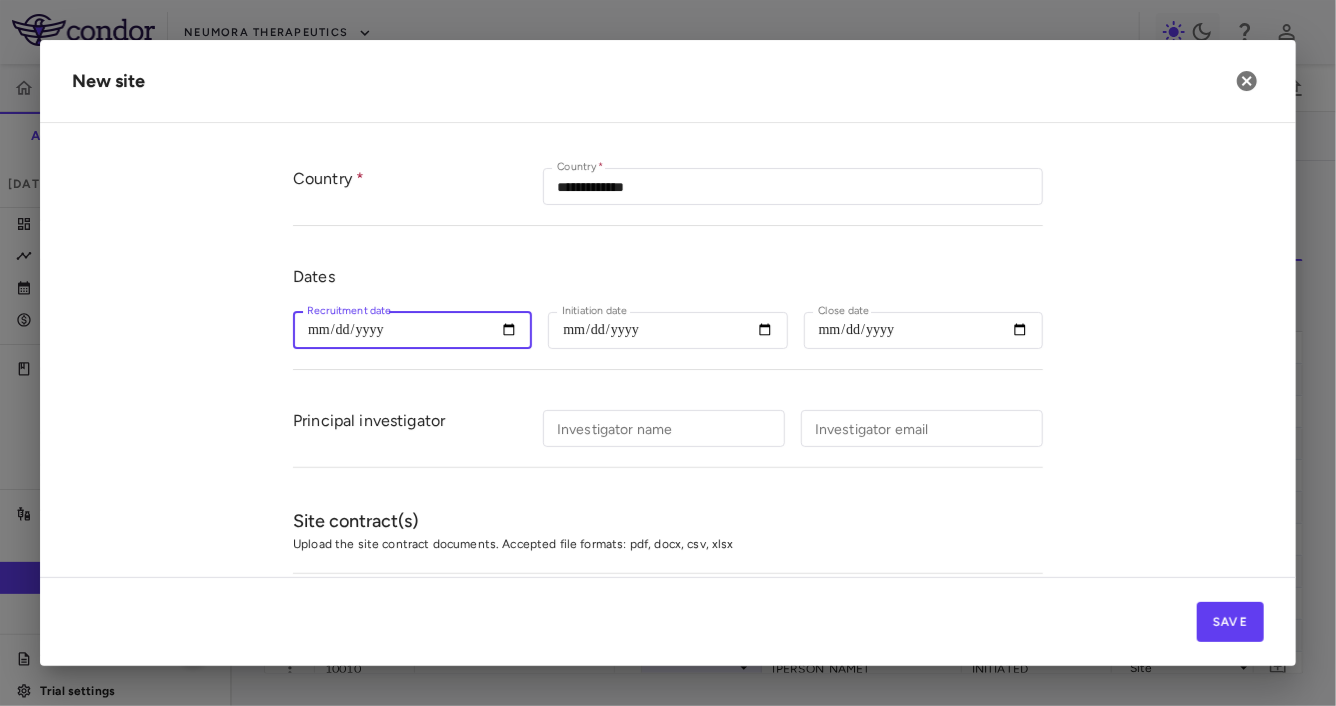 click on "Investigator name" at bounding box center [664, 428] 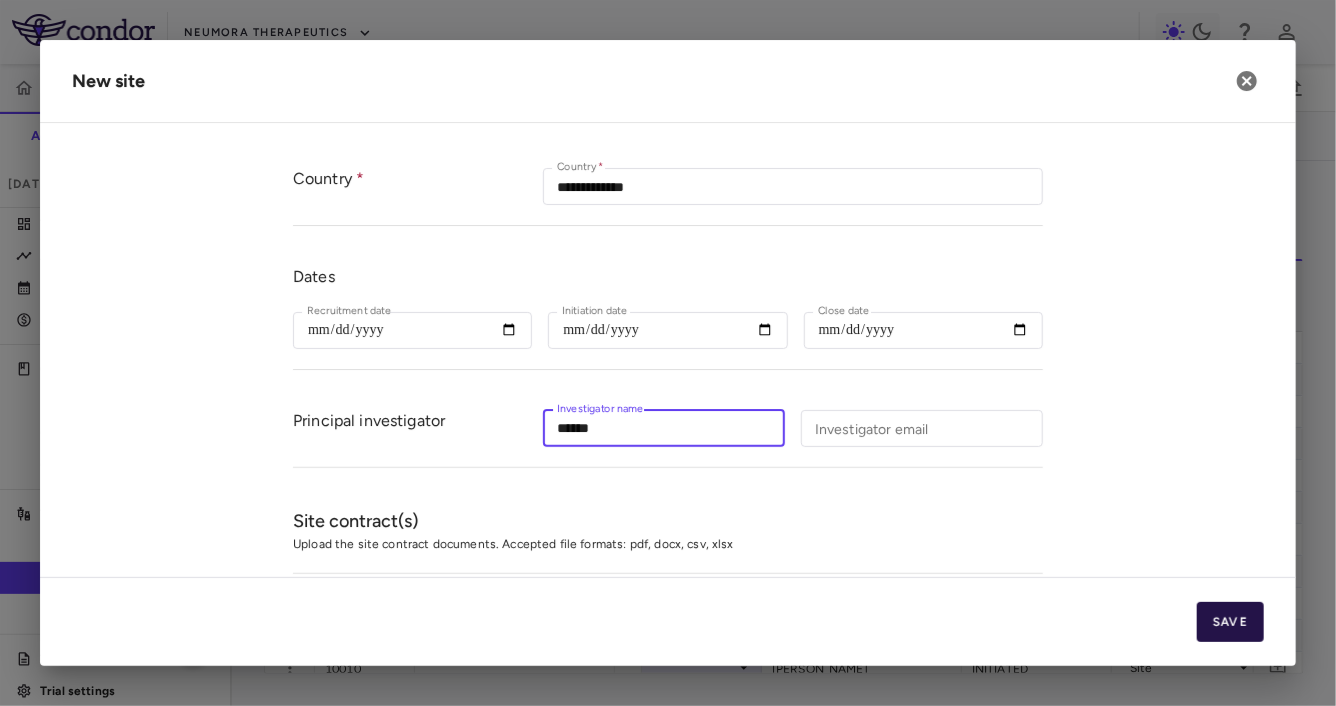 type on "******" 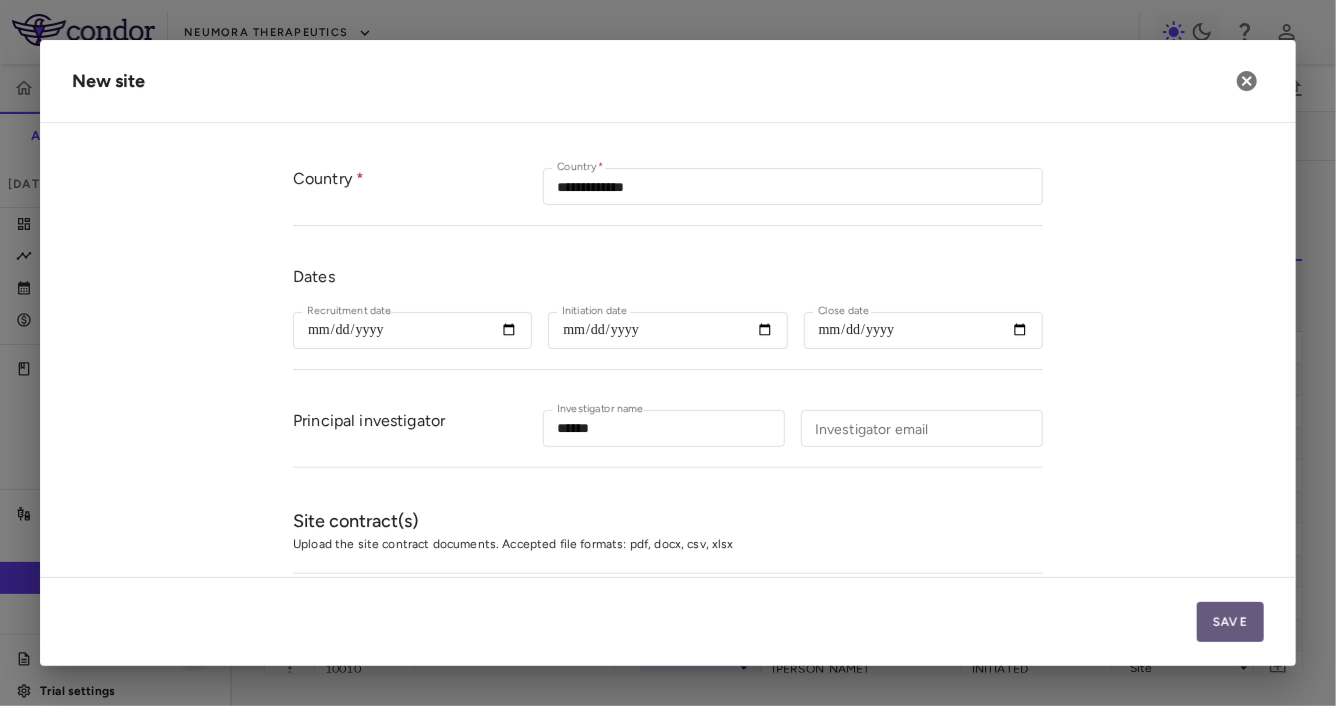 click on "Save" at bounding box center [1230, 622] 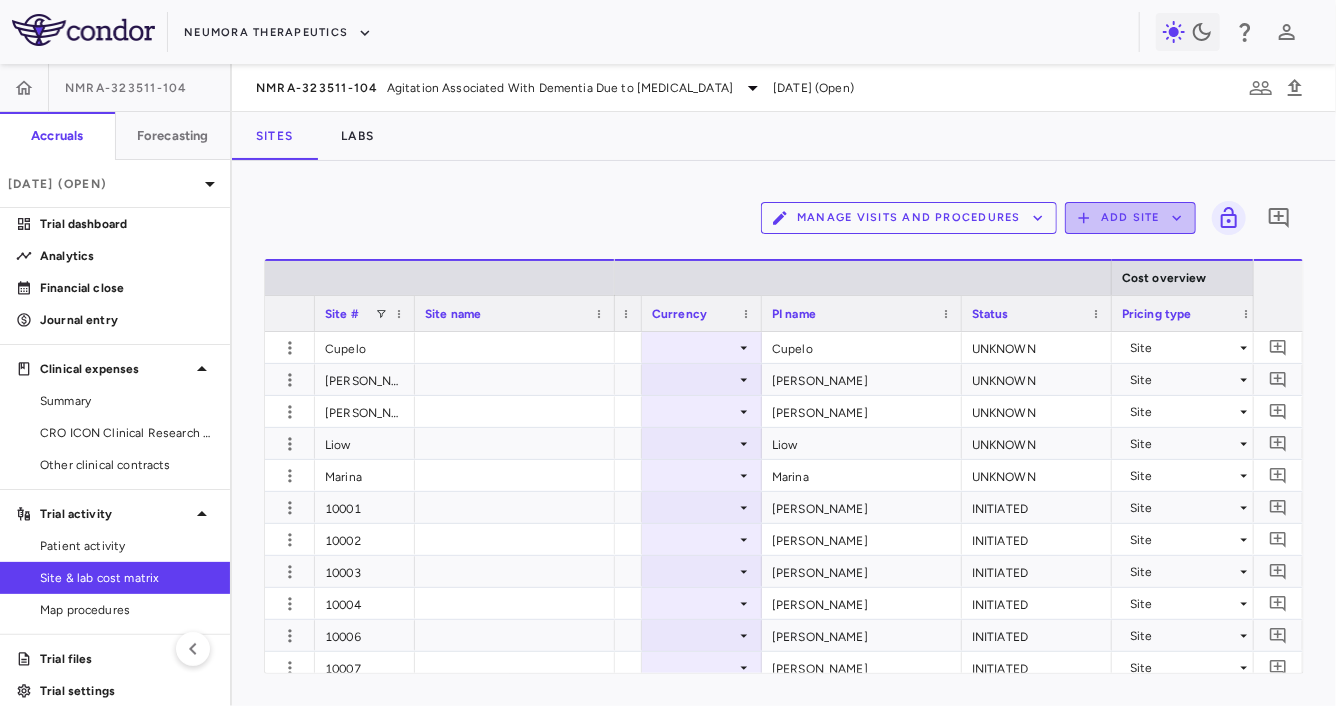 click on "Add Site" at bounding box center [1130, 218] 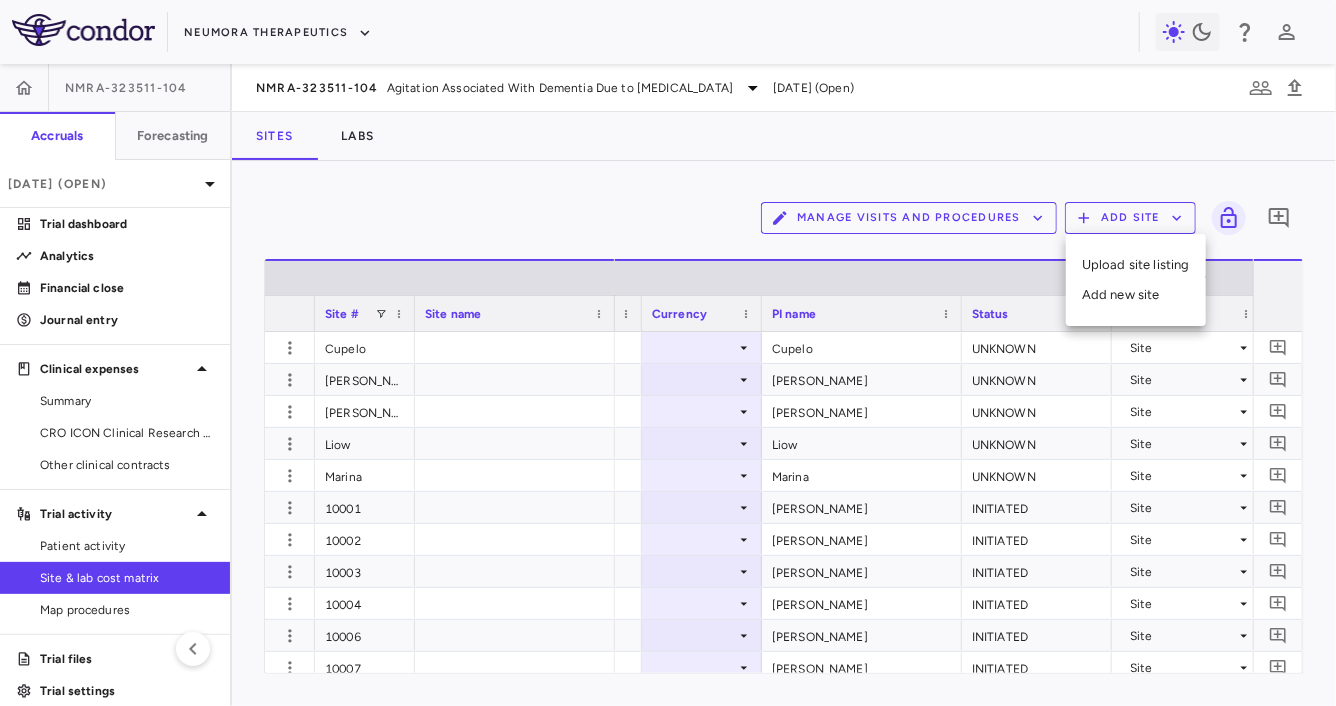 click on "Add new site" at bounding box center [1136, 295] 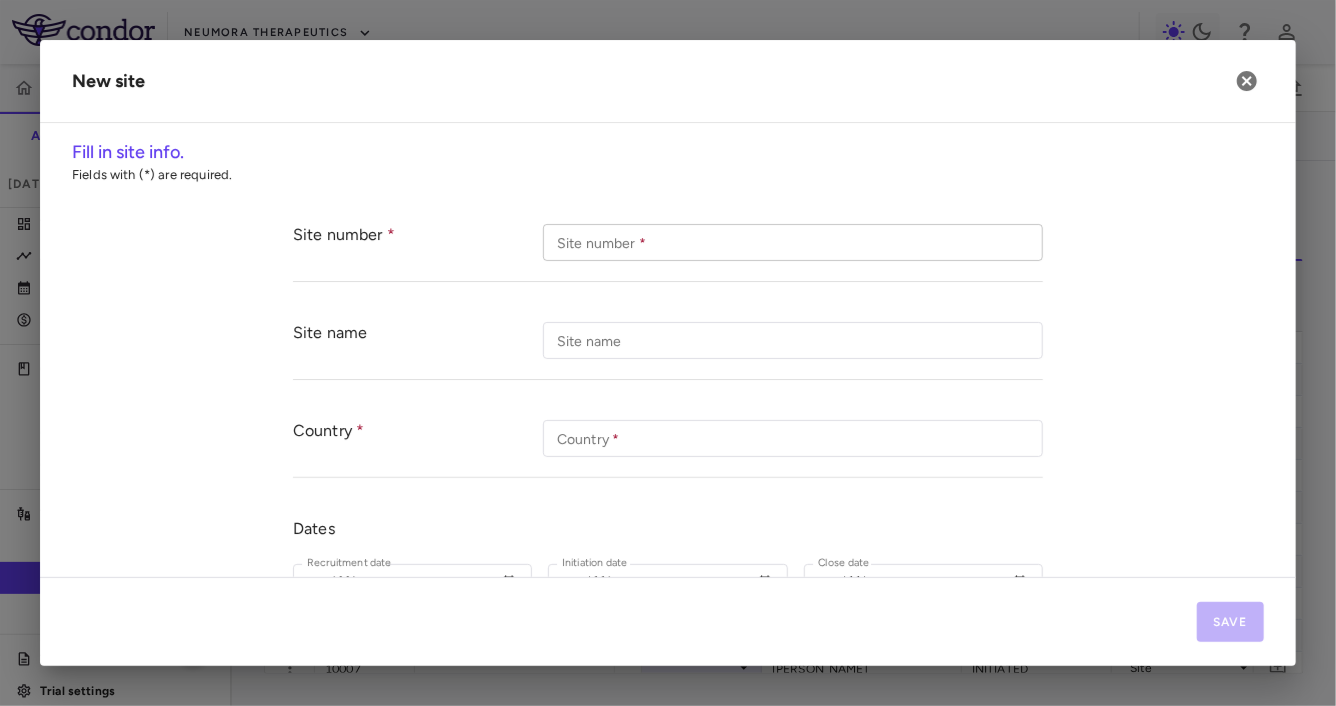 click on "Site number   *" at bounding box center (793, 242) 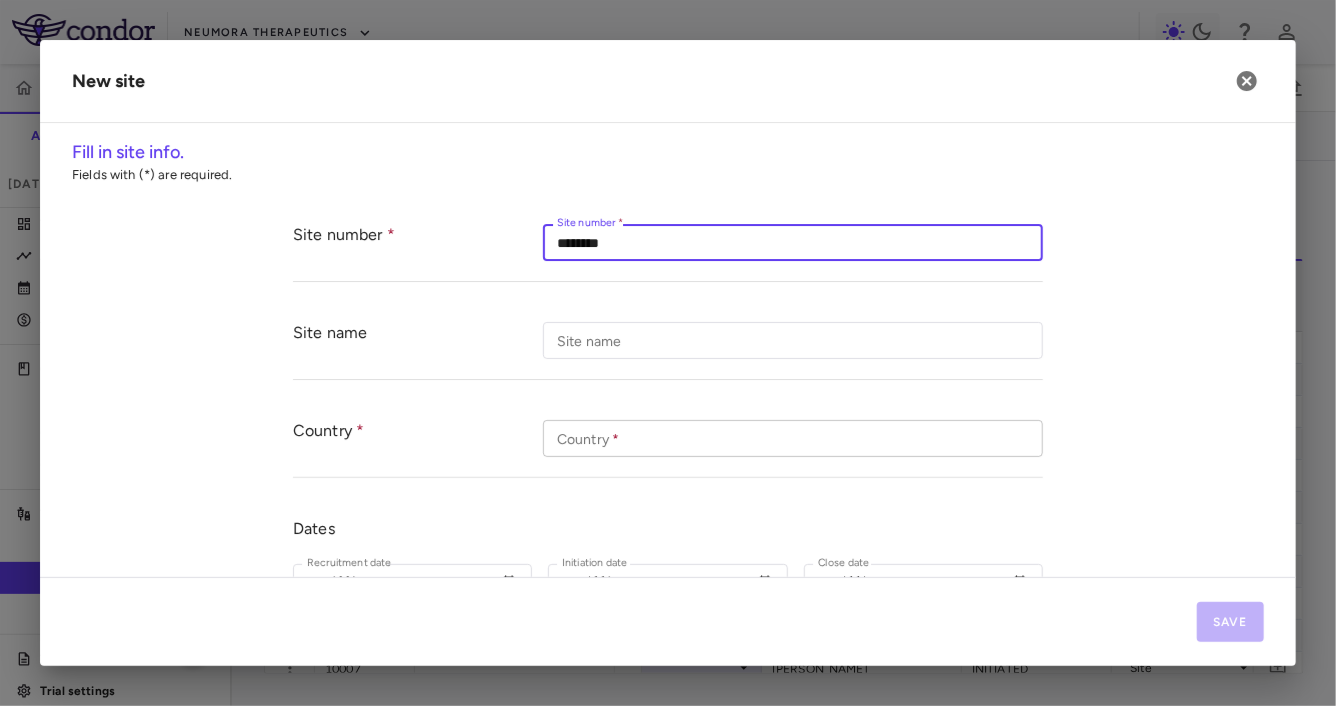 type on "********" 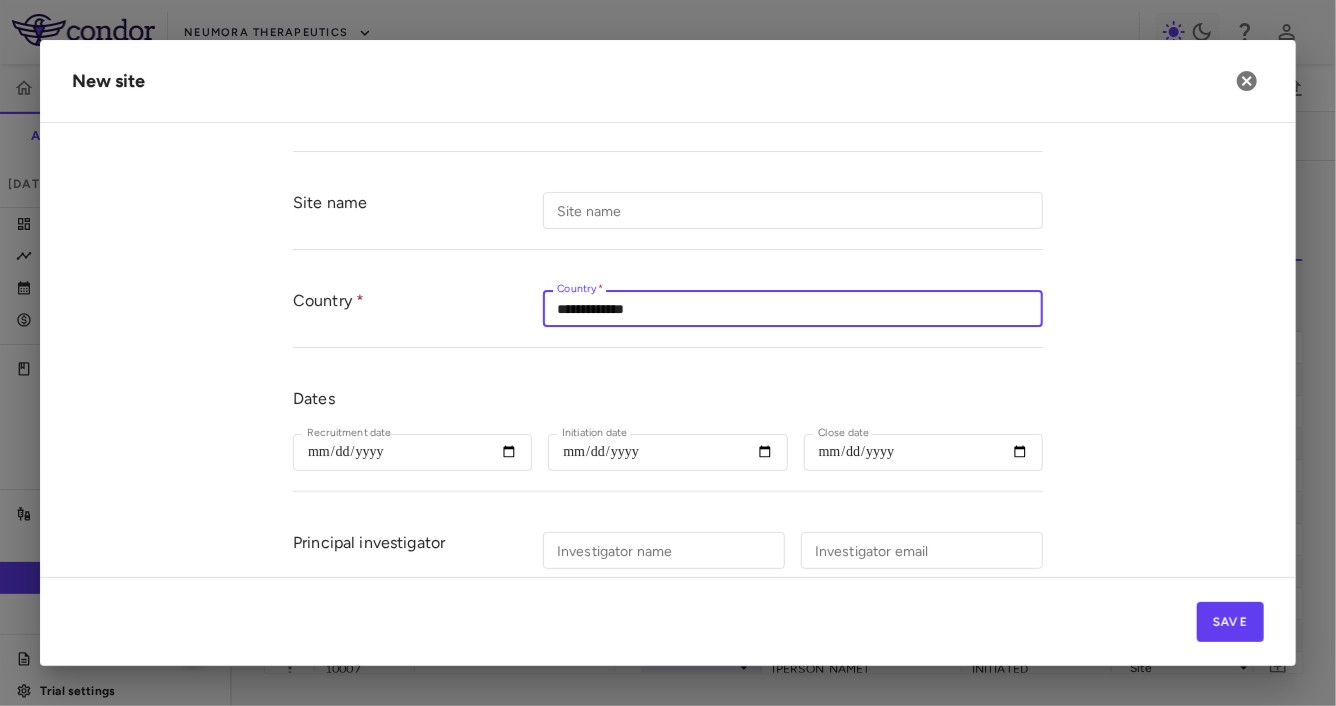 scroll, scrollTop: 174, scrollLeft: 0, axis: vertical 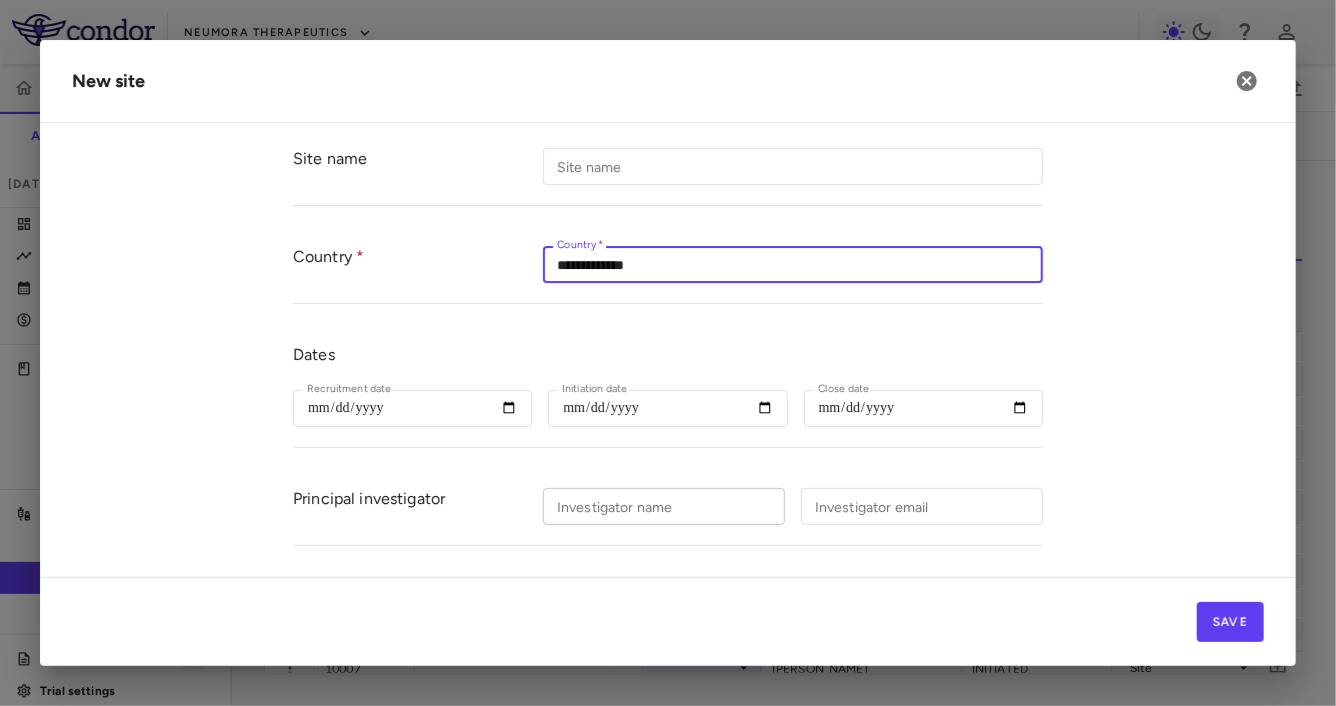 type on "**********" 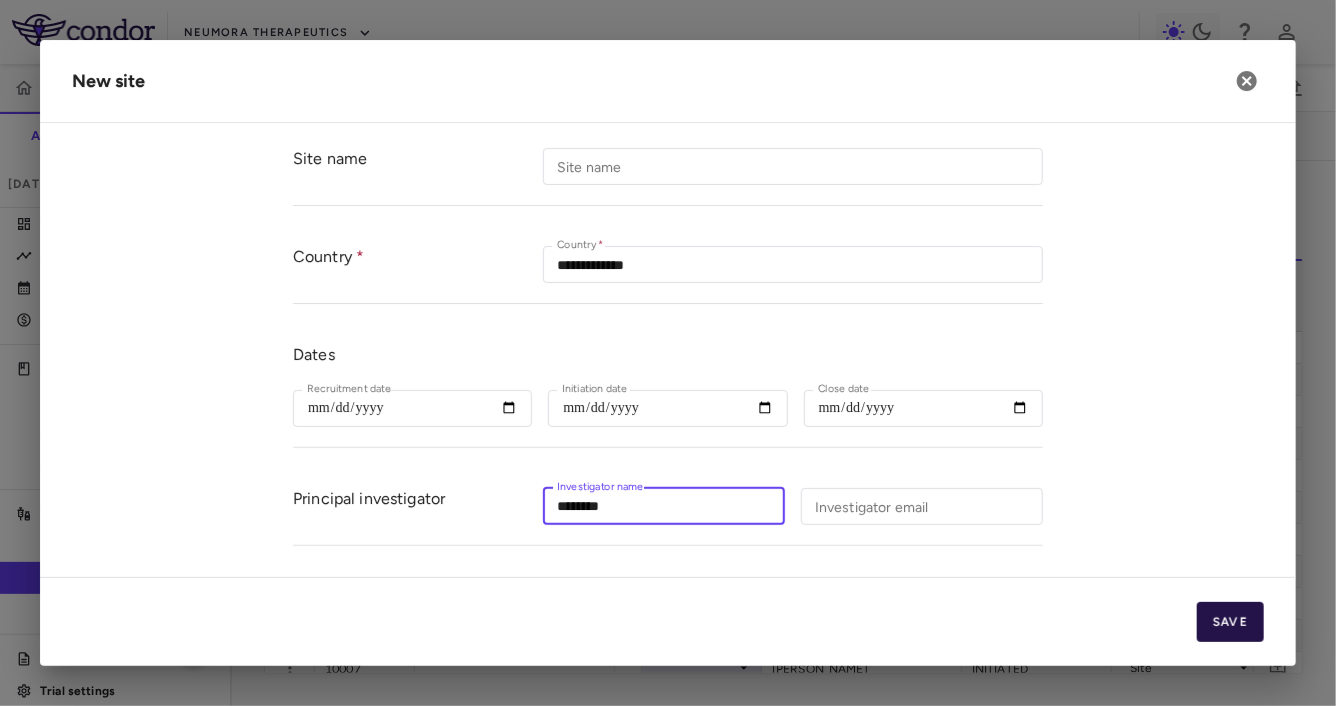 type on "********" 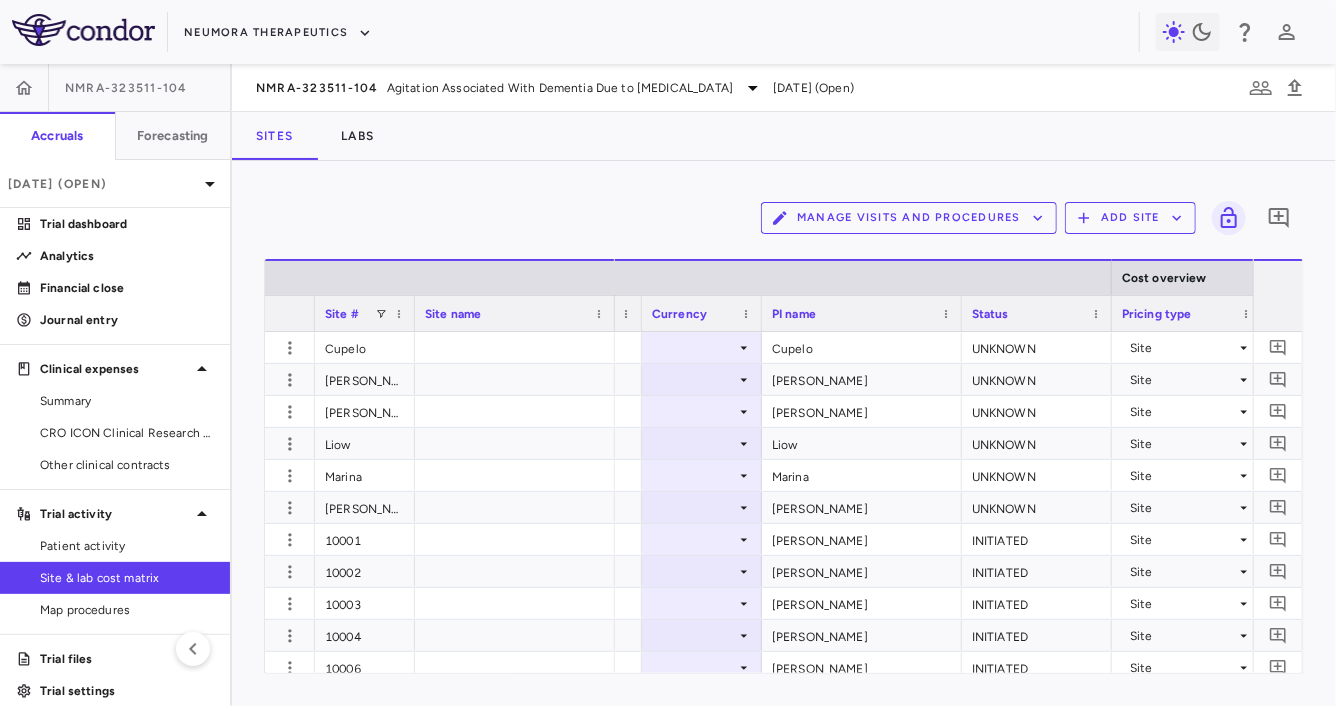 click on "Add Site" at bounding box center [1130, 218] 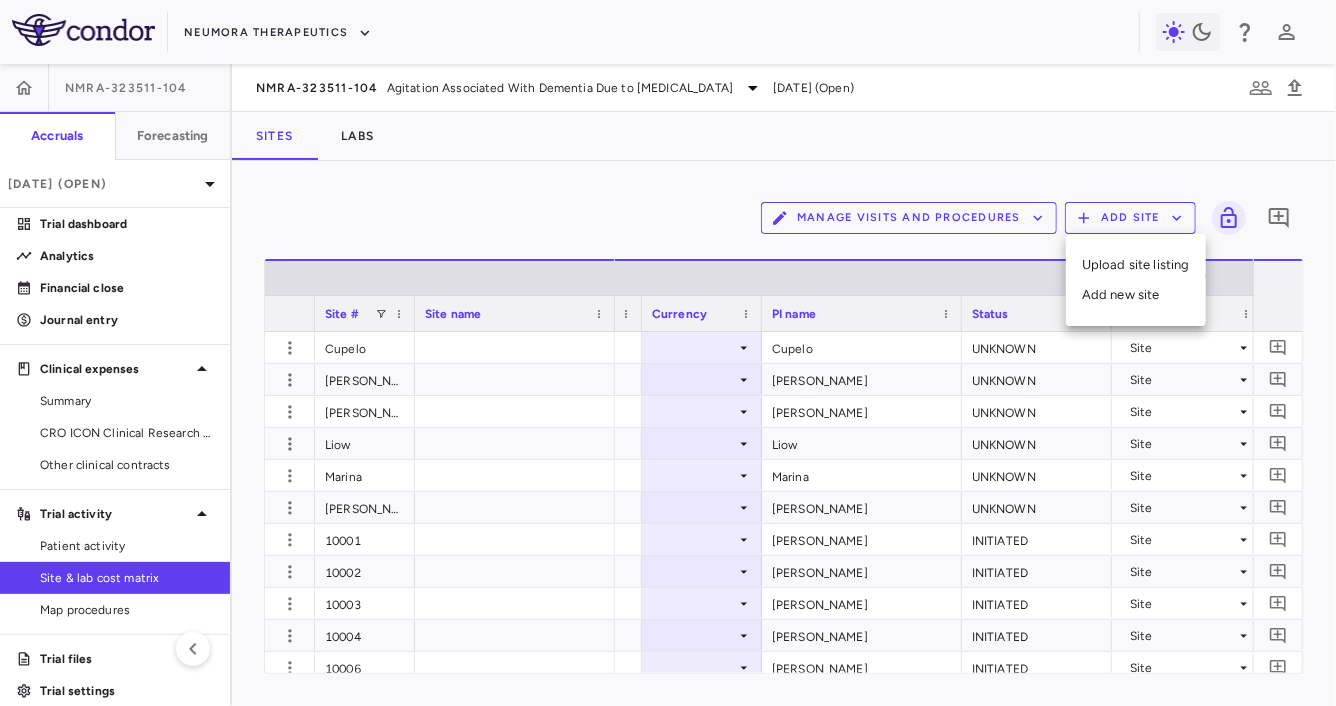 click on "Add new site" at bounding box center (1136, 295) 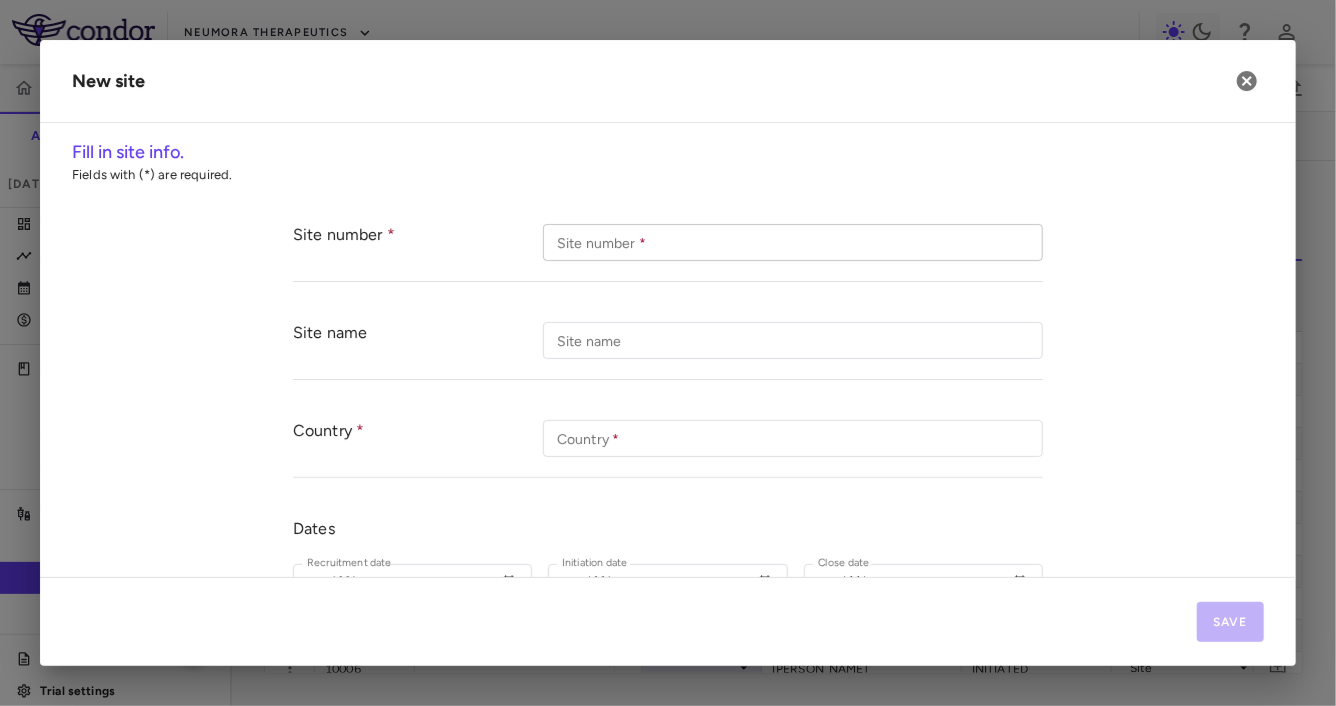 click on "Site number   *" at bounding box center (793, 242) 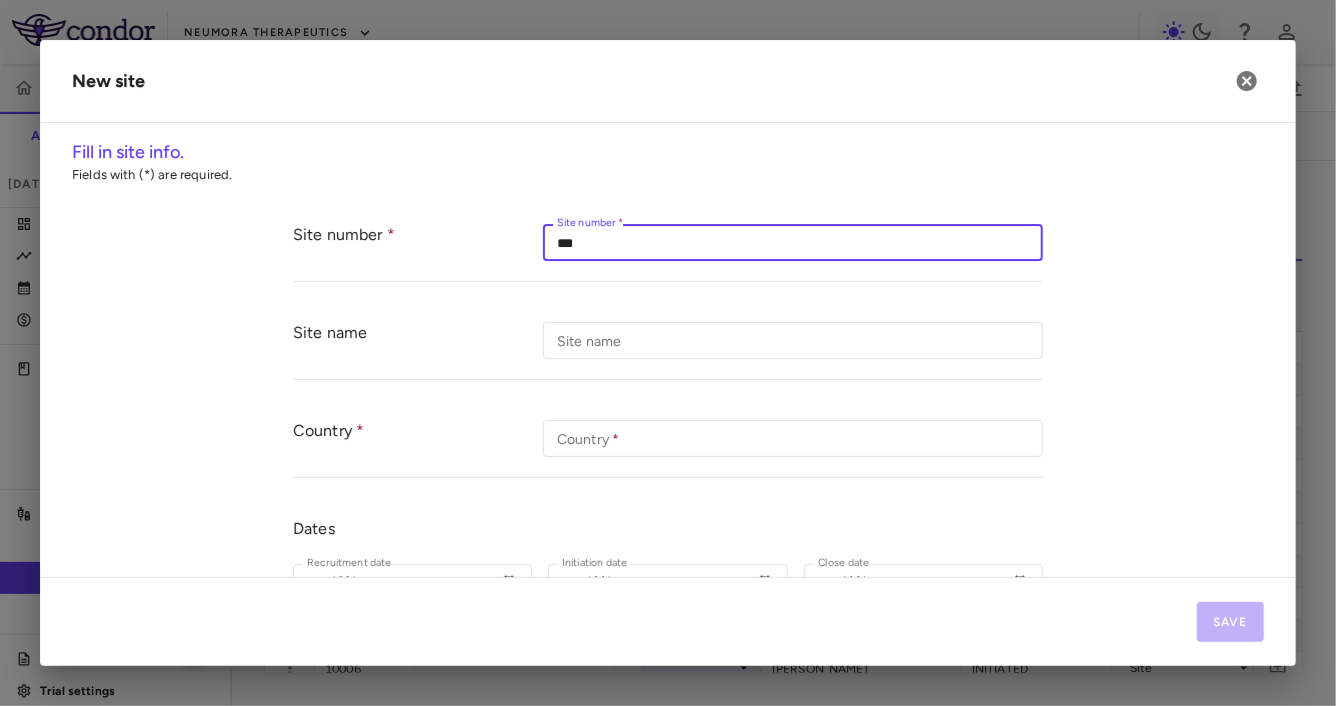 type on "***" 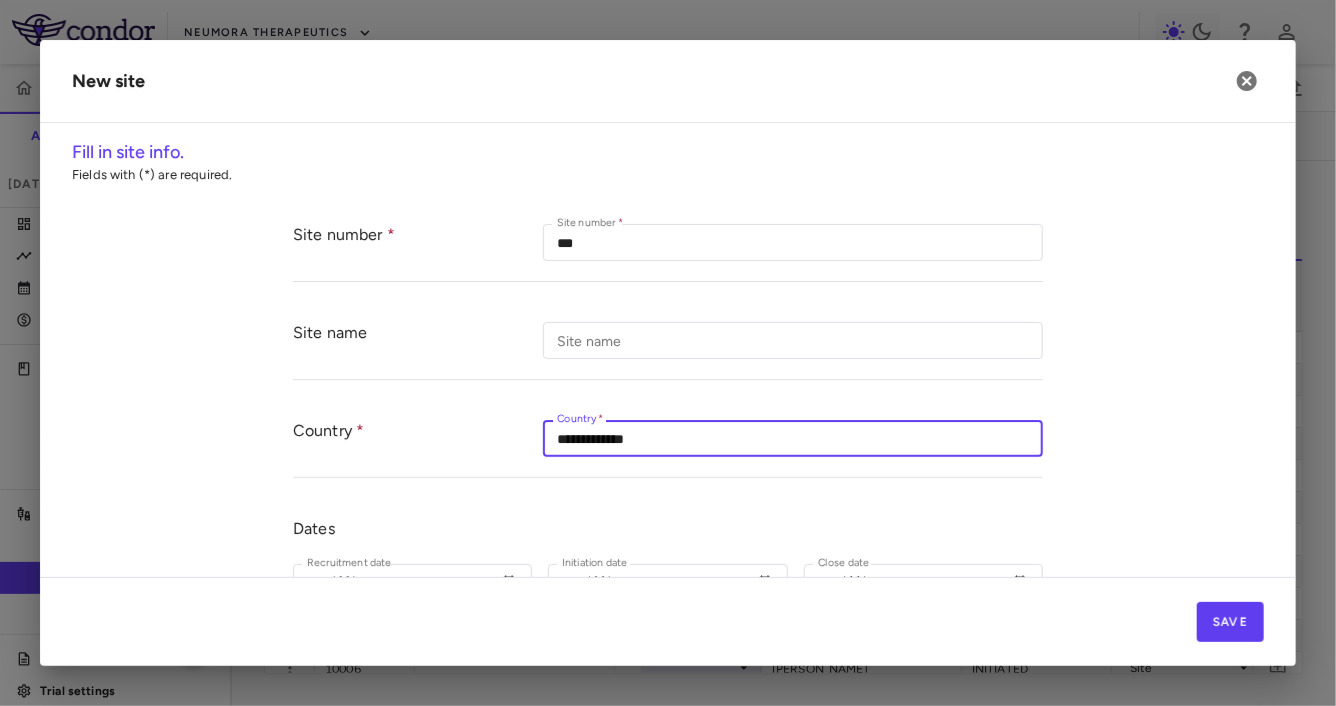 type on "**********" 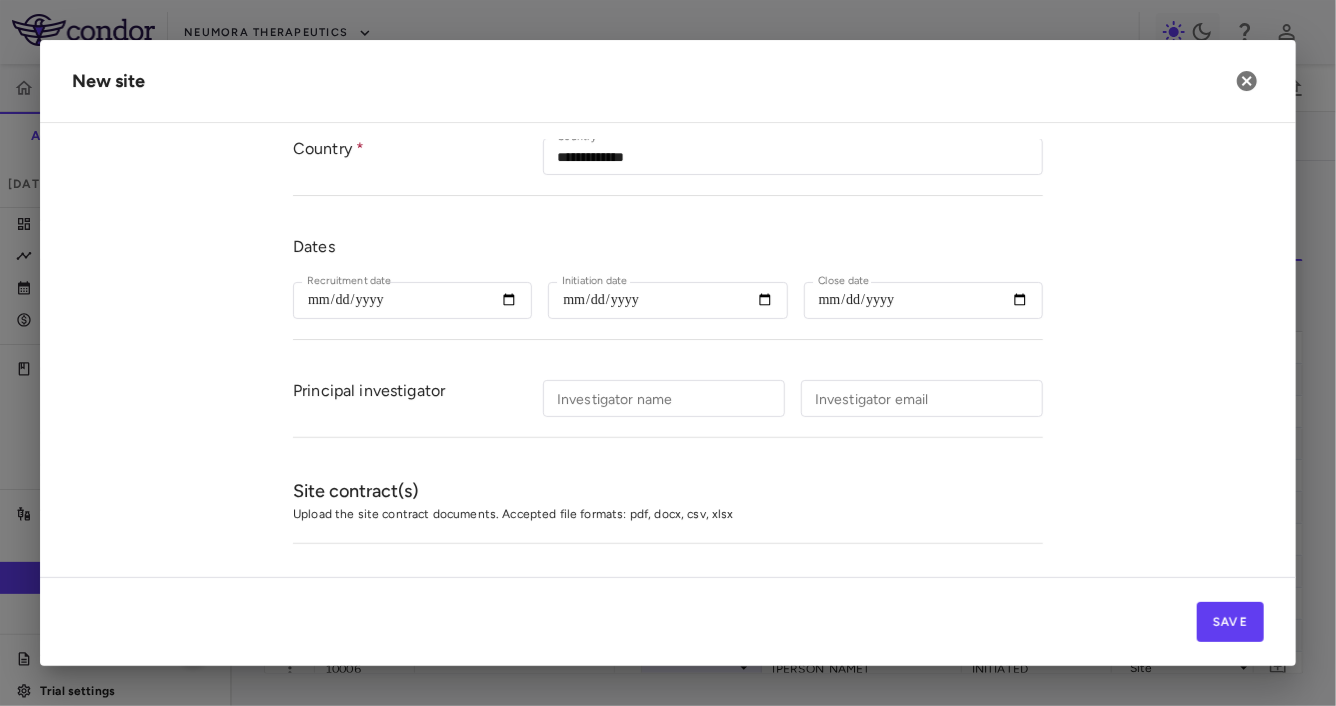 scroll, scrollTop: 307, scrollLeft: 0, axis: vertical 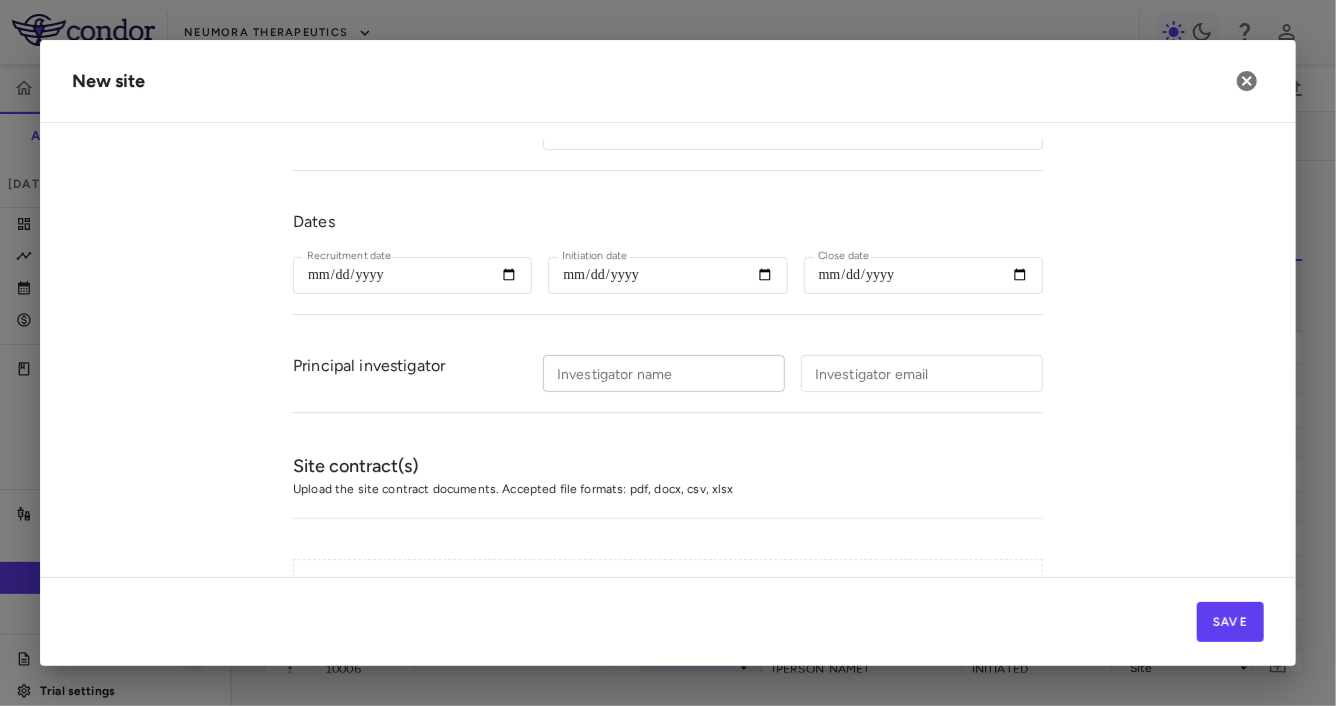 click on "Investigator name" at bounding box center (664, 373) 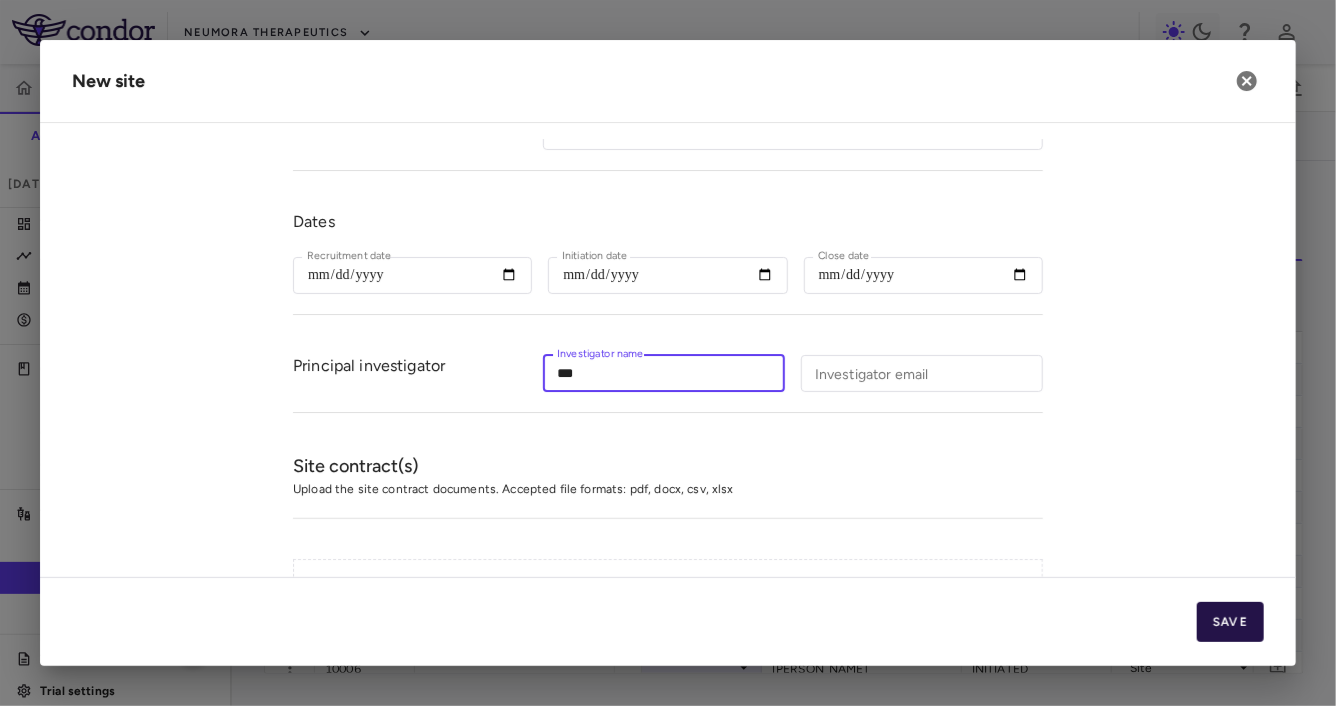 type on "***" 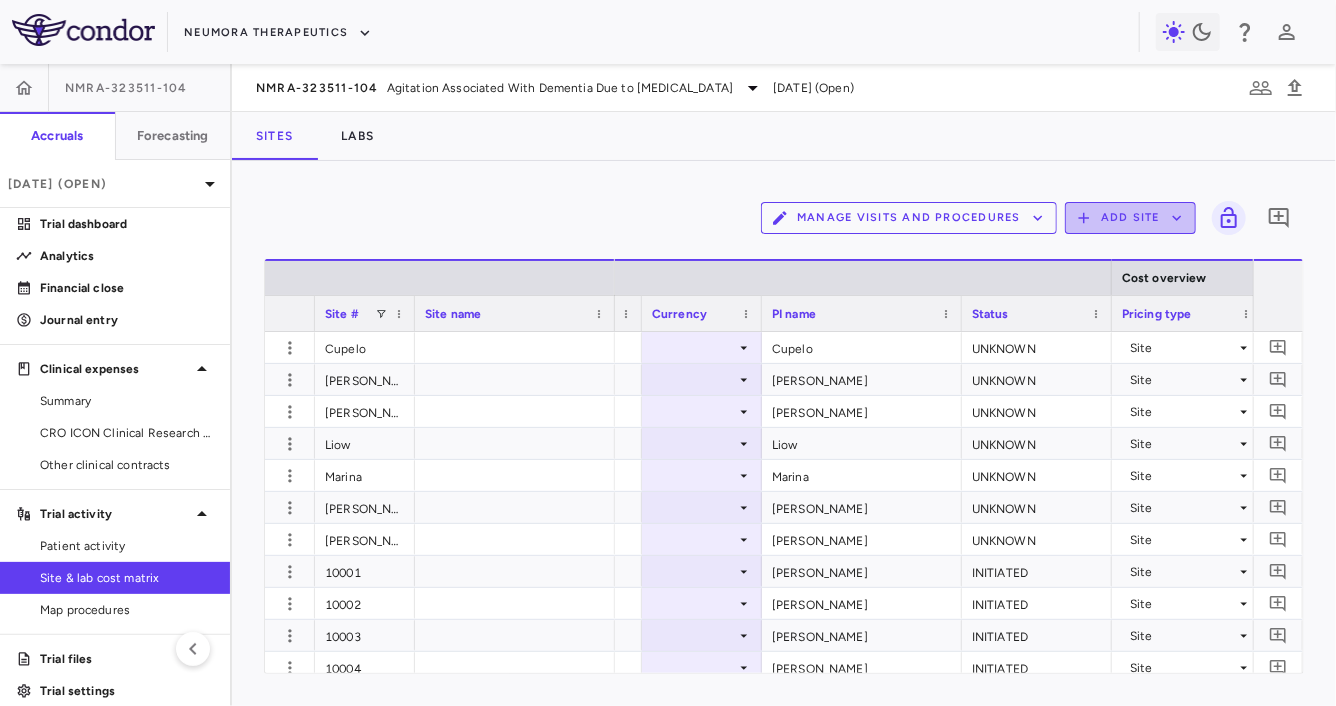 click on "Add Site" at bounding box center (1130, 218) 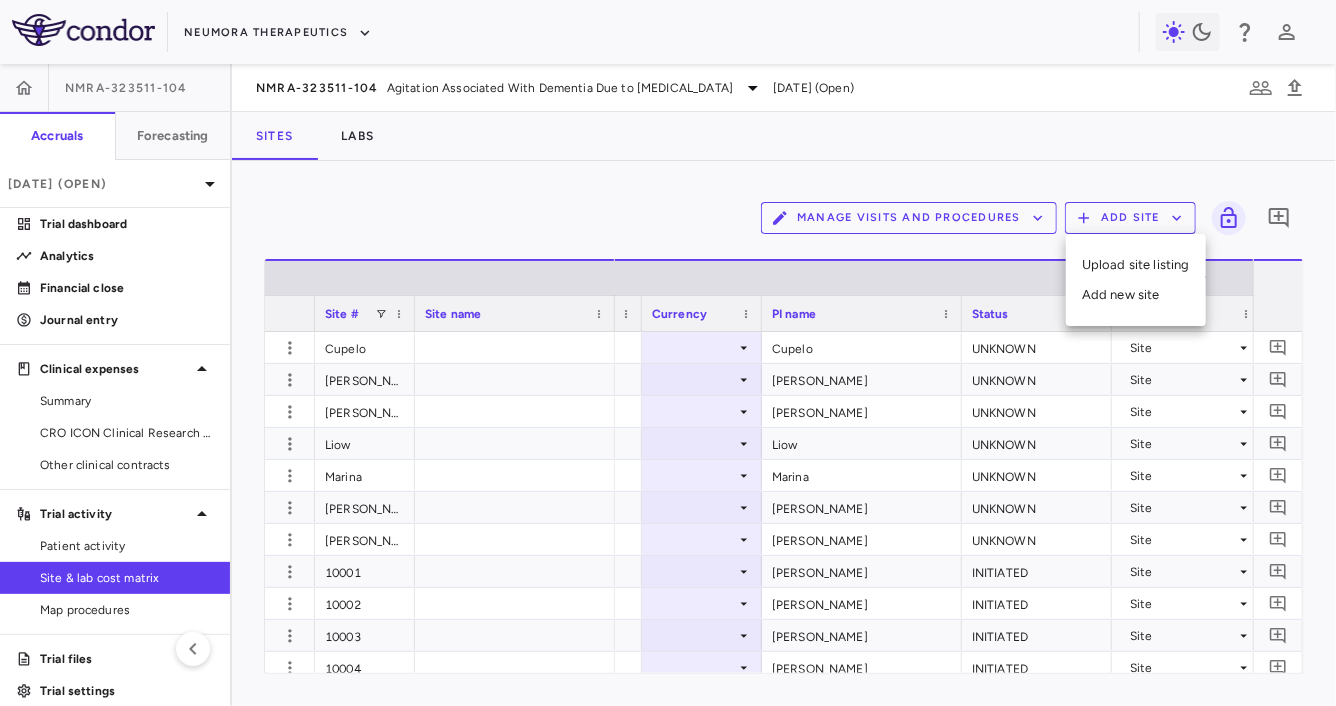 click on "Add new site" at bounding box center (1136, 295) 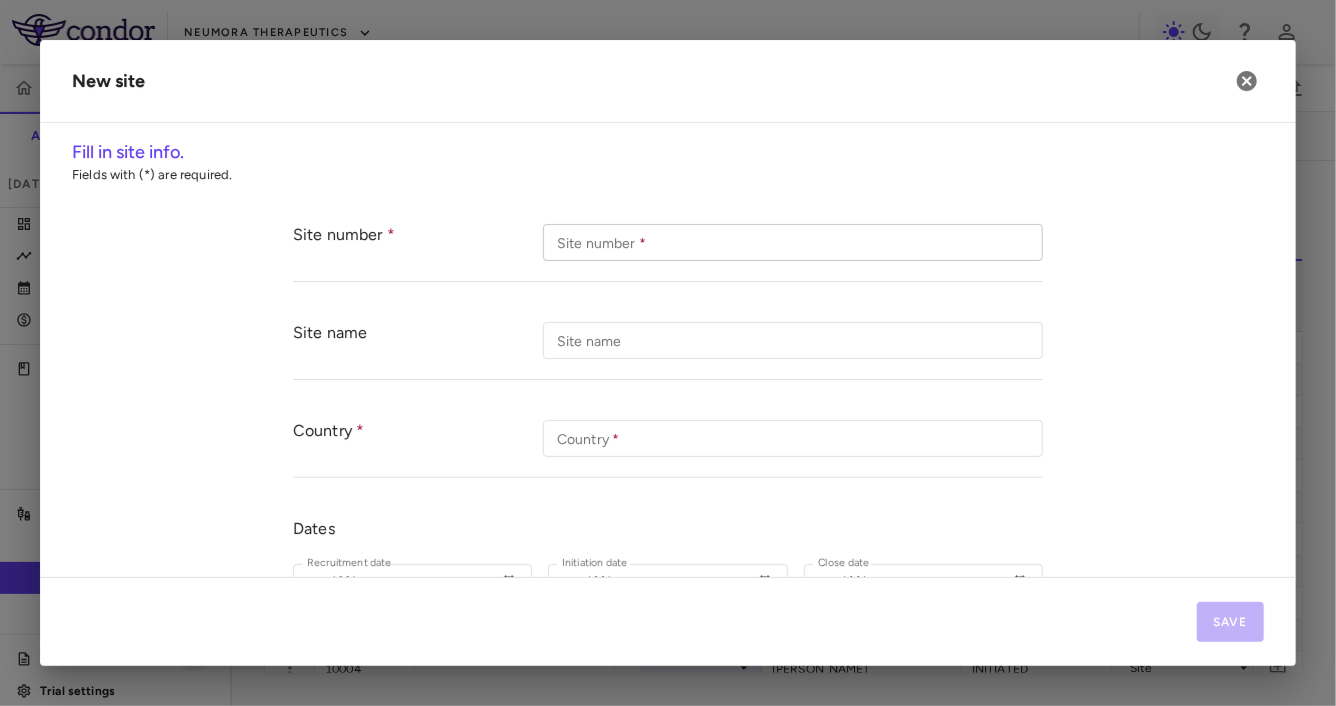 click on "Site number   *" at bounding box center [793, 242] 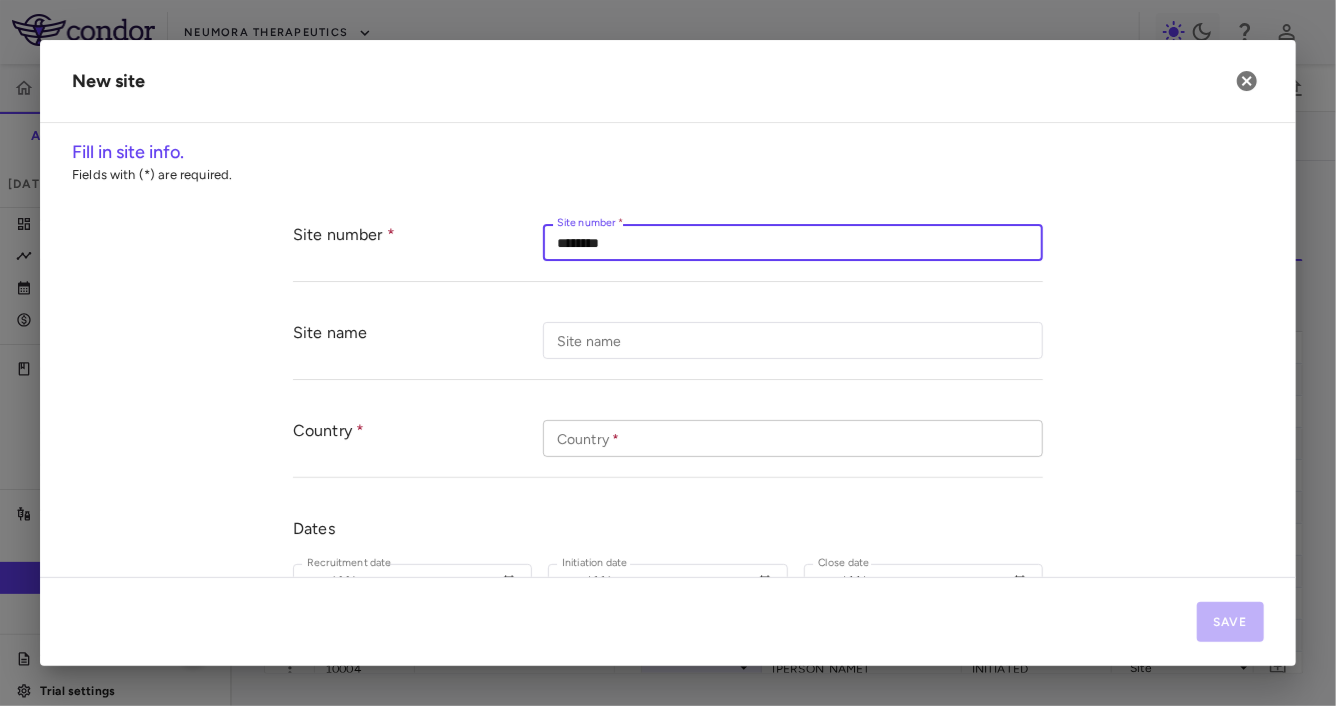 type on "********" 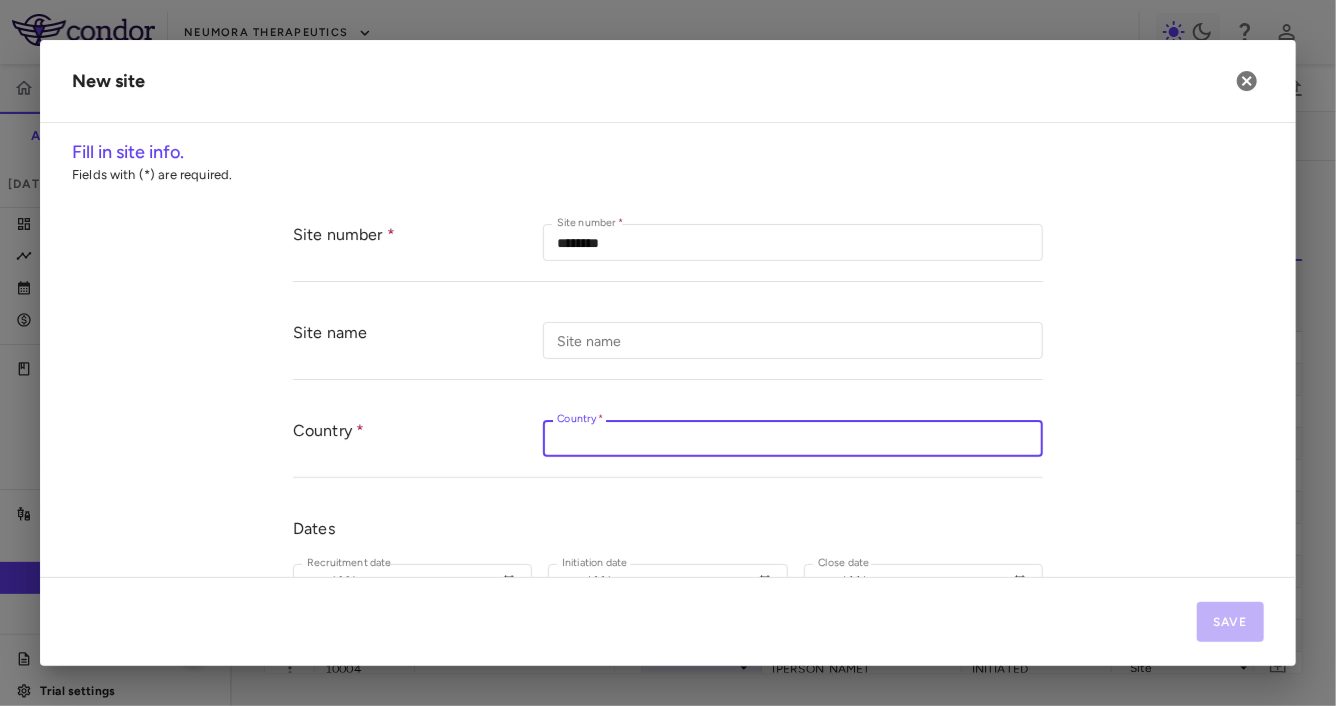 click on "Country   *" at bounding box center (793, 438) 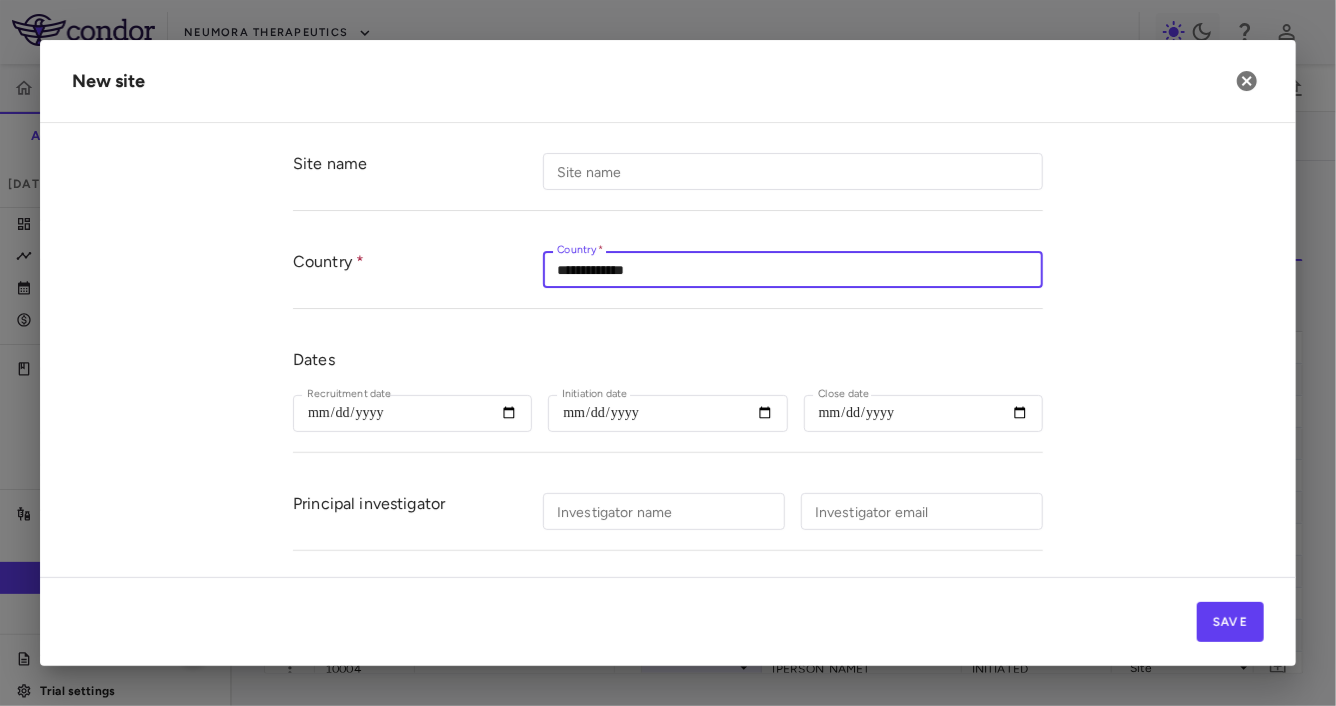 scroll, scrollTop: 180, scrollLeft: 0, axis: vertical 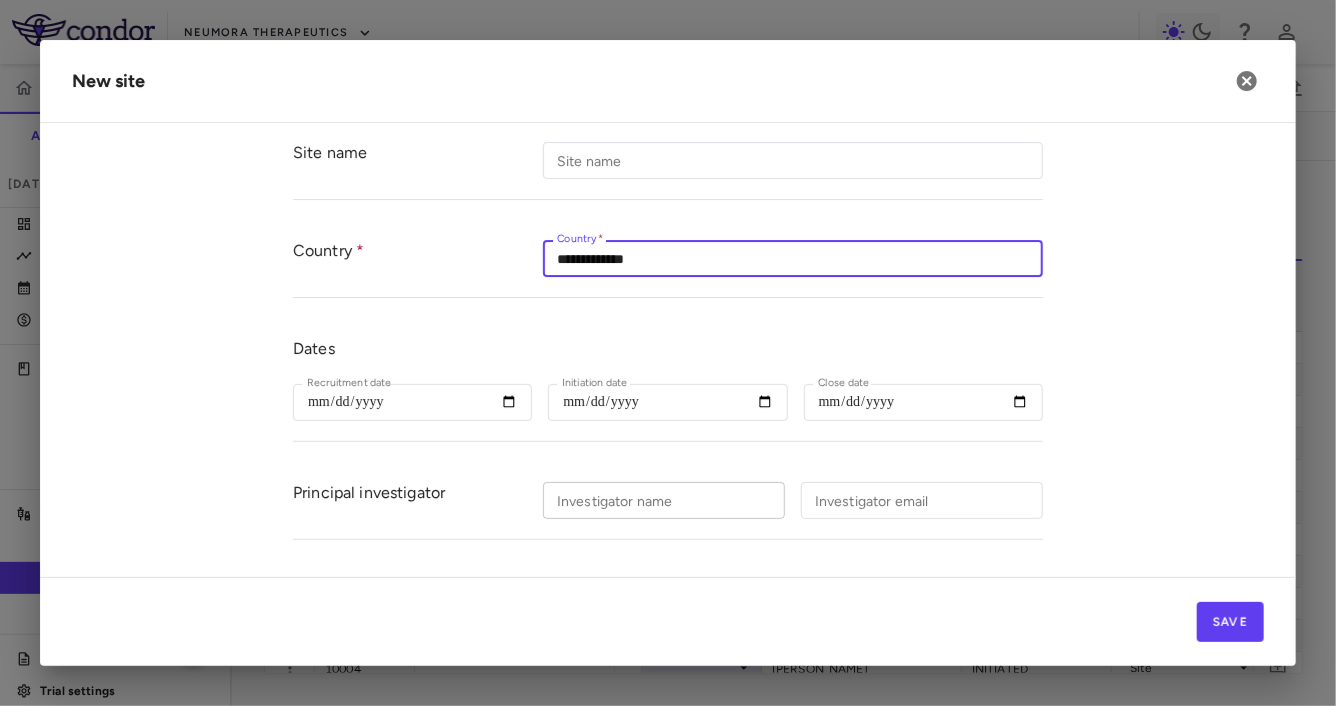 type on "**********" 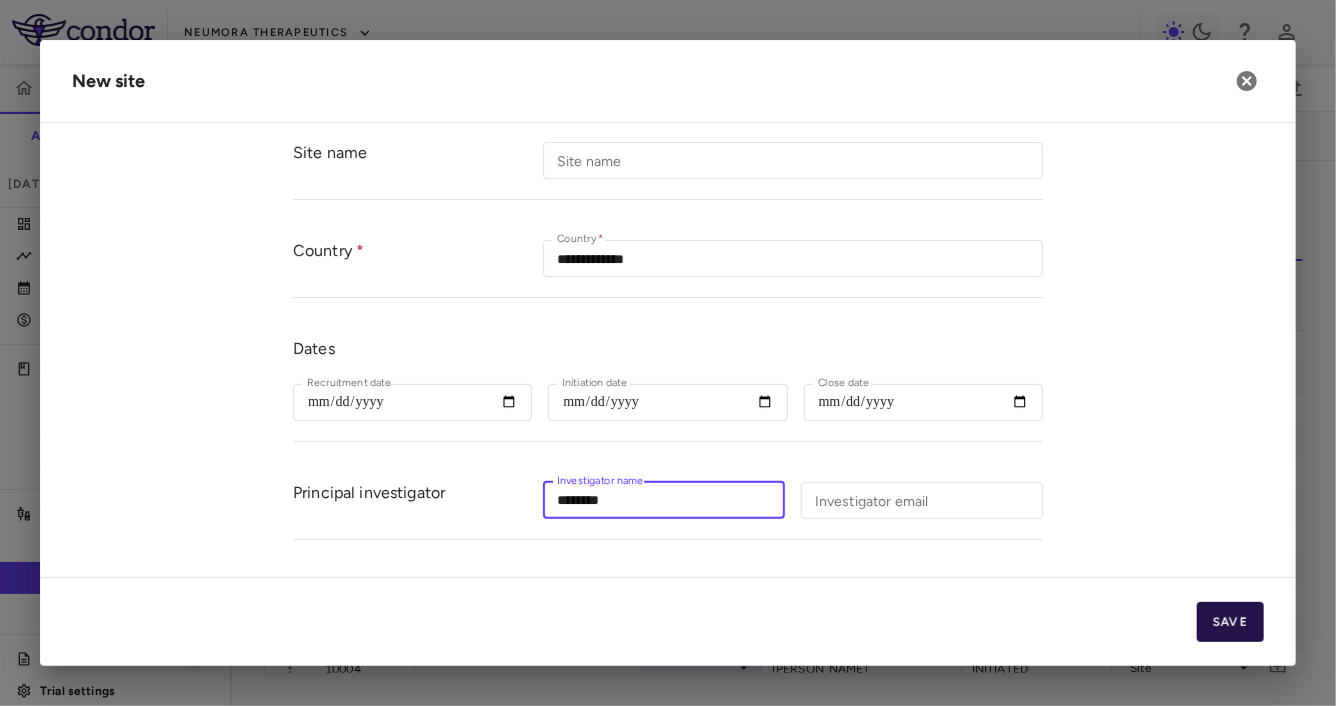 type on "********" 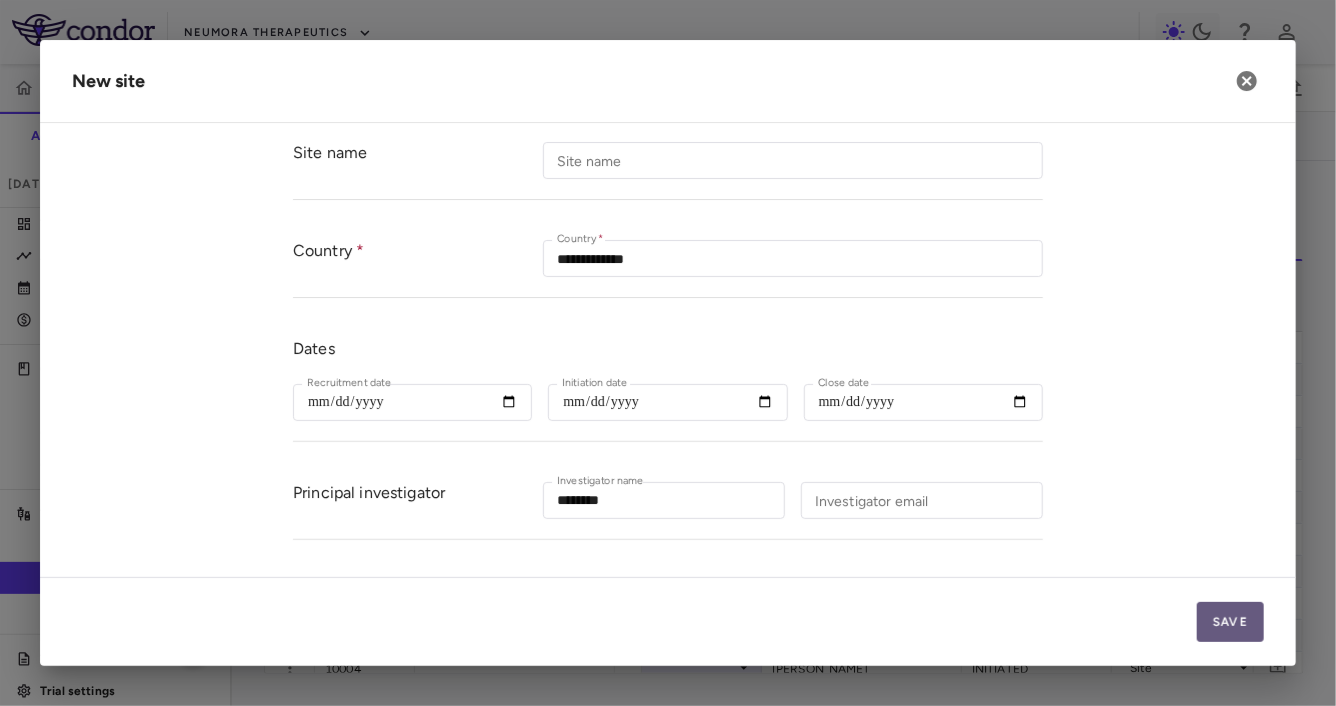 click on "Save" at bounding box center [1230, 622] 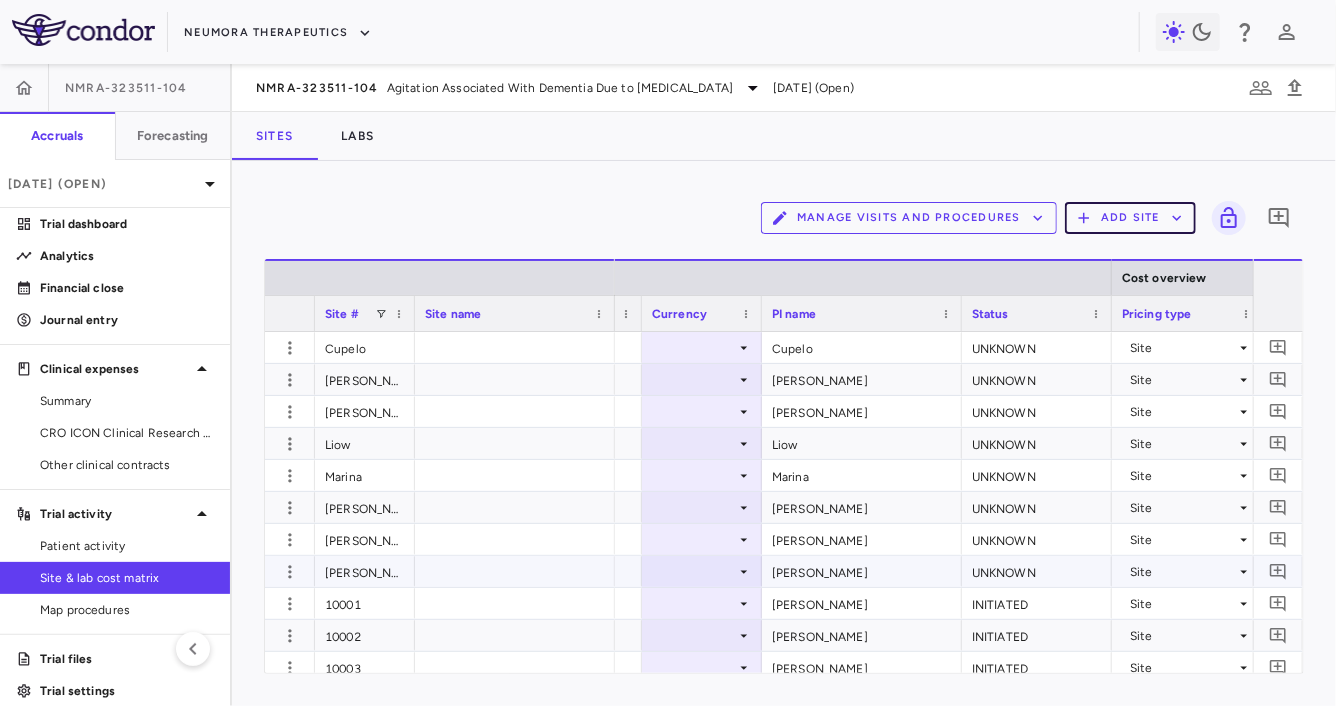 scroll, scrollTop: 82, scrollLeft: 0, axis: vertical 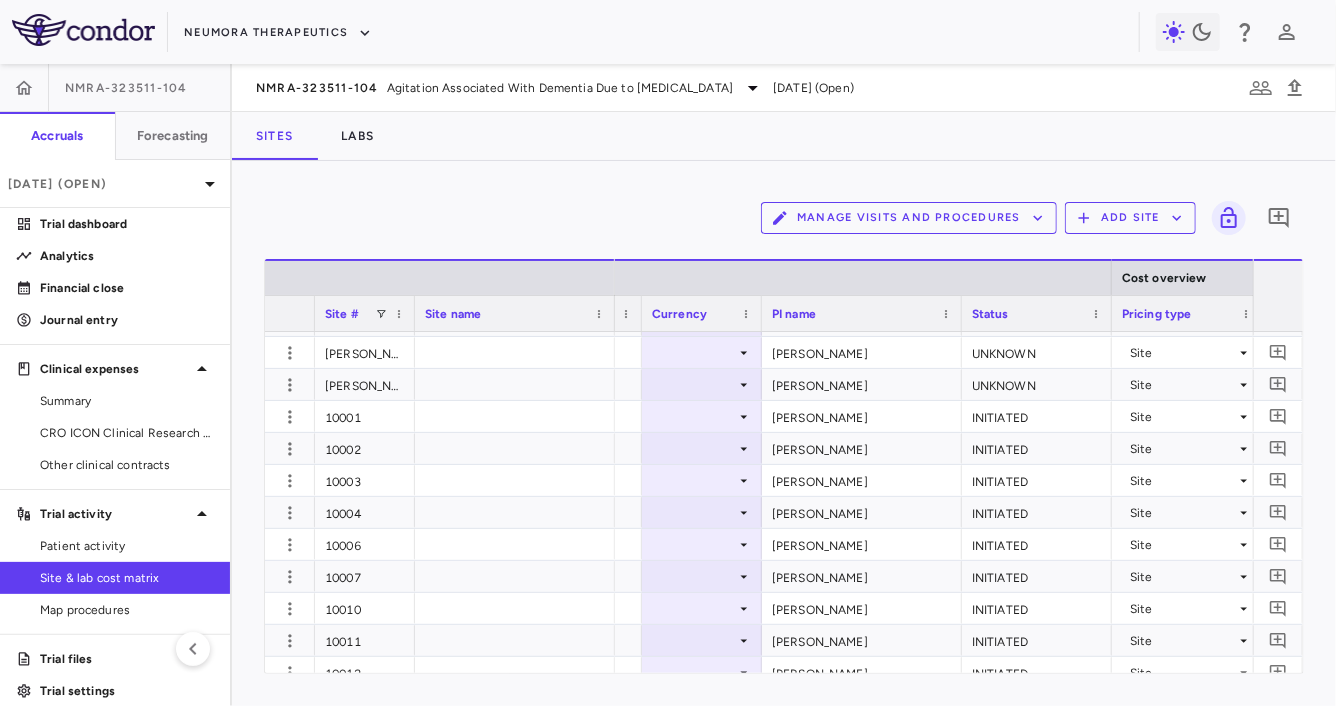 click on "Add Site" at bounding box center (1130, 218) 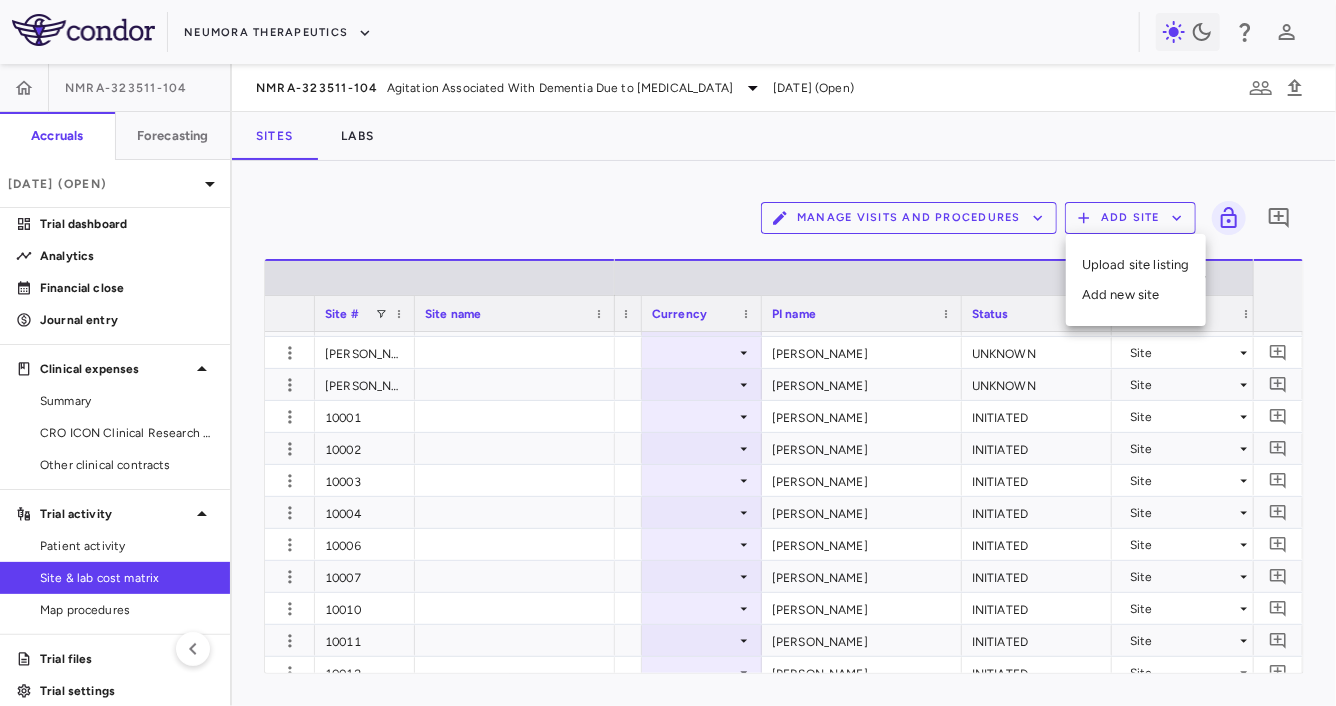 click on "Add new site" at bounding box center (1136, 295) 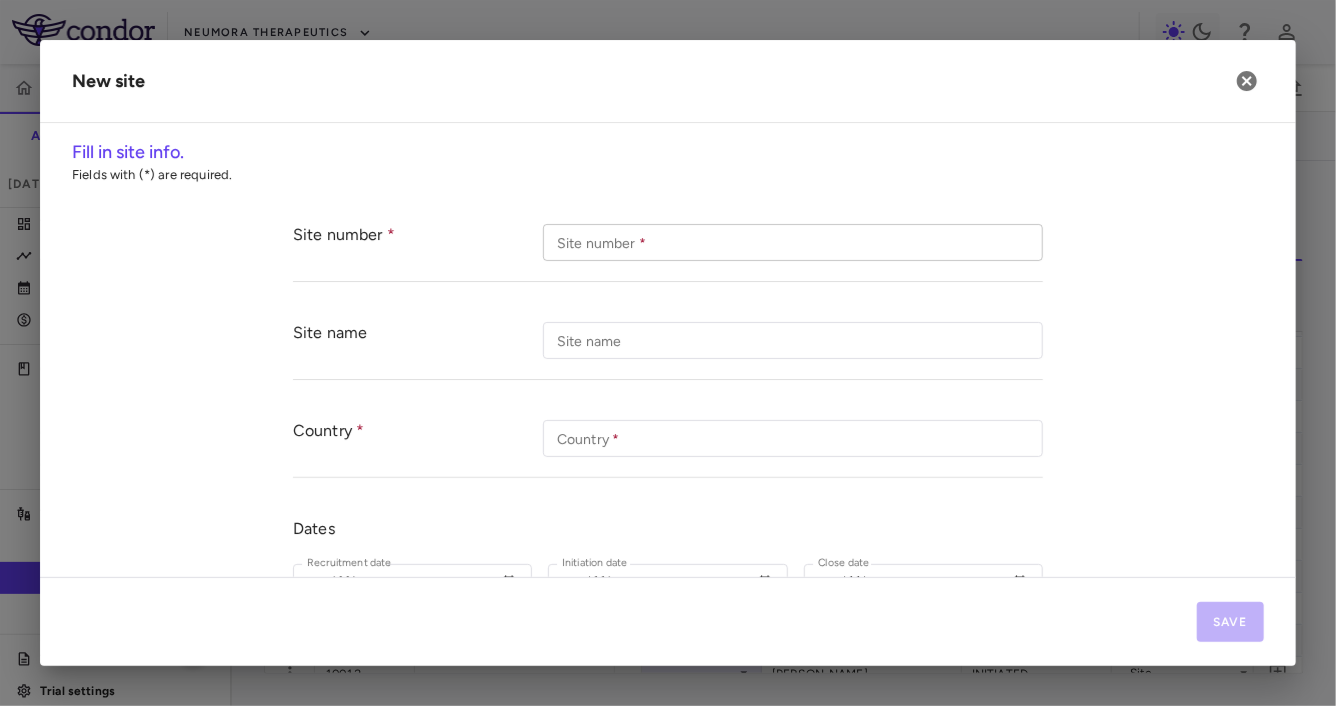 click on "Site number   *" at bounding box center (793, 242) 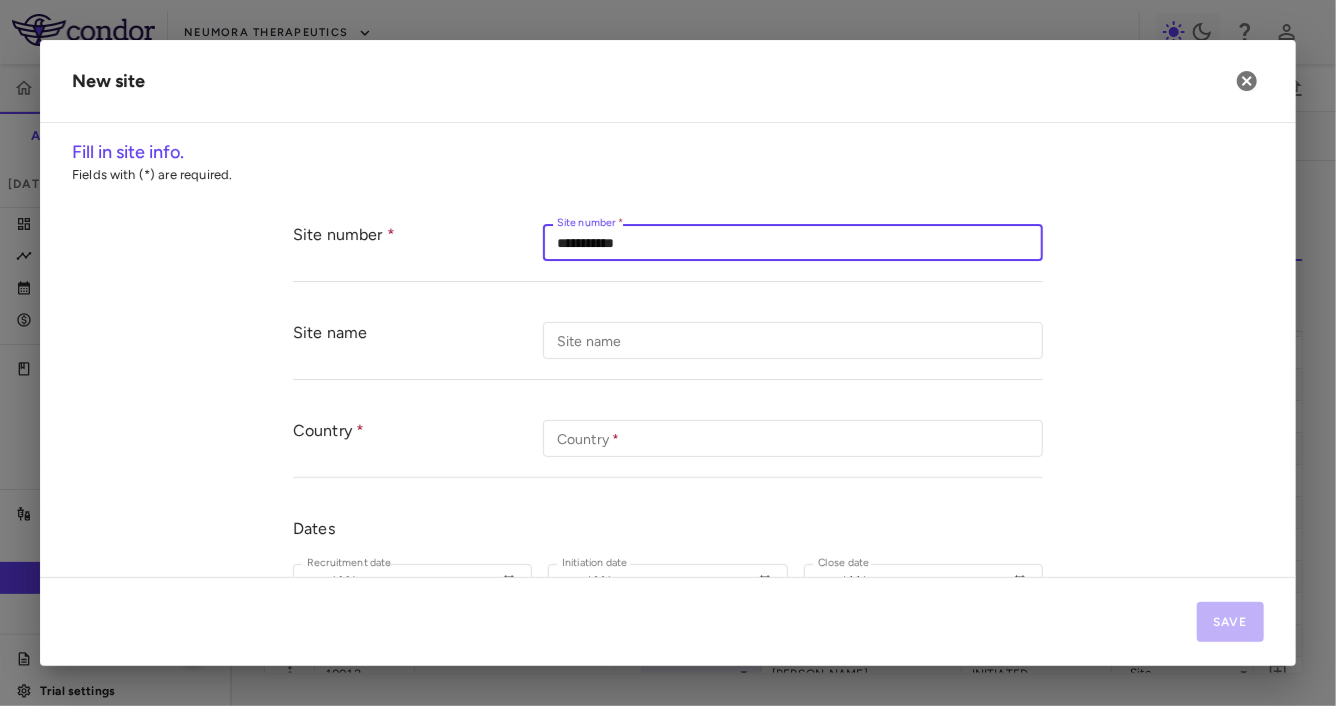 type on "**********" 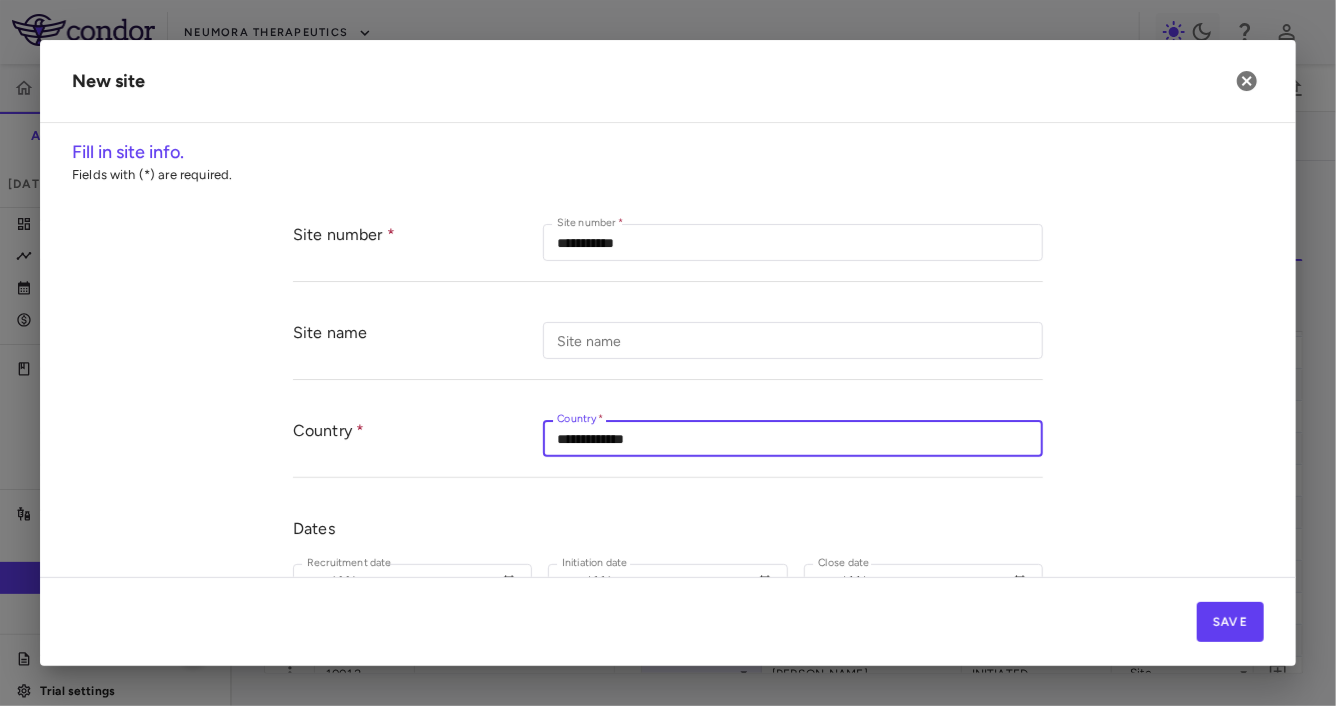 type on "**********" 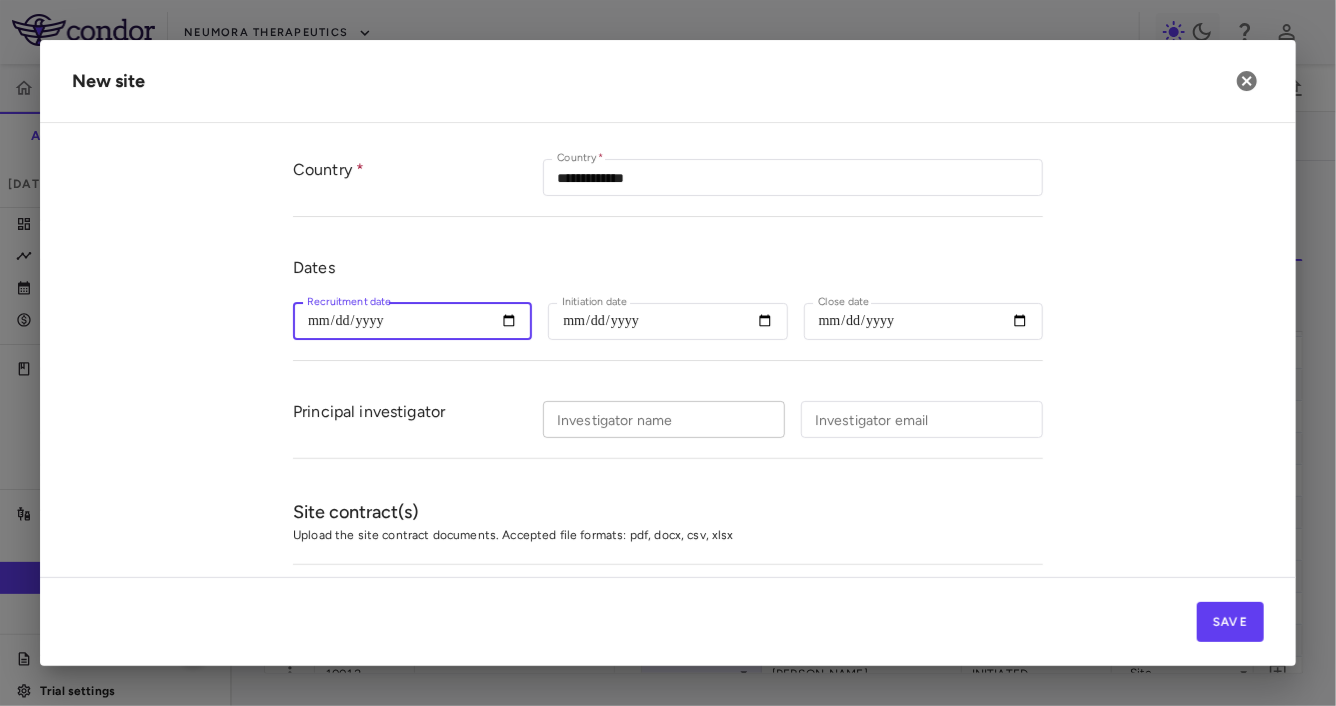 scroll, scrollTop: 305, scrollLeft: 0, axis: vertical 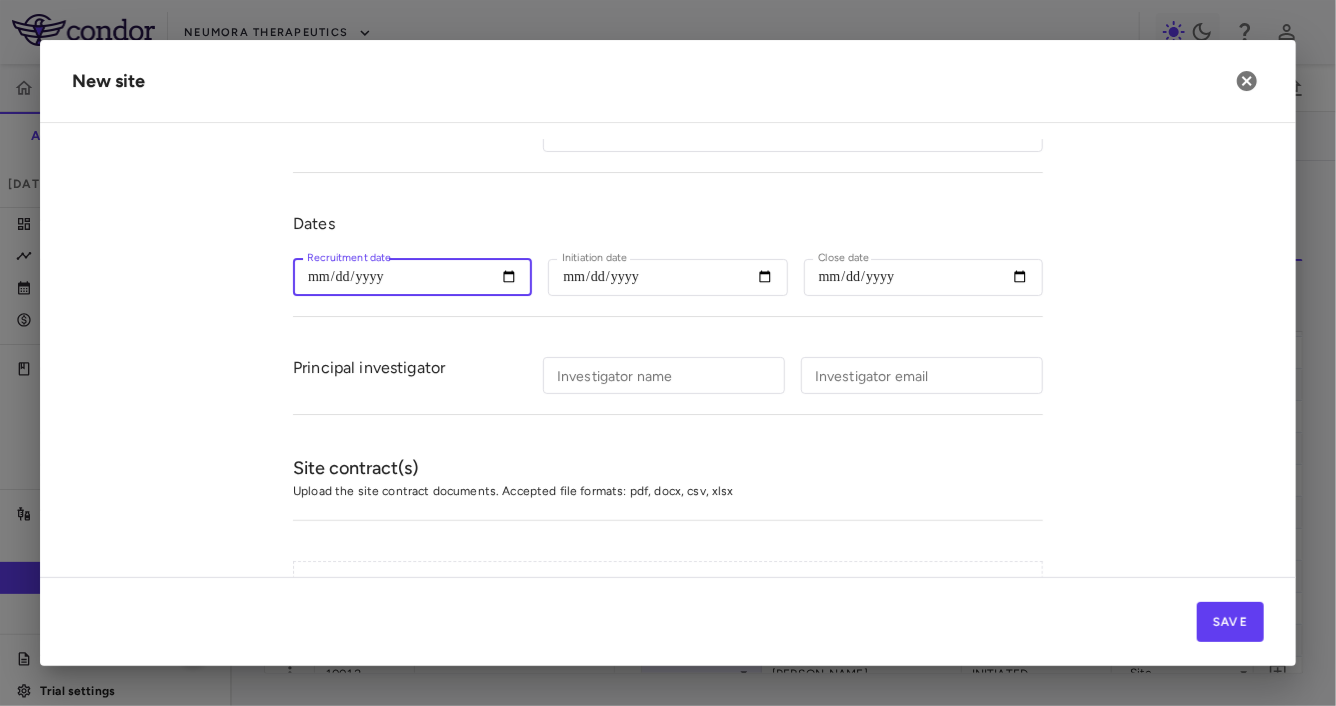 click on "Investigator name" at bounding box center (664, 375) 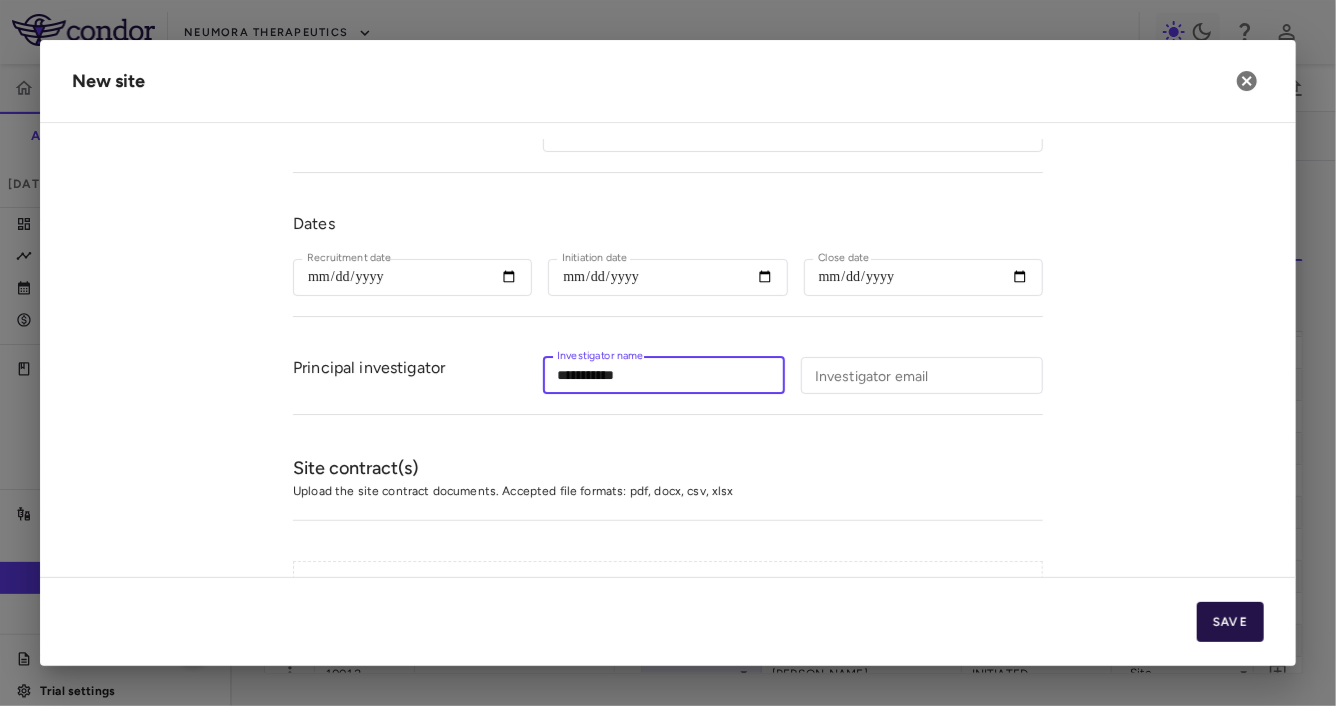 type on "**********" 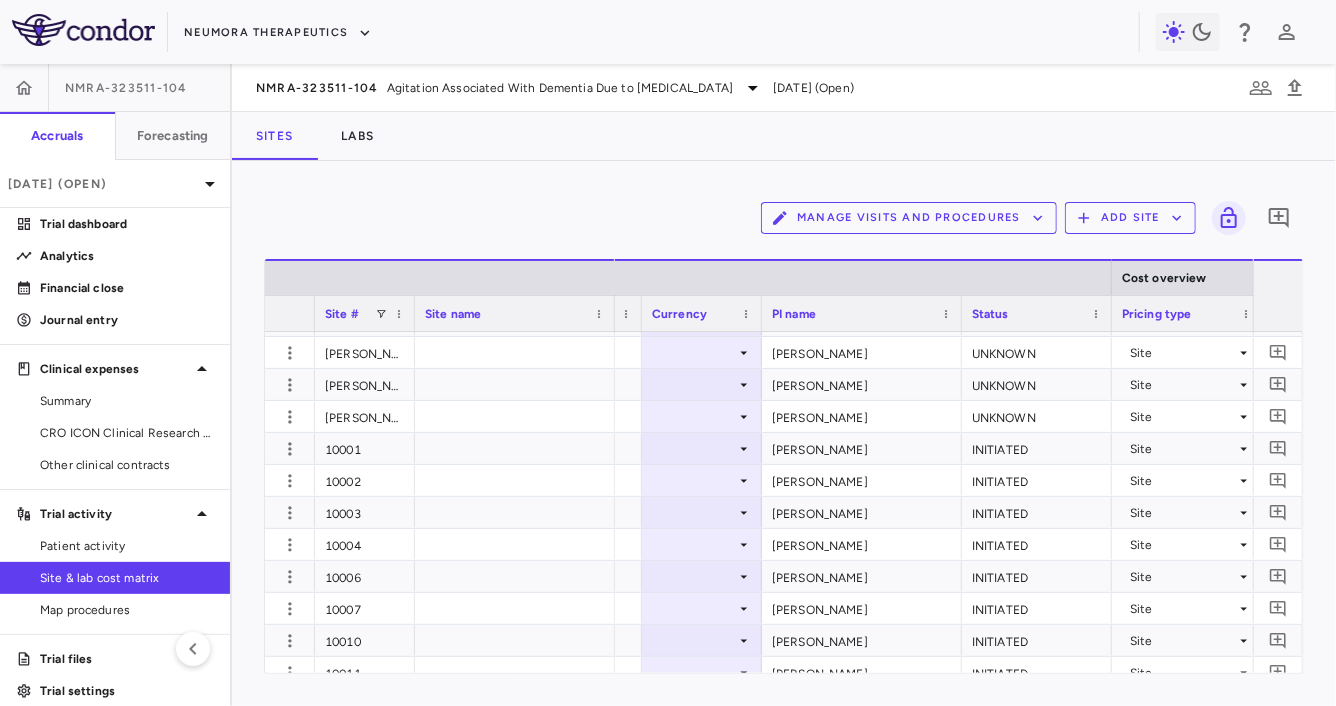 click on "Add Site" at bounding box center (1130, 218) 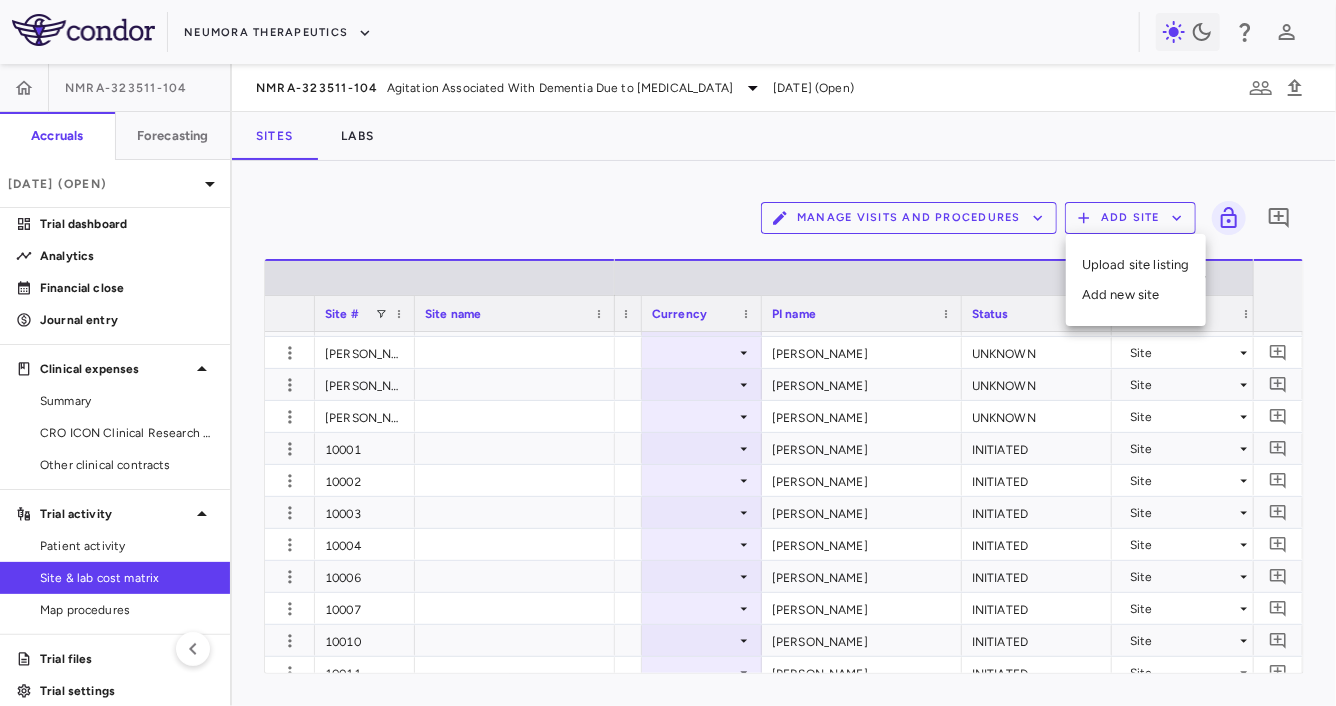 click on "Add new site" at bounding box center (1136, 295) 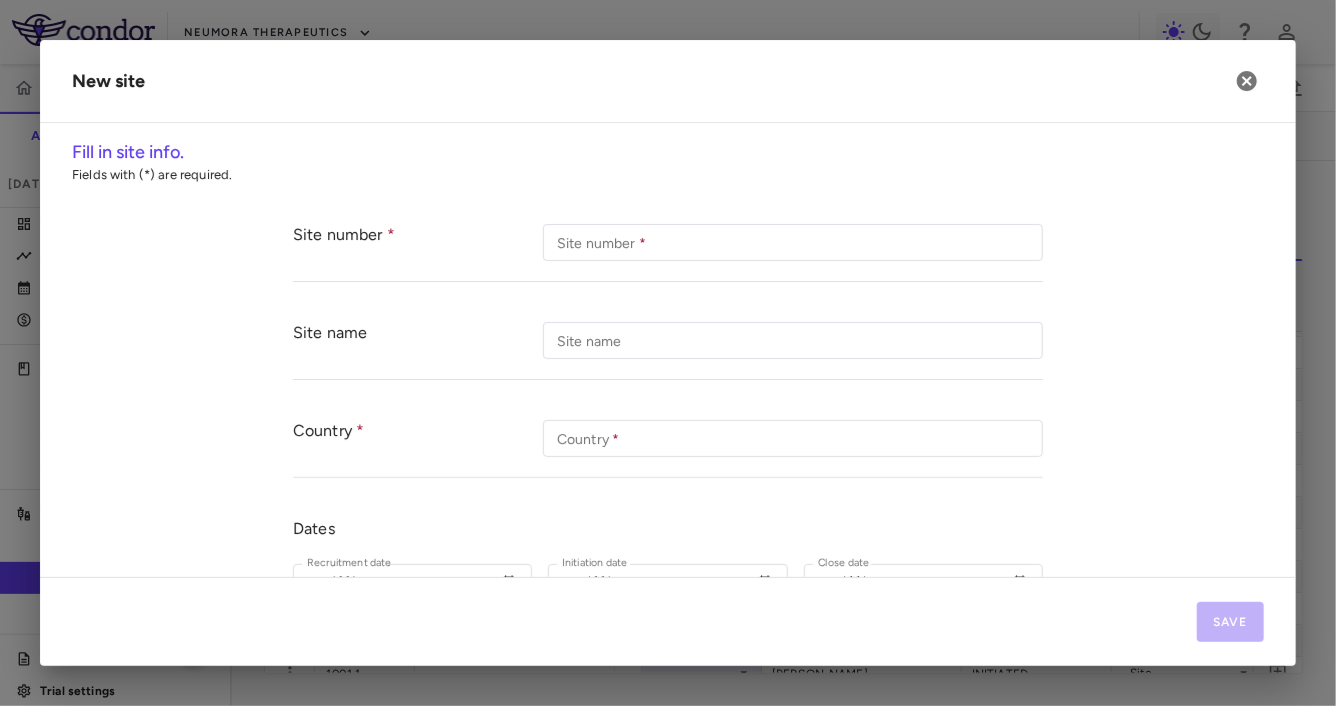 click on "Site number   *" at bounding box center (793, 242) 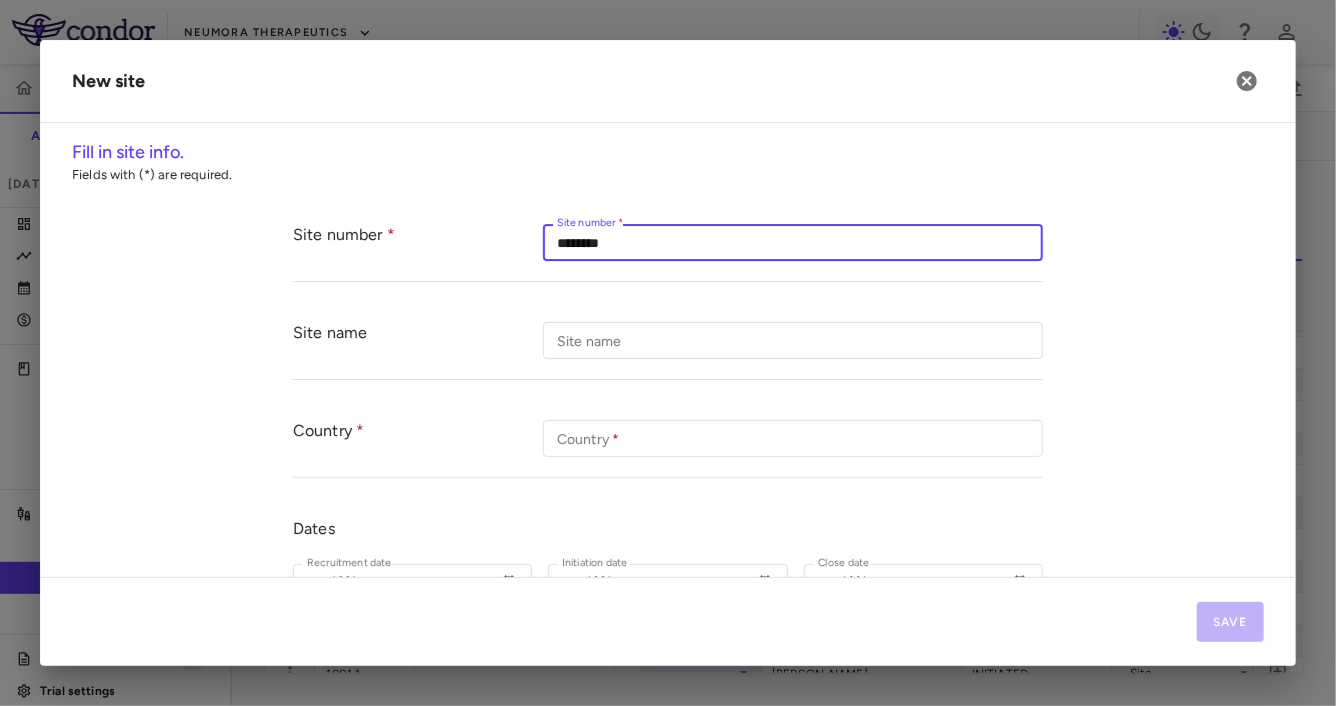 type on "********" 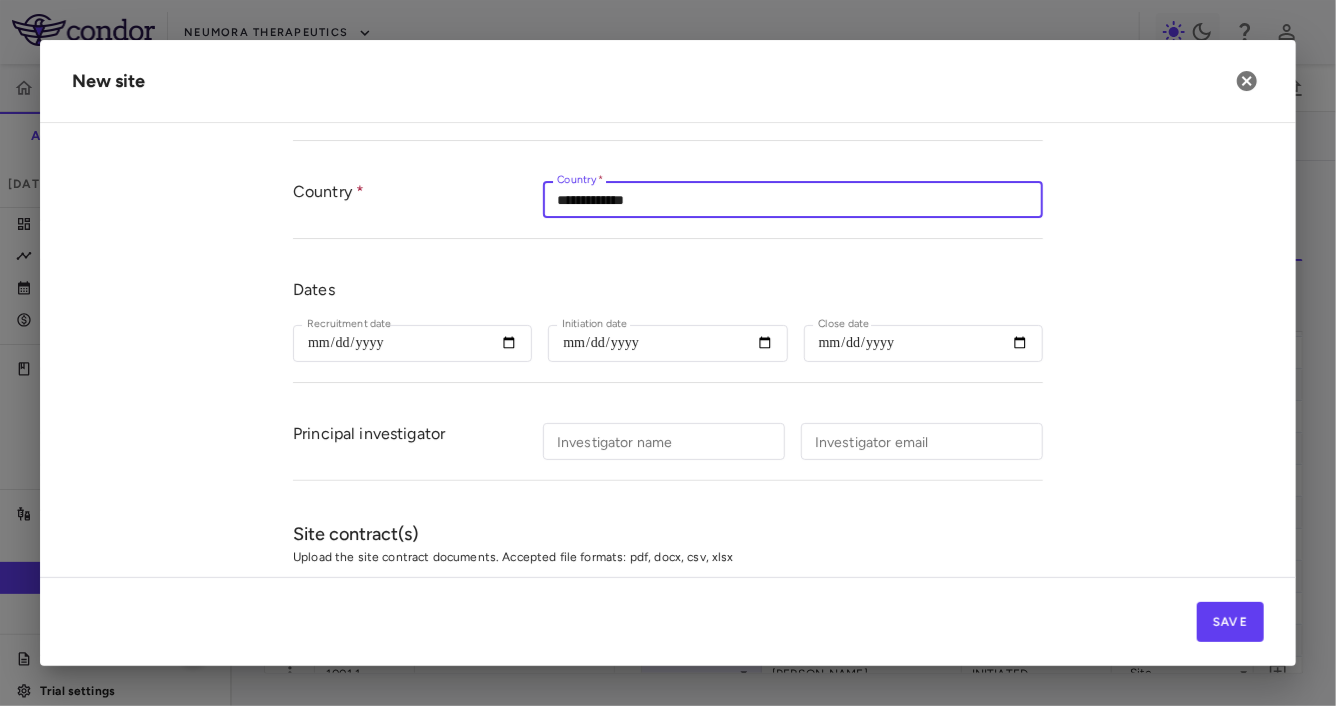 scroll, scrollTop: 263, scrollLeft: 0, axis: vertical 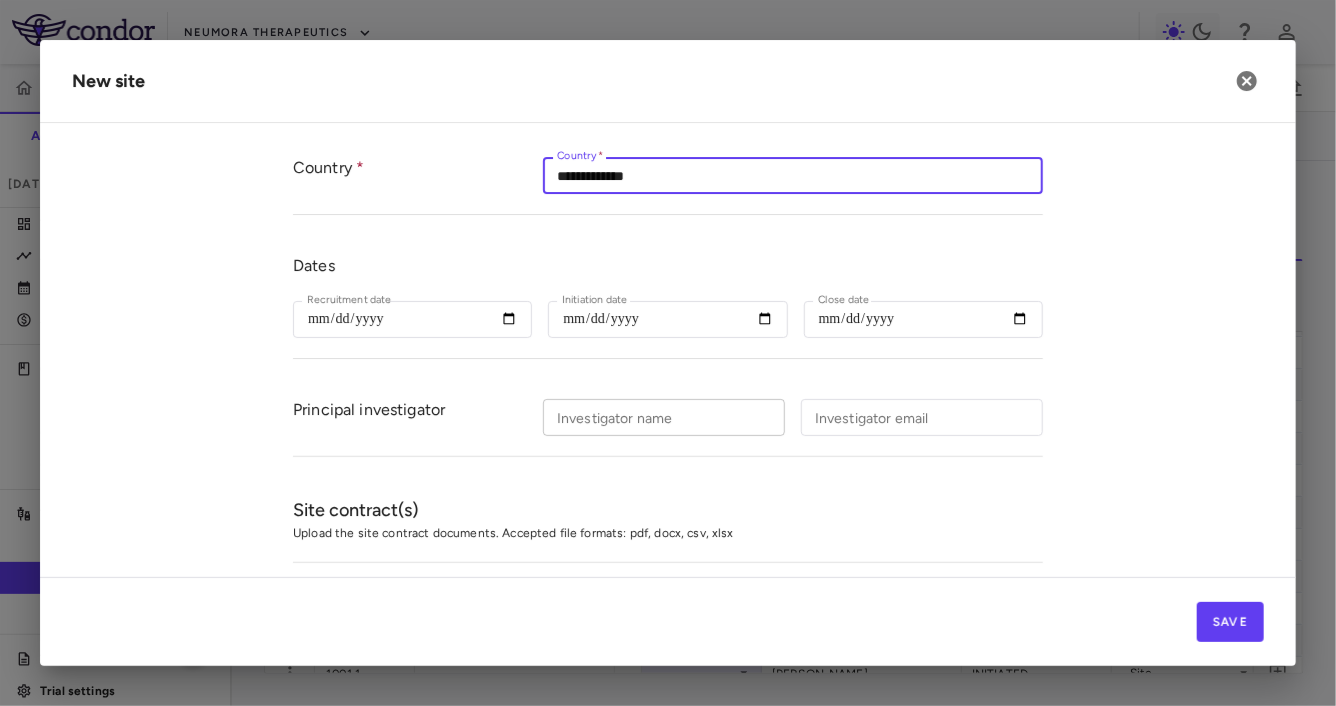 type on "**********" 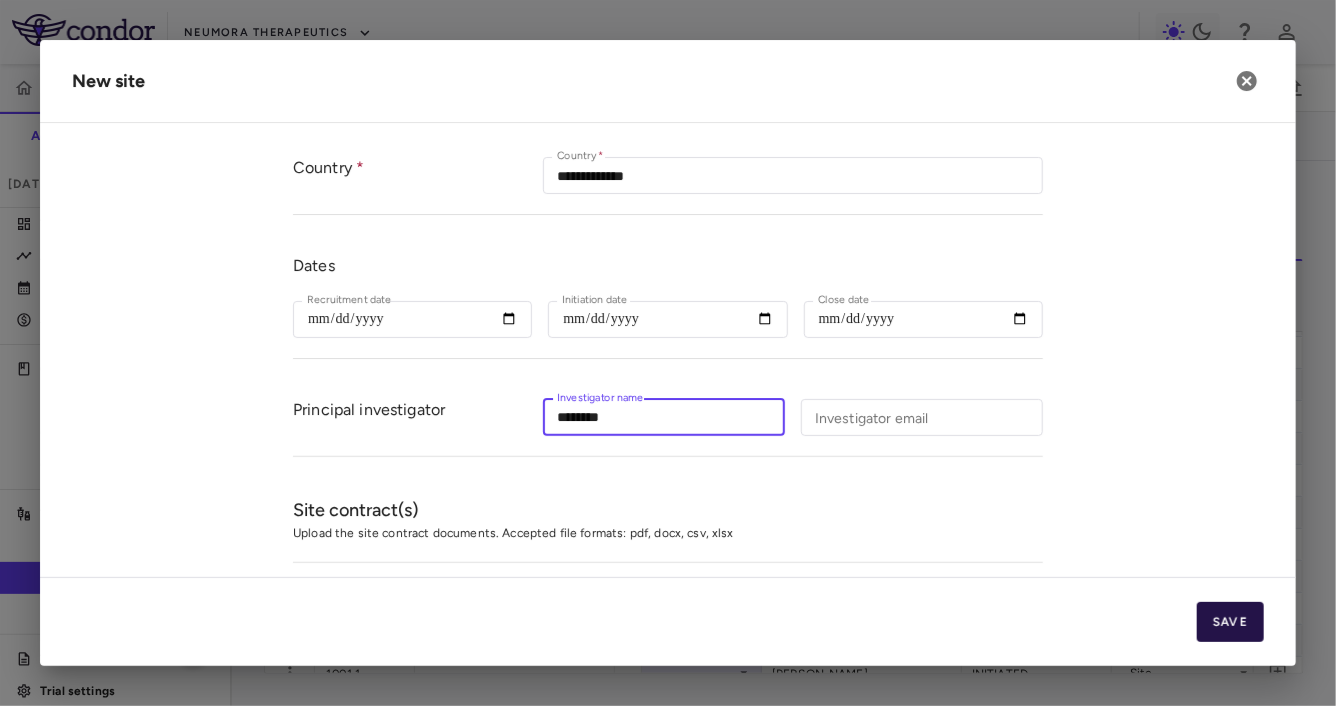 type on "********" 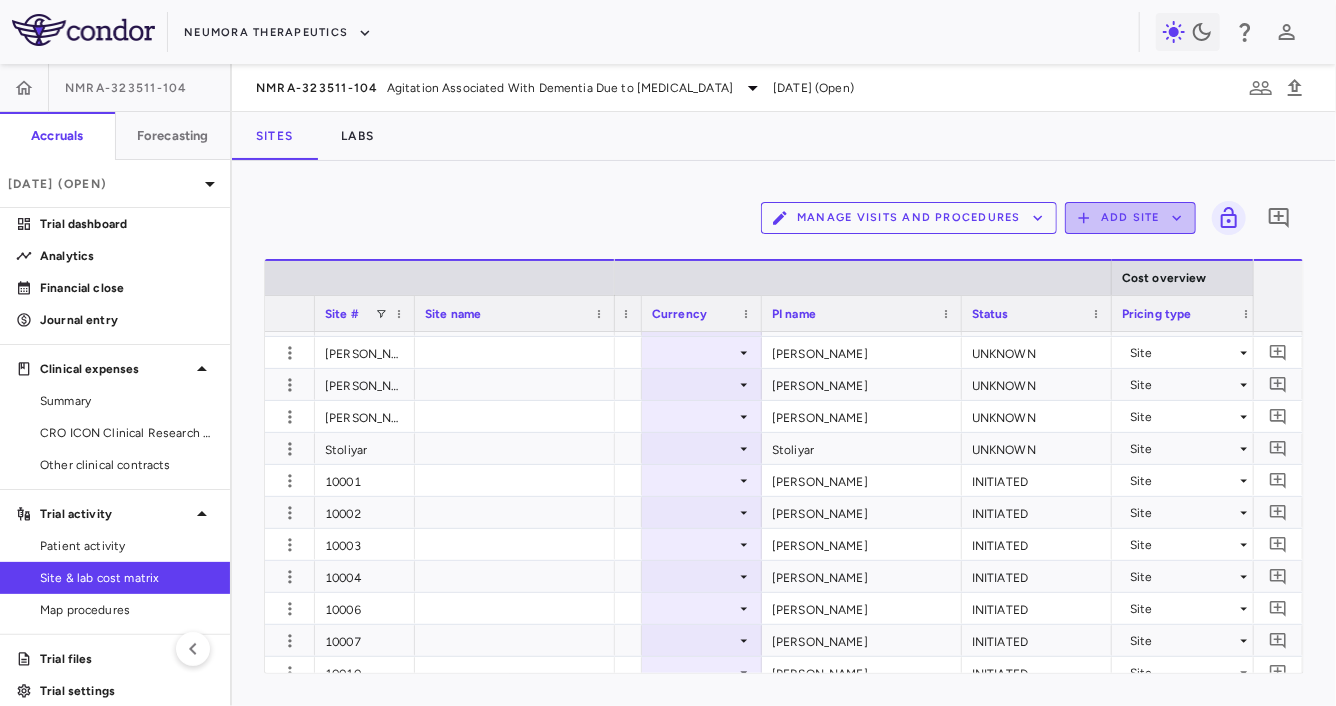 click on "Add Site" at bounding box center (1130, 218) 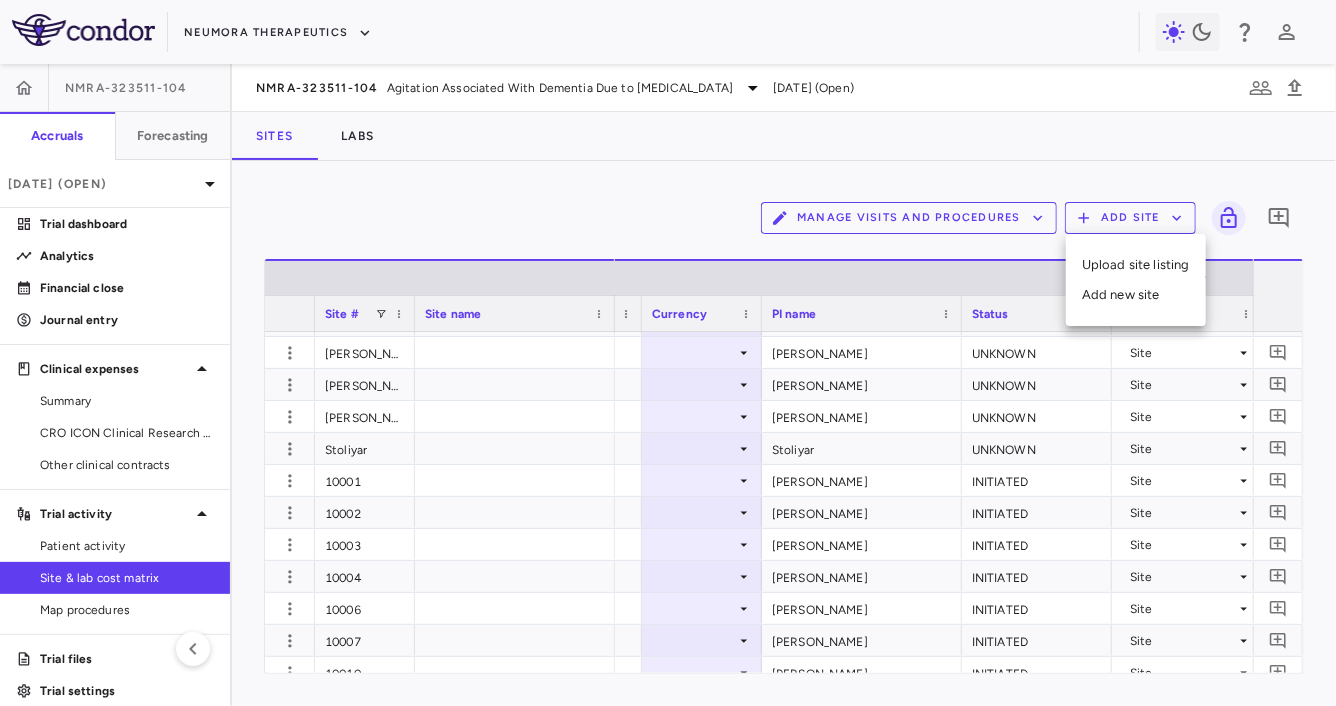 click on "Add new site" at bounding box center (1136, 295) 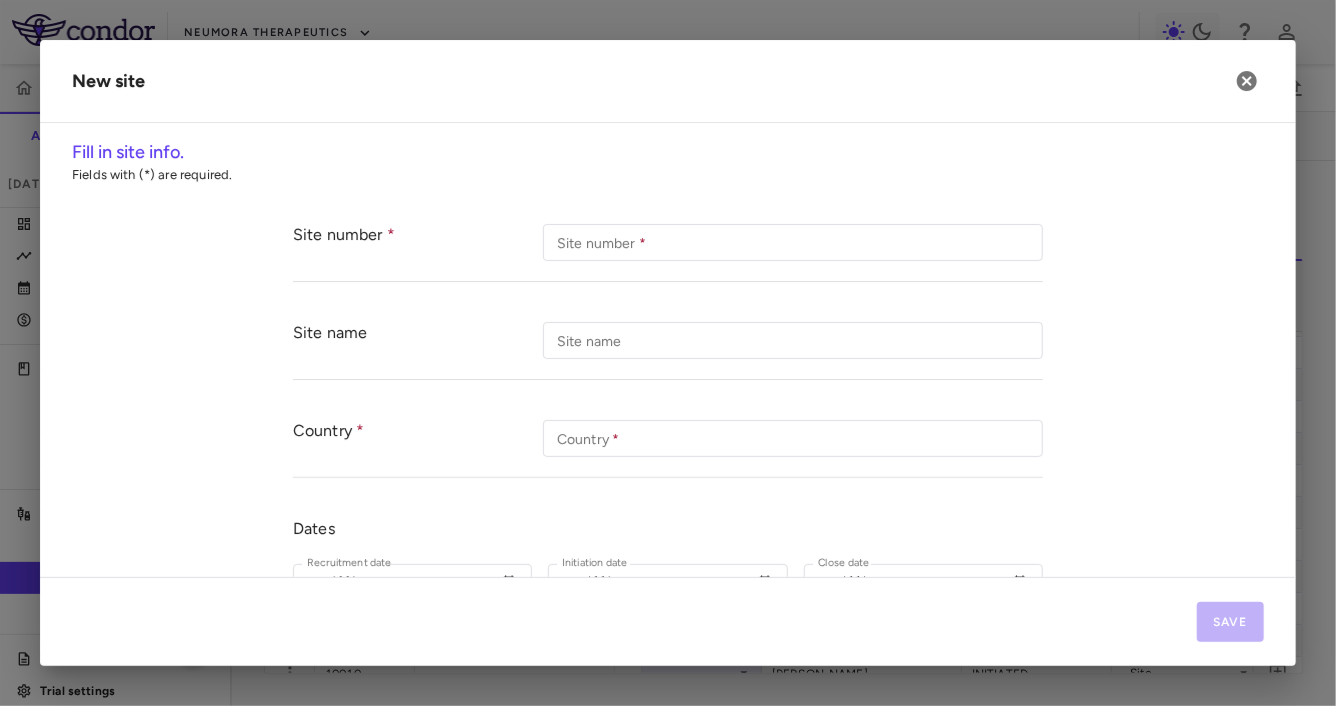 click on "Site number   * Site number   *" at bounding box center [793, 242] 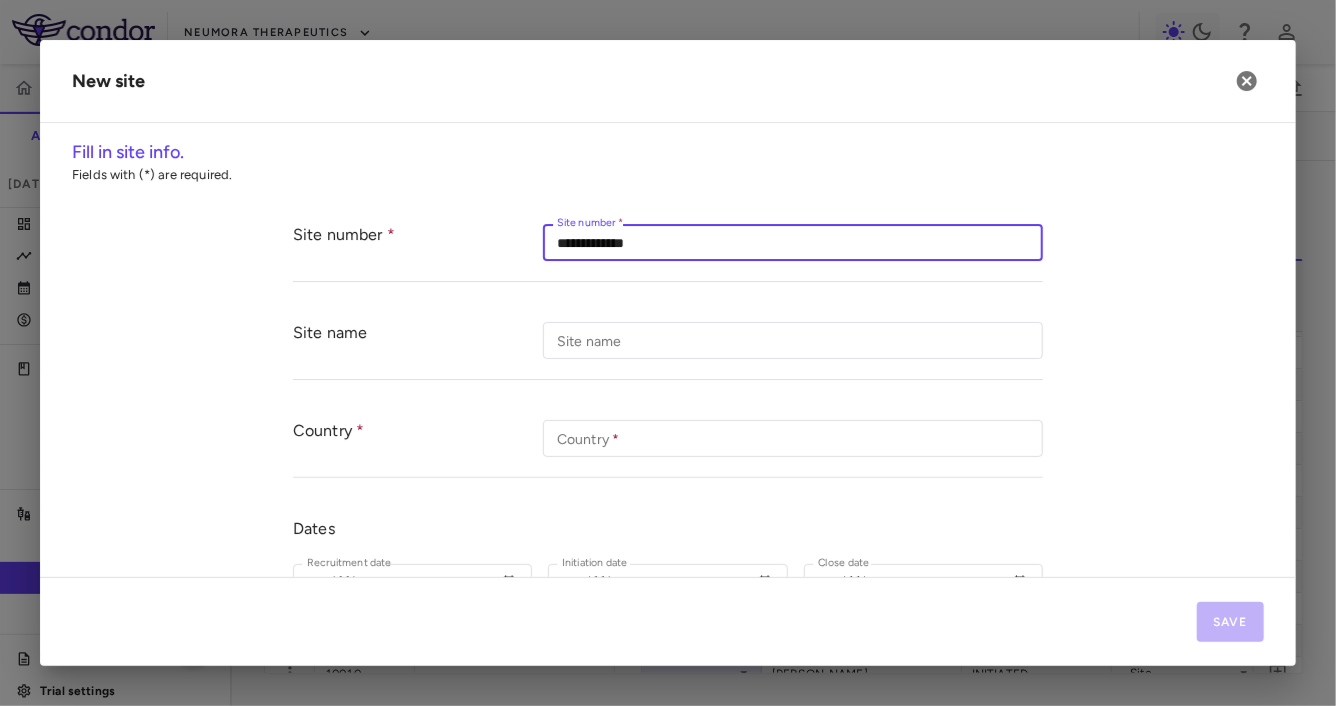 type on "**********" 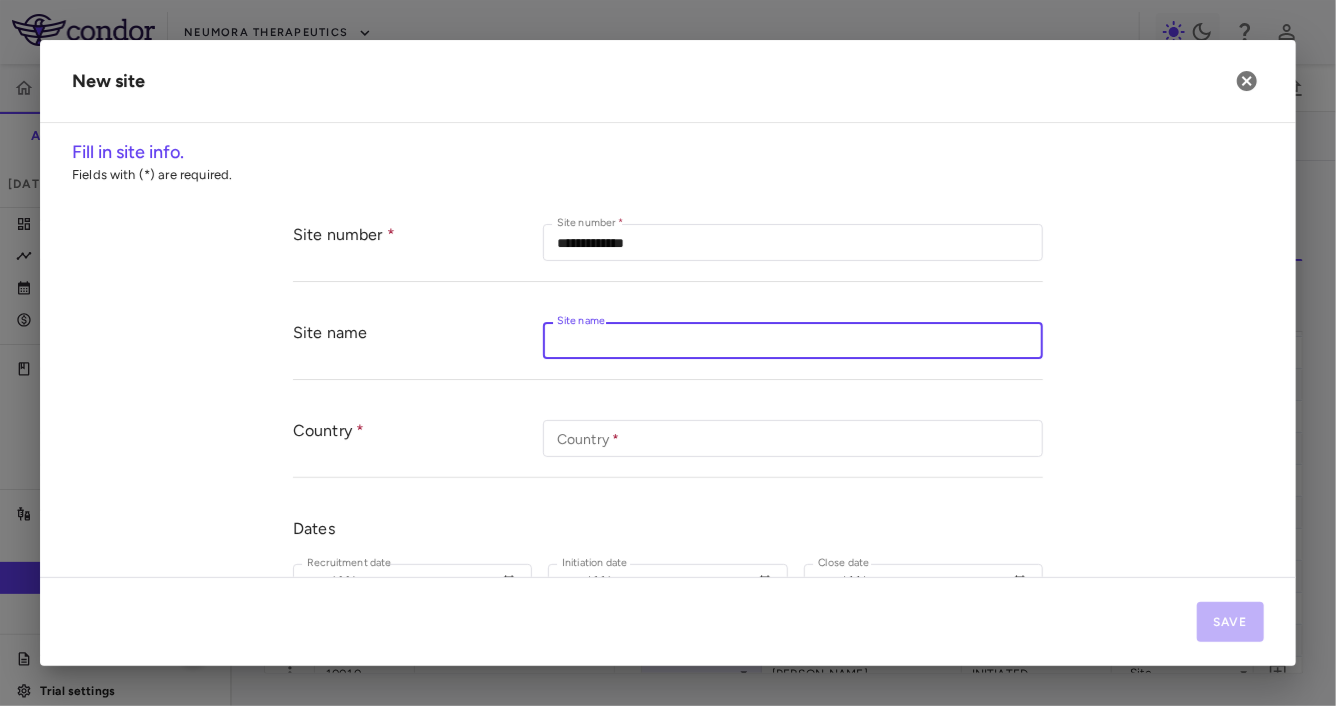 click on "Country   *" at bounding box center [793, 438] 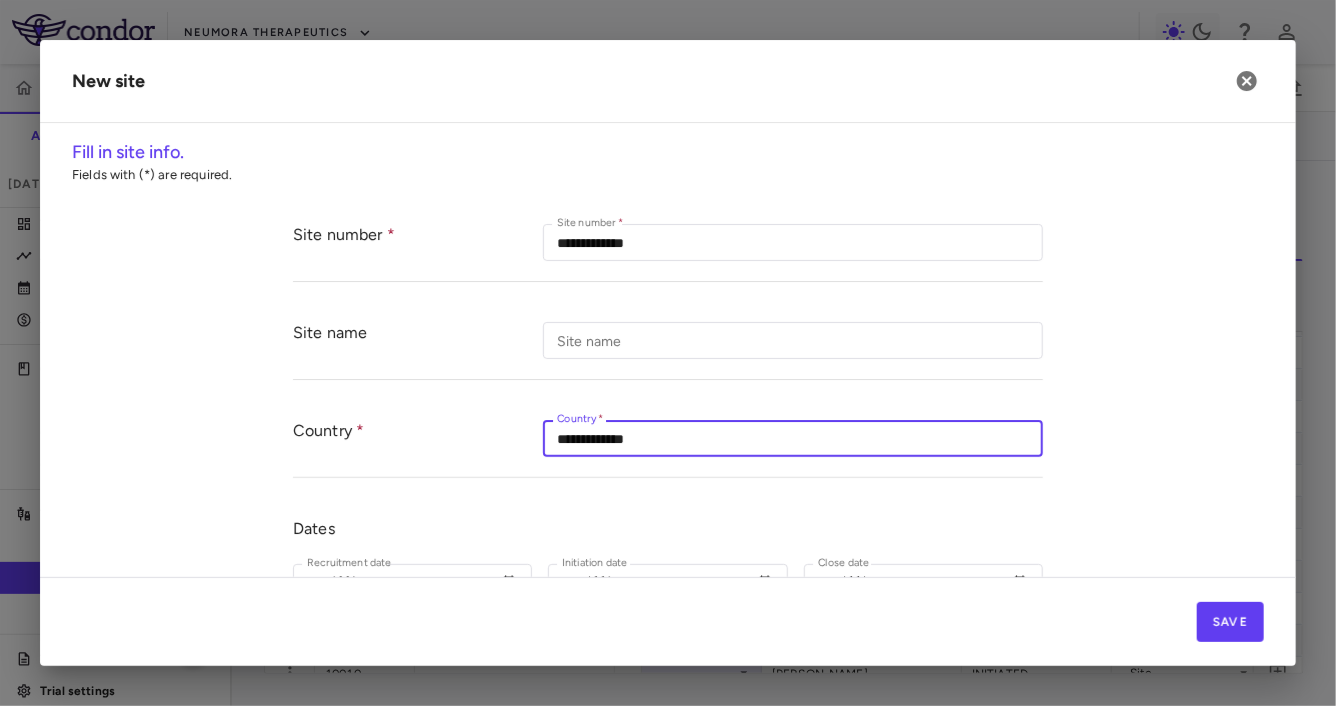type on "**********" 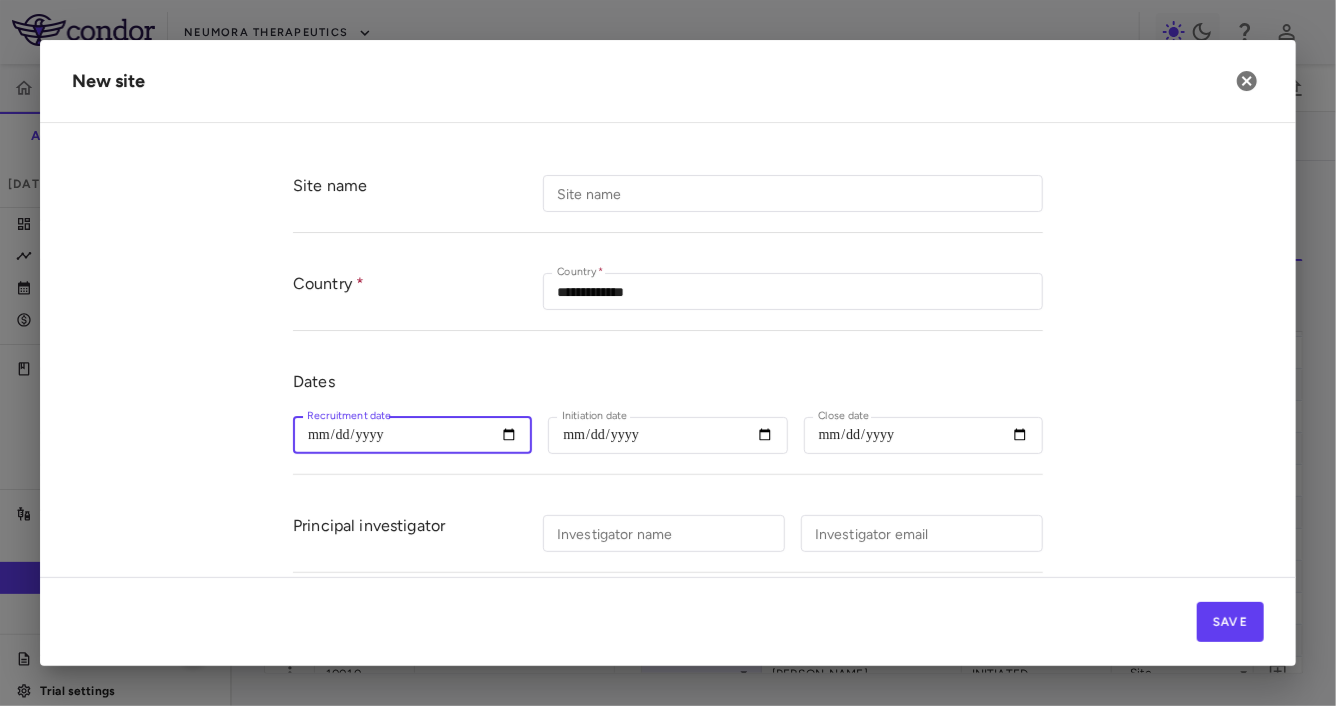 scroll, scrollTop: 166, scrollLeft: 0, axis: vertical 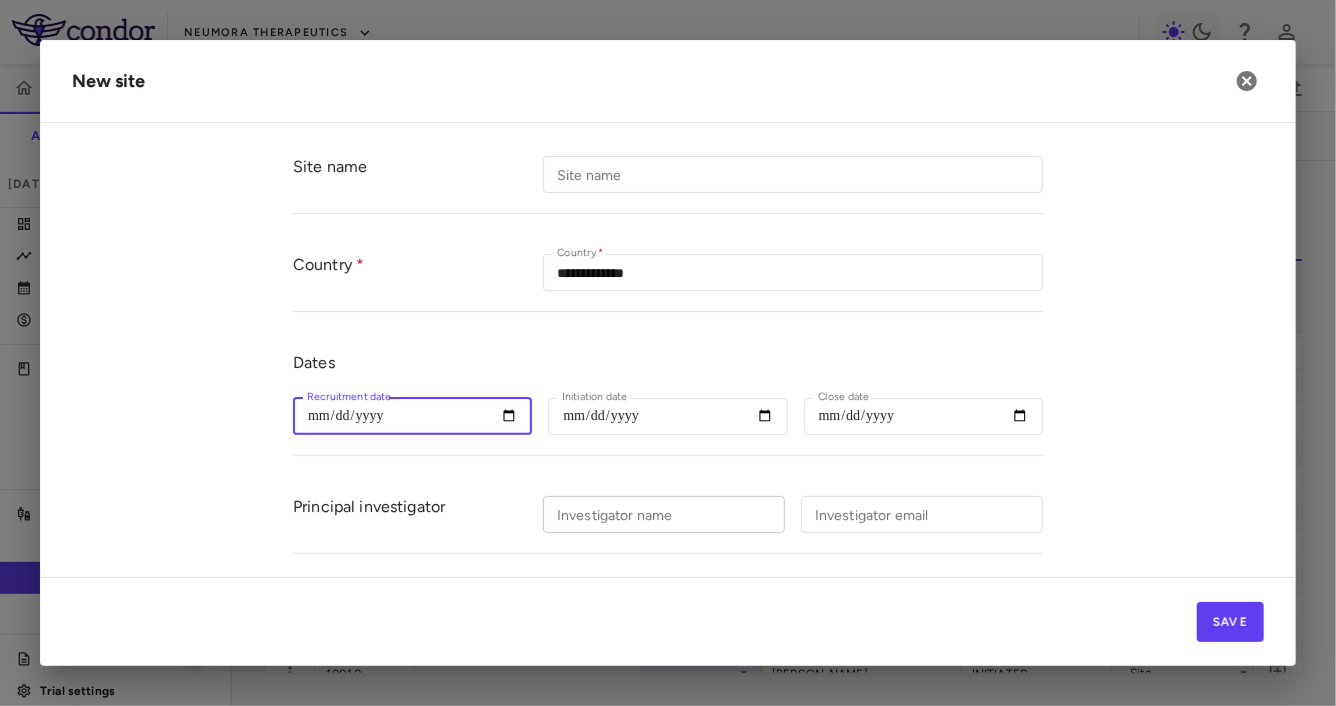 click on "Investigator name Investigator name" at bounding box center (664, 514) 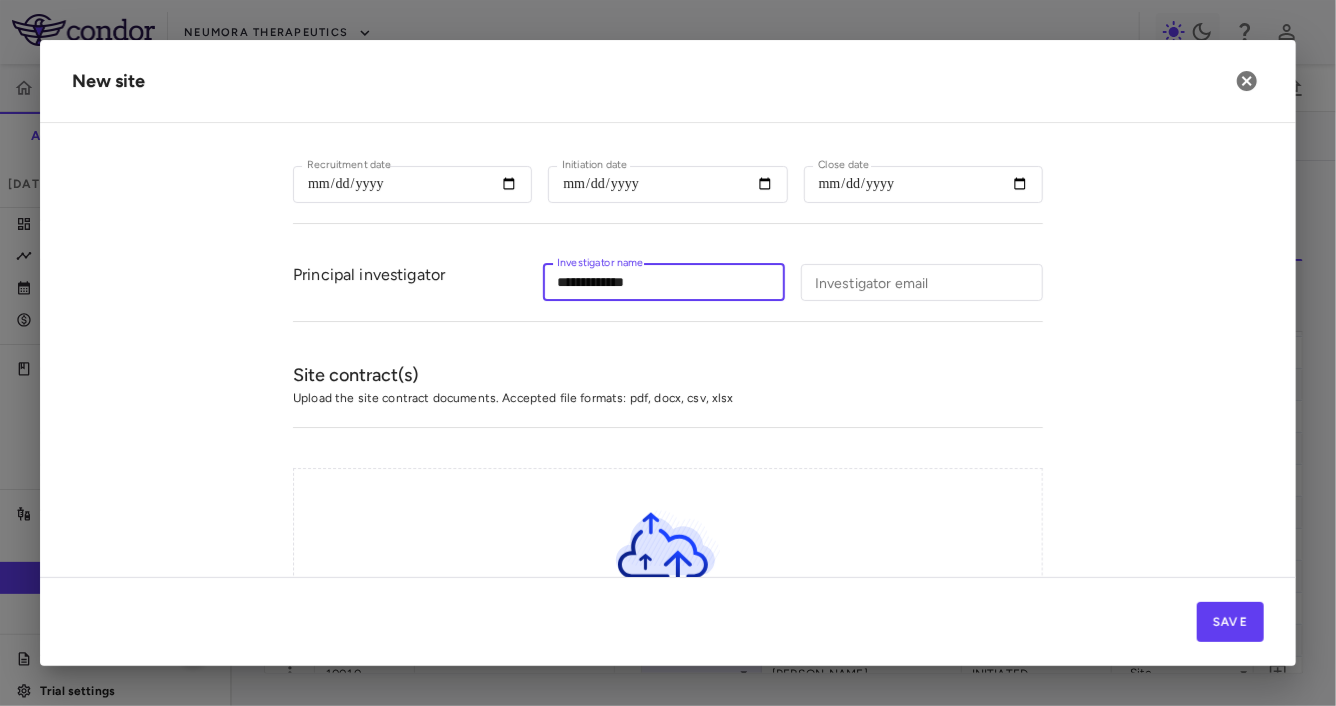 scroll, scrollTop: 437, scrollLeft: 0, axis: vertical 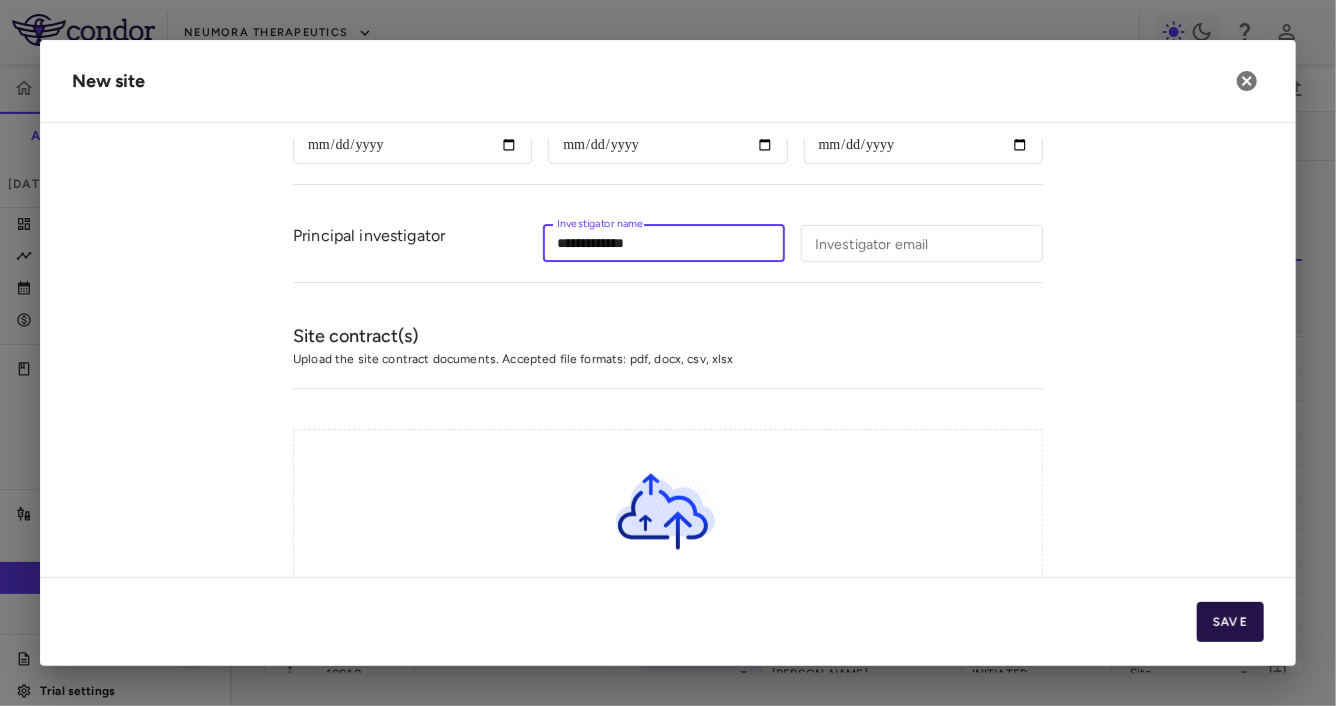 type on "**********" 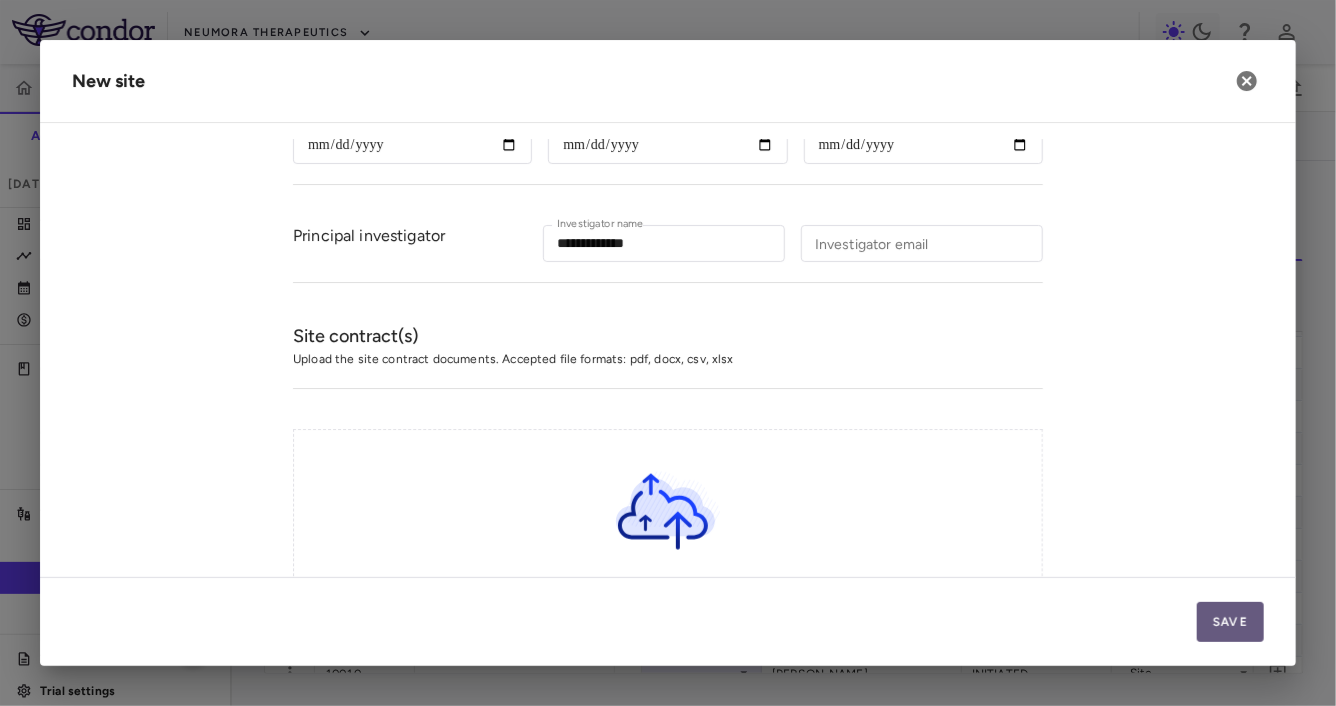 click on "Save" at bounding box center (1230, 622) 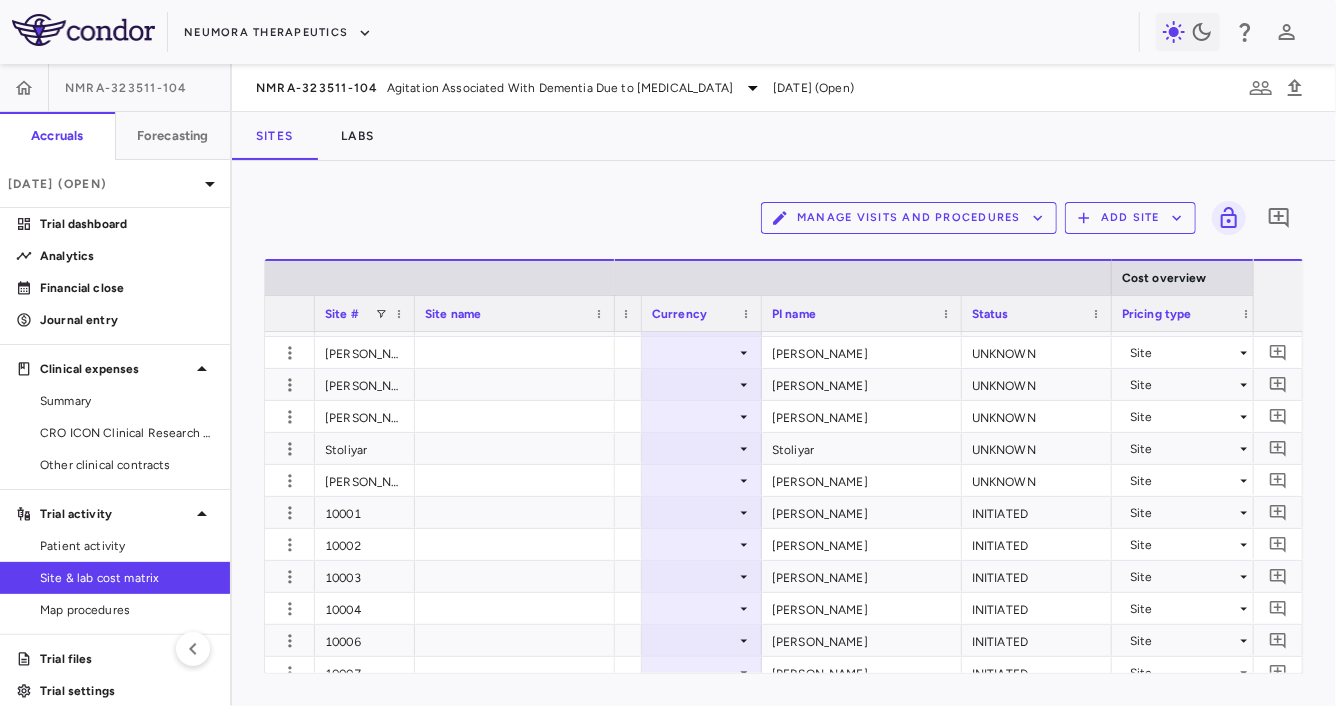scroll, scrollTop: 221, scrollLeft: 0, axis: vertical 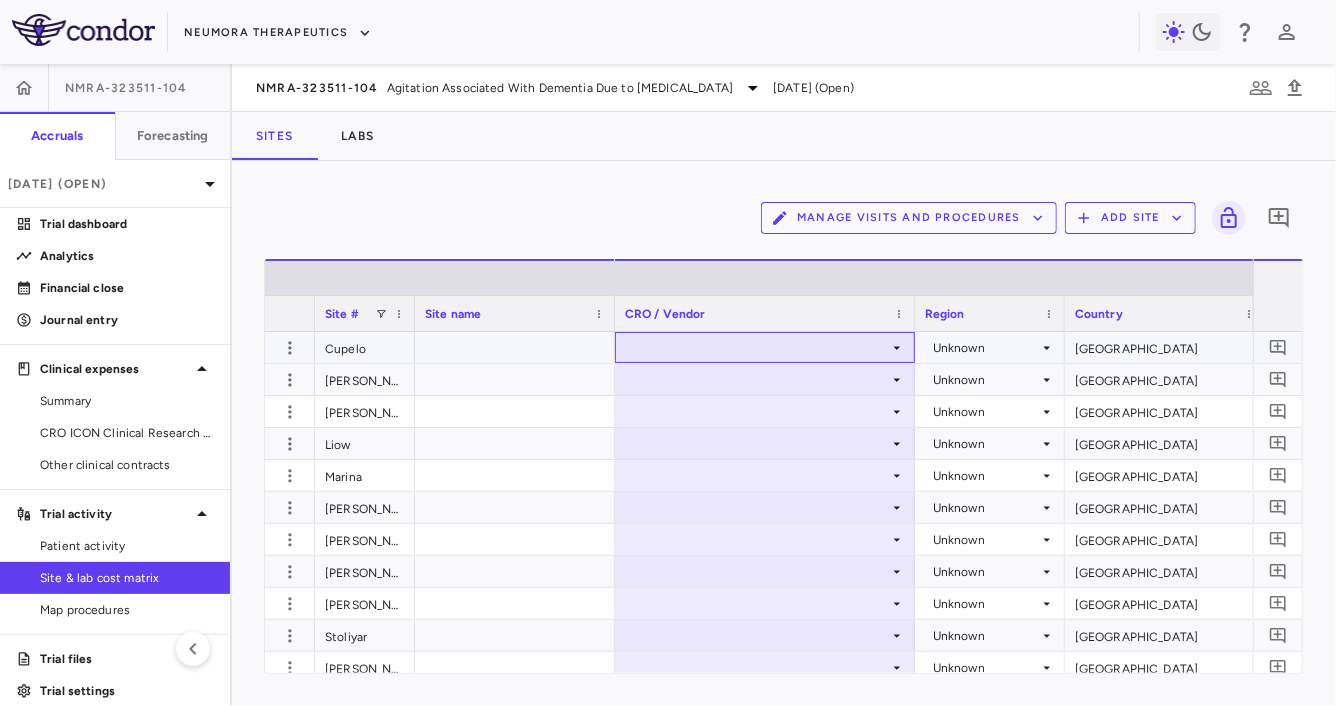 click at bounding box center (765, 347) 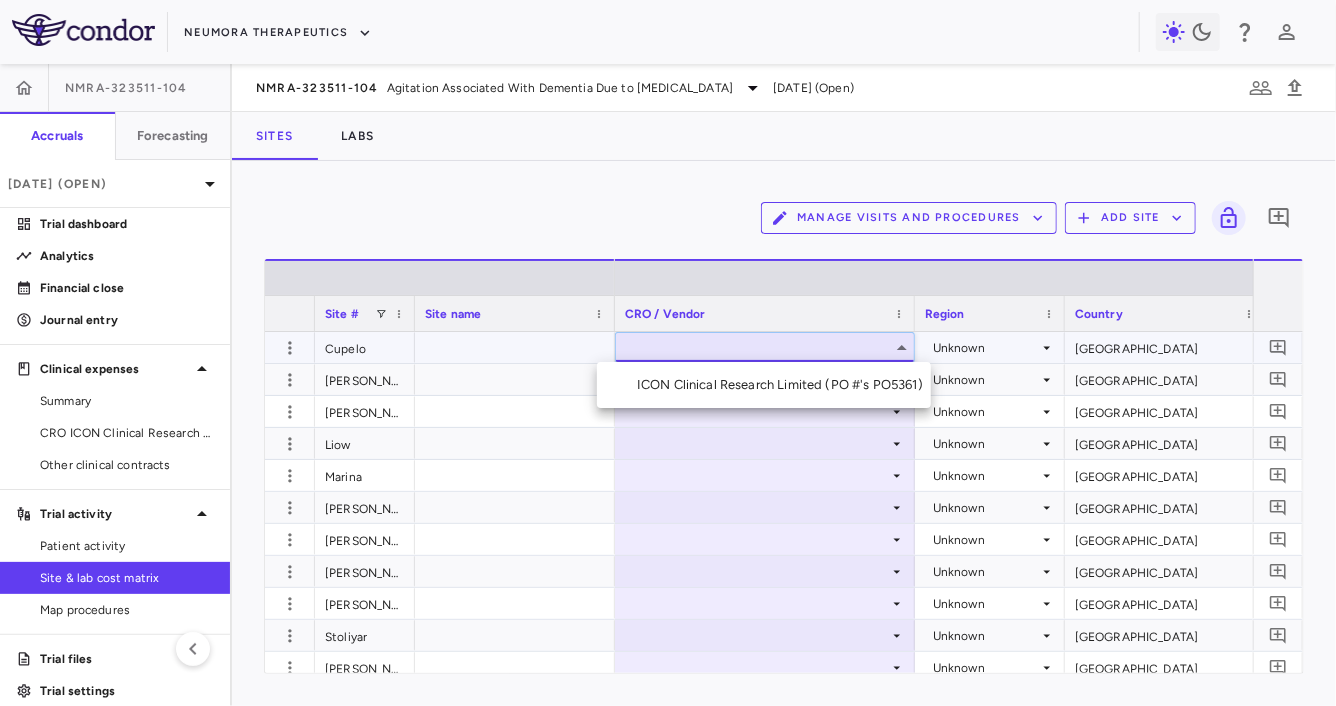 click on "ICON Clinical Research Limited (PO #'s PO5361)" at bounding box center [784, 385] 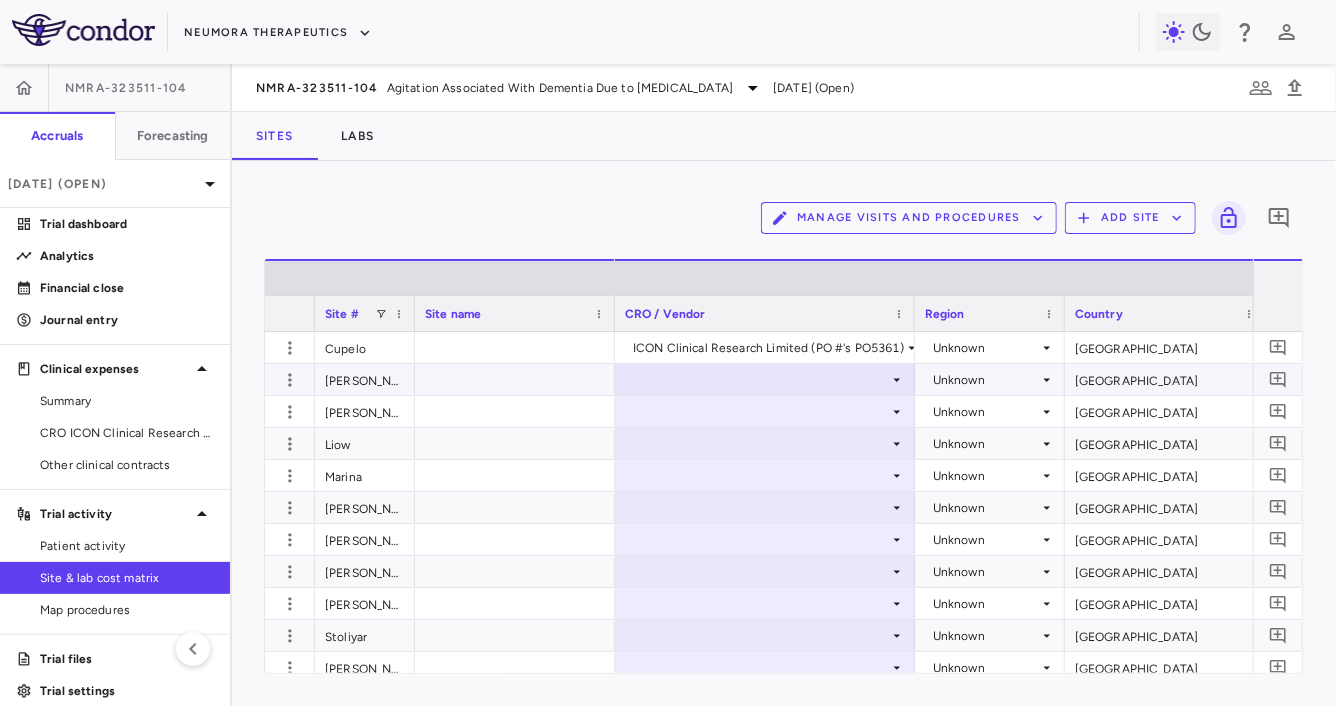 click at bounding box center (765, 379) 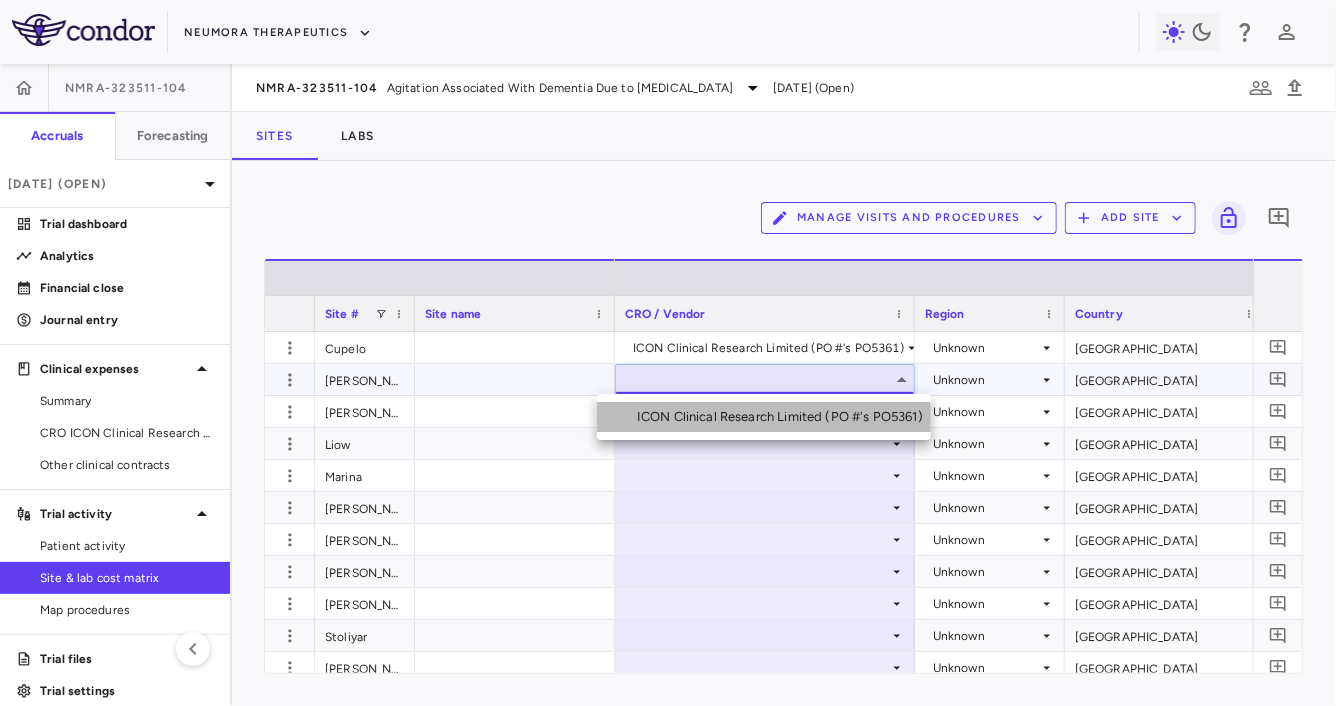 click on "ICON Clinical Research Limited (PO #'s PO5361)" at bounding box center (784, 417) 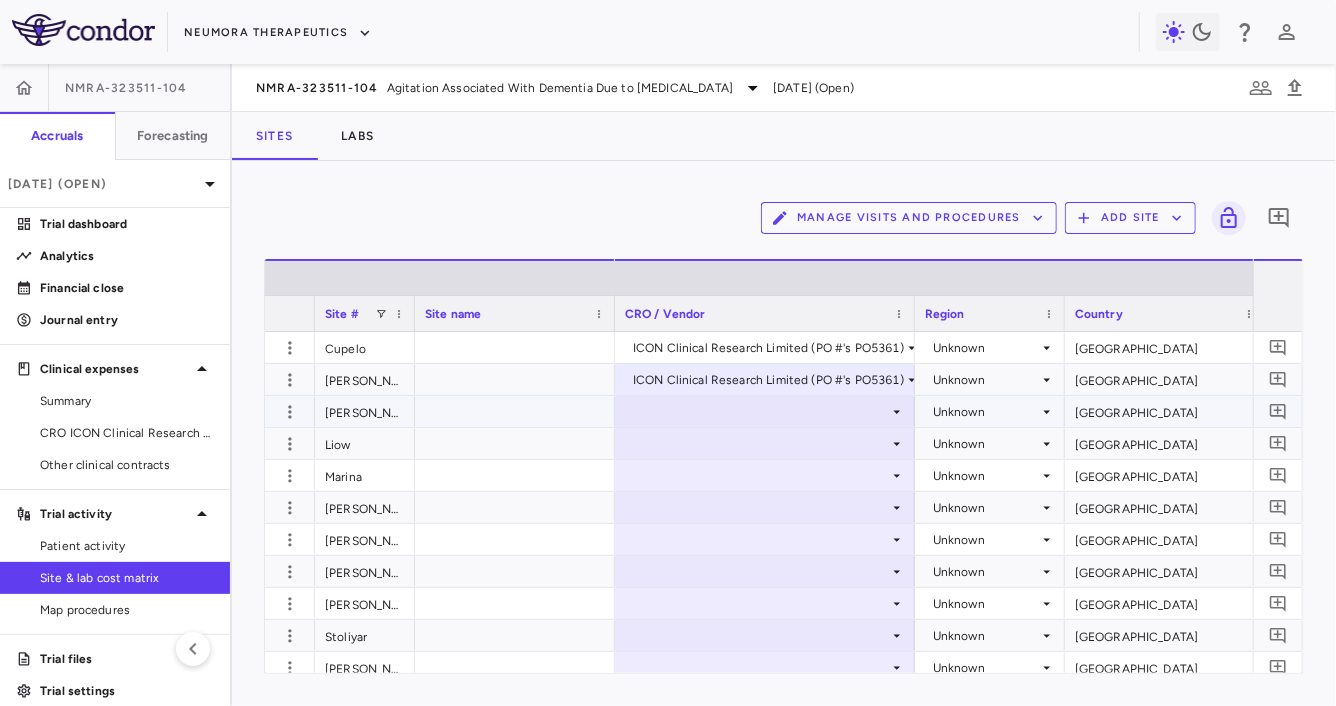 click at bounding box center (765, 411) 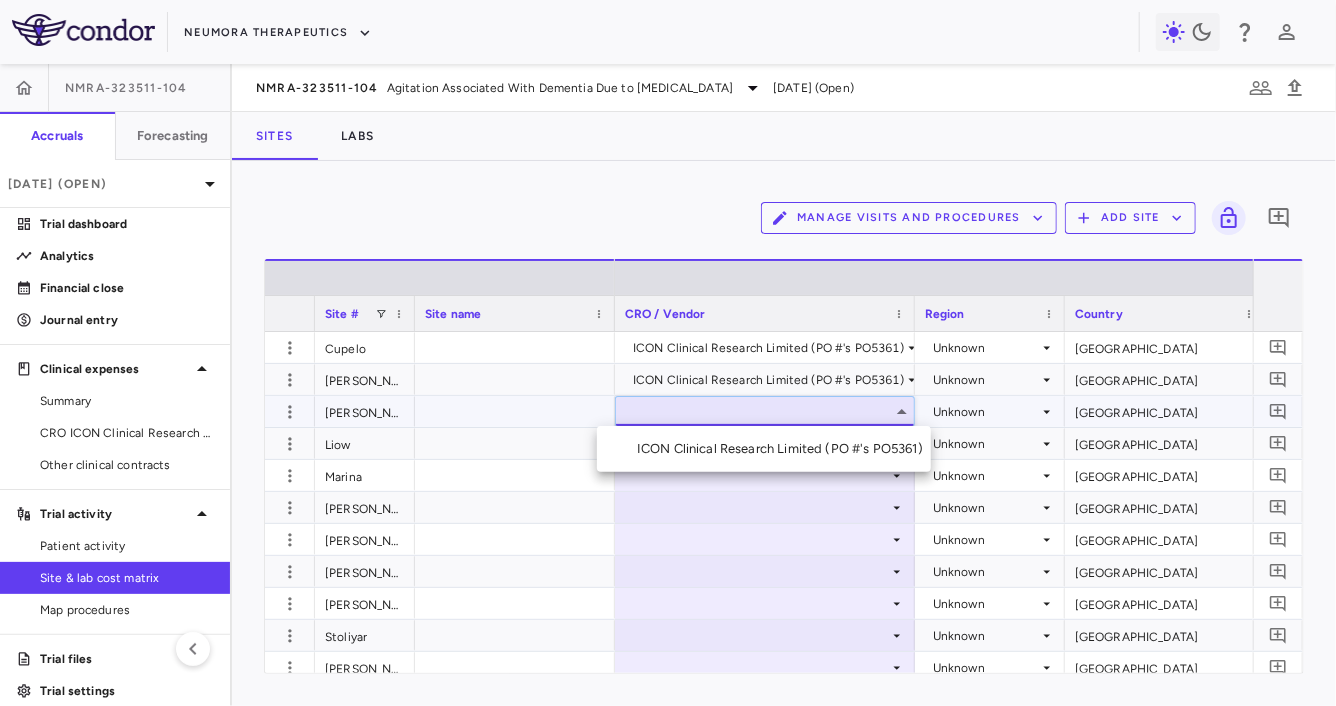 click on "ICON Clinical Research Limited (PO #'s PO5361)" at bounding box center (784, 449) 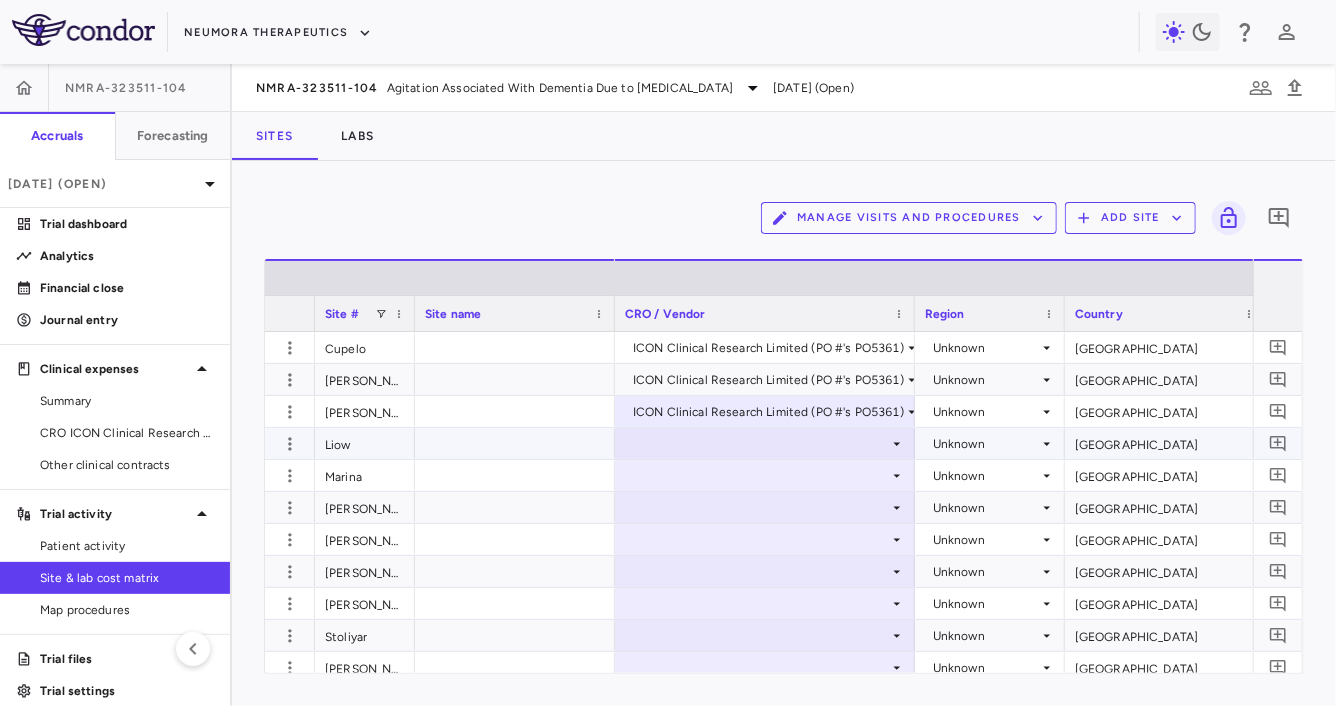 click at bounding box center (765, 443) 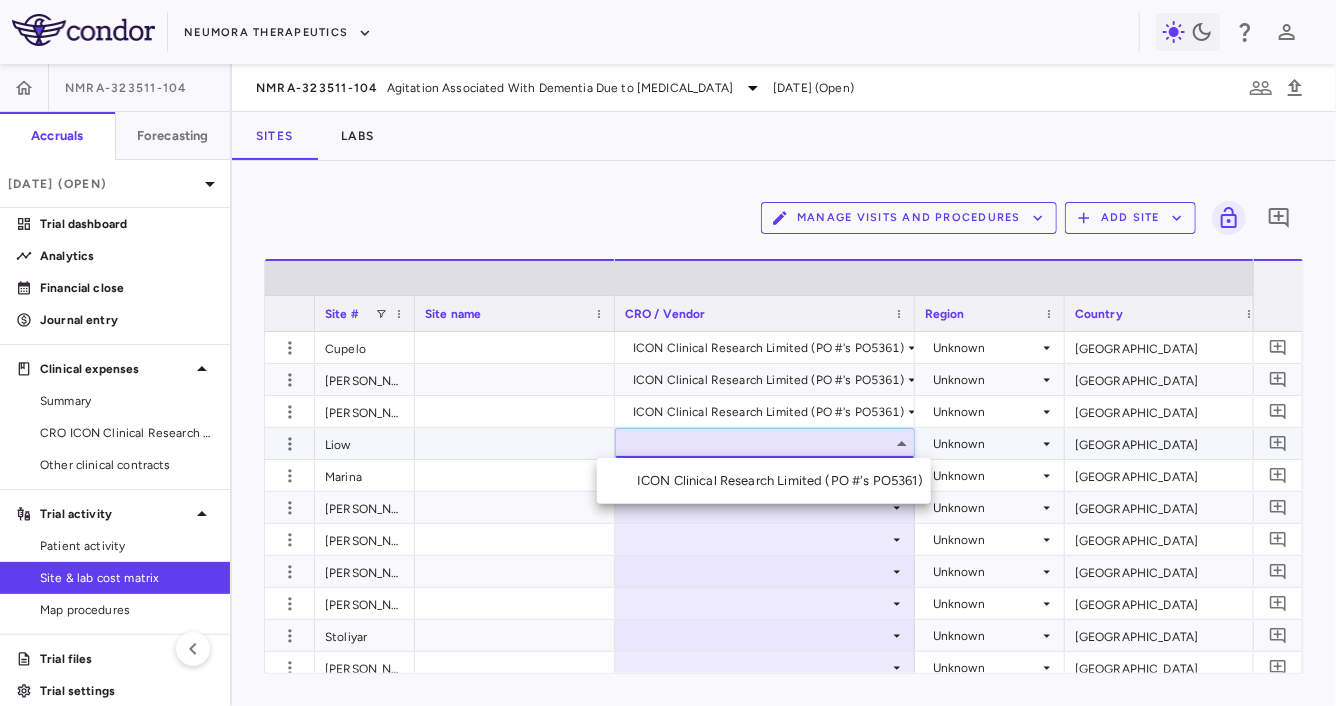 click on "Select ICON Clinical Research Limited (PO #'s PO5361)" at bounding box center [764, 481] 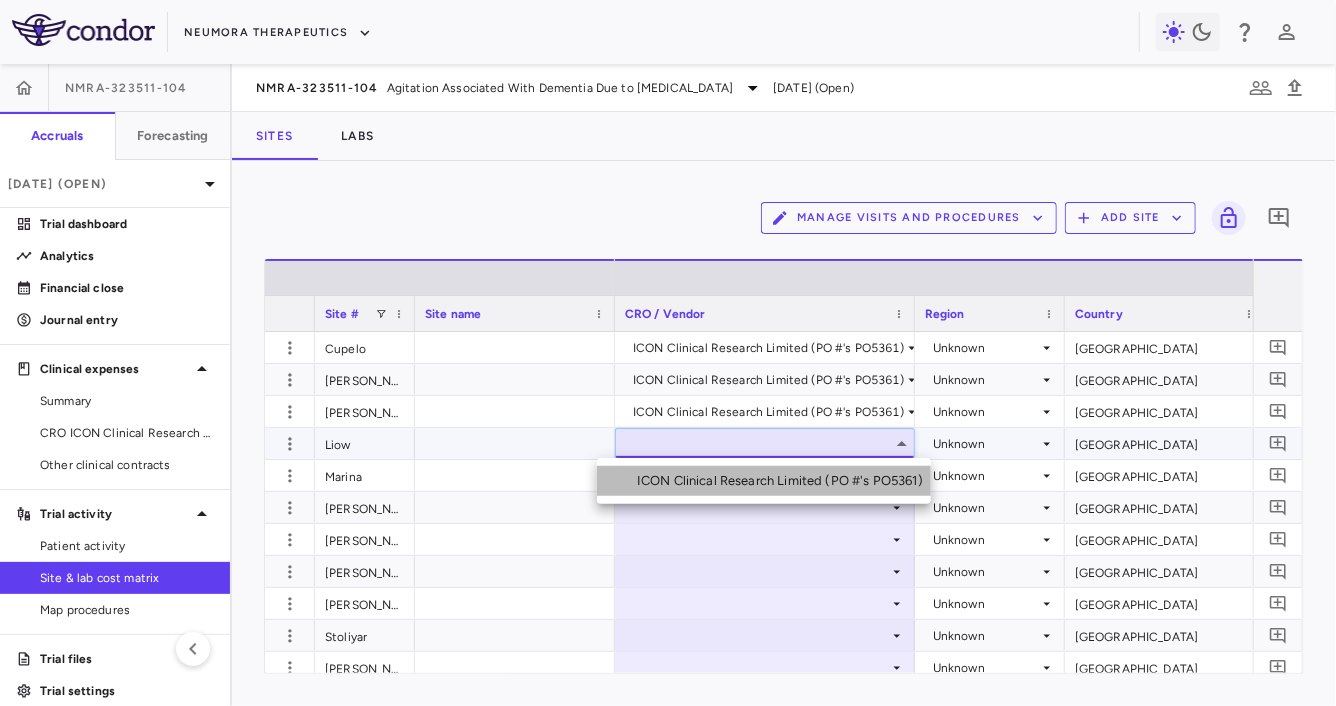 click on "ICON Clinical Research Limited (PO #'s PO5361)" at bounding box center (784, 481) 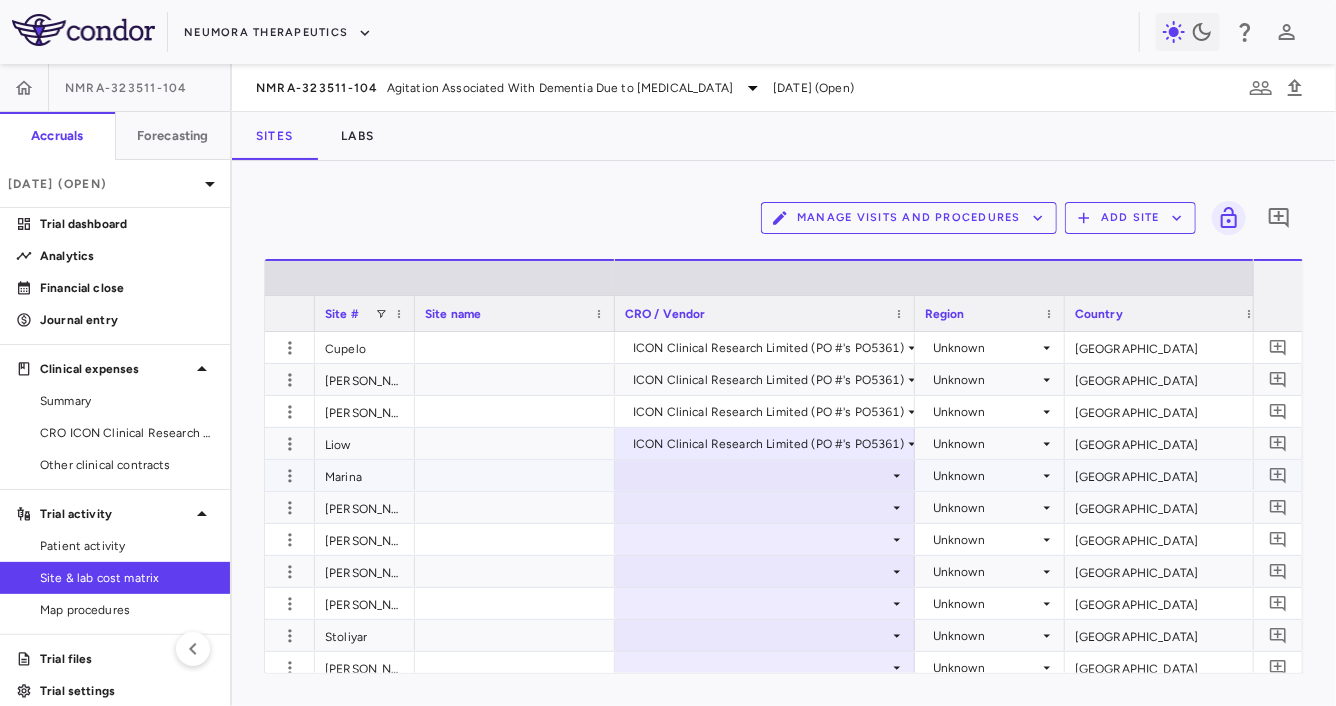 click at bounding box center [765, 475] 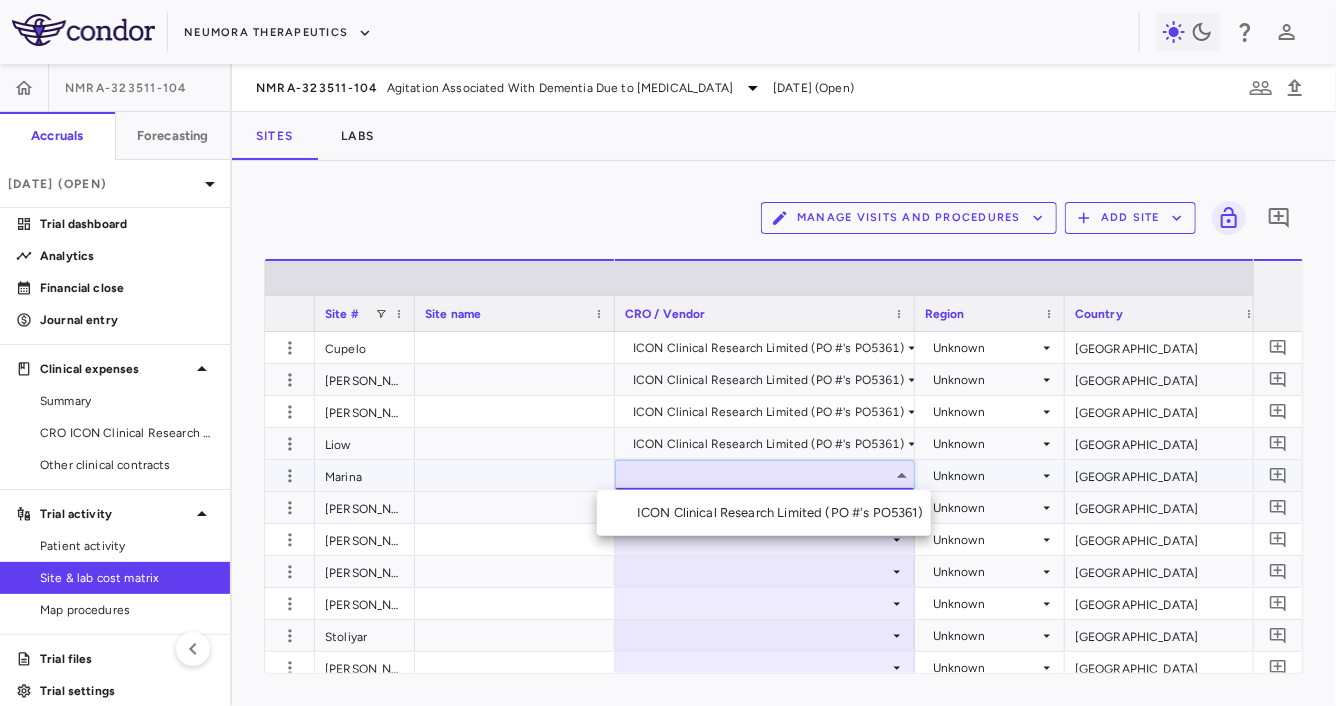 click on "ICON Clinical Research Limited (PO #'s PO5361)" at bounding box center (784, 513) 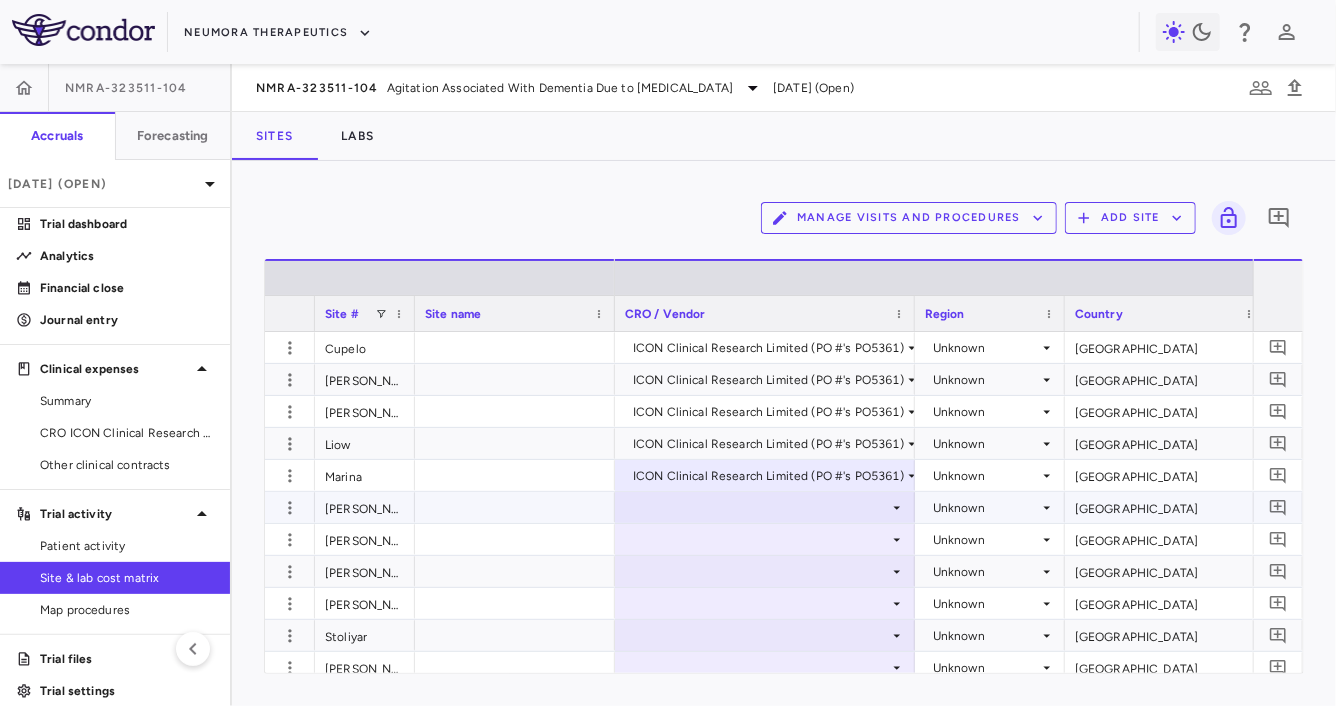 click at bounding box center [765, 507] 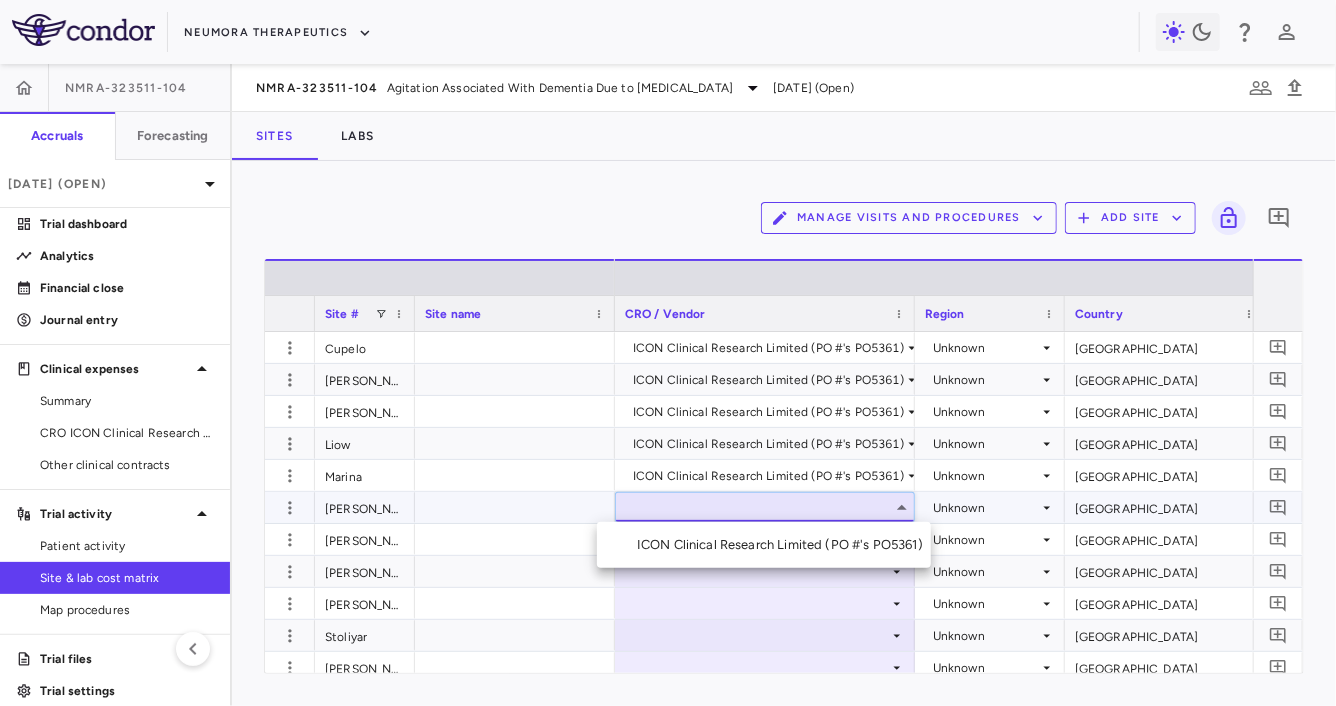 click on "ICON Clinical Research Limited (PO #'s PO5361)" at bounding box center (784, 545) 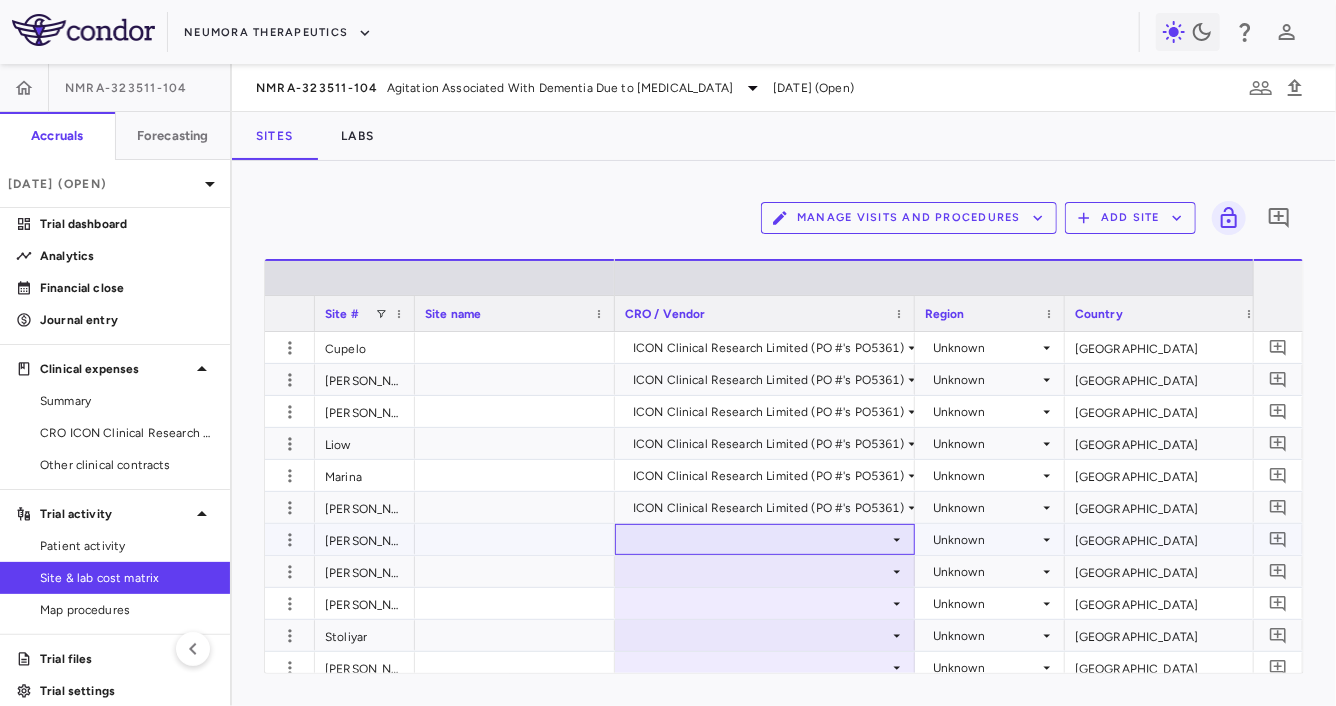 click at bounding box center (765, 539) 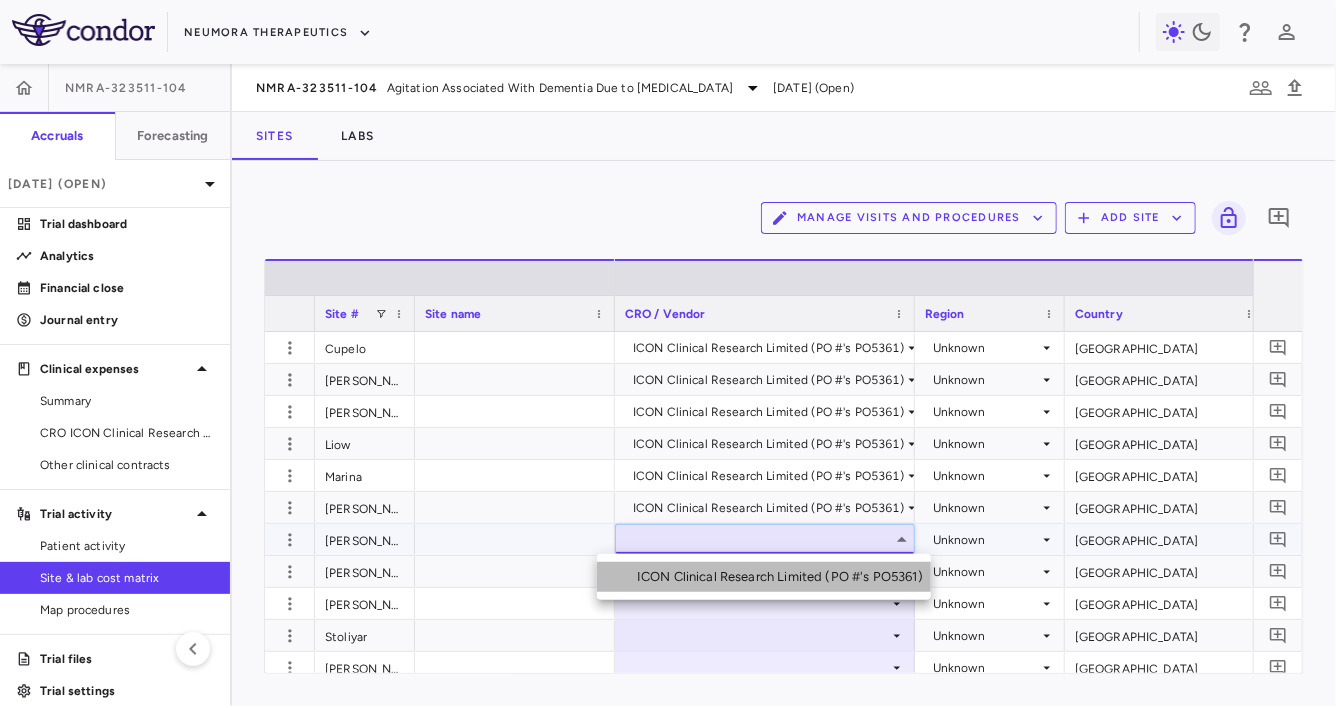 click on "ICON Clinical Research Limited (PO #'s PO5361)" at bounding box center [784, 577] 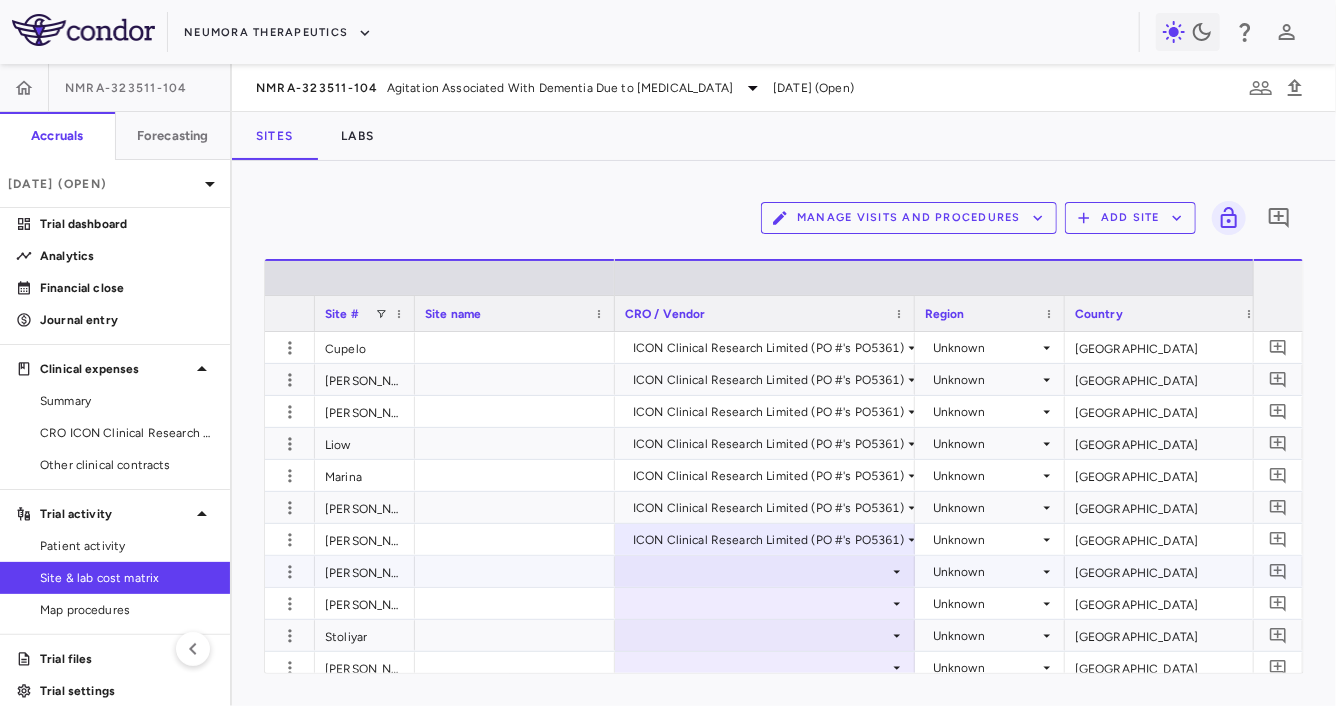 click at bounding box center [765, 571] 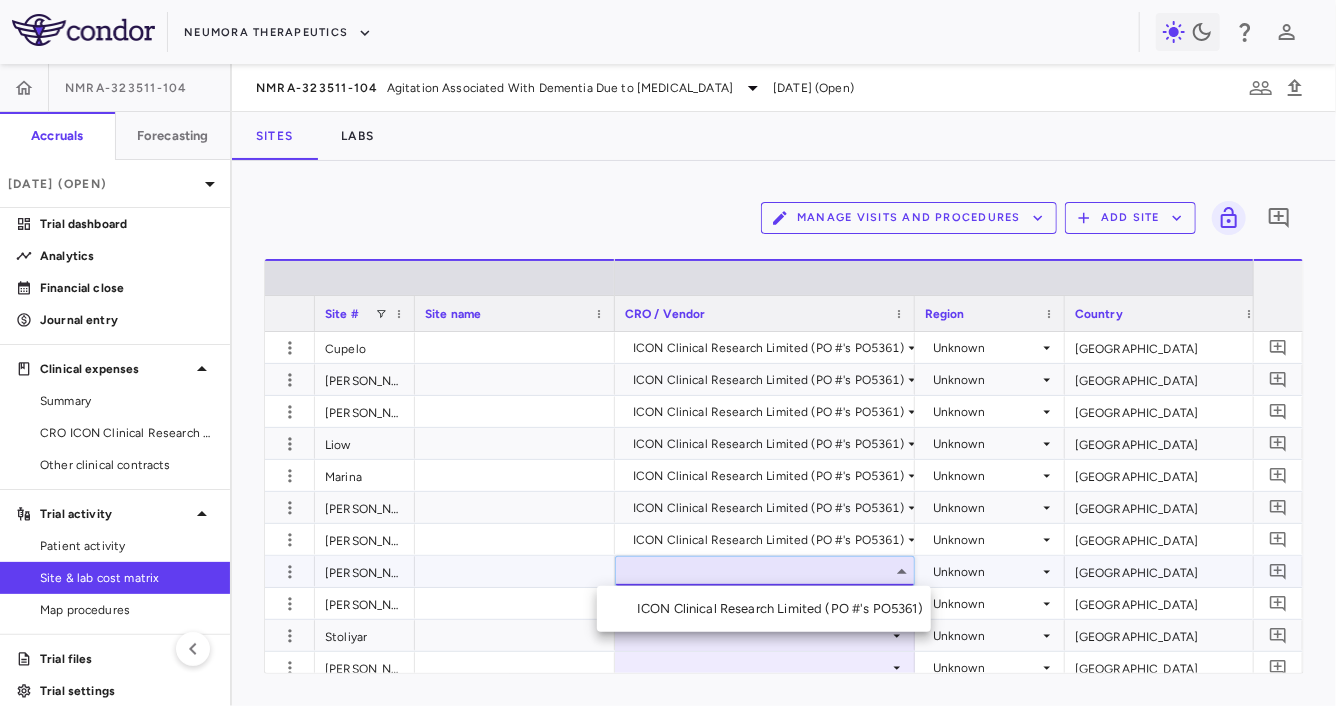 click on "ICON Clinical Research Limited (PO #'s PO5361)" at bounding box center [784, 609] 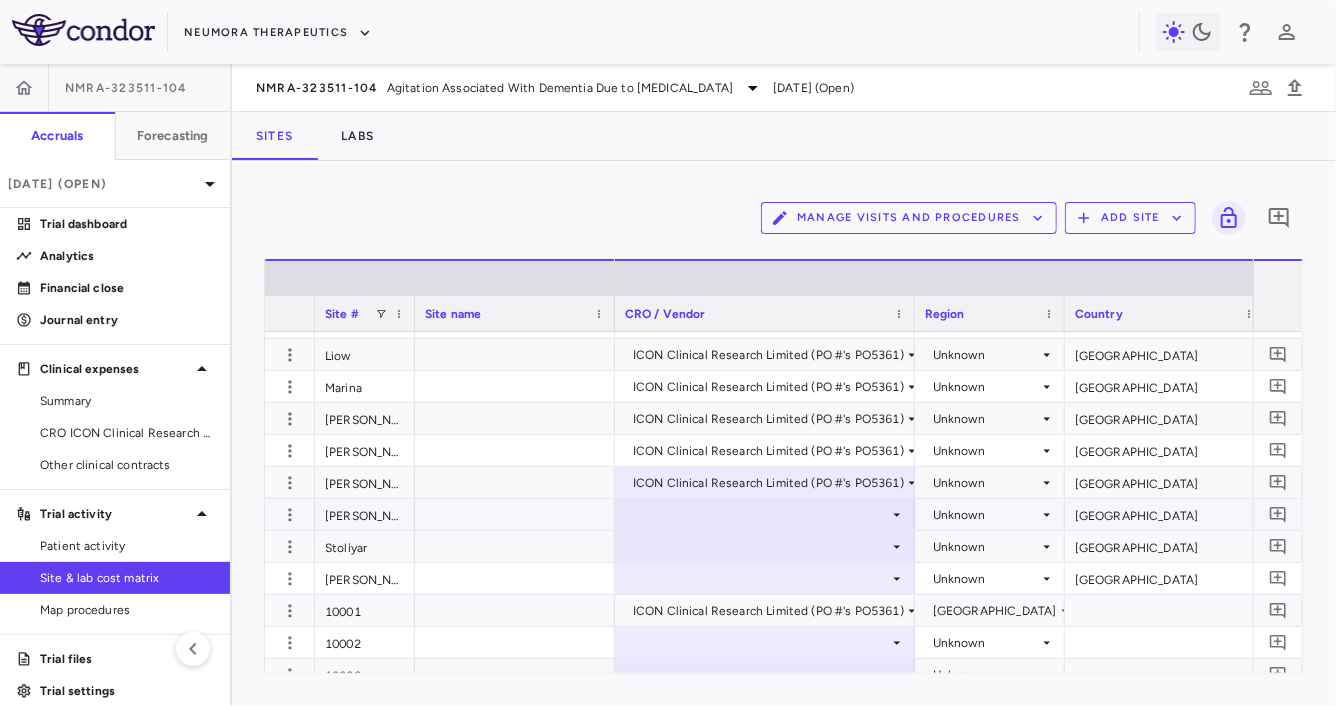 click at bounding box center [765, 514] 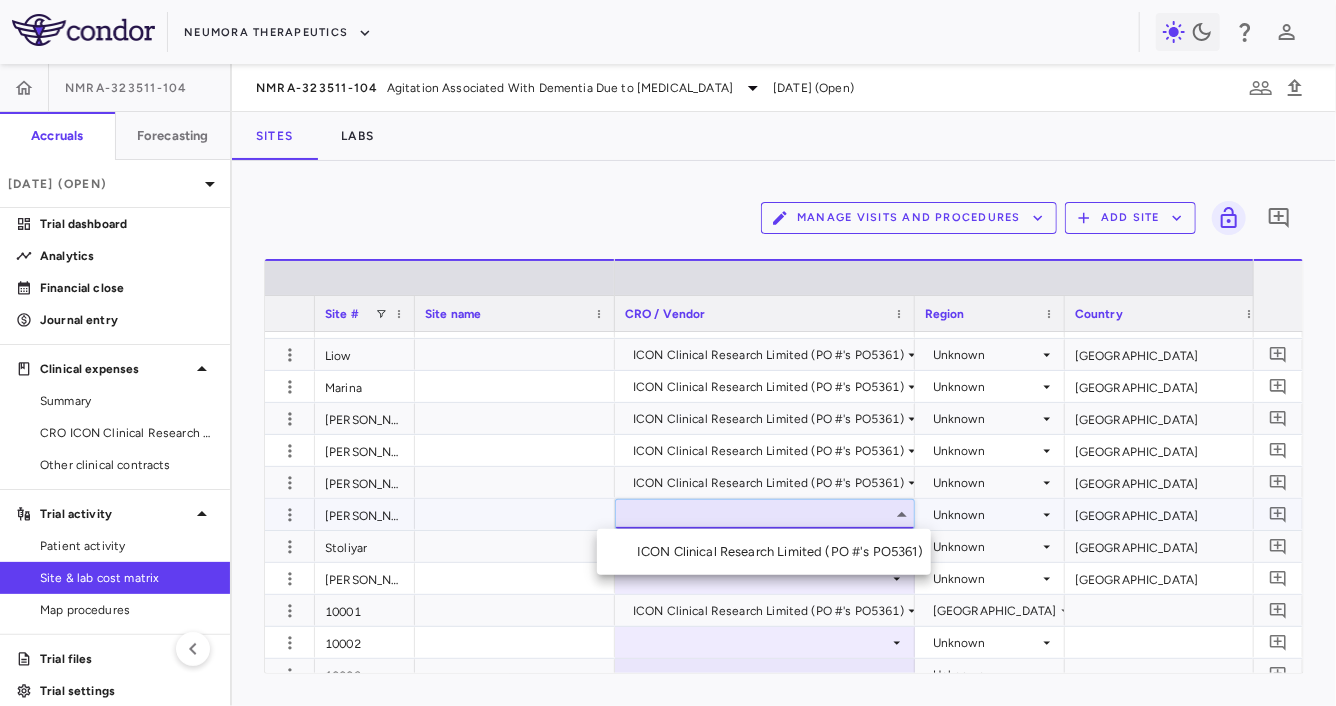 click on "ICON Clinical Research Limited (PO #'s PO5361)" at bounding box center (784, 552) 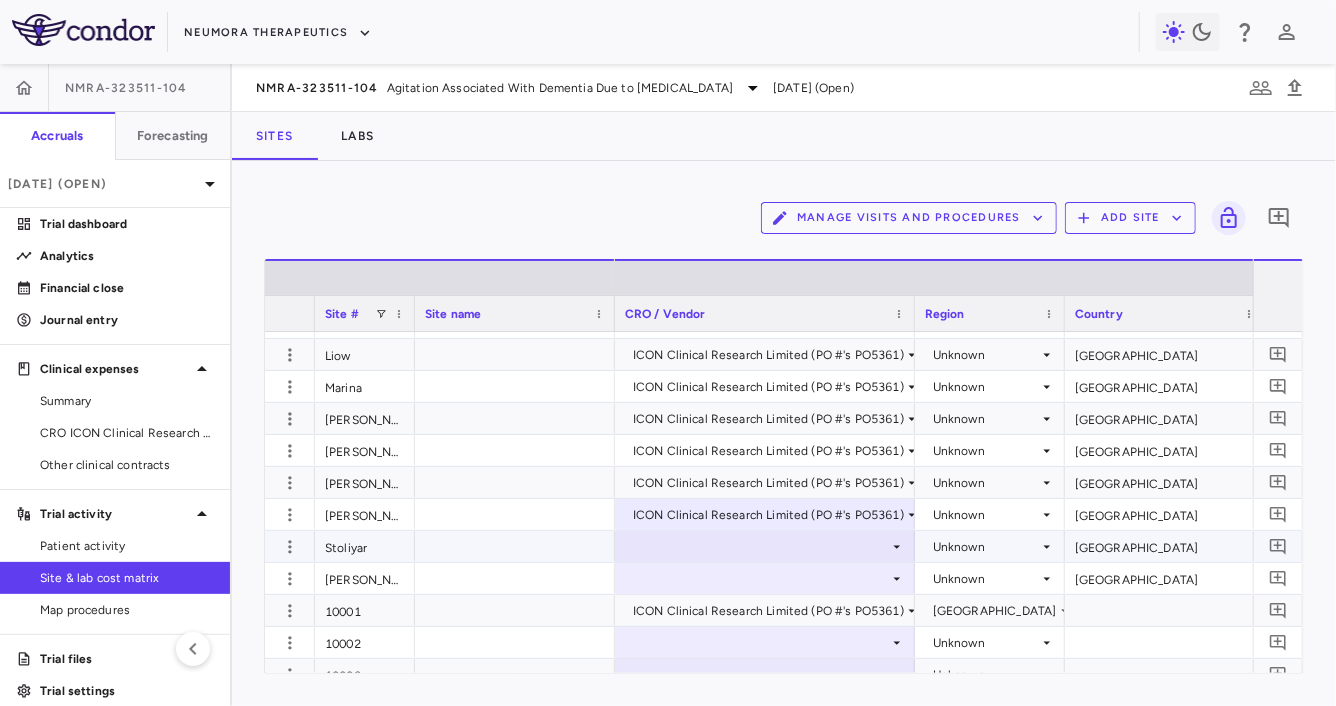click at bounding box center [765, 546] 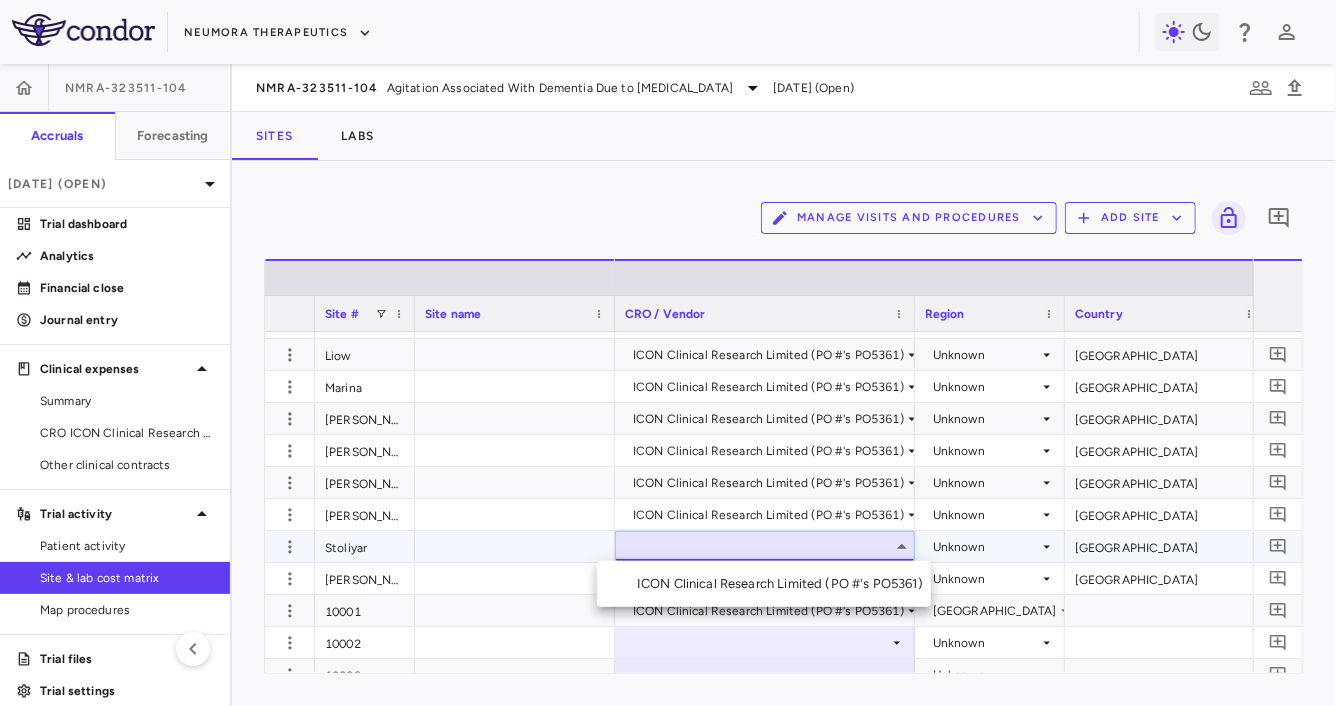 click on "ICON Clinical Research Limited (PO #'s PO5361)" at bounding box center [784, 584] 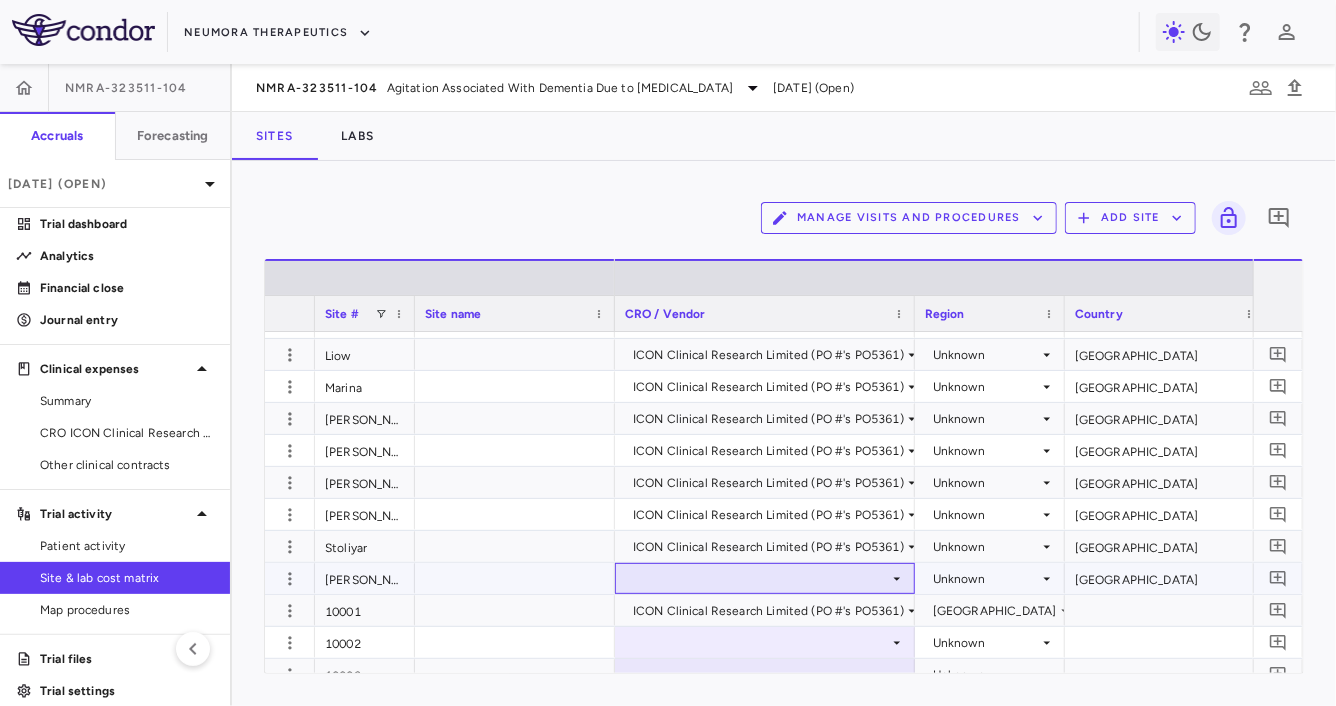 click at bounding box center [765, 578] 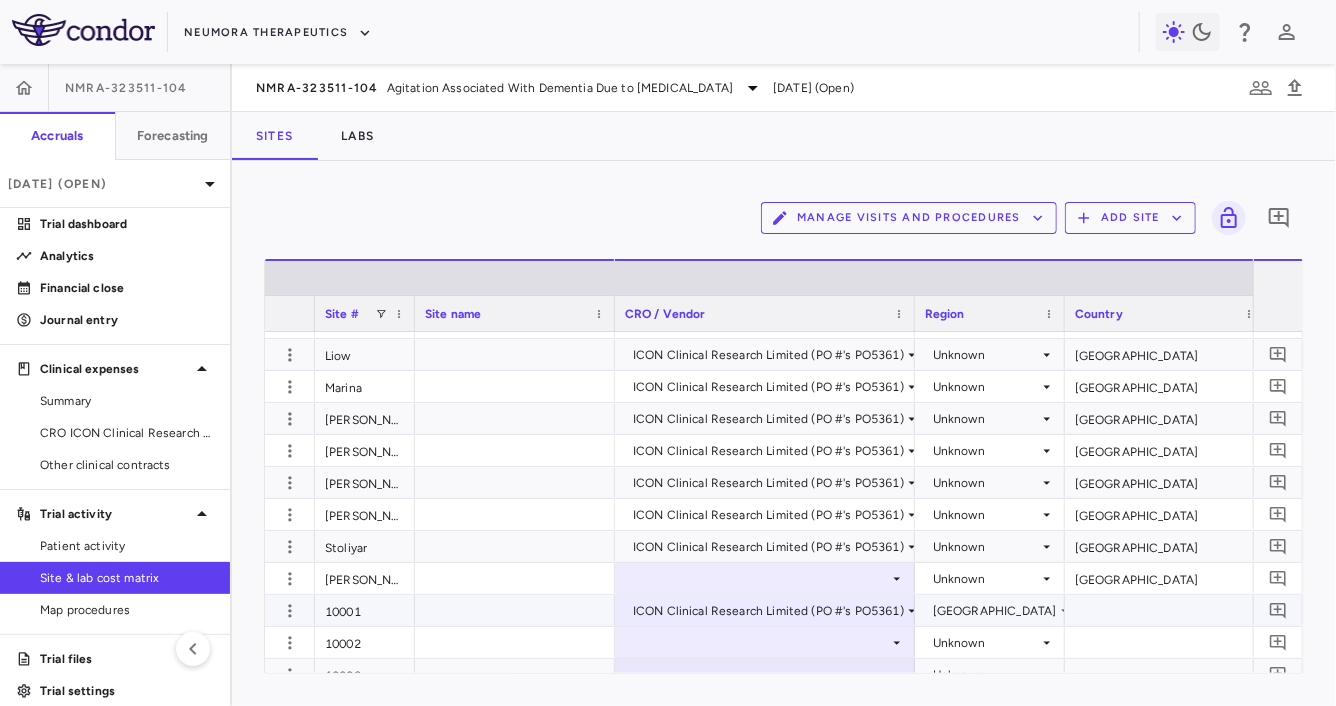 click on "ICON Clinical Research Limited (PO #'s PO5361)" at bounding box center [768, 611] 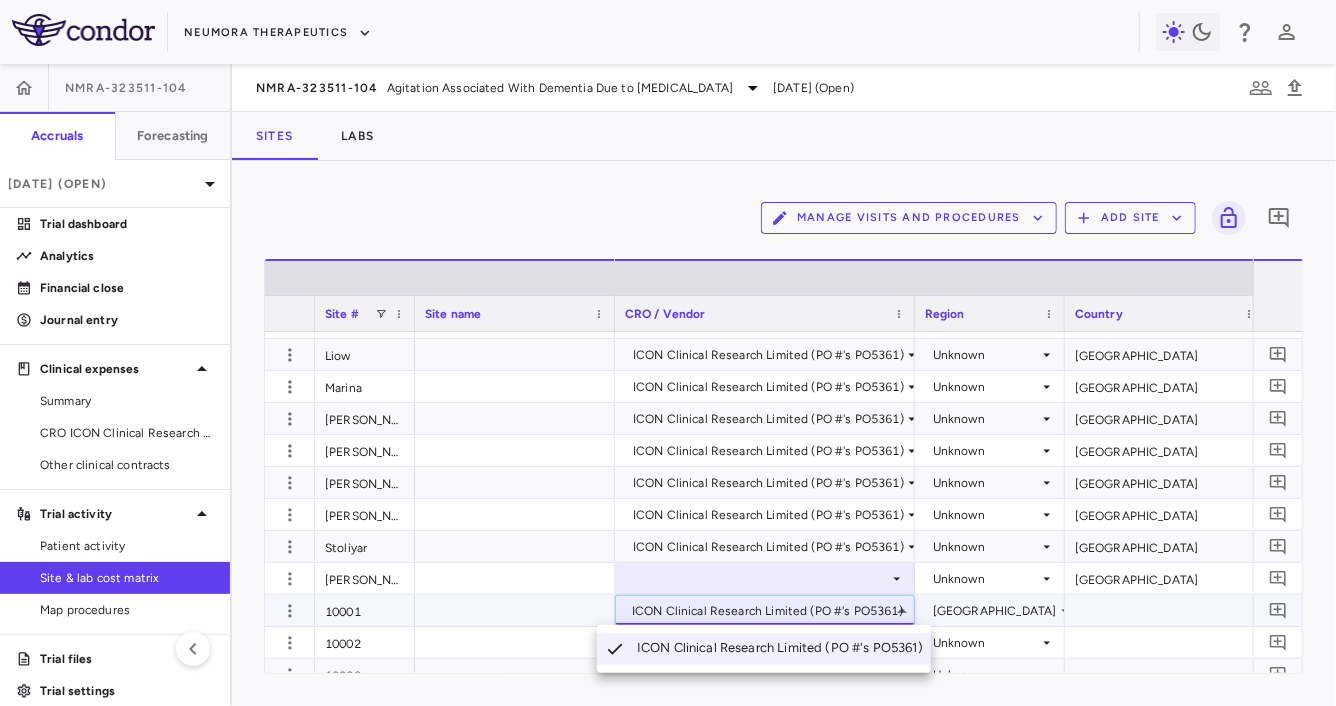 click at bounding box center (668, 353) 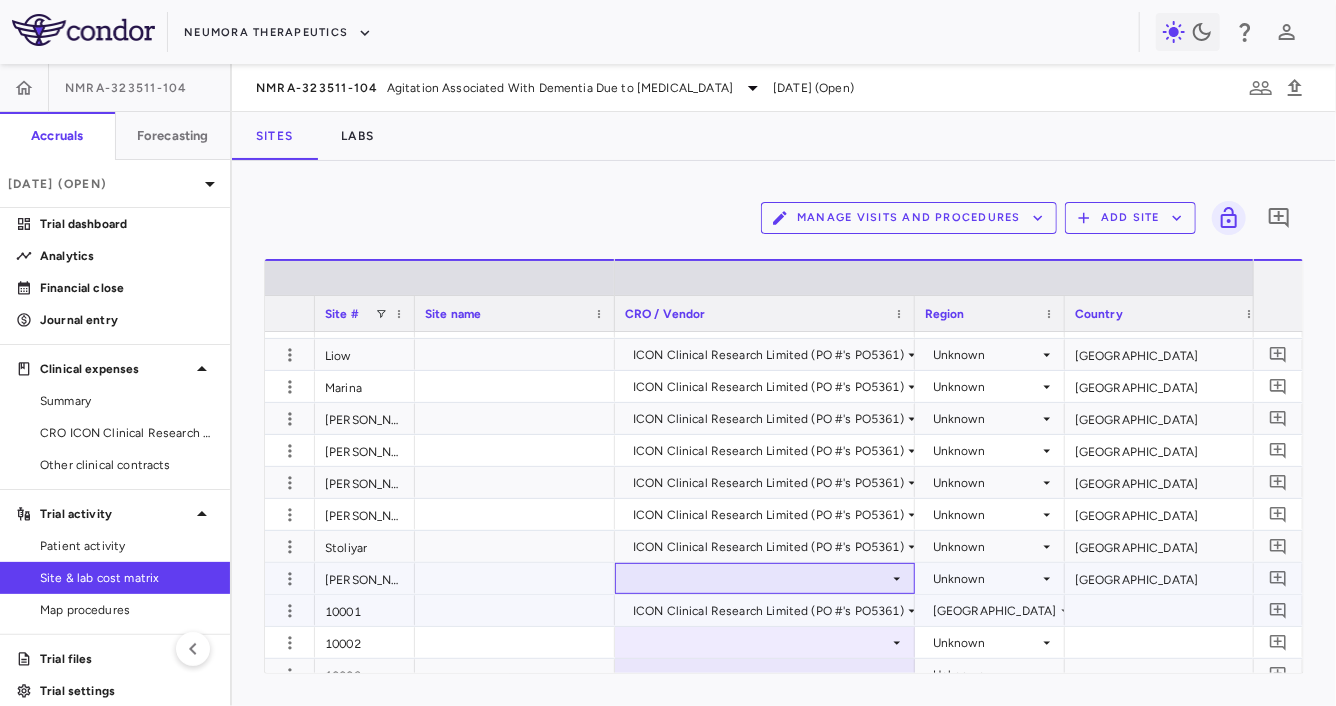 click at bounding box center [765, 578] 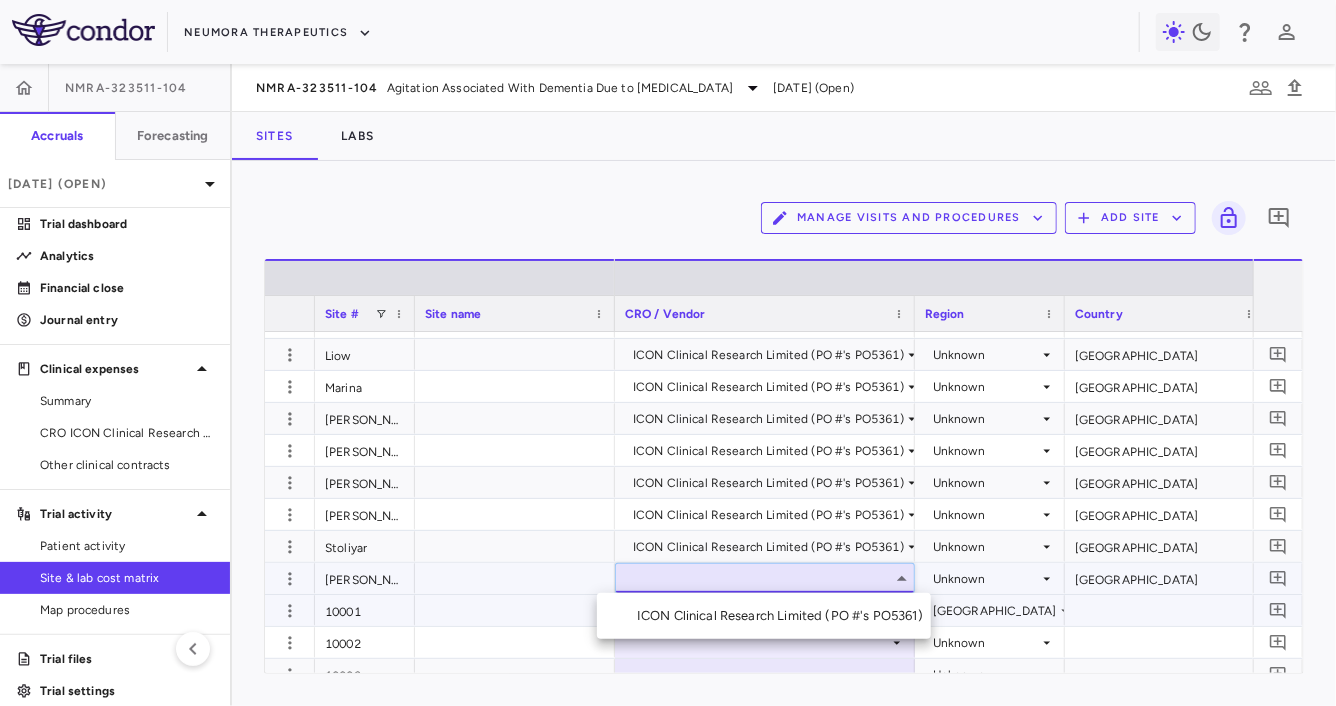 click on "ICON Clinical Research Limited (PO #'s PO5361)" at bounding box center [764, 616] 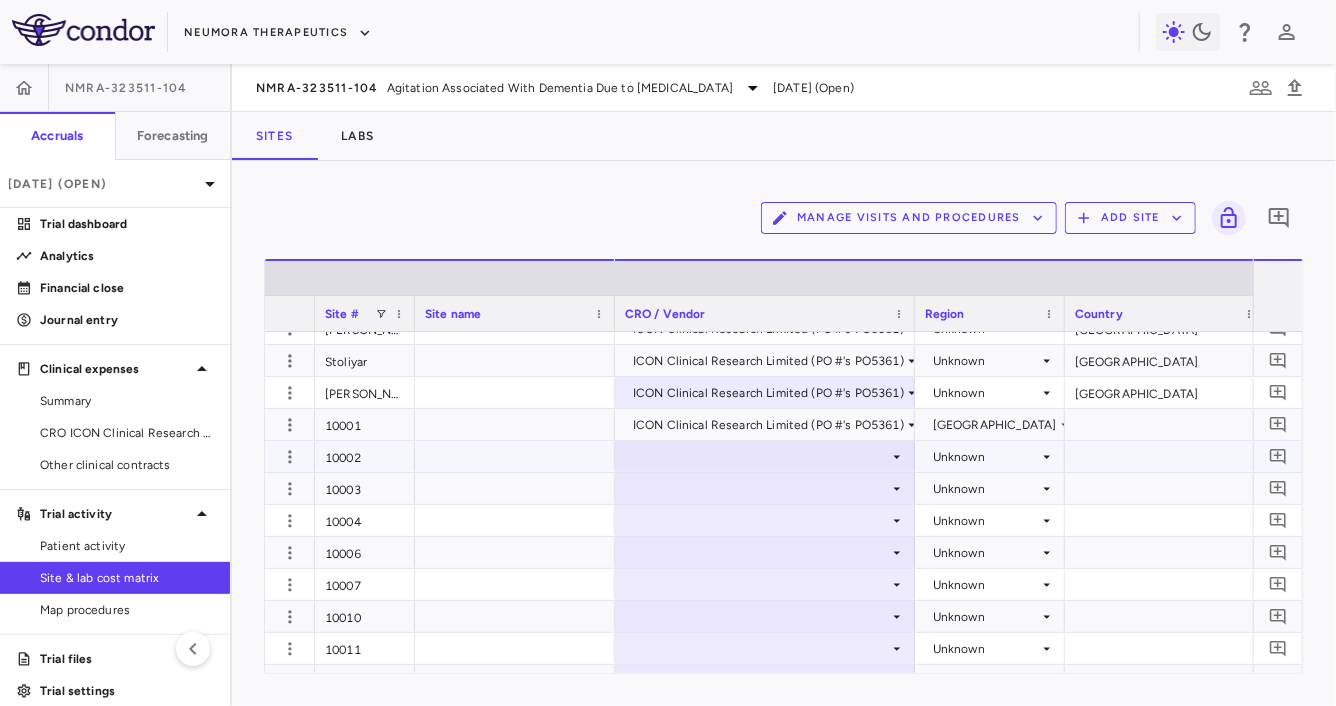 click at bounding box center [765, 456] 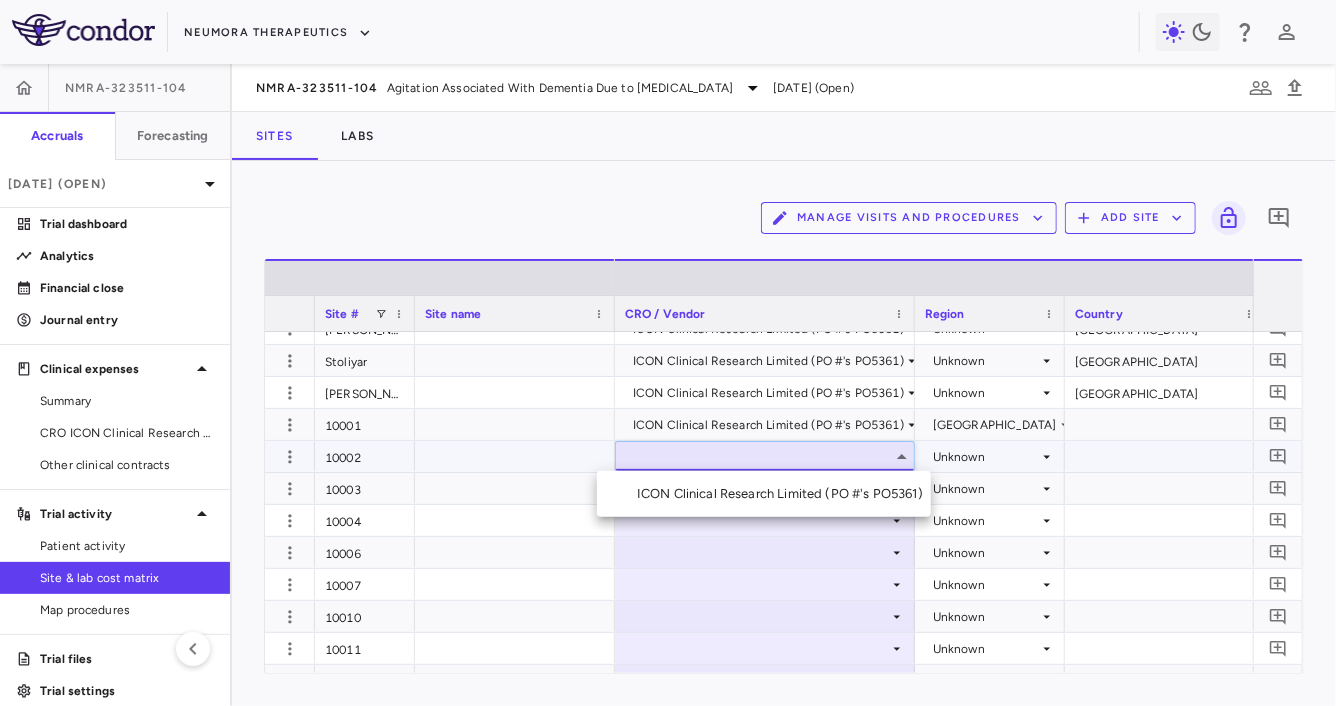 click on "ICON Clinical Research Limited (PO #'s PO5361)" at bounding box center [784, 494] 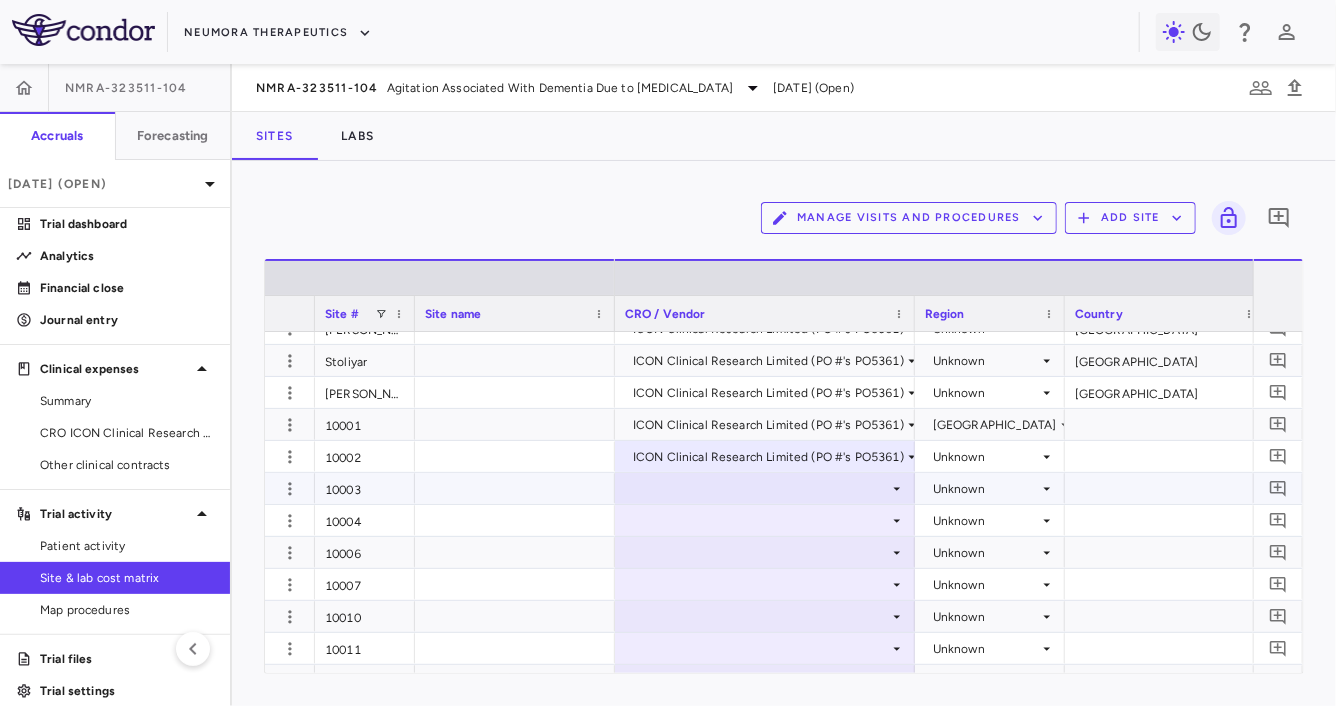 click at bounding box center (765, 488) 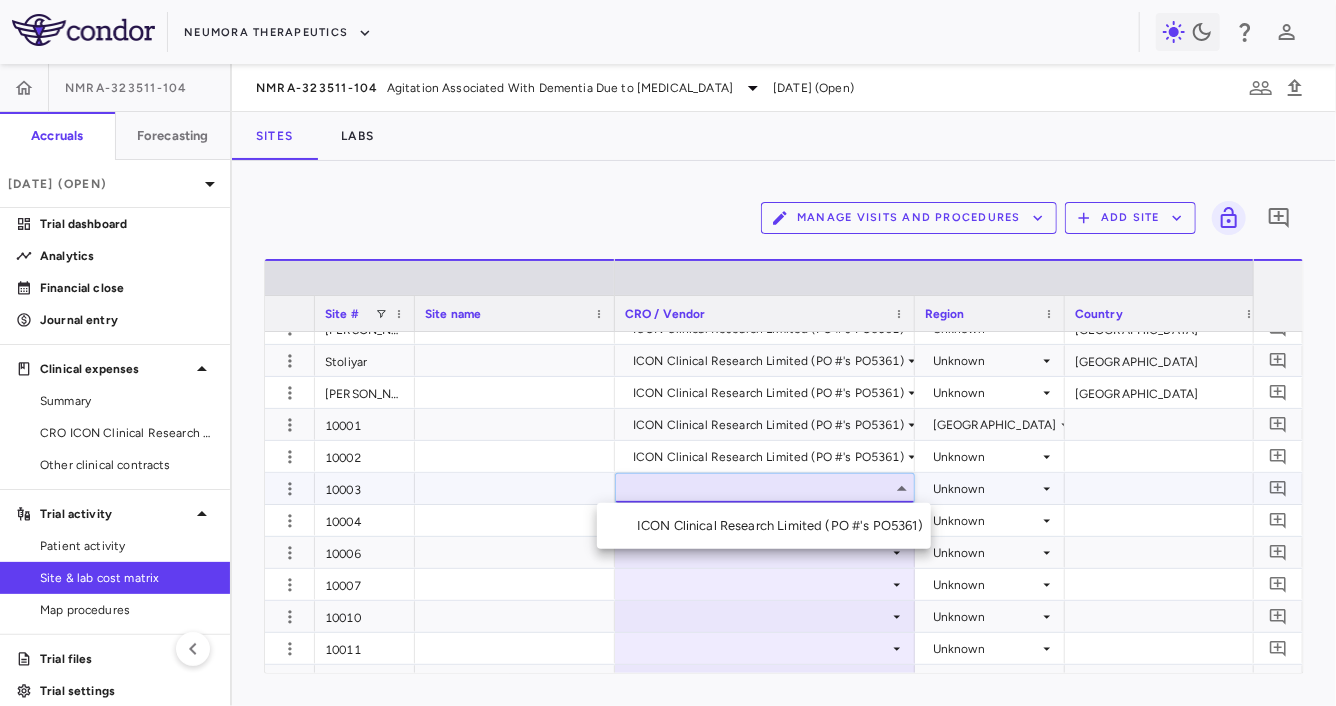 click on "ICON Clinical Research Limited (PO #'s PO5361)" at bounding box center [784, 526] 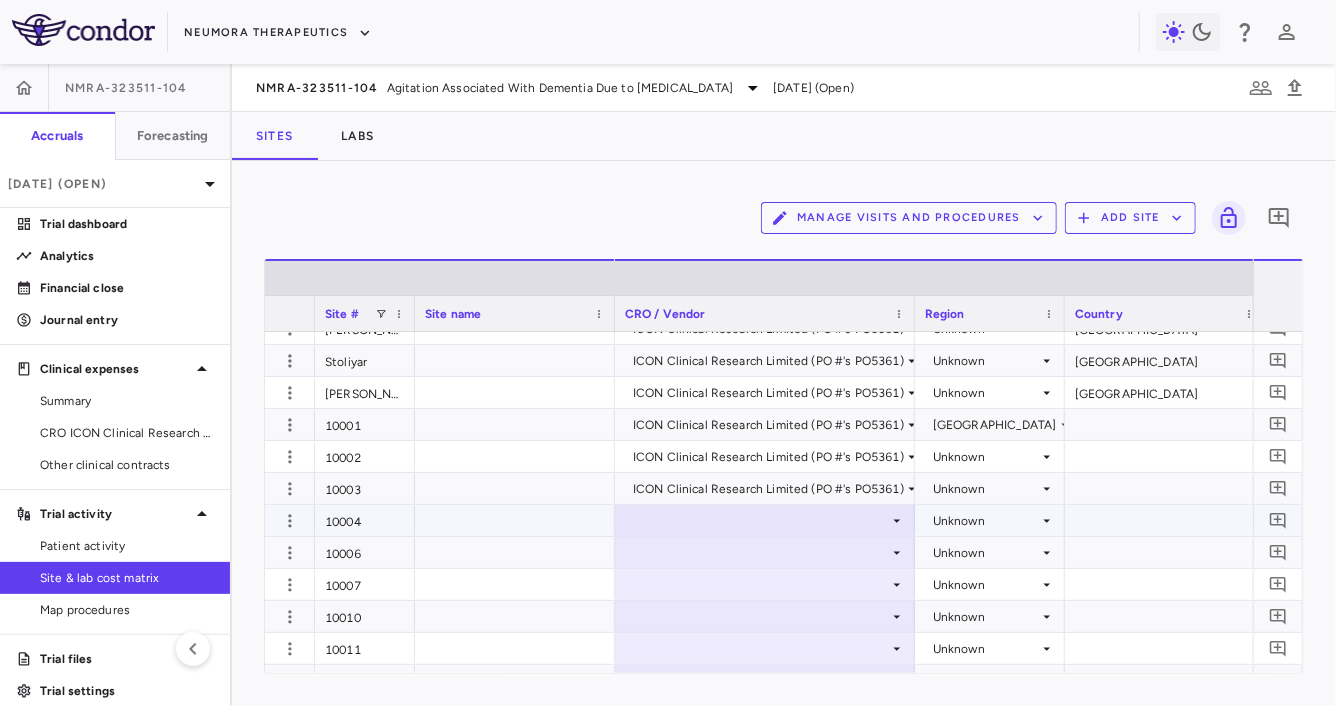 click at bounding box center [765, 520] 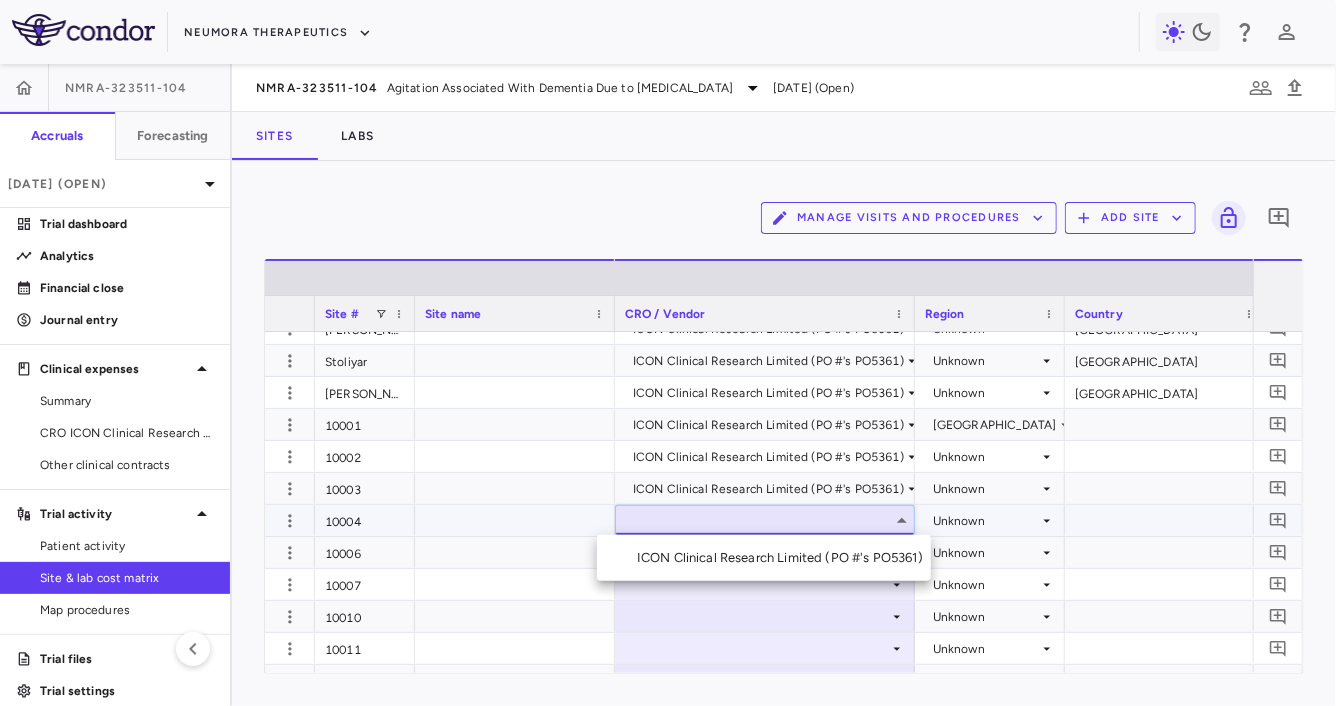 click on "ICON Clinical Research Limited (PO #'s PO5361)" at bounding box center [784, 558] 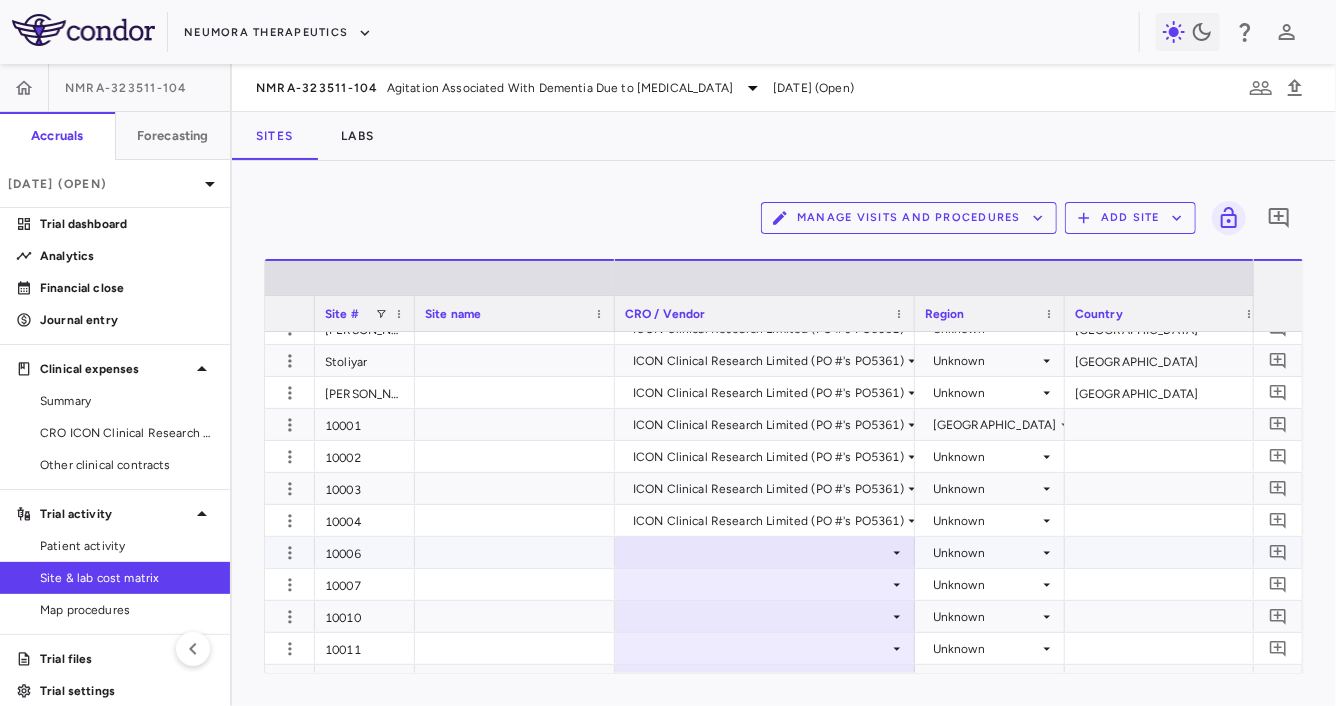 click at bounding box center [765, 552] 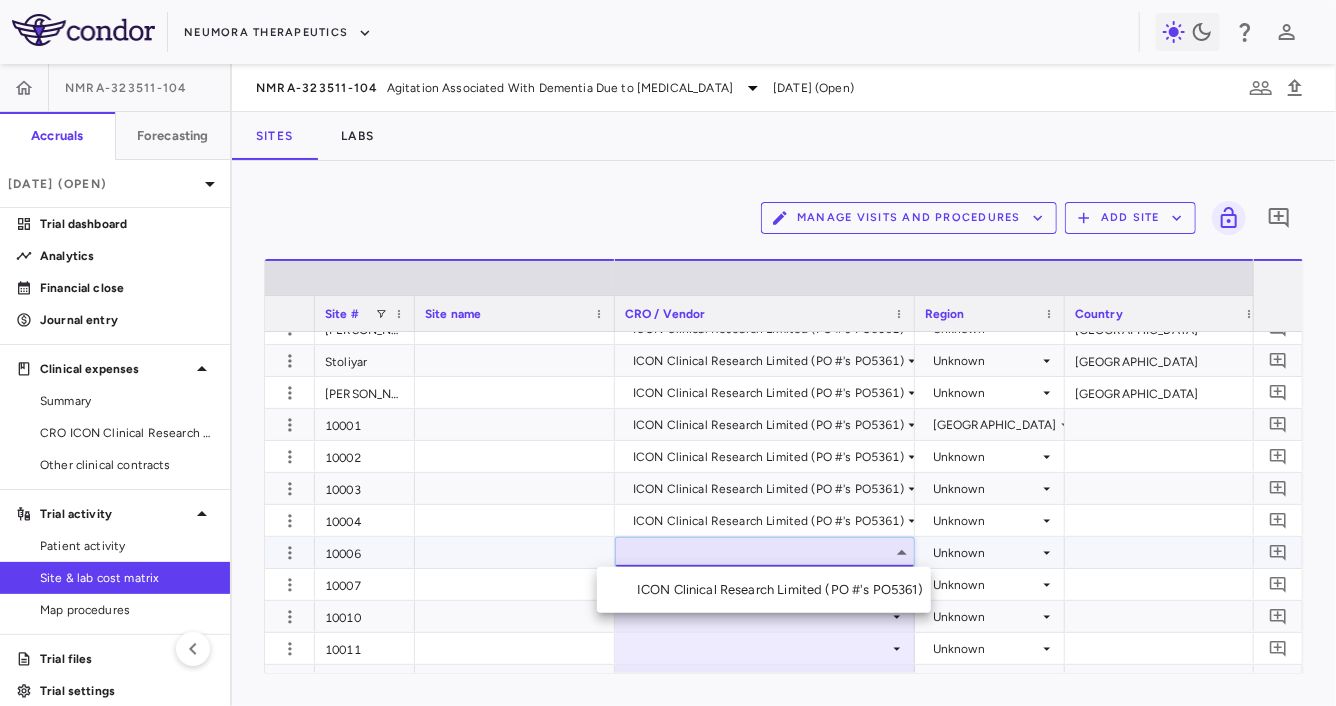 click on "ICON Clinical Research Limited (PO #'s PO5361)" at bounding box center (784, 590) 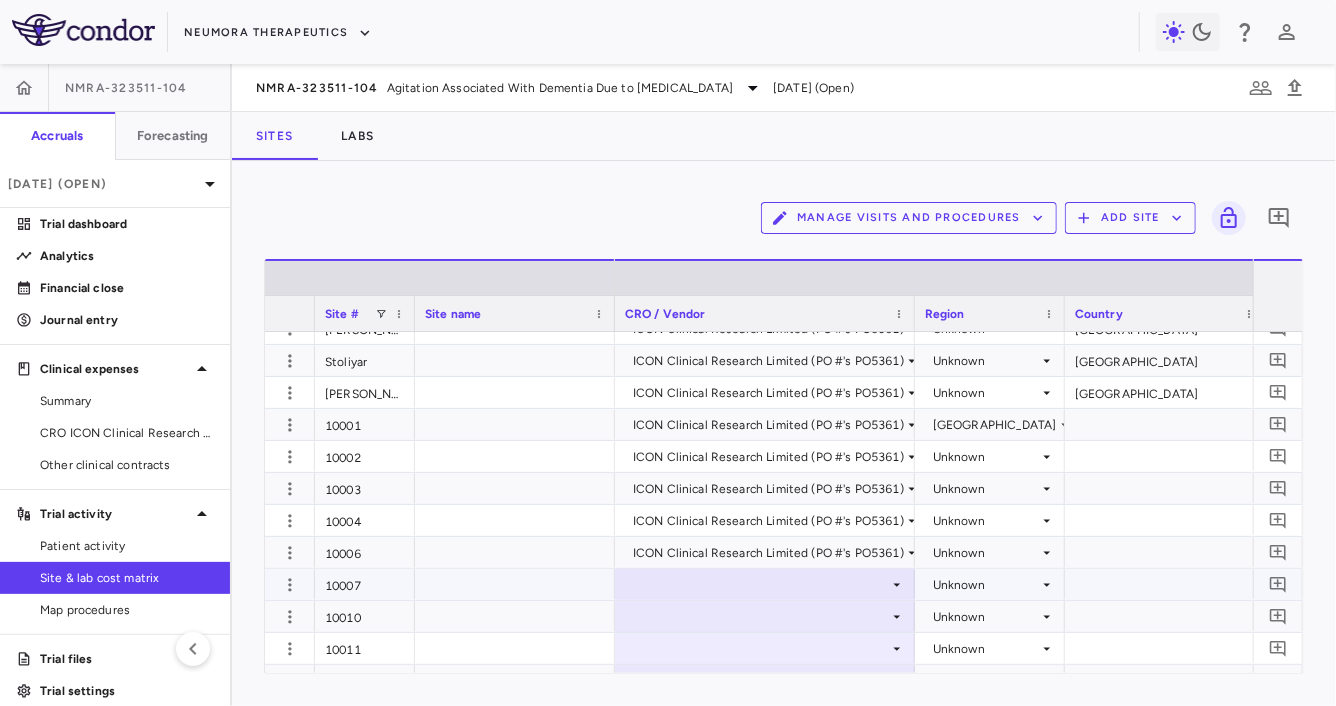 click at bounding box center [765, 584] 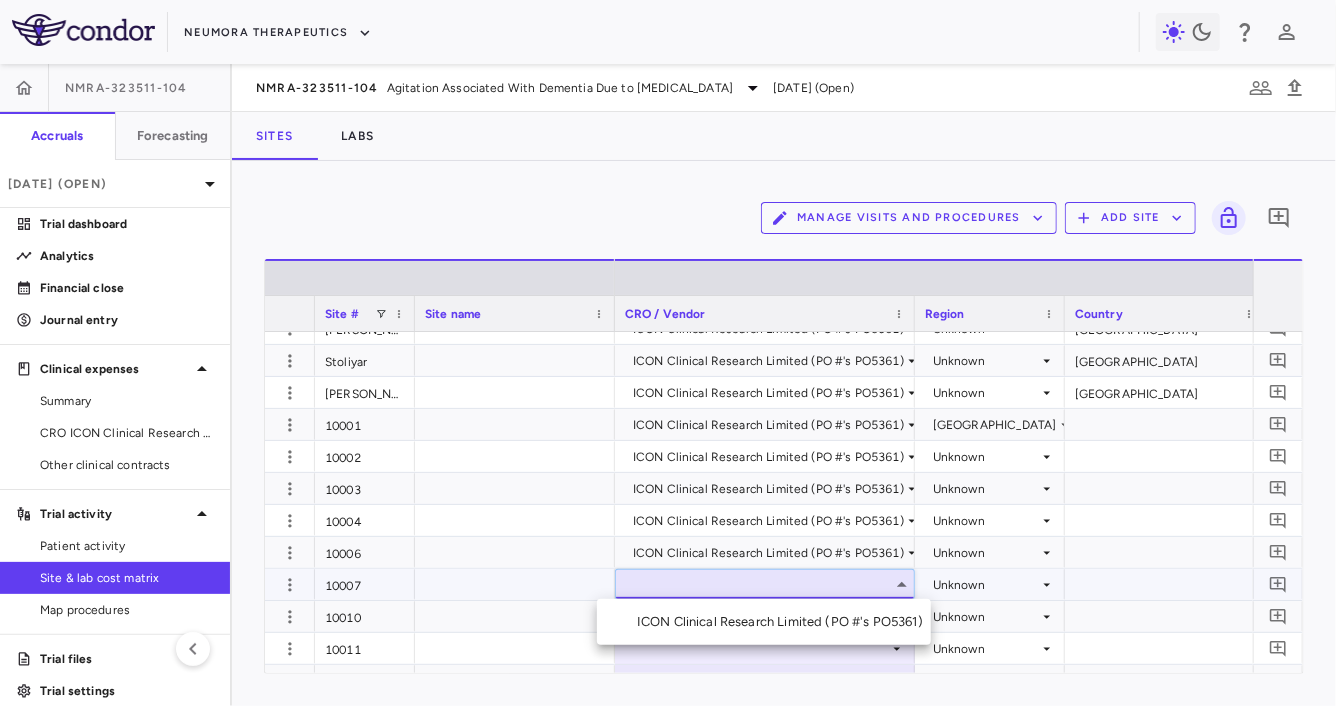 click on "ICON Clinical Research Limited (PO #'s PO5361)" at bounding box center [784, 622] 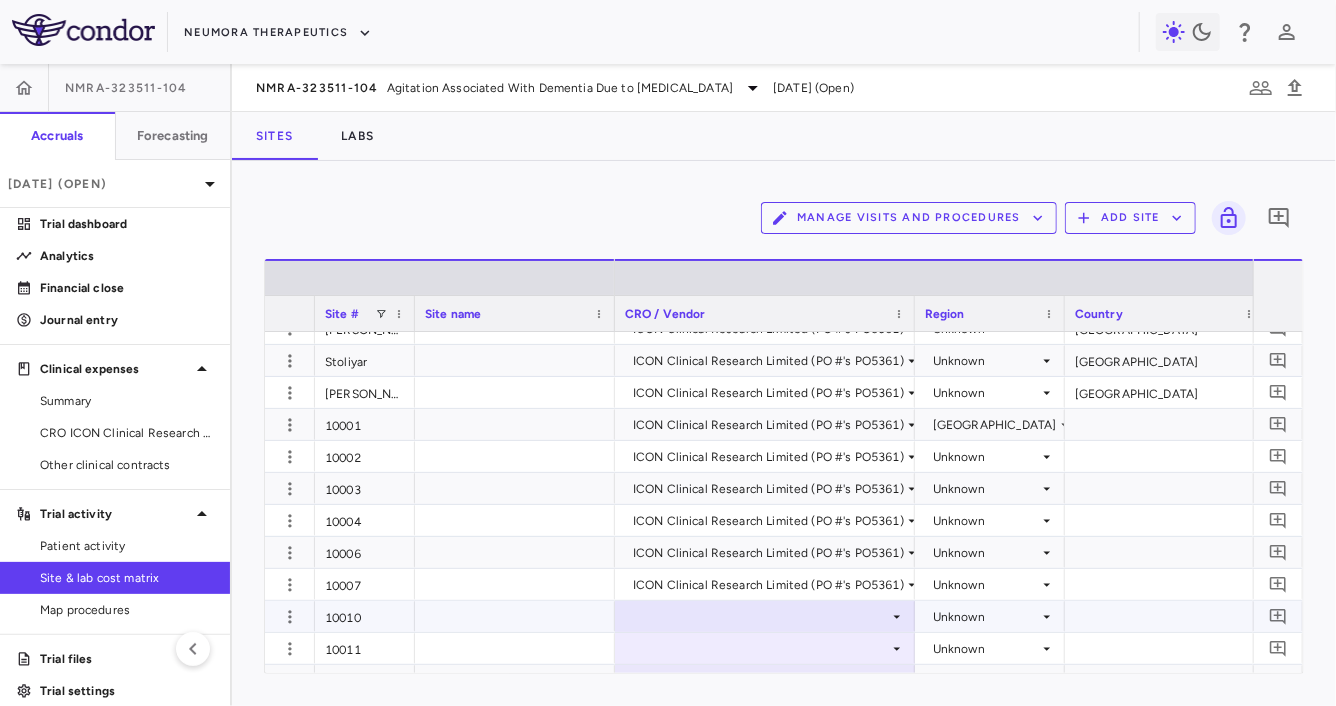 click at bounding box center (765, 616) 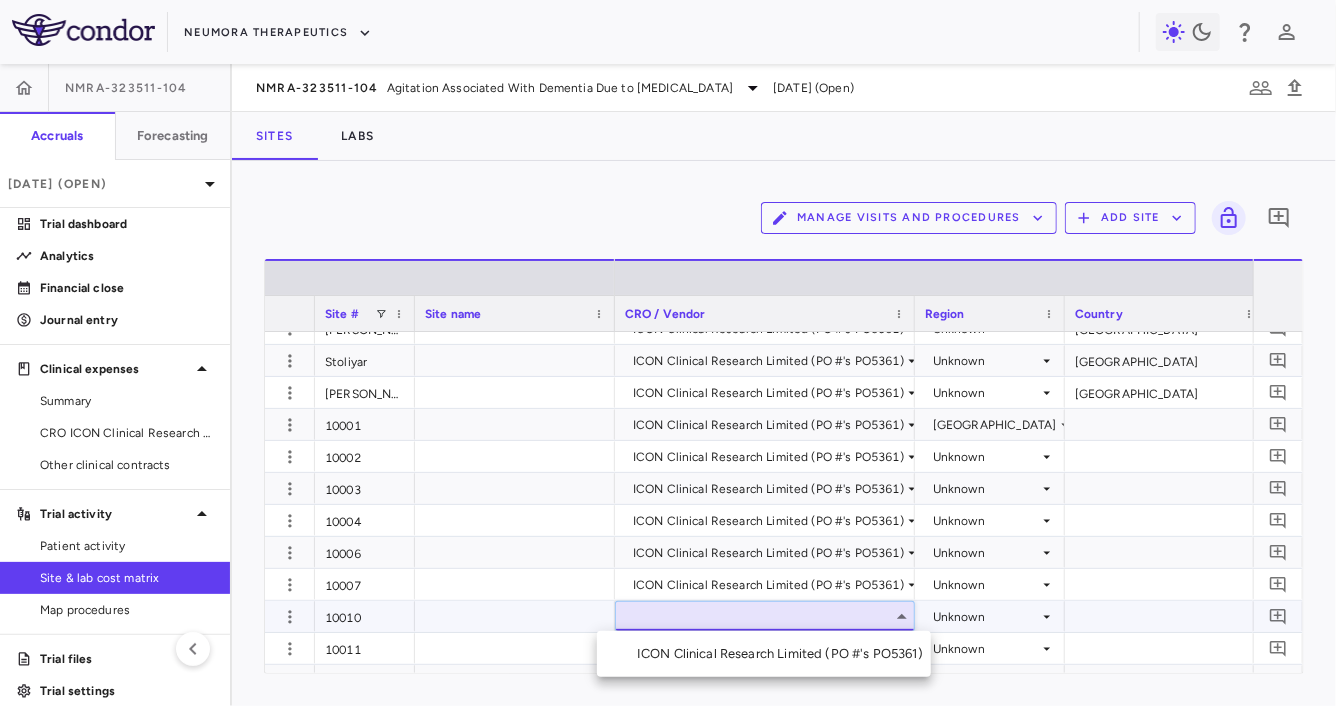 click on "ICON Clinical Research Limited (PO #'s PO5361)" at bounding box center [764, 654] 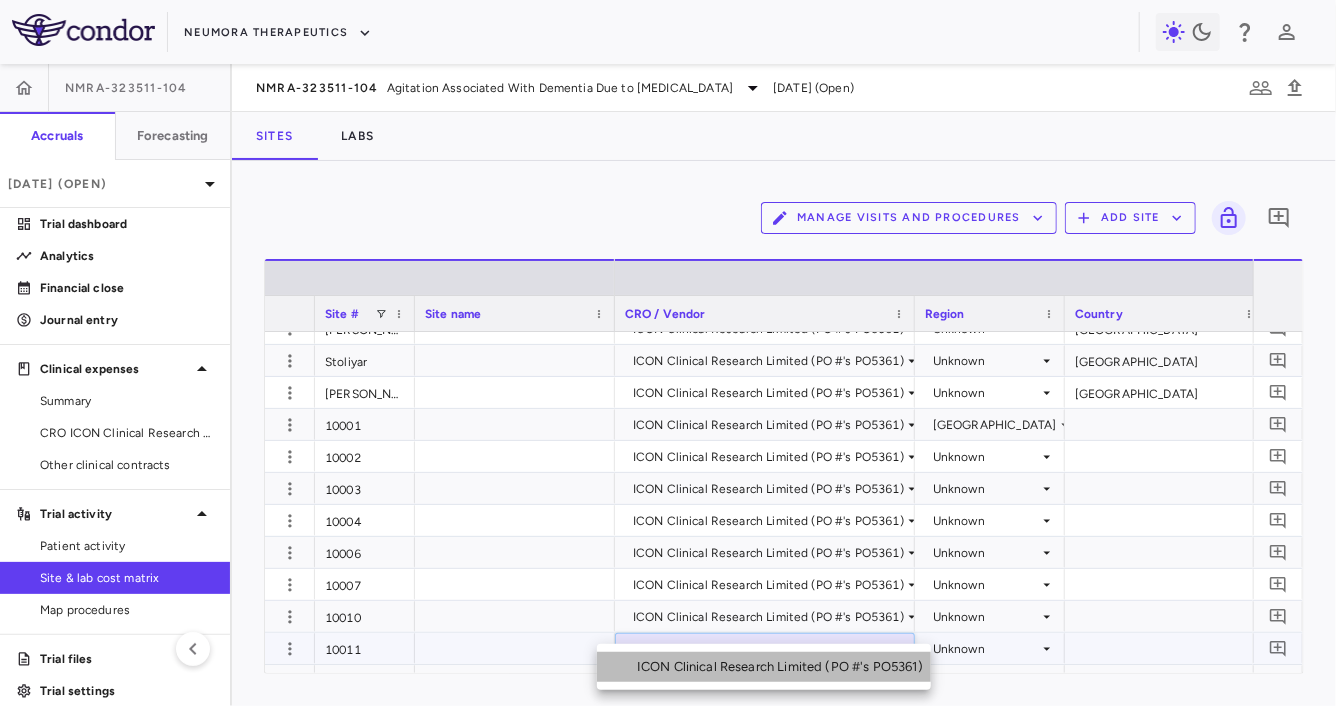 click on "ICON Clinical Research Limited (PO #'s PO5361)" at bounding box center [784, 667] 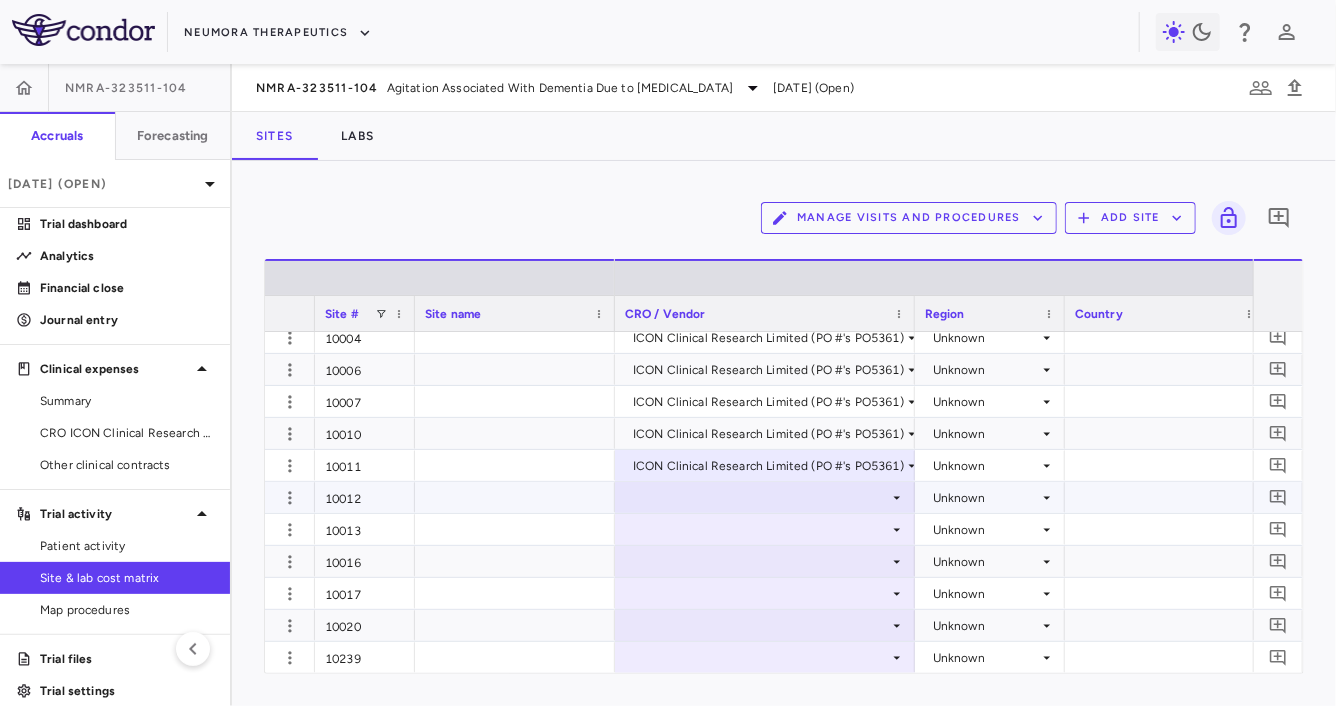 click at bounding box center (765, 497) 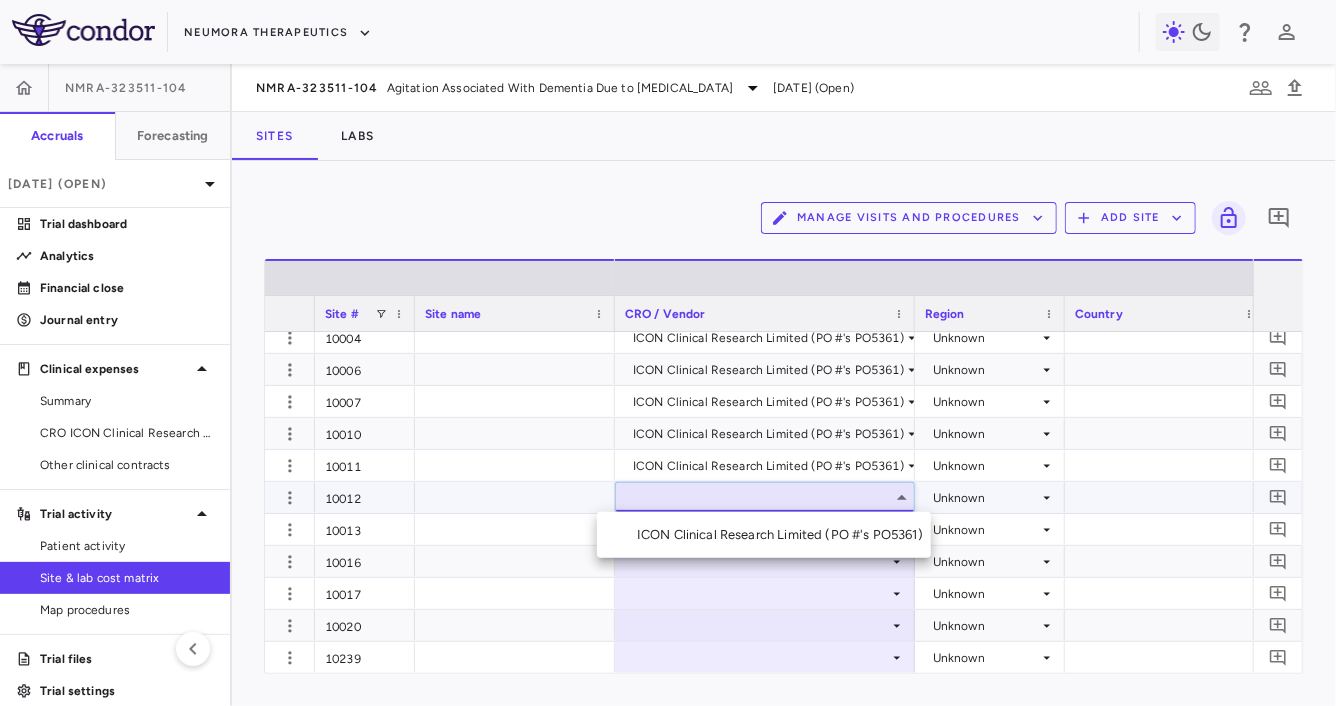 click on "ICON Clinical Research Limited (PO #'s PO5361)" at bounding box center [764, 535] 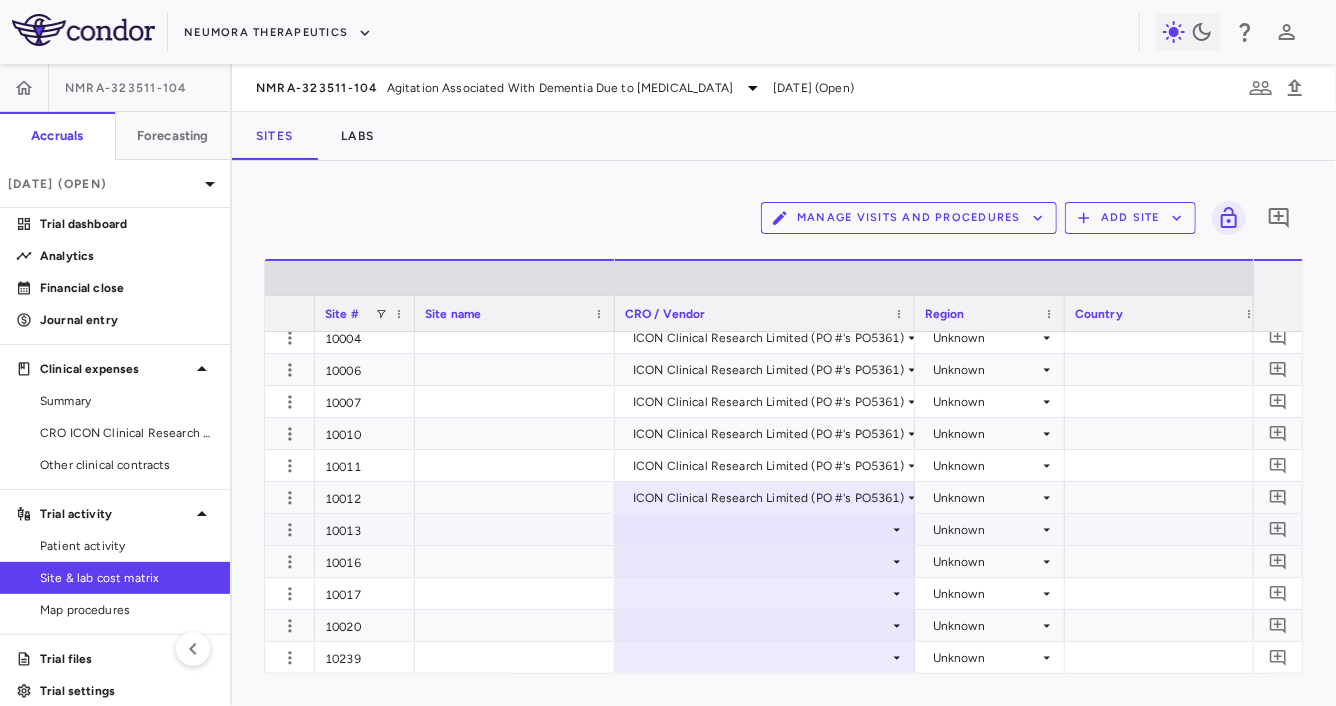 click at bounding box center [765, 529] 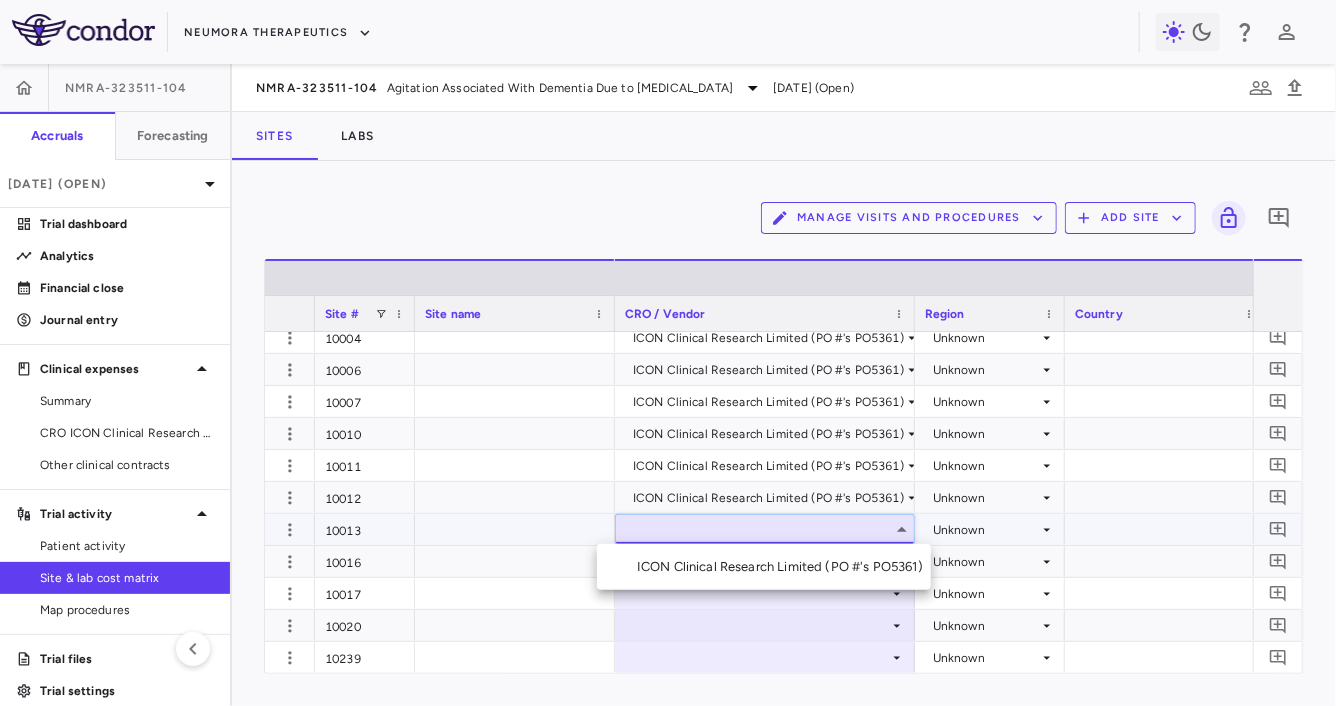 click on "ICON Clinical Research Limited (PO #'s PO5361)" at bounding box center [784, 567] 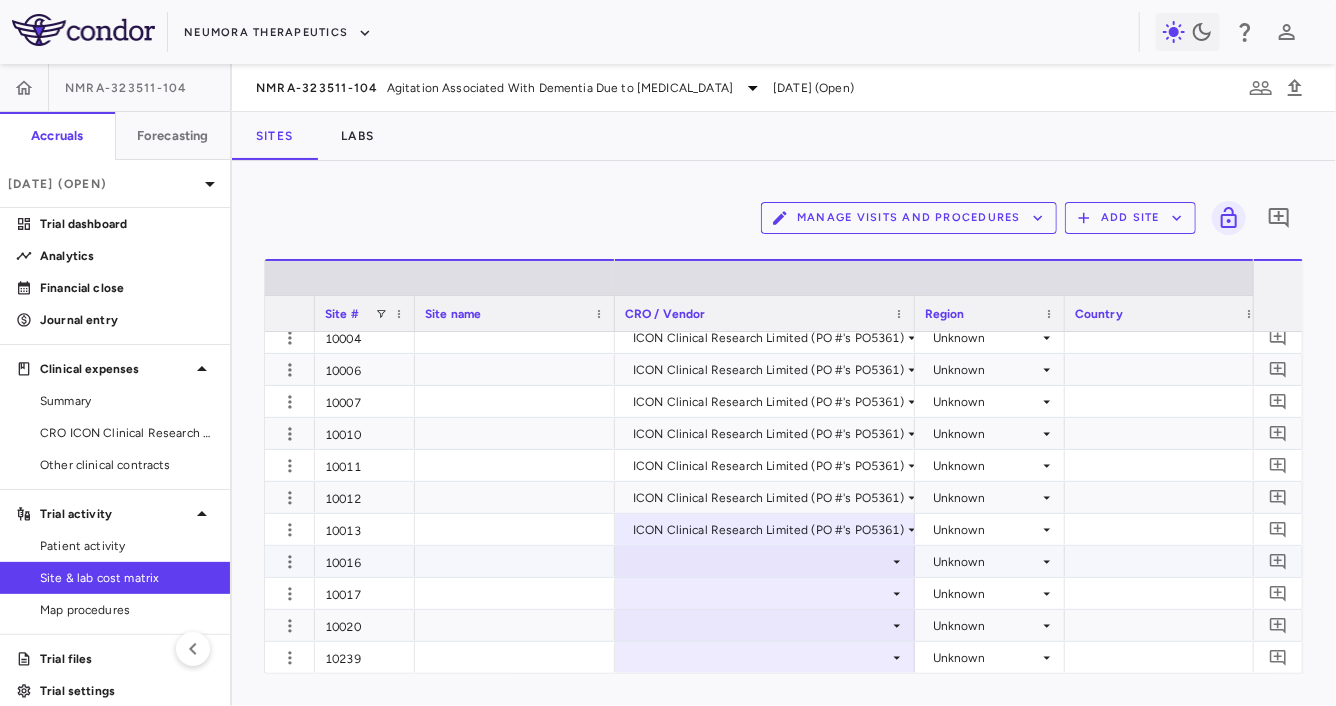 click at bounding box center [765, 561] 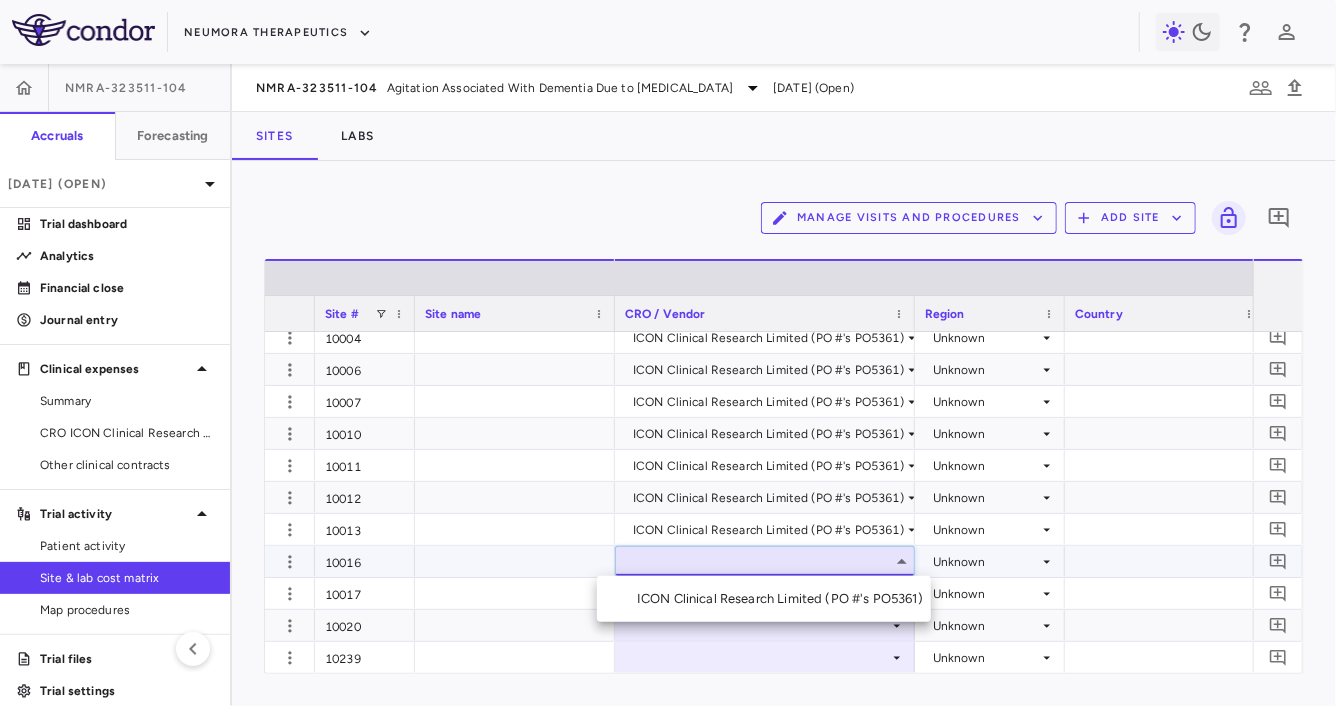 click on "ICON Clinical Research Limited (PO #'s PO5361)" at bounding box center (784, 599) 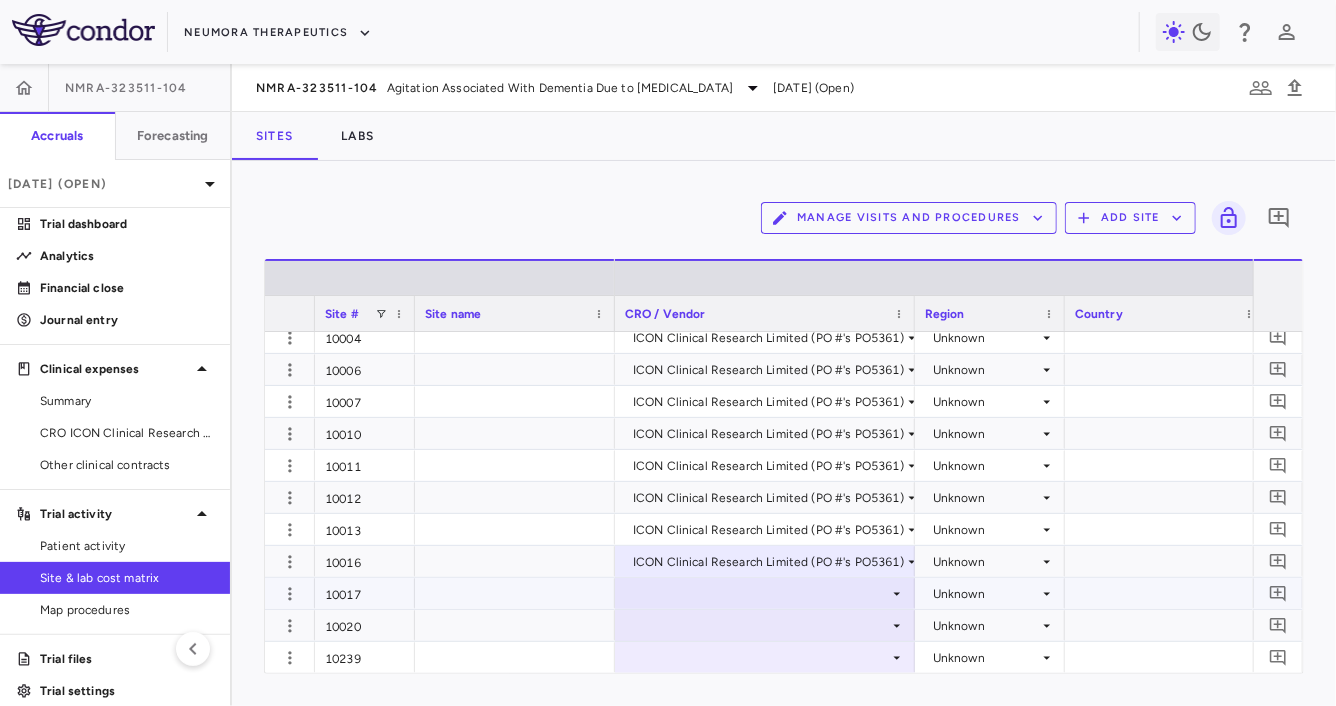 click at bounding box center [765, 593] 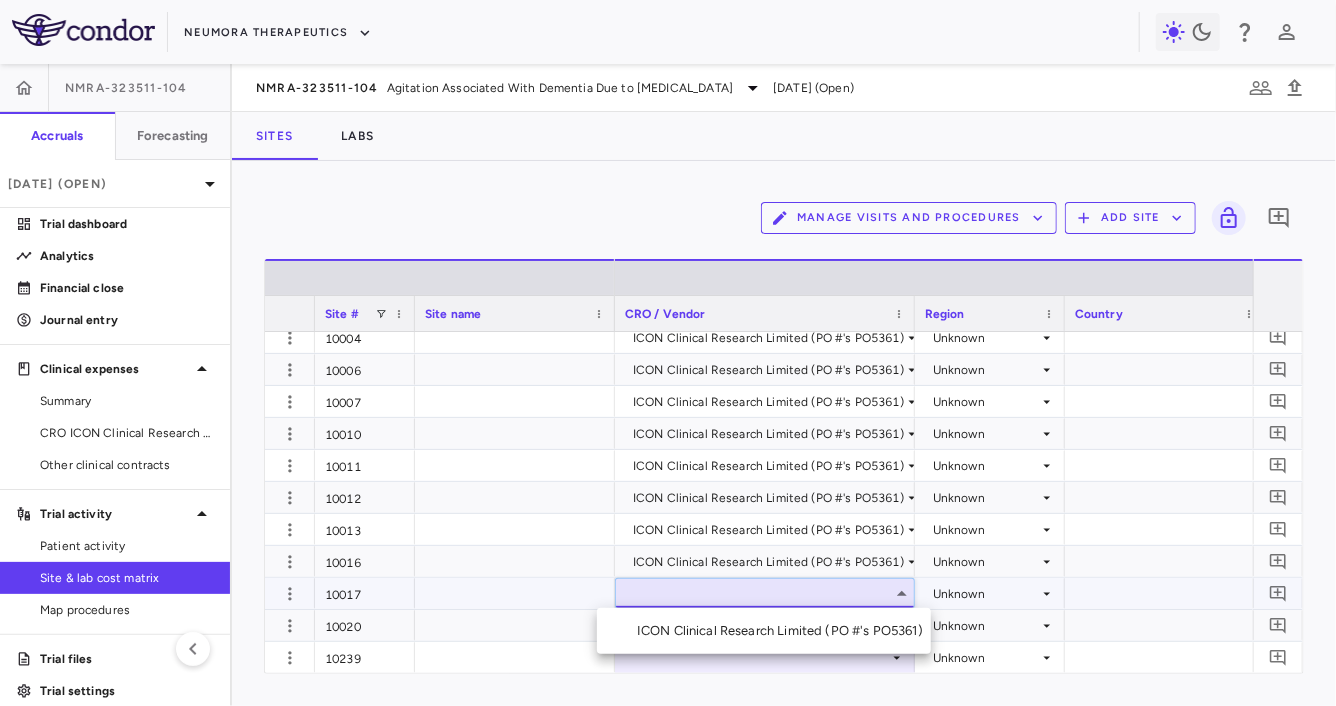 click on "ICON Clinical Research Limited (PO #'s PO5361)" at bounding box center [784, 631] 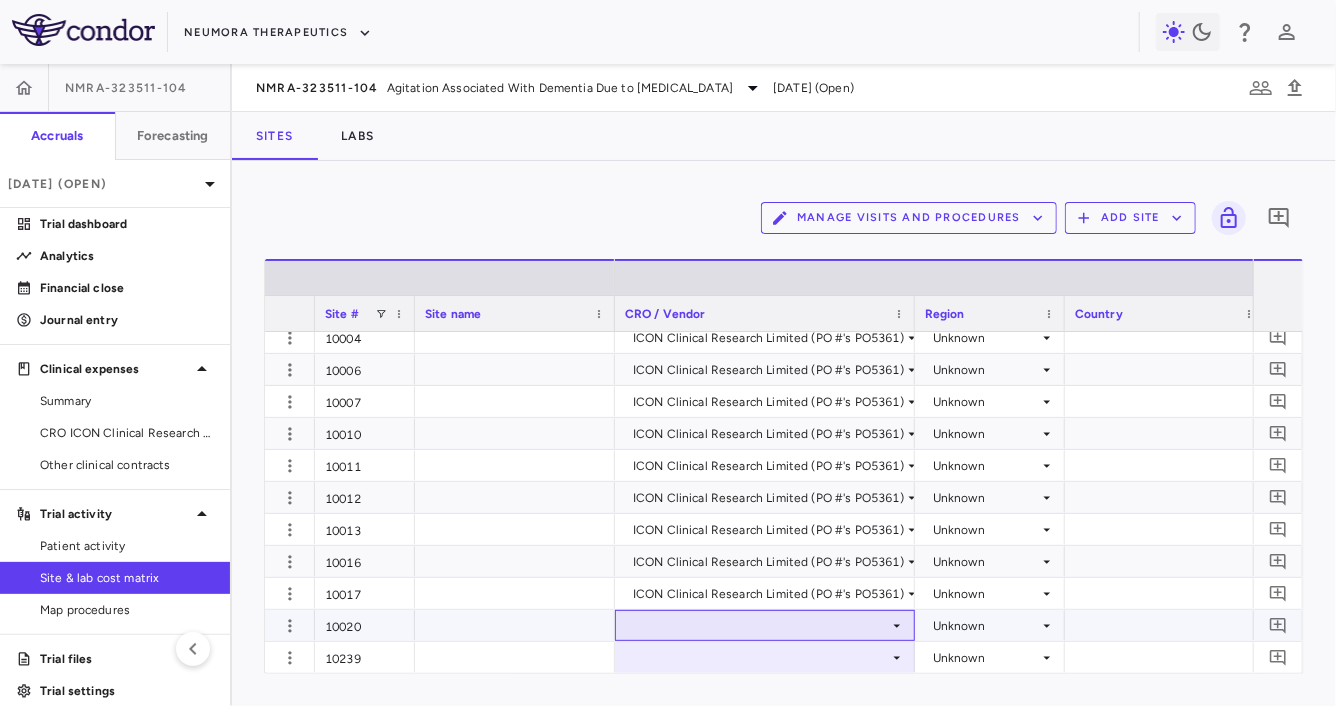 click at bounding box center (765, 625) 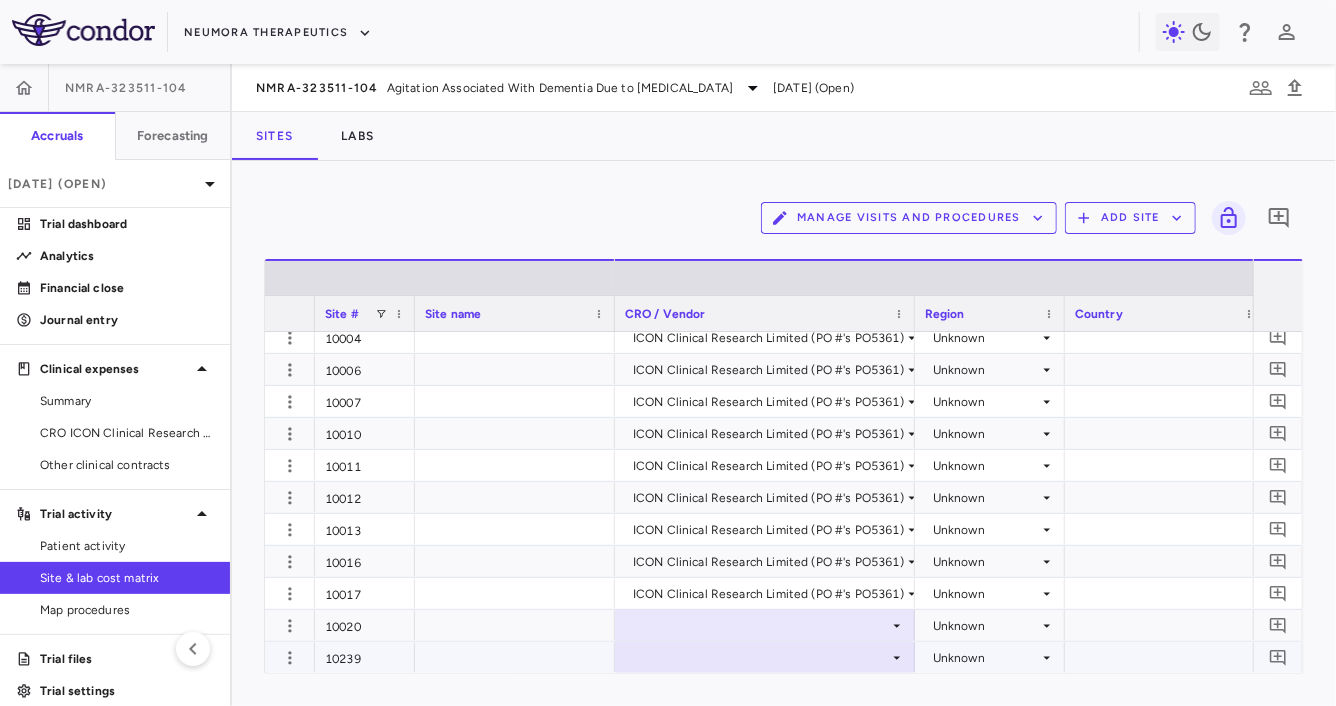 click at bounding box center (765, 657) 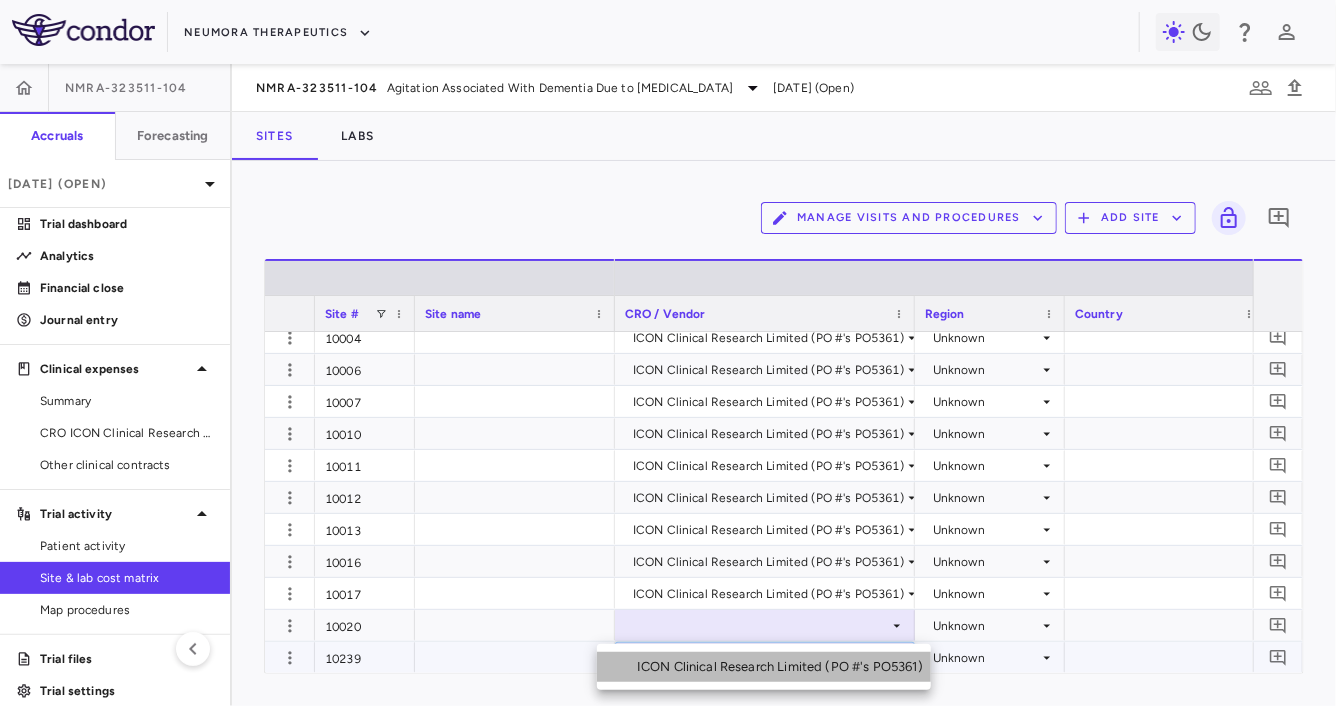 click on "ICON Clinical Research Limited (PO #'s PO5361)" at bounding box center (784, 667) 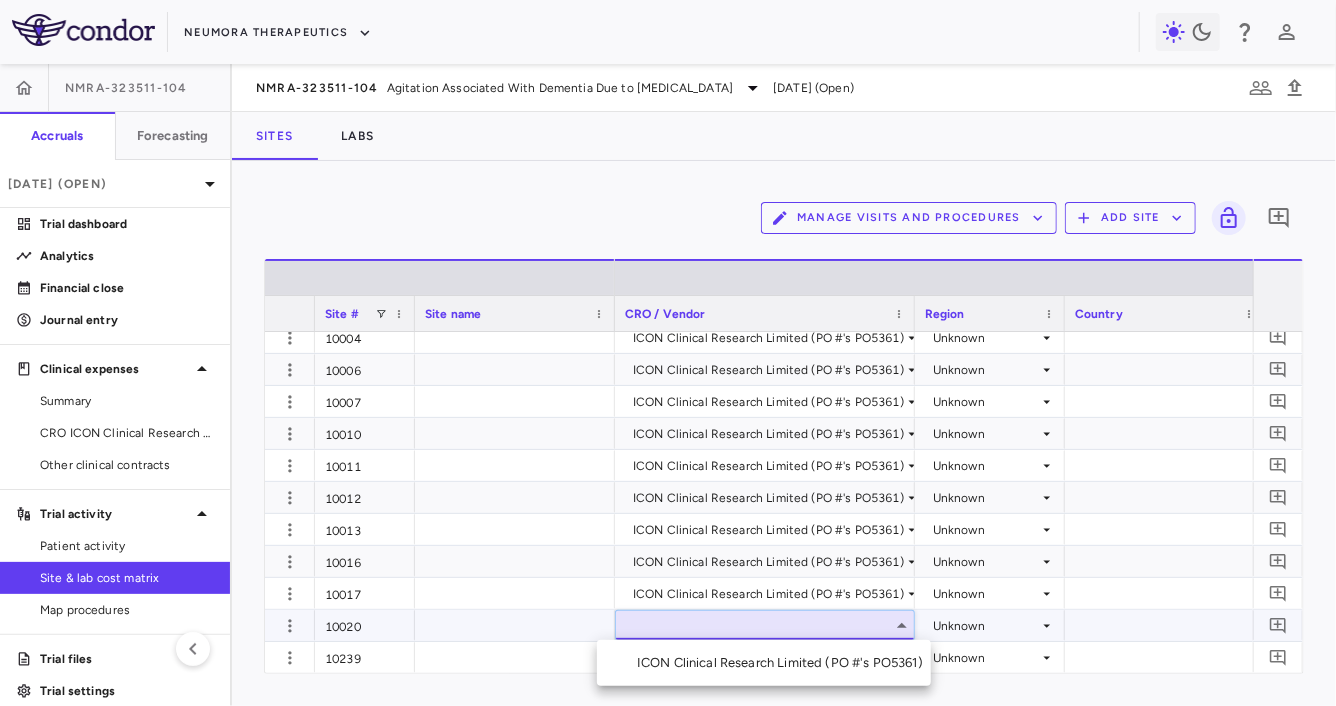 click on "ICON Clinical Research Limited (PO #'s PO5361)" at bounding box center (764, 663) 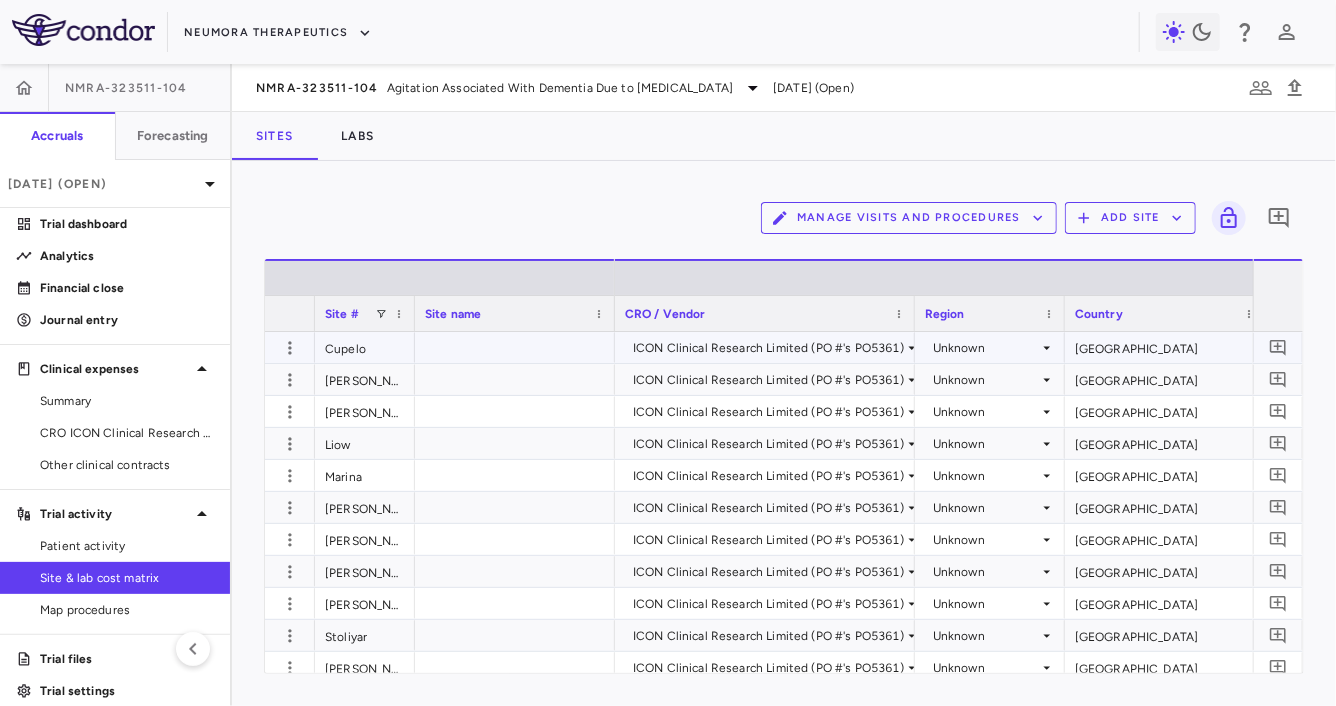 click on "Unknown" at bounding box center [986, 348] 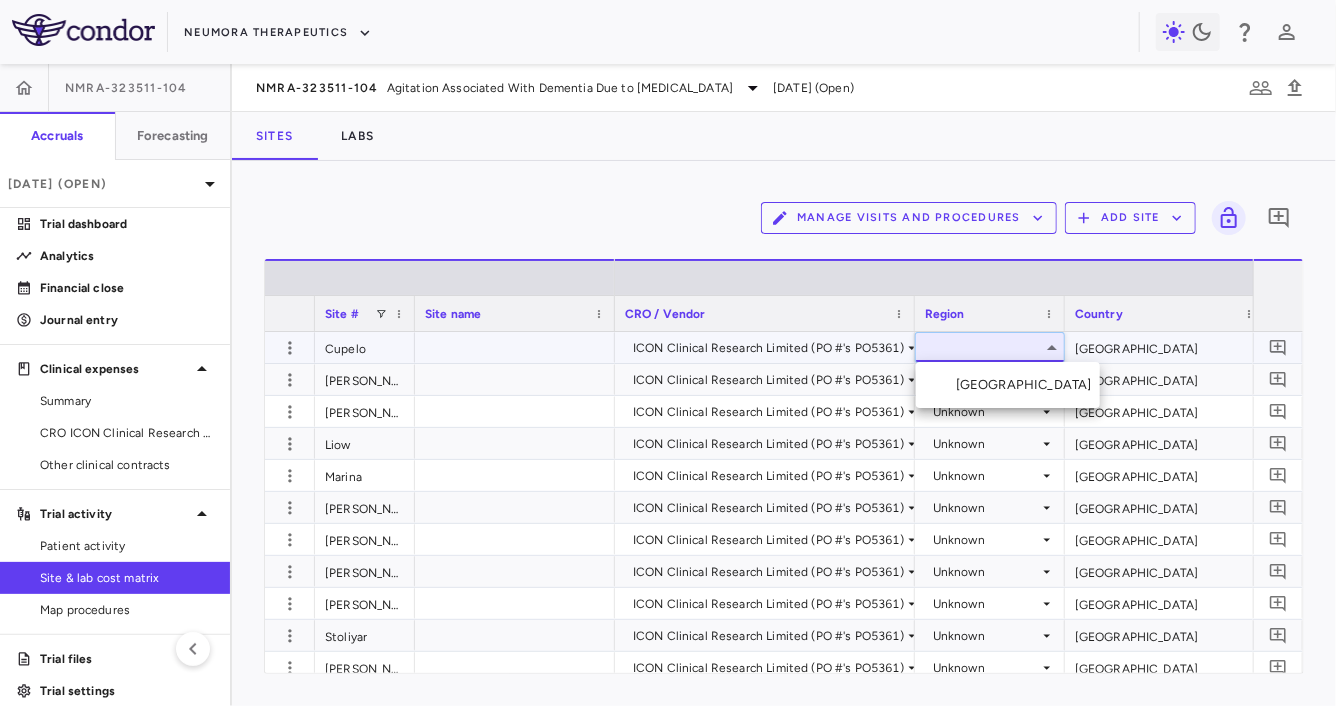 click on "United States" at bounding box center [1028, 385] 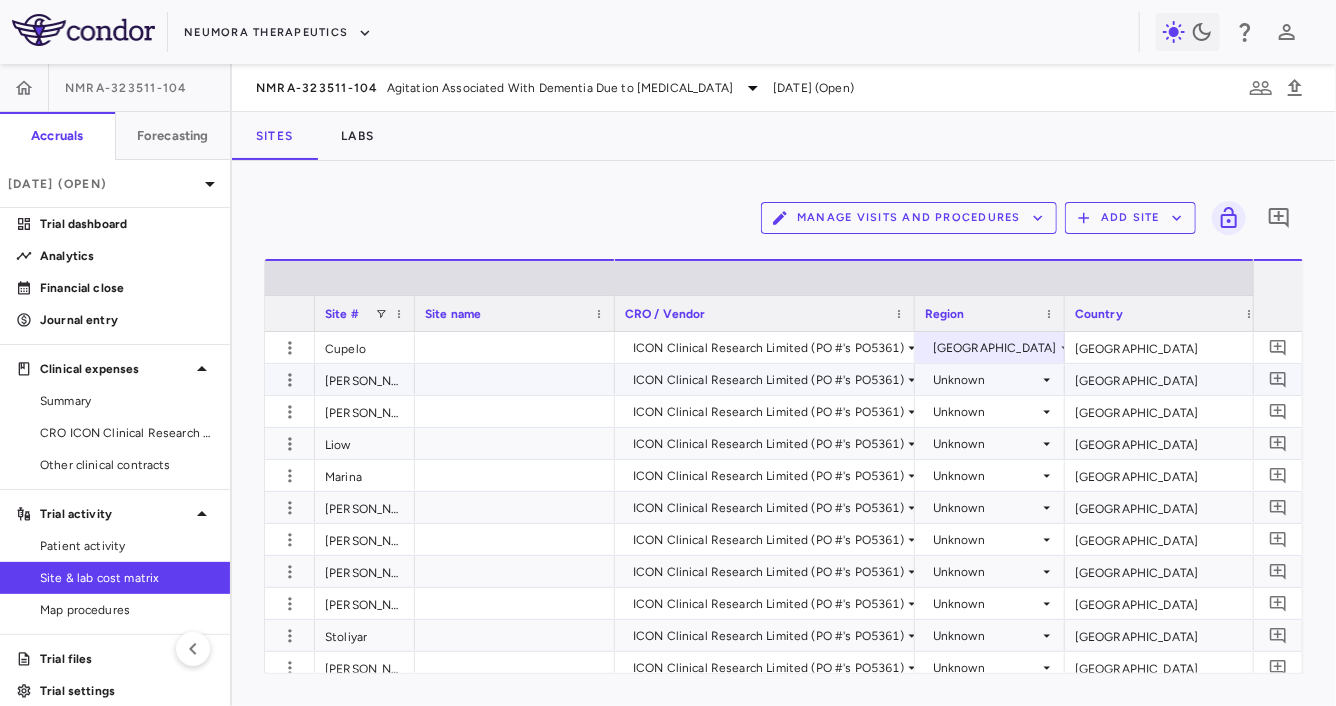 click on "Unknown" at bounding box center [986, 380] 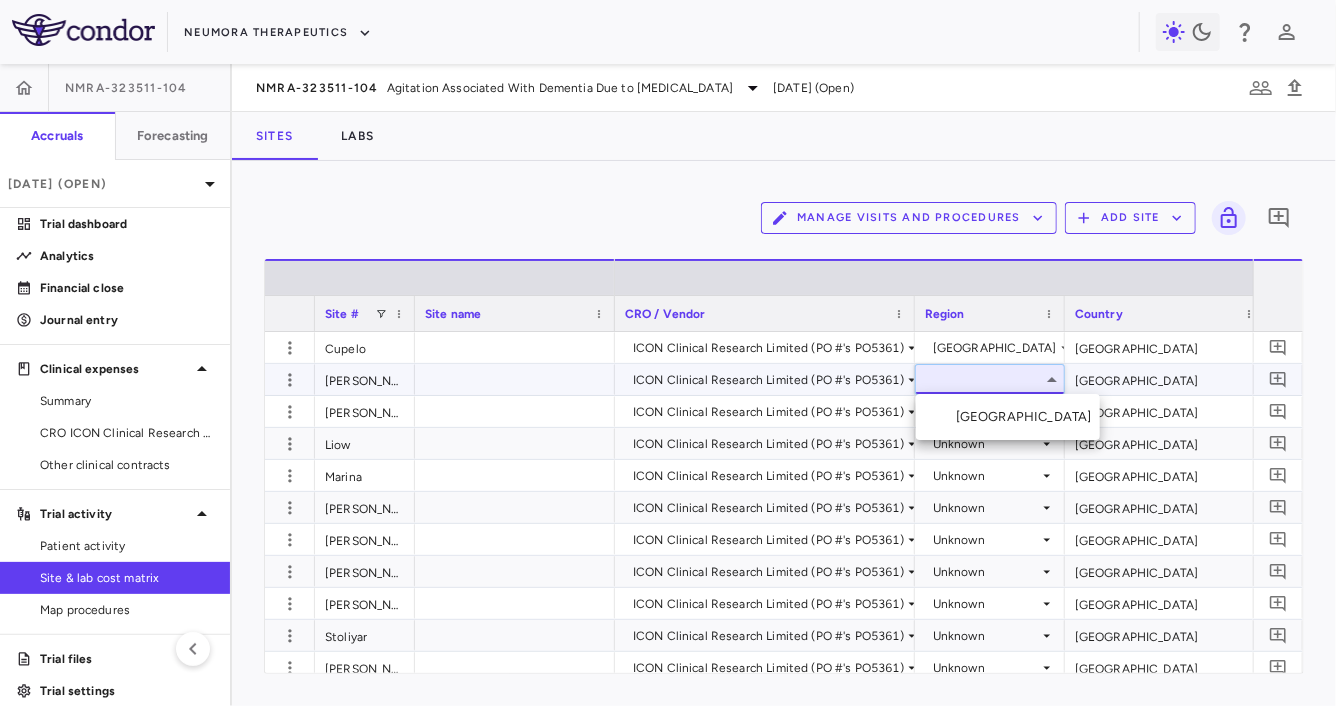 click on "United States" at bounding box center (1008, 417) 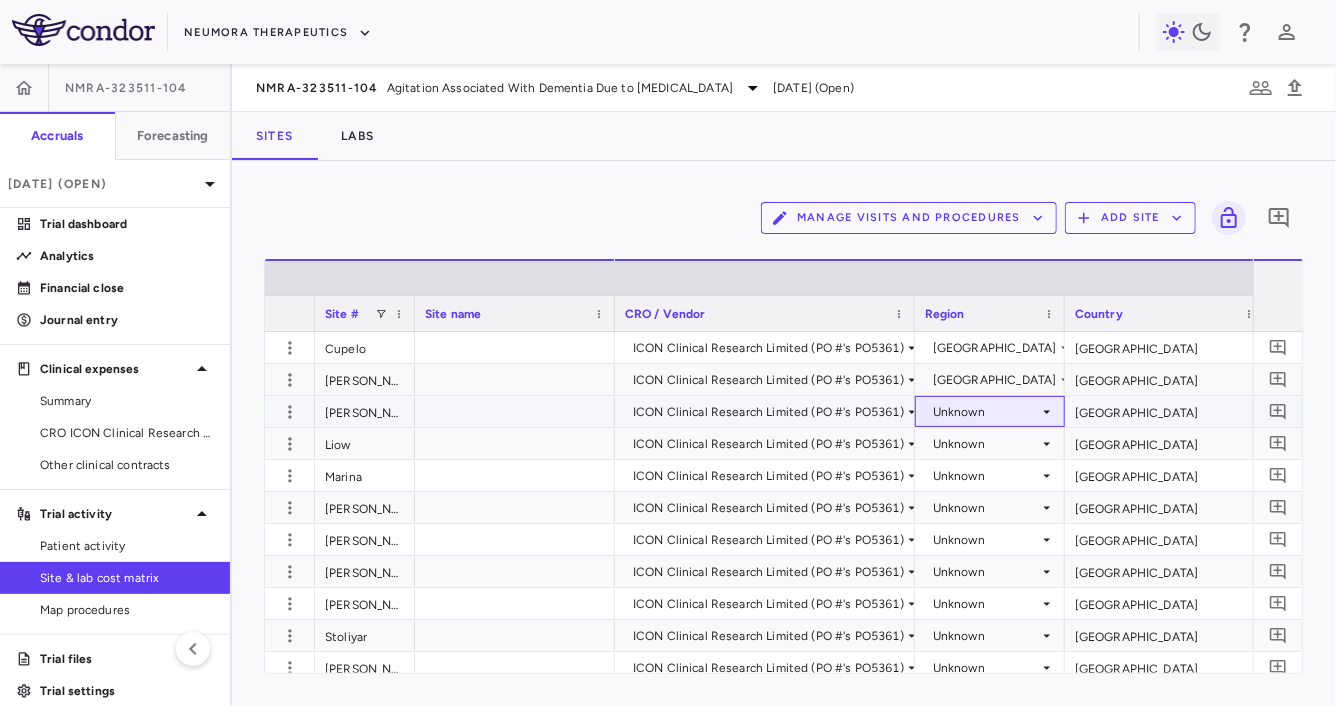 click on "Unknown" at bounding box center [986, 412] 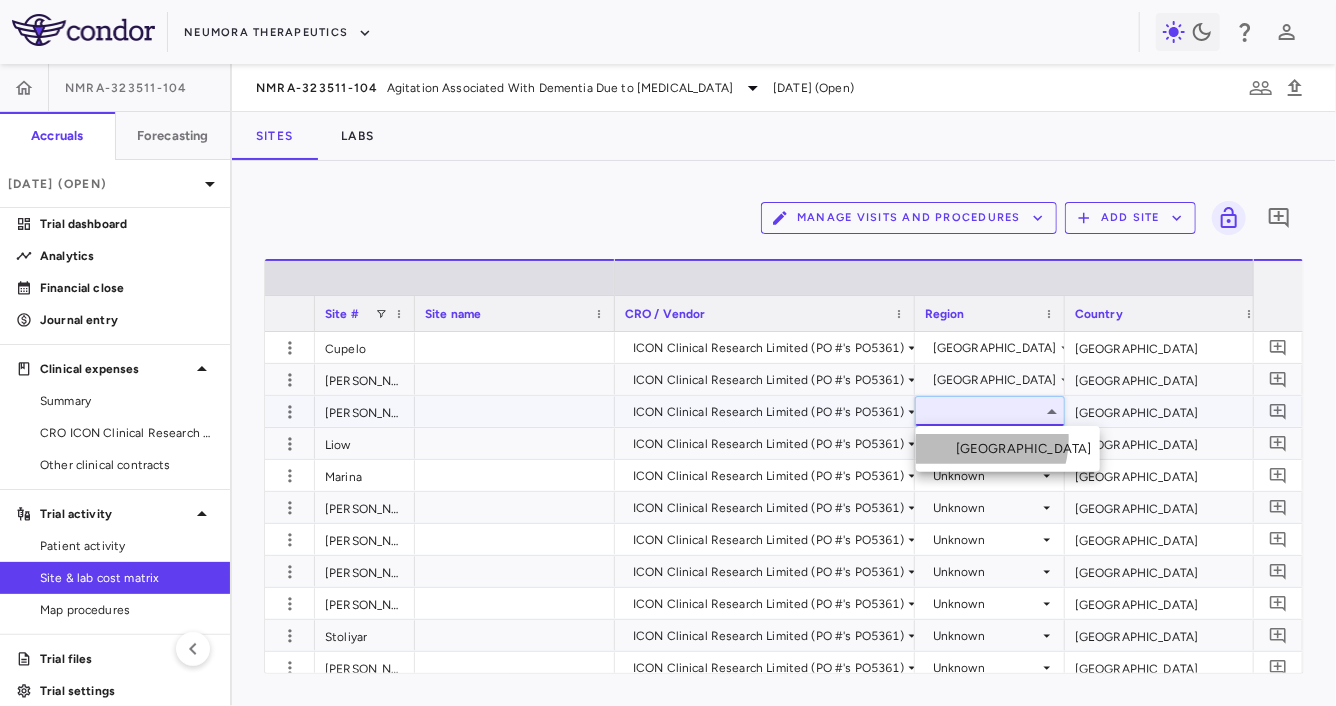 click on "United States" at bounding box center [1008, 449] 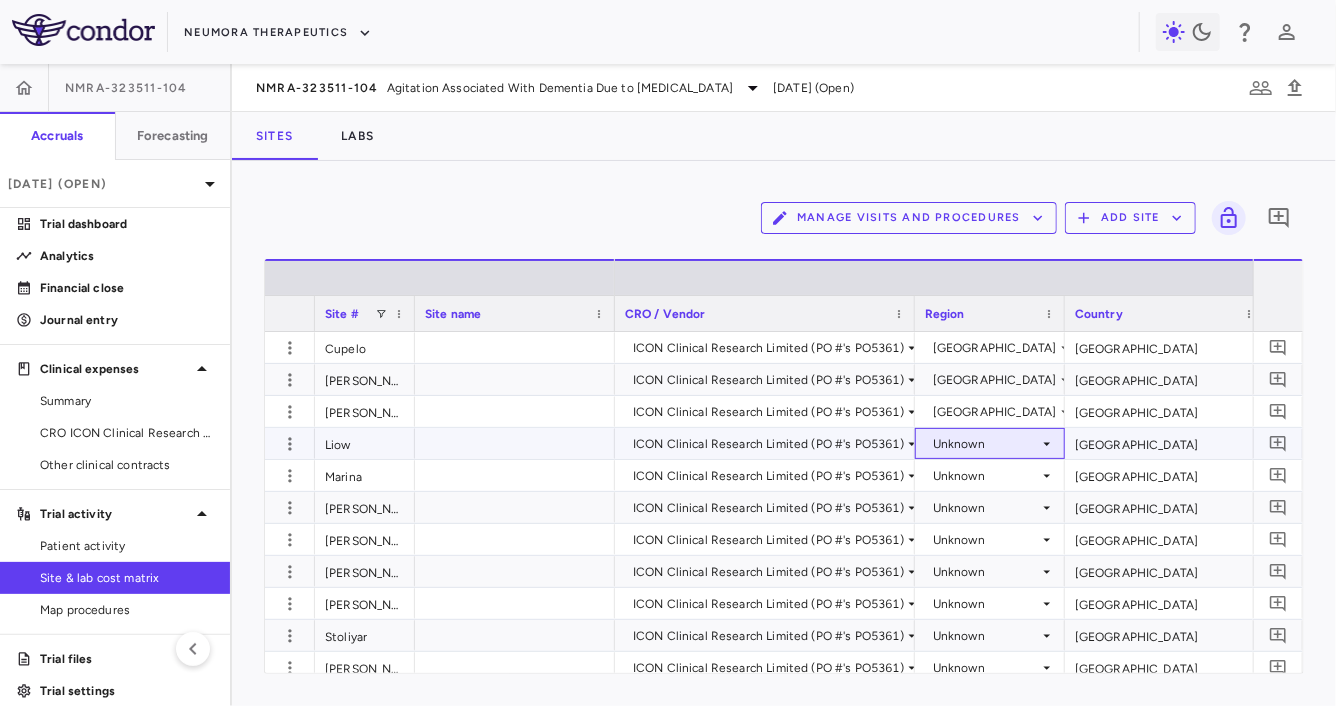 click on "Unknown" at bounding box center (986, 444) 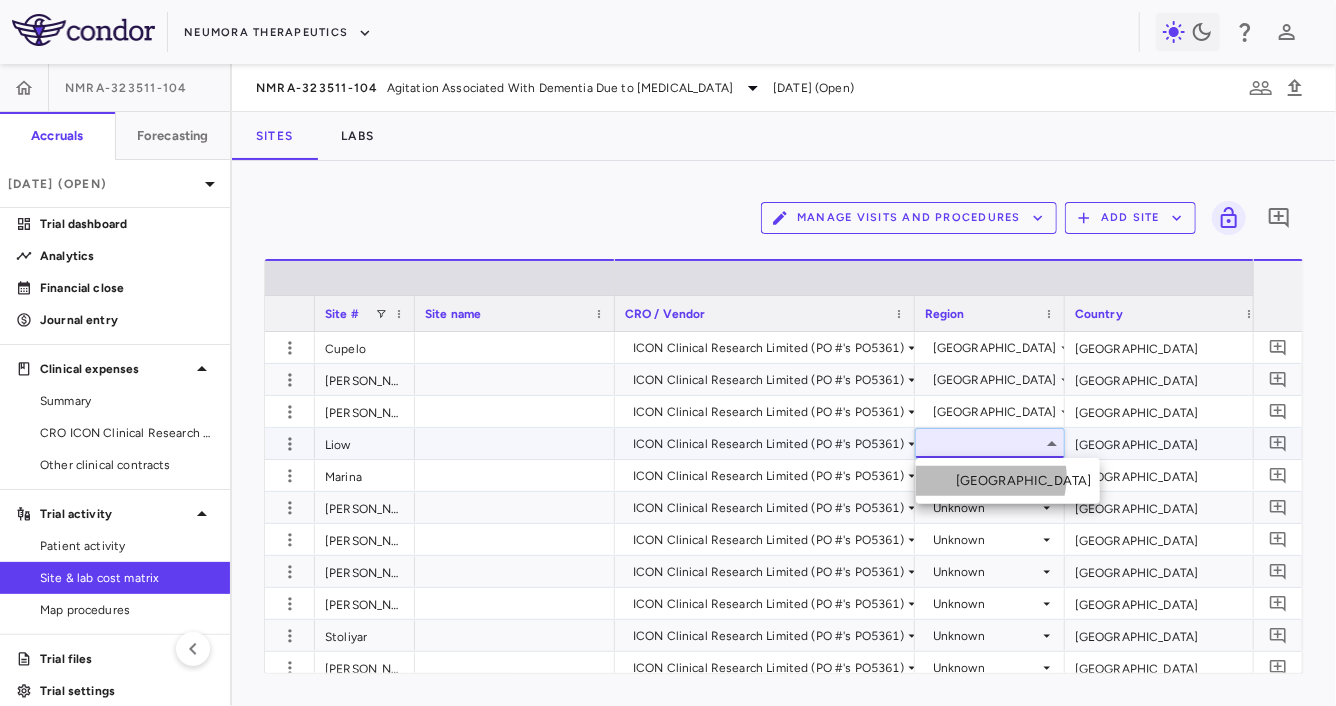 click on "United States" at bounding box center [1028, 481] 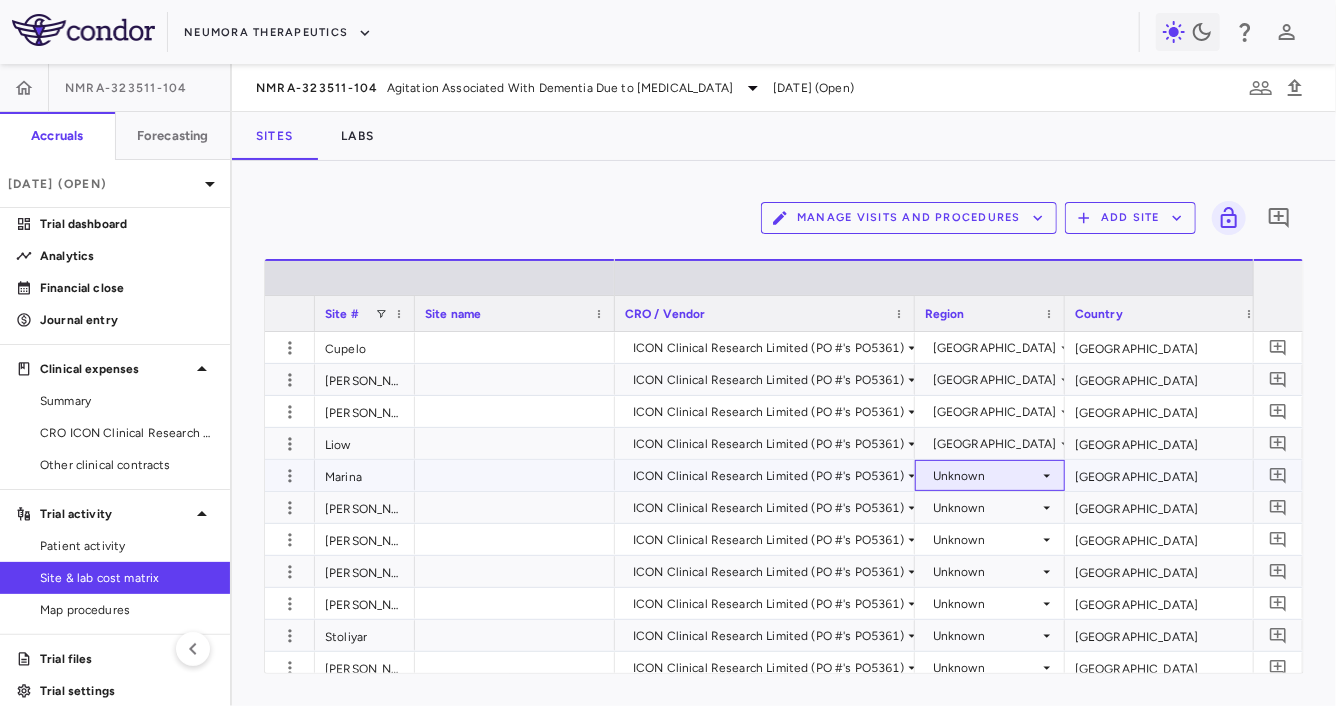 click on "Unknown" at bounding box center (986, 476) 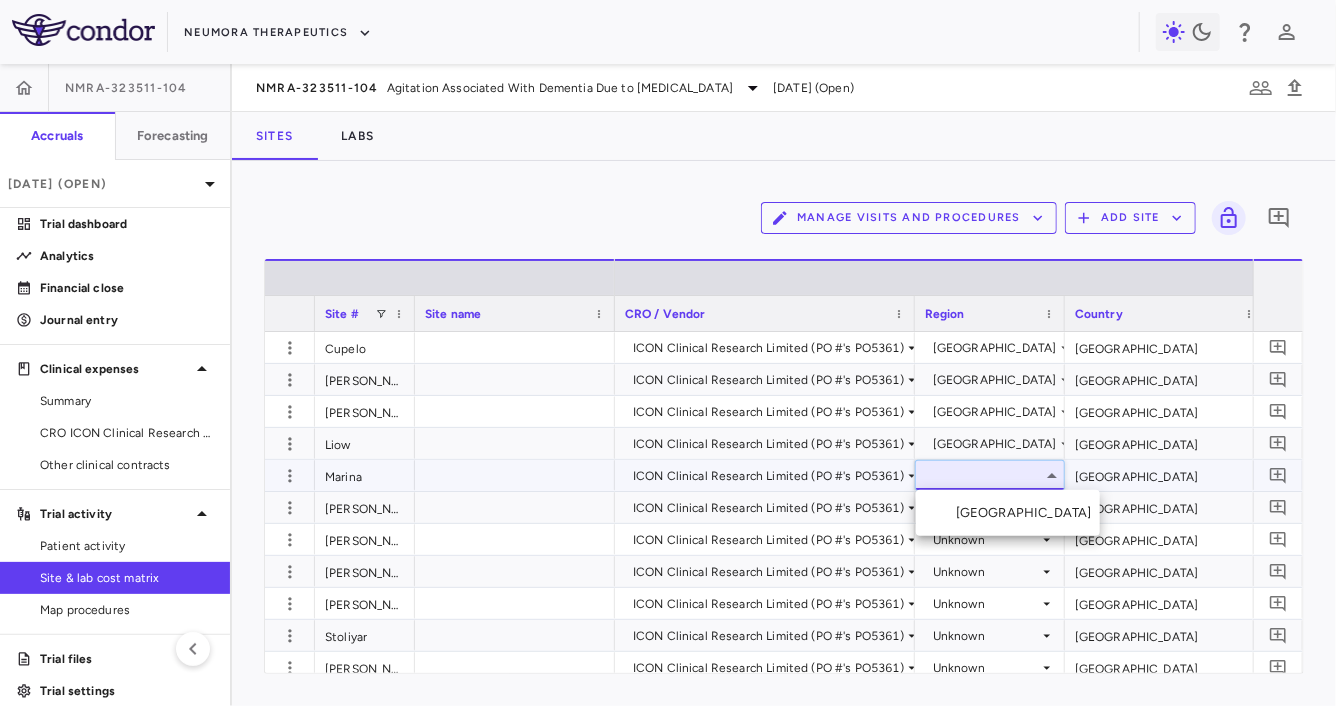click on "United States" at bounding box center [1008, 513] 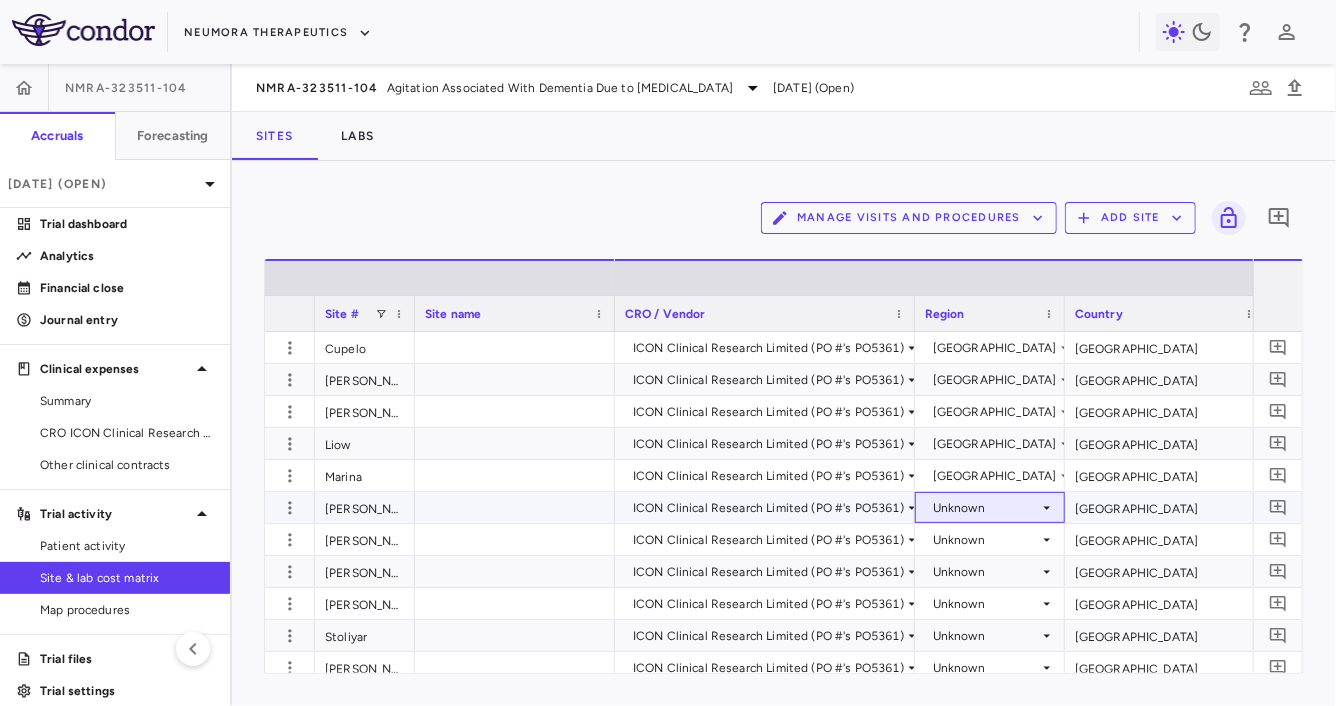 click on "Unknown" at bounding box center [986, 508] 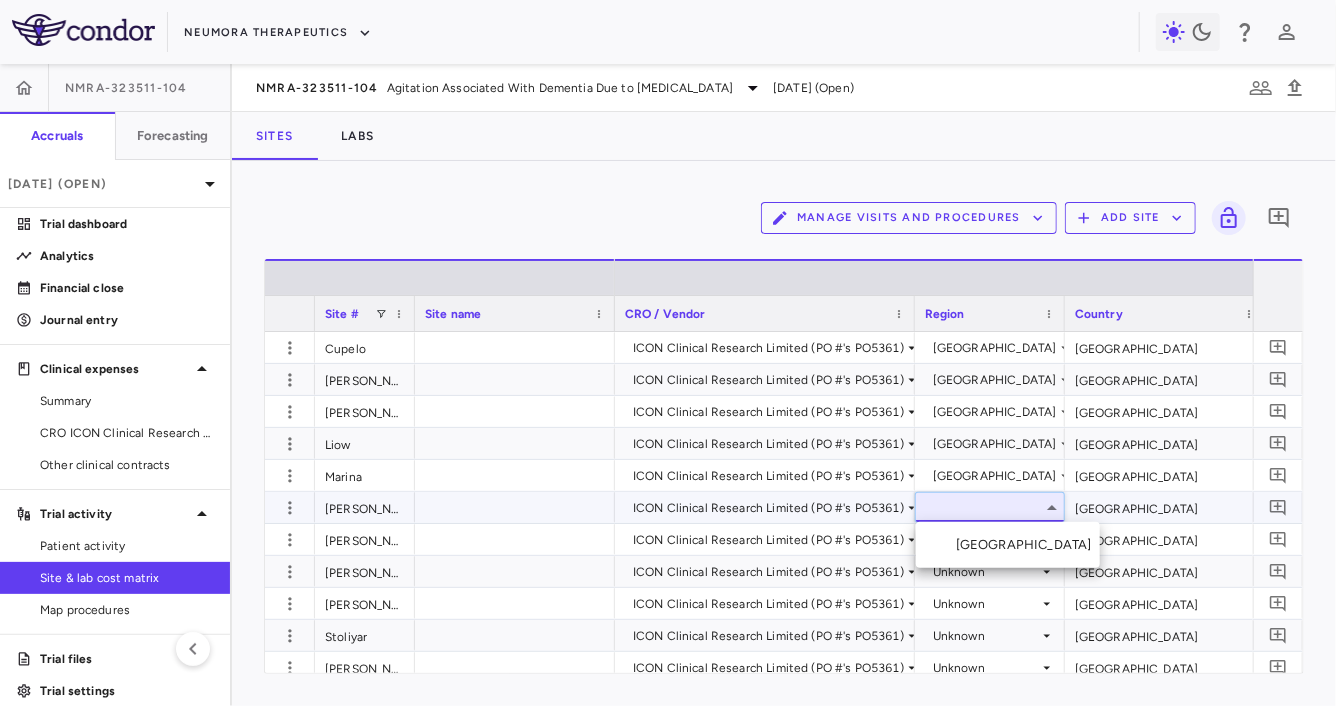 click on "Select United States" at bounding box center [1008, 545] 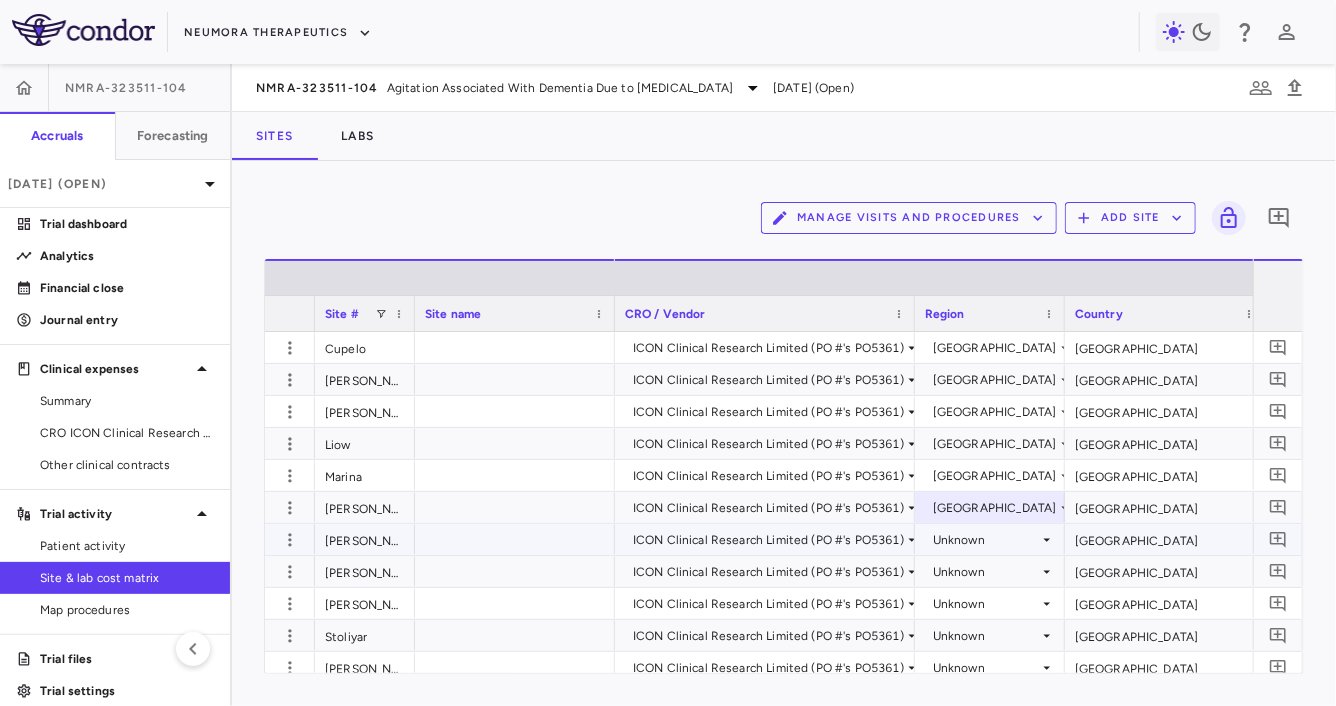 click on "Unknown" at bounding box center [986, 540] 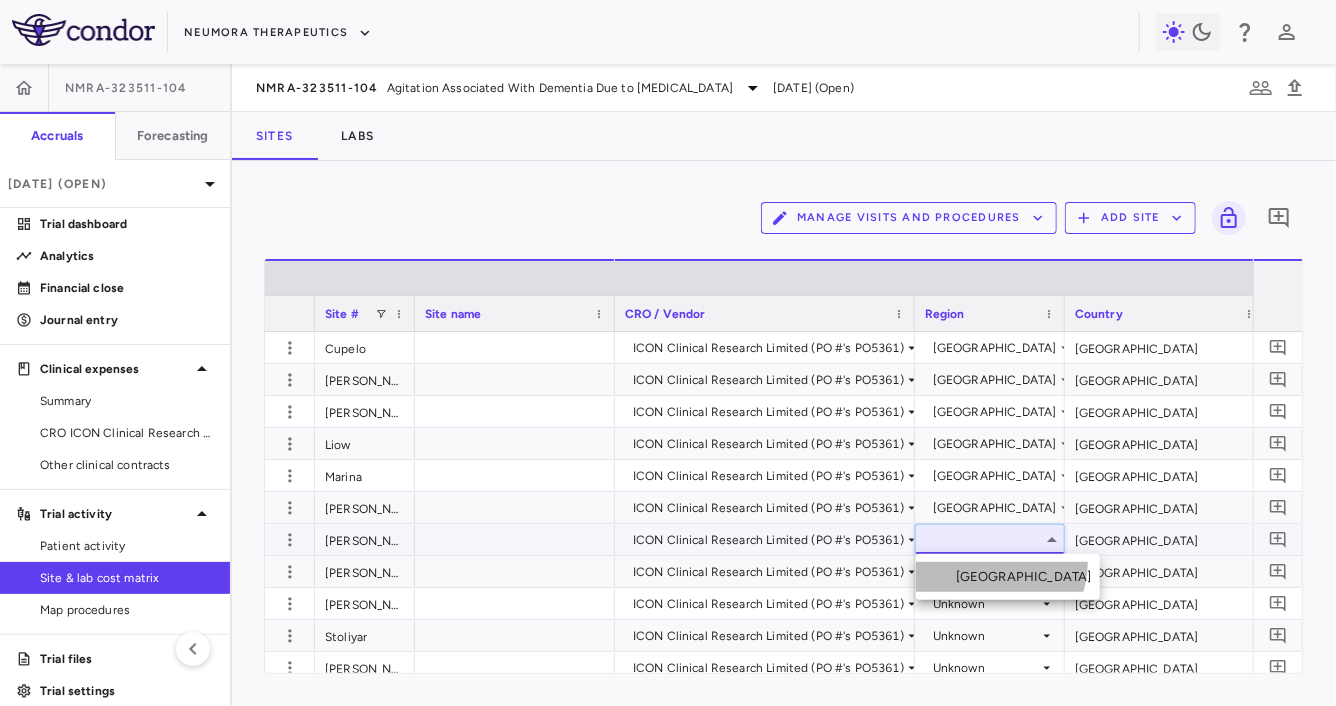 click on "United States" at bounding box center (1008, 577) 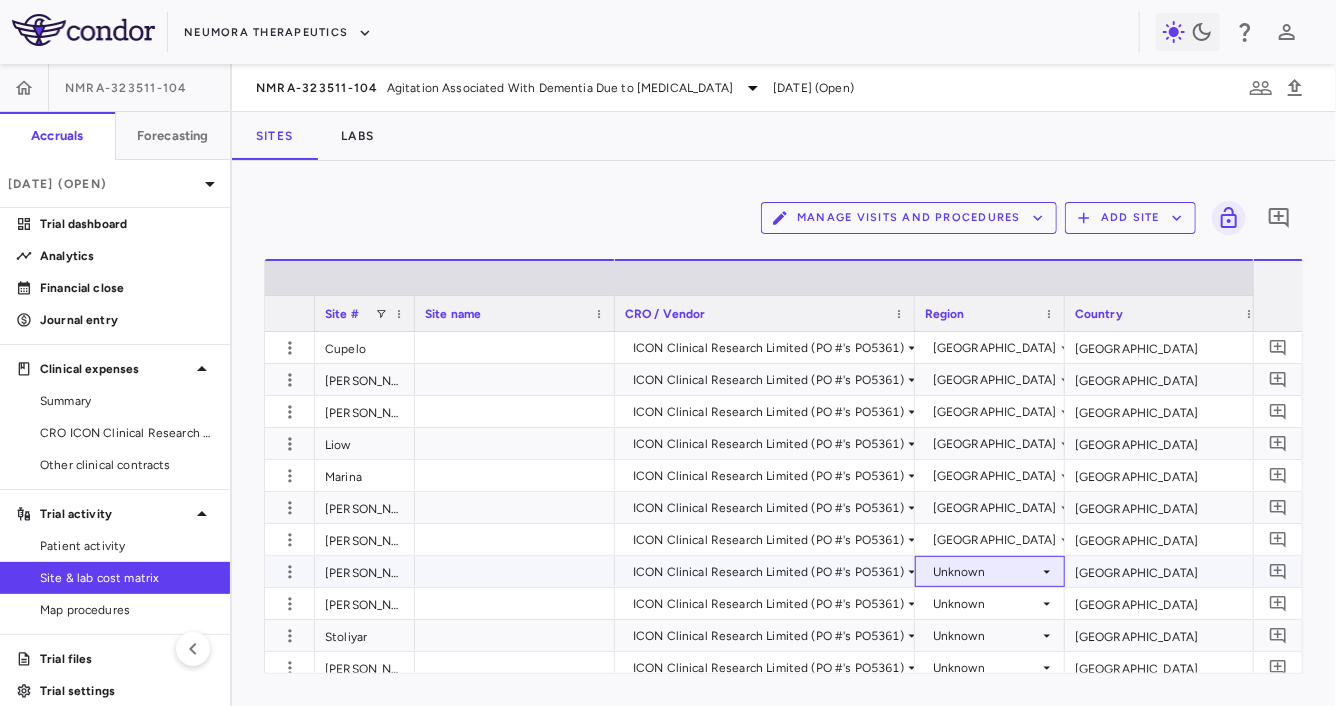 click on "Unknown" at bounding box center [986, 572] 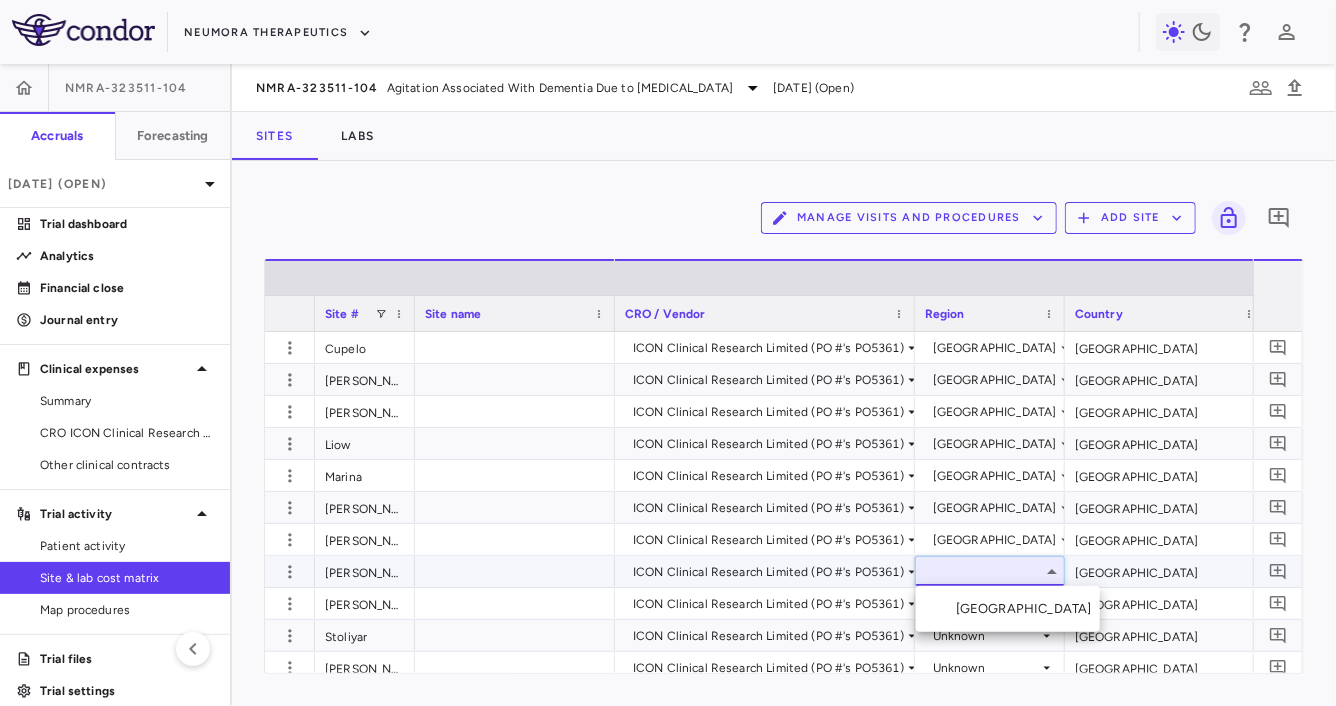 click on "United States" at bounding box center (1008, 609) 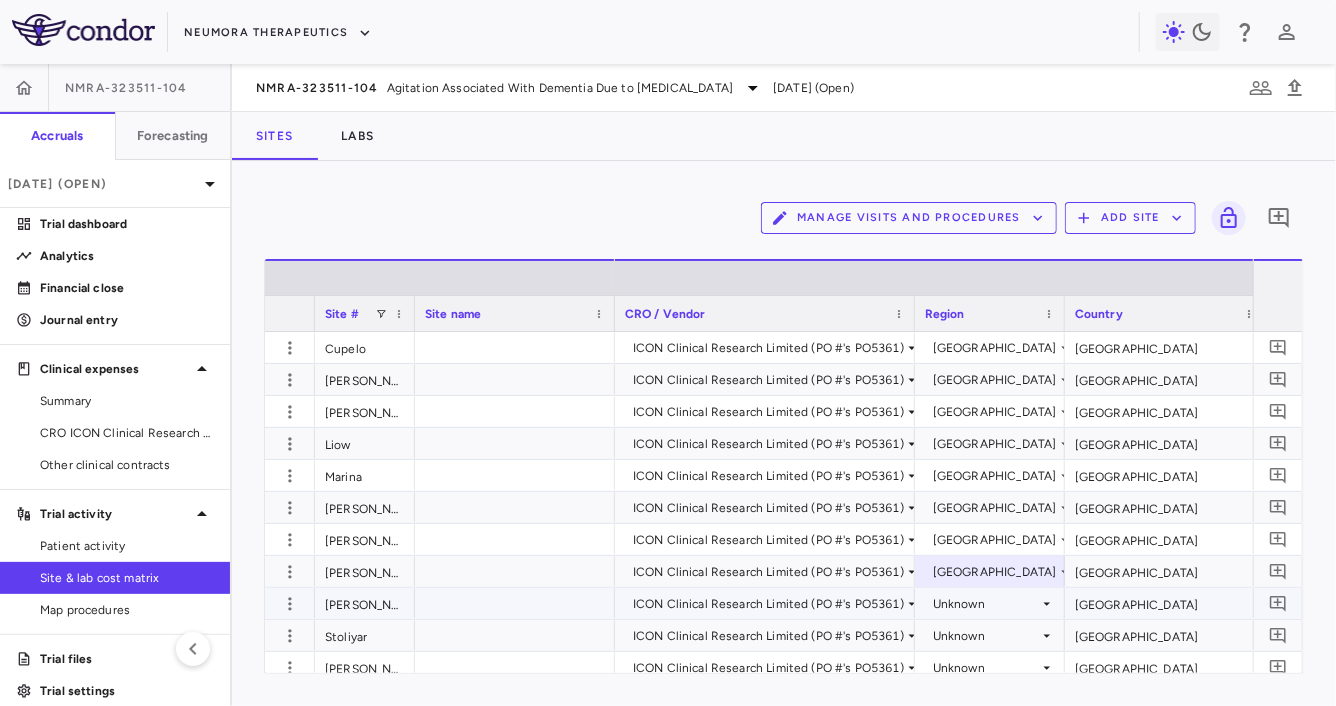 click on "Unknown" at bounding box center [986, 604] 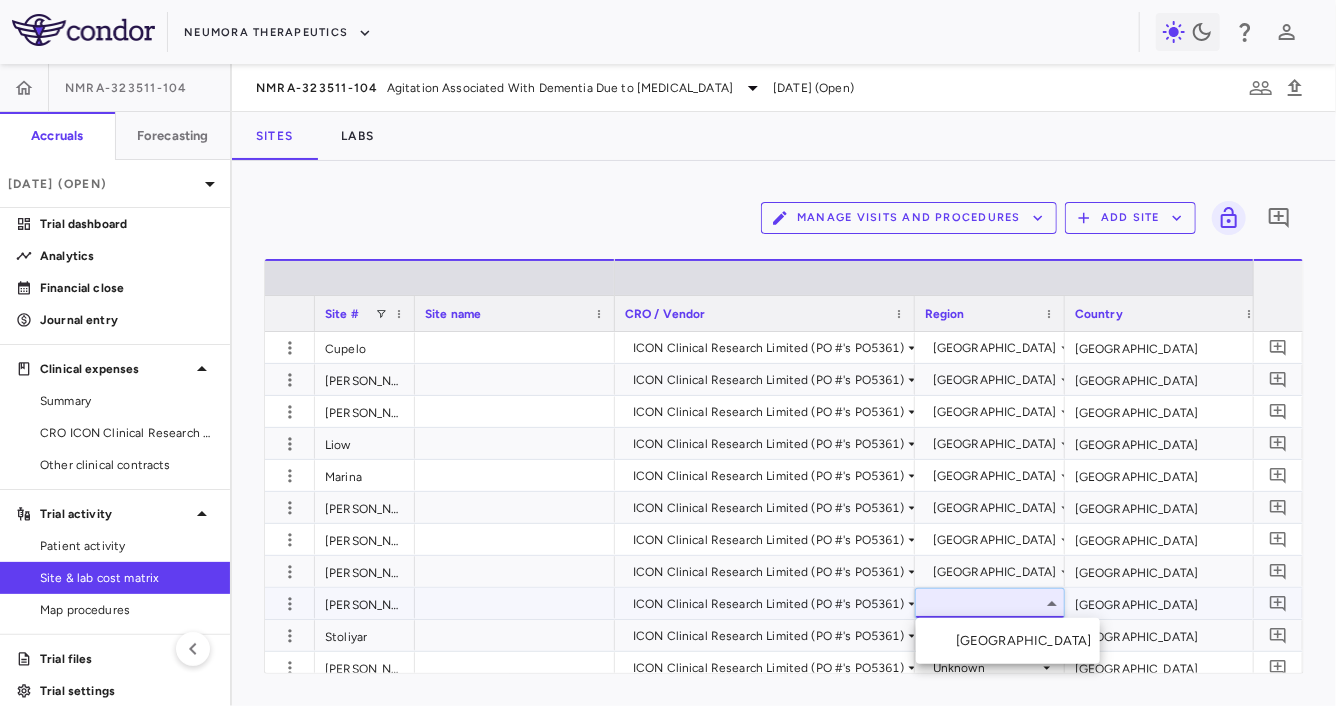 click on "United States" at bounding box center (1008, 641) 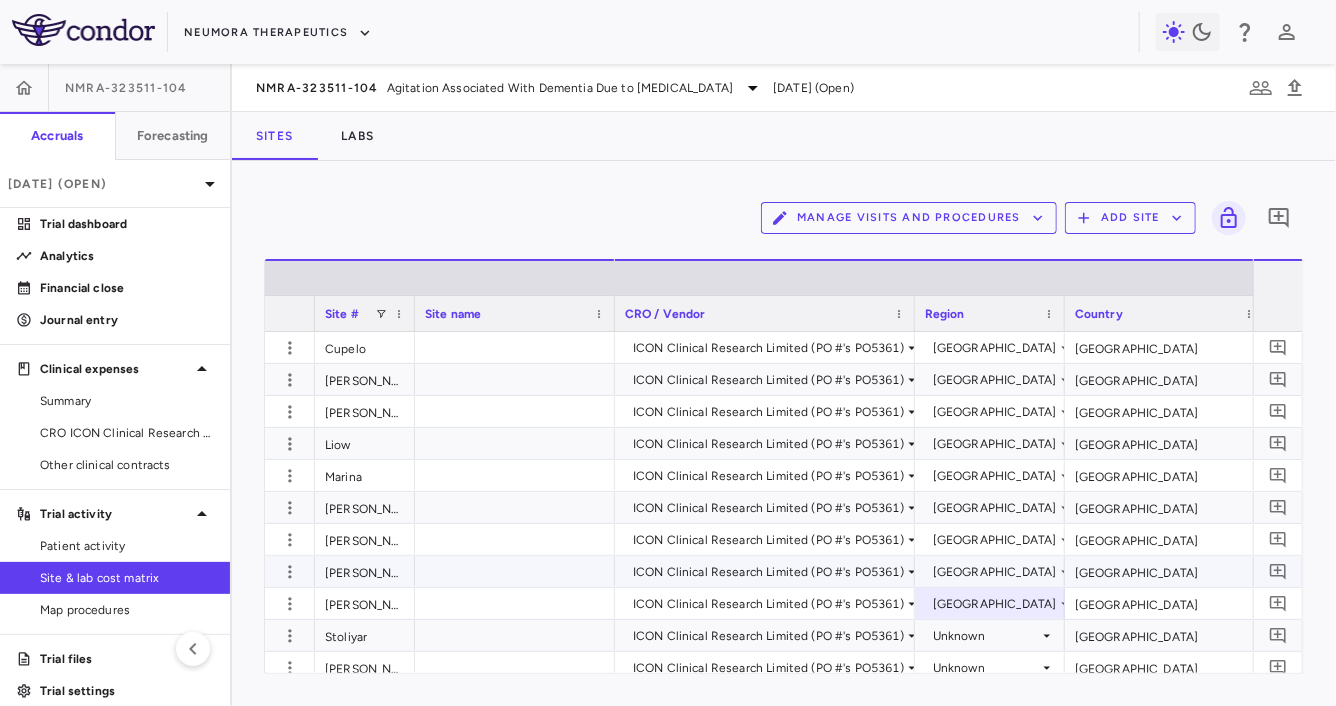 scroll, scrollTop: 148, scrollLeft: 0, axis: vertical 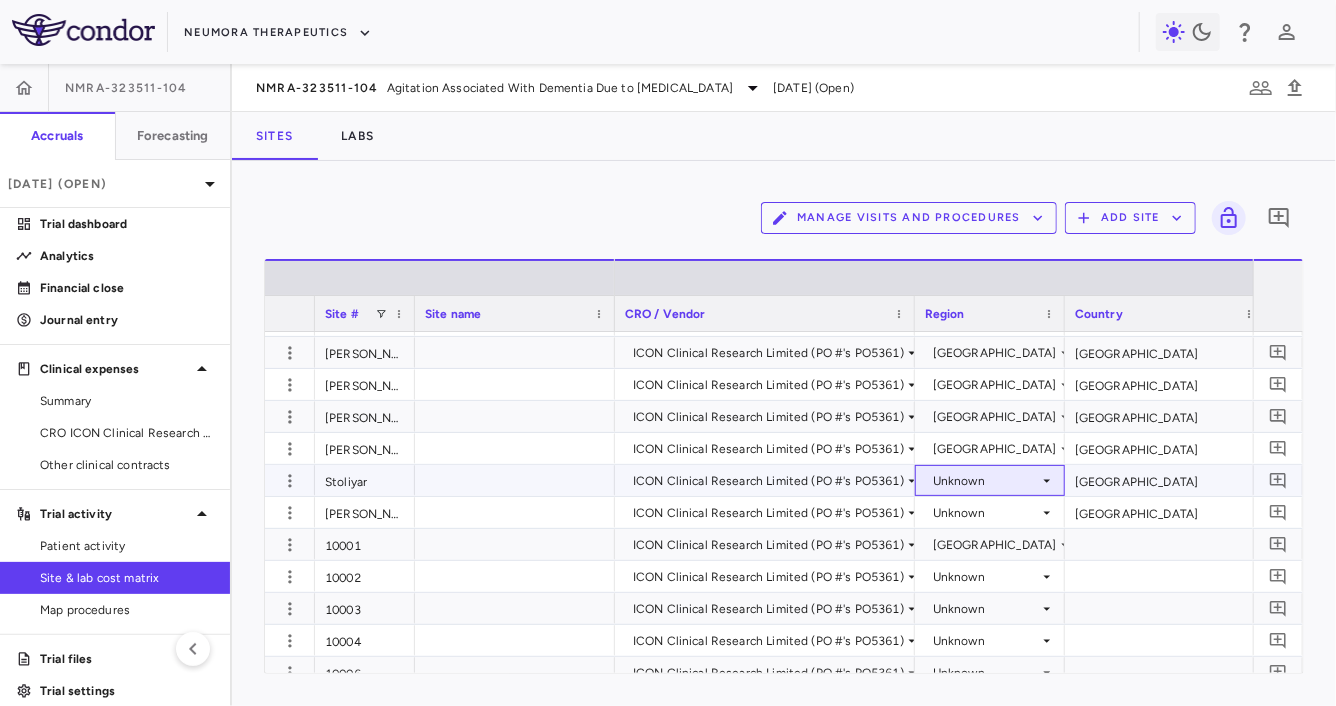 click on "Unknown" at bounding box center (986, 481) 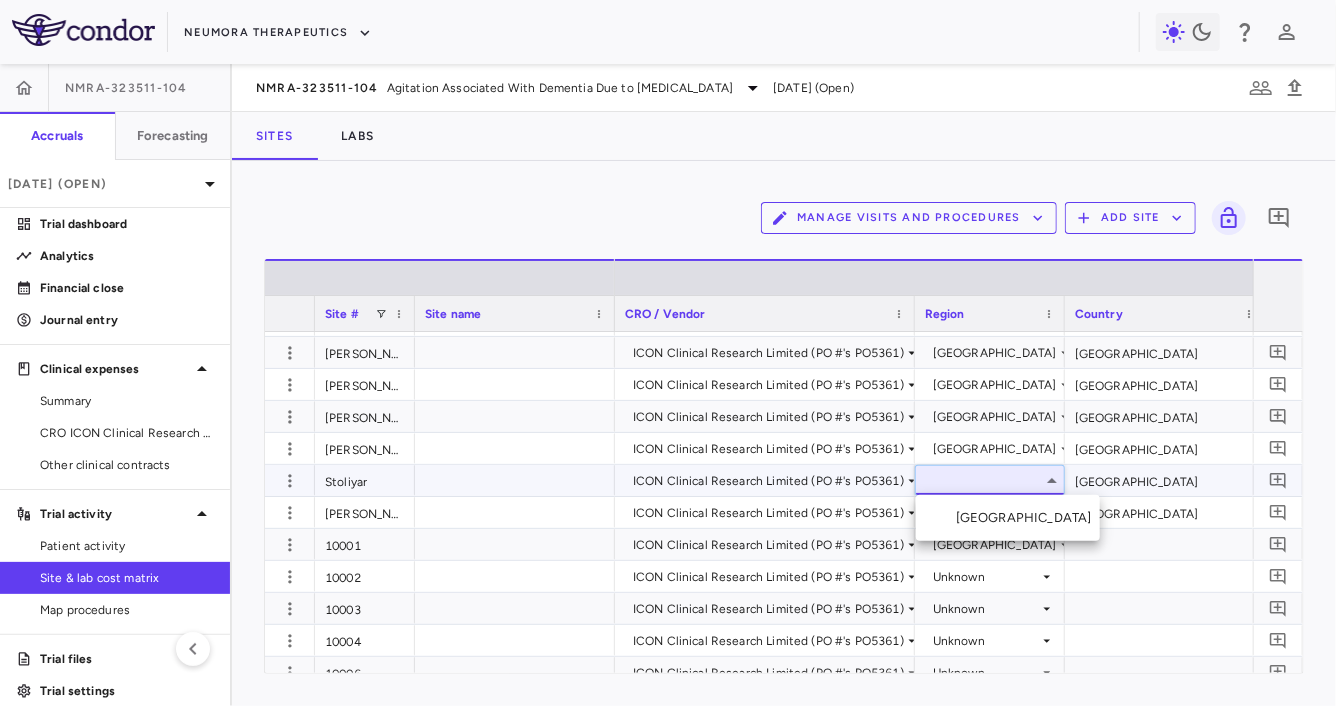 click on "United States" at bounding box center [1028, 518] 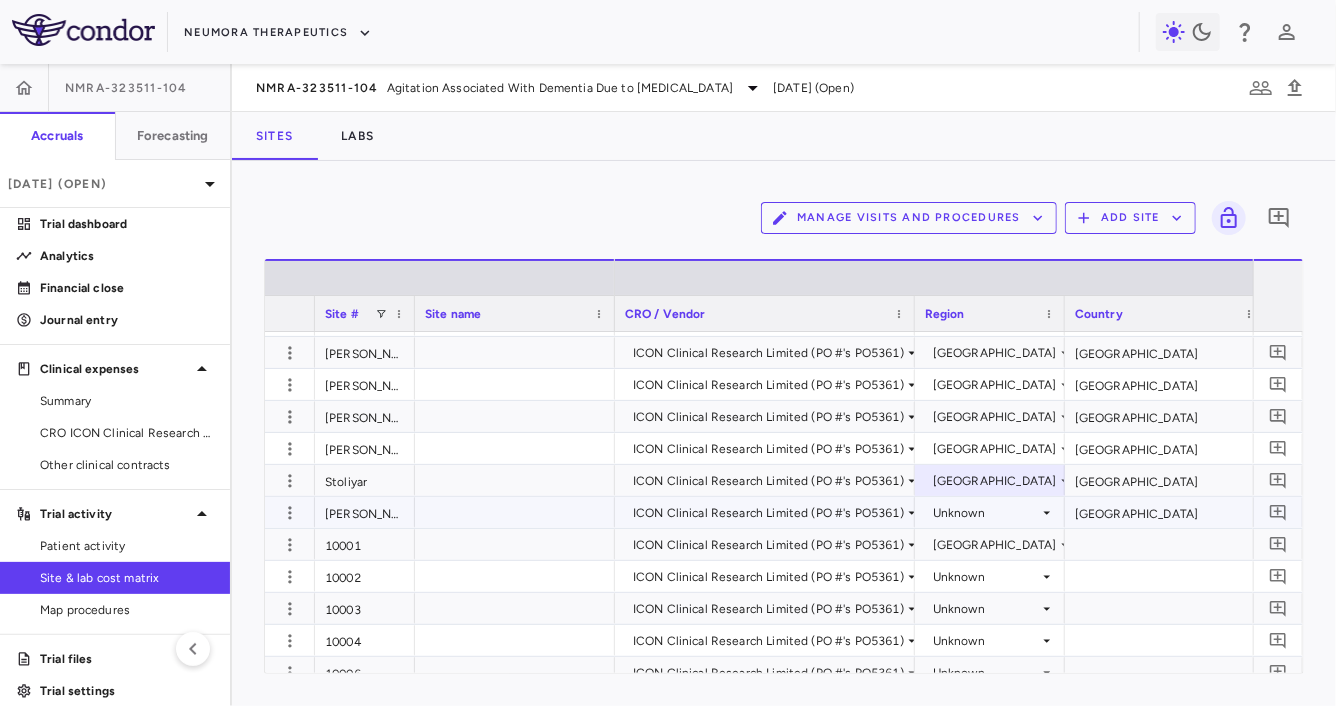 click on "Unknown" at bounding box center [986, 513] 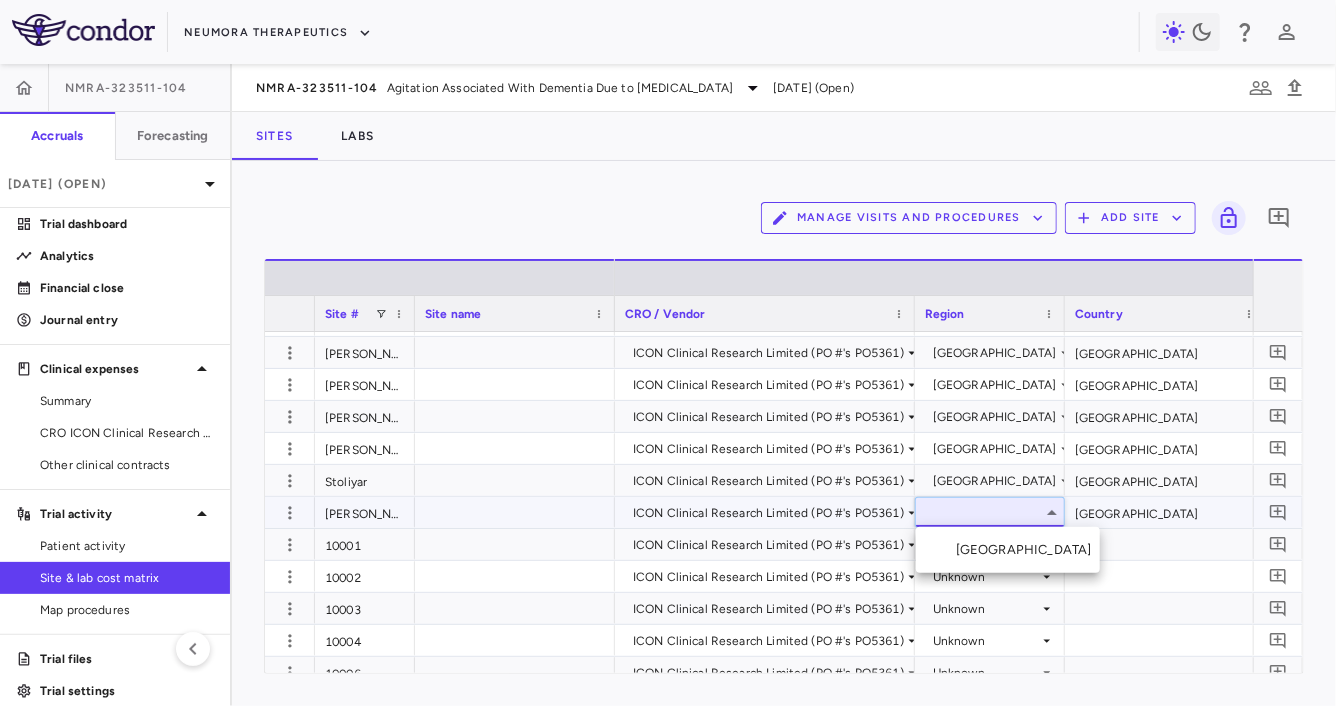click on "United States" at bounding box center [1028, 550] 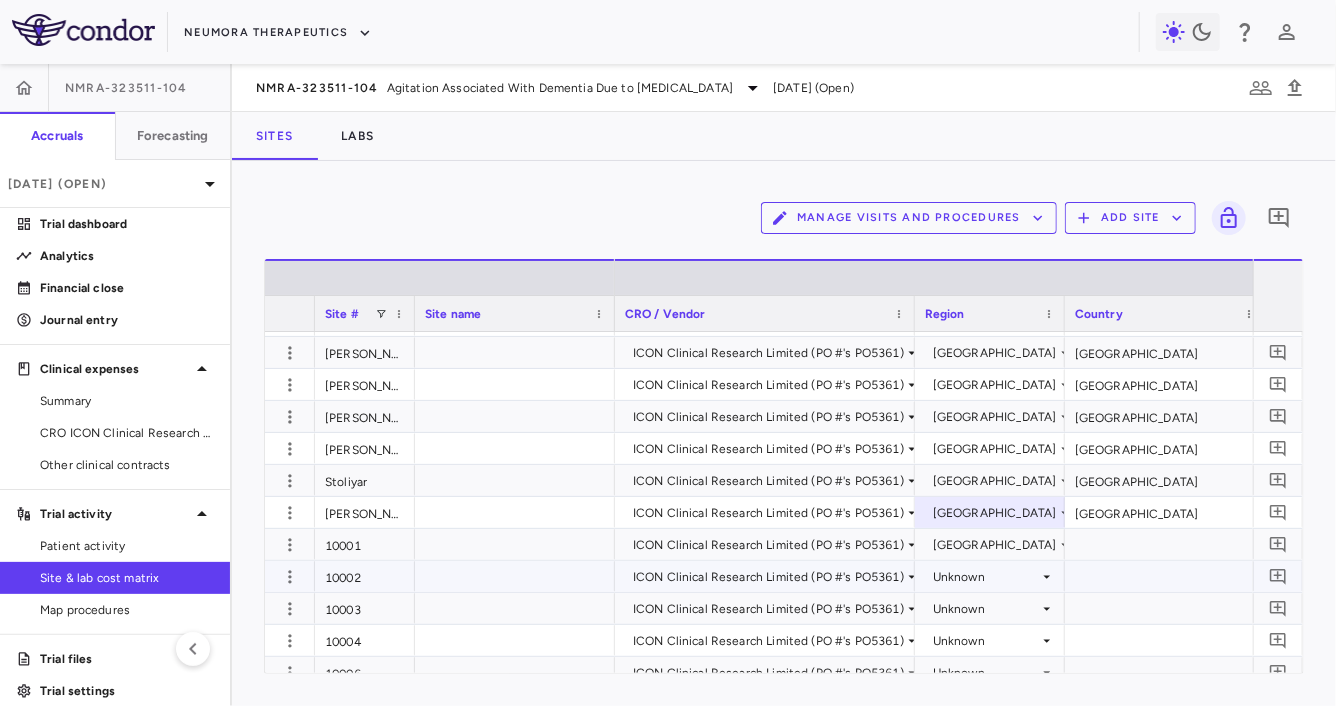 click on "Unknown" at bounding box center [986, 577] 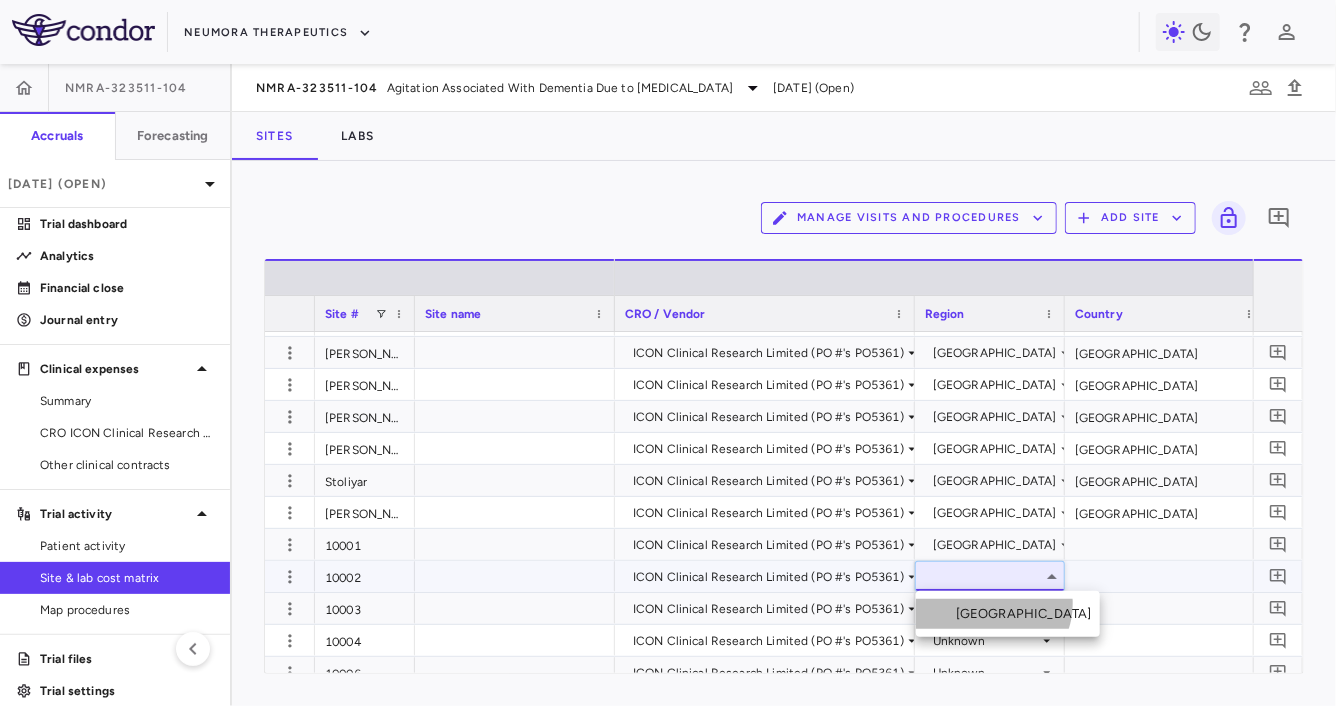 click on "United States" at bounding box center (1008, 614) 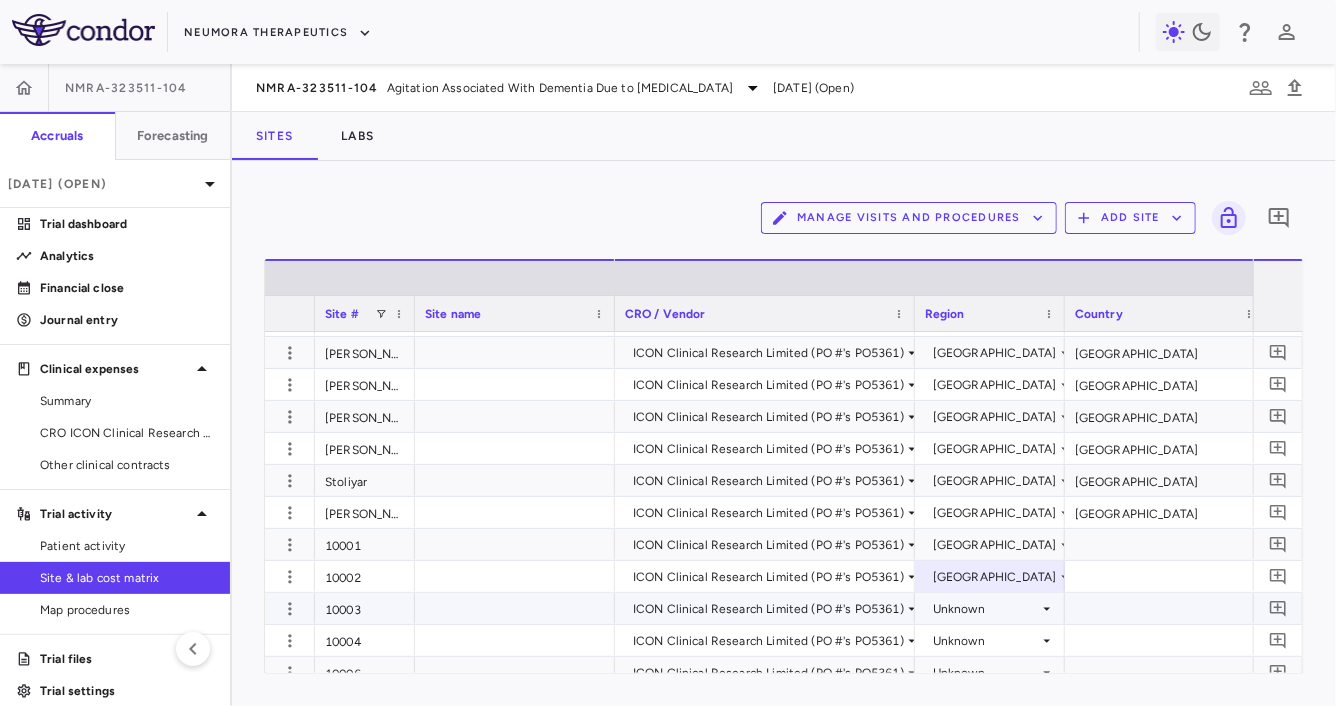 click on "Unknown" at bounding box center (986, 609) 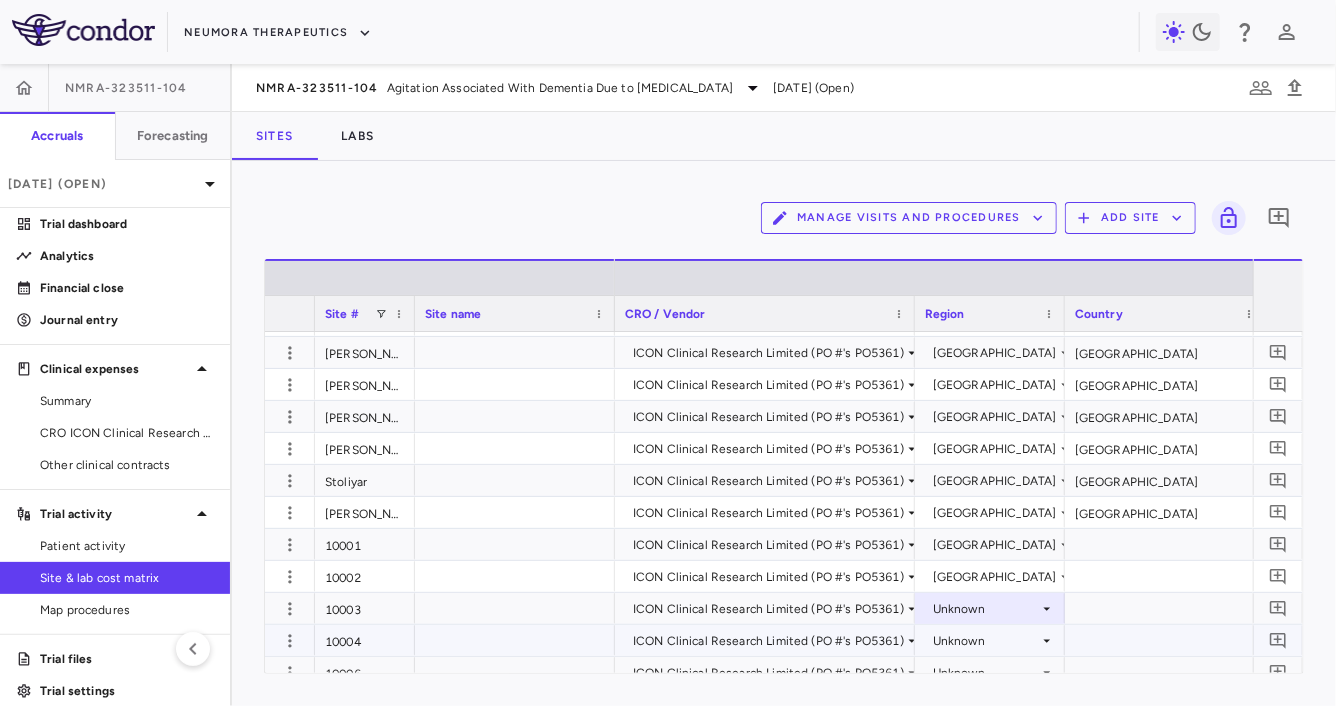 click on "Unknown" at bounding box center (986, 641) 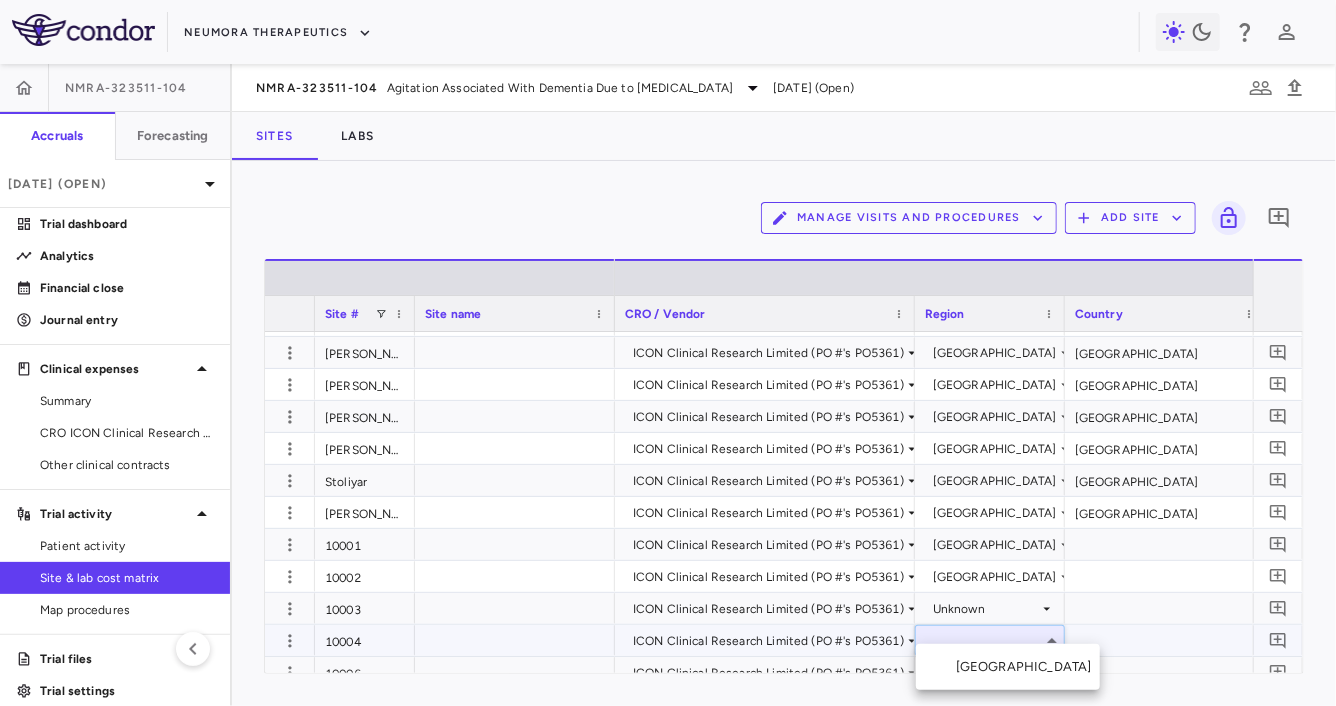 click on "United States" at bounding box center [1028, 667] 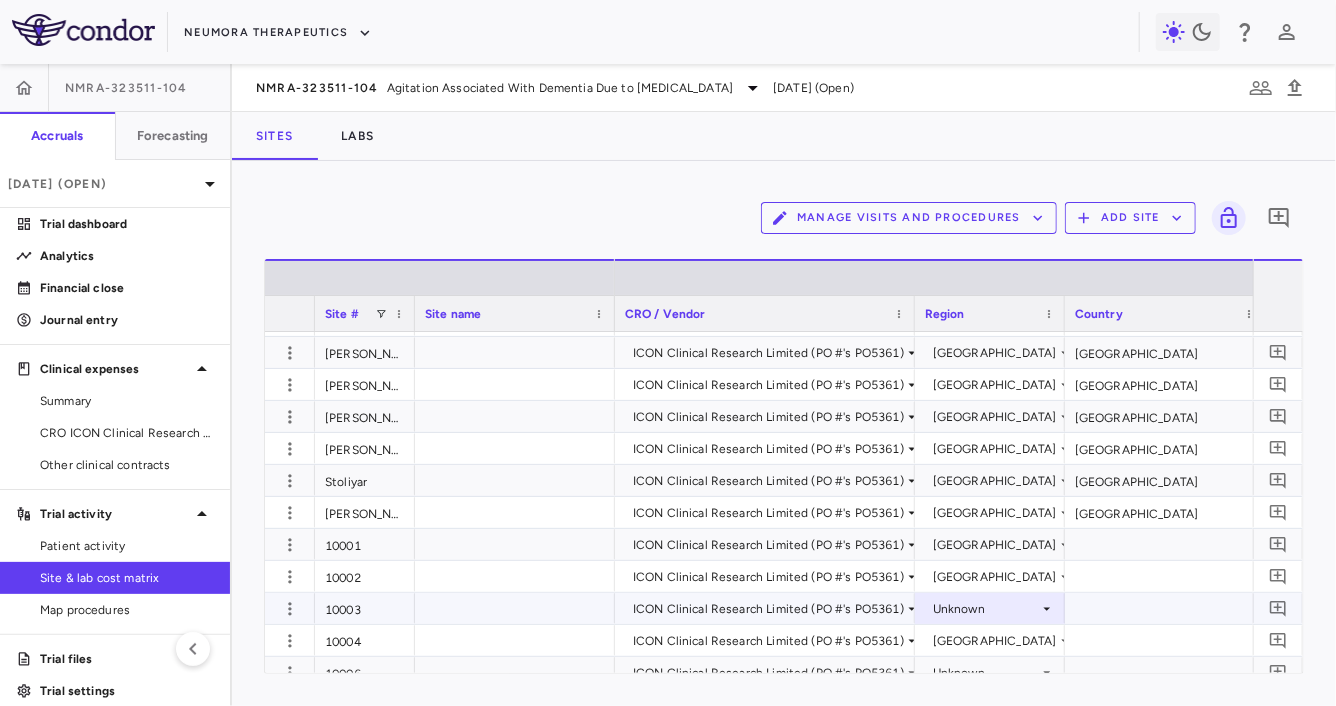 click on "Unknown" at bounding box center (986, 609) 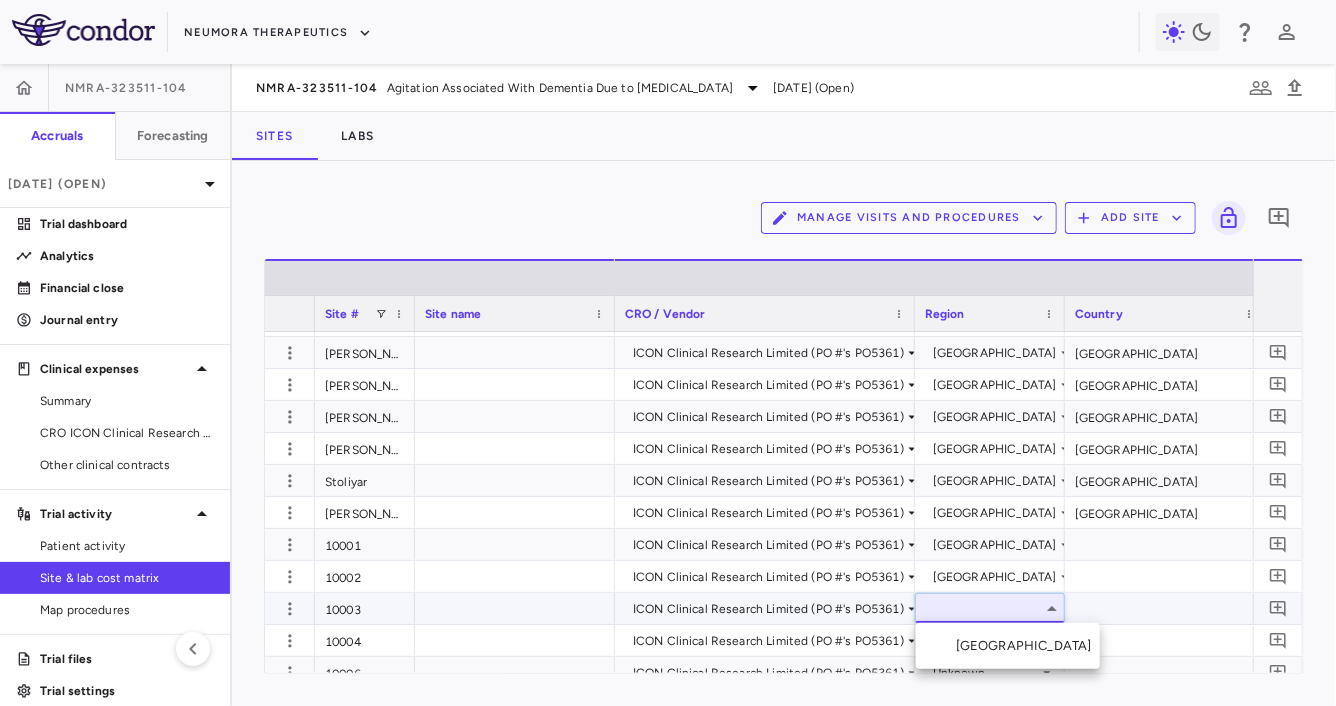 click on "United States" at bounding box center (1028, 646) 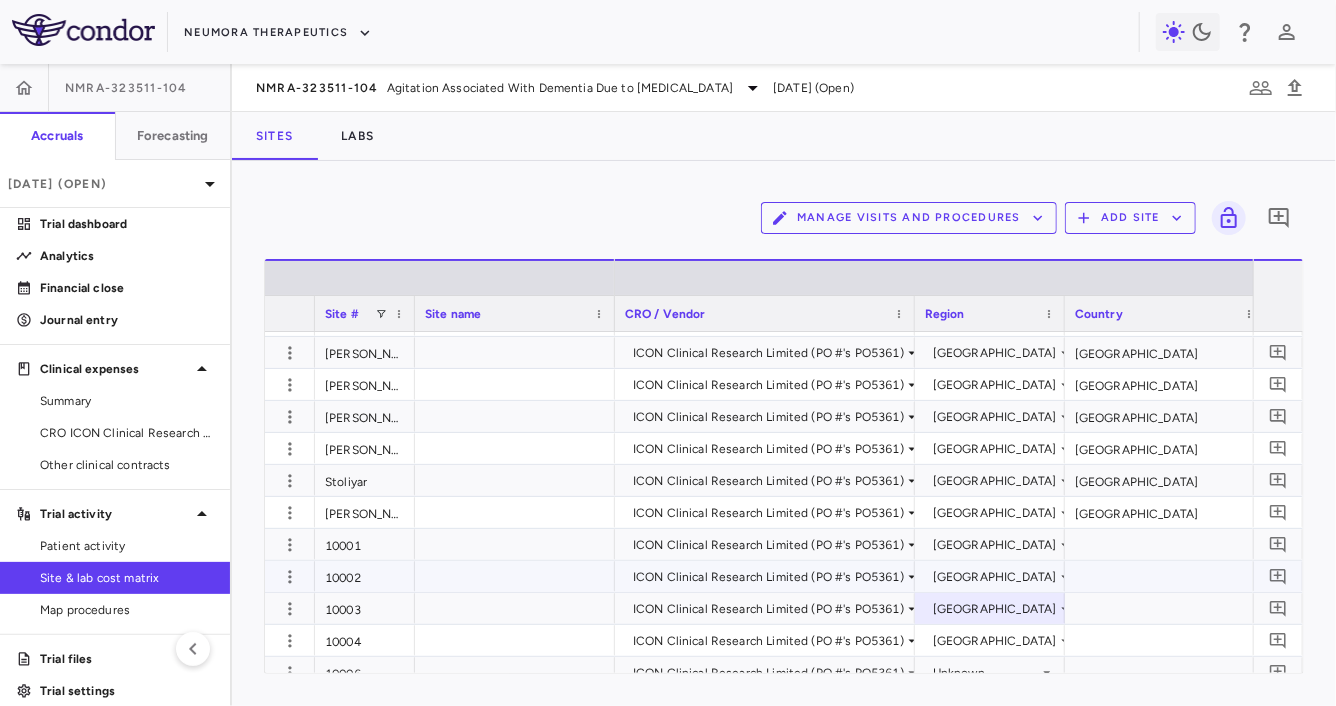 scroll, scrollTop: 332, scrollLeft: 0, axis: vertical 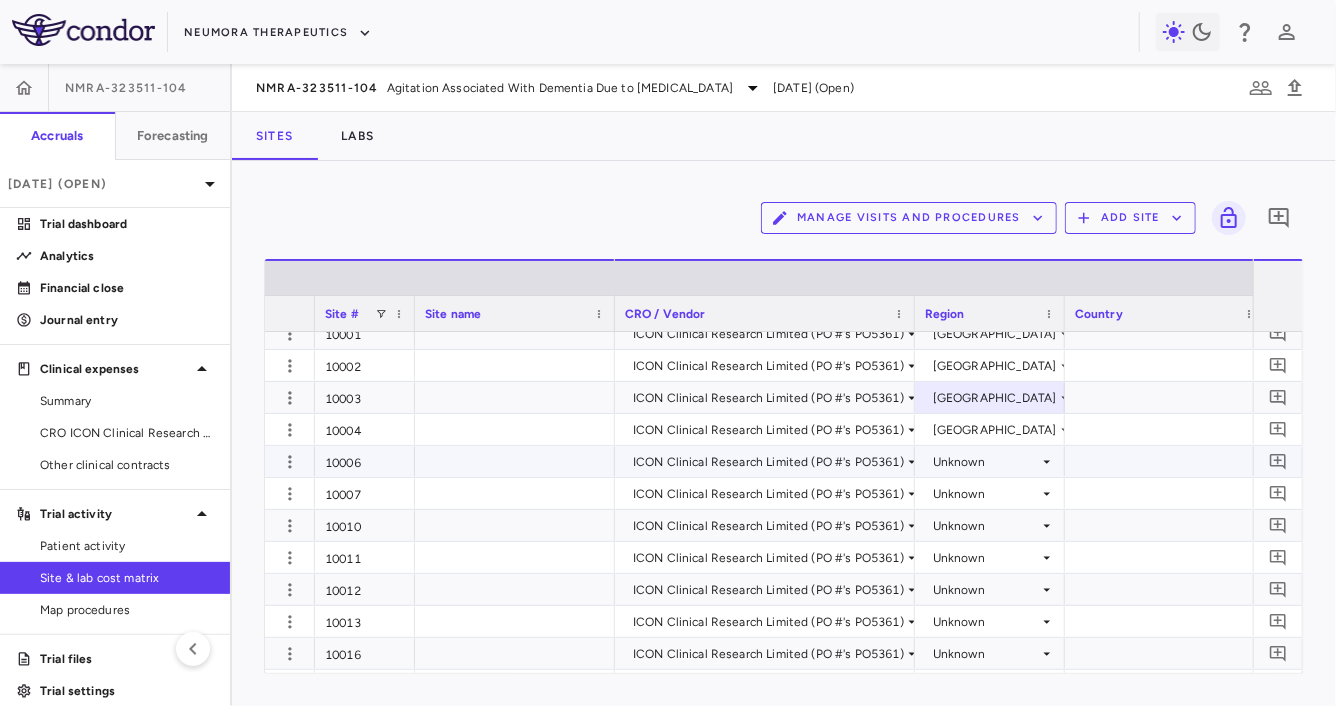 click on "Unknown" at bounding box center [986, 462] 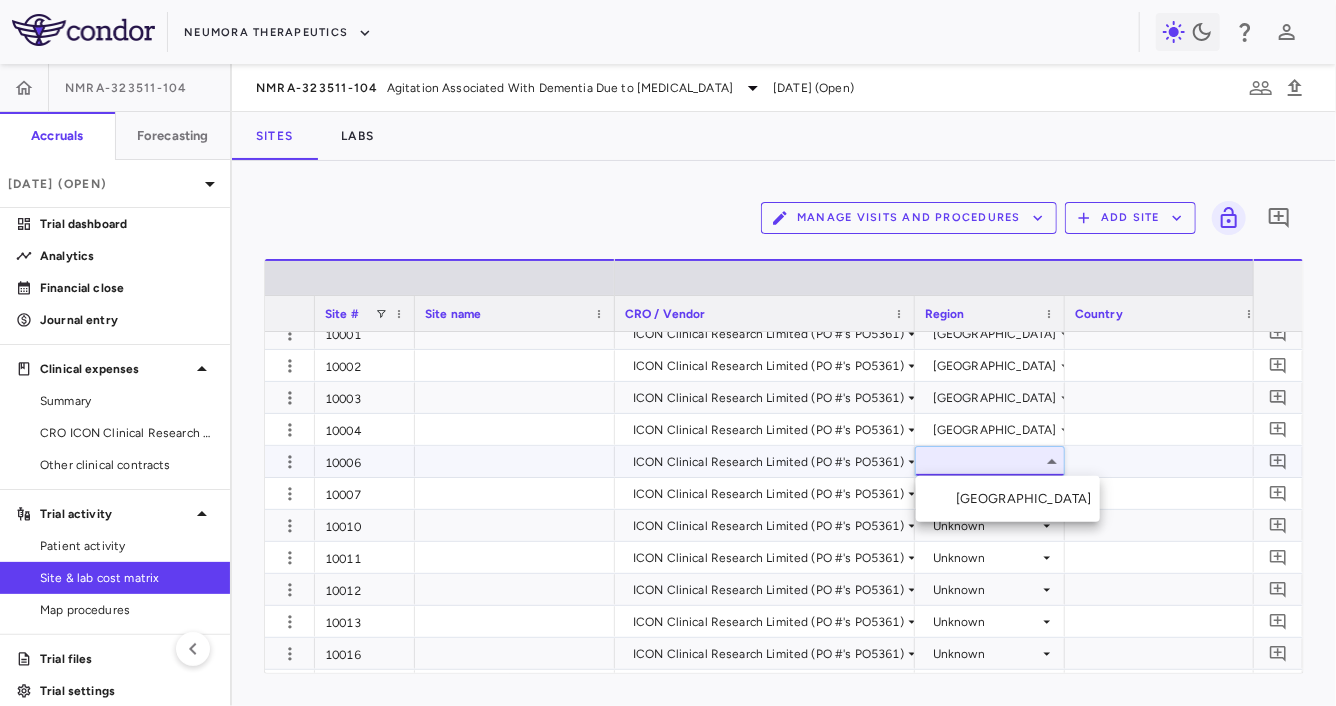 click on "United States" at bounding box center (1028, 499) 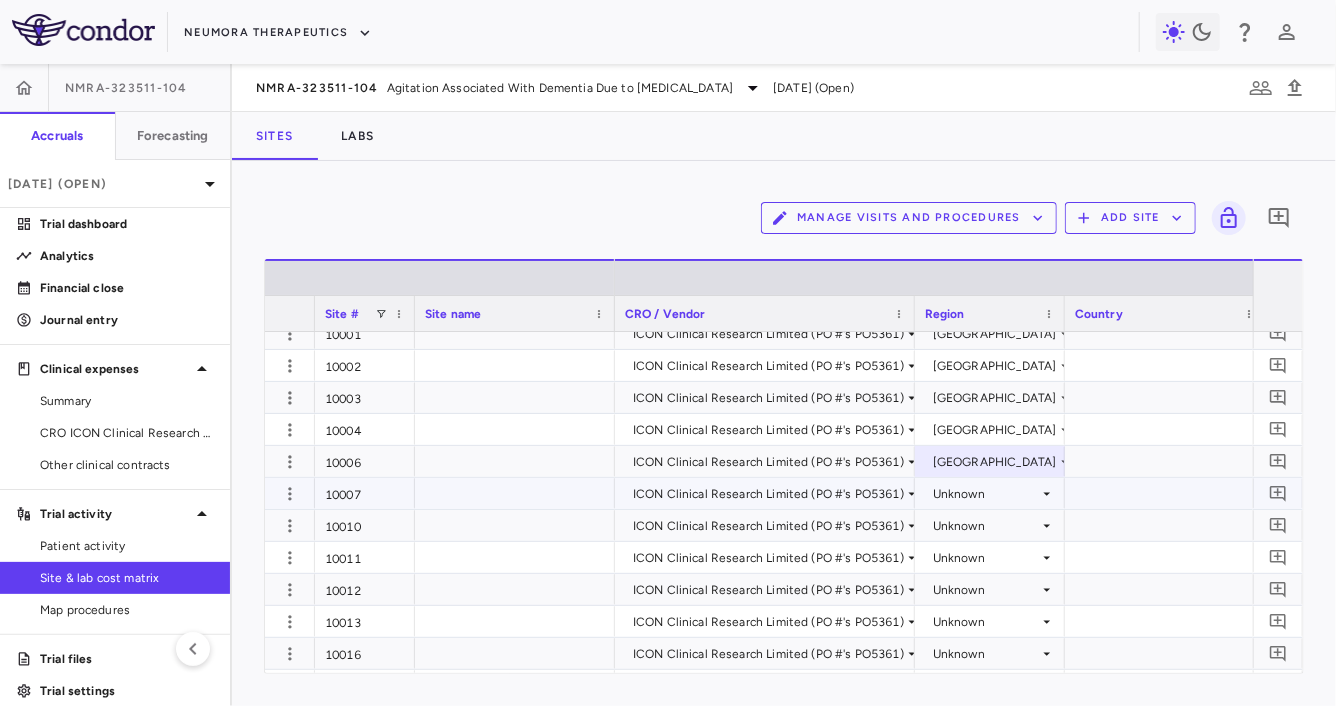 click on "Unknown" at bounding box center (986, 494) 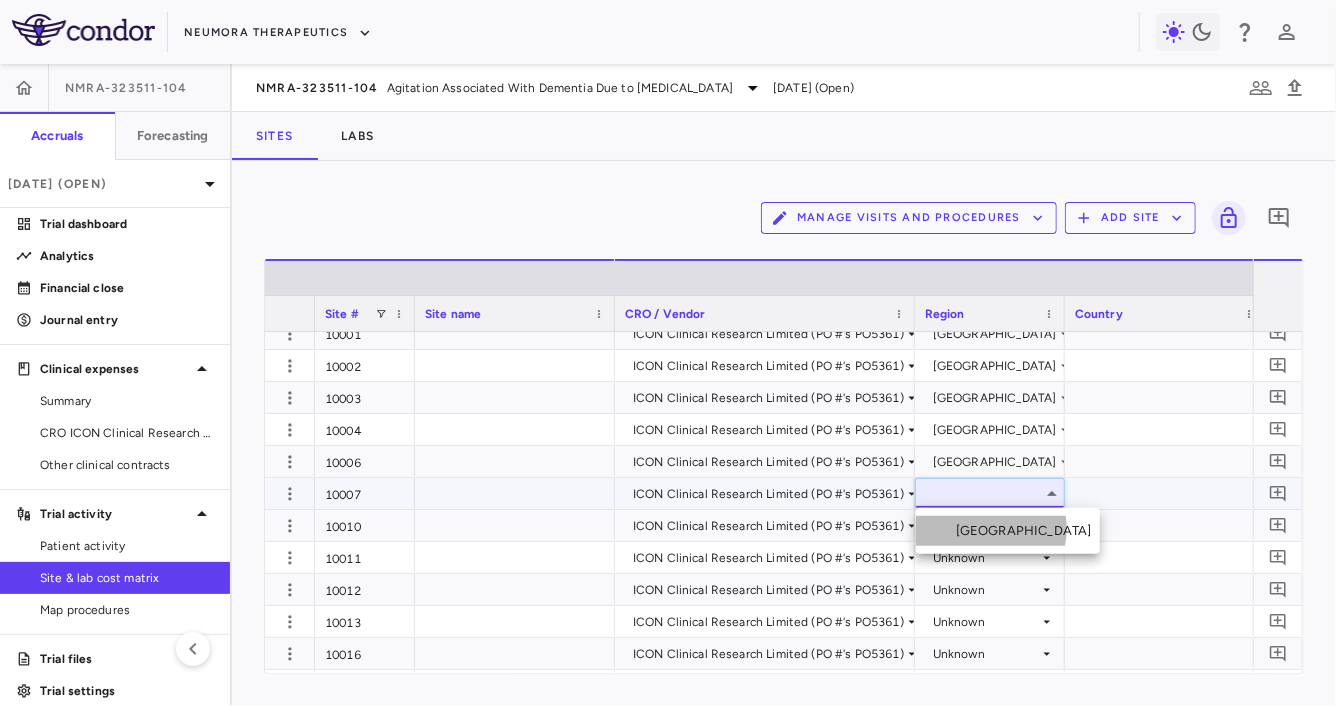 click on "United States" at bounding box center [1028, 531] 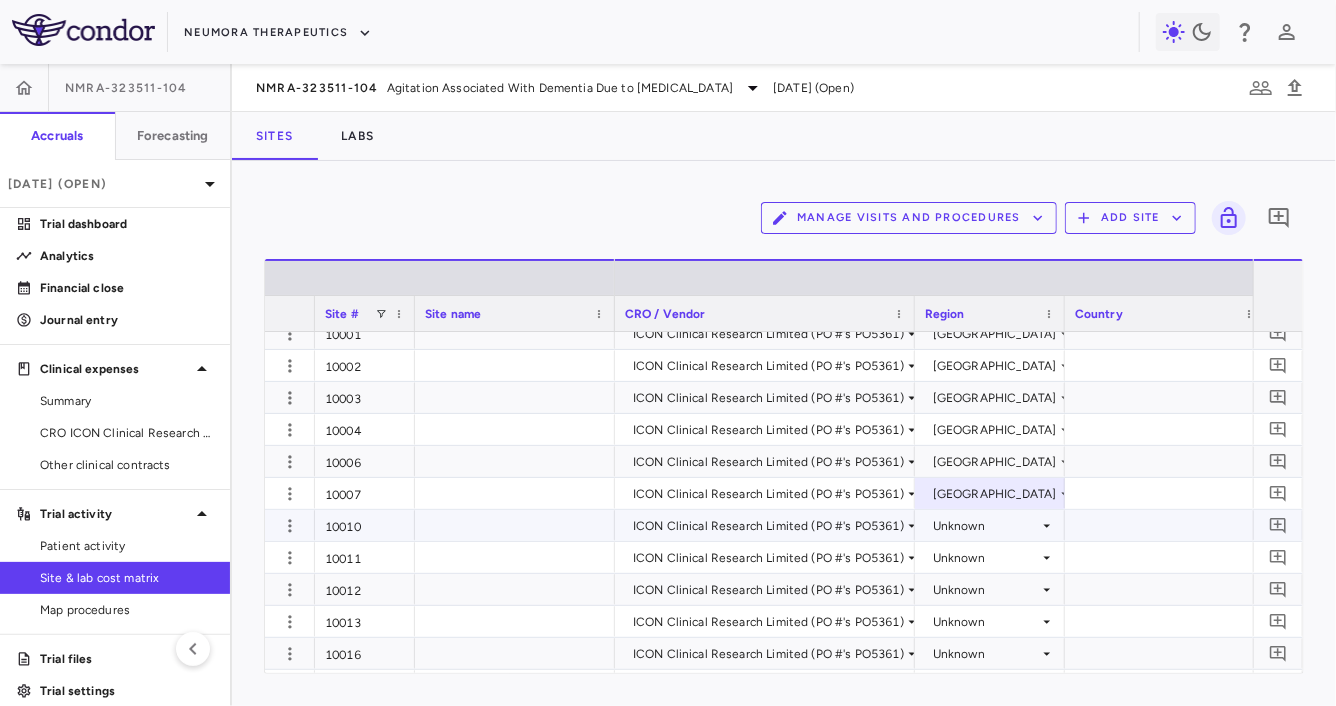 click on "Unknown" at bounding box center [986, 526] 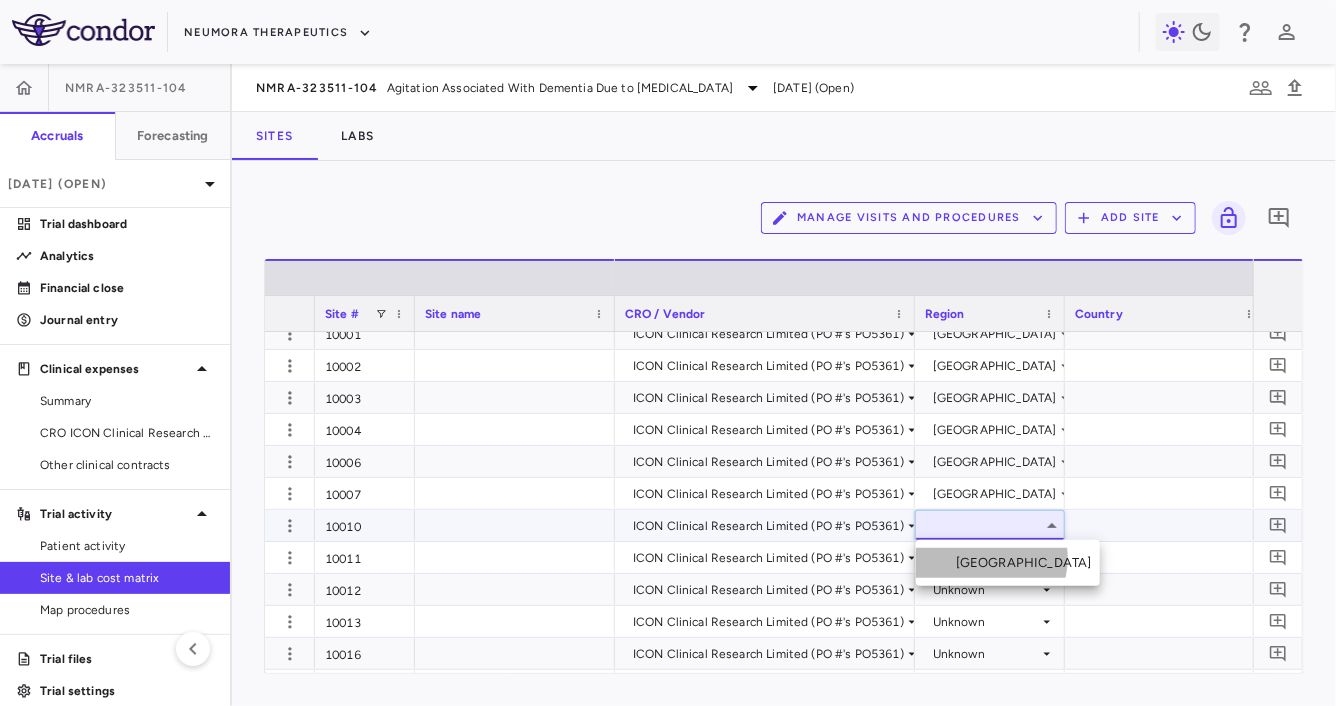 click on "United States" at bounding box center [1028, 563] 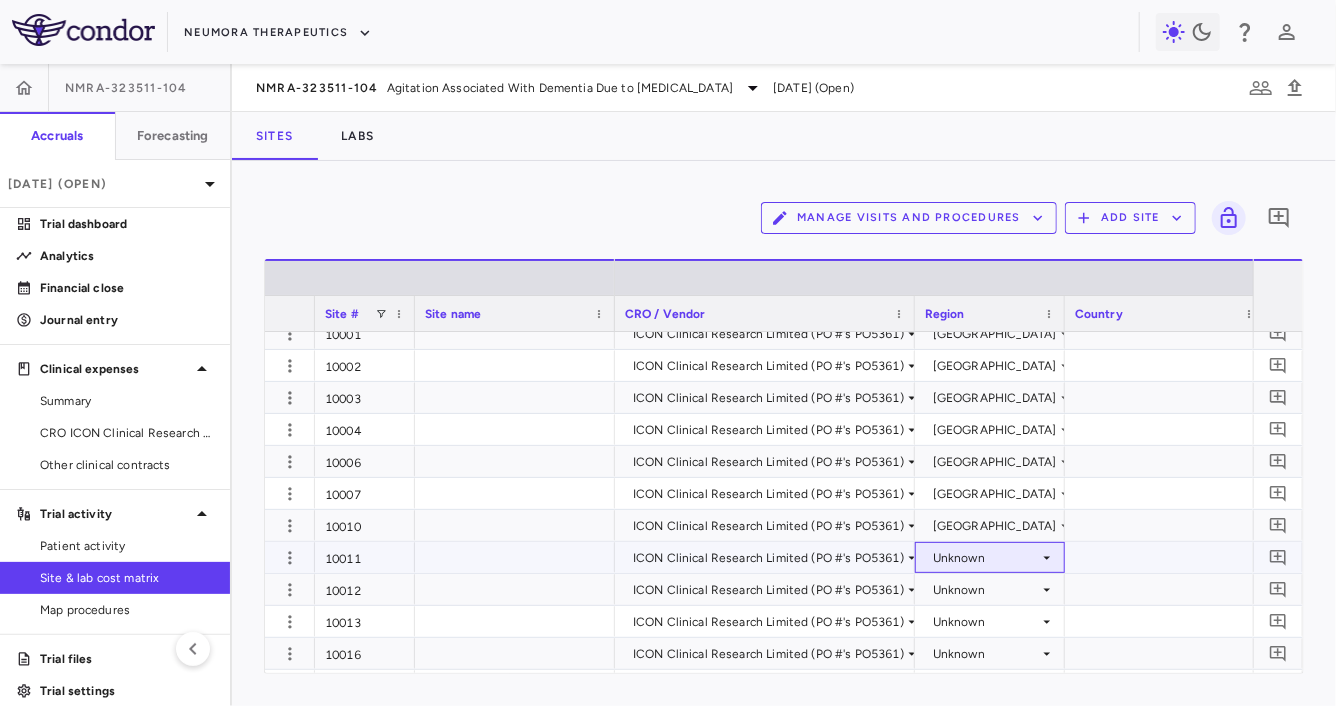 click on "Unknown" at bounding box center [986, 558] 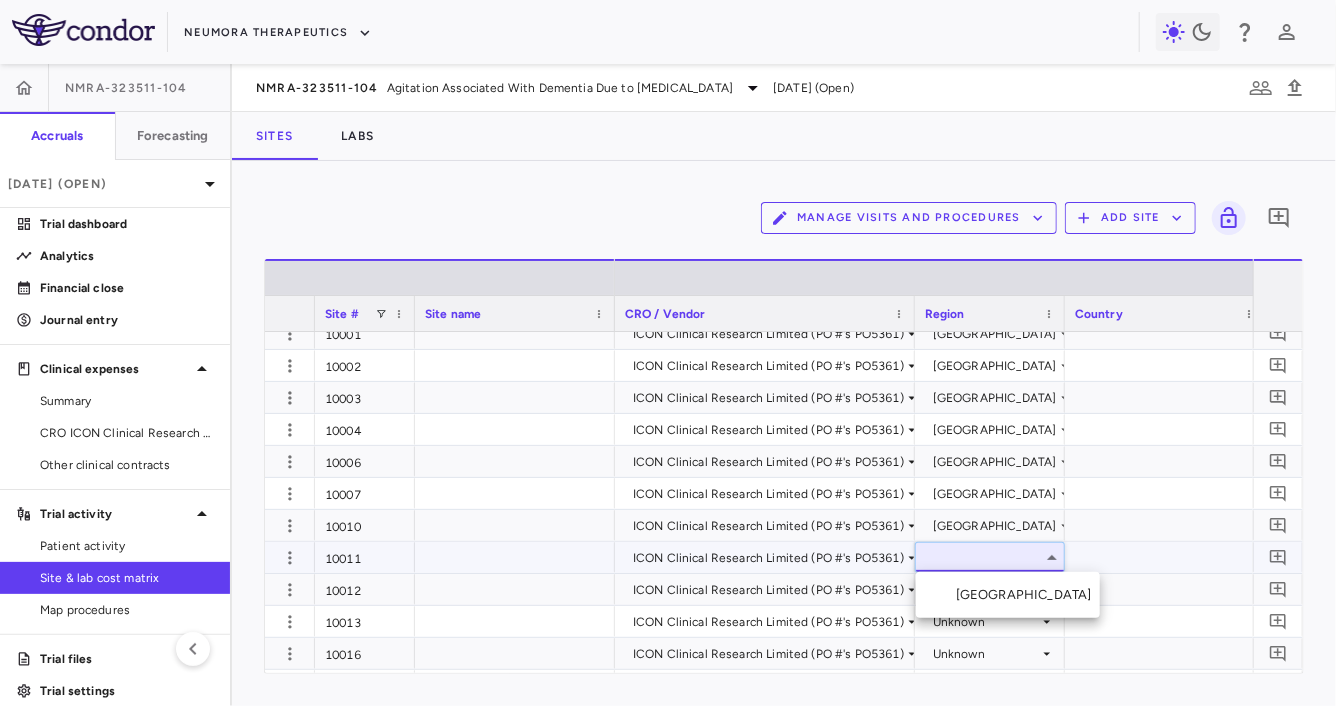 click on "Select United States" at bounding box center [1008, 595] 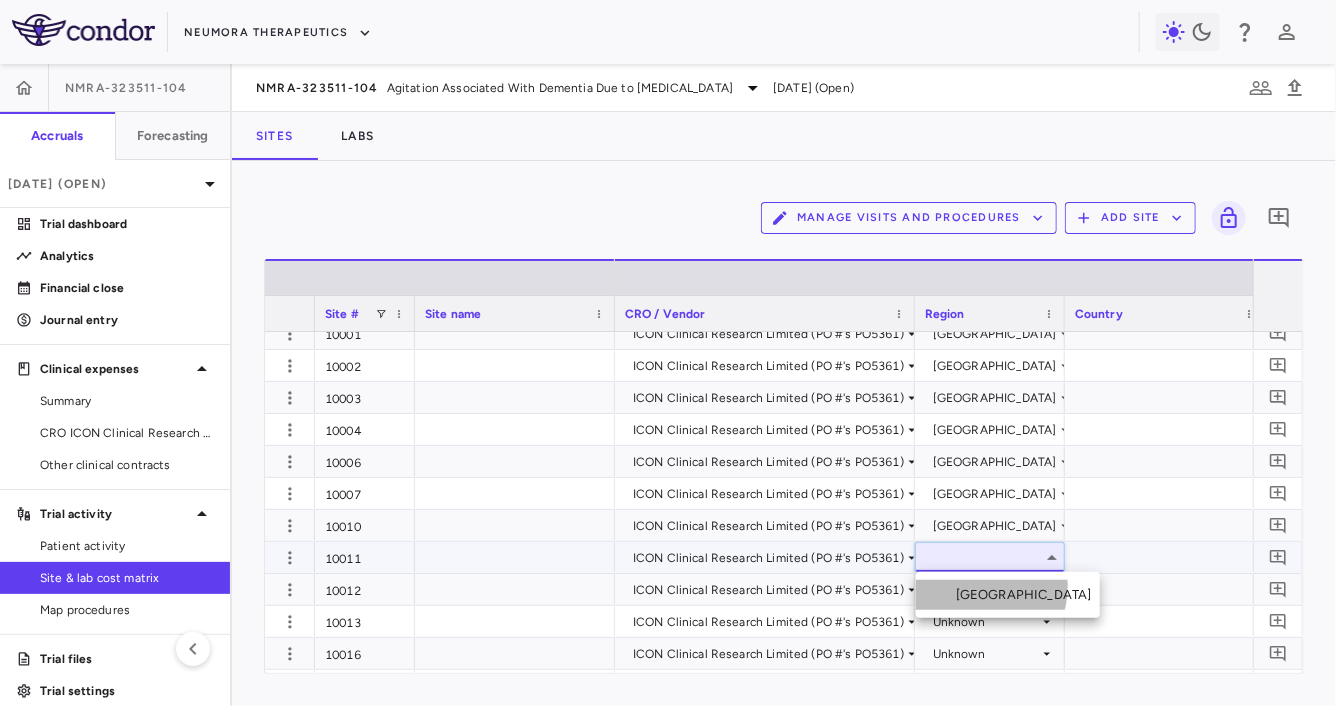 click on "United States" at bounding box center (1028, 595) 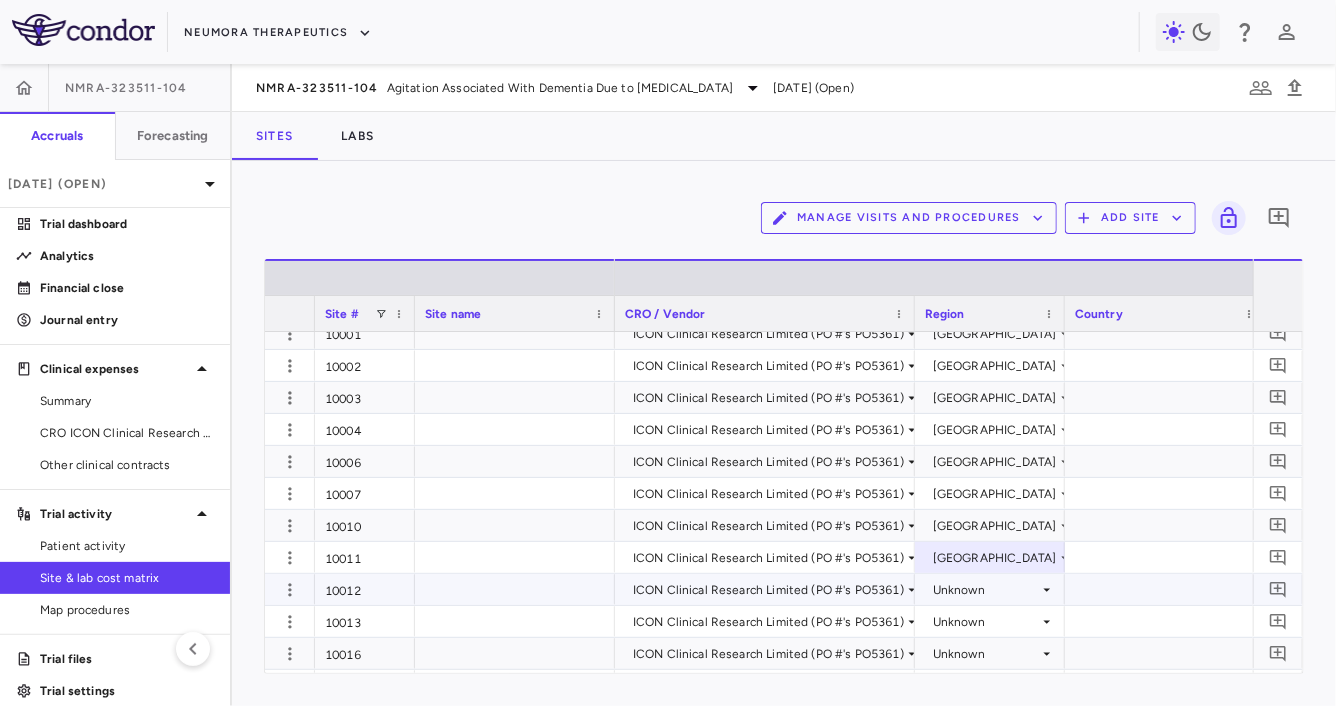 click on "Unknown" at bounding box center [986, 590] 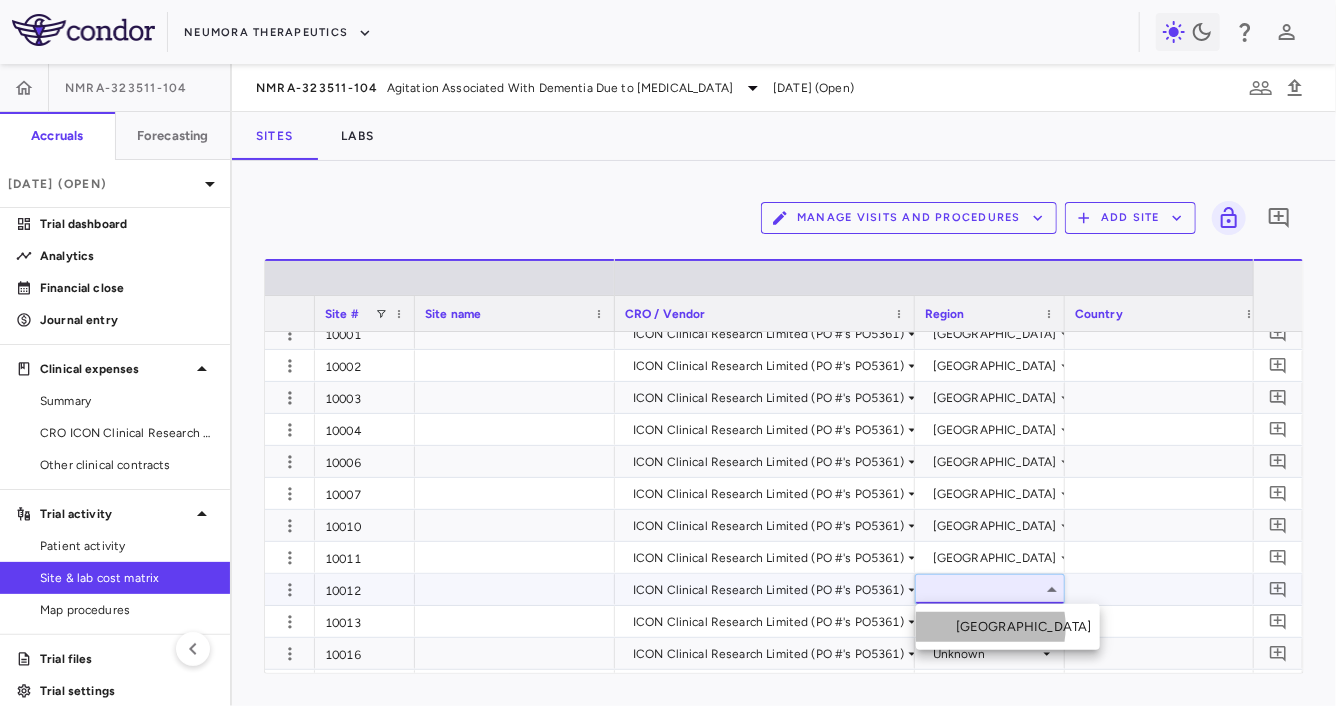 click on "United States" at bounding box center [1028, 627] 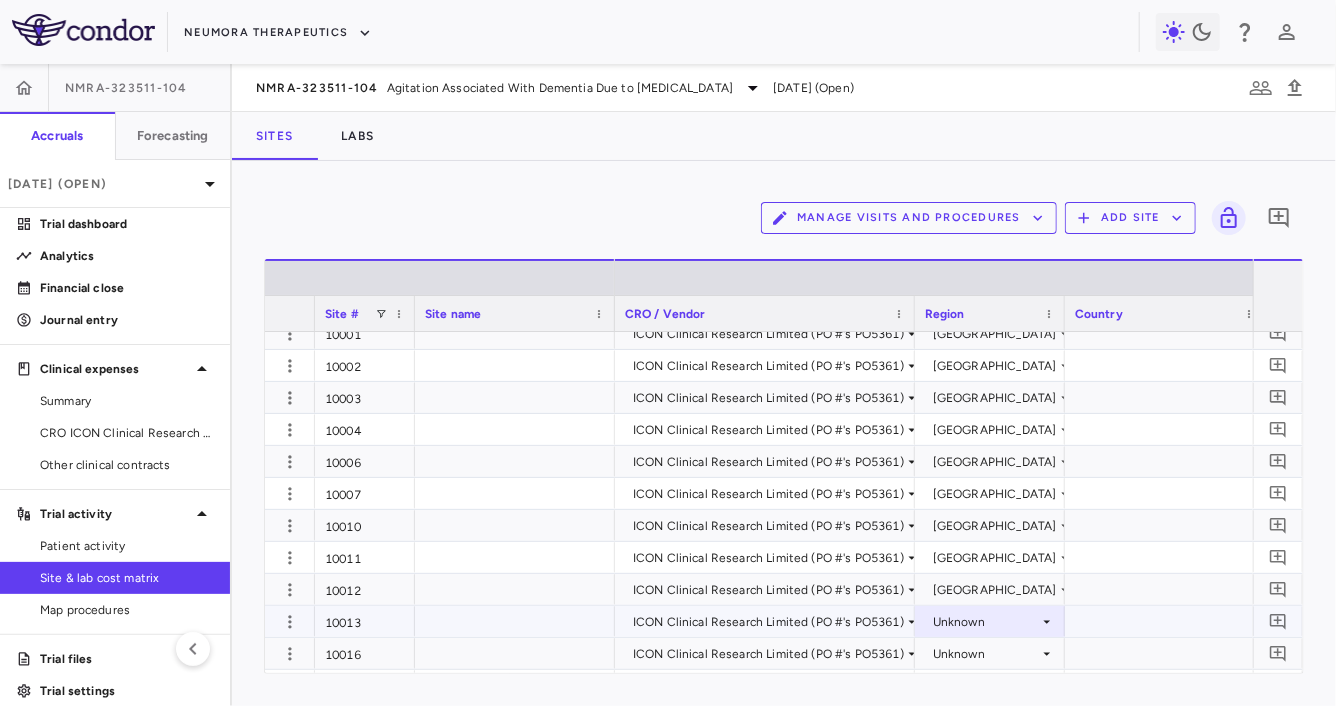 click on "Unknown" at bounding box center (986, 622) 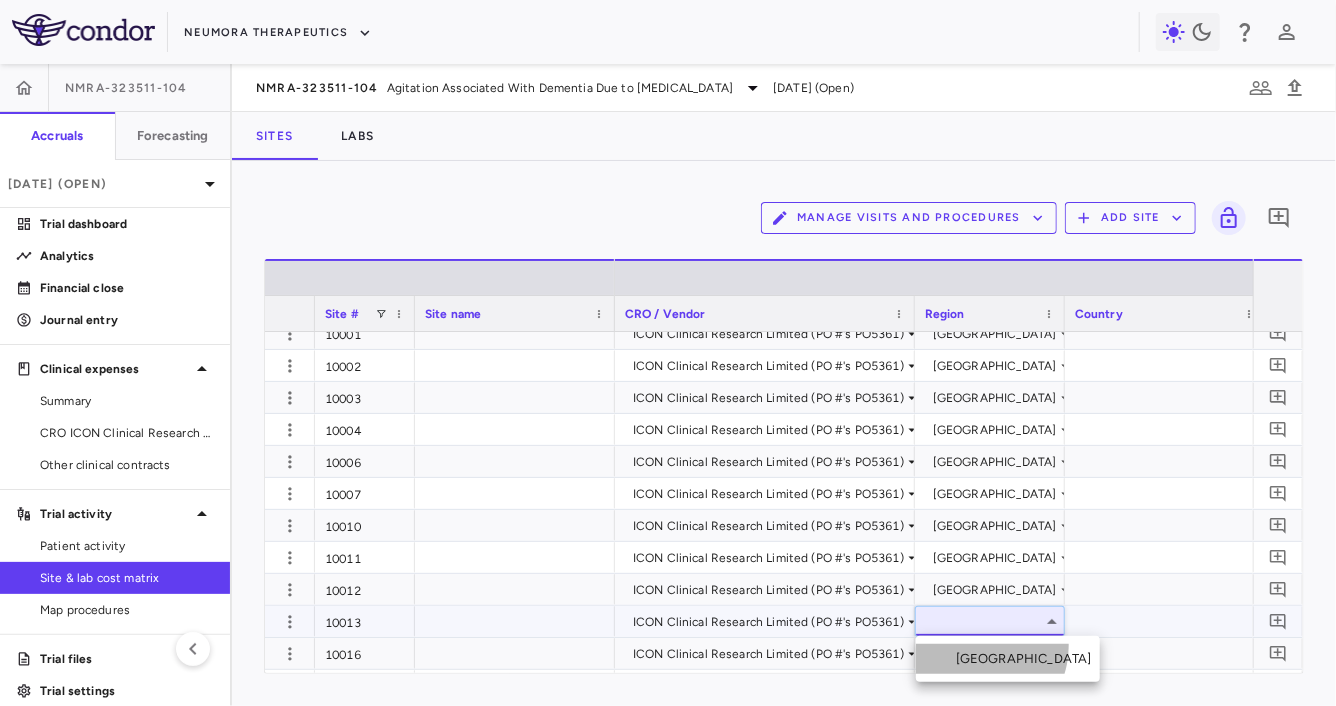 click on "United States" at bounding box center (1008, 659) 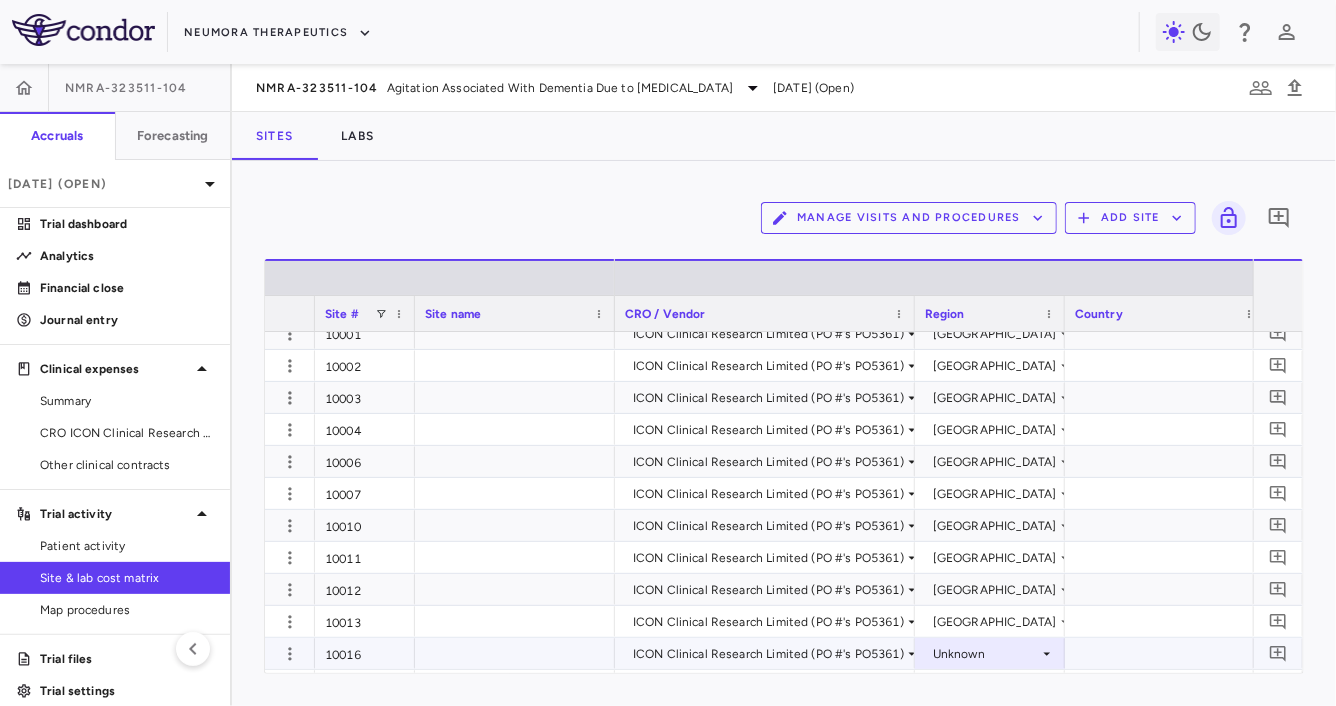 click on "Unknown" at bounding box center [986, 654] 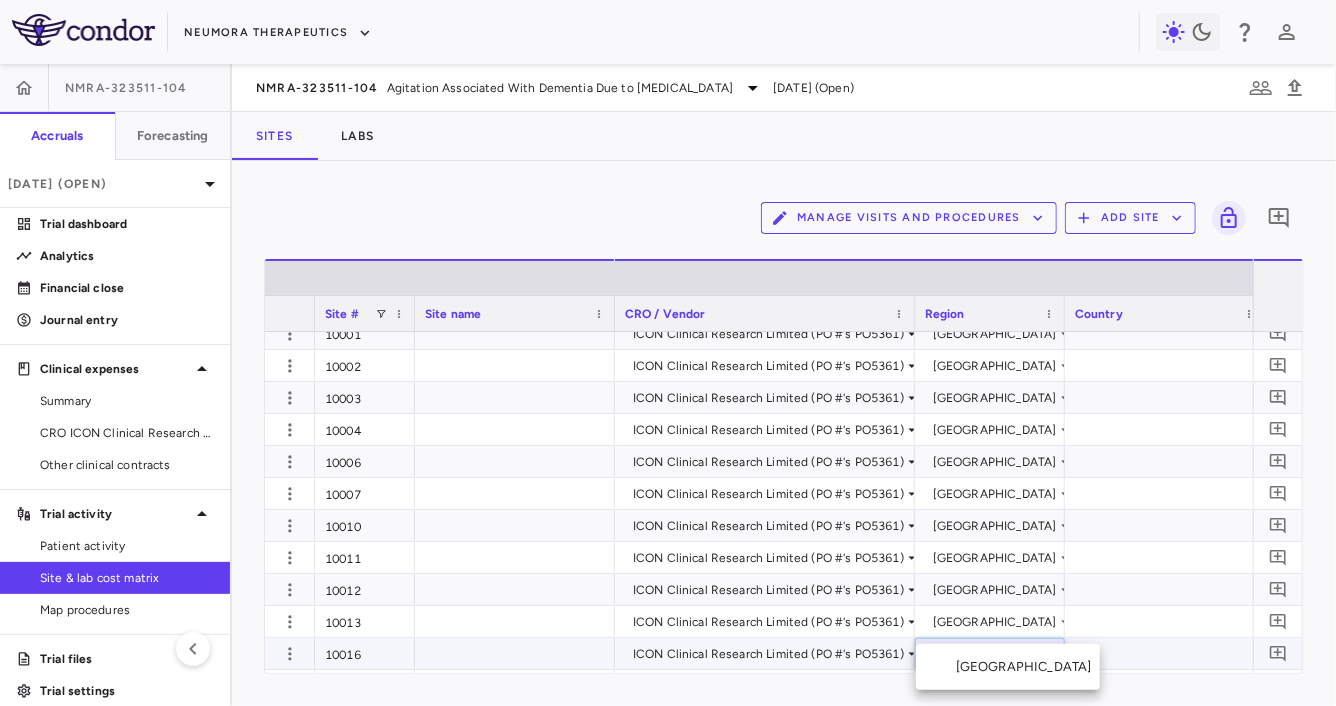 click on "United States" at bounding box center [1028, 667] 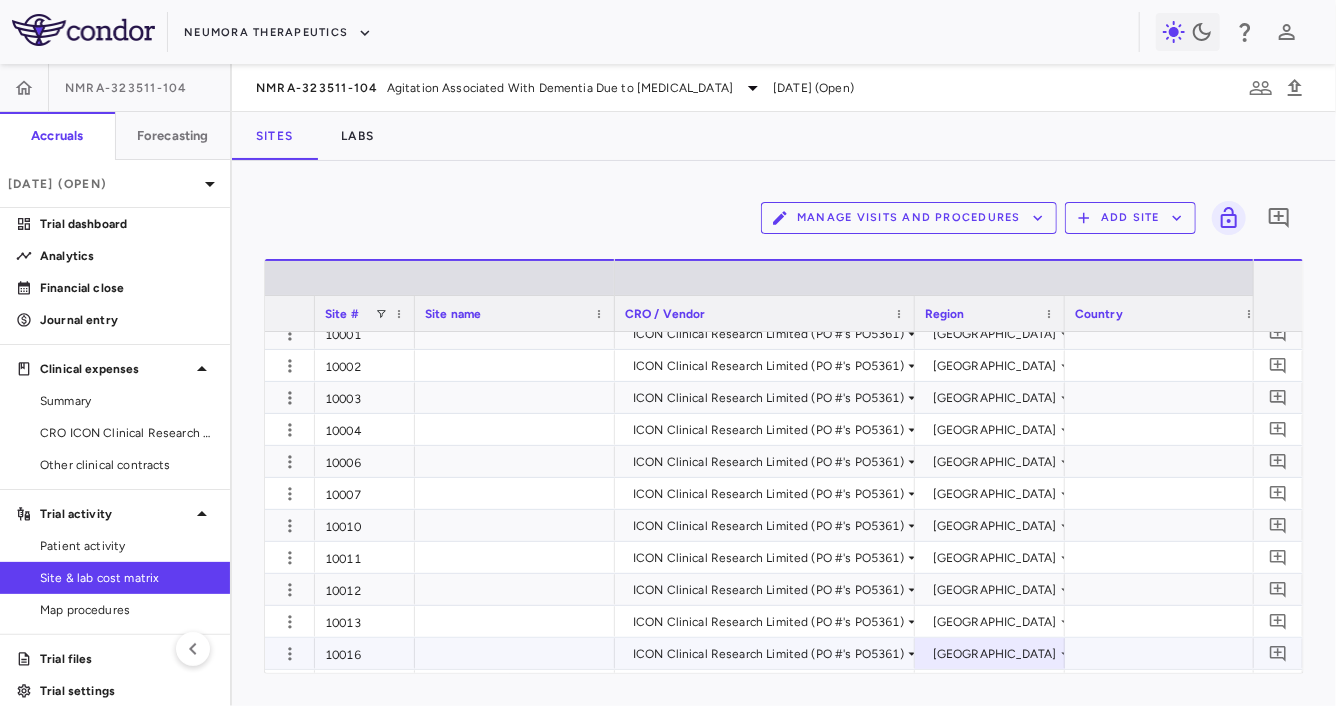 scroll, scrollTop: 458, scrollLeft: 0, axis: vertical 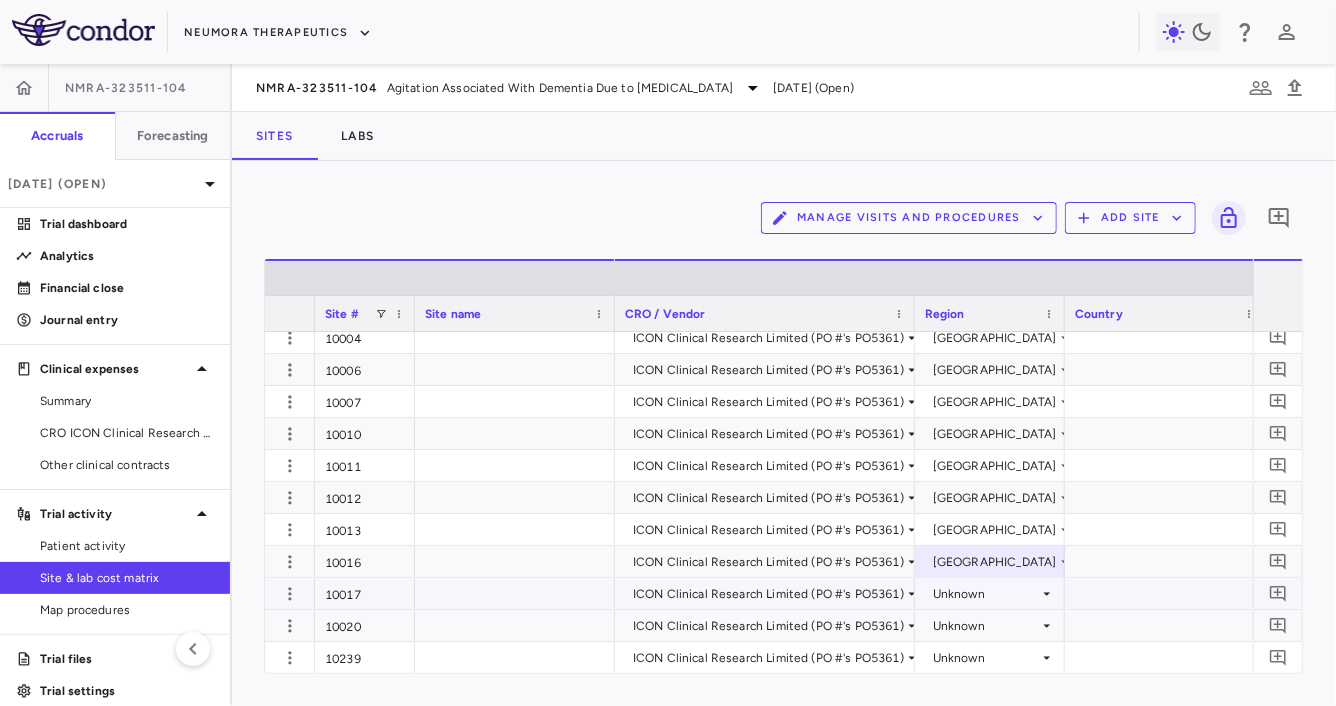 click on "Unknown" at bounding box center [986, 594] 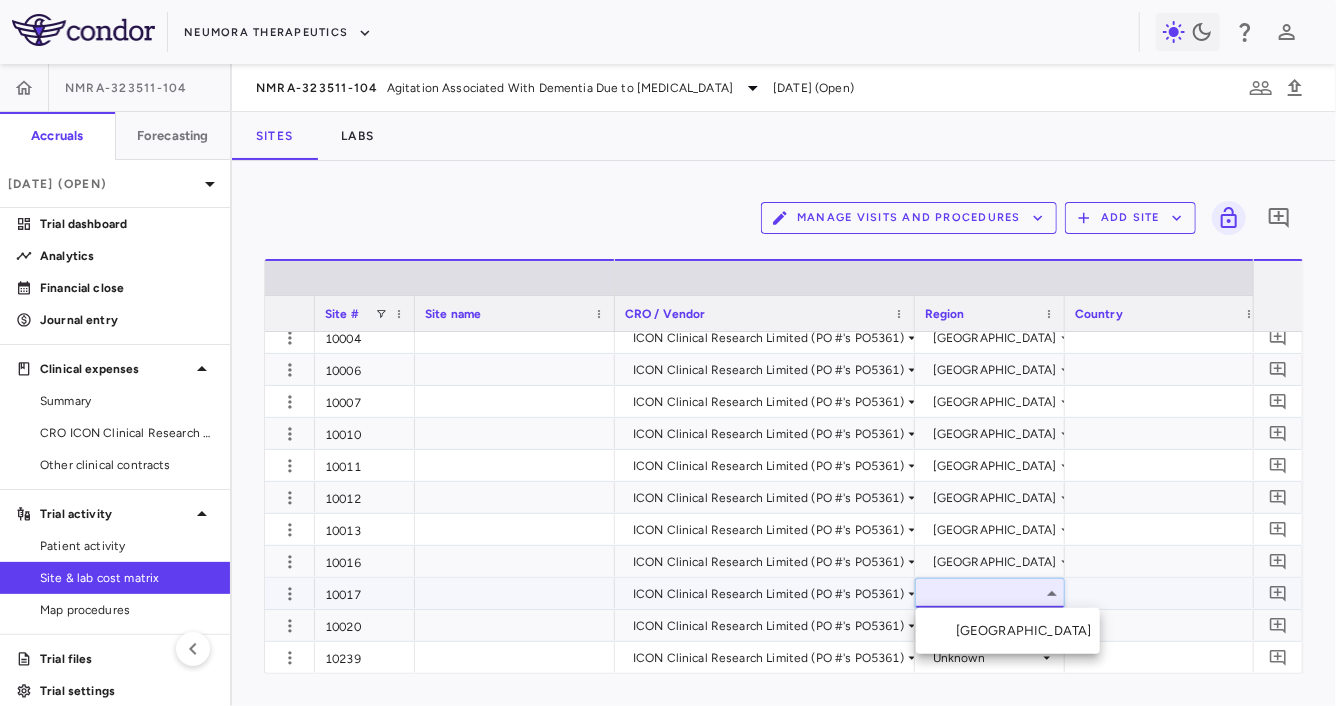 click on "United States" at bounding box center [1028, 631] 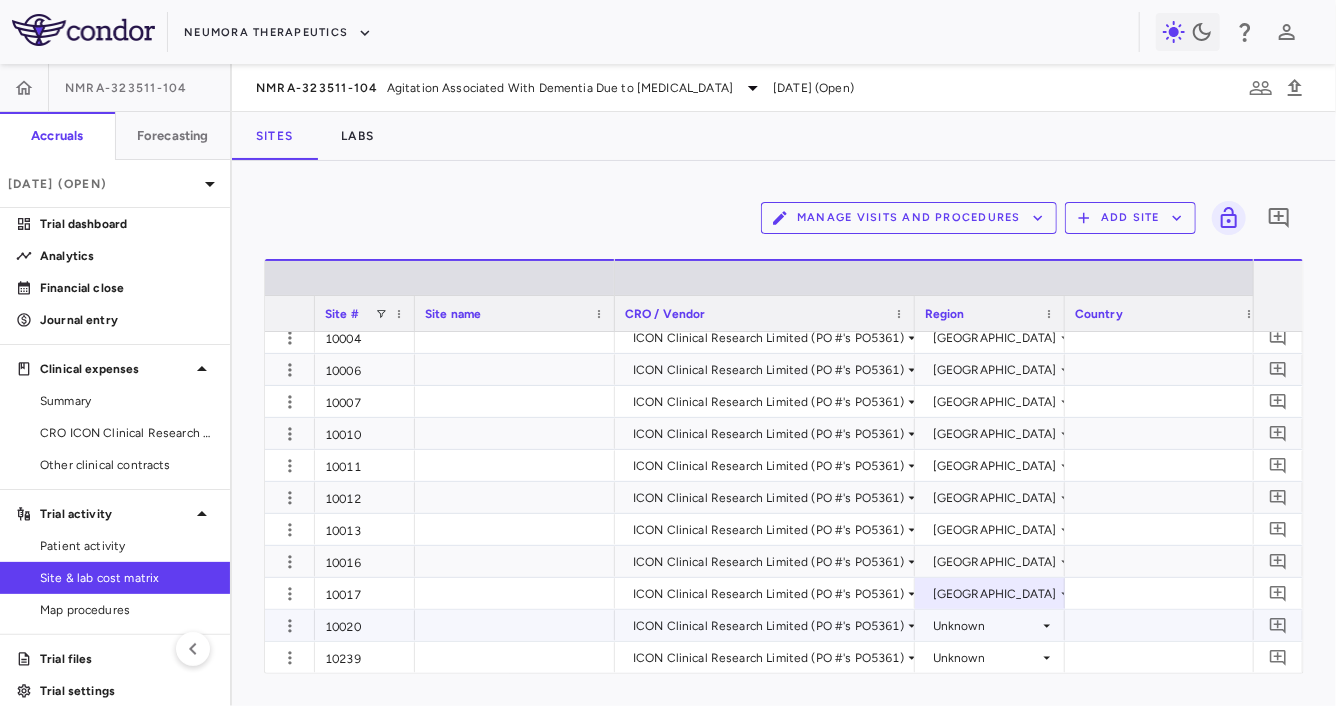 click on "Unknown" at bounding box center (986, 626) 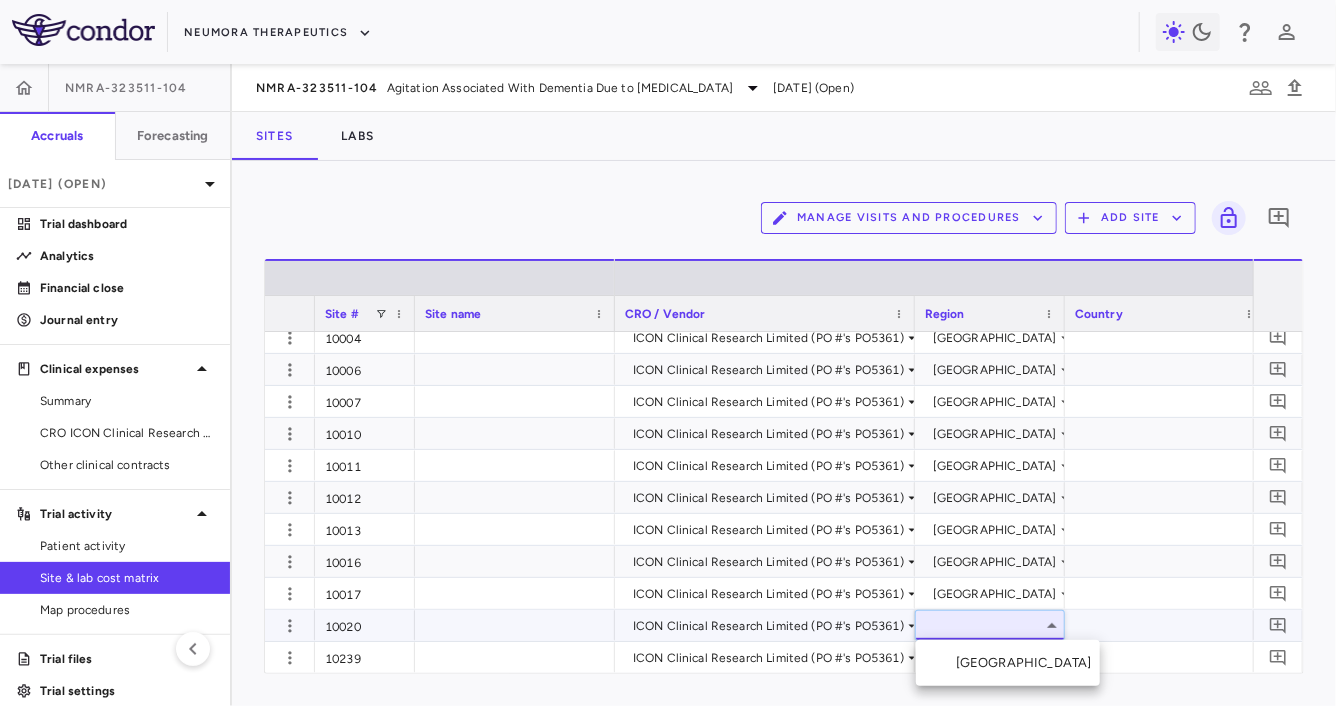 click on "United States" at bounding box center (1028, 663) 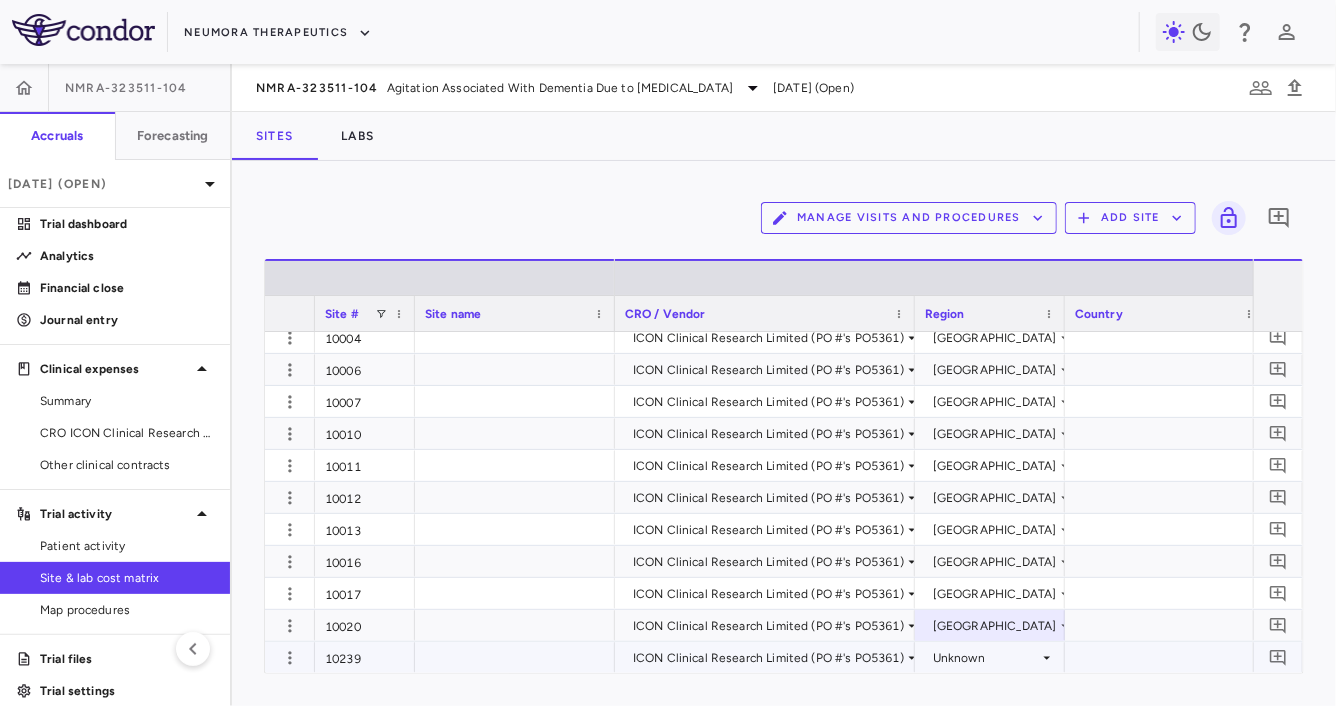 click on "Unknown" at bounding box center (986, 658) 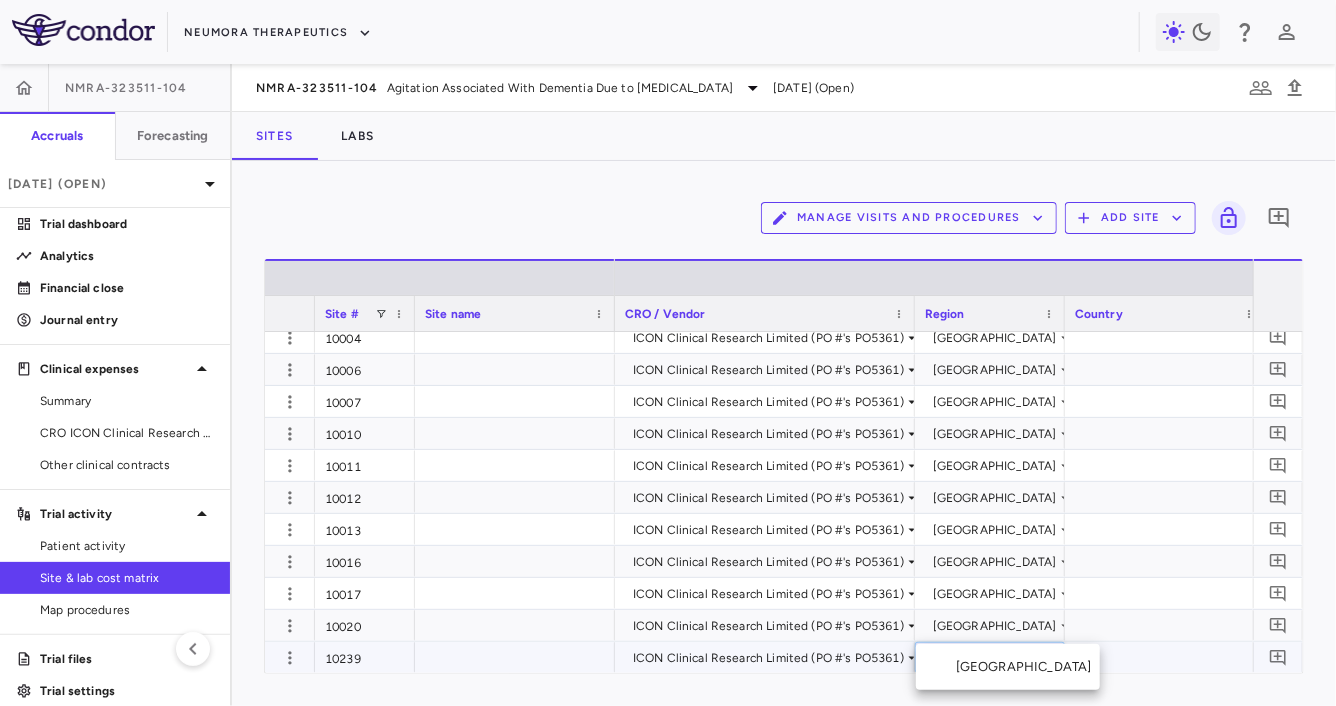click on "United States" at bounding box center [1028, 667] 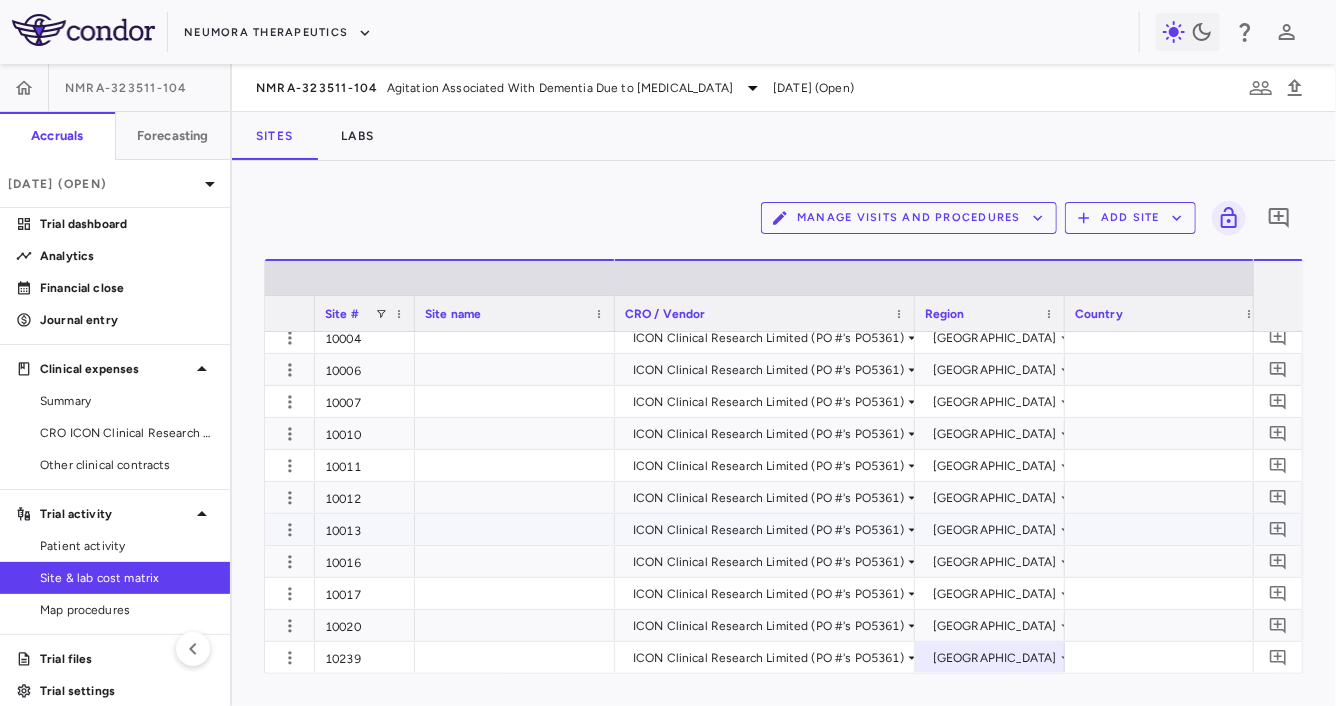 scroll, scrollTop: 176, scrollLeft: 0, axis: vertical 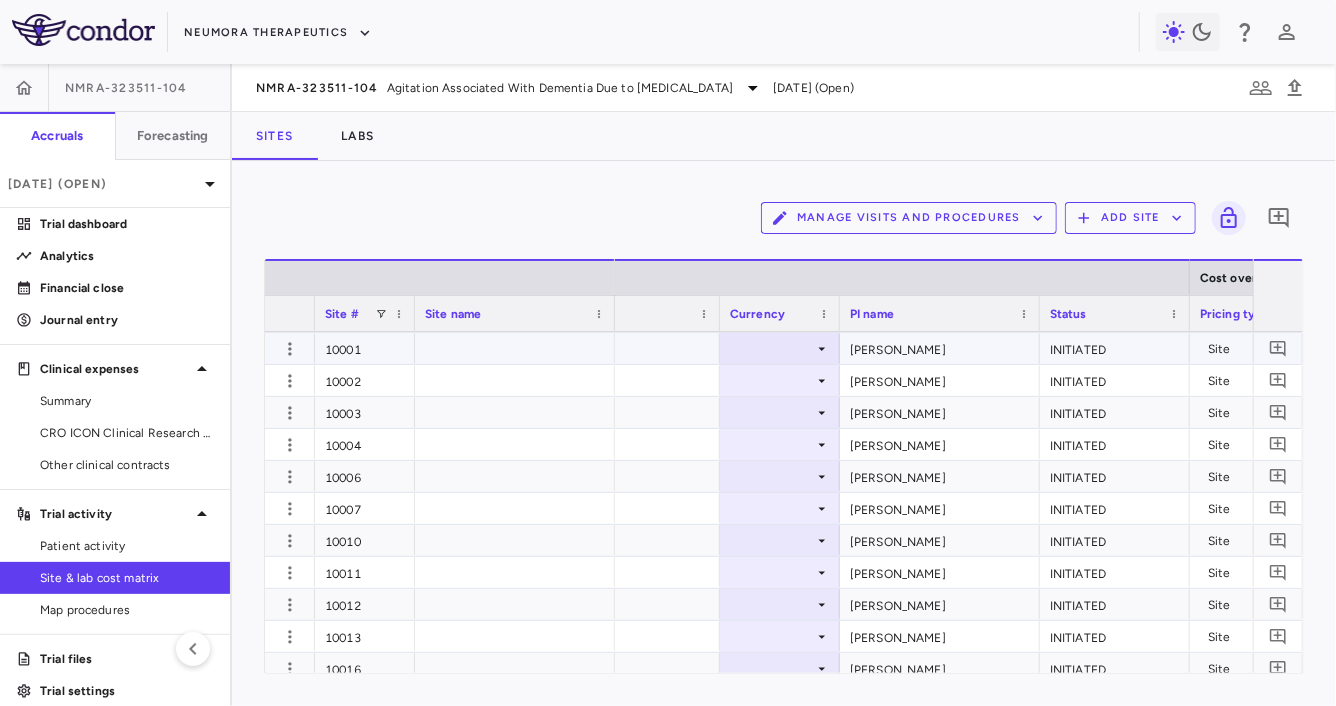 click at bounding box center [780, 348] 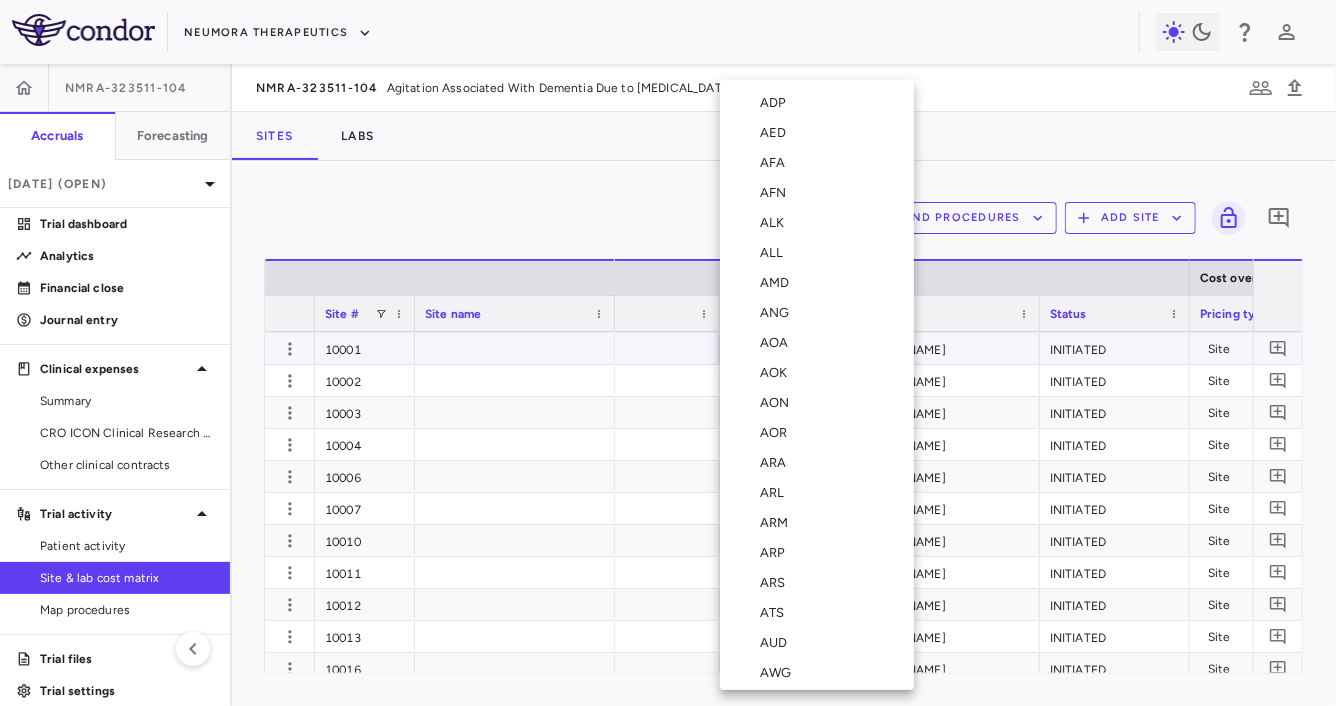 type 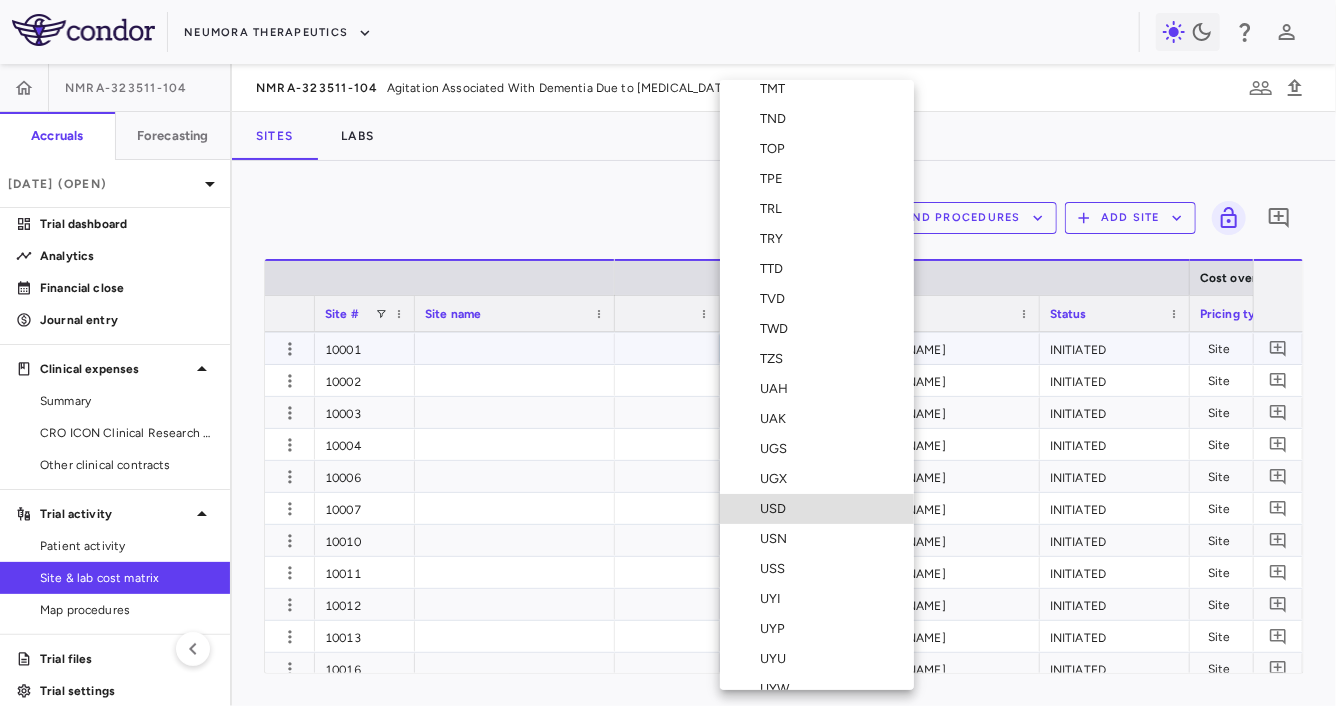 type 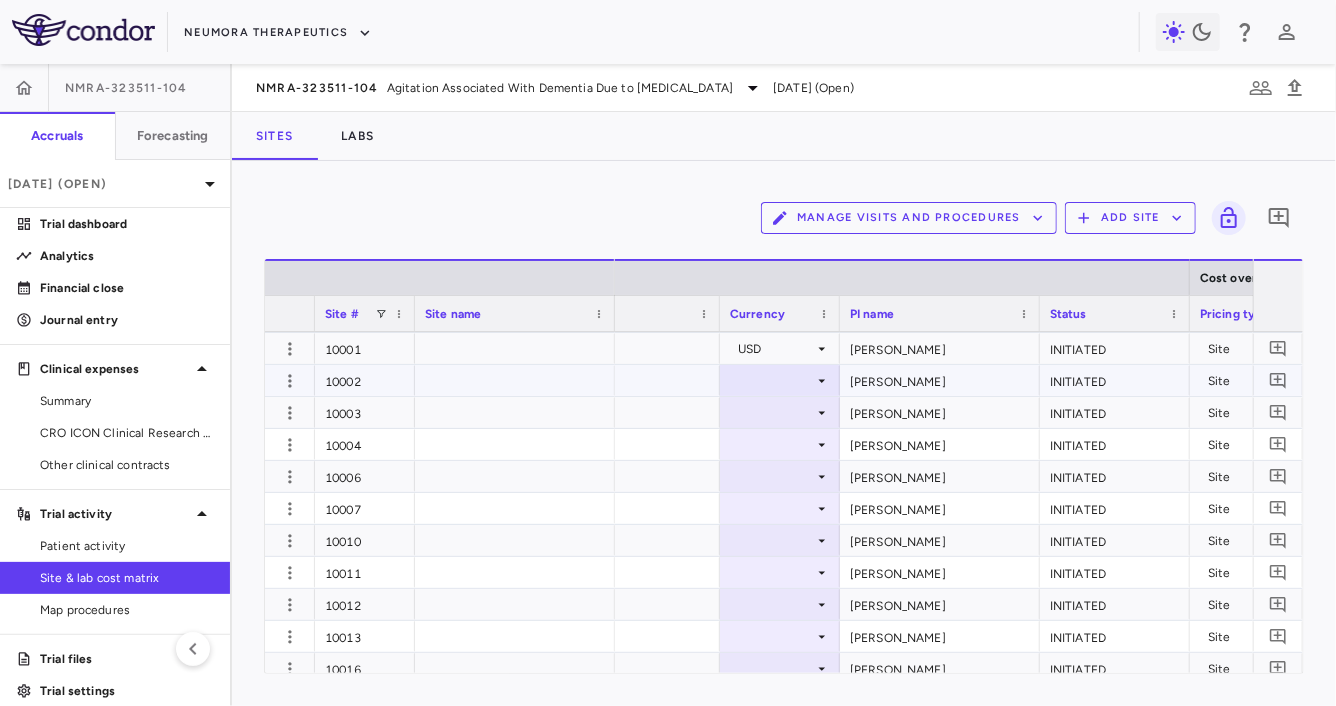 click at bounding box center [780, 380] 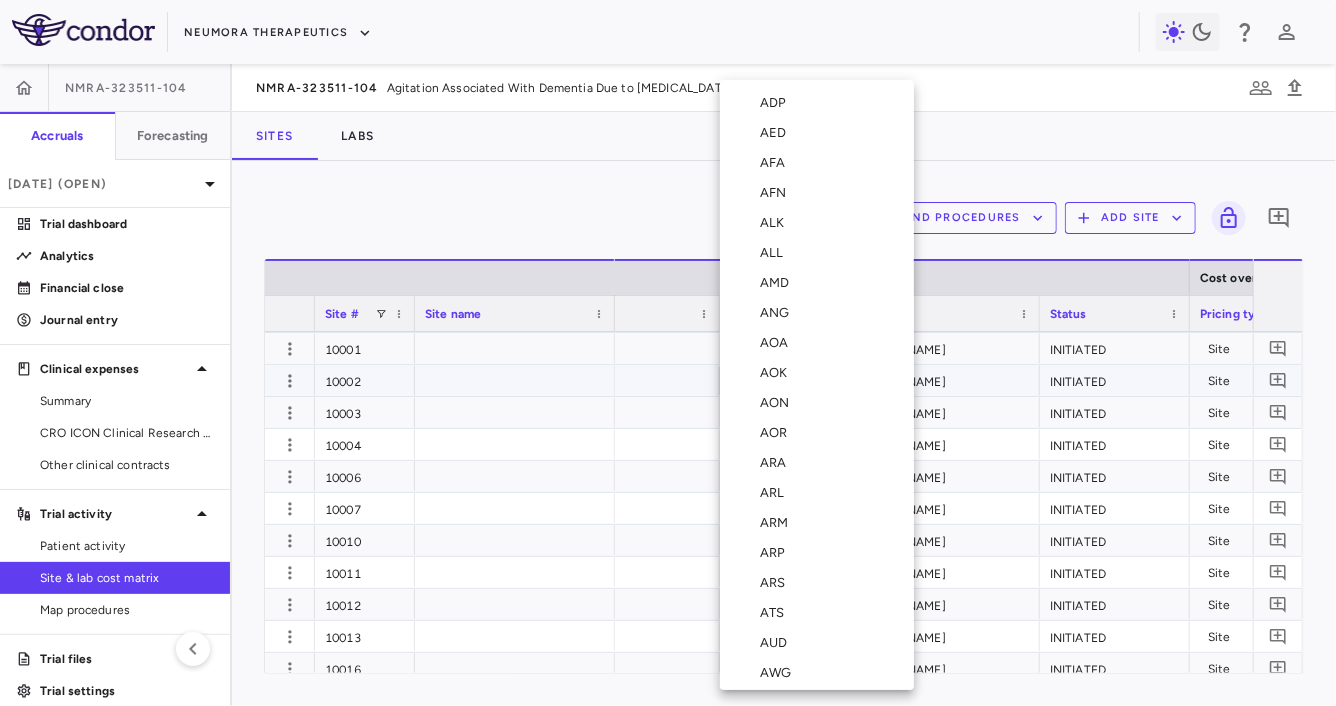 type 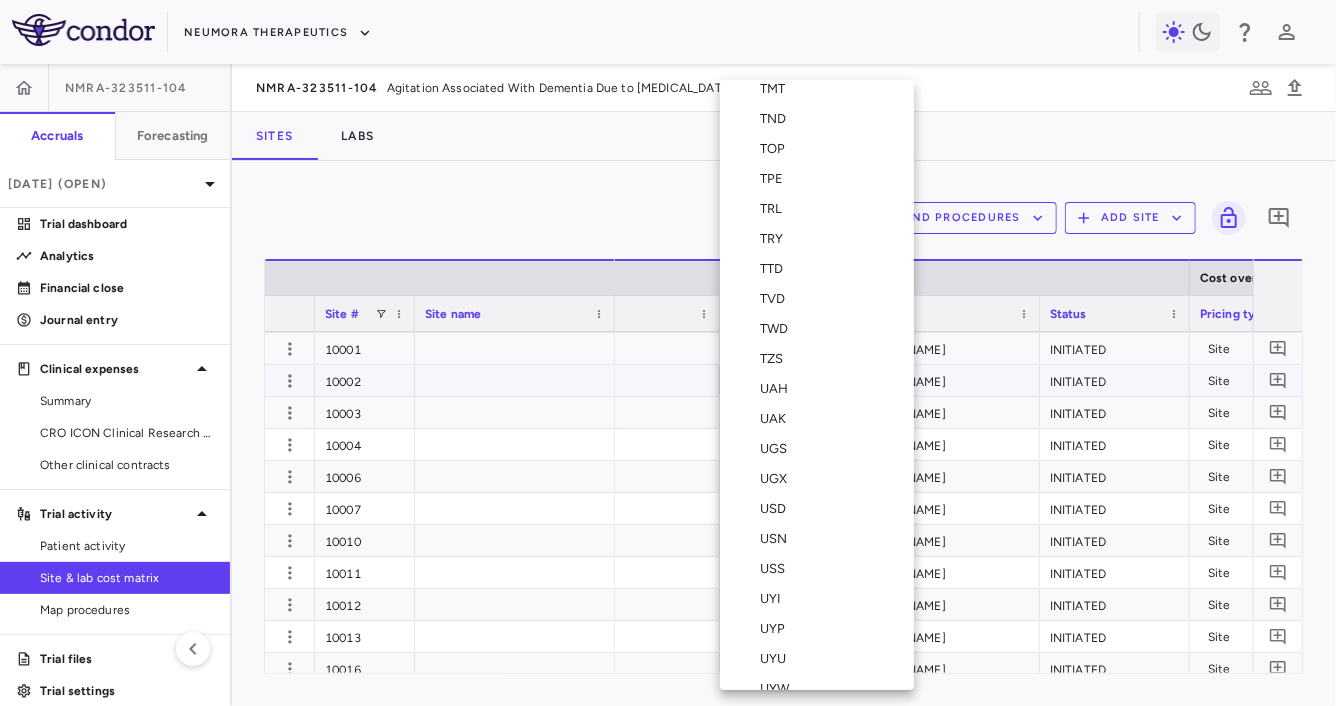 type 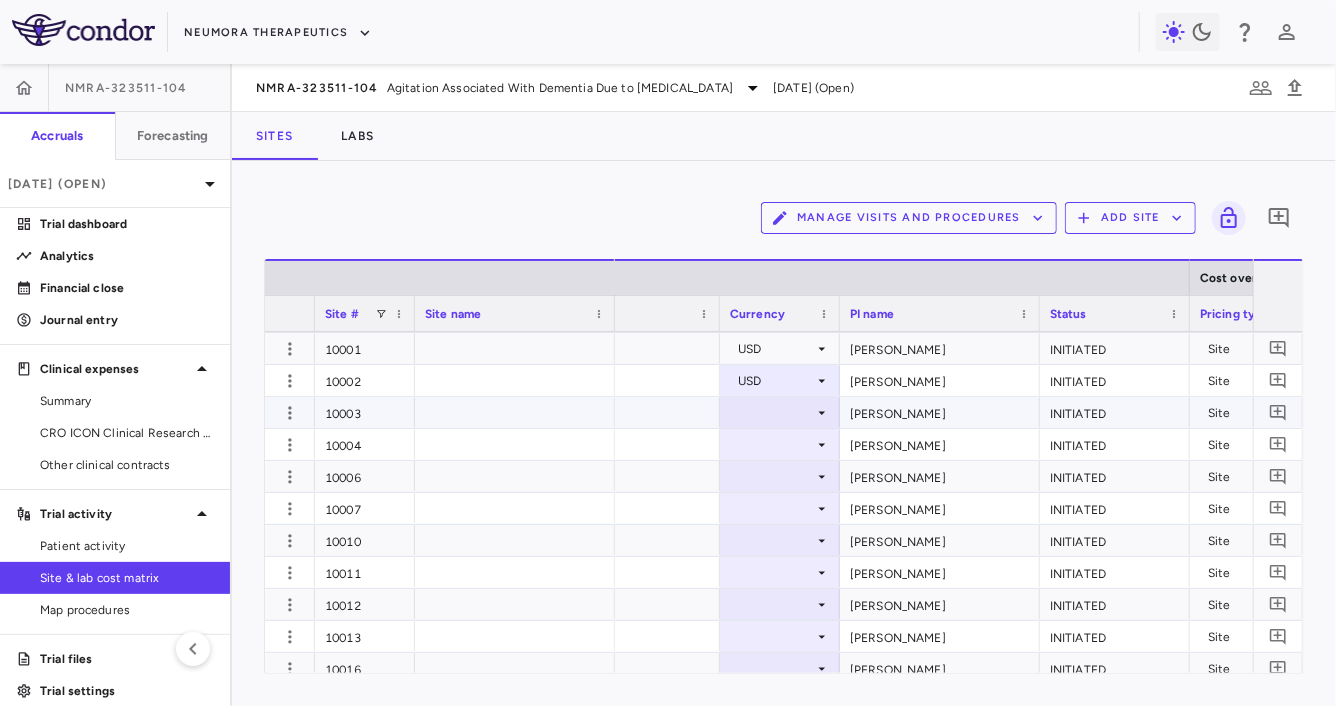 click at bounding box center [780, 412] 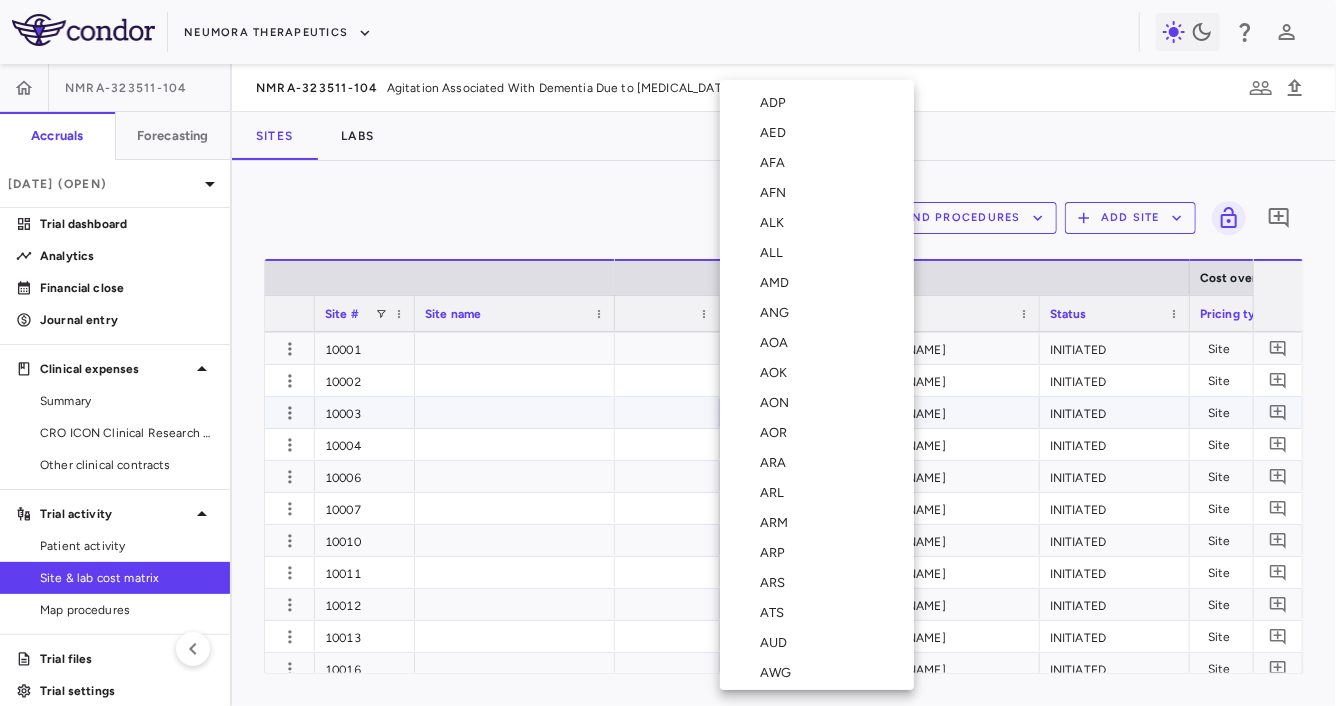 type 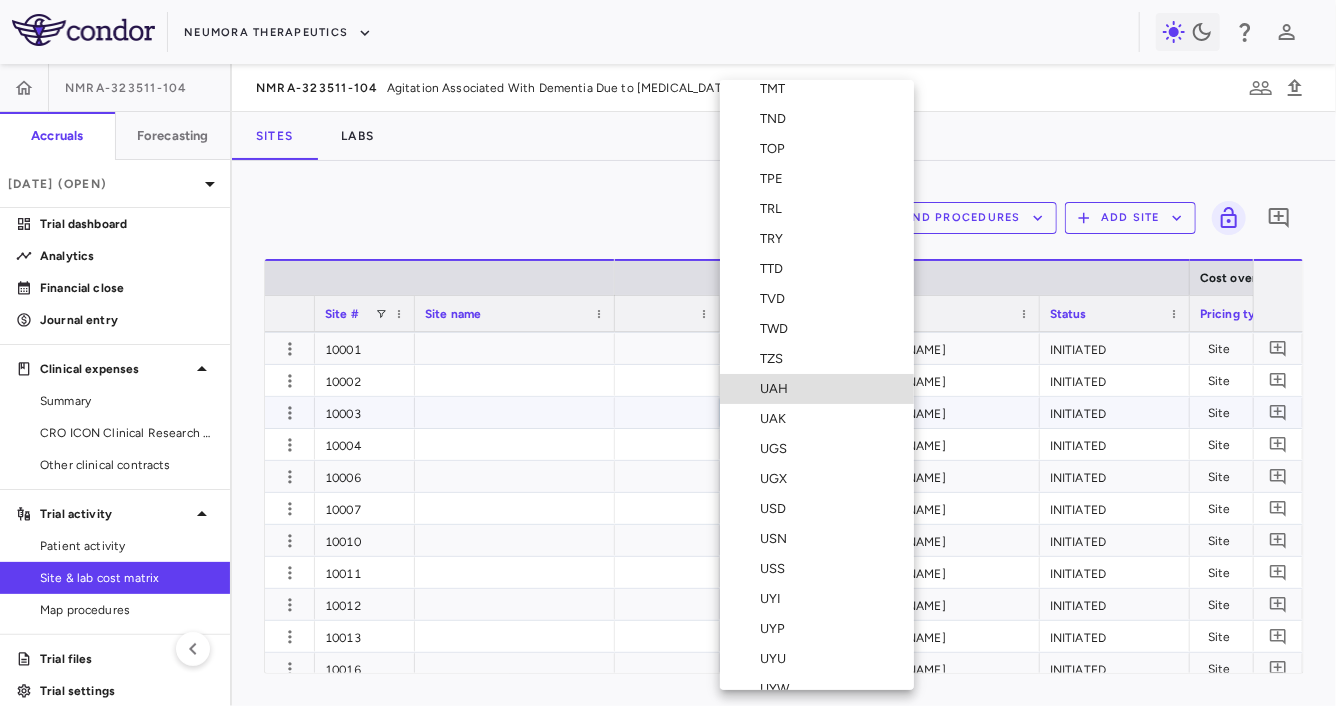 type 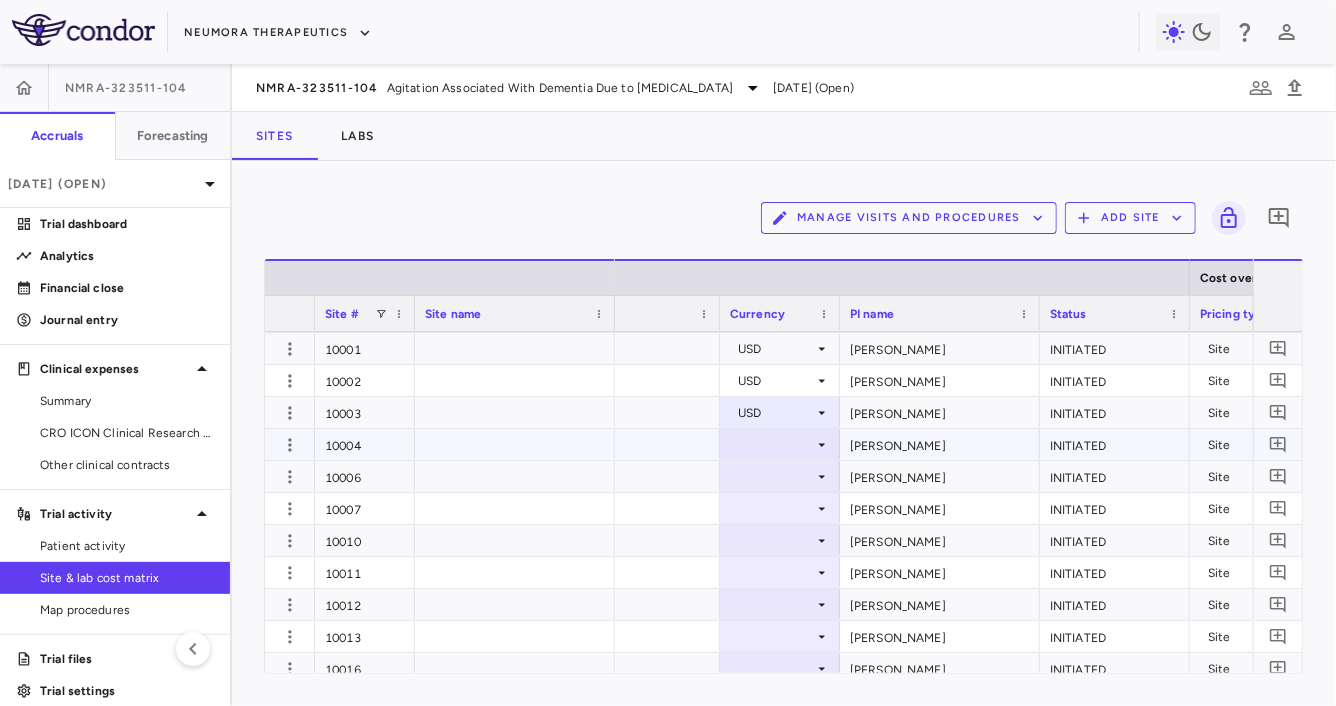 click at bounding box center (780, 444) 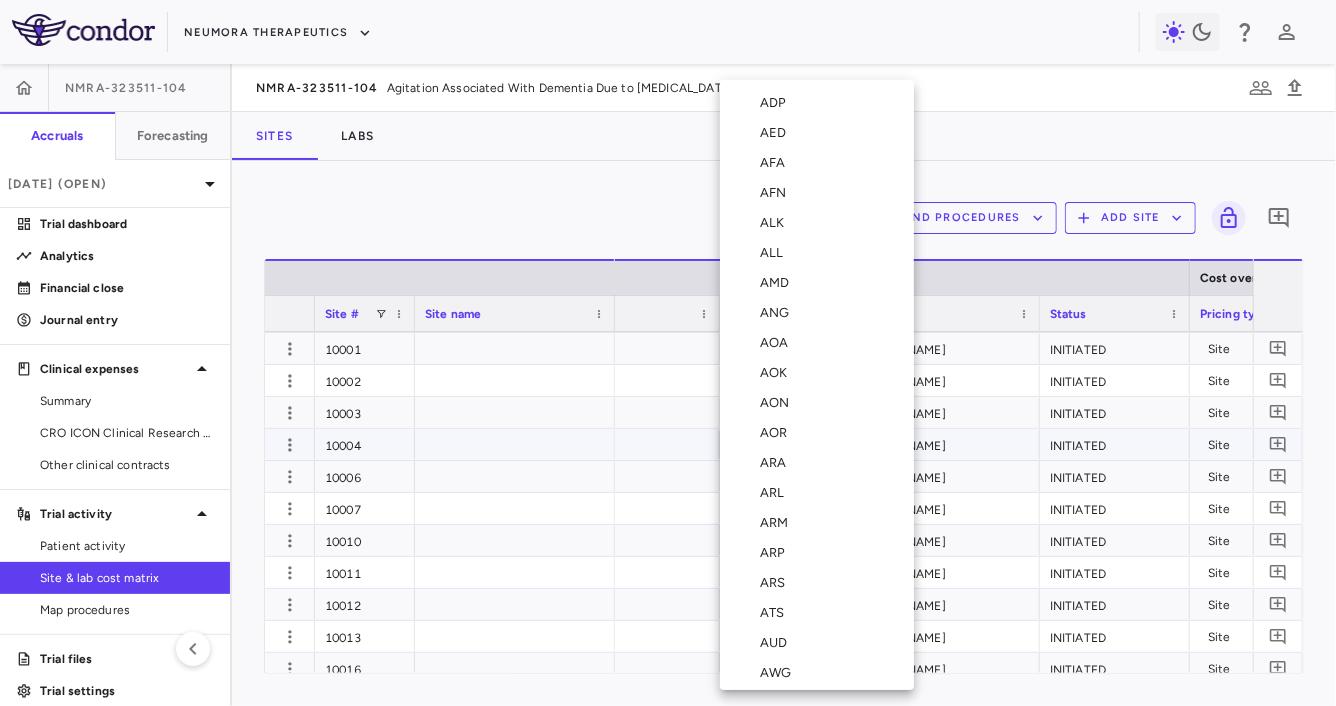 type 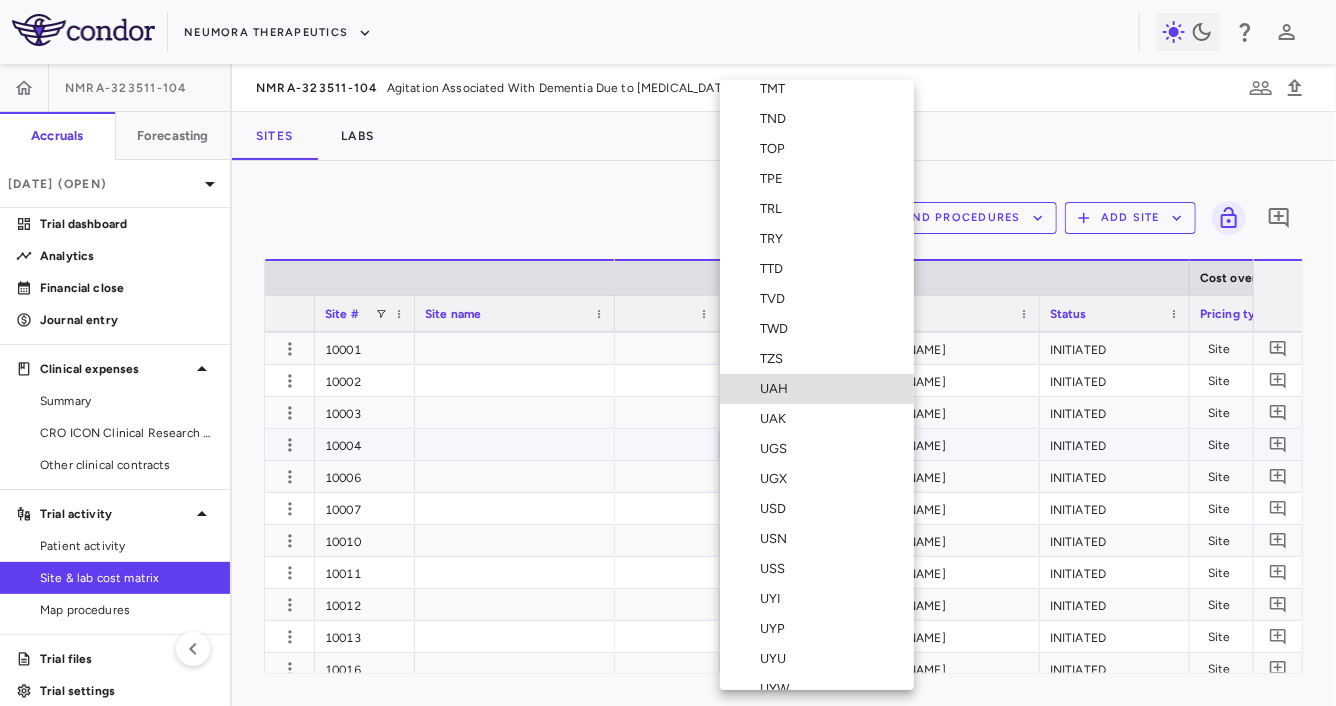 type 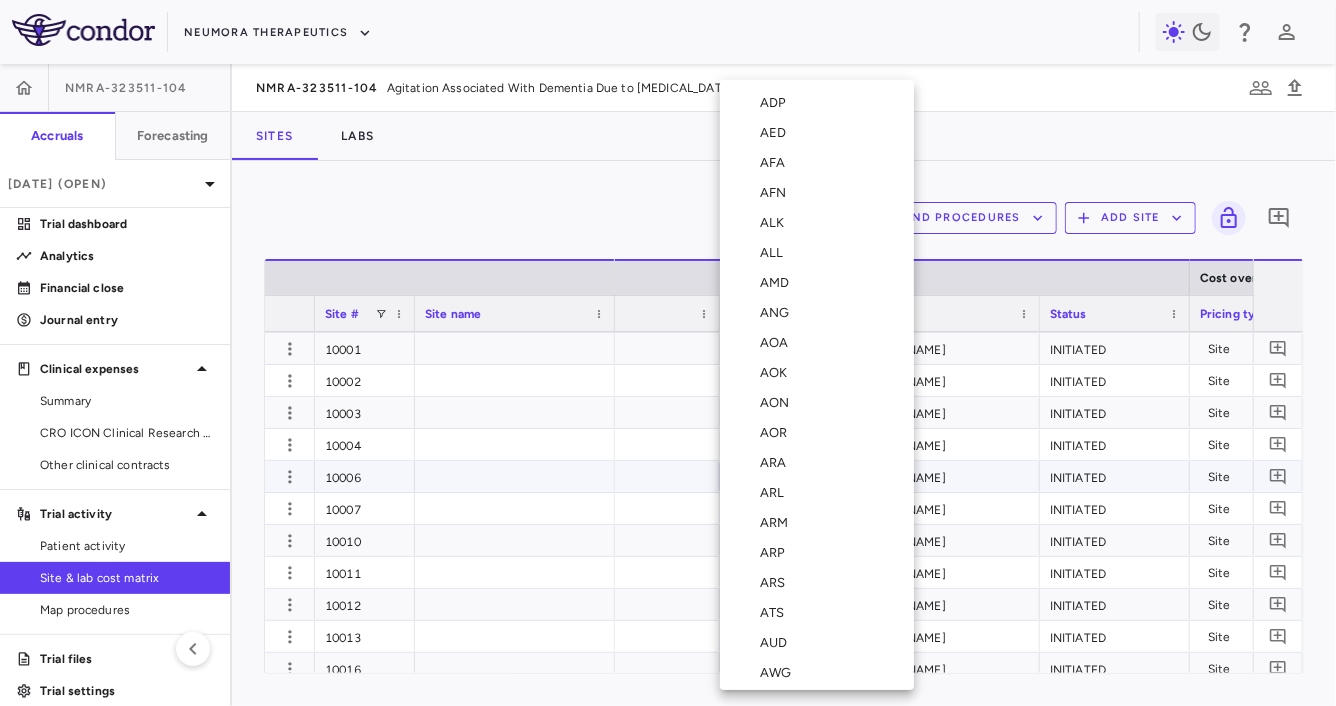 type 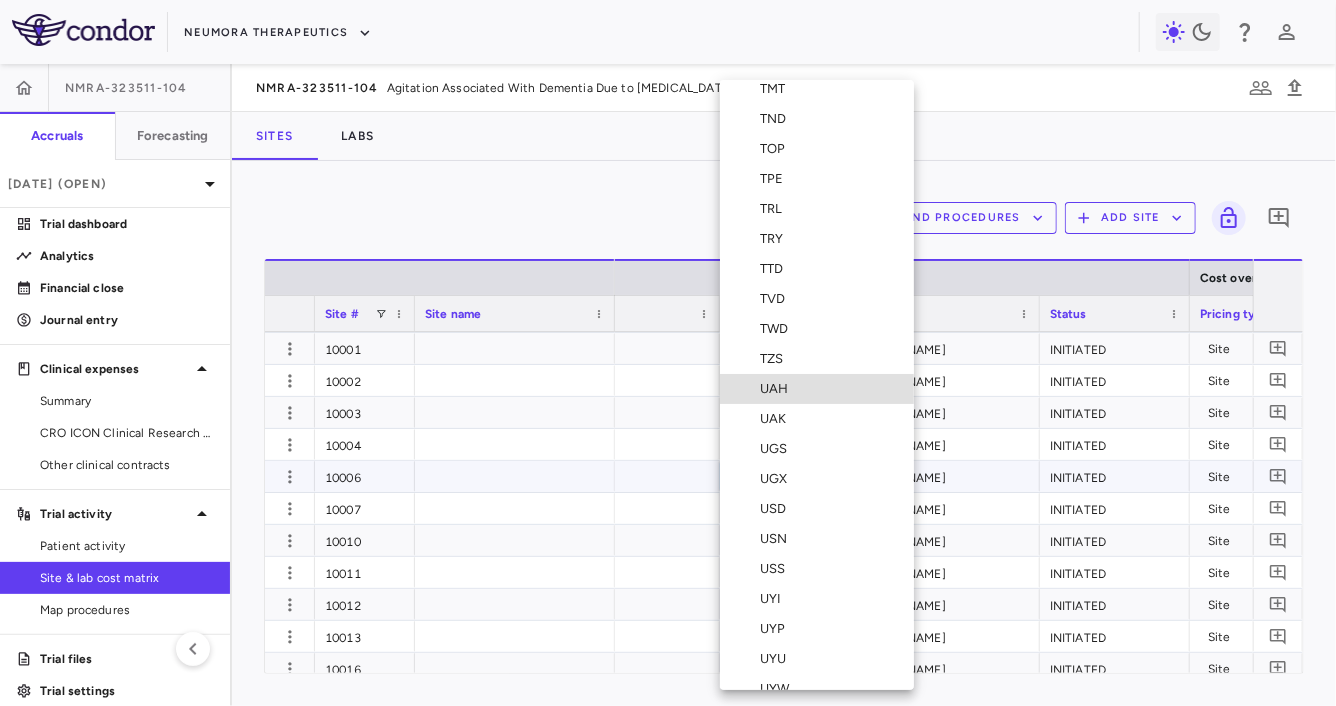 type 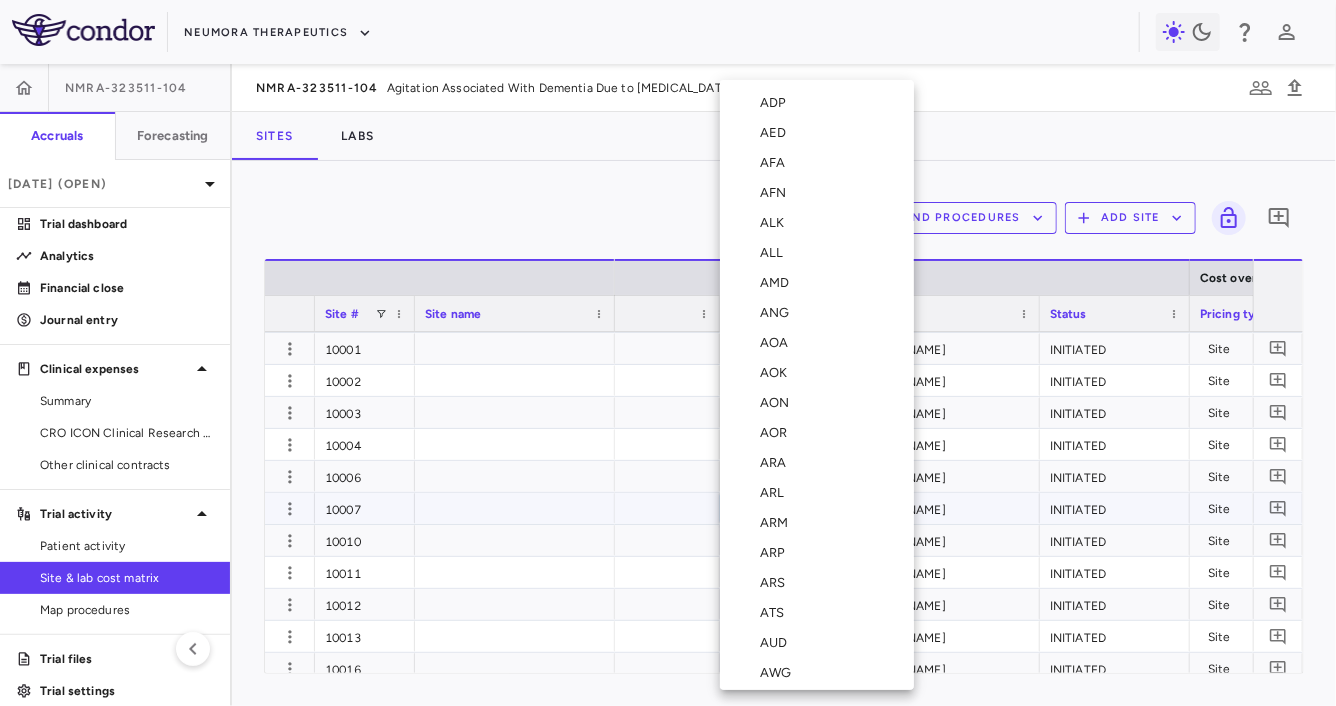 type 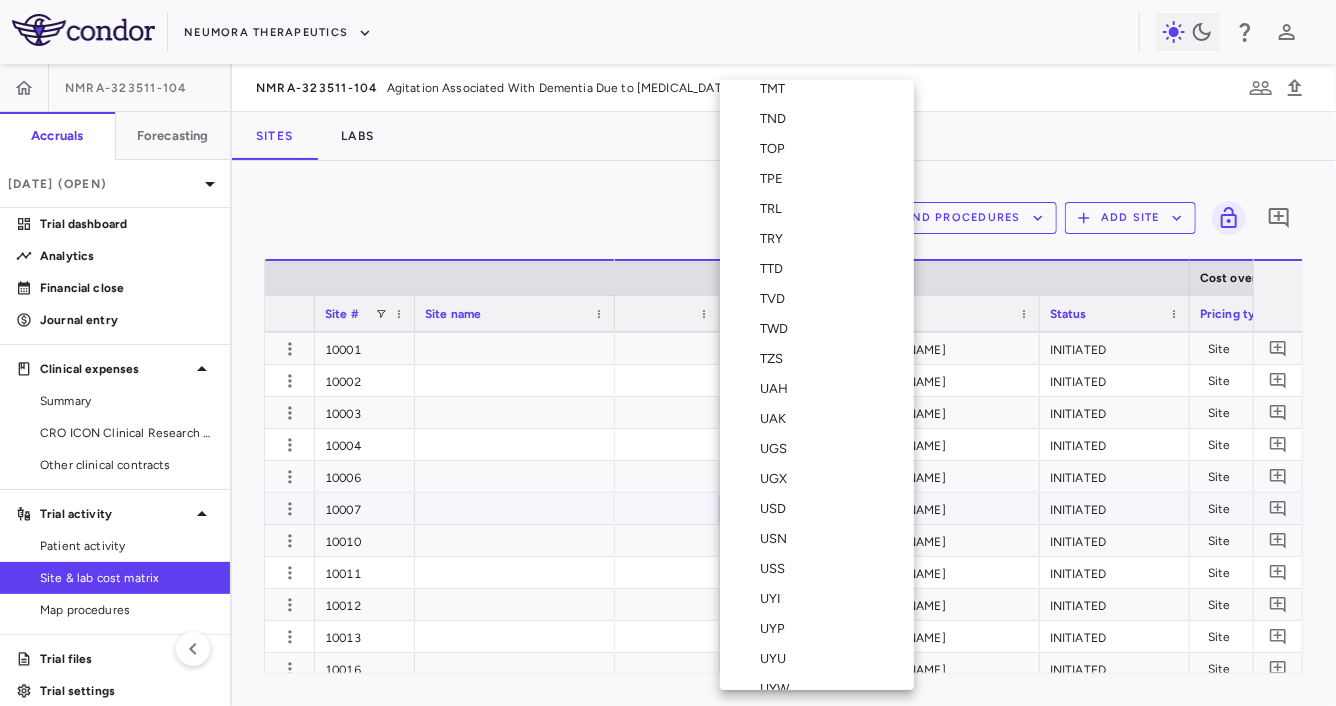 type 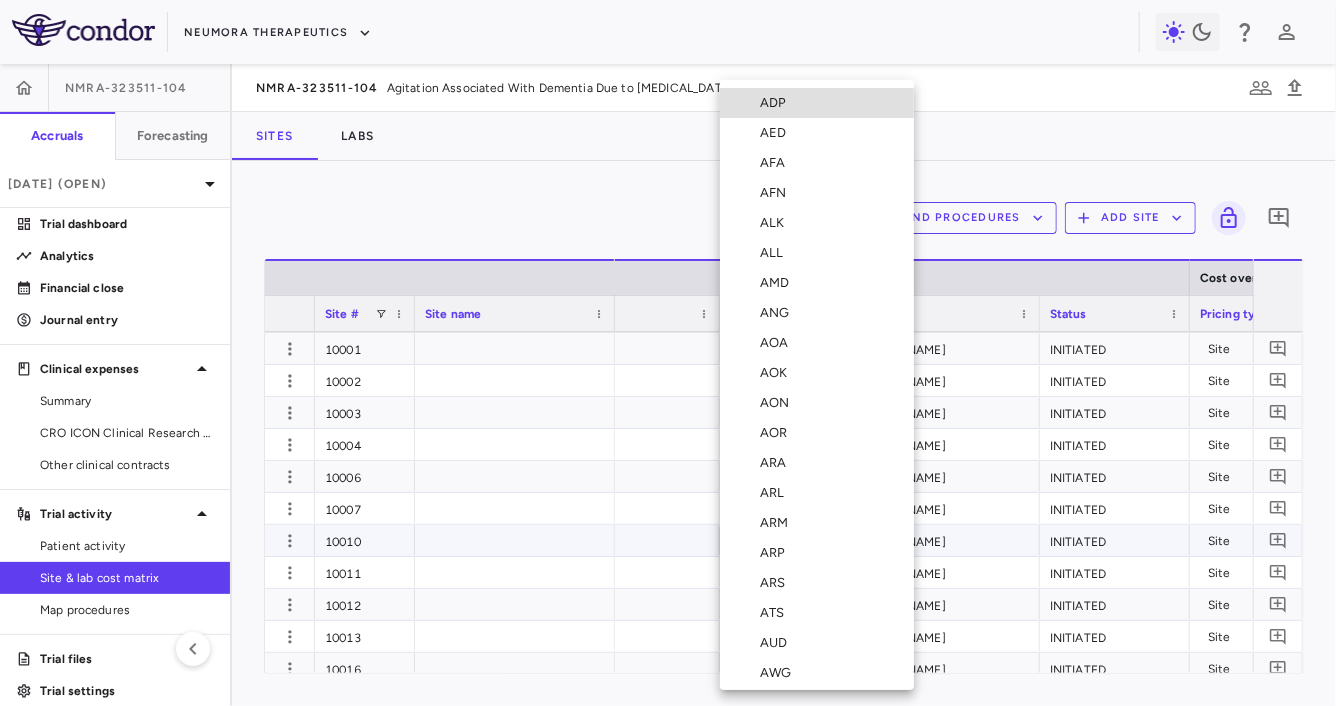 type 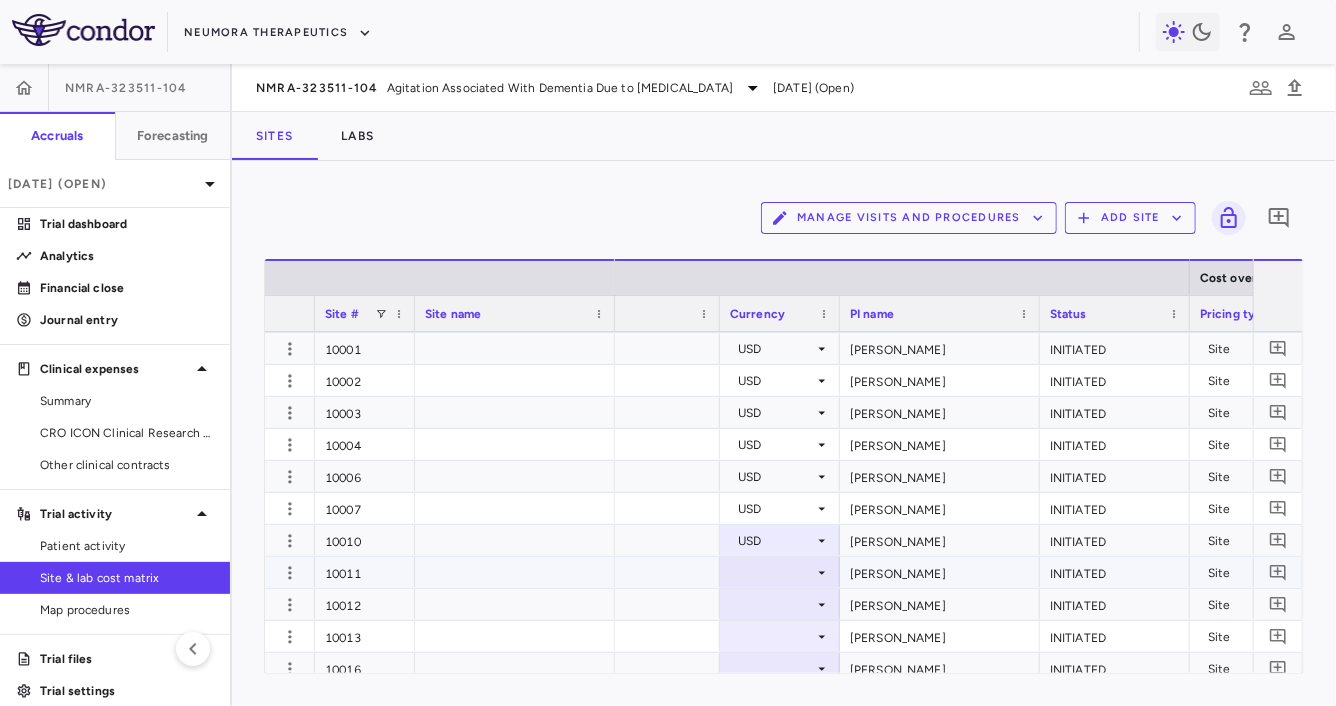 click at bounding box center (780, 572) 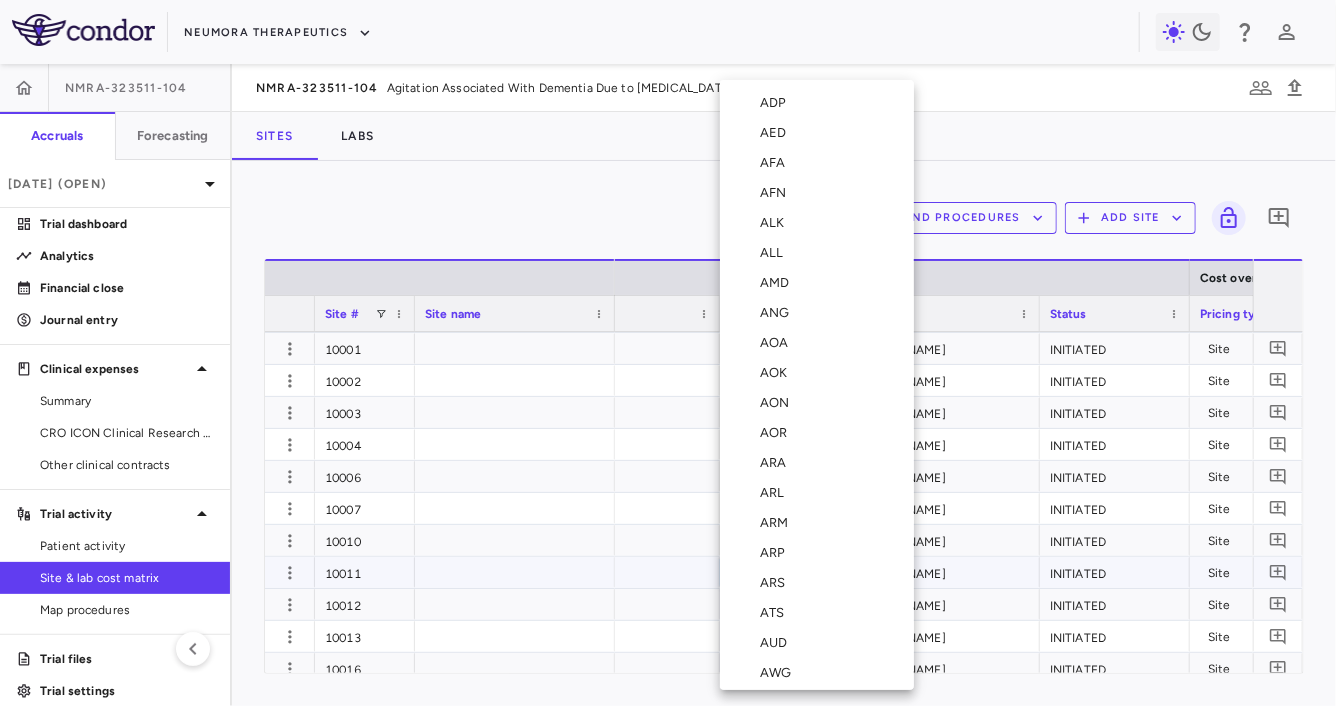 type 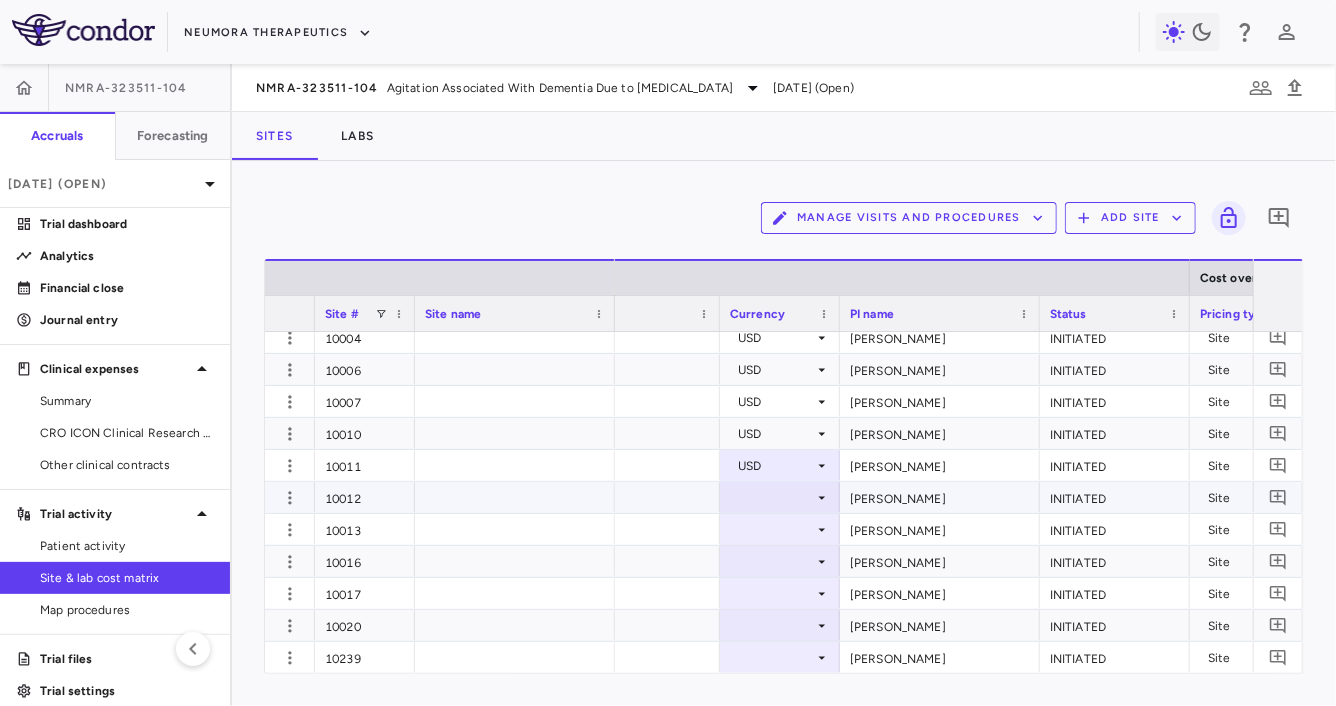 click at bounding box center (780, 497) 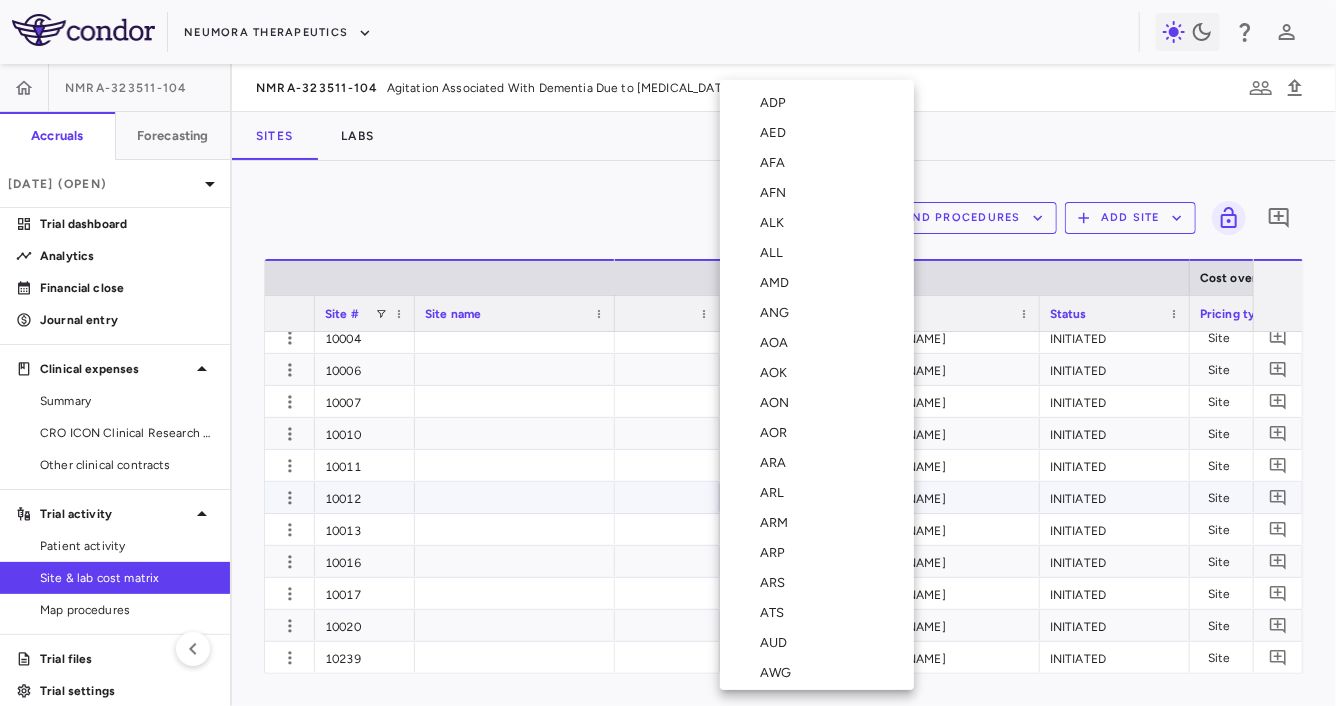 type 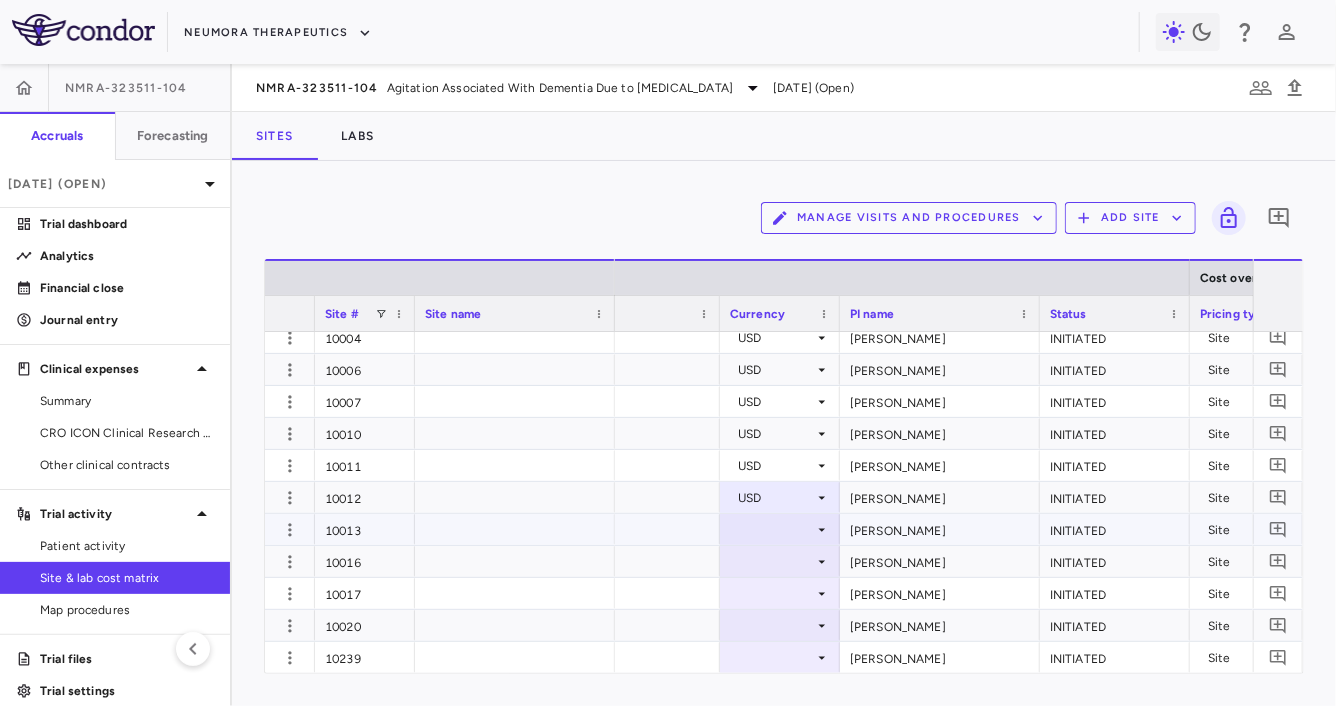 click at bounding box center (780, 529) 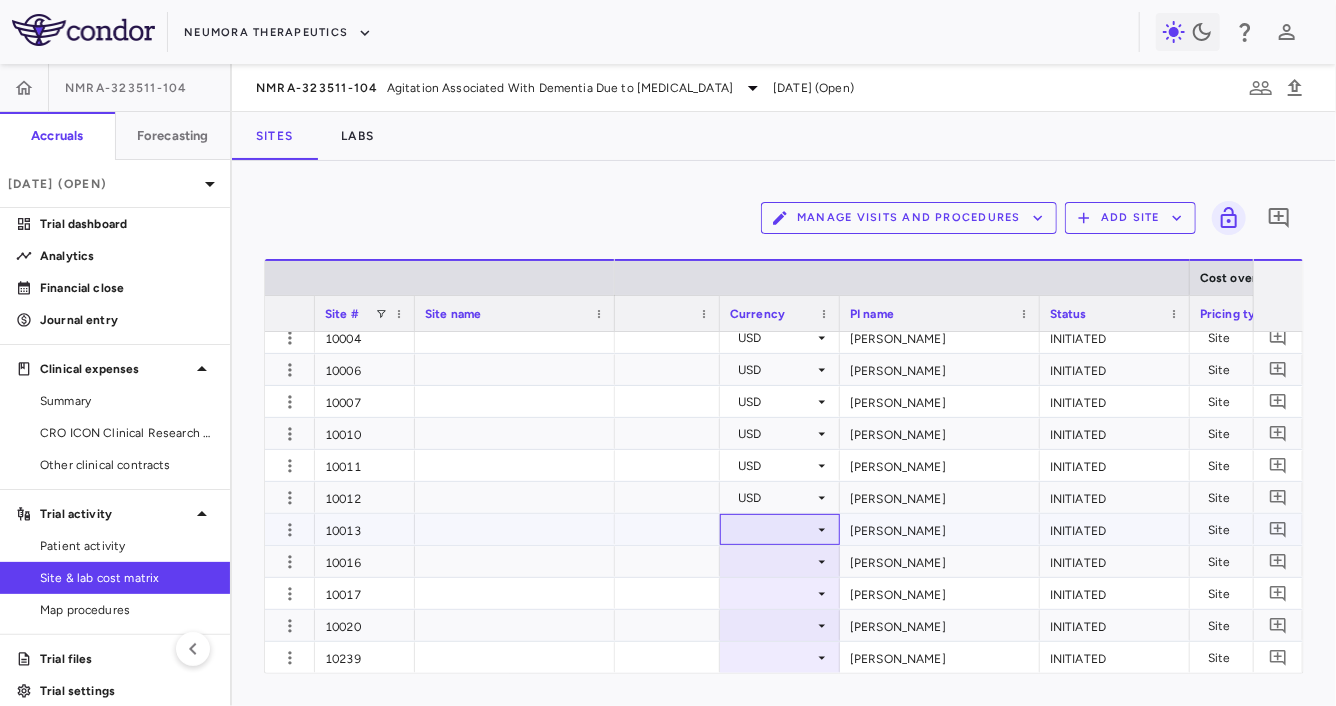 click at bounding box center (780, 529) 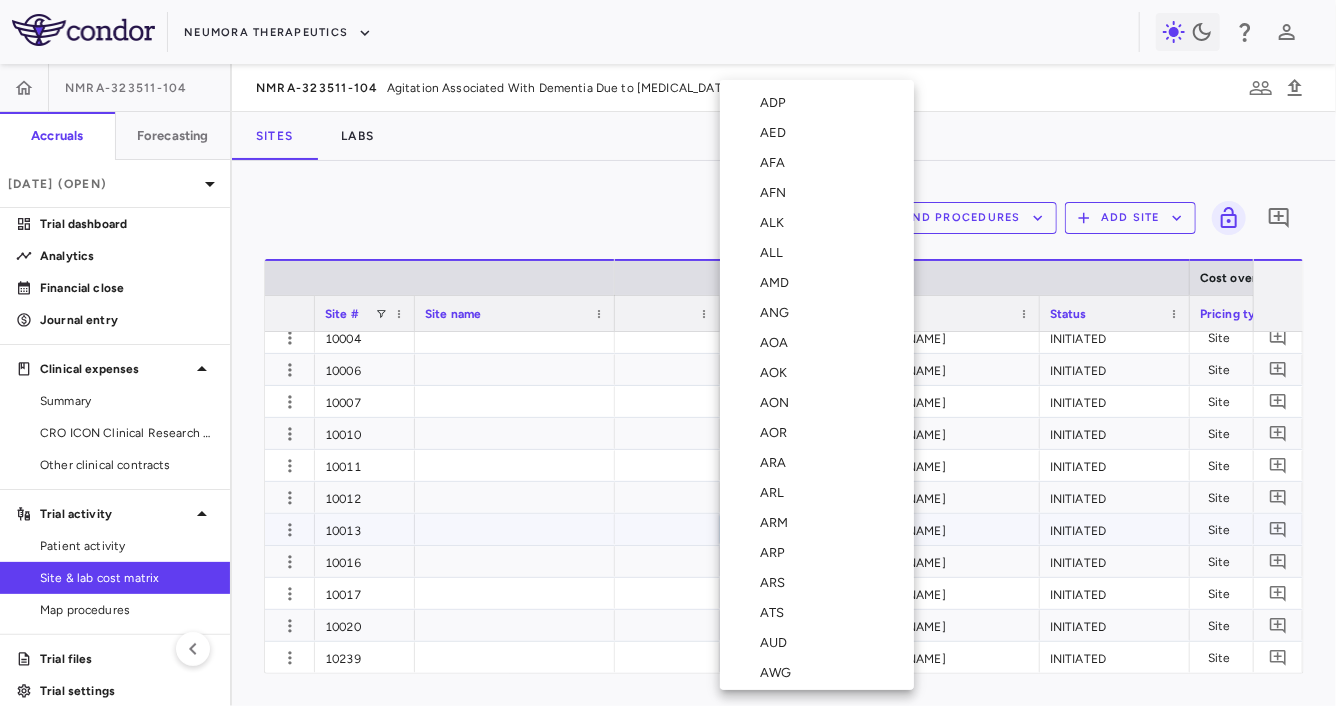 type 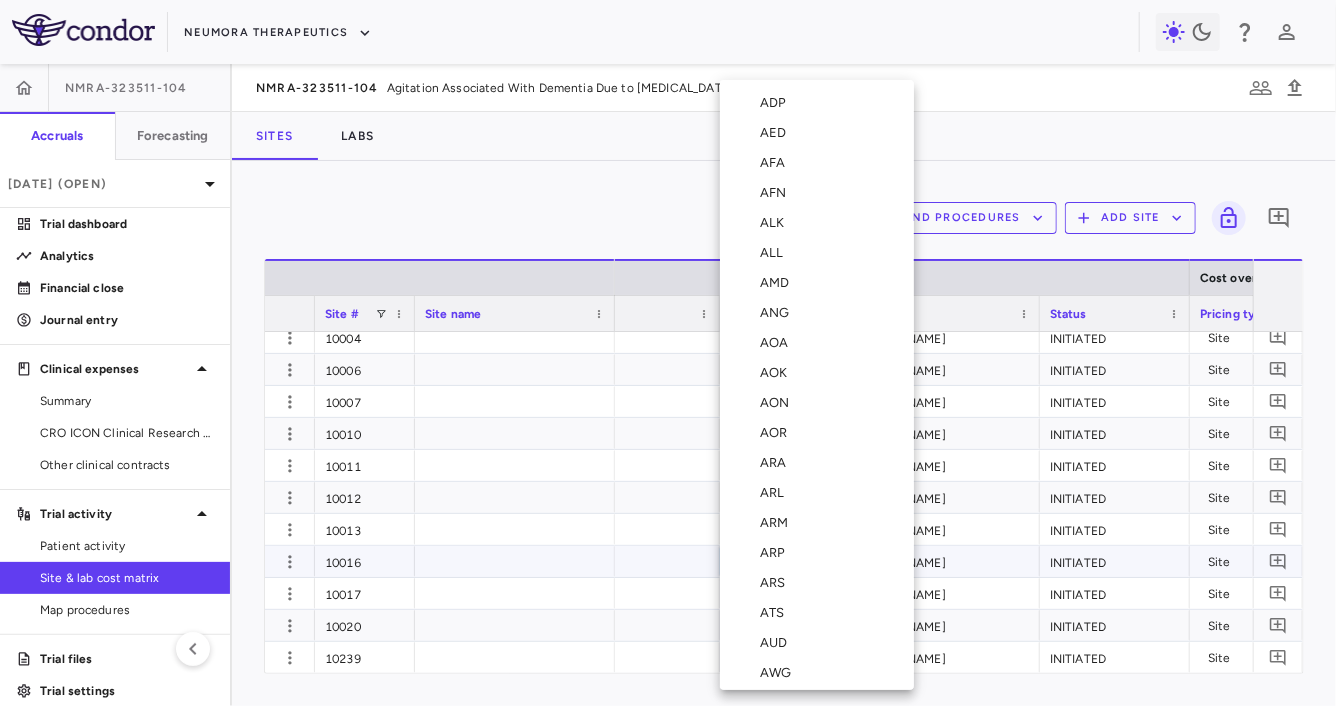 type 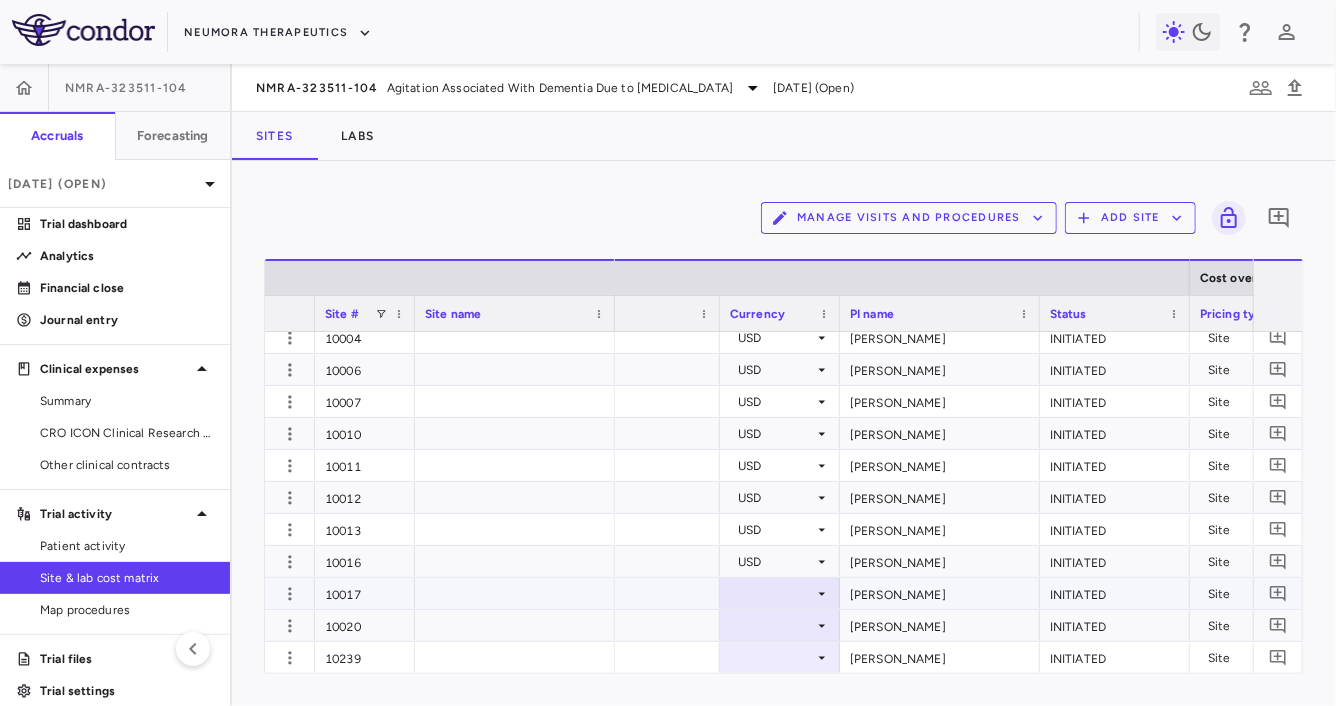 click at bounding box center [780, 593] 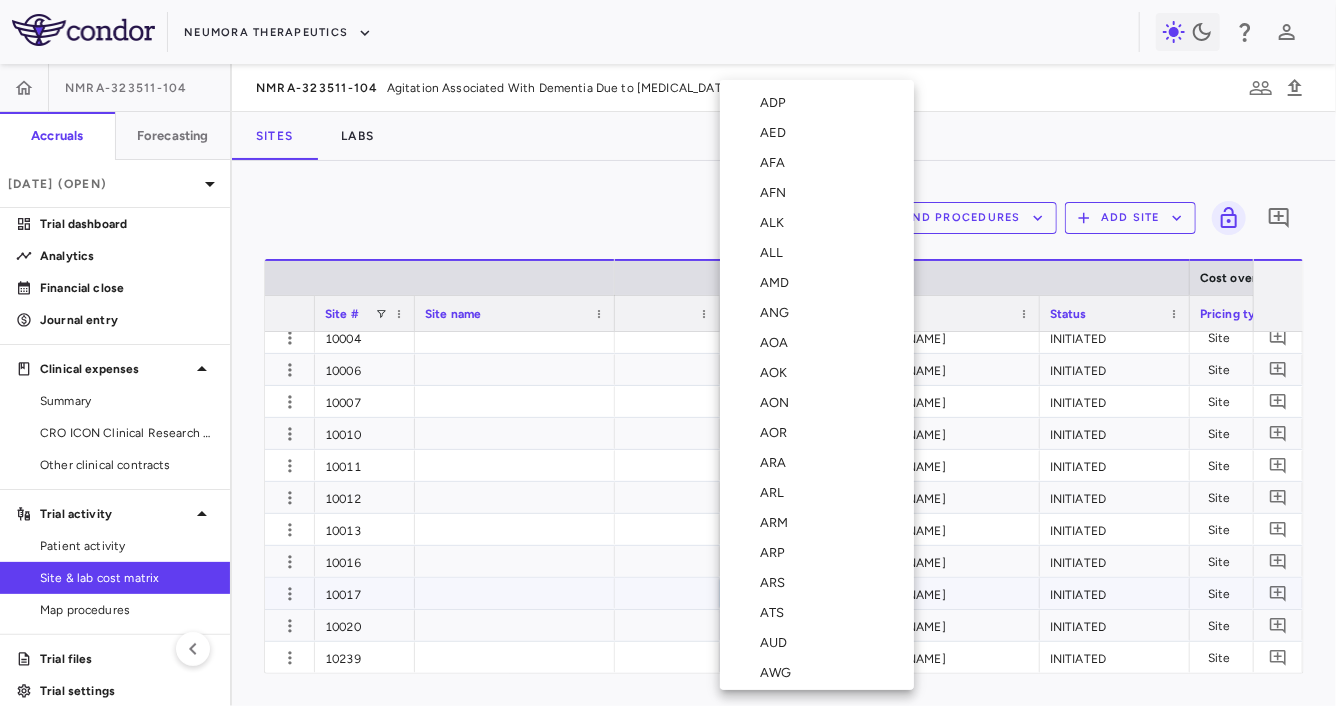 type 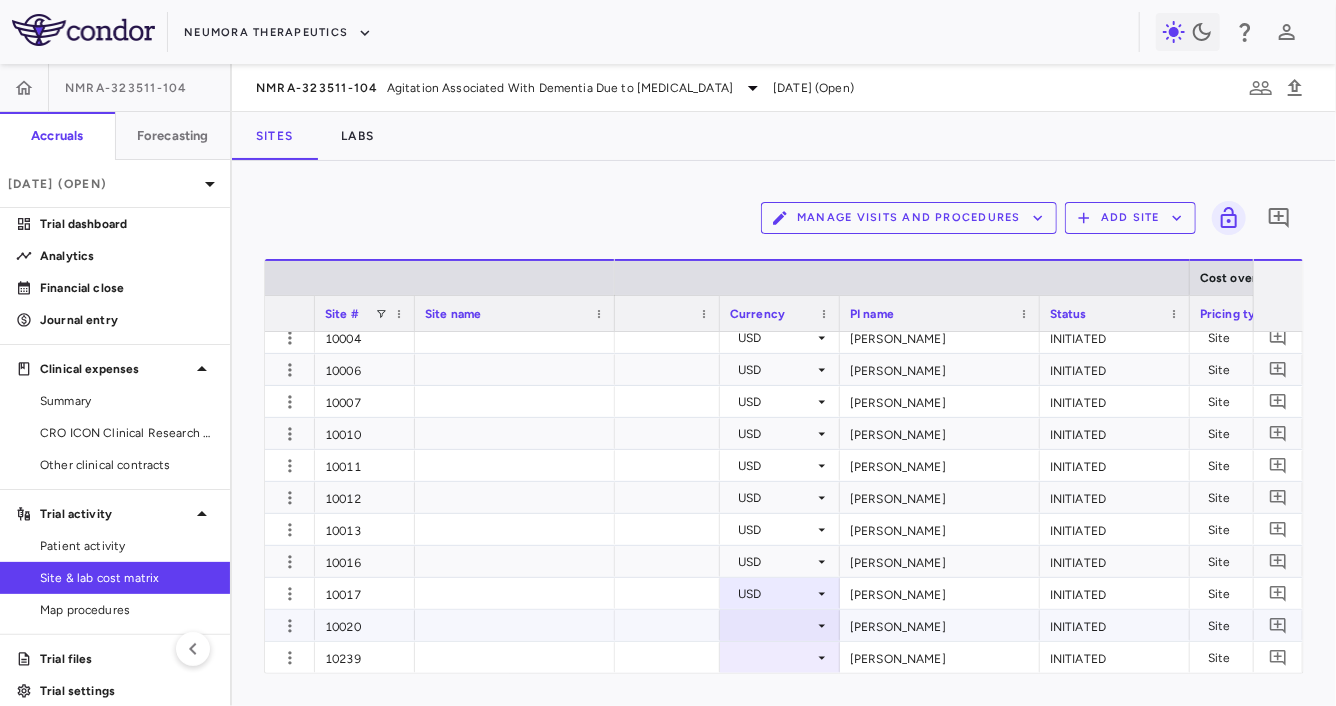 click at bounding box center [780, 625] 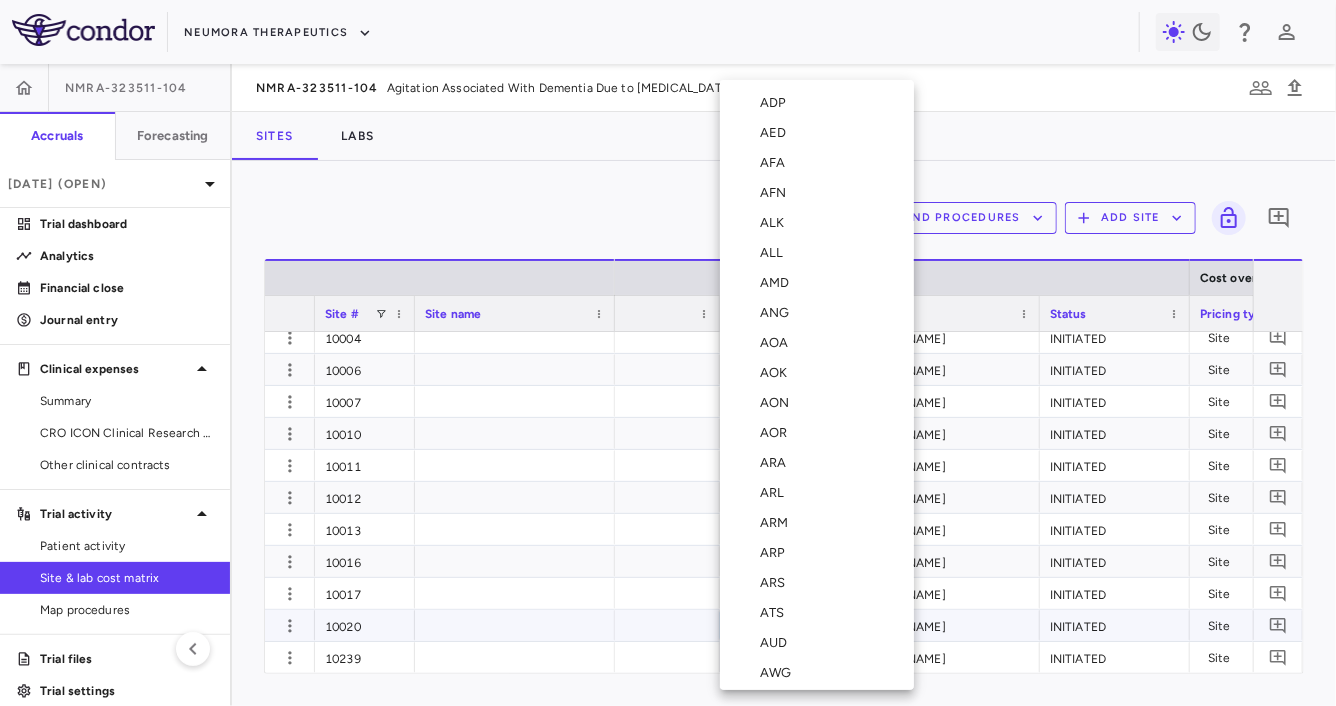 type 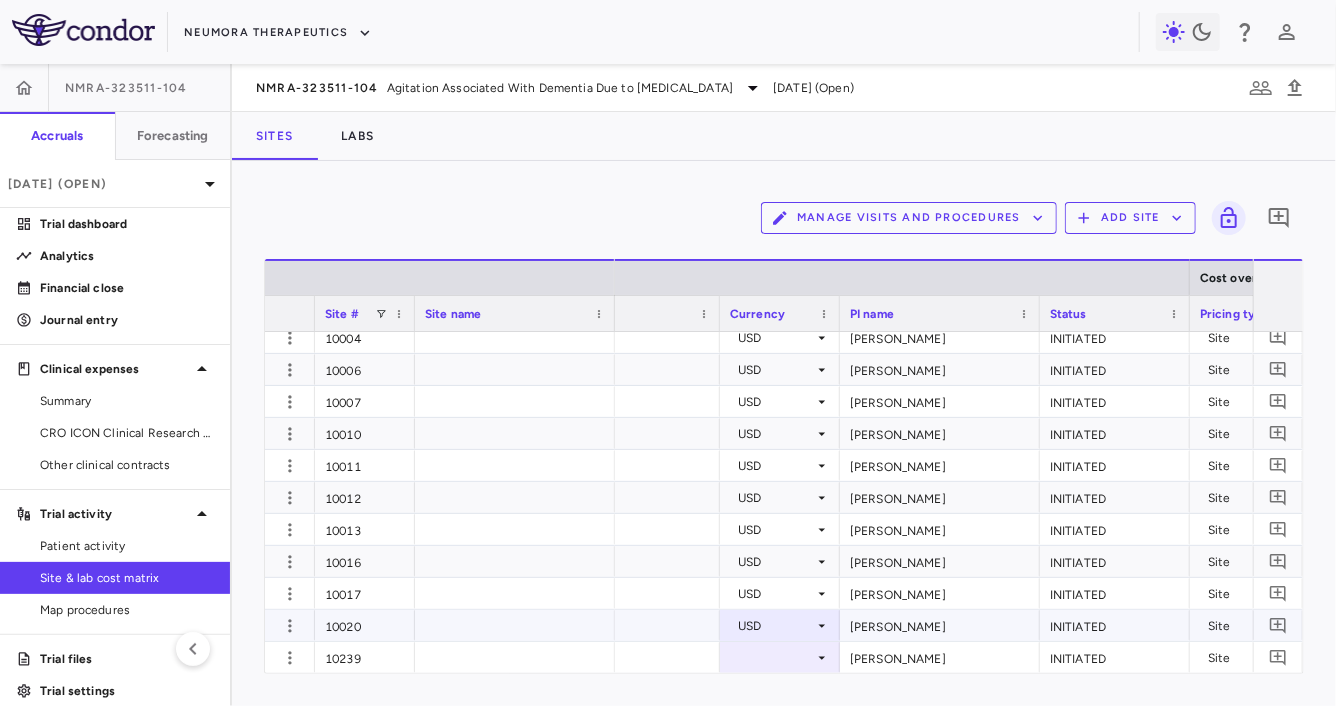 click at bounding box center (780, 657) 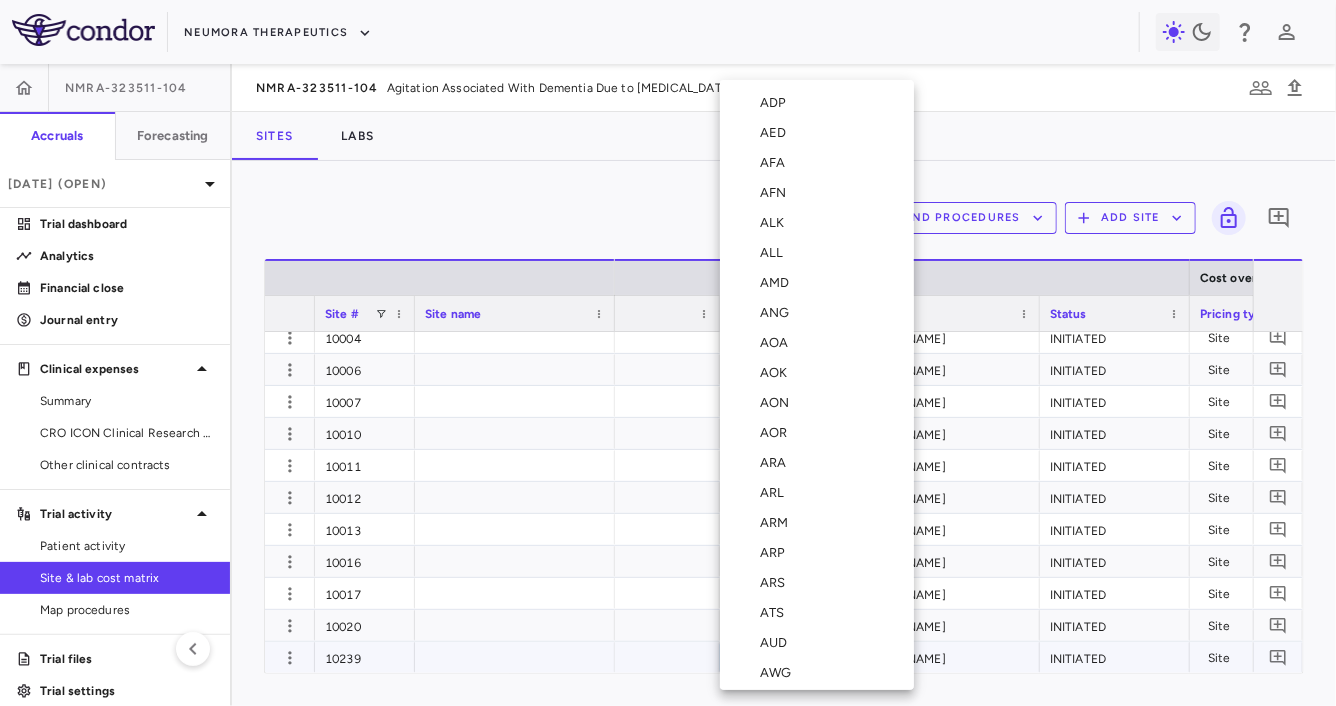 type 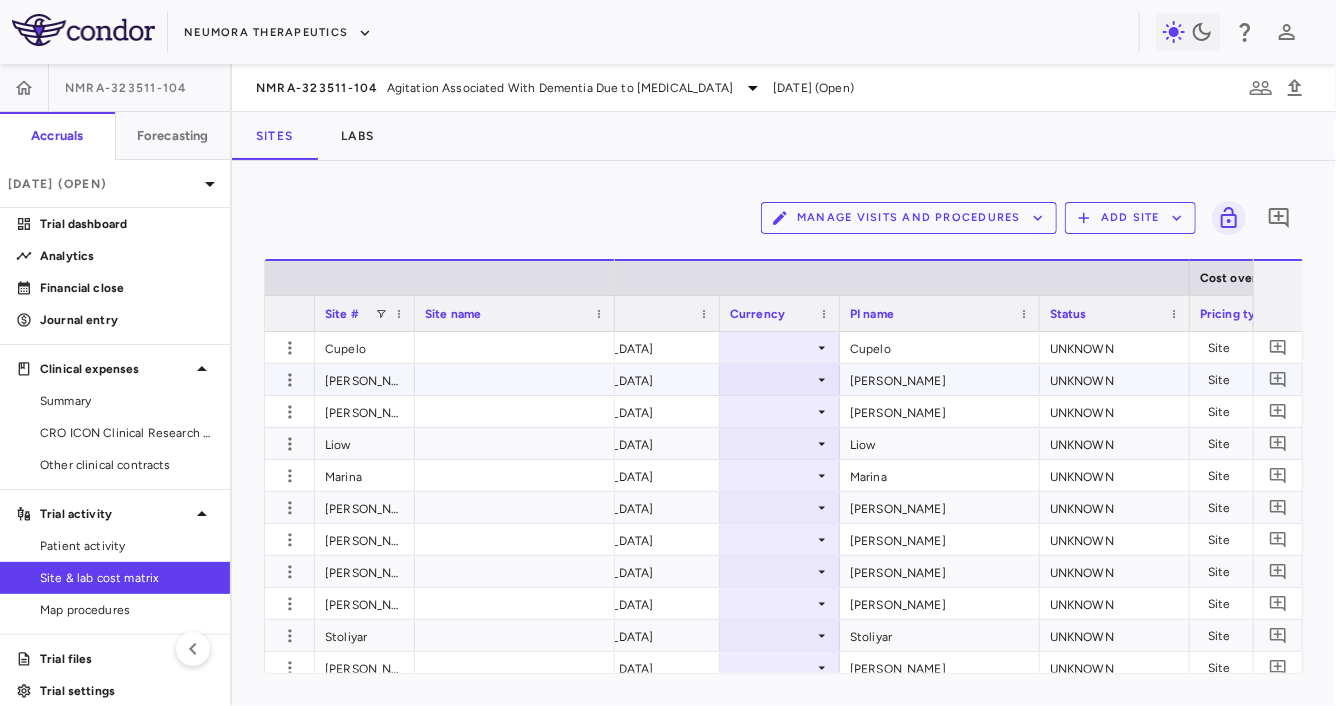 click at bounding box center [780, 347] 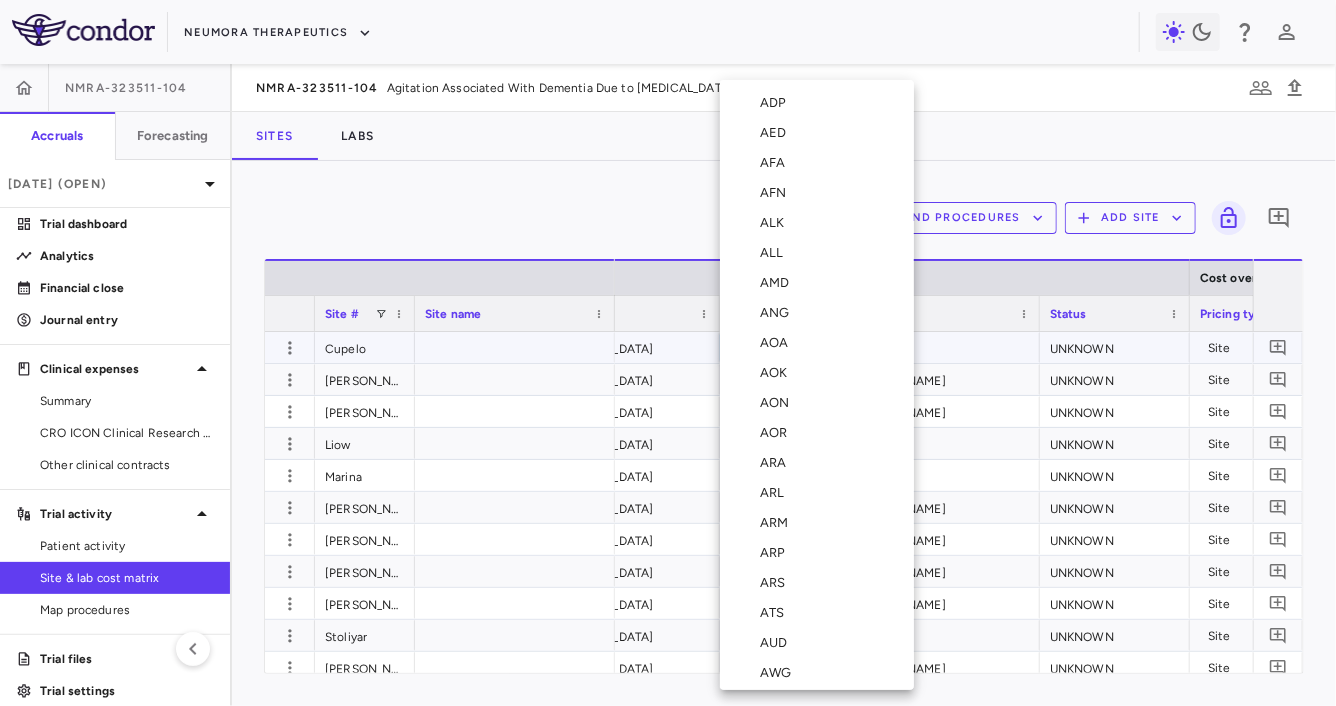 type 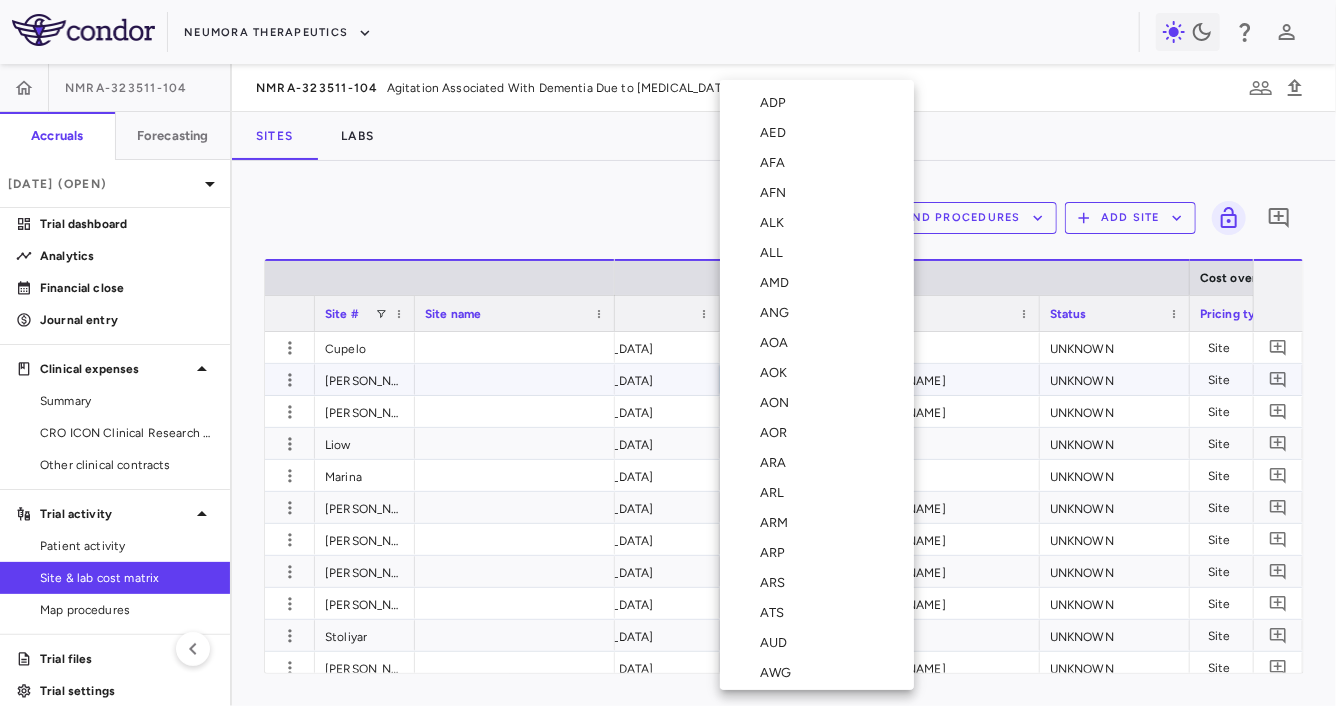 type 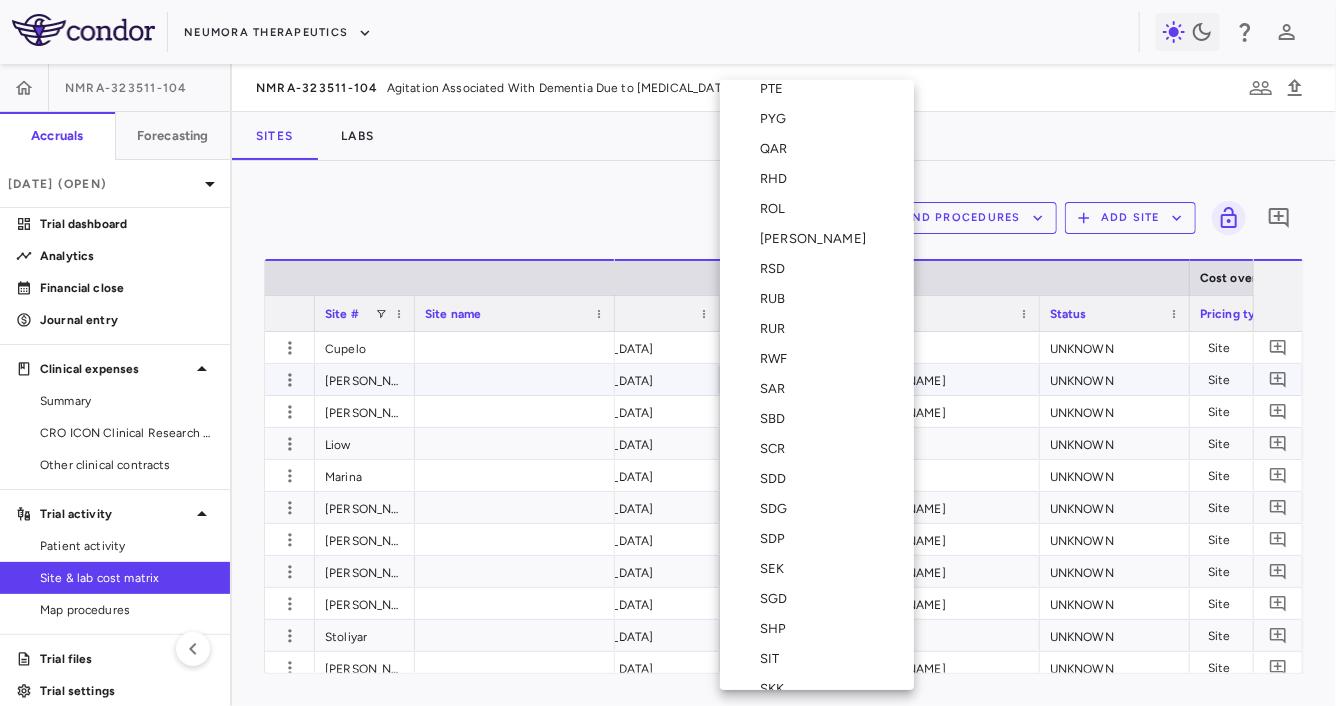 type 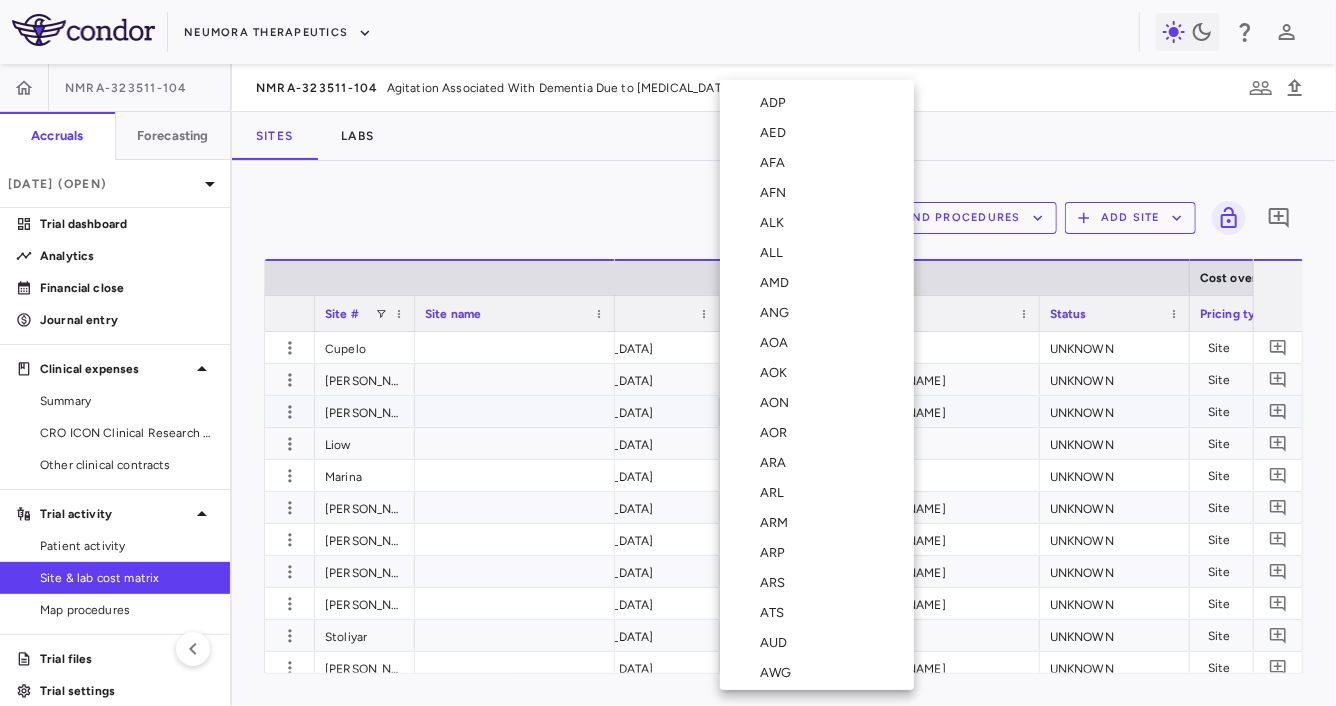 type 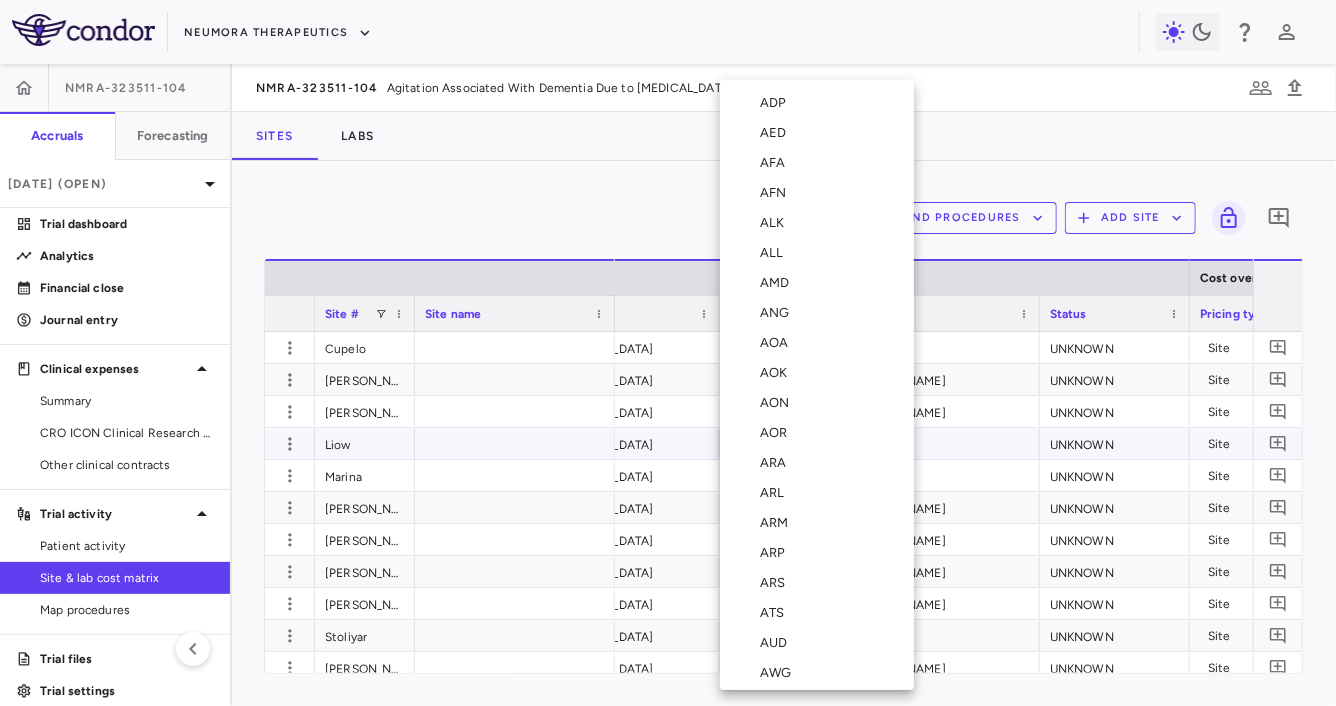 type 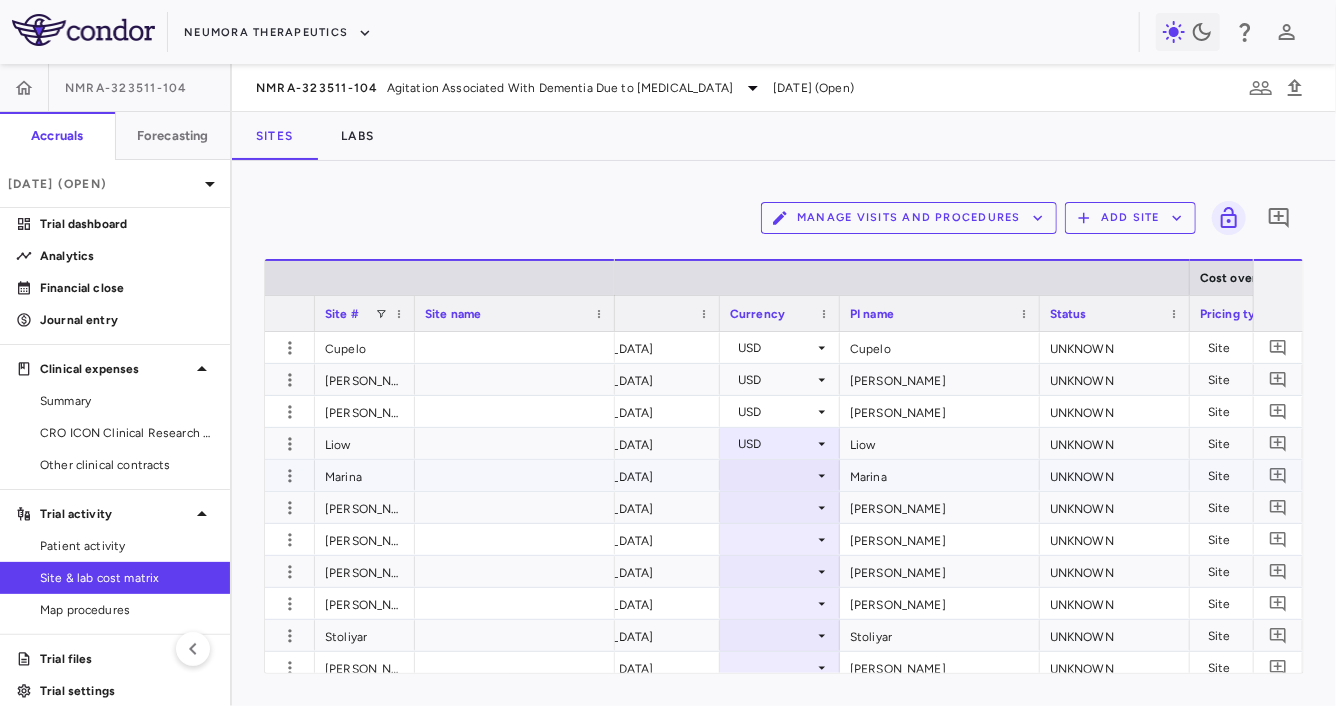 click at bounding box center [780, 475] 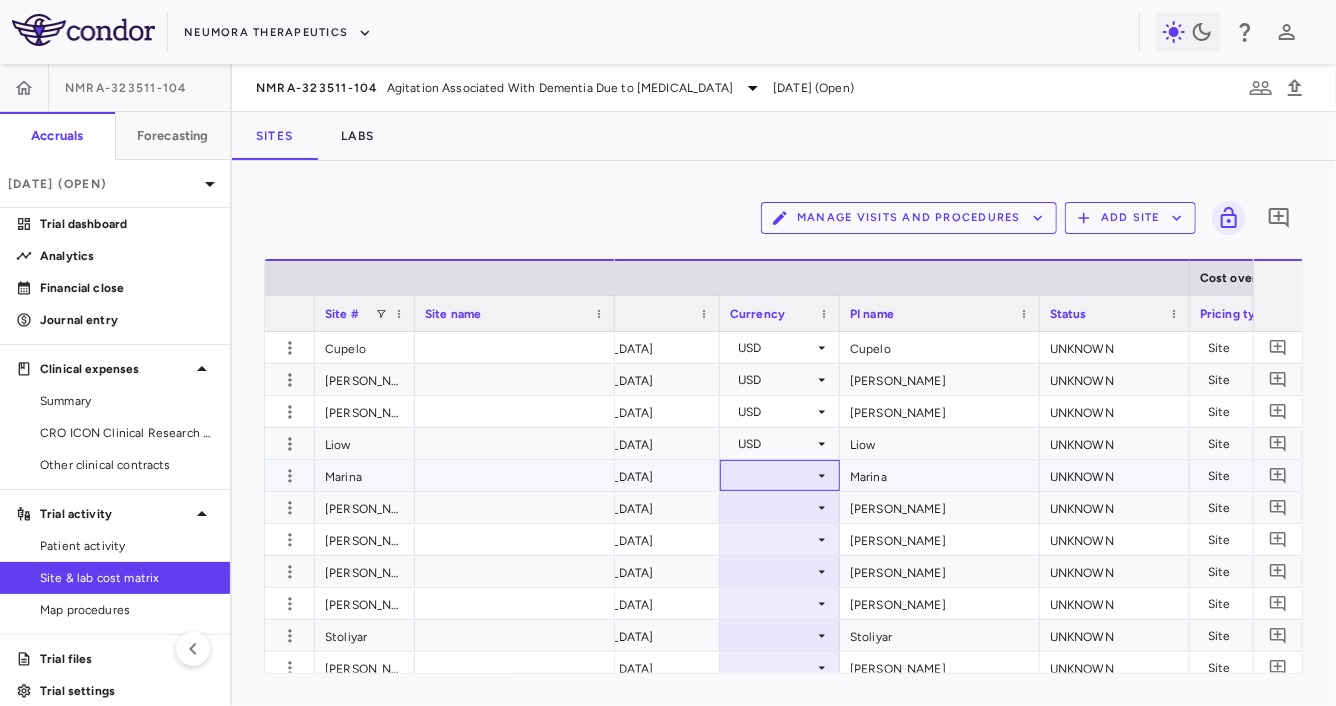 click at bounding box center [780, 475] 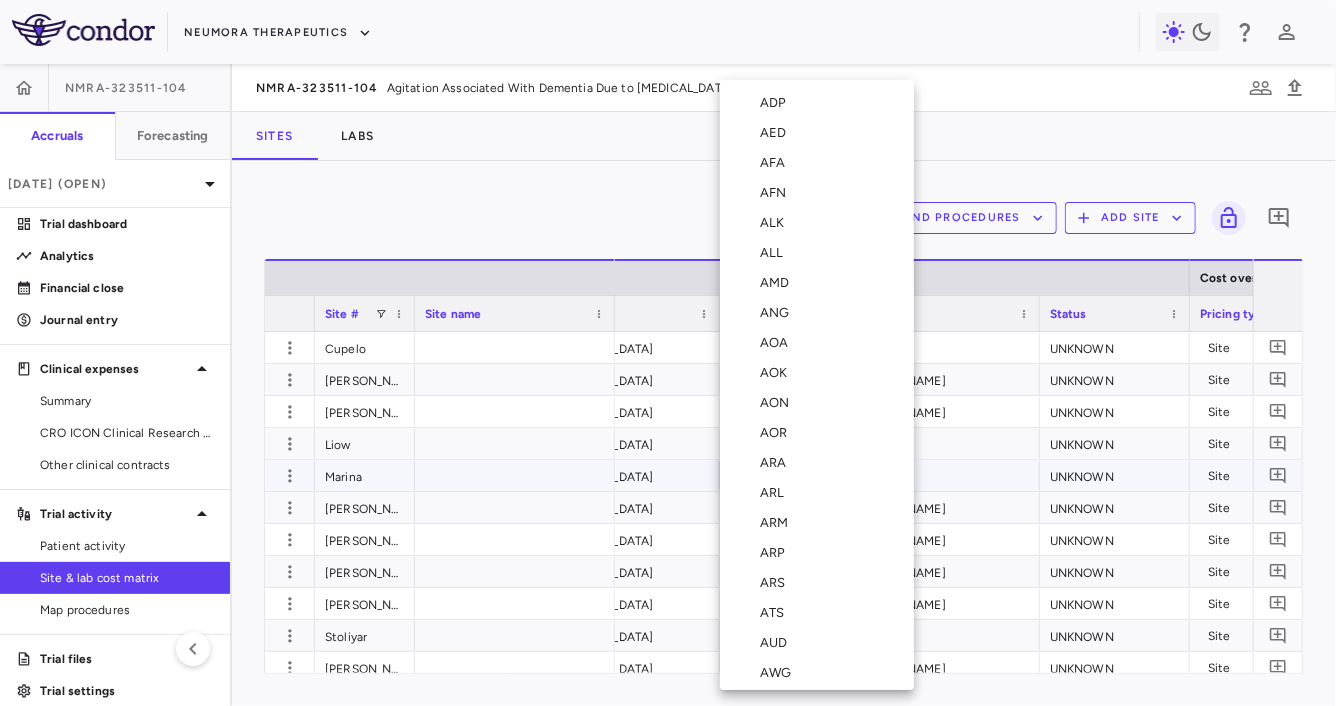 type 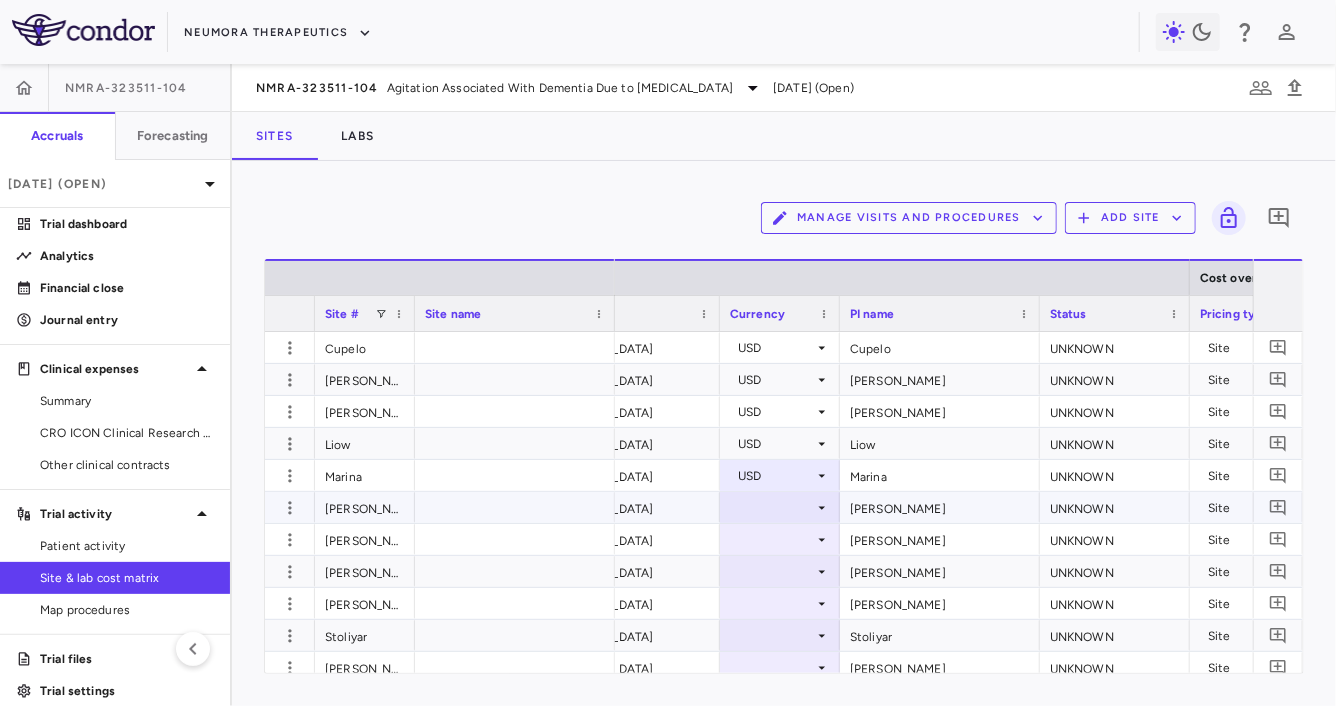 click at bounding box center [780, 507] 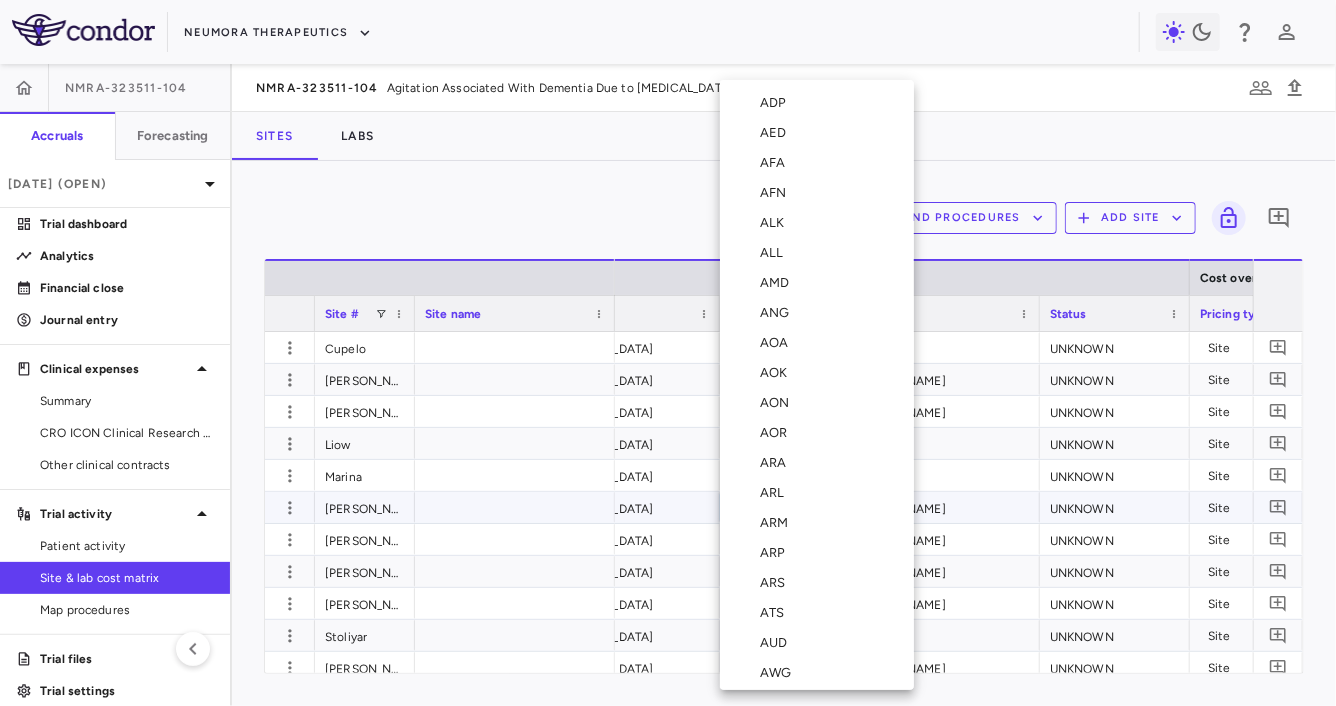 type 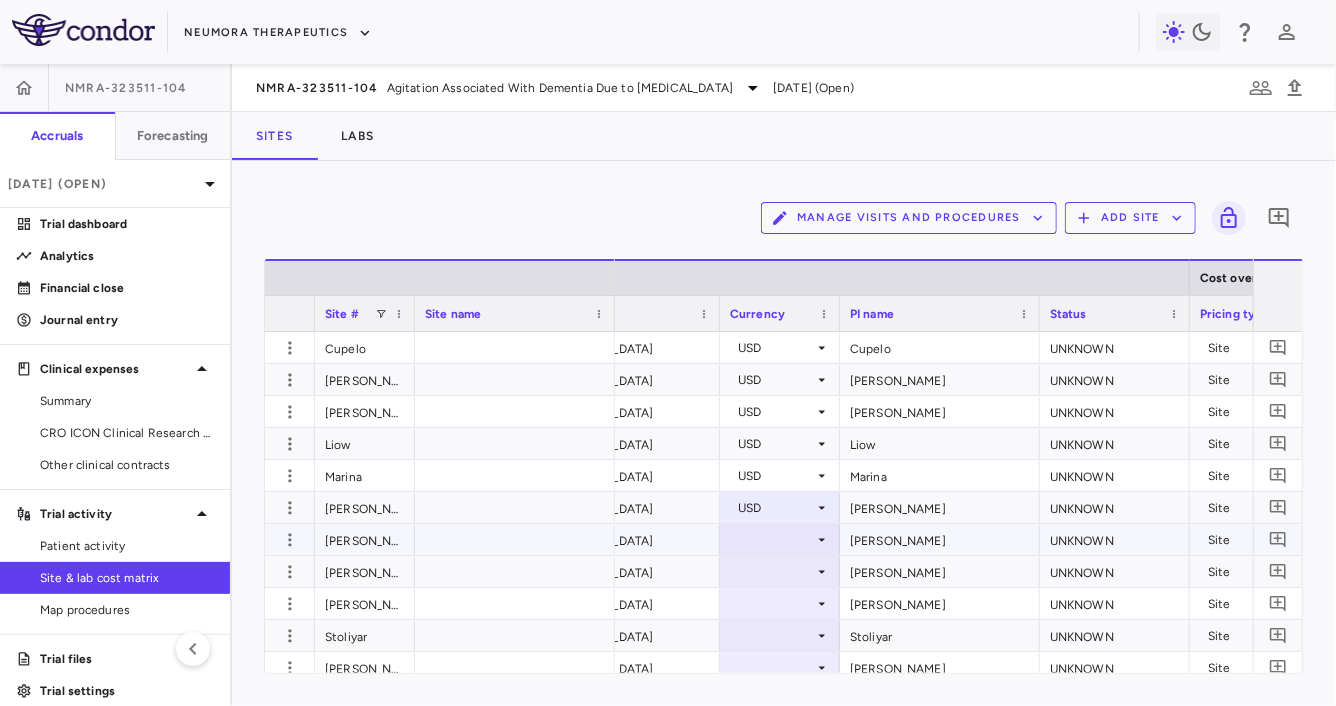 click at bounding box center (780, 539) 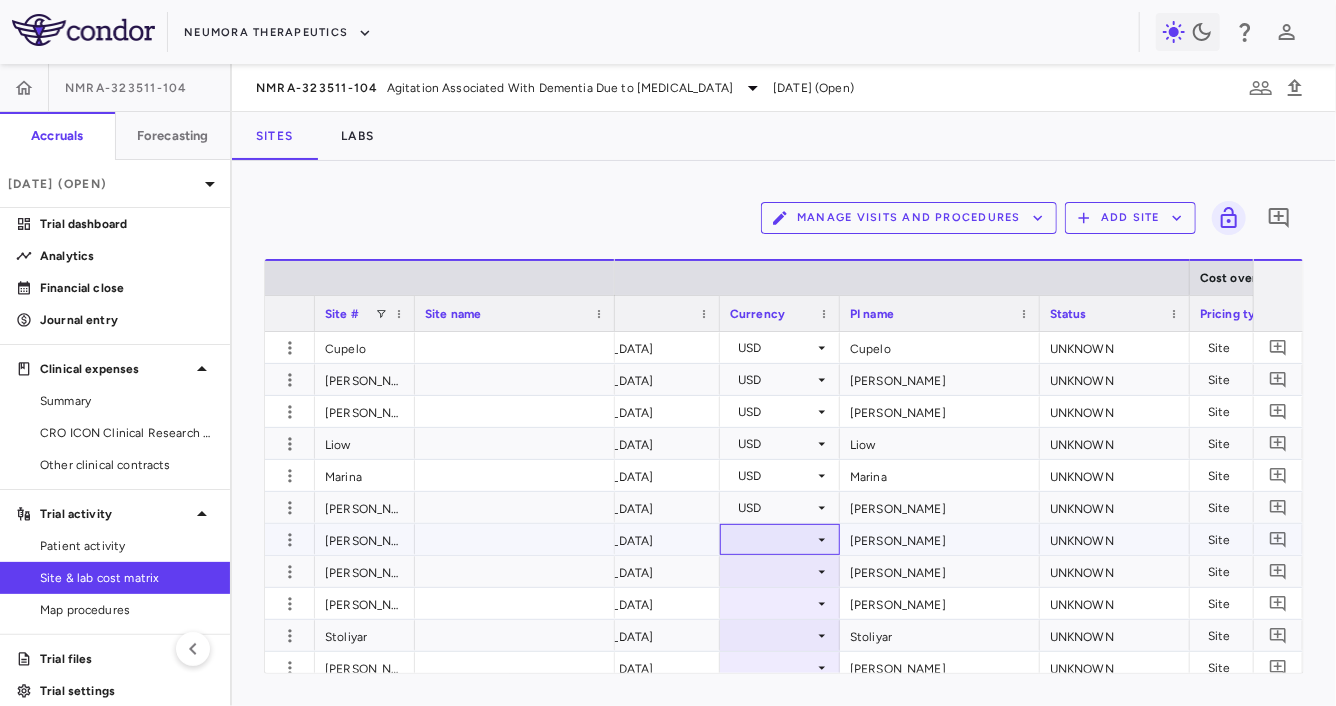 click at bounding box center (780, 539) 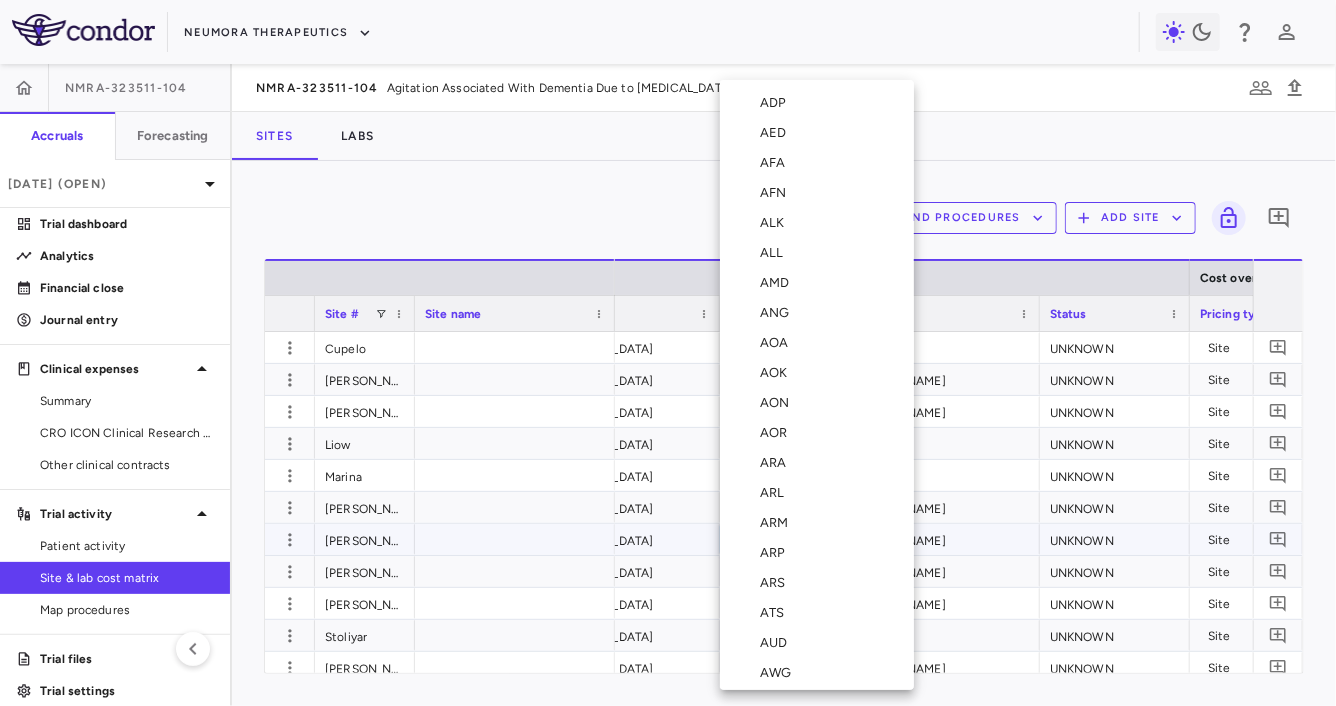 type 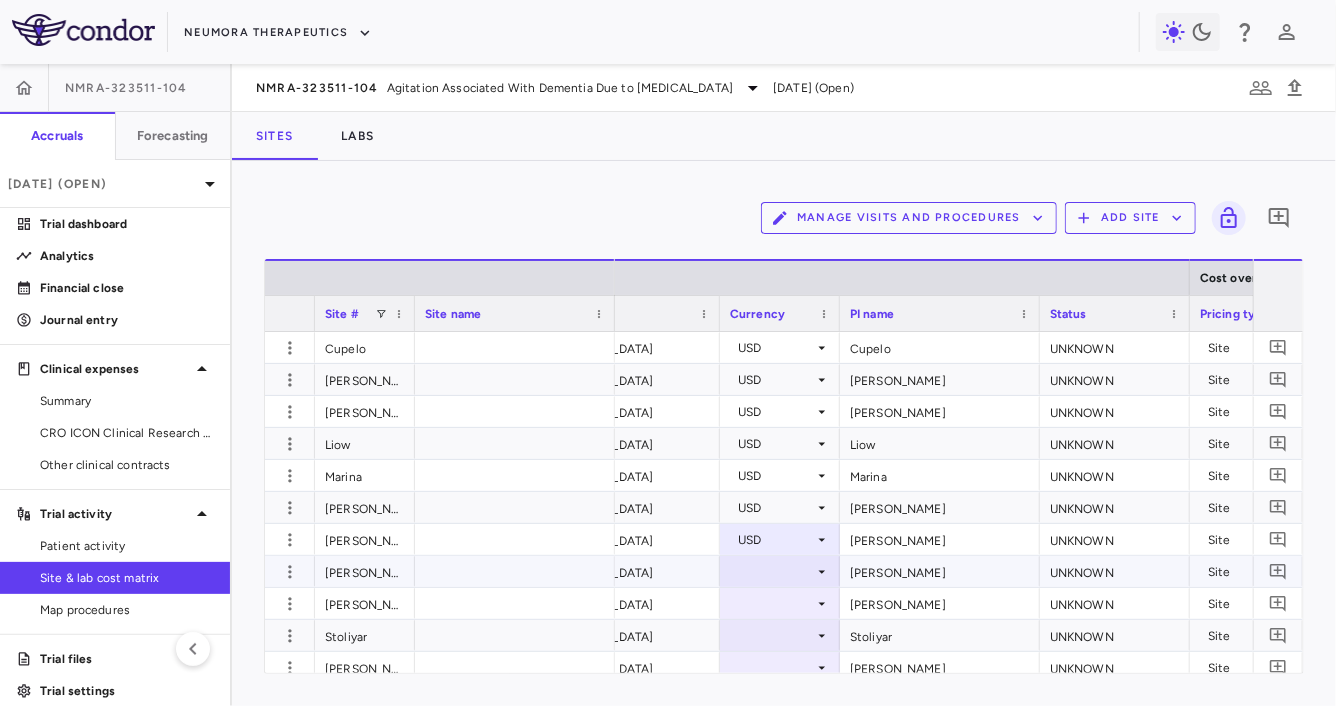click at bounding box center [780, 571] 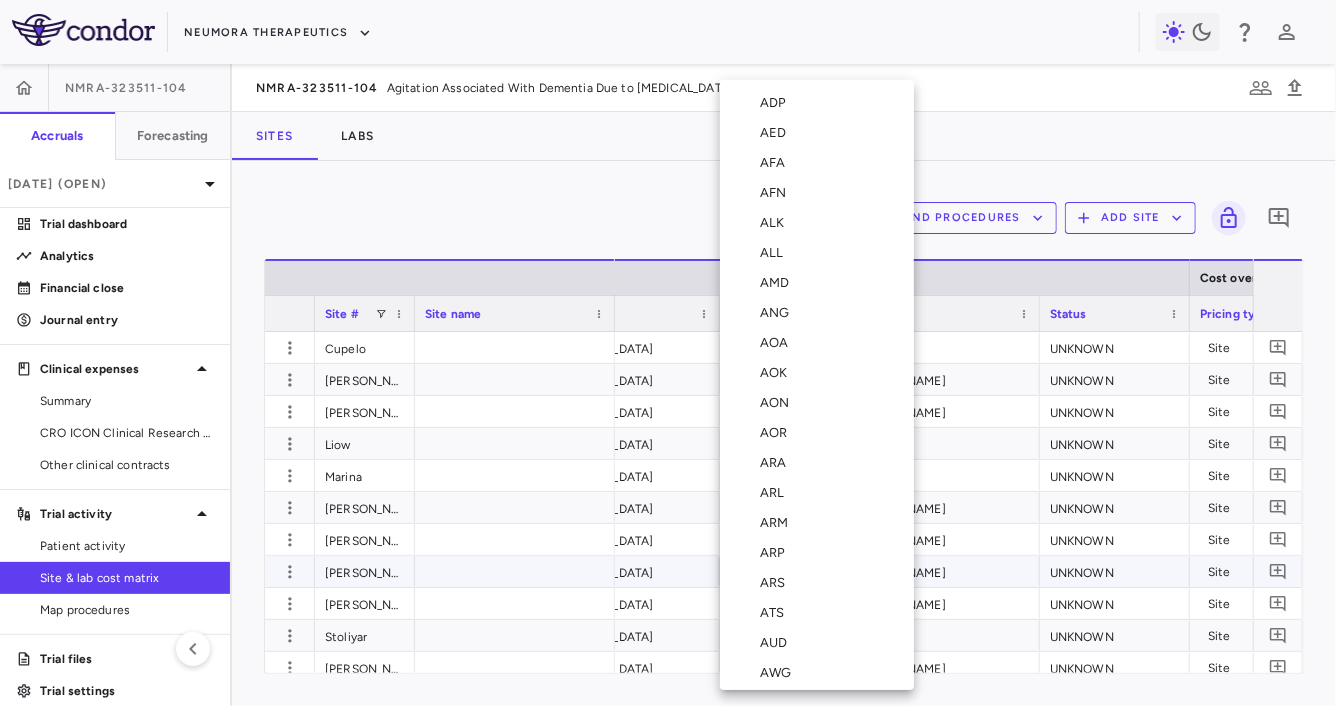 type 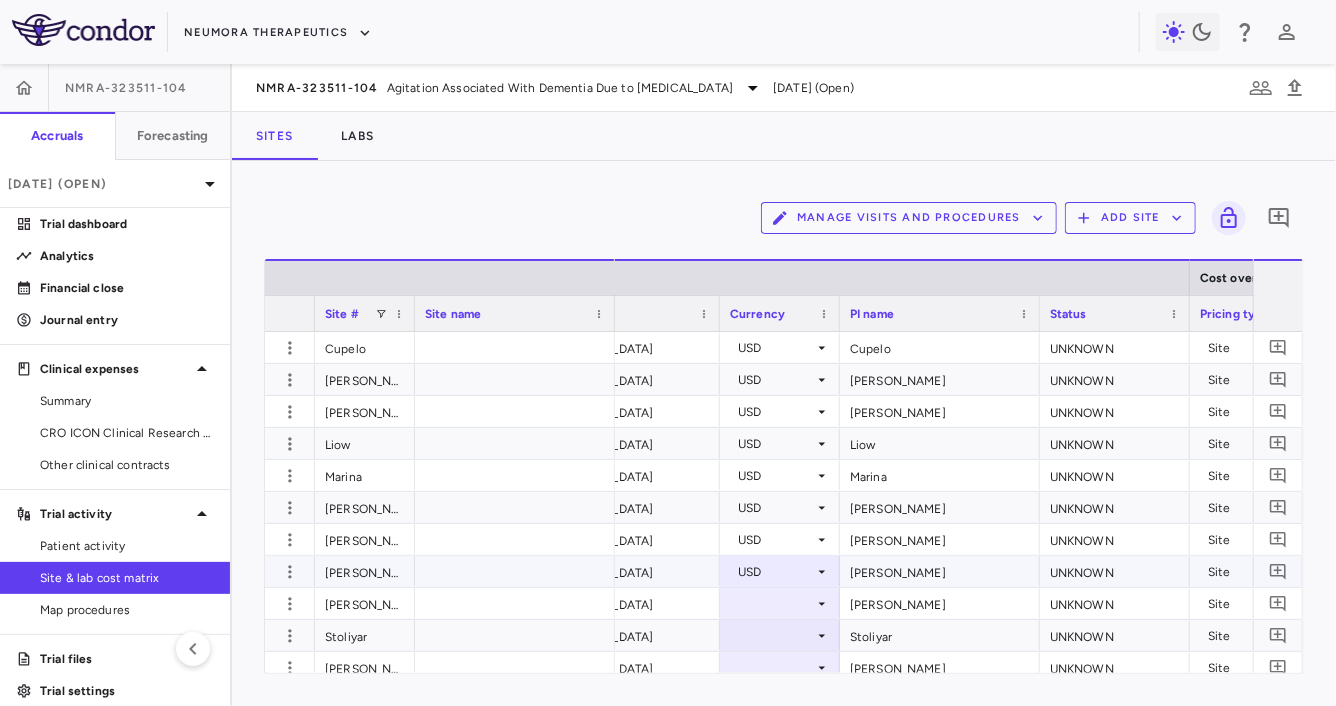 click at bounding box center [780, 603] 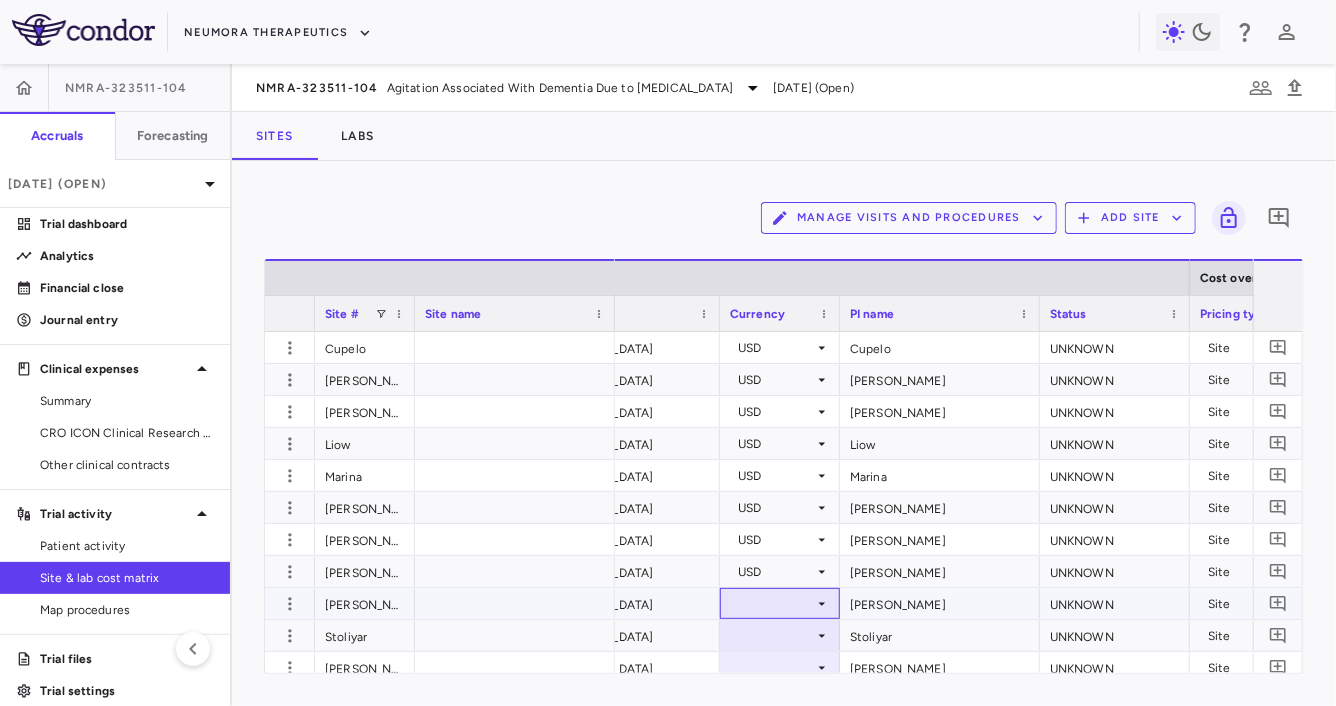 click at bounding box center (780, 603) 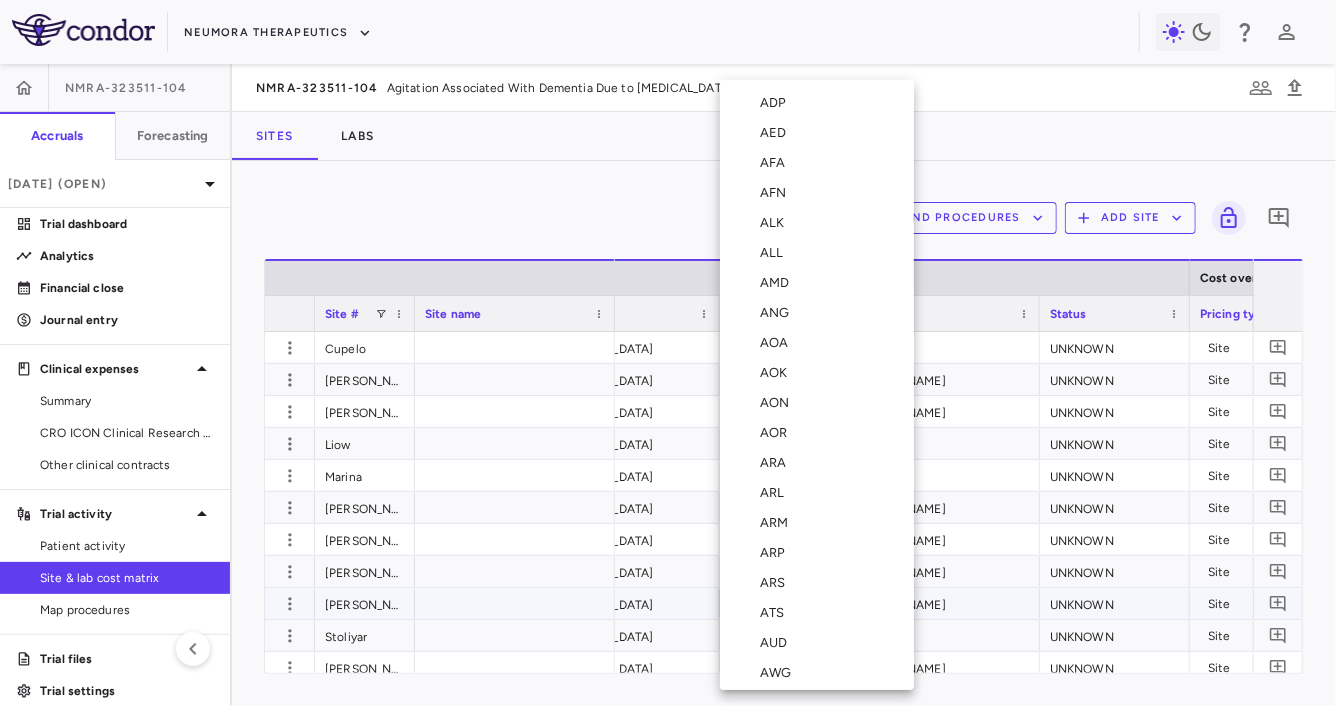 type 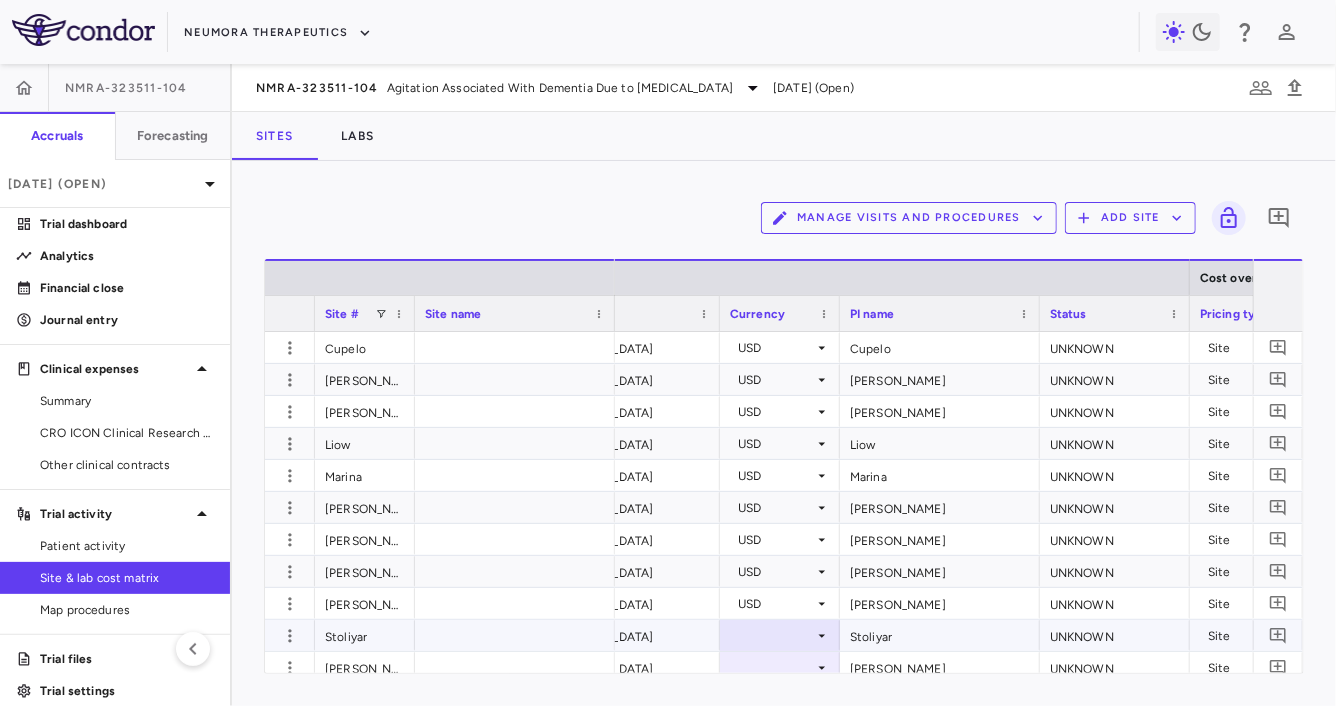 click at bounding box center [780, 635] 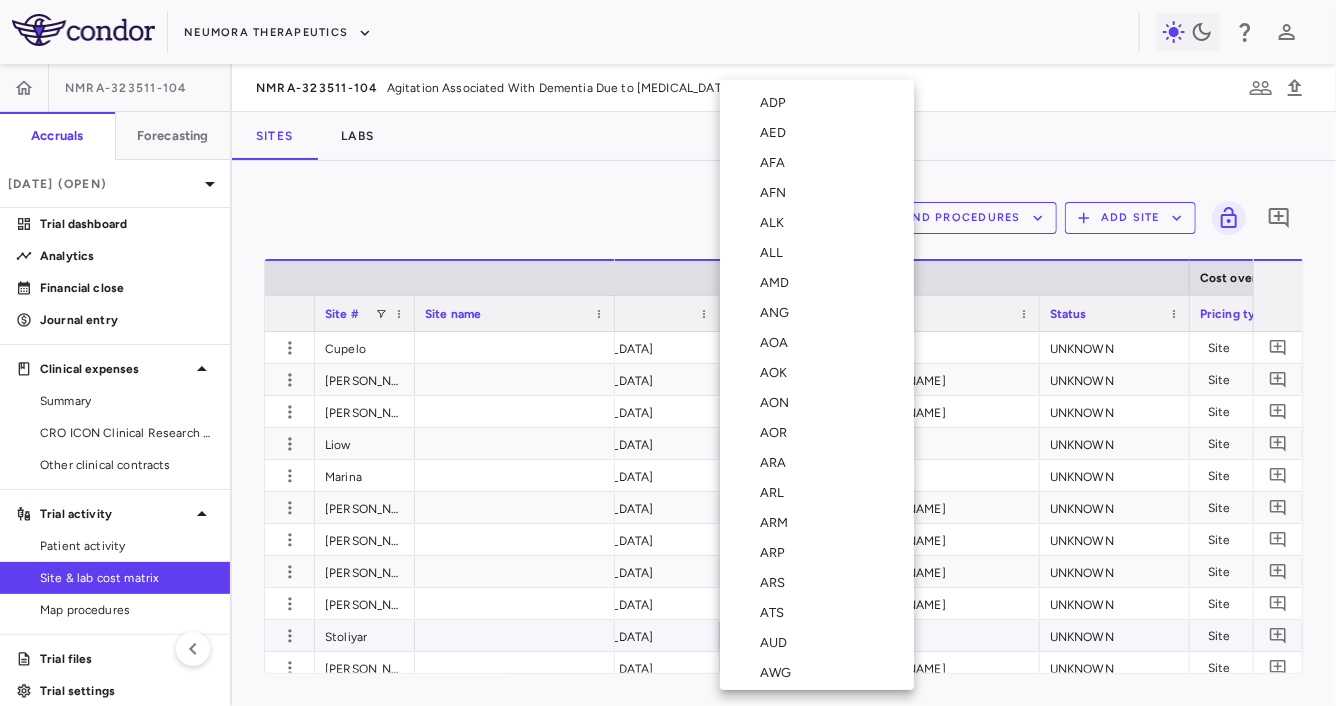 type 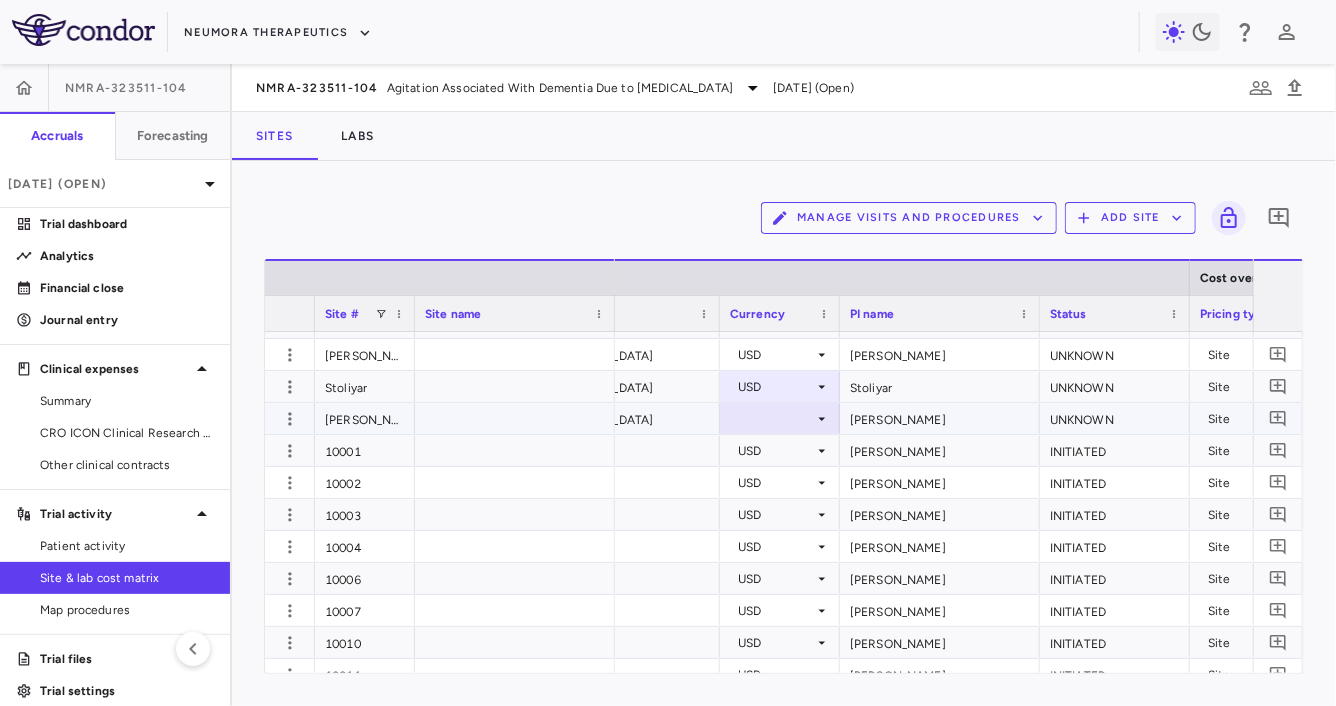click at bounding box center (780, 418) 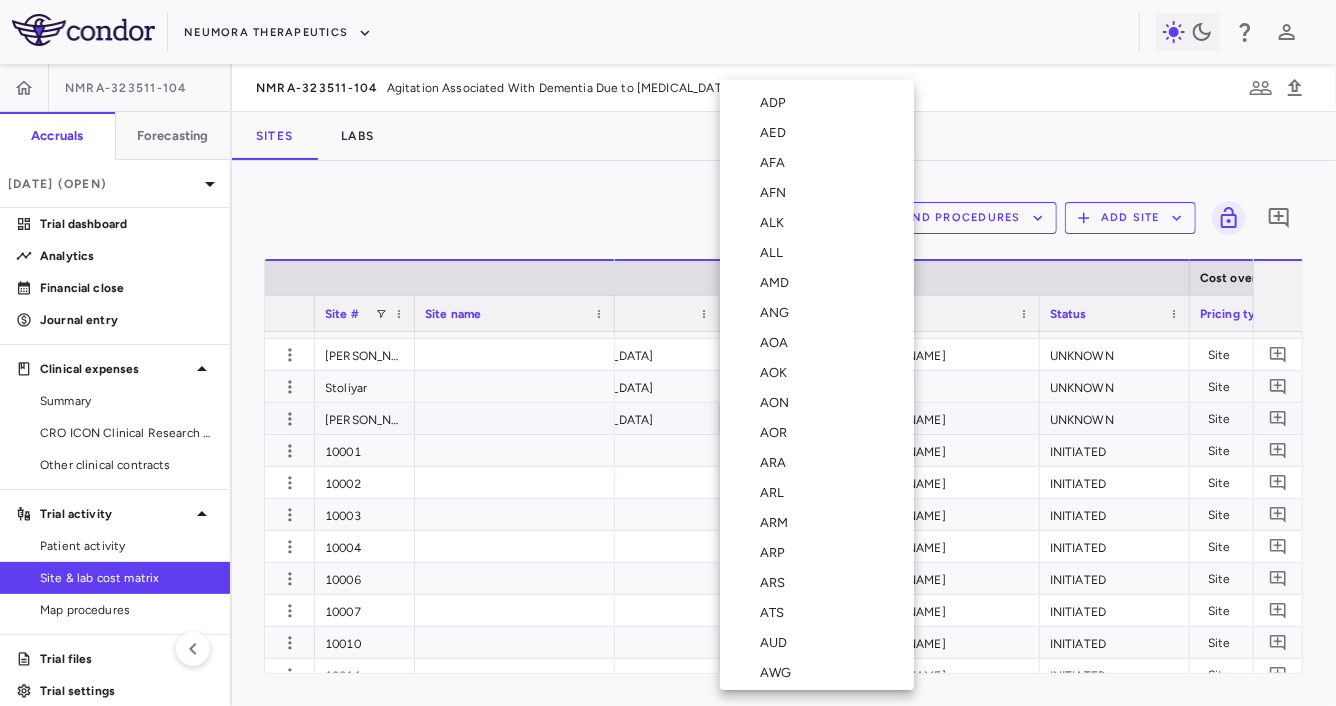 type 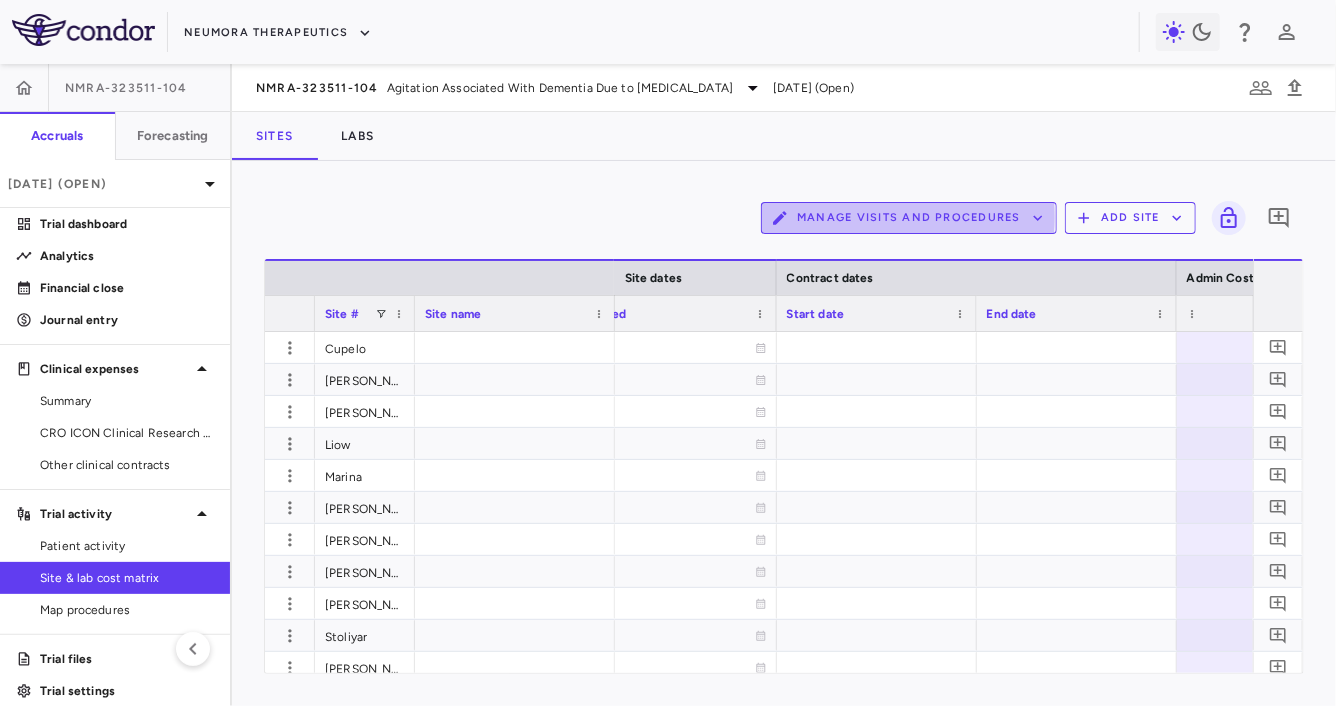 click on "Manage Visits and Procedures" at bounding box center (909, 218) 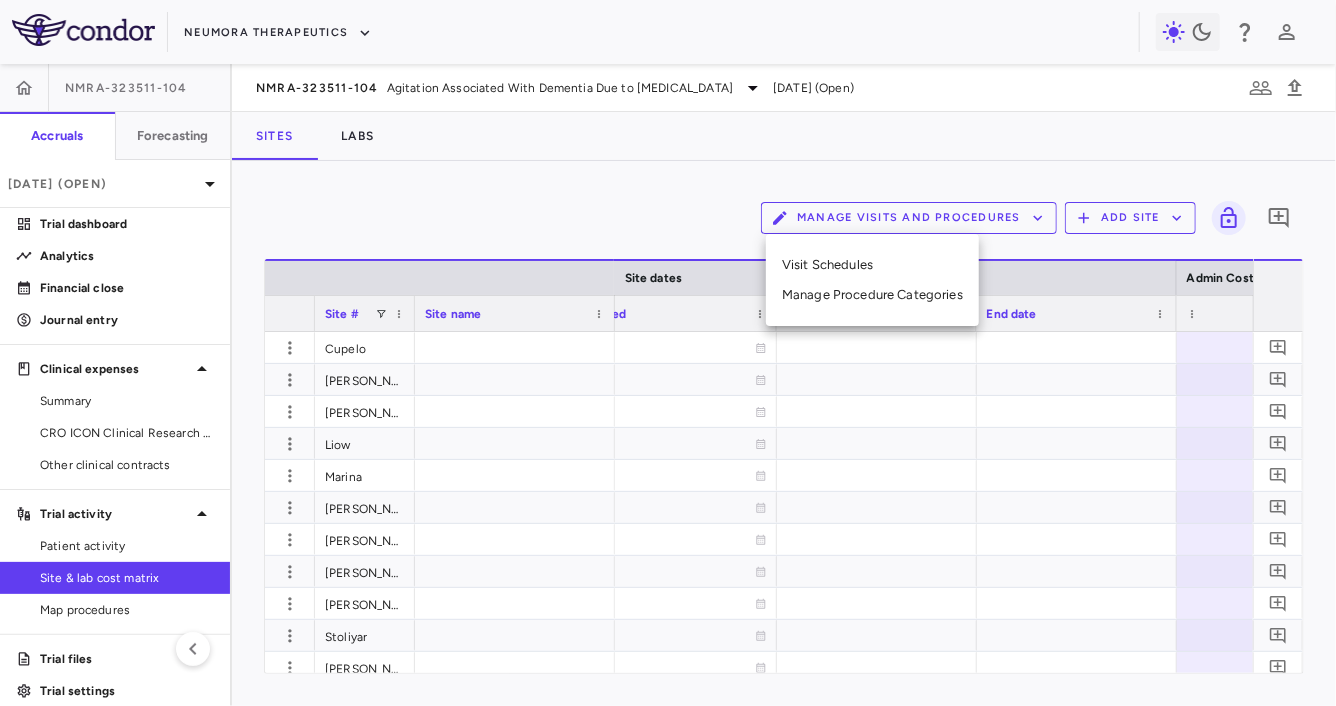 click on "Visit Schedules" at bounding box center [872, 265] 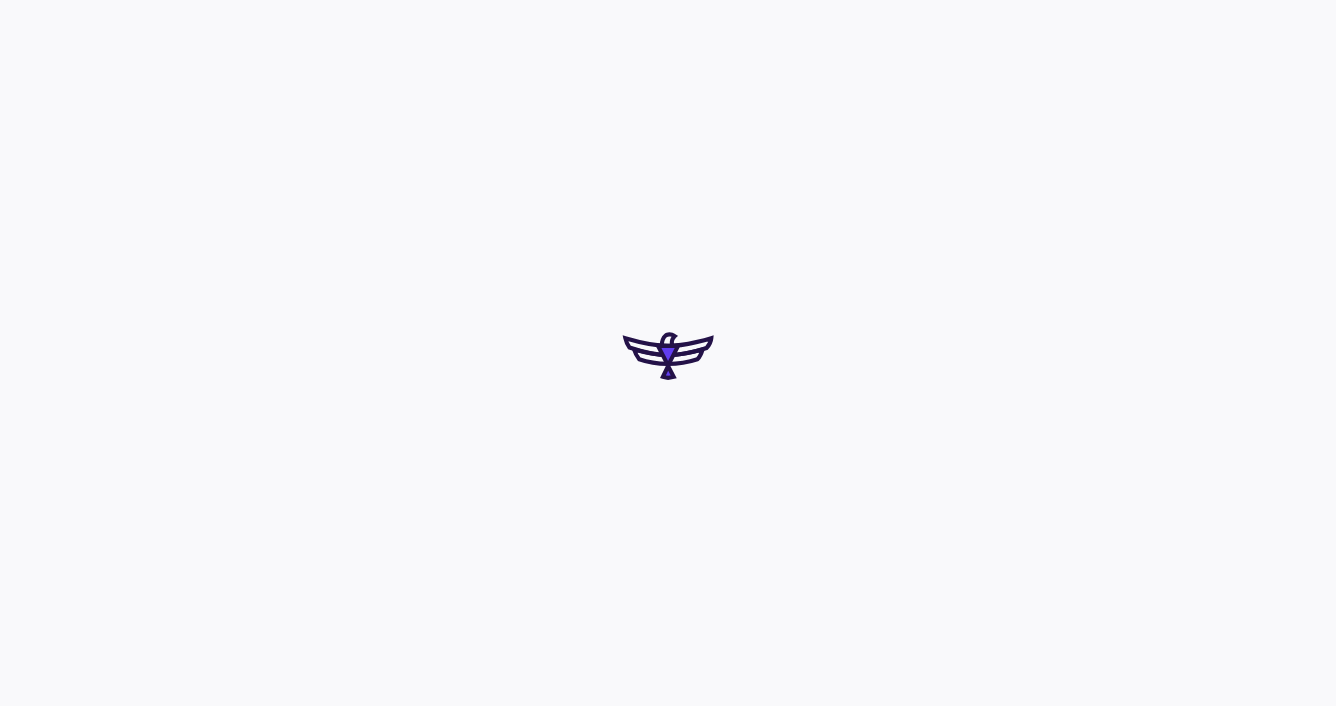 scroll, scrollTop: 0, scrollLeft: 0, axis: both 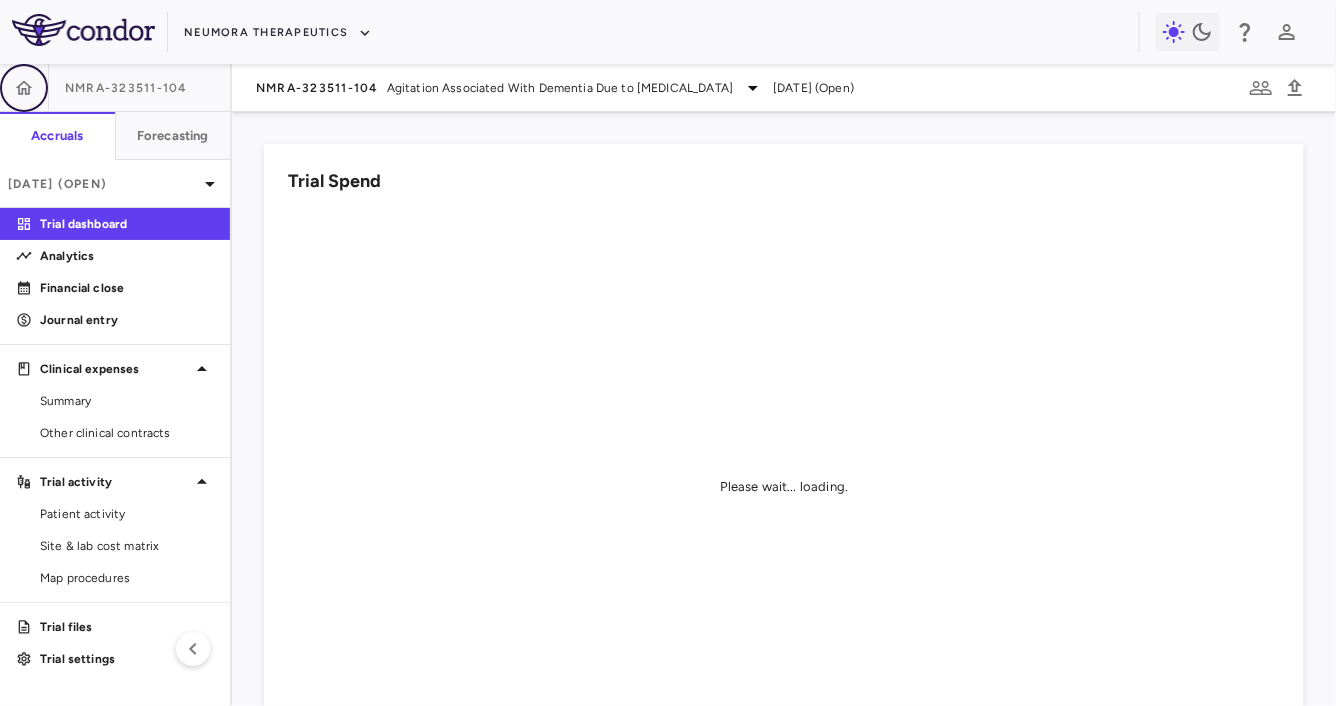 click 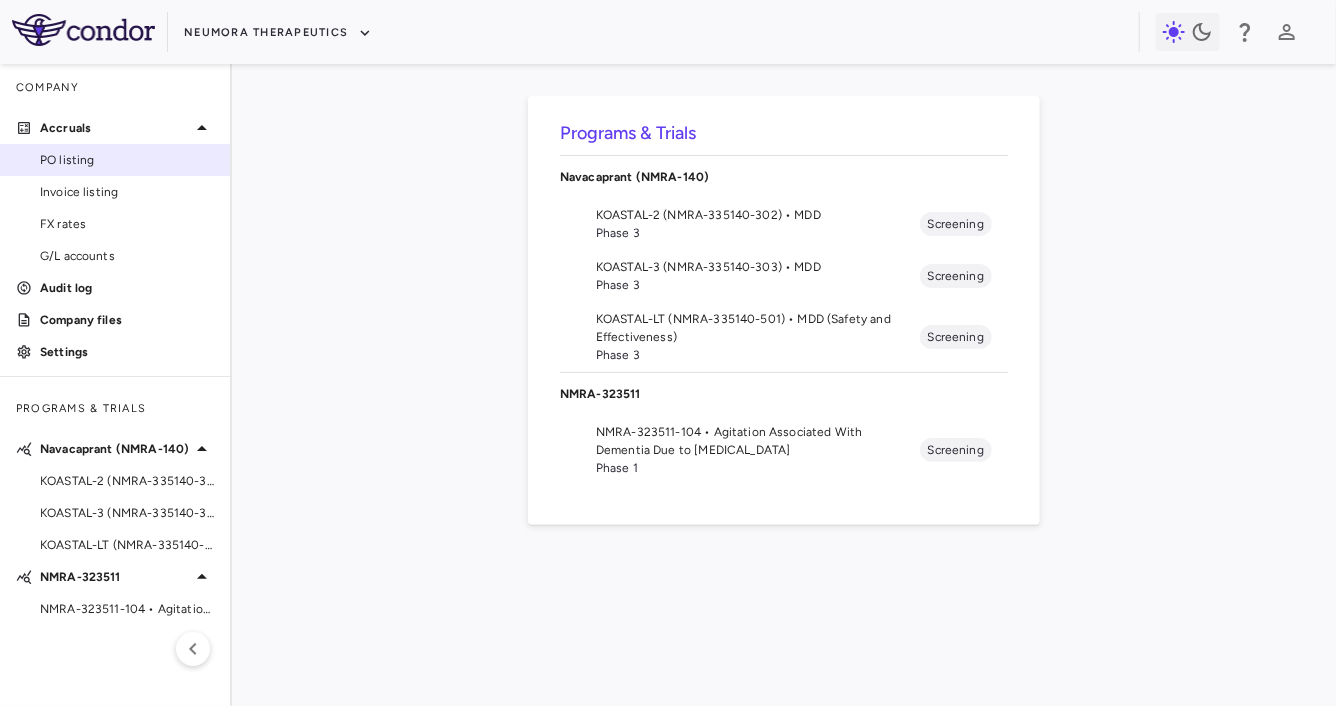 click on "PO listing" at bounding box center (127, 160) 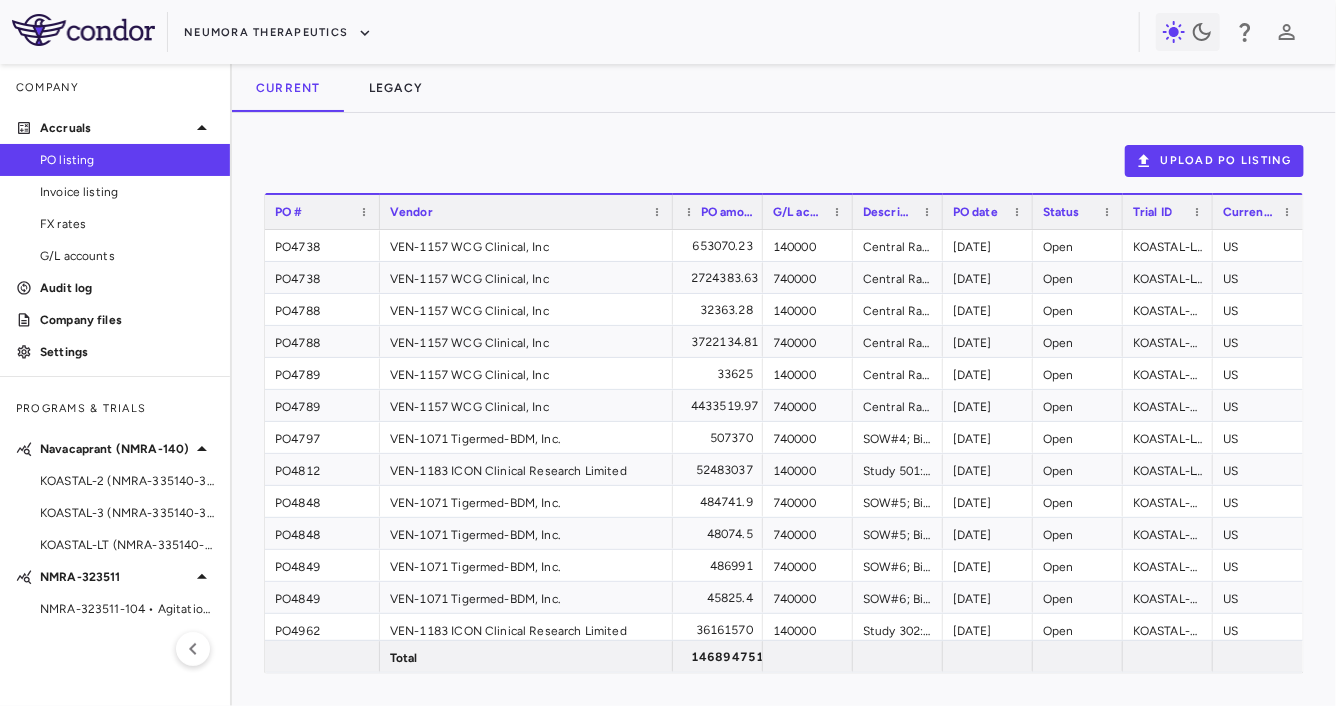 drag, startPoint x: 491, startPoint y: 217, endPoint x: 669, endPoint y: 228, distance: 178.33957 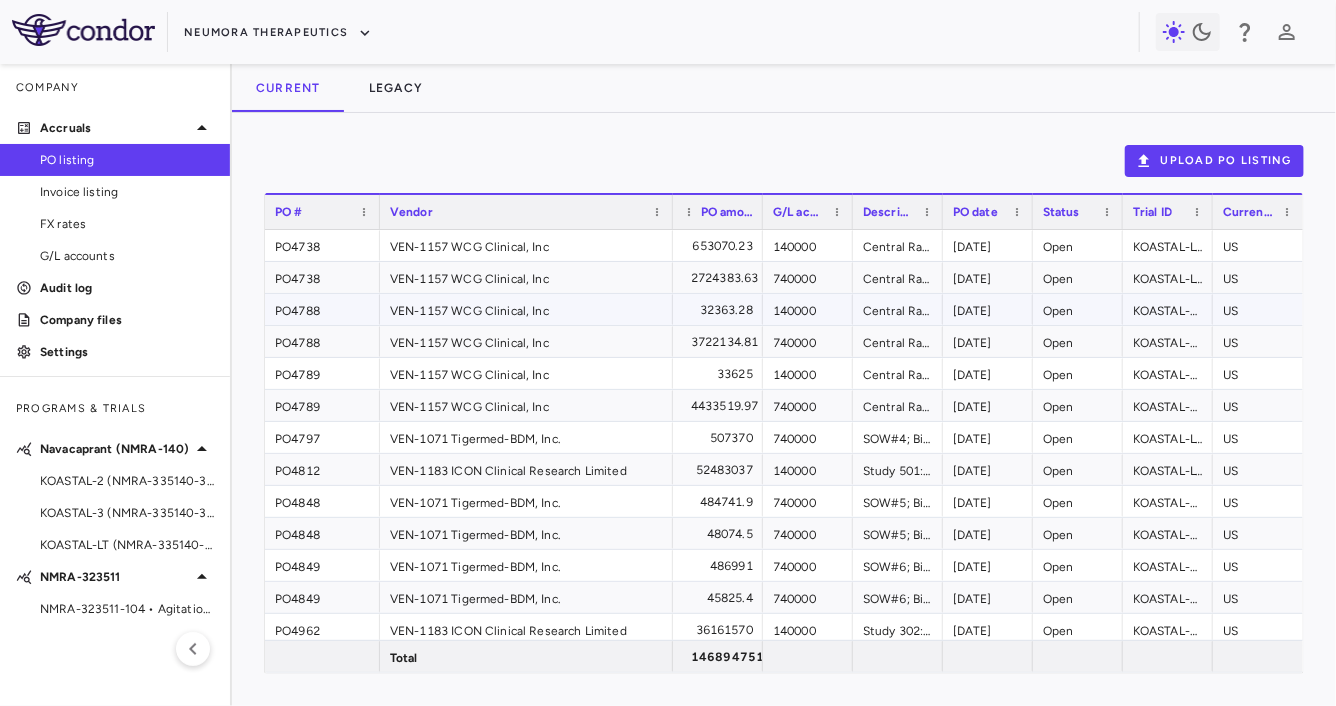 scroll, scrollTop: 70, scrollLeft: 0, axis: vertical 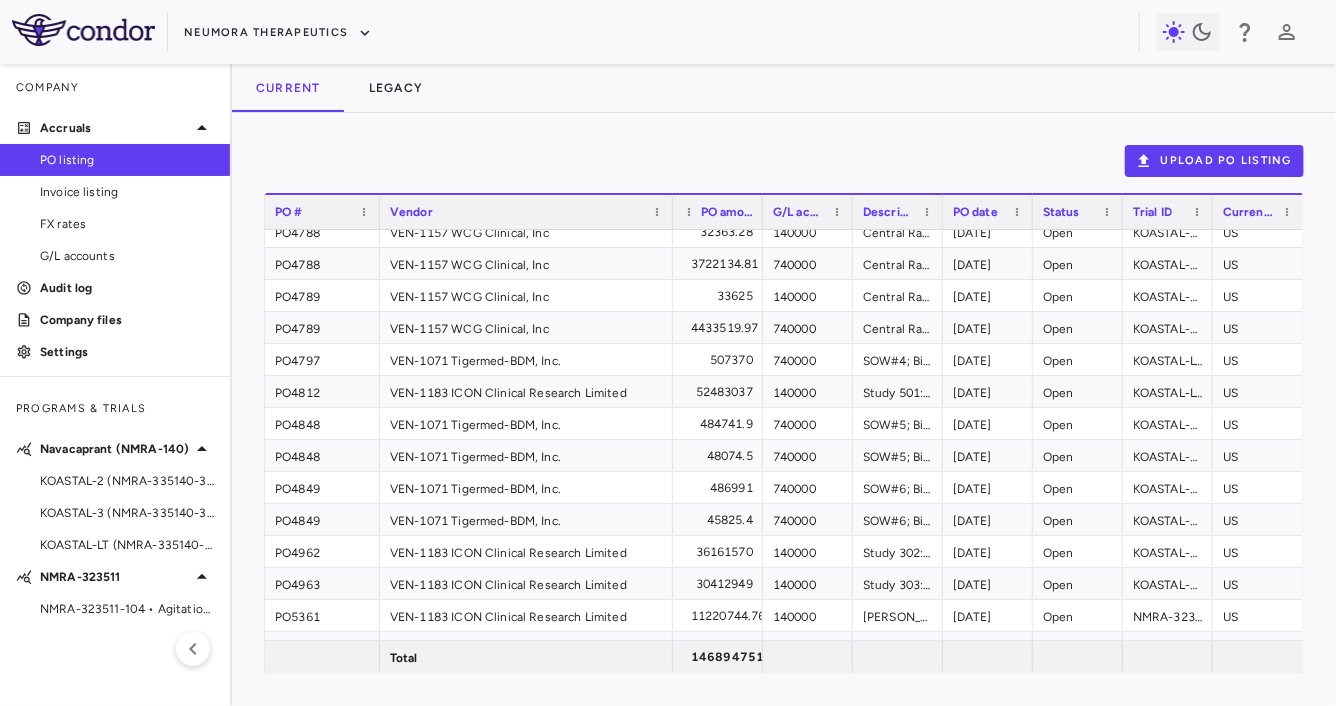 click on "Vendor" at bounding box center [517, 212] 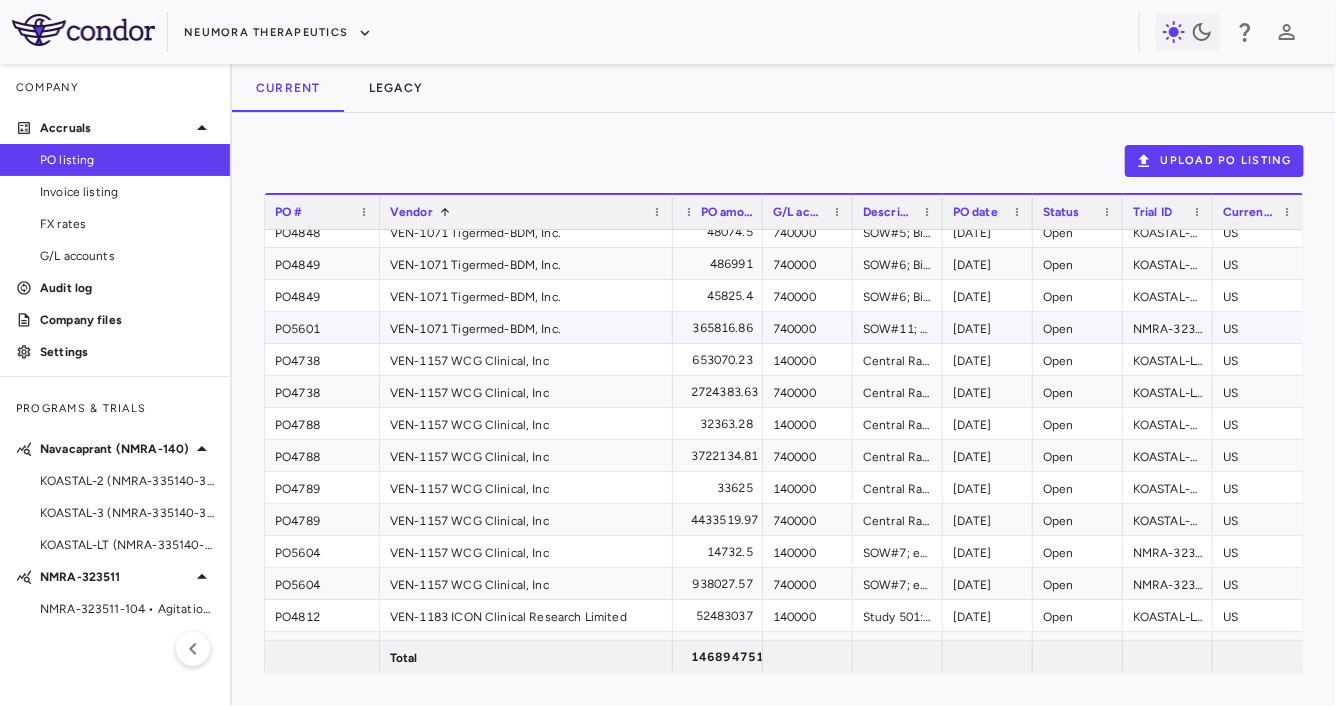 scroll, scrollTop: 205, scrollLeft: 0, axis: vertical 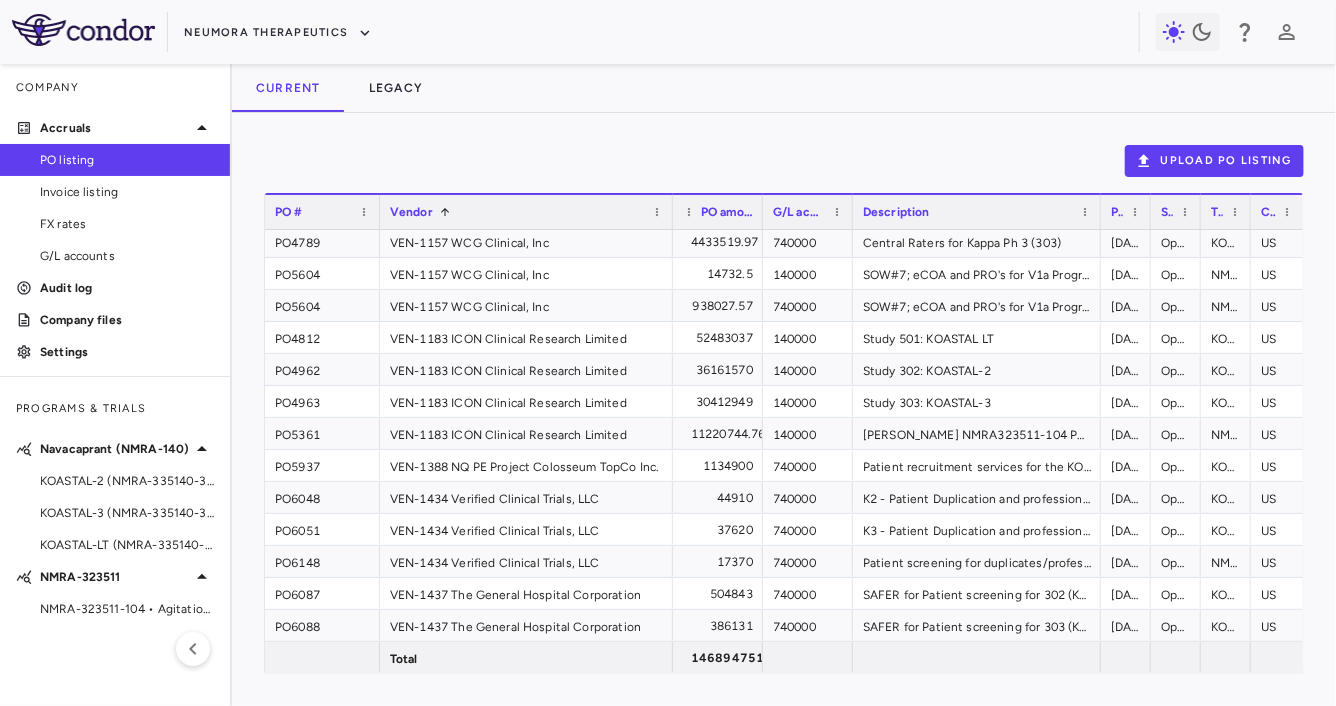 drag, startPoint x: 940, startPoint y: 212, endPoint x: 1098, endPoint y: 217, distance: 158.0791 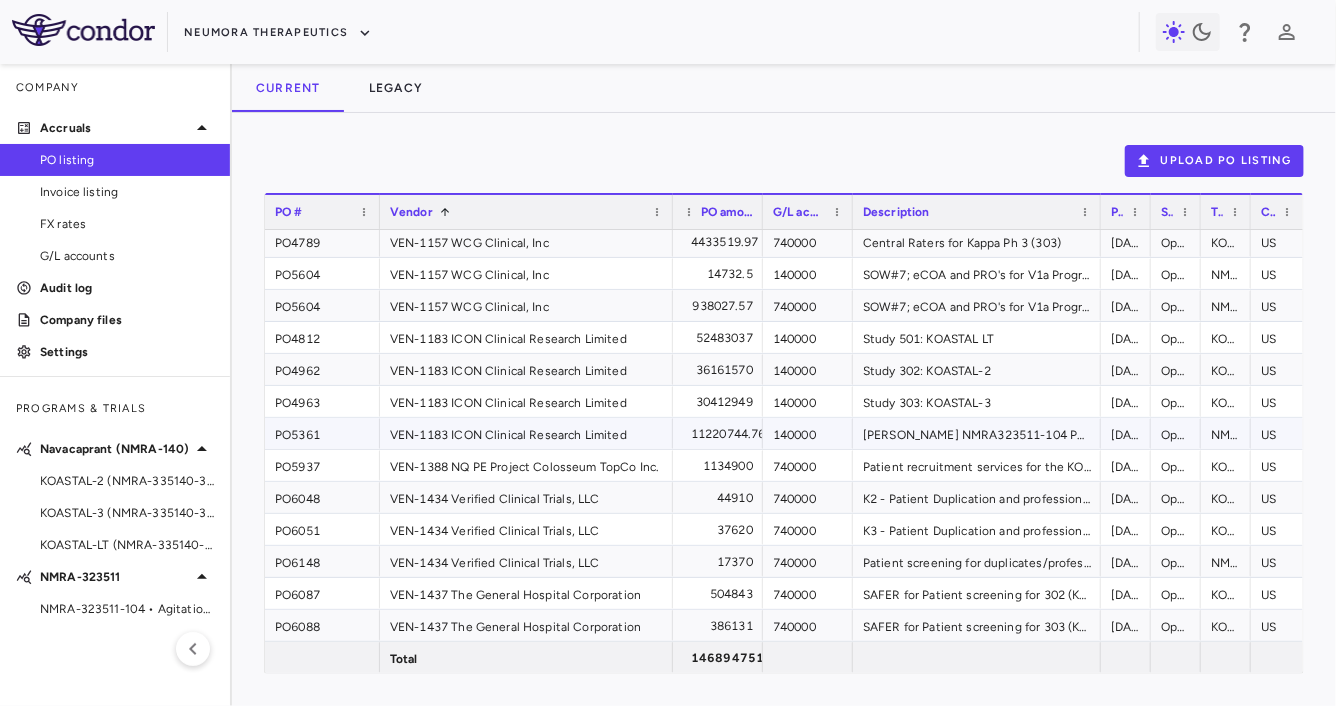 click on "PO5361" at bounding box center (322, 433) 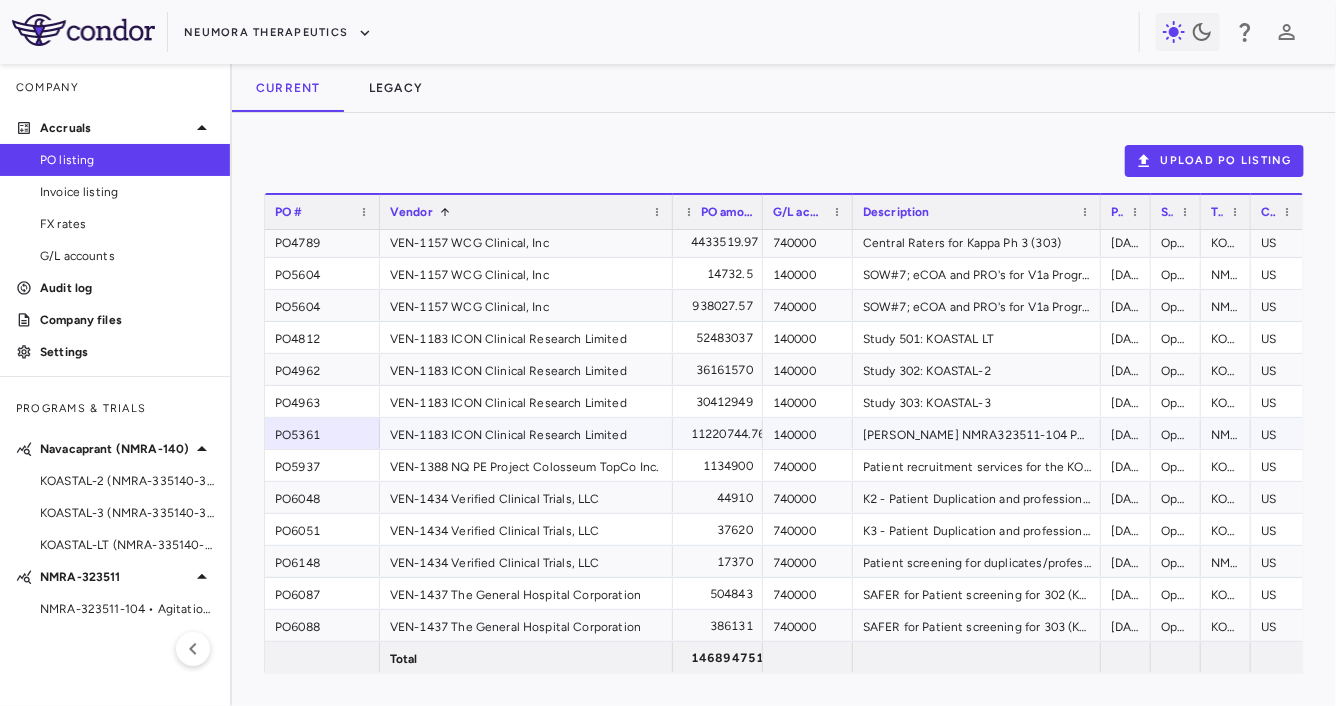 click on "VEN-1183 ICON Clinical Research Limited" at bounding box center (526, 433) 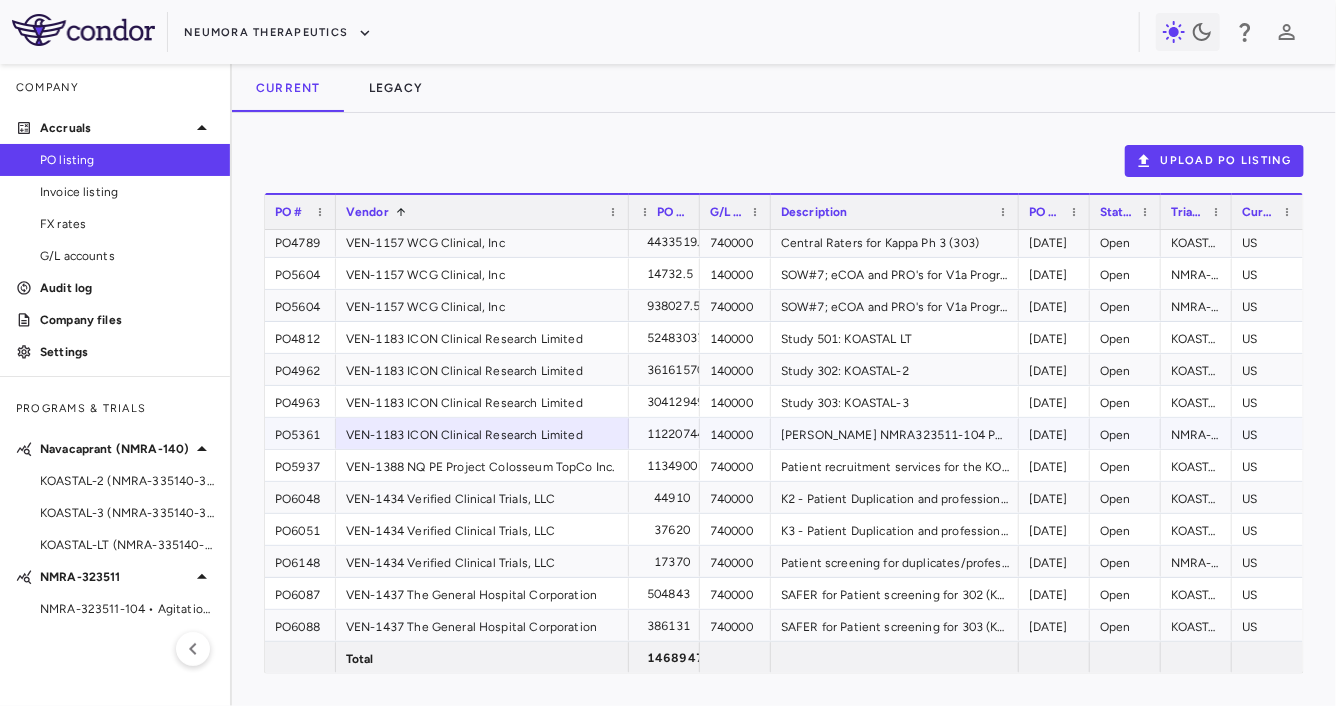 click on "140000" at bounding box center [735, 433] 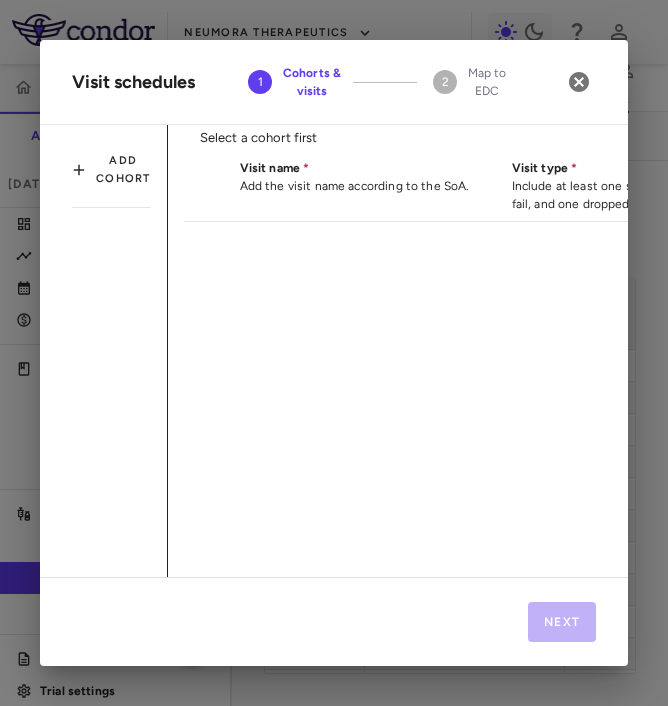 scroll, scrollTop: 0, scrollLeft: 0, axis: both 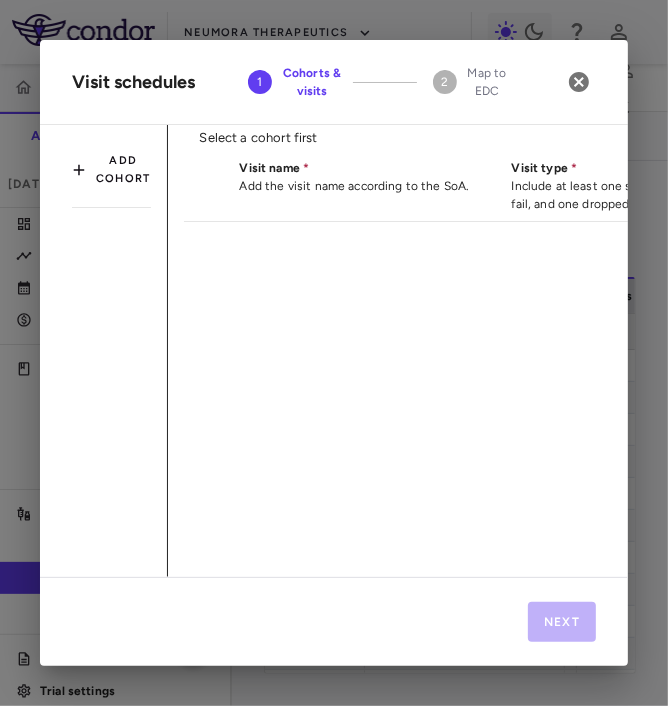 click on "Add cohort" at bounding box center (111, 170) 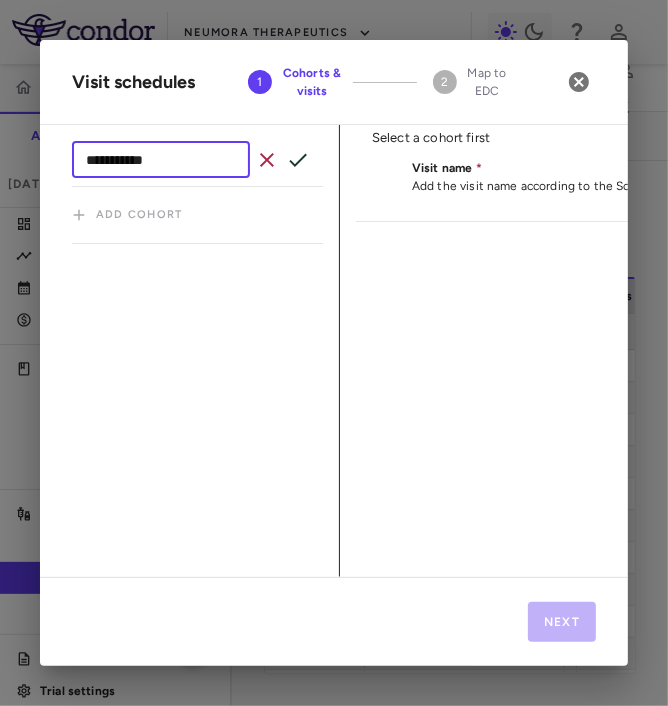type on "**********" 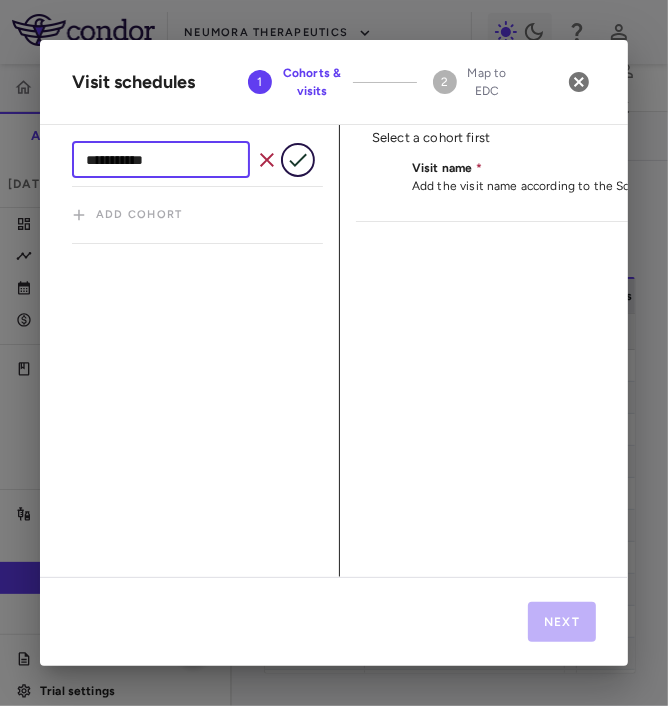 click 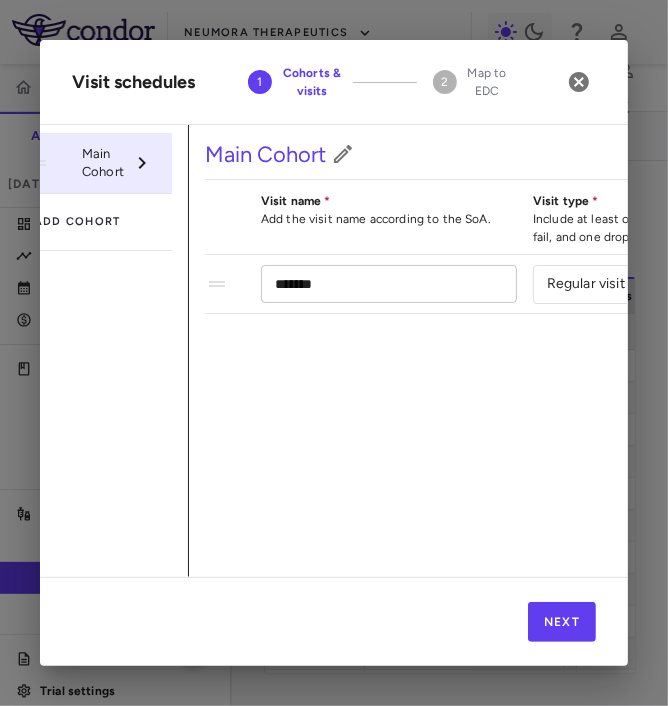 scroll, scrollTop: 0, scrollLeft: 68, axis: horizontal 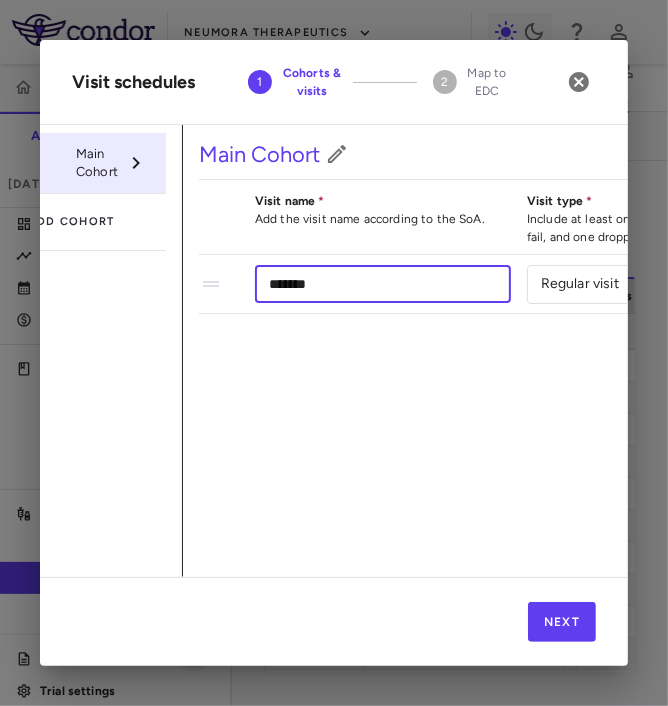 click on "*******" at bounding box center (383, 283) 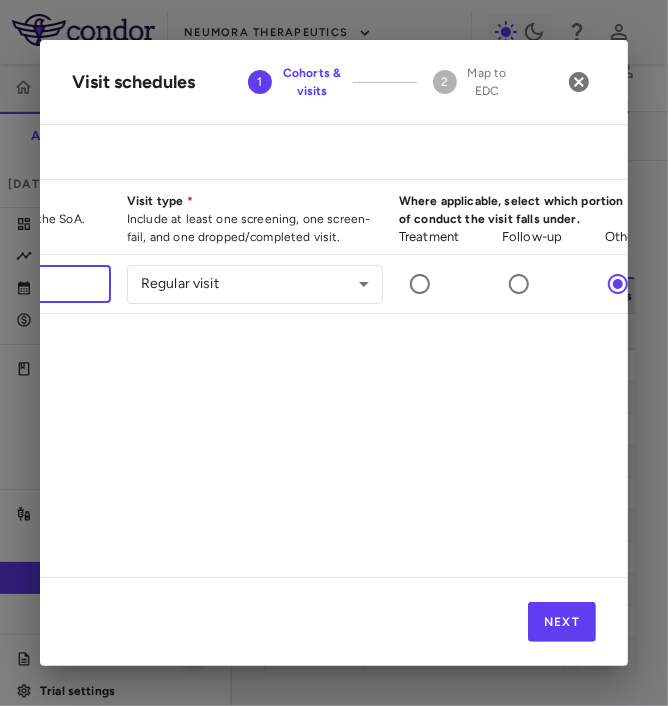 scroll, scrollTop: 0, scrollLeft: 753, axis: horizontal 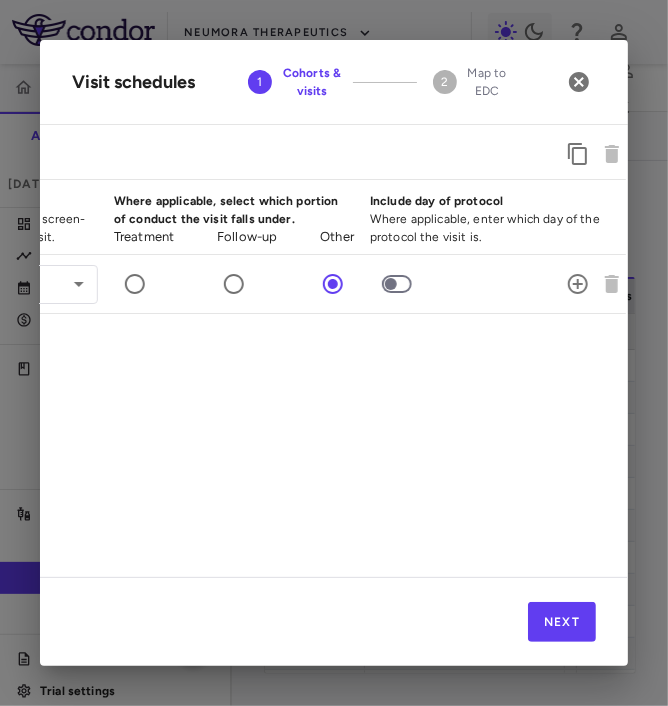 type on "**********" 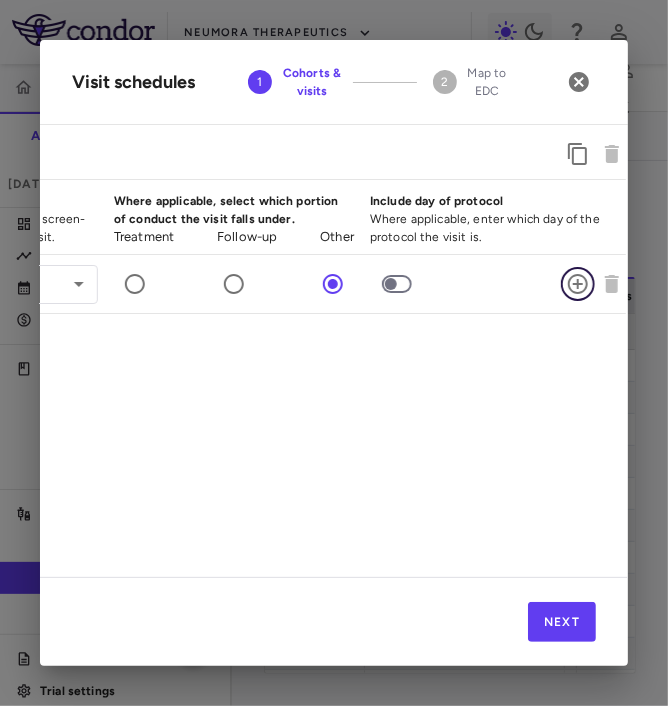 click 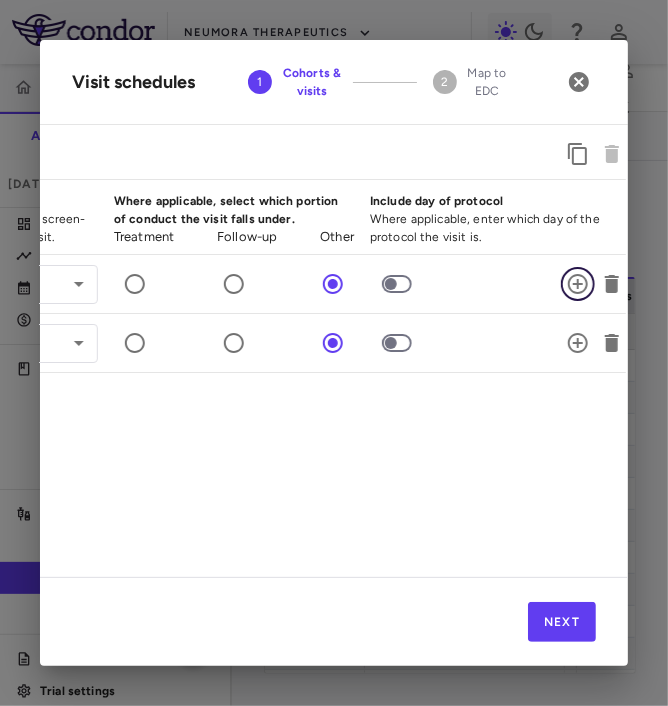 click 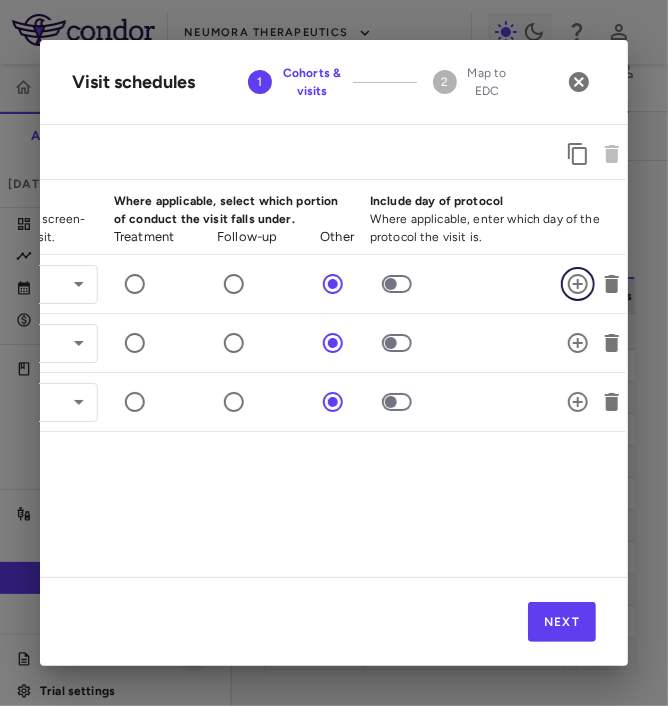 click 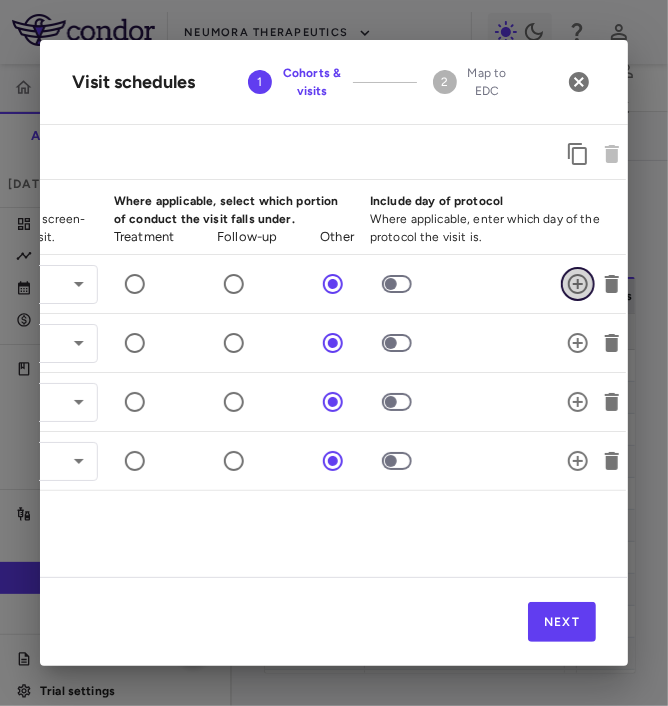 click 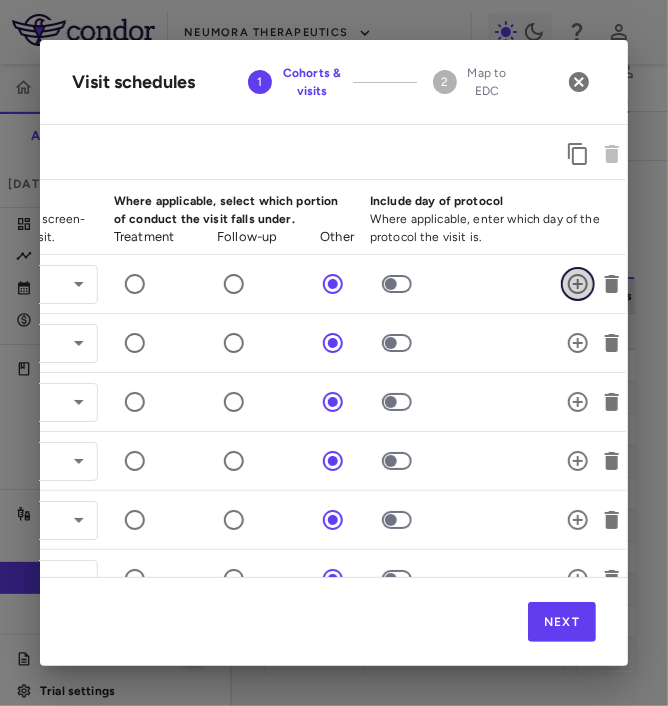 click 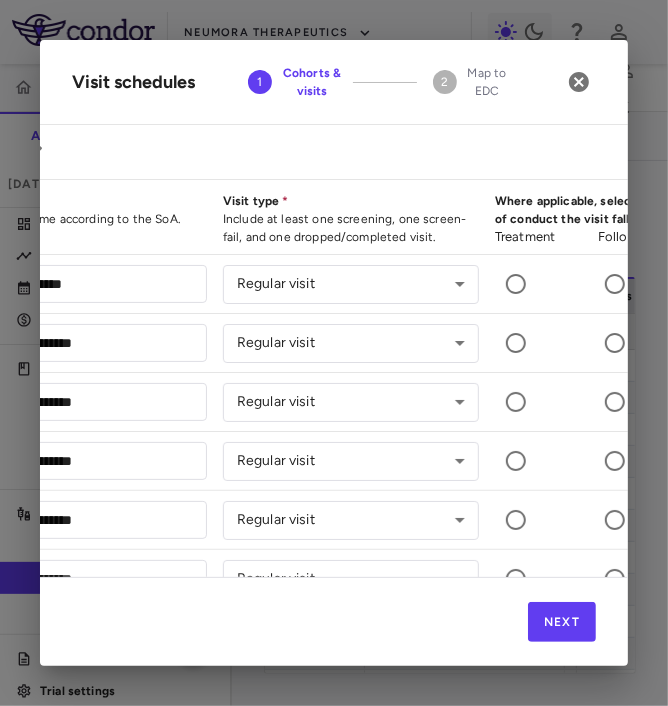 scroll, scrollTop: 0, scrollLeft: 0, axis: both 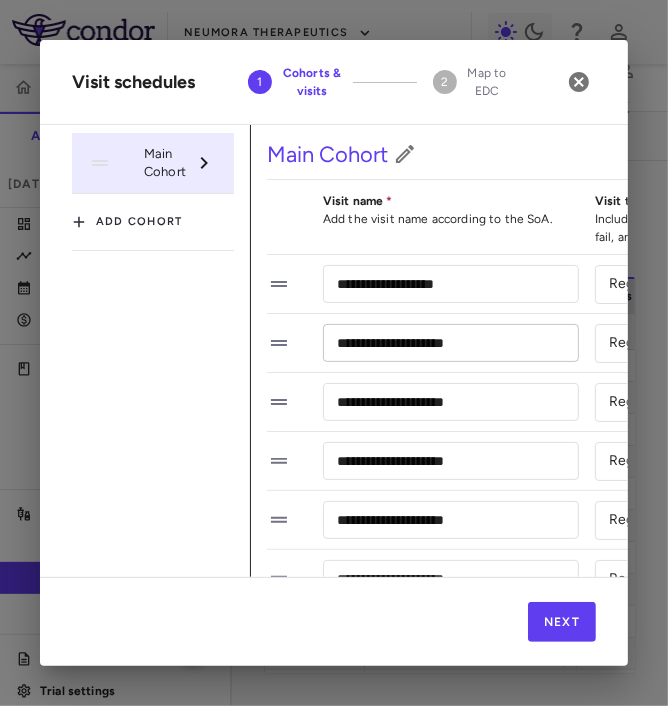 click on "**********" at bounding box center [451, 342] 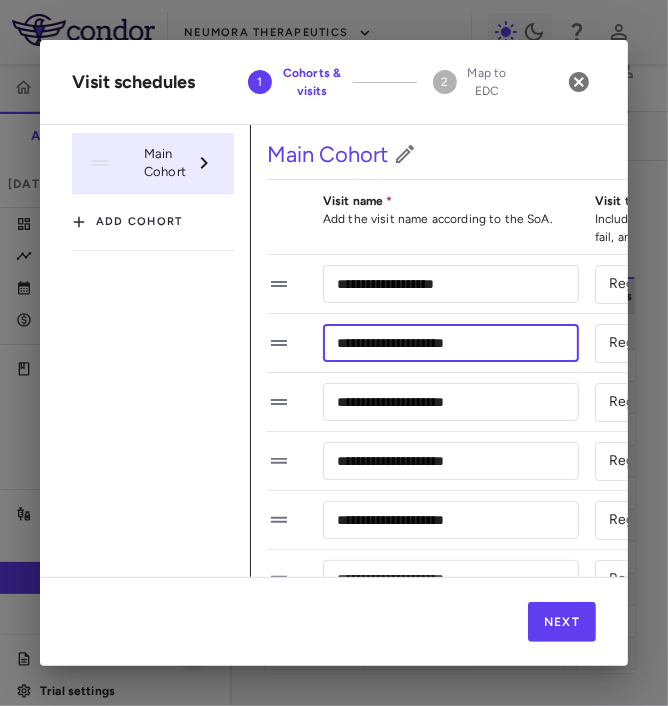 click on "**********" at bounding box center (451, 342) 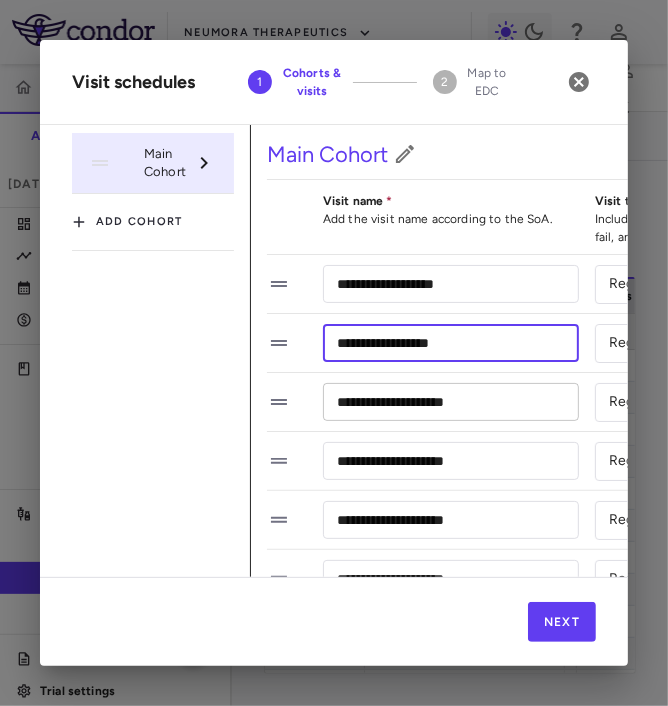 type on "**********" 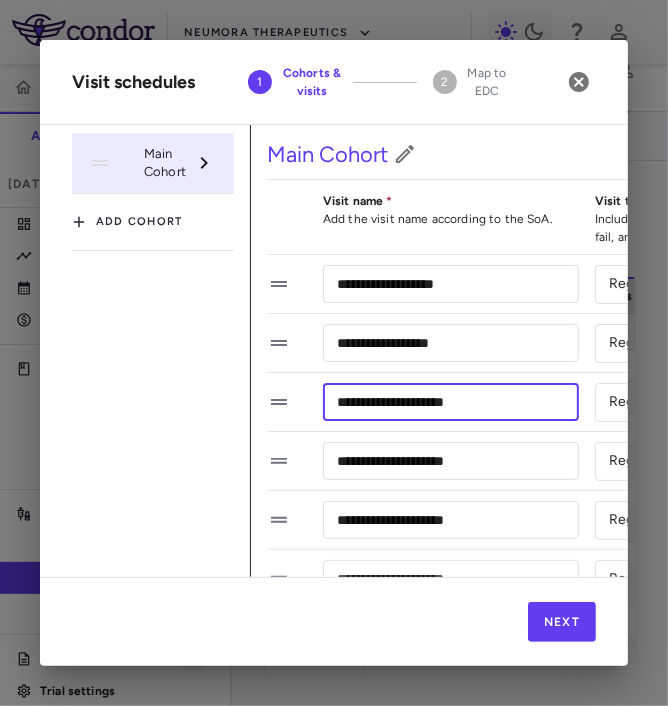 click on "**********" at bounding box center (451, 401) 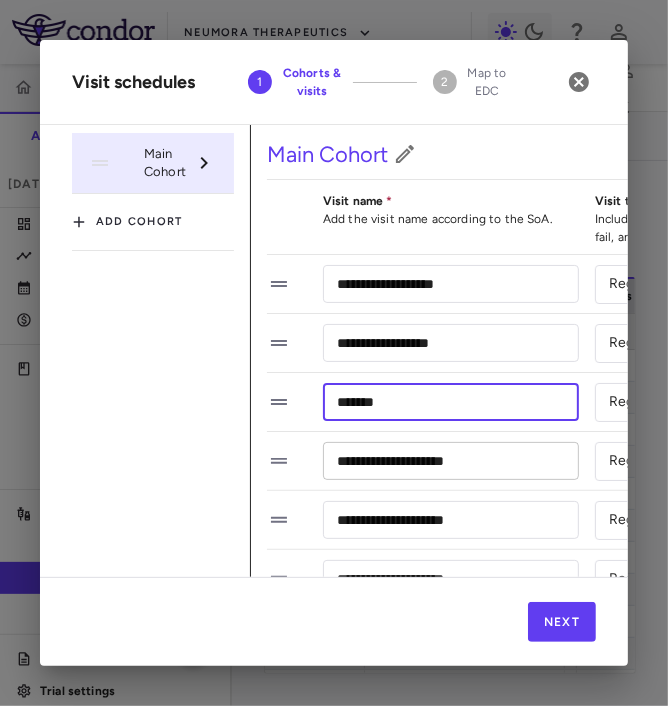 type on "*******" 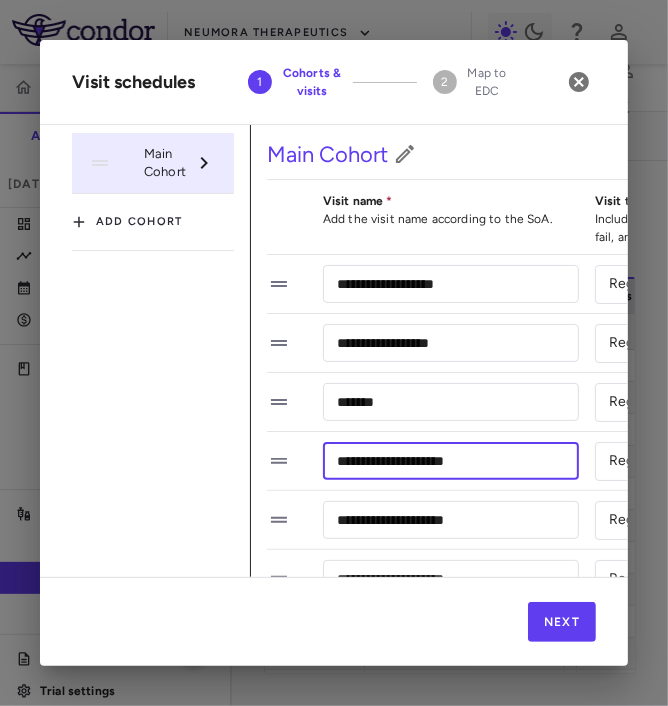 click on "**********" at bounding box center [451, 460] 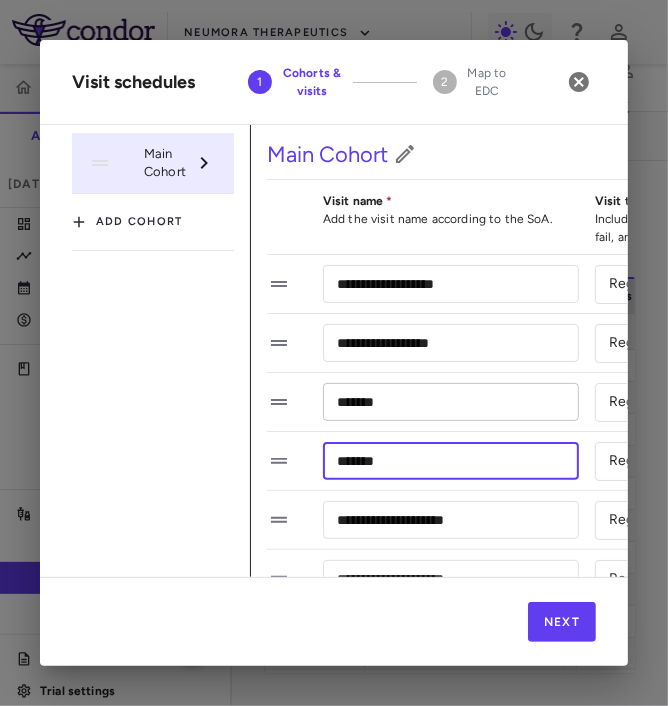 type on "*******" 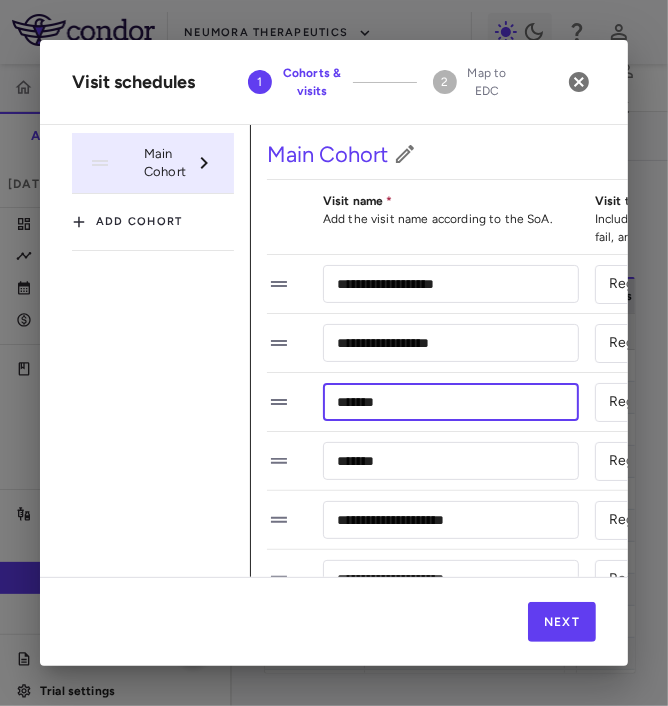 click on "*******" at bounding box center (451, 401) 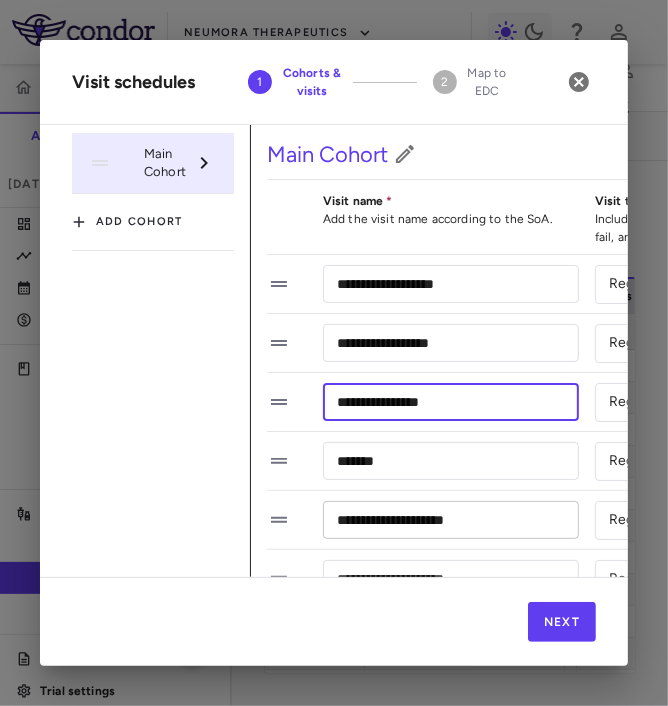 type on "**********" 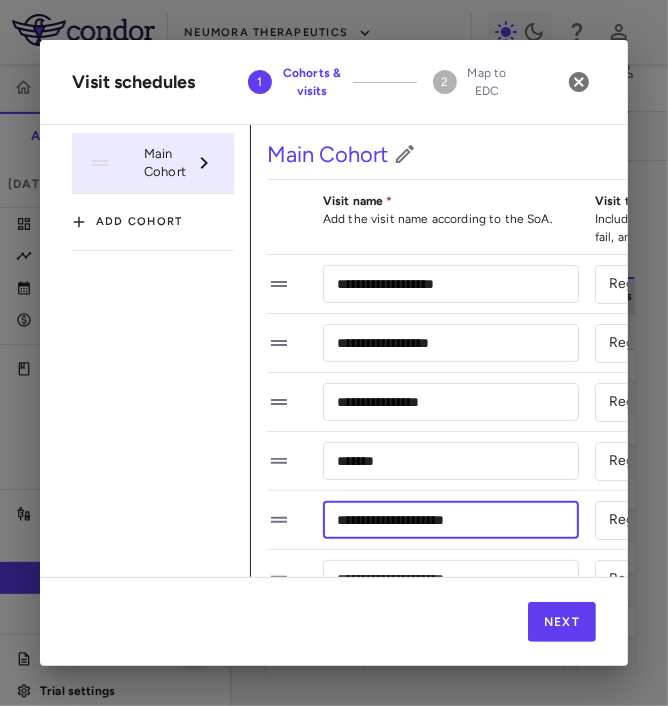 click on "**********" at bounding box center (451, 519) 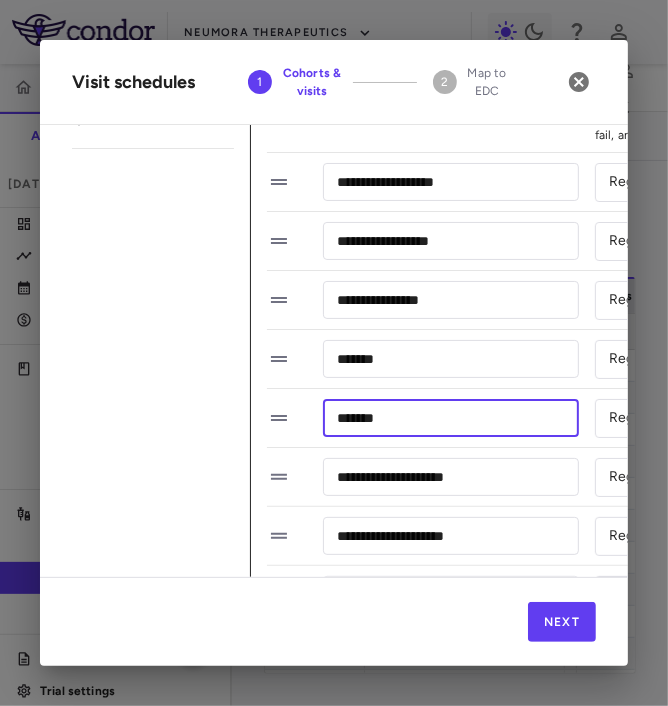 scroll, scrollTop: 143, scrollLeft: 0, axis: vertical 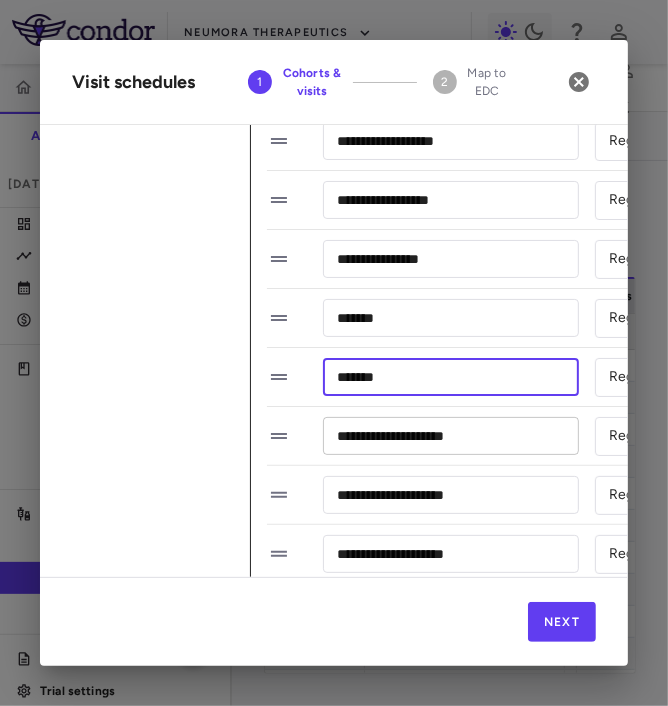 type on "*******" 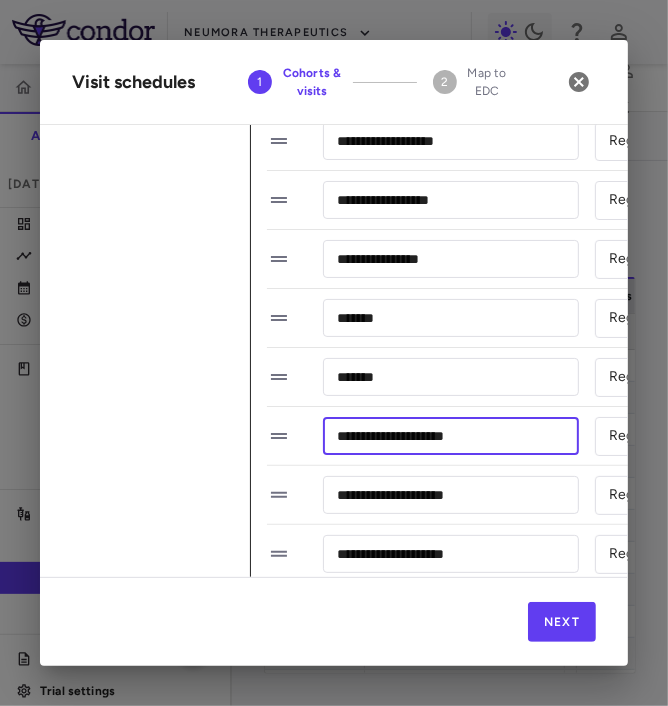 click on "**********" at bounding box center [451, 435] 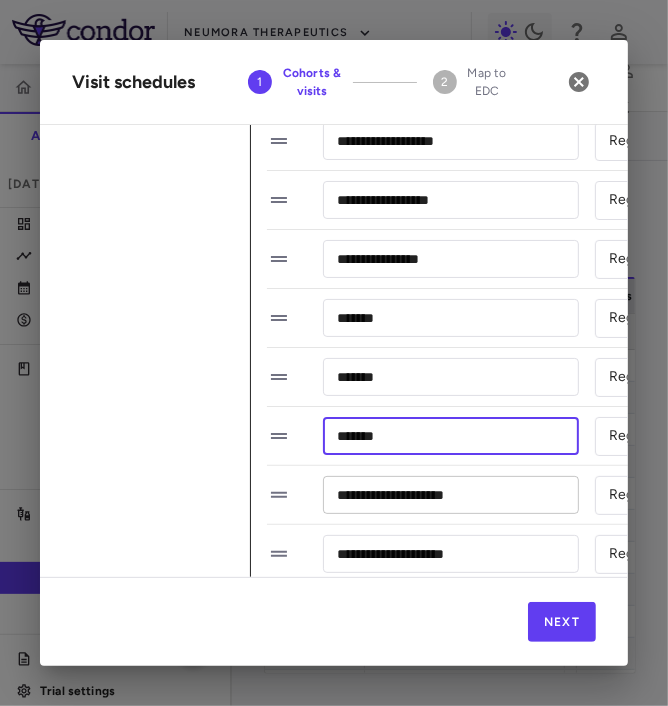 type on "*******" 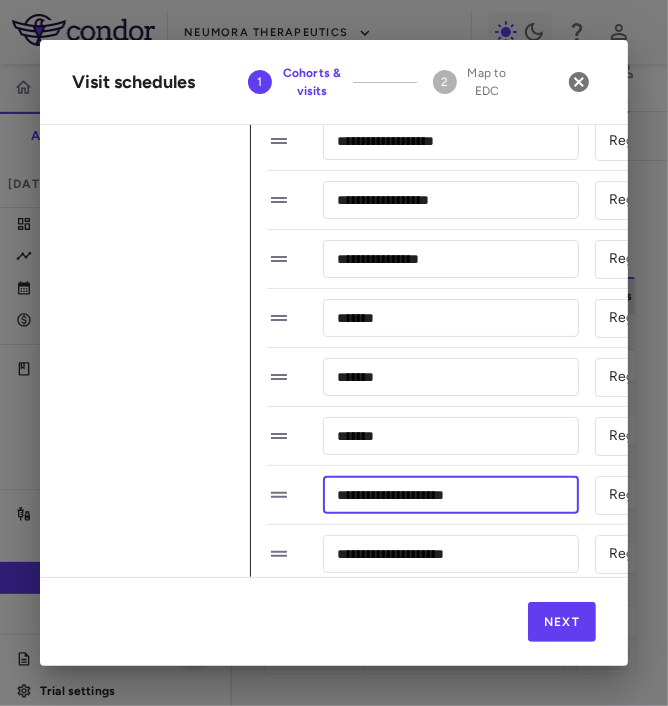 click on "**********" at bounding box center (451, 494) 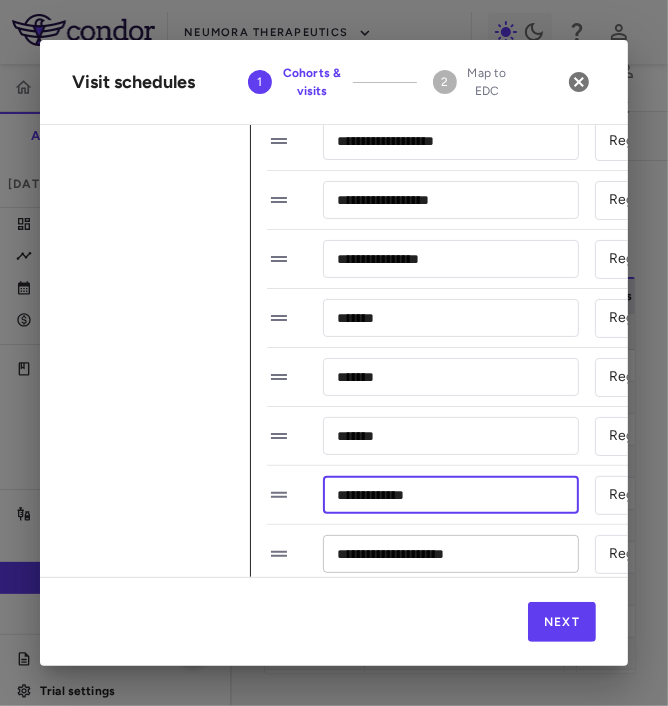 type on "**********" 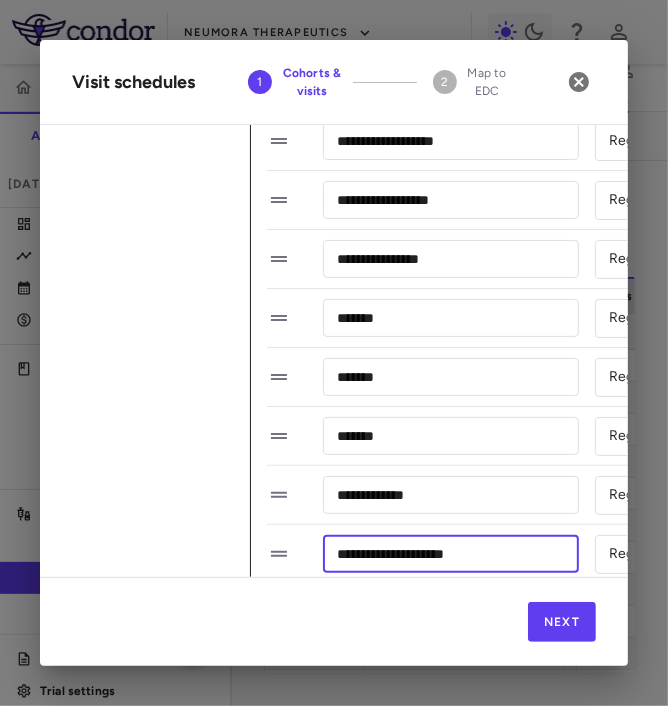 click on "**********" at bounding box center [451, 553] 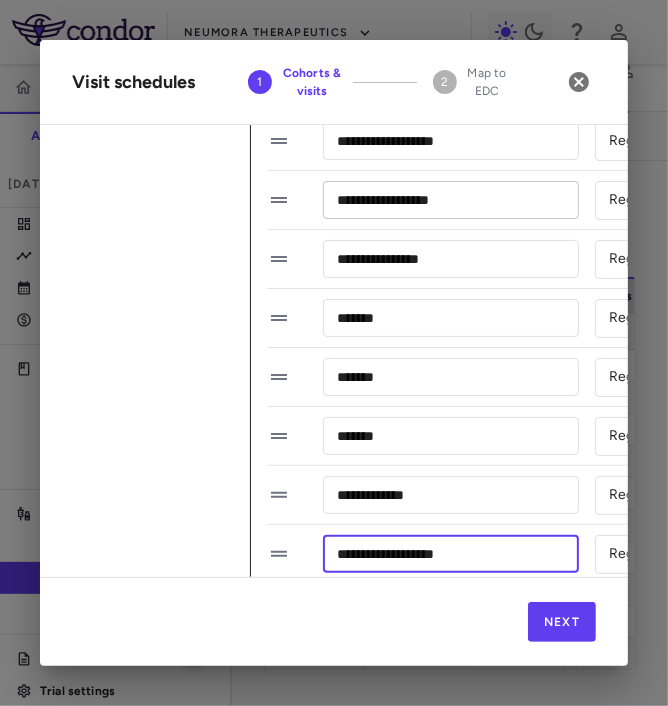 scroll, scrollTop: 85, scrollLeft: 0, axis: vertical 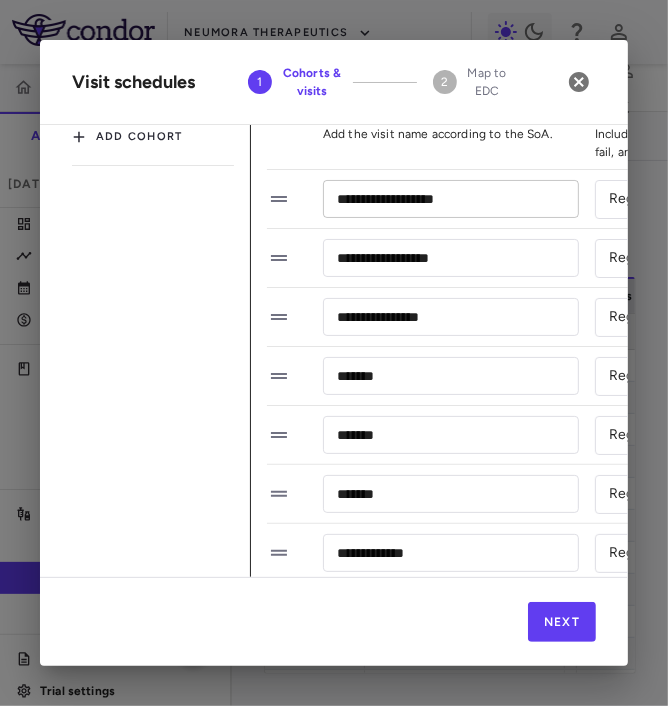 type on "**********" 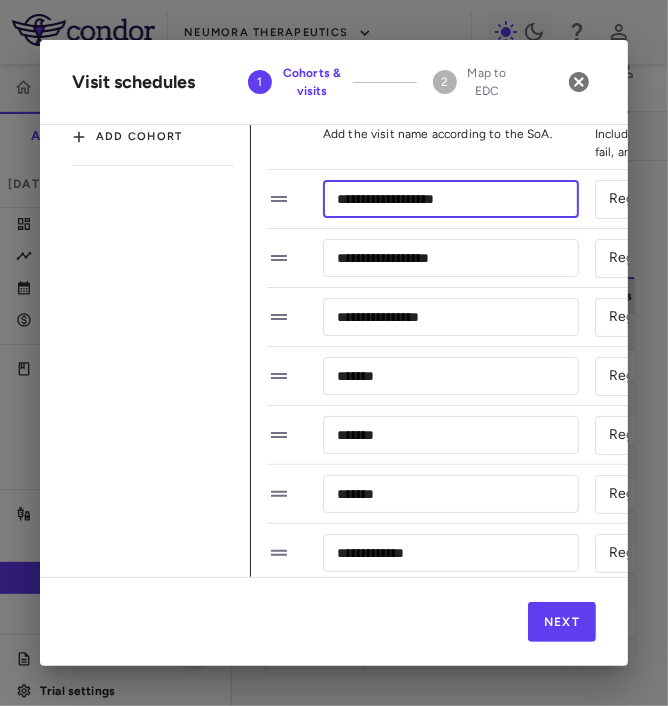 click on "**********" at bounding box center [451, 198] 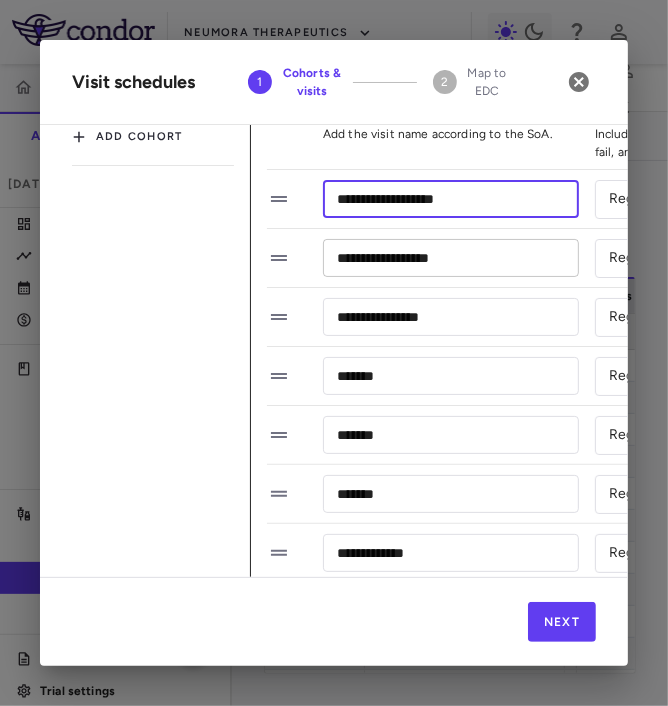 type on "**********" 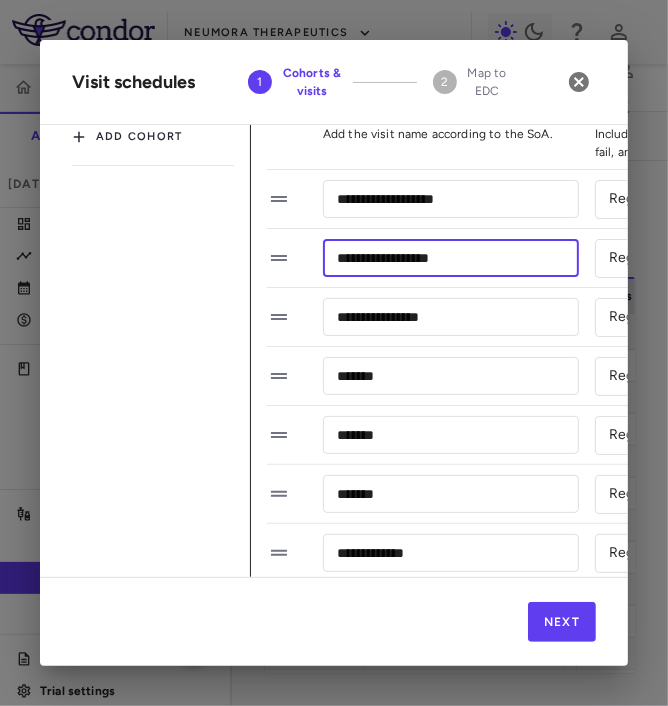 click on "**********" at bounding box center [451, 257] 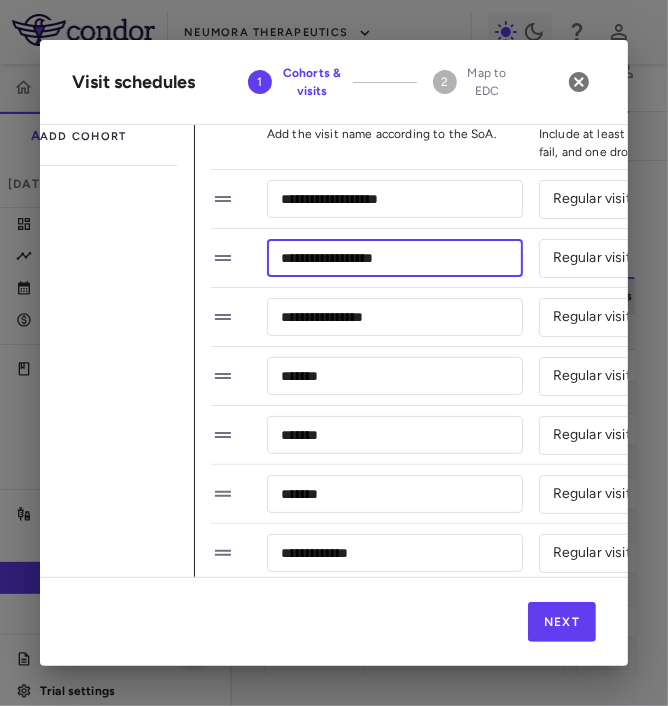 scroll, scrollTop: 85, scrollLeft: 123, axis: both 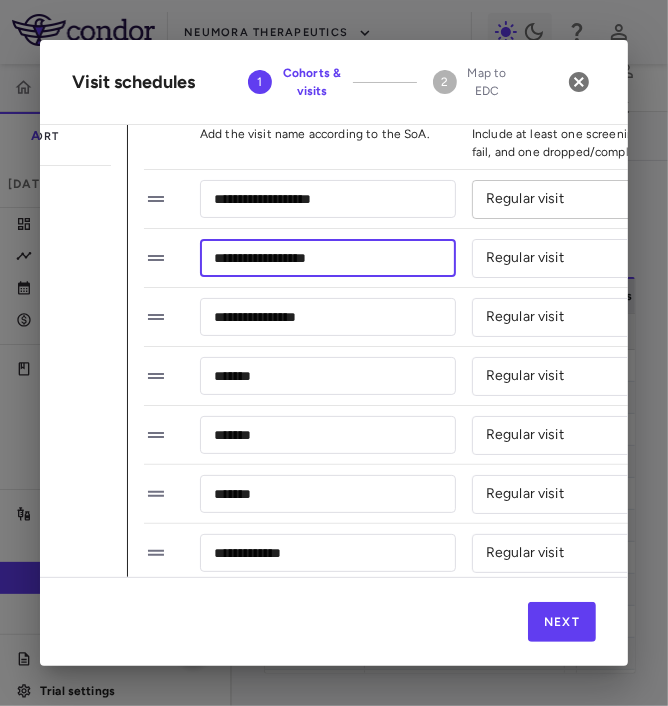 type on "**********" 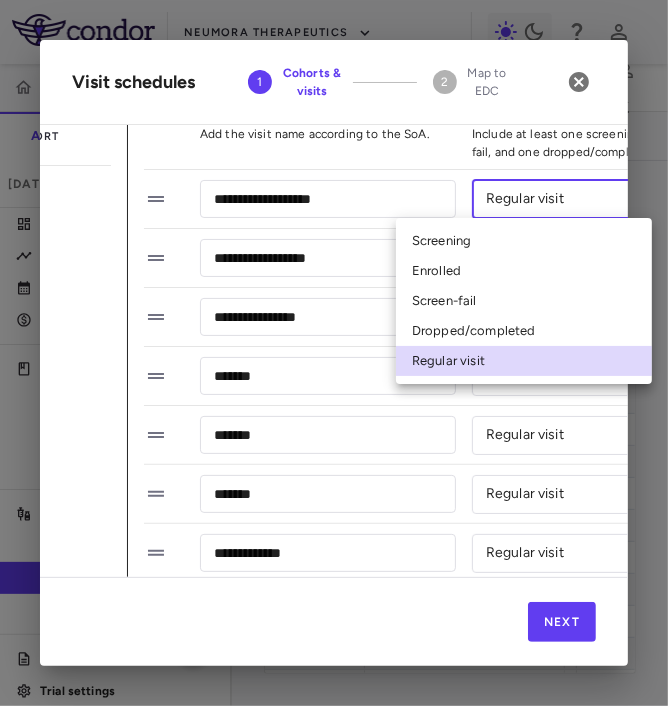 click on "Screening" at bounding box center (524, 241) 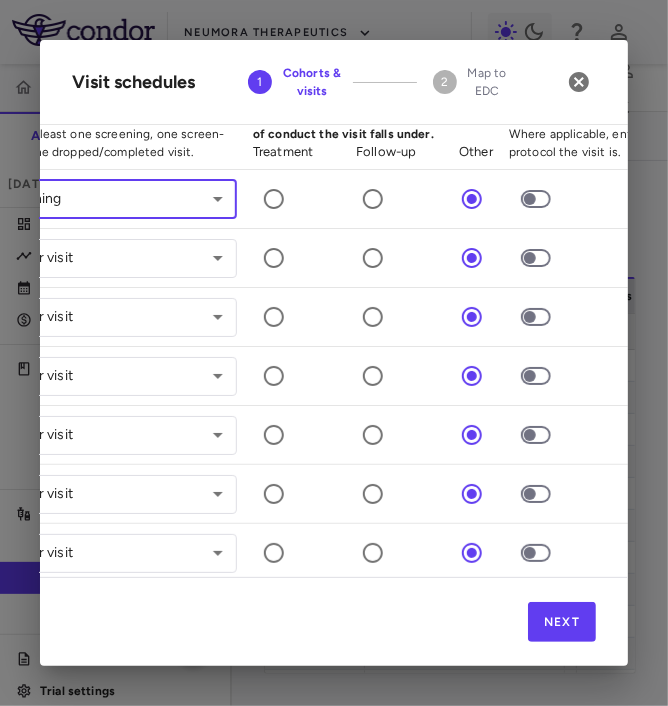 scroll, scrollTop: 85, scrollLeft: 753, axis: both 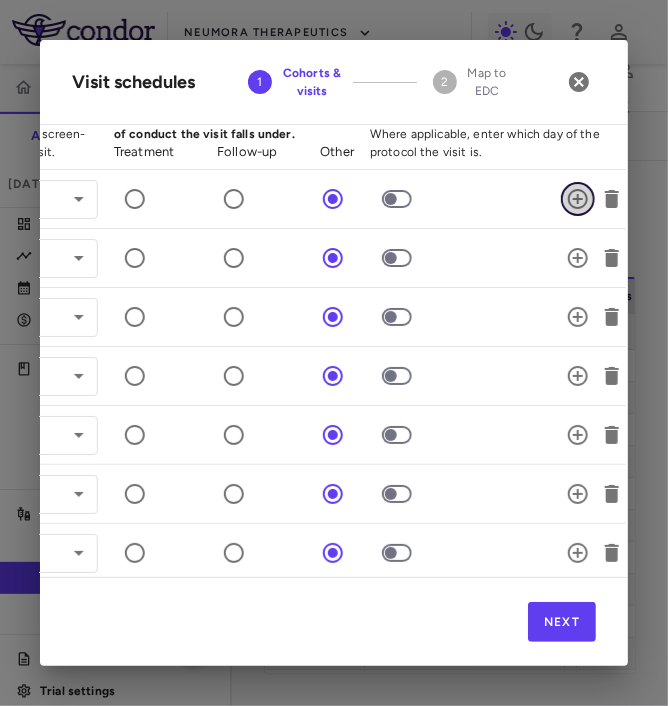 click 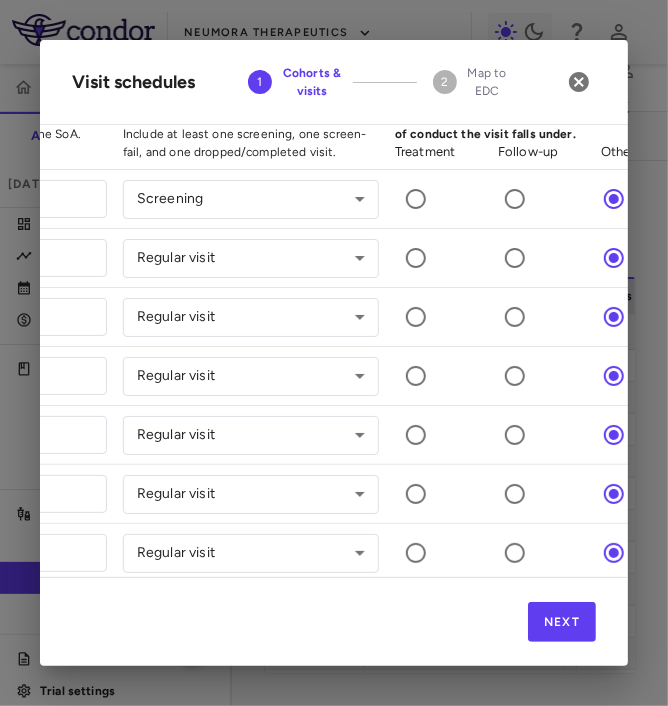 scroll, scrollTop: 85, scrollLeft: 0, axis: vertical 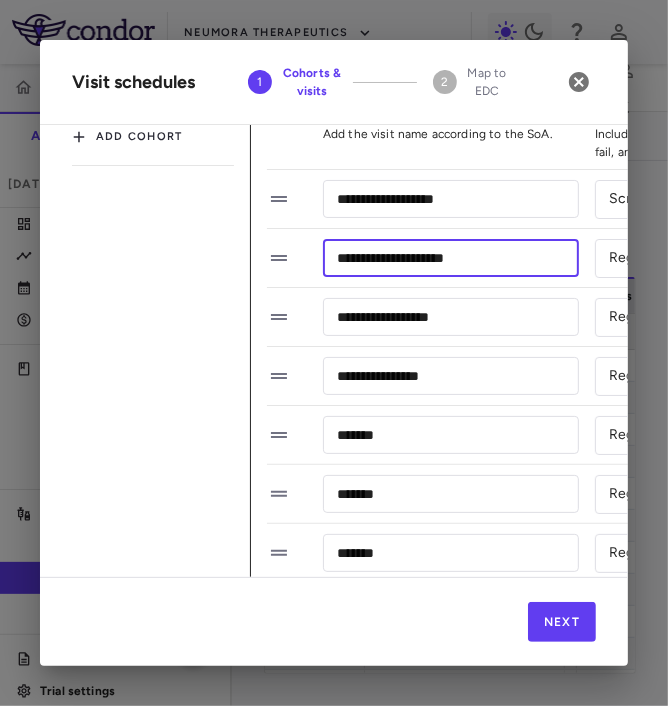 click on "**********" at bounding box center [451, 257] 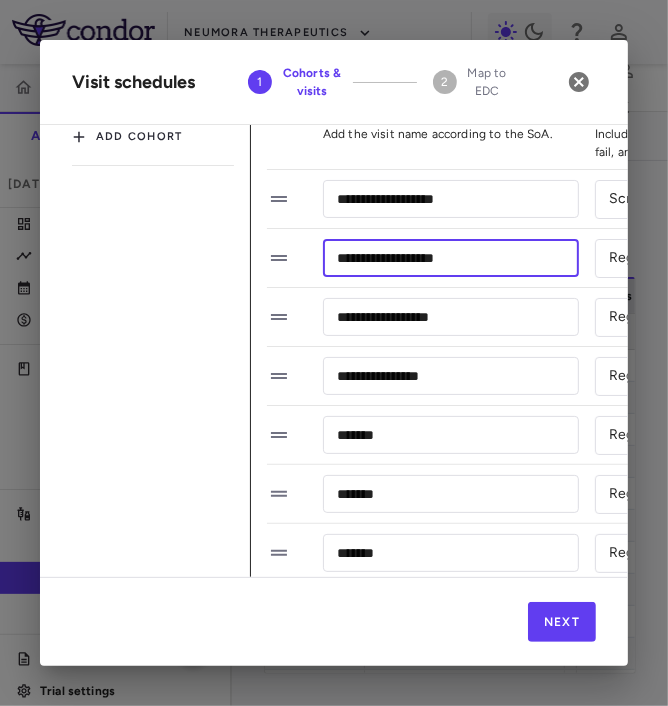 scroll, scrollTop: 85, scrollLeft: 97, axis: both 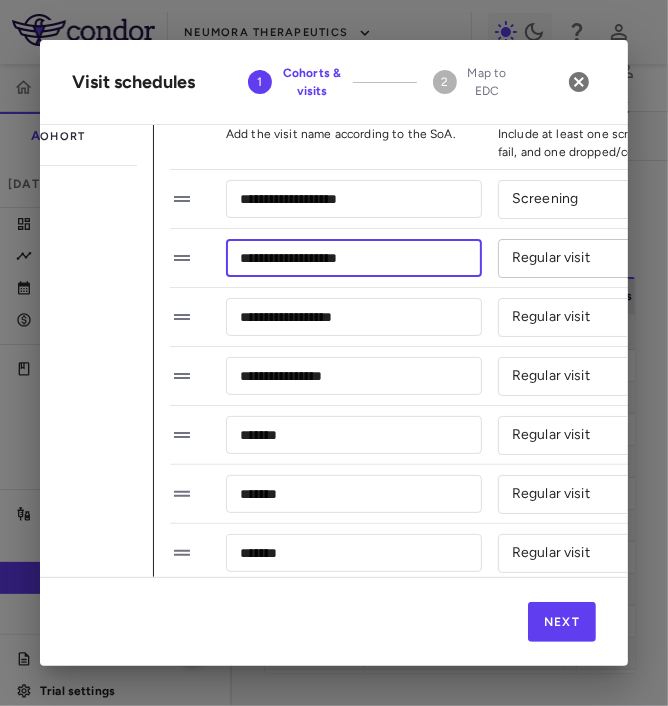 type on "**********" 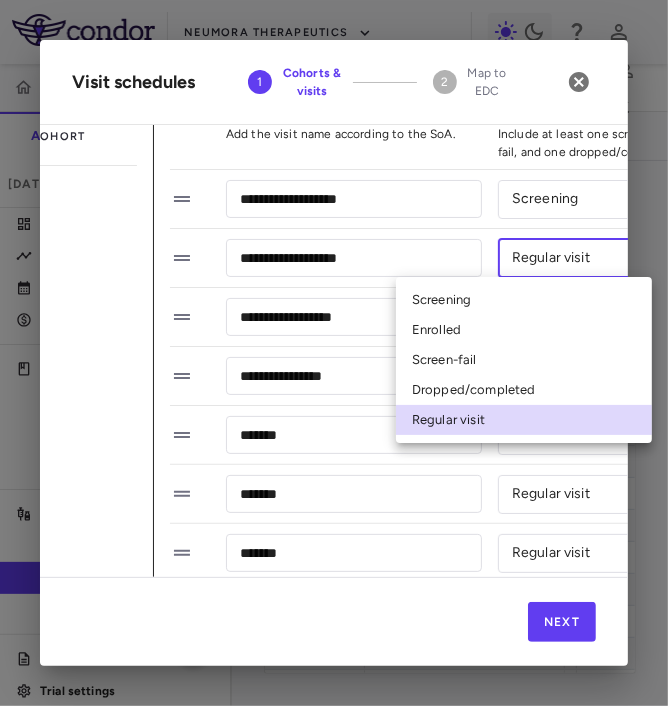 click on "Screening" at bounding box center (524, 300) 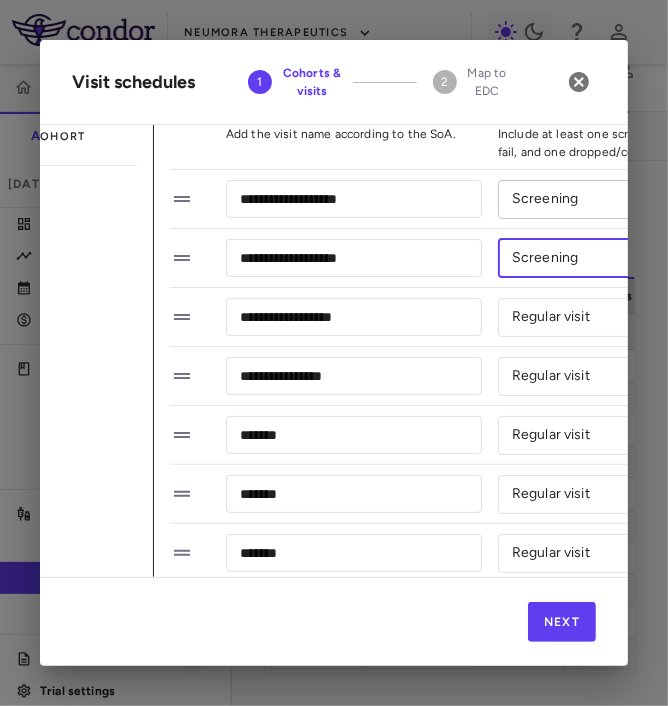click on "Skip to sidebar Skip to main content Neumora Therapeutics NMRA-323511-104 Accruals Forecasting Dec 2024 (Open) Trial dashboard Analytics Financial close Journal entry Clinical expenses Summary CRO ICON Clinical Research Limited Other clinical contracts Trial activity Patient activity Site & lab cost matrix Map procedures Trial files Trial settings NMRA-323511-104 Agitation Associated With Dementia Due to Alzheimer's Disease Dec 2024 (Open) Sites Labs Manage Visits and Procedures Add Site 0 Drag here to set row groups Drag here to set column labels
Site #
Site name
1" at bounding box center (334, 353) 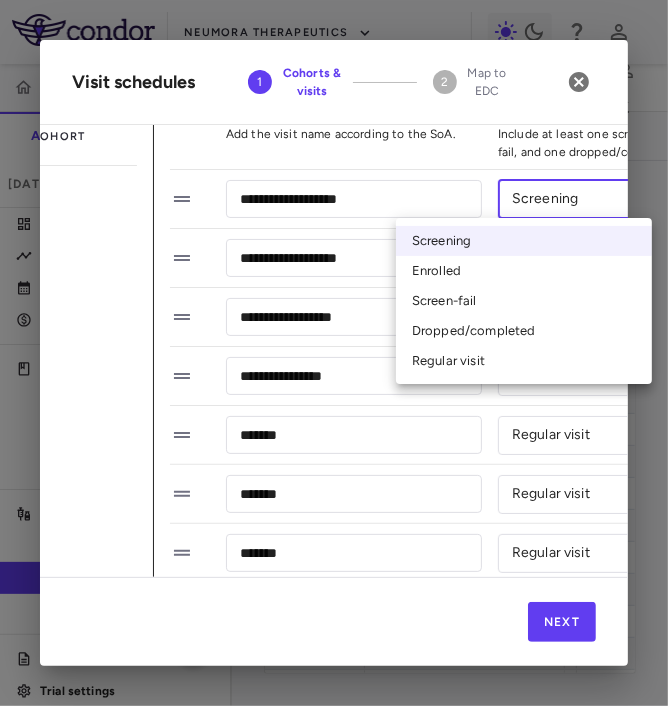 click on "Screen-fail" at bounding box center [524, 301] 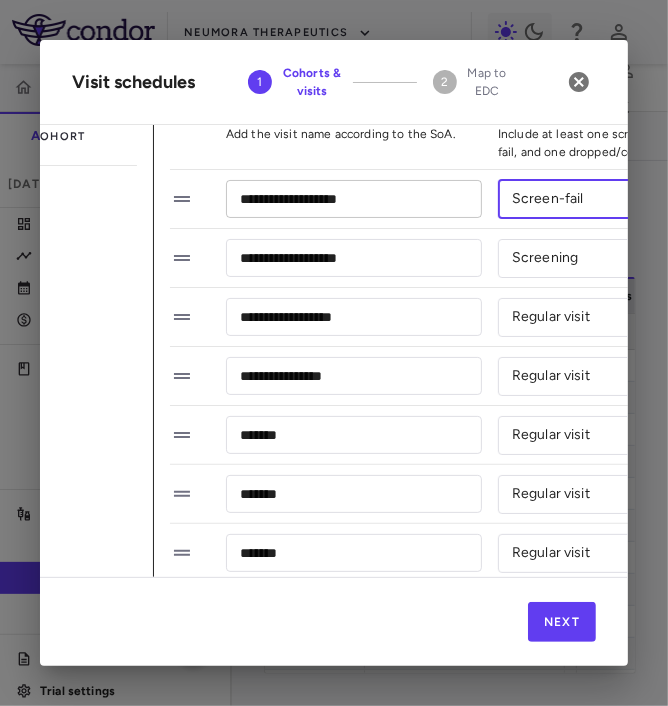 click on "**********" at bounding box center (354, 198) 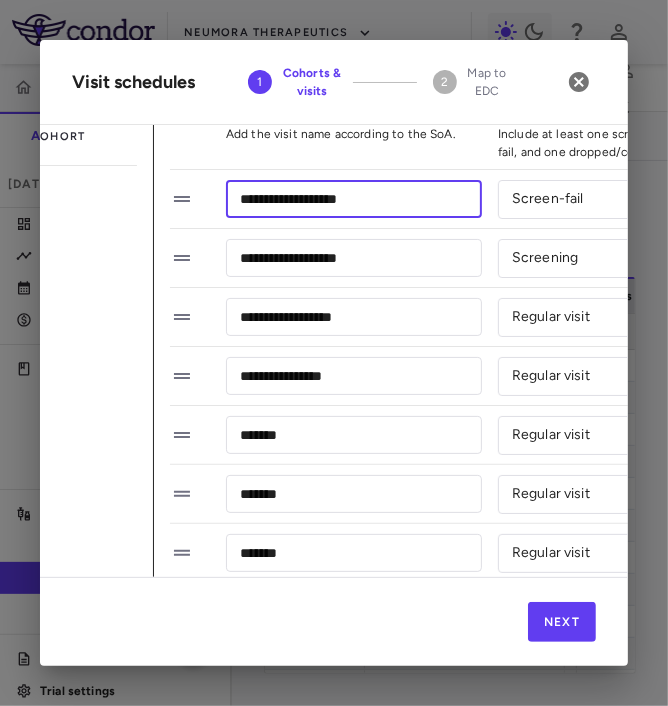 drag, startPoint x: 362, startPoint y: 197, endPoint x: 223, endPoint y: 195, distance: 139.01439 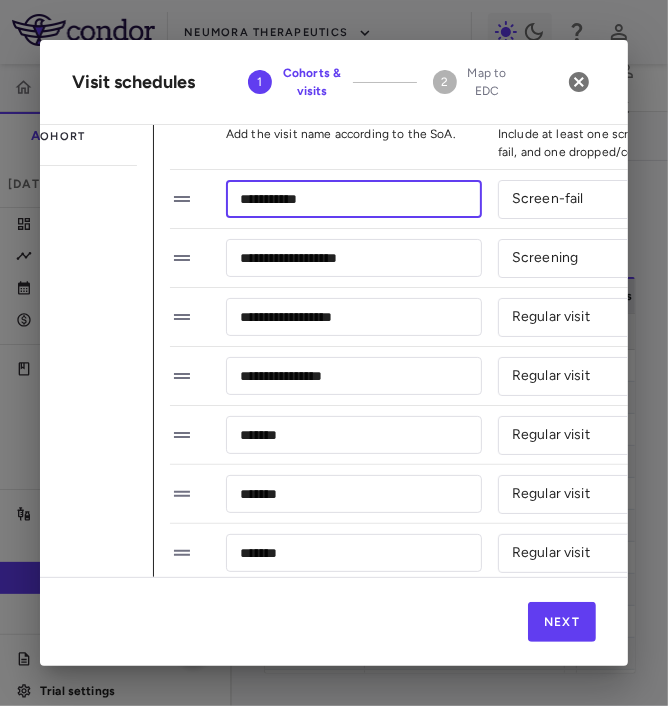 type on "**********" 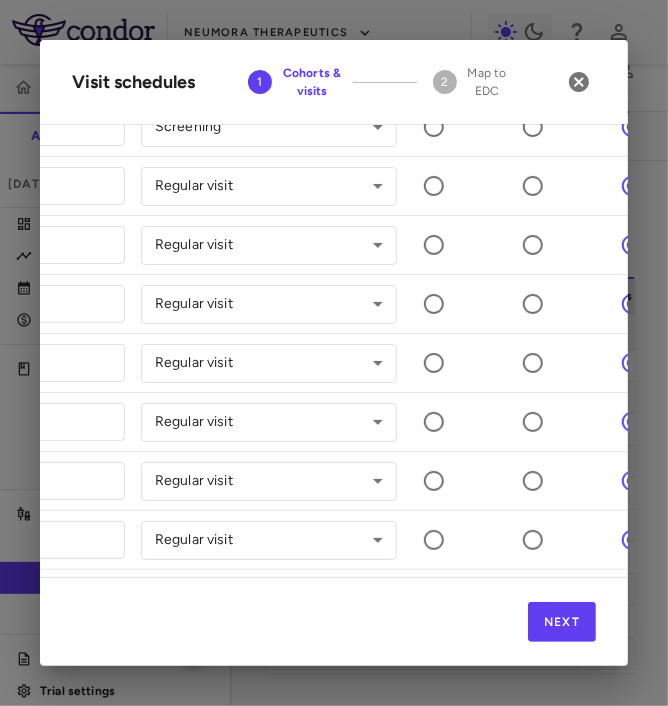 scroll, scrollTop: 216, scrollLeft: 753, axis: both 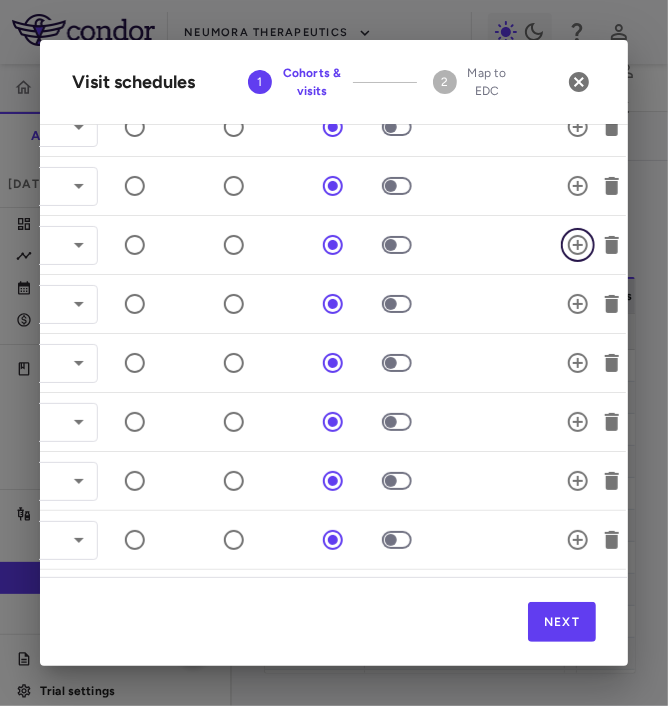 click 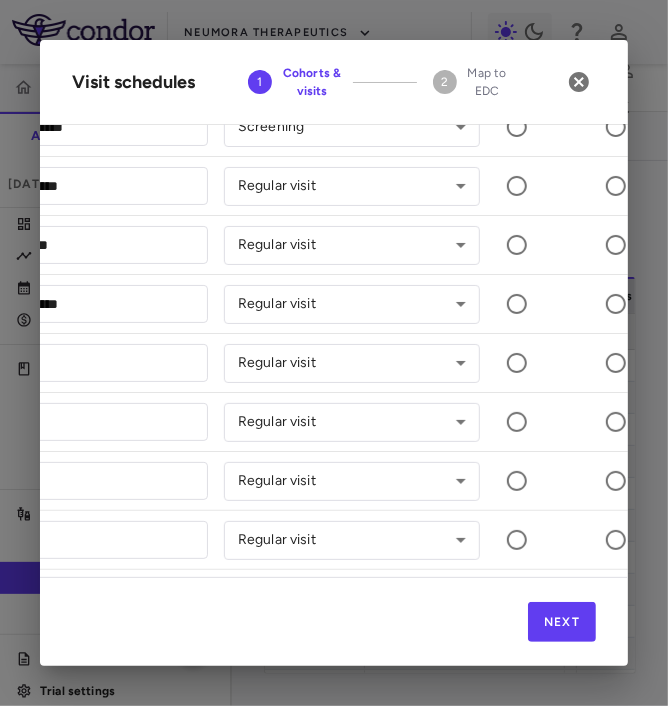 scroll, scrollTop: 216, scrollLeft: 0, axis: vertical 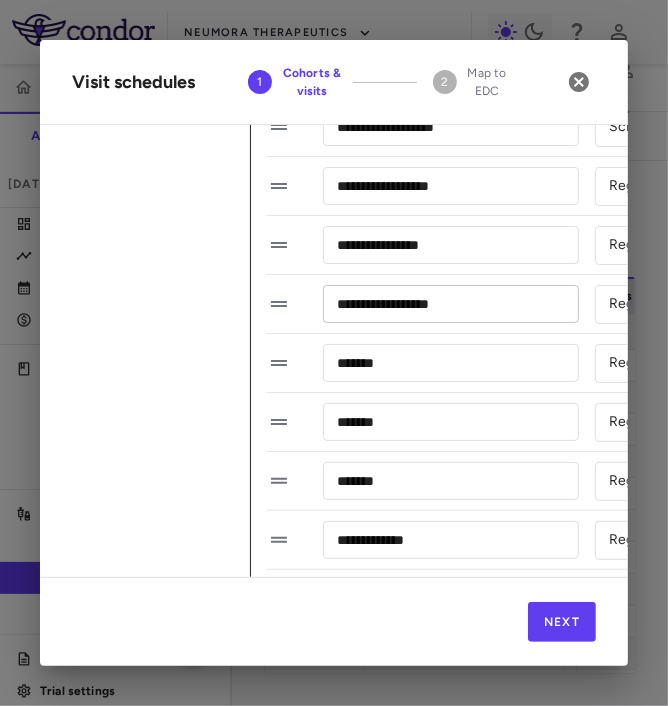 click on "**********" at bounding box center (451, 303) 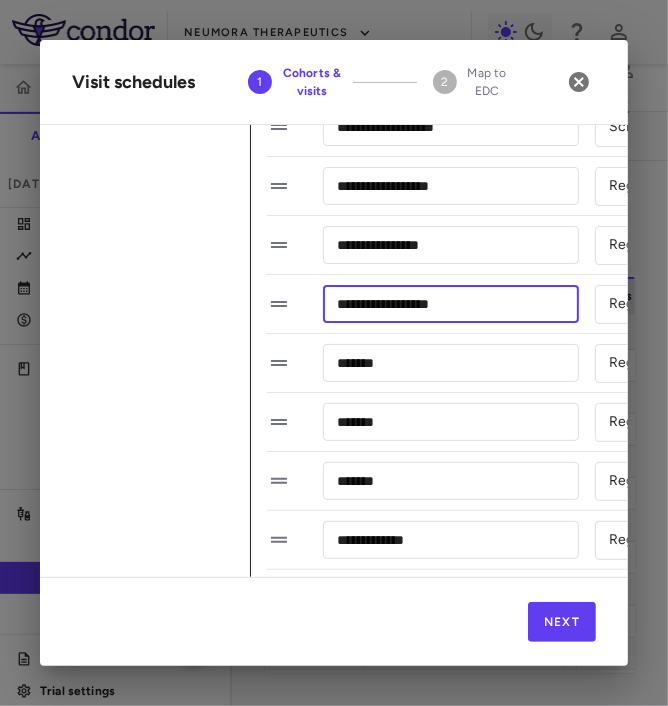 drag, startPoint x: 440, startPoint y: 300, endPoint x: 395, endPoint y: 307, distance: 45.54119 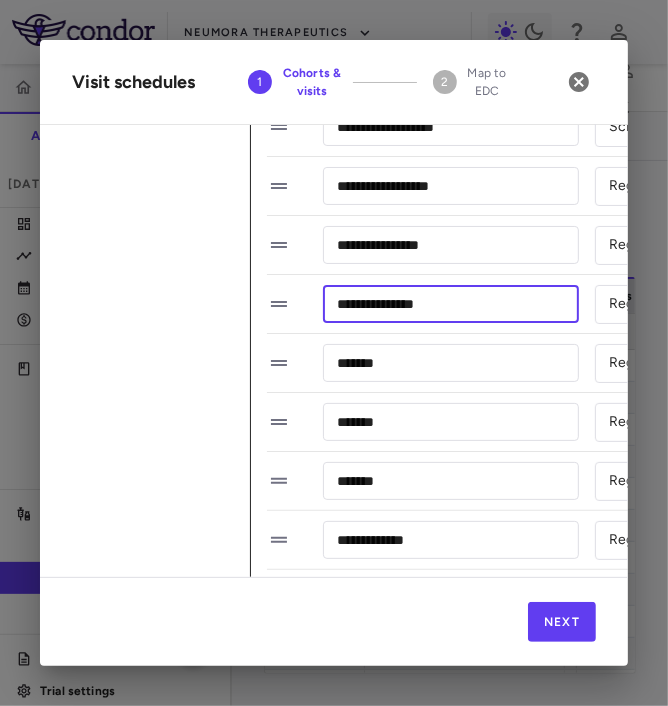 scroll, scrollTop: 442, scrollLeft: 0, axis: vertical 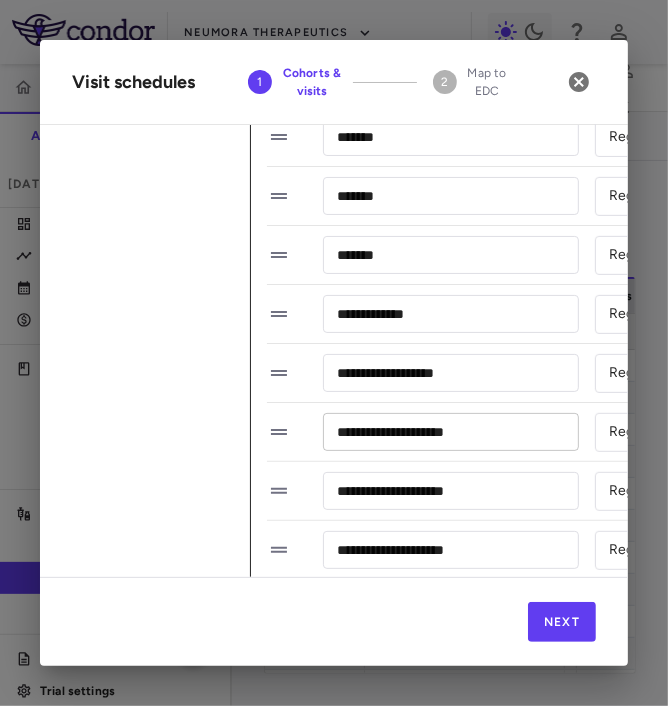 type on "**********" 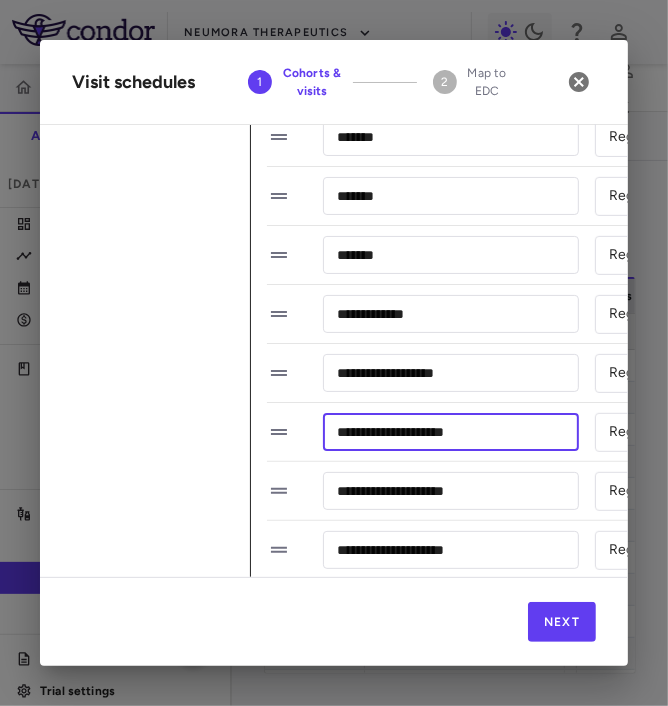 click on "**********" at bounding box center (451, 431) 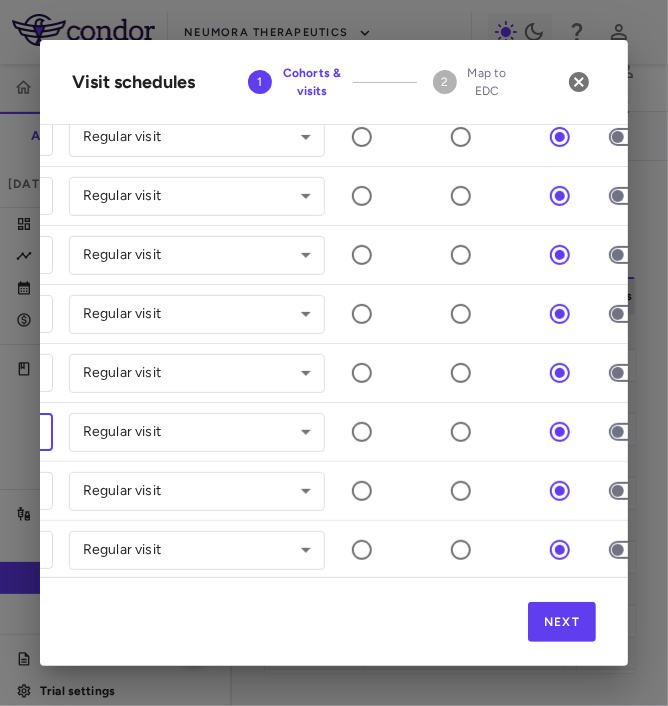 scroll, scrollTop: 442, scrollLeft: 753, axis: both 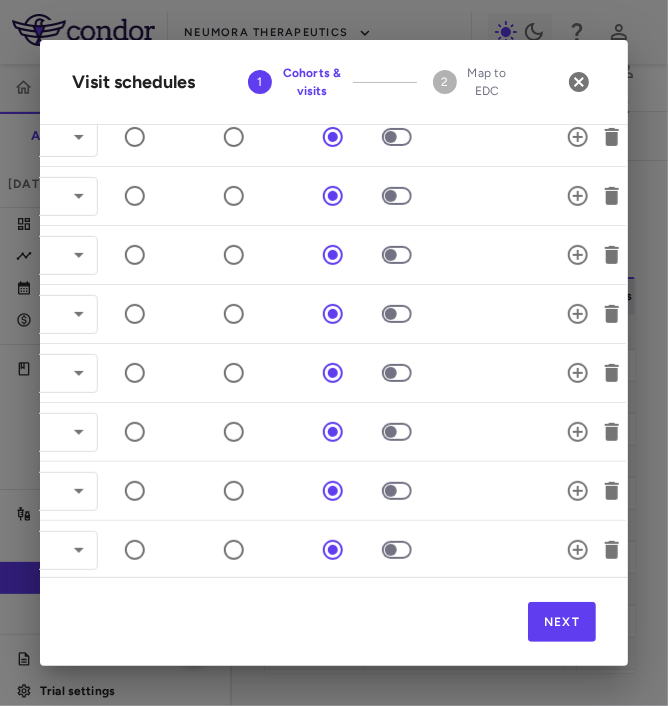 type on "**********" 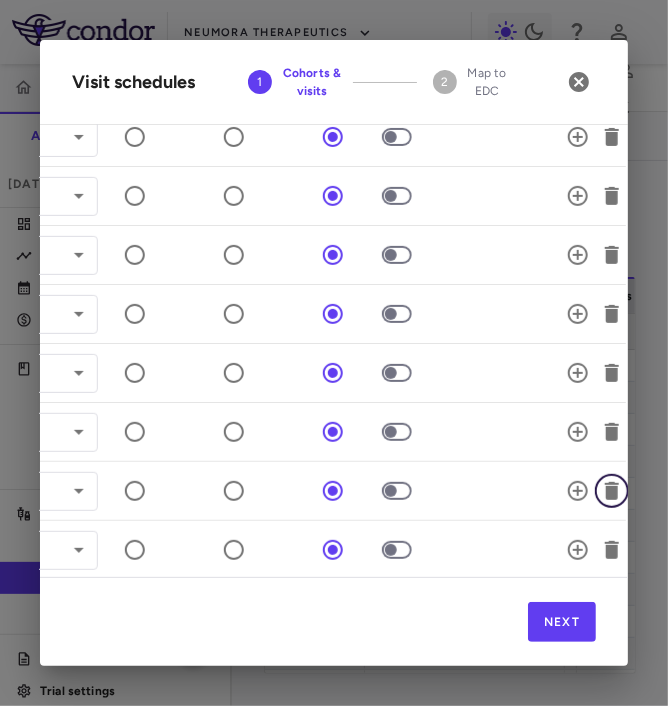 click 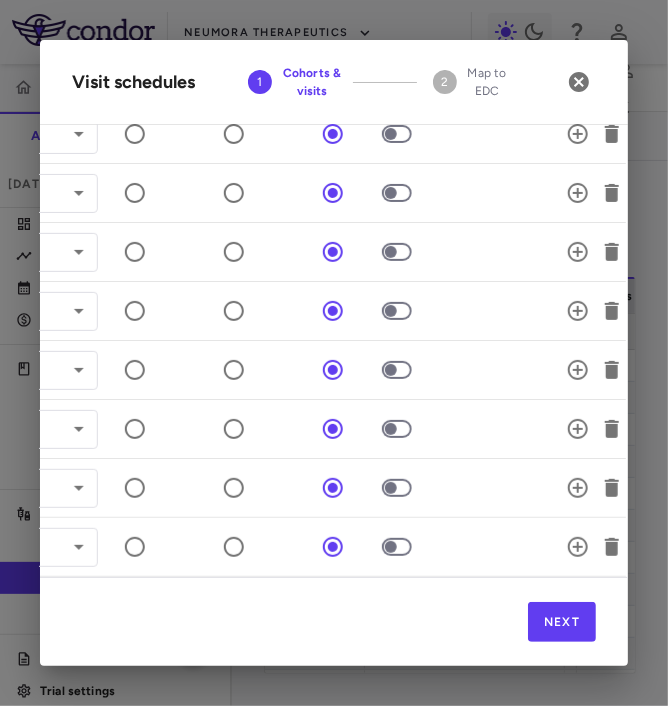 scroll, scrollTop: 383, scrollLeft: 753, axis: both 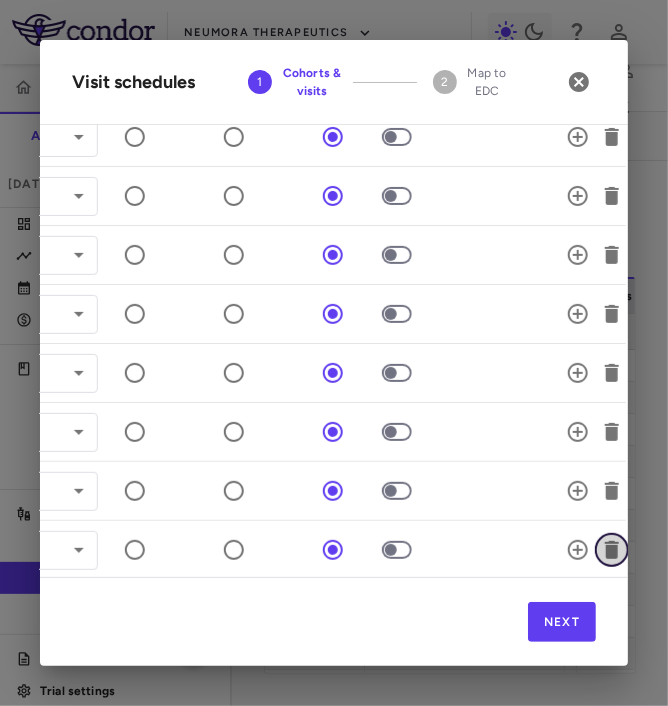 click 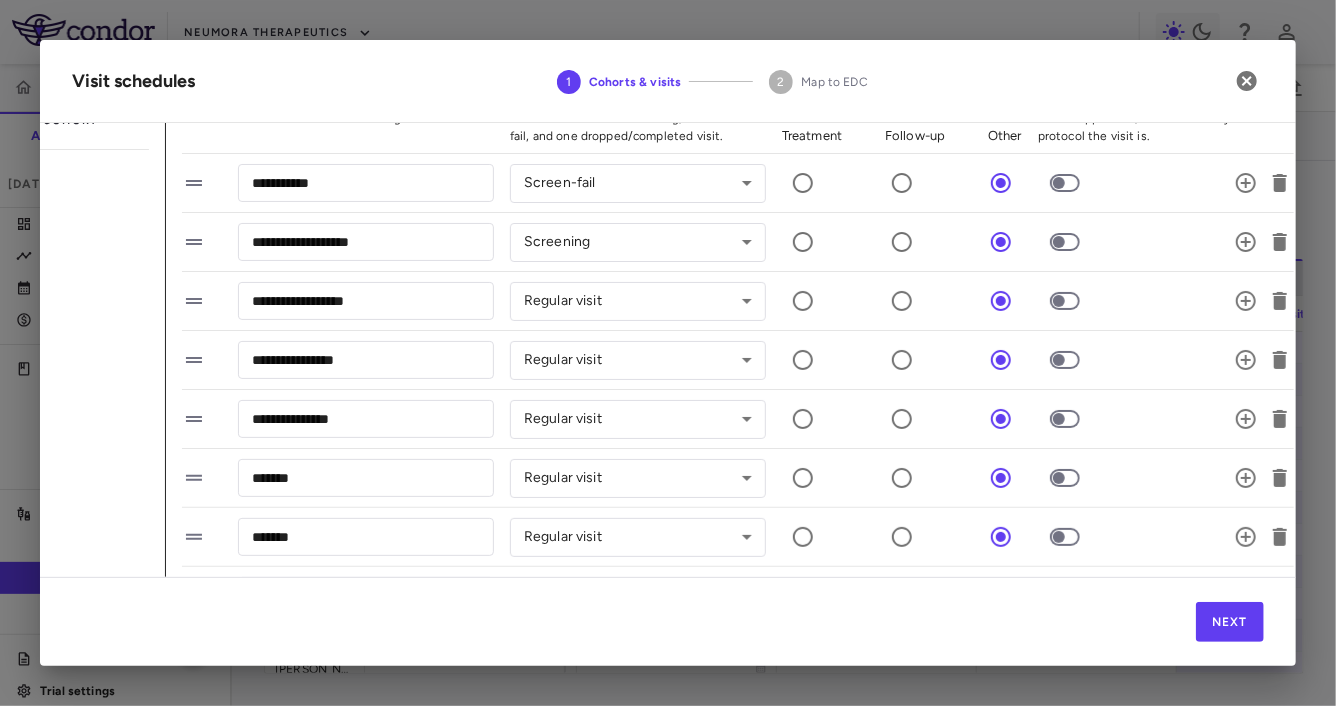scroll, scrollTop: 113, scrollLeft: 85, axis: both 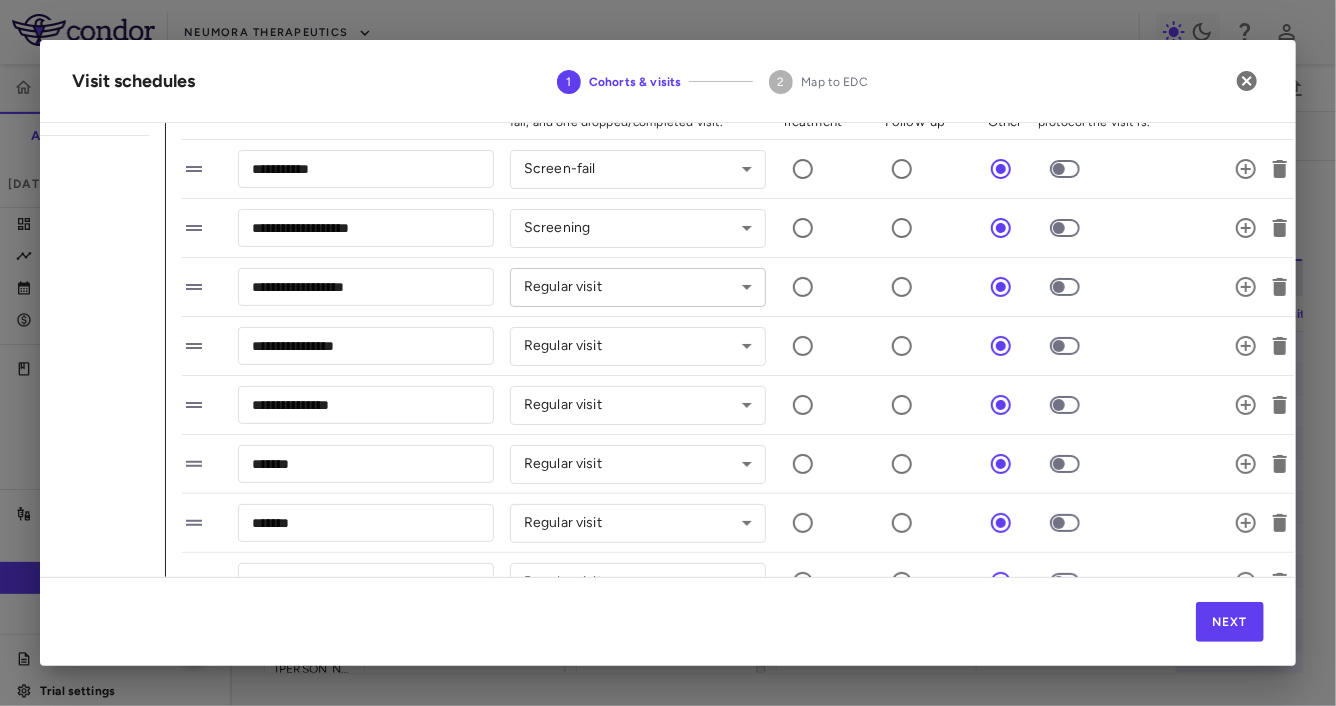 click on "Skip to sidebar Skip to main content Neumora Therapeutics NMRA-323511-104 Accruals Forecasting Dec 2024 (Open) Trial dashboard Analytics Financial close Journal entry Clinical expenses Summary CRO ICON Clinical Research Limited Other clinical contracts Trial activity Patient activity Site & lab cost matrix Map procedures Trial files Trial settings NMRA-323511-104 Agitation Associated With Dementia Due to Alzheimer's Disease Dec 2024 (Open) Sites Labs Manage Visits and Procedures Add Site 0 Drag here to set row groups Drag here to set column labels
Site #
Site name
1" at bounding box center [668, 353] 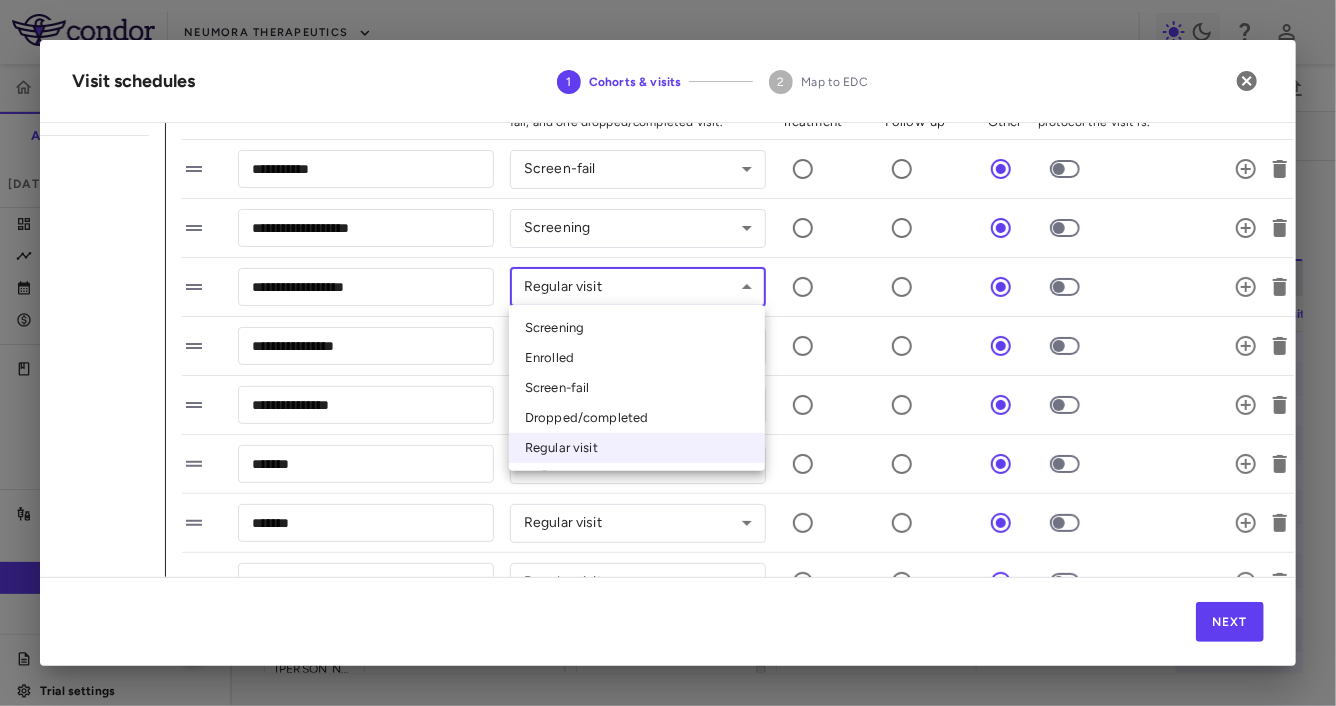click on "Enrolled" at bounding box center (637, 358) 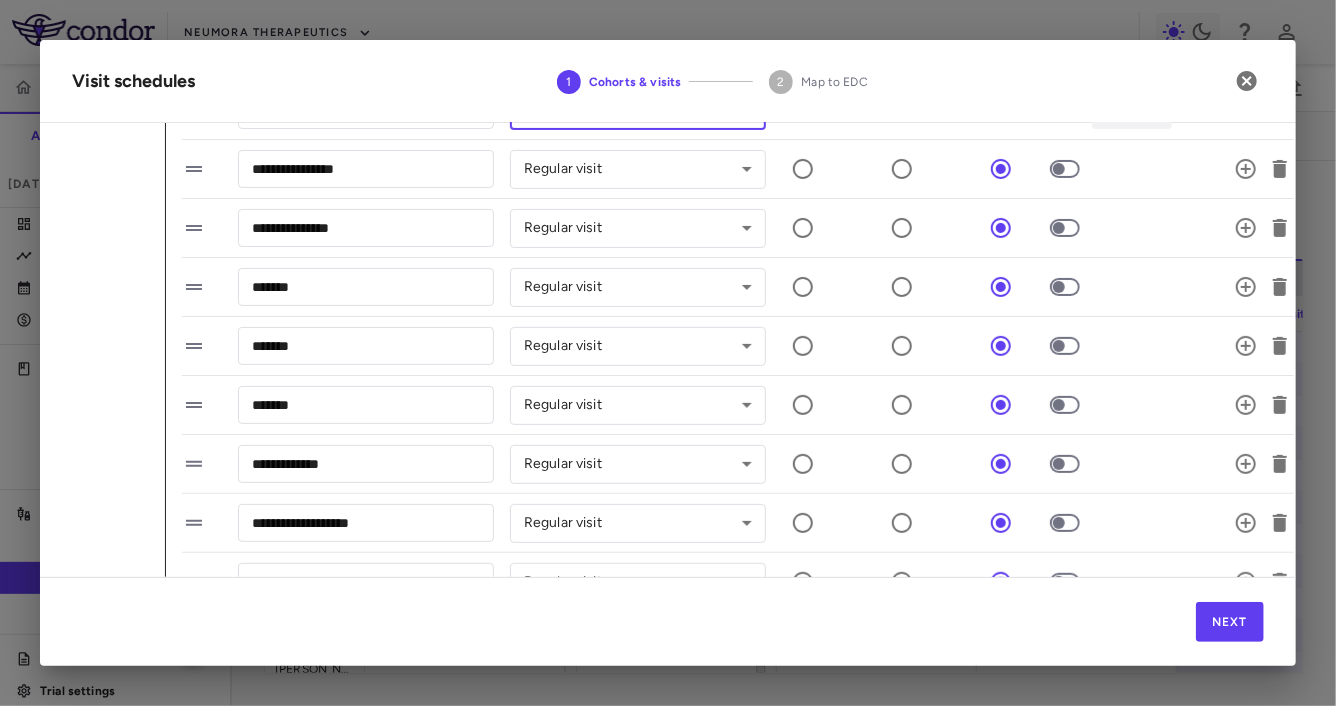 scroll, scrollTop: 323, scrollLeft: 85, axis: both 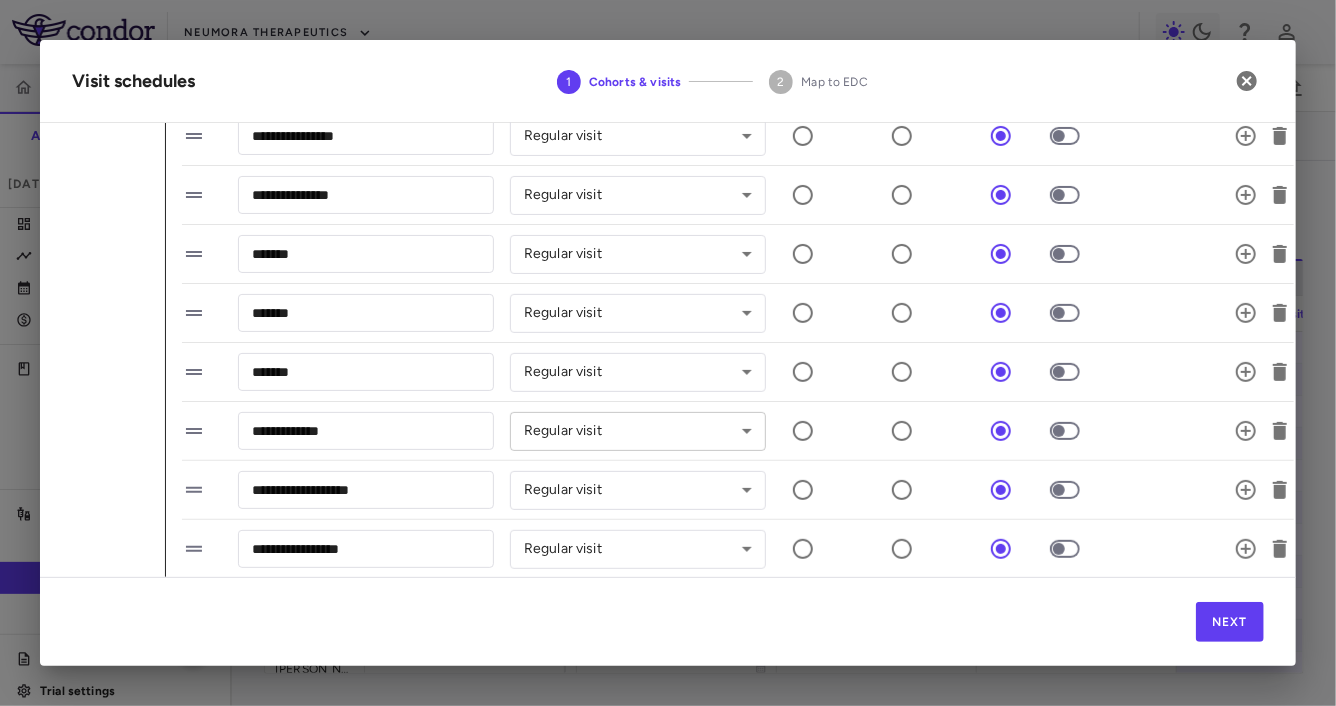 click on "Skip to sidebar Skip to main content Neumora Therapeutics NMRA-323511-104 Accruals Forecasting Dec 2024 (Open) Trial dashboard Analytics Financial close Journal entry Clinical expenses Summary CRO ICON Clinical Research Limited Other clinical contracts Trial activity Patient activity Site & lab cost matrix Map procedures Trial files Trial settings NMRA-323511-104 Agitation Associated With Dementia Due to Alzheimer's Disease Dec 2024 (Open) Sites Labs Manage Visits and Procedures Add Site 0 Drag here to set row groups Drag here to set column labels
Site #
Site name
1" at bounding box center [668, 353] 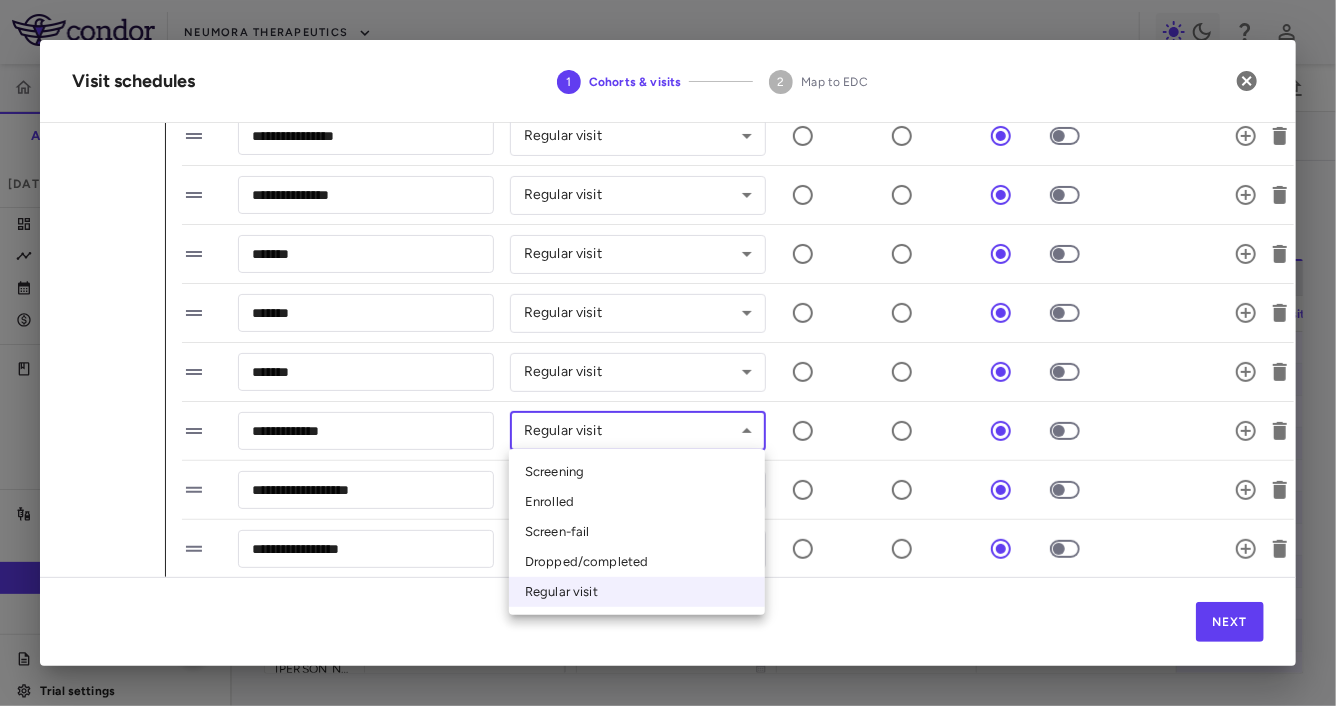 click on "Dropped/completed" at bounding box center [637, 562] 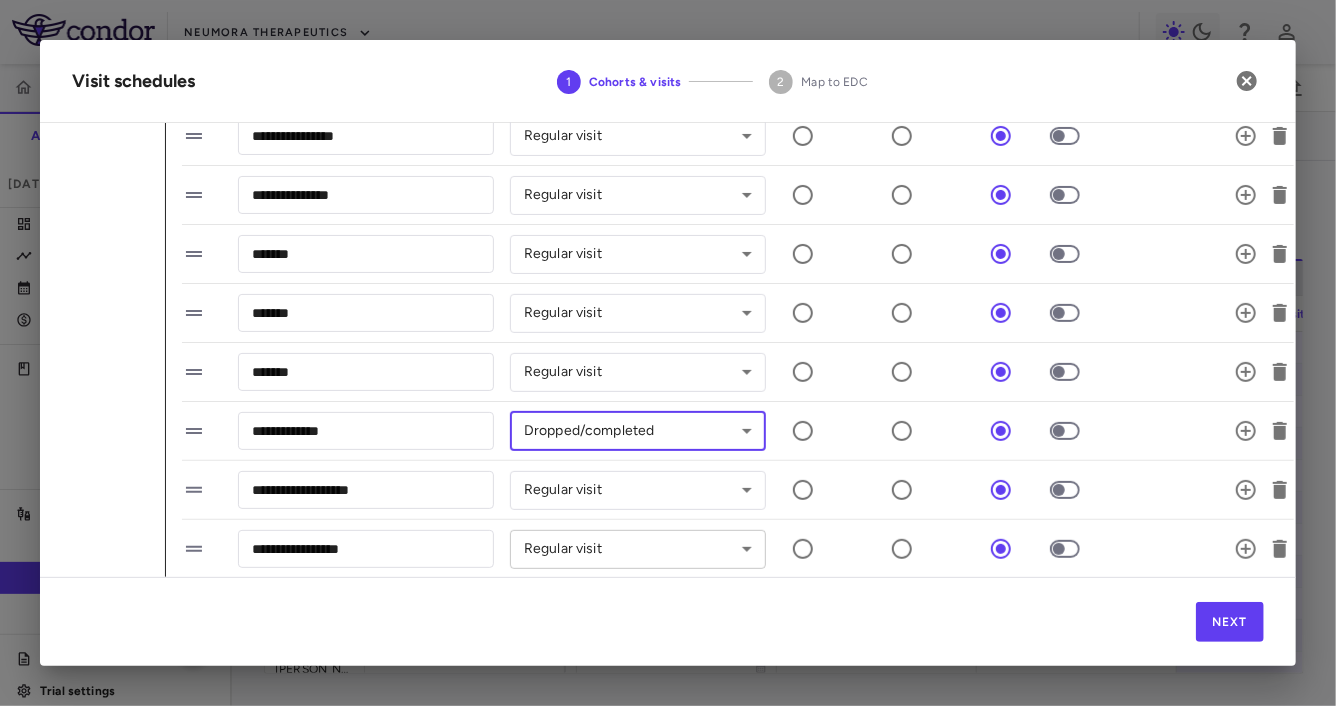 click on "Skip to sidebar Skip to main content Neumora Therapeutics NMRA-323511-104 Accruals Forecasting Dec 2024 (Open) Trial dashboard Analytics Financial close Journal entry Clinical expenses Summary CRO ICON Clinical Research Limited Other clinical contracts Trial activity Patient activity Site & lab cost matrix Map procedures Trial files Trial settings NMRA-323511-104 Agitation Associated With Dementia Due to Alzheimer's Disease Dec 2024 (Open) Sites Labs Manage Visits and Procedures Add Site 0 Drag here to set row groups Drag here to set column labels
Site #
Site name
1" at bounding box center [668, 353] 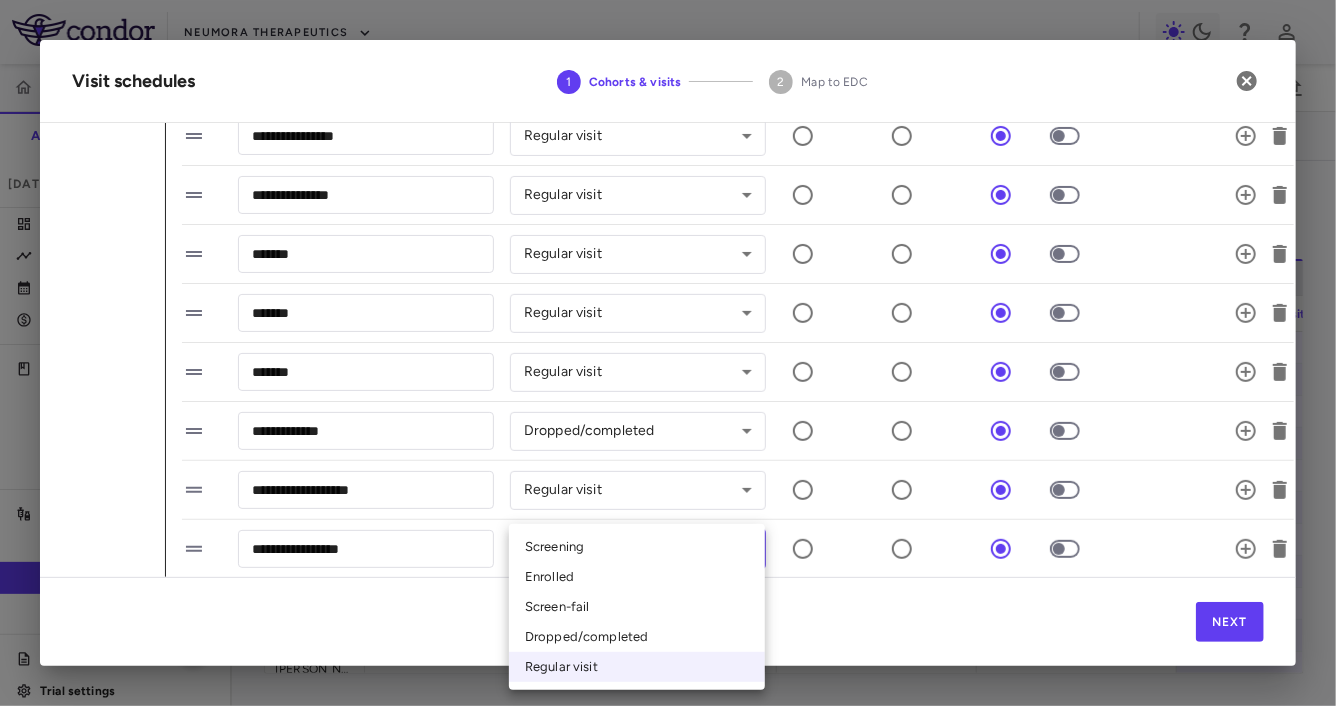 click on "Dropped/completed" at bounding box center [637, 637] 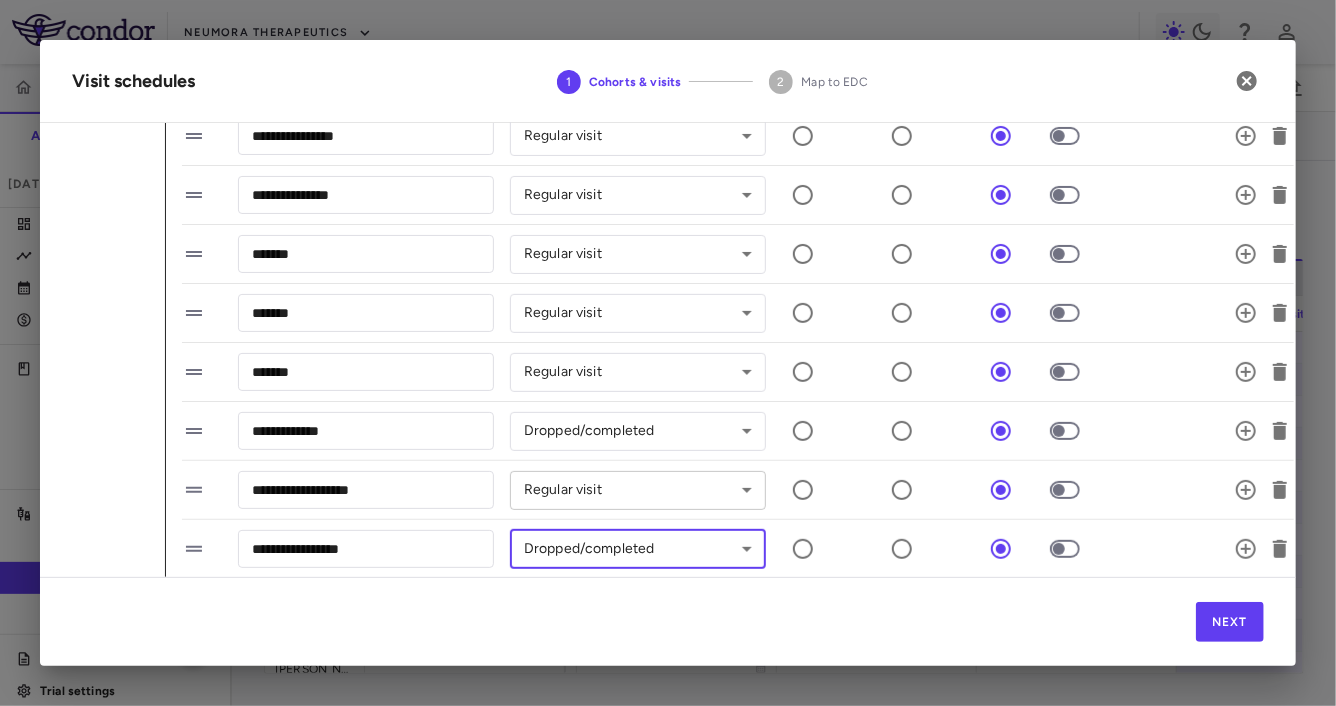 click on "Skip to sidebar Skip to main content Neumora Therapeutics NMRA-323511-104 Accruals Forecasting Dec 2024 (Open) Trial dashboard Analytics Financial close Journal entry Clinical expenses Summary CRO ICON Clinical Research Limited Other clinical contracts Trial activity Patient activity Site & lab cost matrix Map procedures Trial files Trial settings NMRA-323511-104 Agitation Associated With Dementia Due to Alzheimer's Disease Dec 2024 (Open) Sites Labs Manage Visits and Procedures Add Site 0 Drag here to set row groups Drag here to set column labels
Site #
Site name
1" at bounding box center (668, 353) 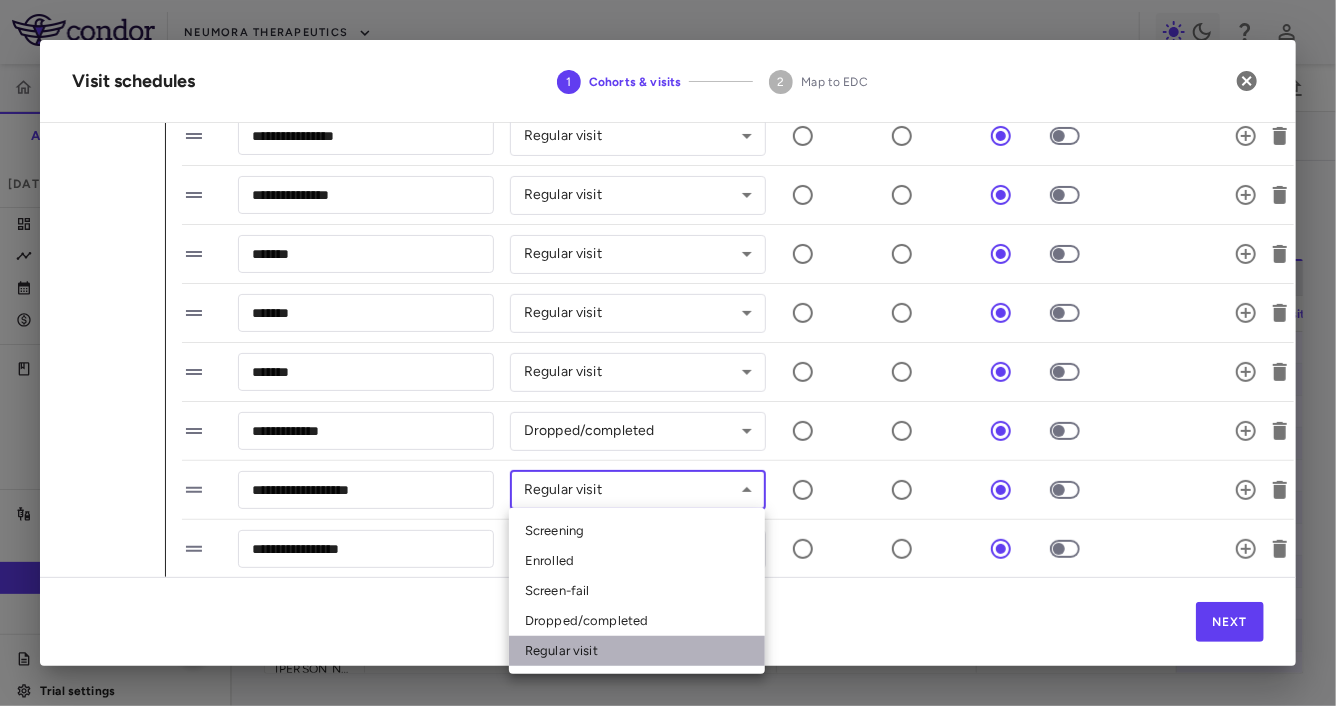 click on "Regular visit" at bounding box center [637, 651] 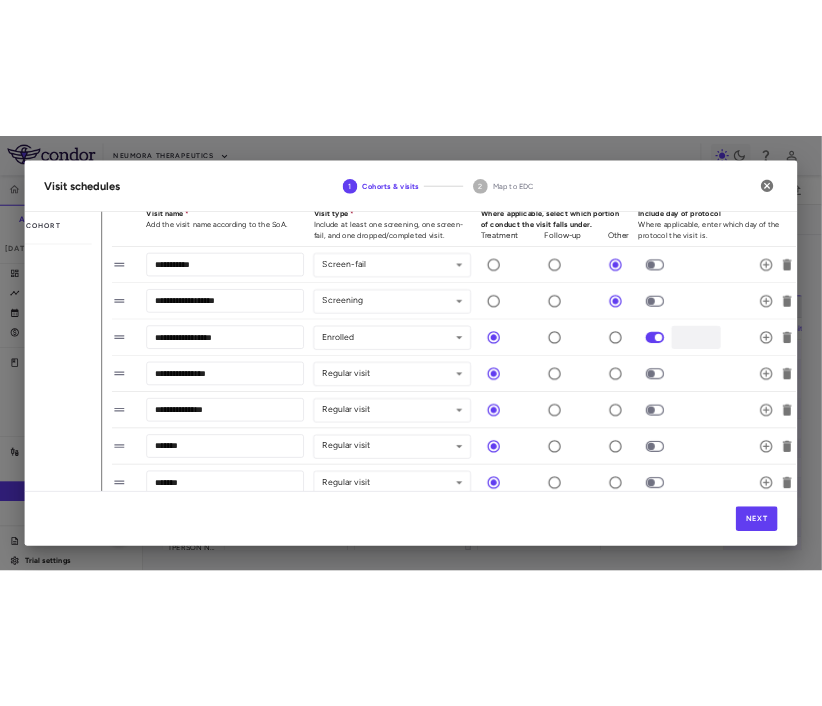 scroll, scrollTop: 0, scrollLeft: 85, axis: horizontal 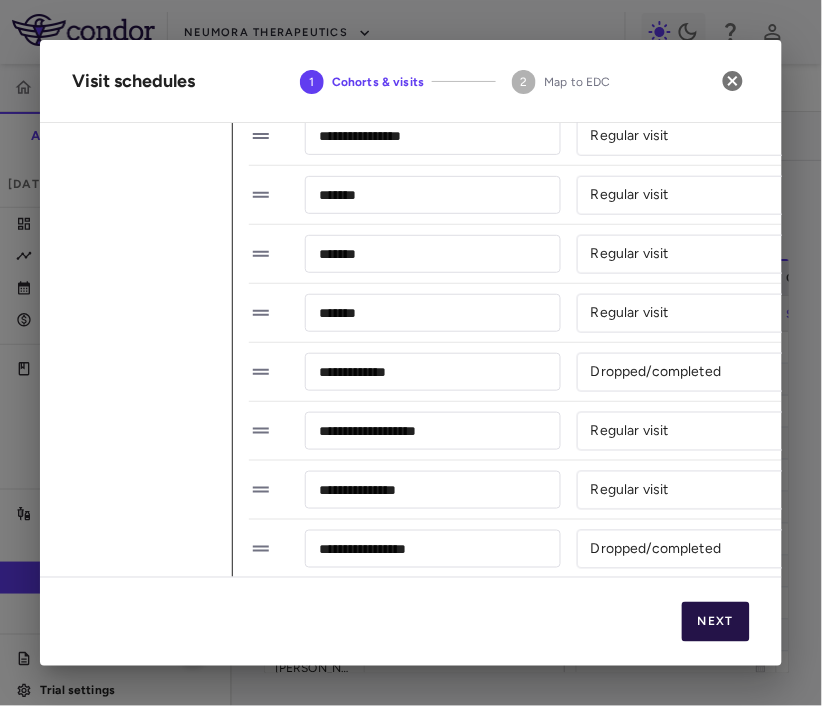 click on "Next" at bounding box center [716, 622] 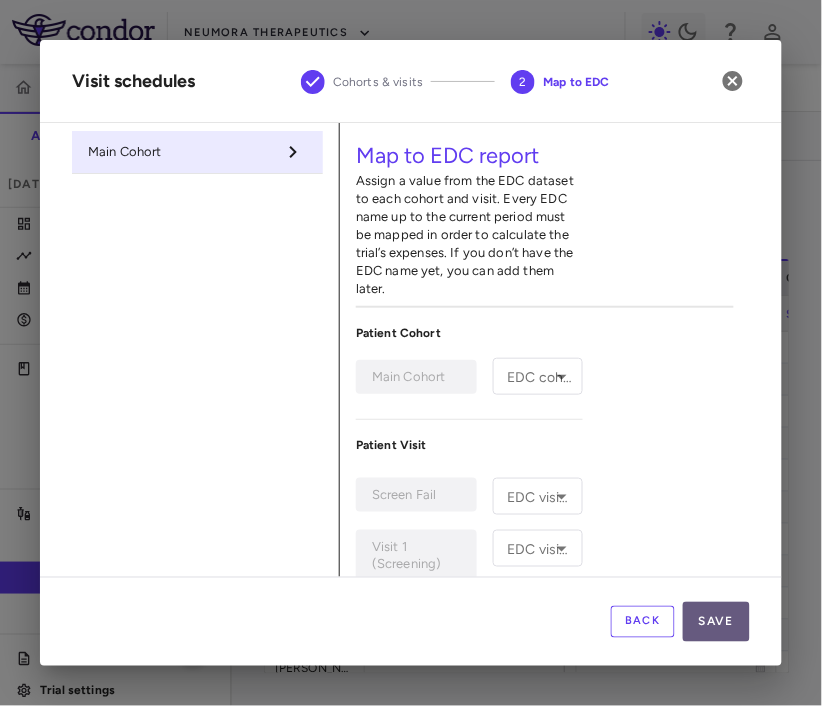 click on "Save" at bounding box center (716, 622) 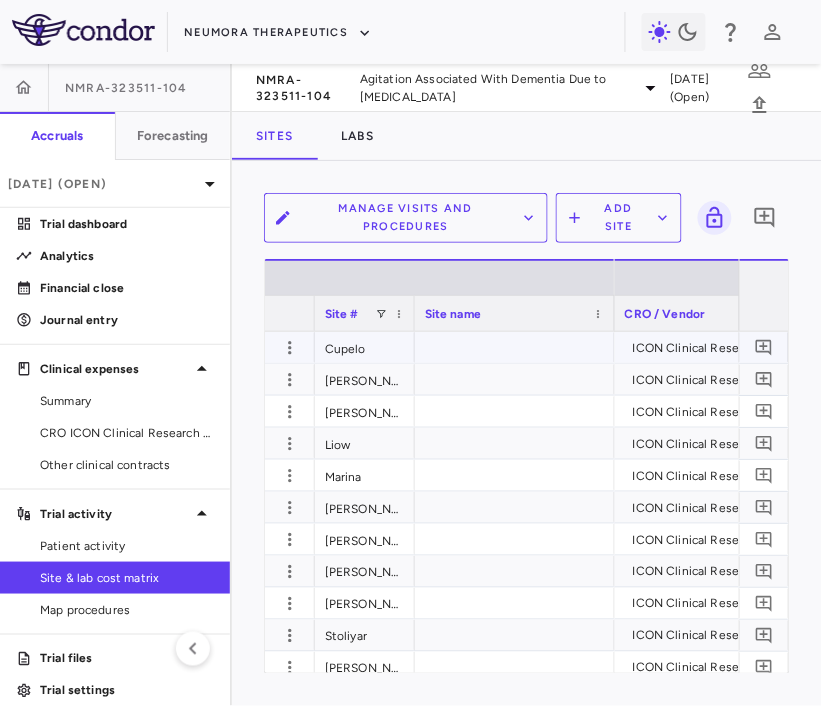 scroll, scrollTop: 0, scrollLeft: 283, axis: horizontal 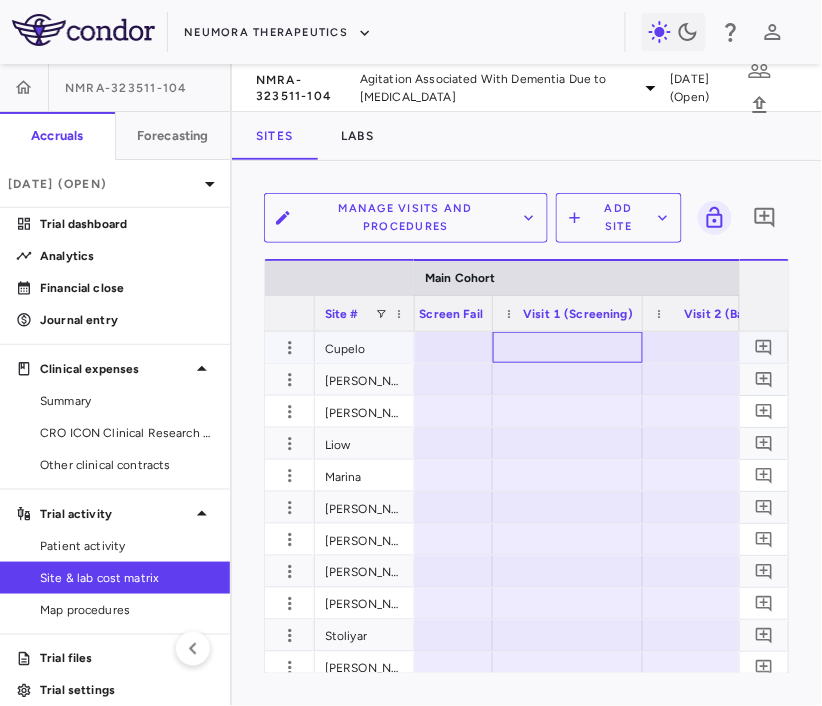 click at bounding box center (568, 347) 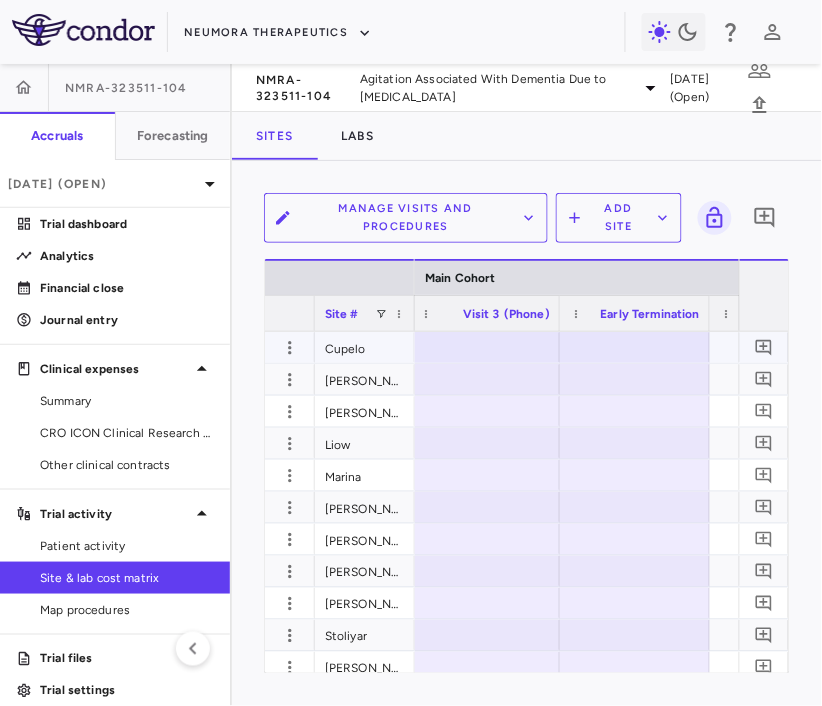 click at bounding box center [485, 347] 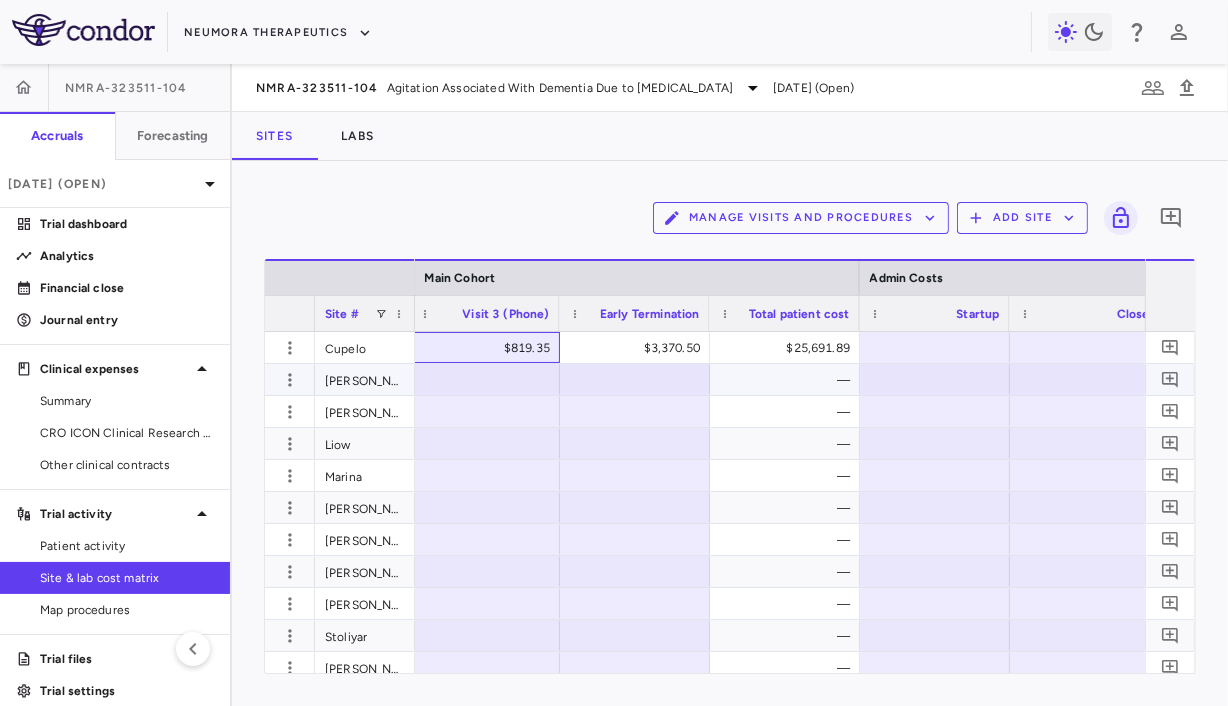 scroll, scrollTop: 0, scrollLeft: 3603, axis: horizontal 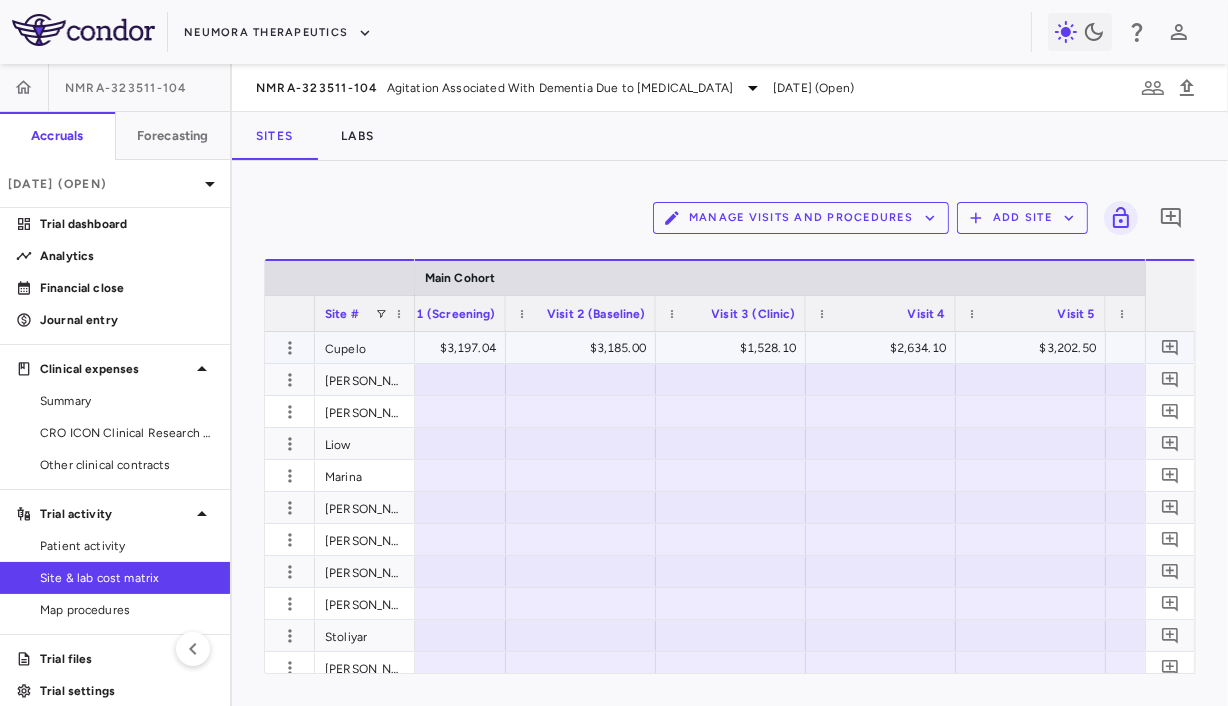 click on "$3,185.00" at bounding box center [585, 348] 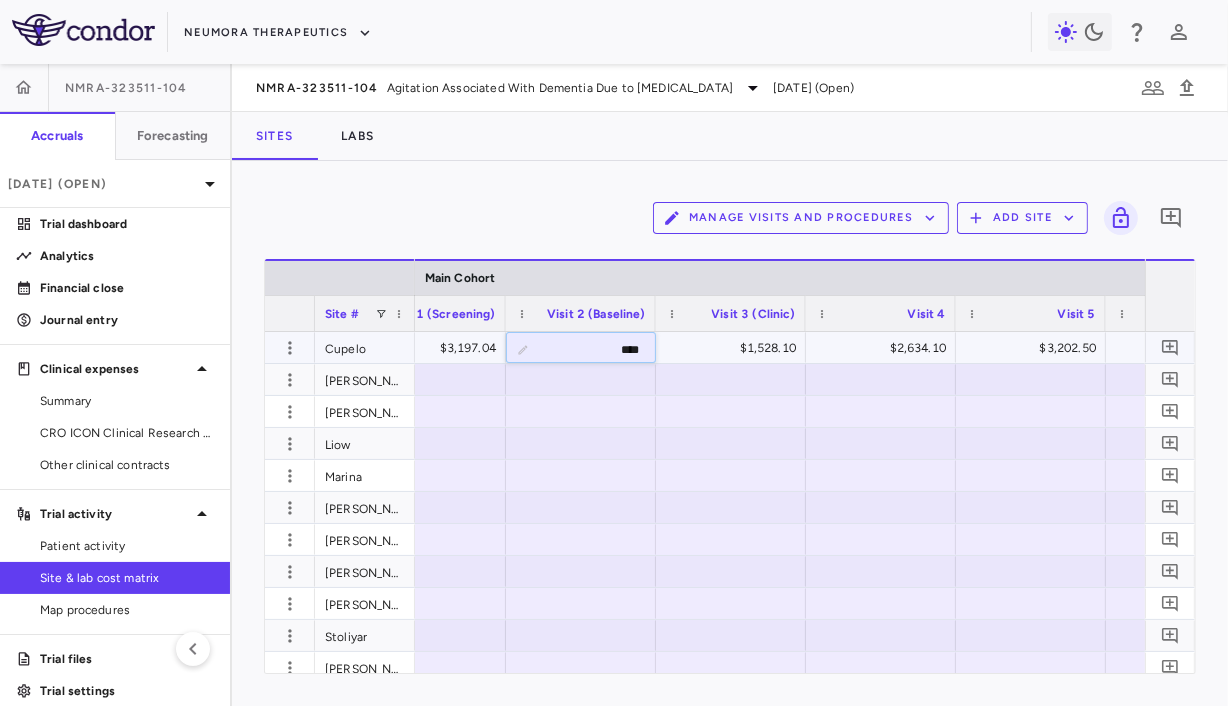click on "****" at bounding box center (596, 349) 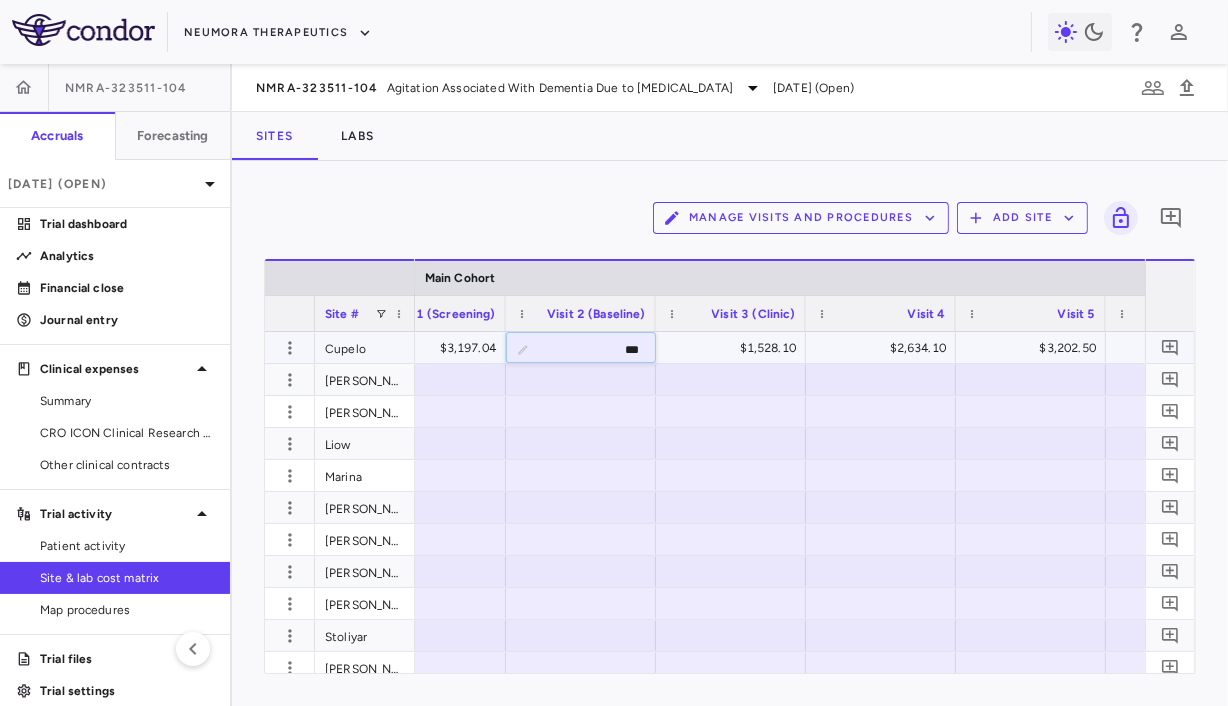 type on "****" 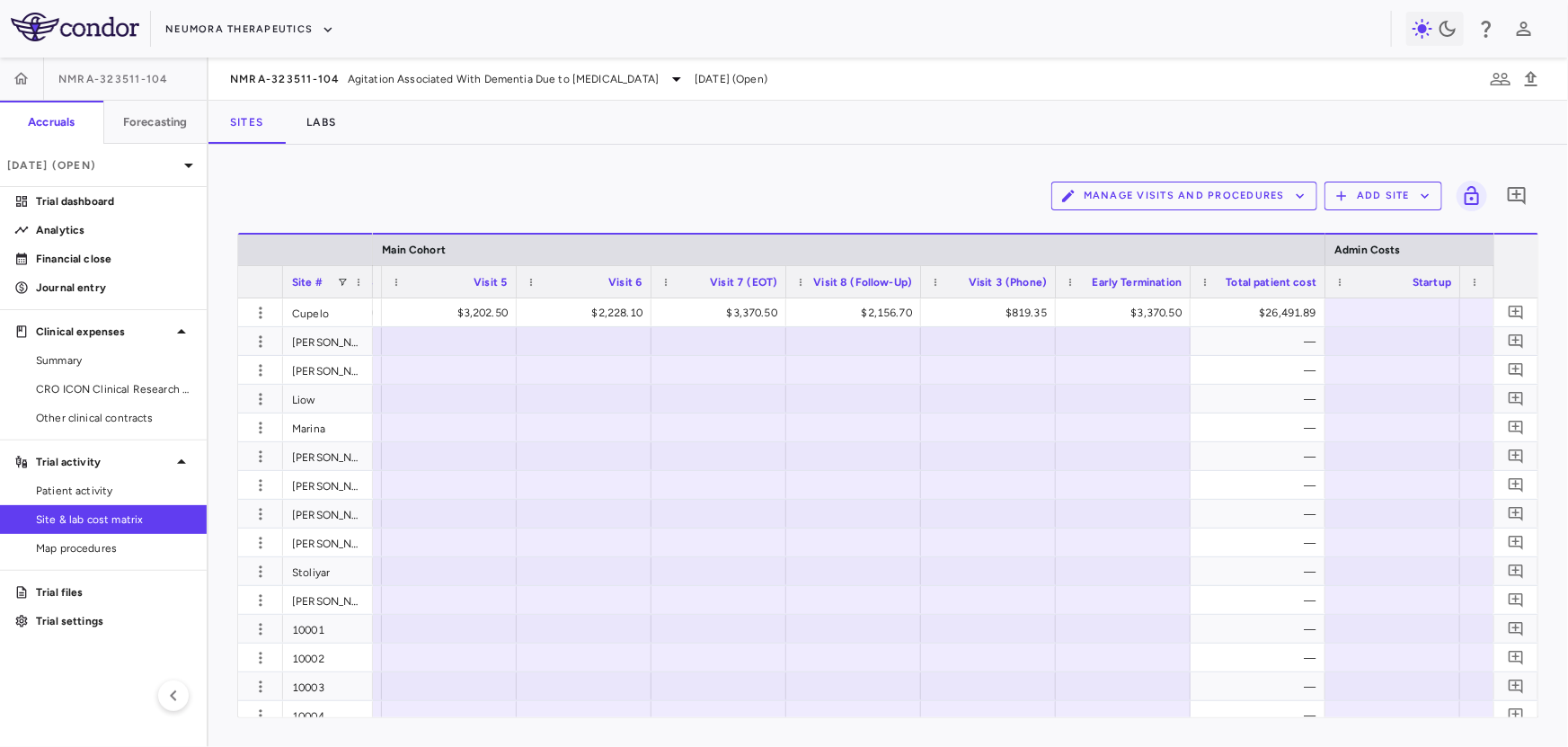scroll, scrollTop: 0, scrollLeft: 2705, axis: horizontal 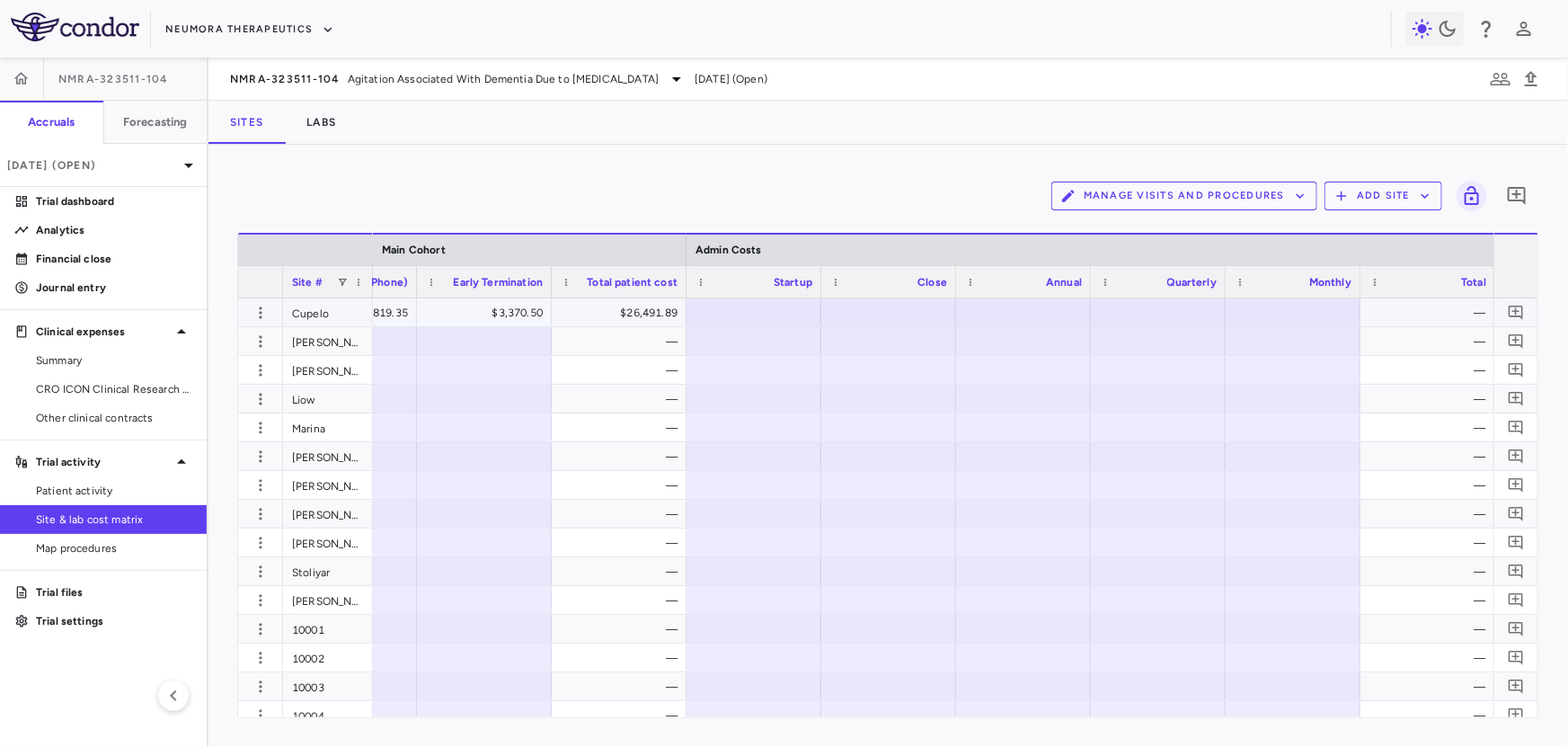 click at bounding box center [754, 312] 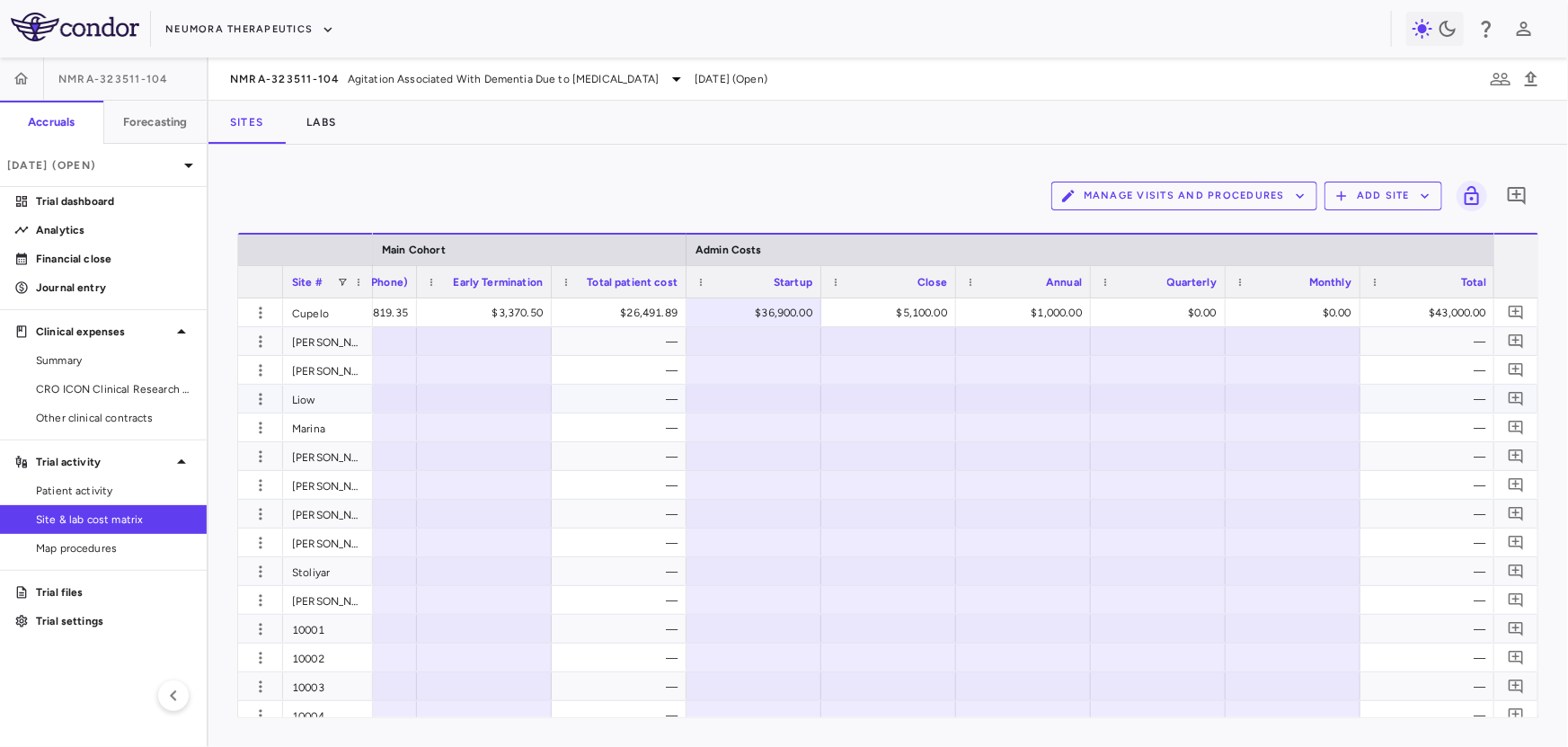 scroll, scrollTop: 0, scrollLeft: 3094, axis: horizontal 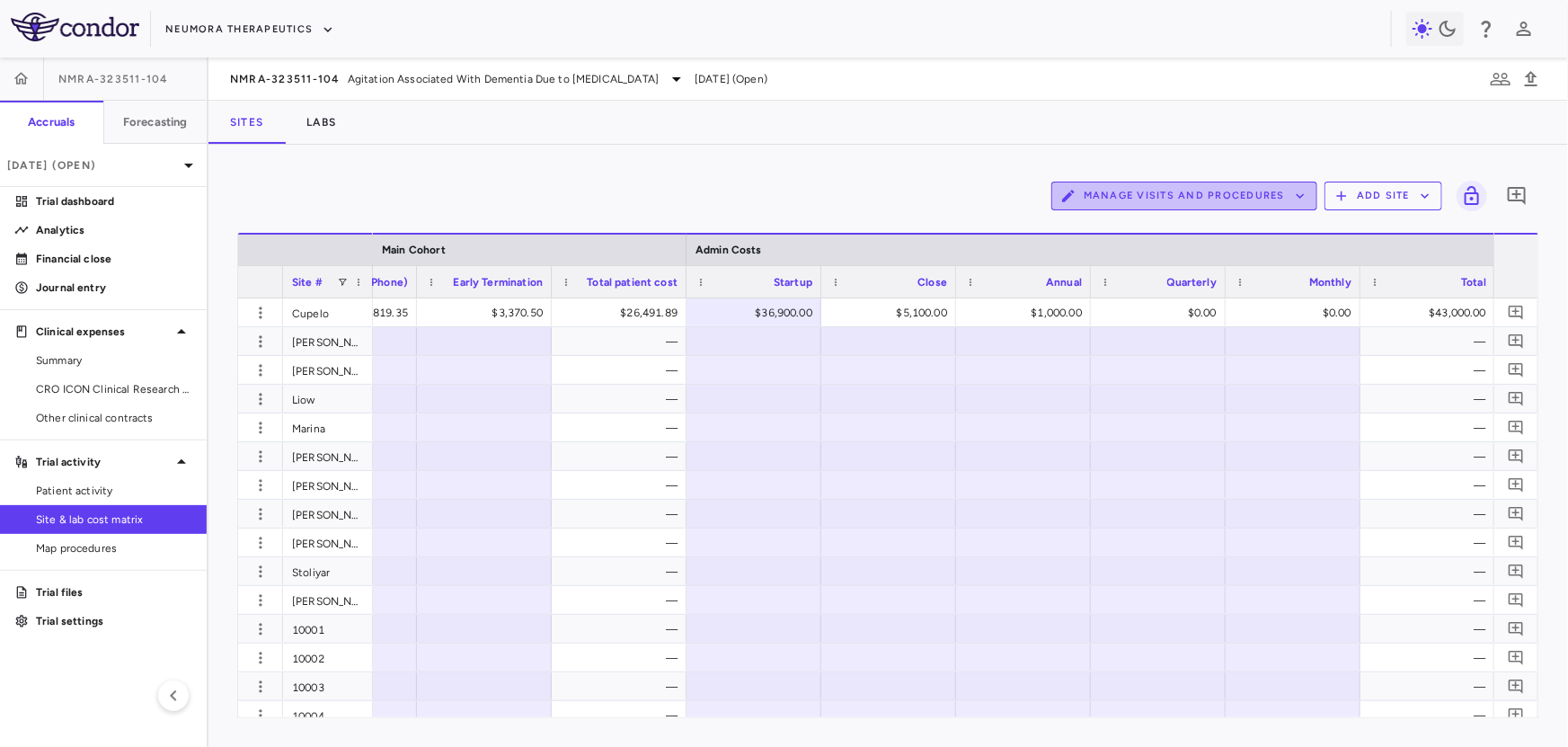 click on "Manage Visits and Procedures" at bounding box center [1184, 196] 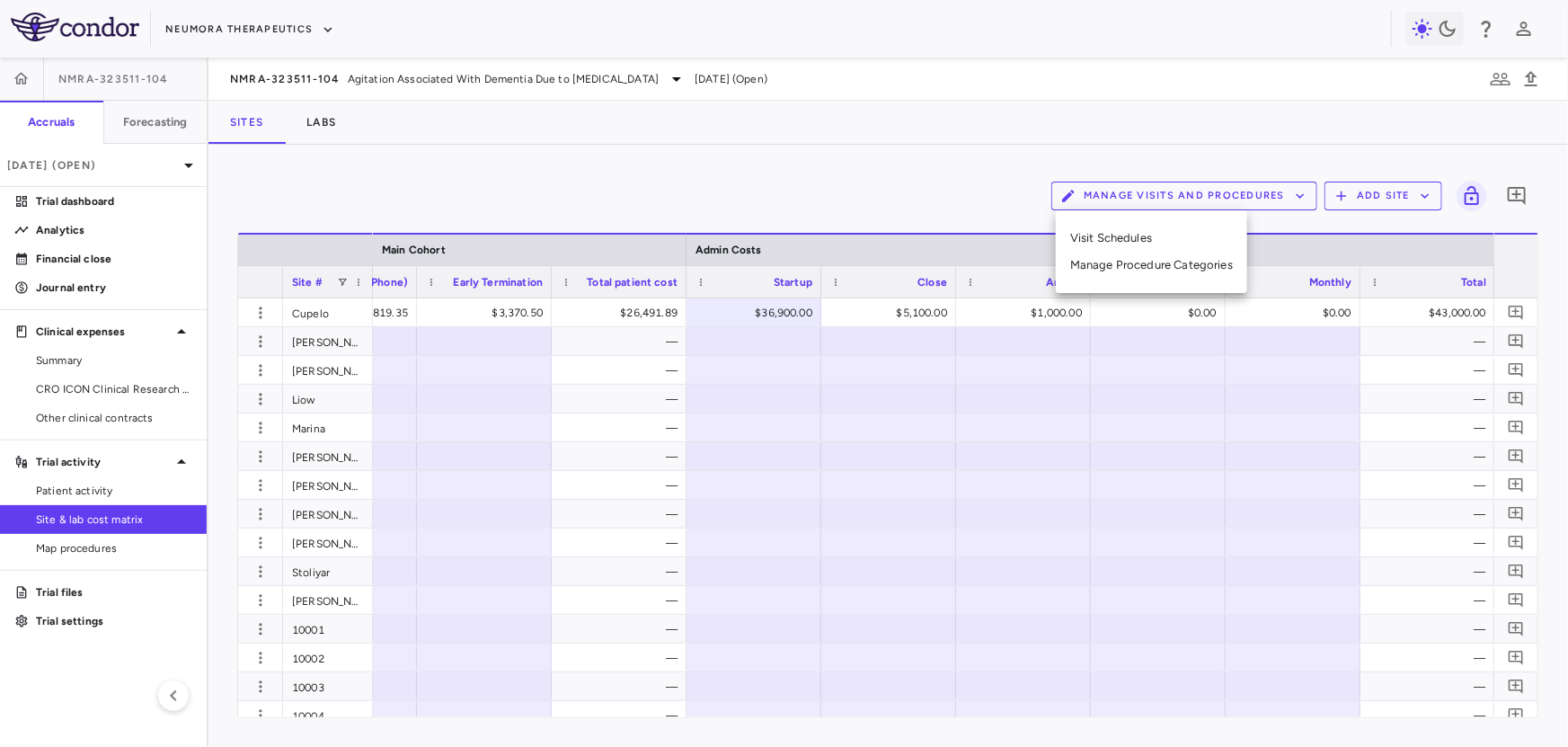 click on "Visit Schedules" at bounding box center (1151, 238) 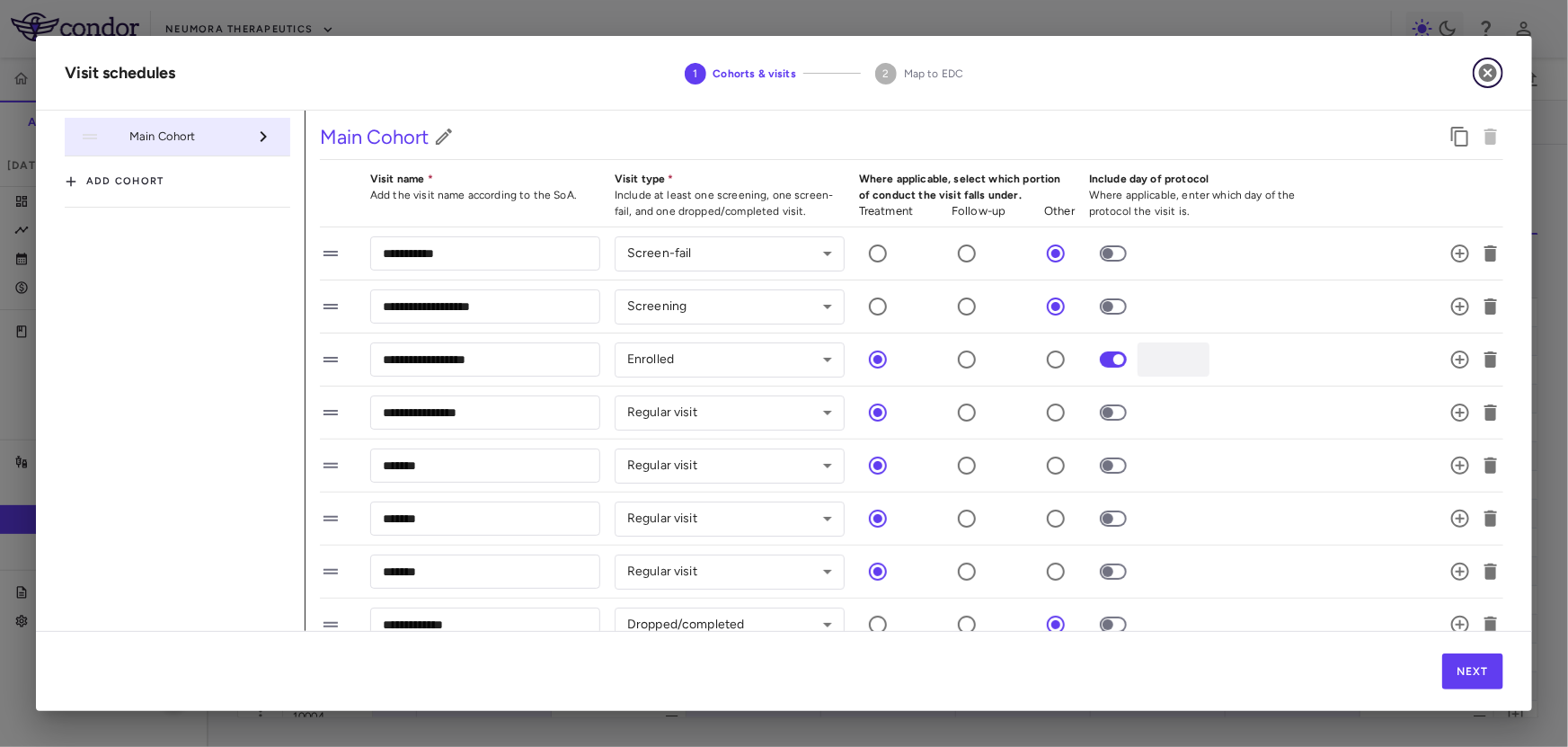 click 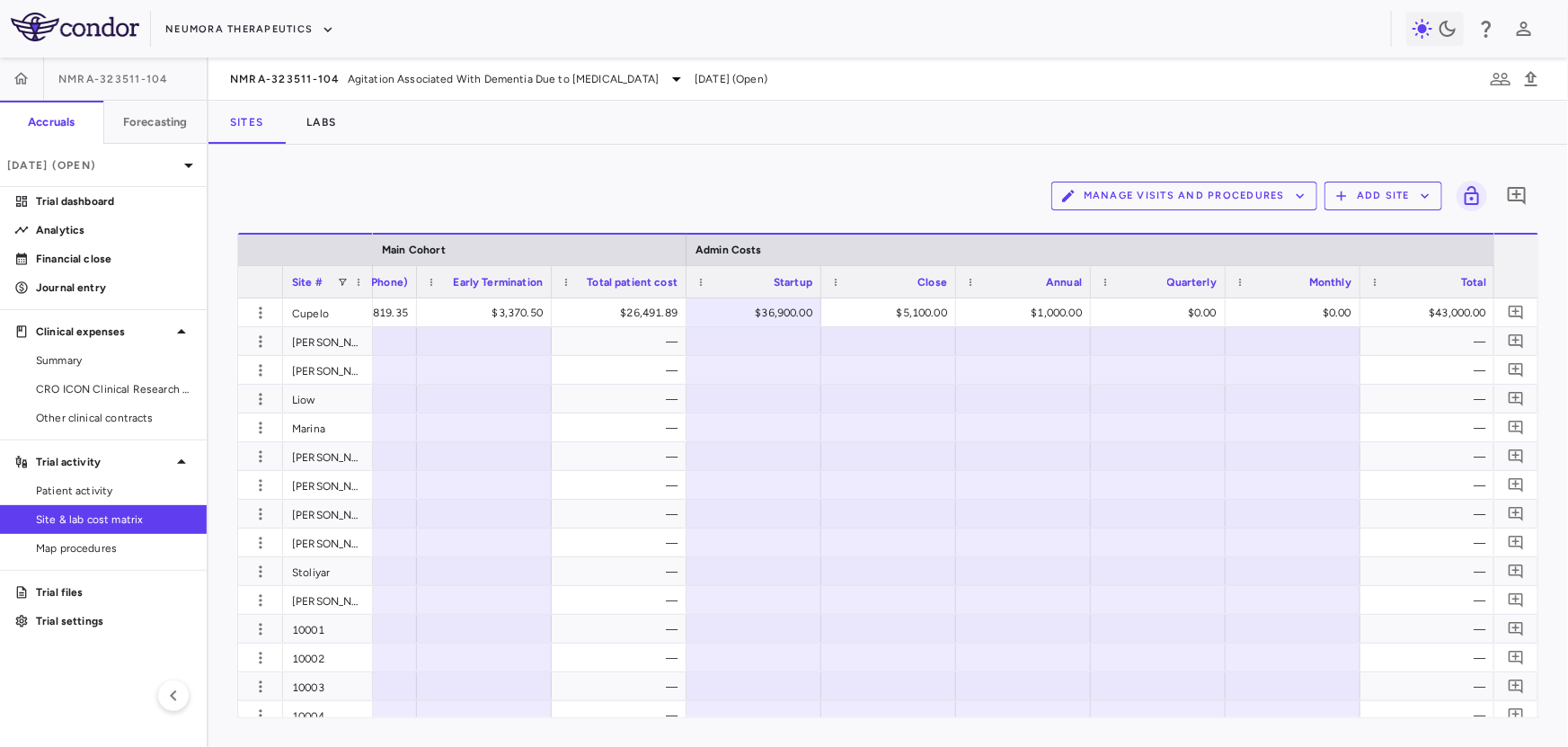 click on "Manage Visits and Procedures" at bounding box center (1184, 196) 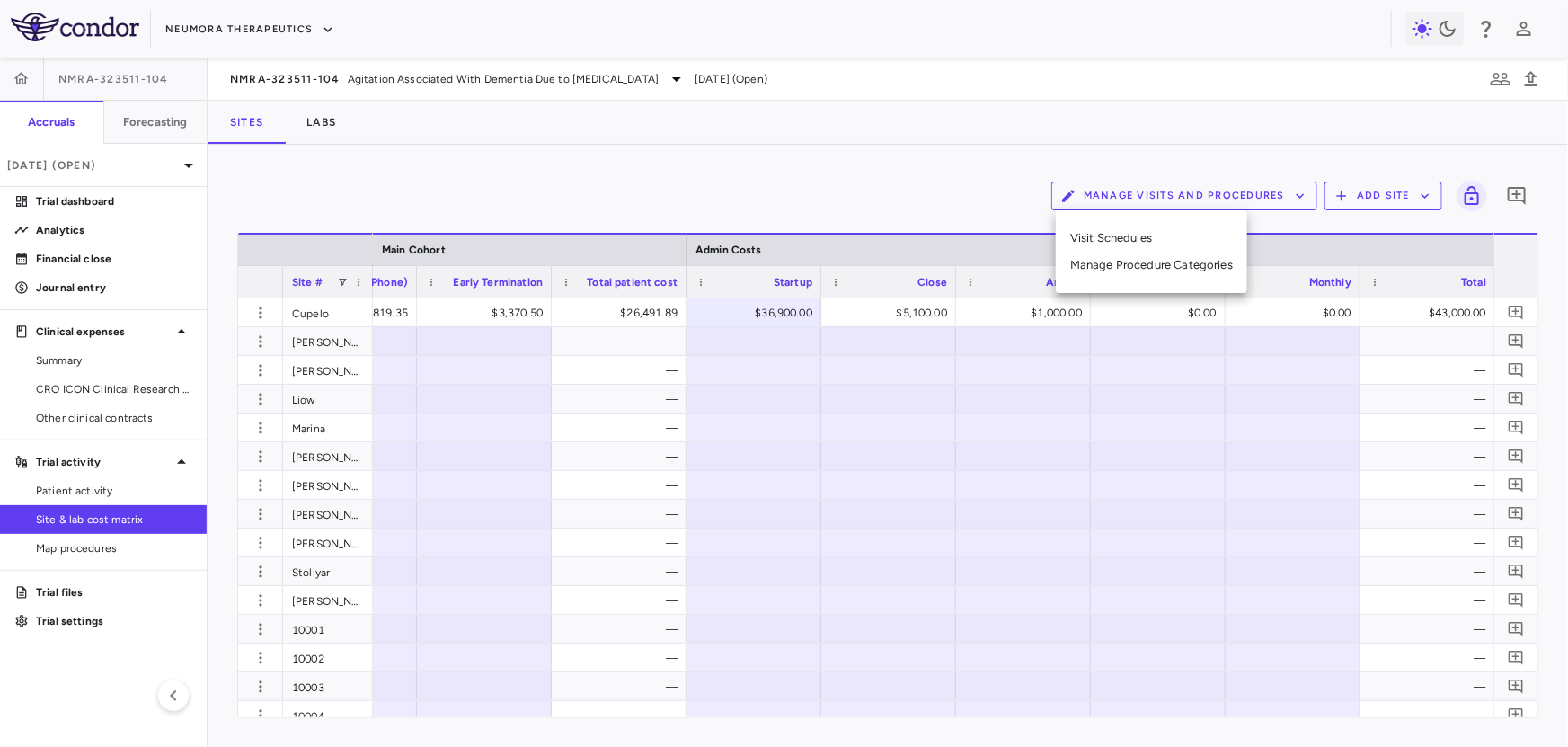 click on "Manage Procedure Categories" at bounding box center [1151, 265] 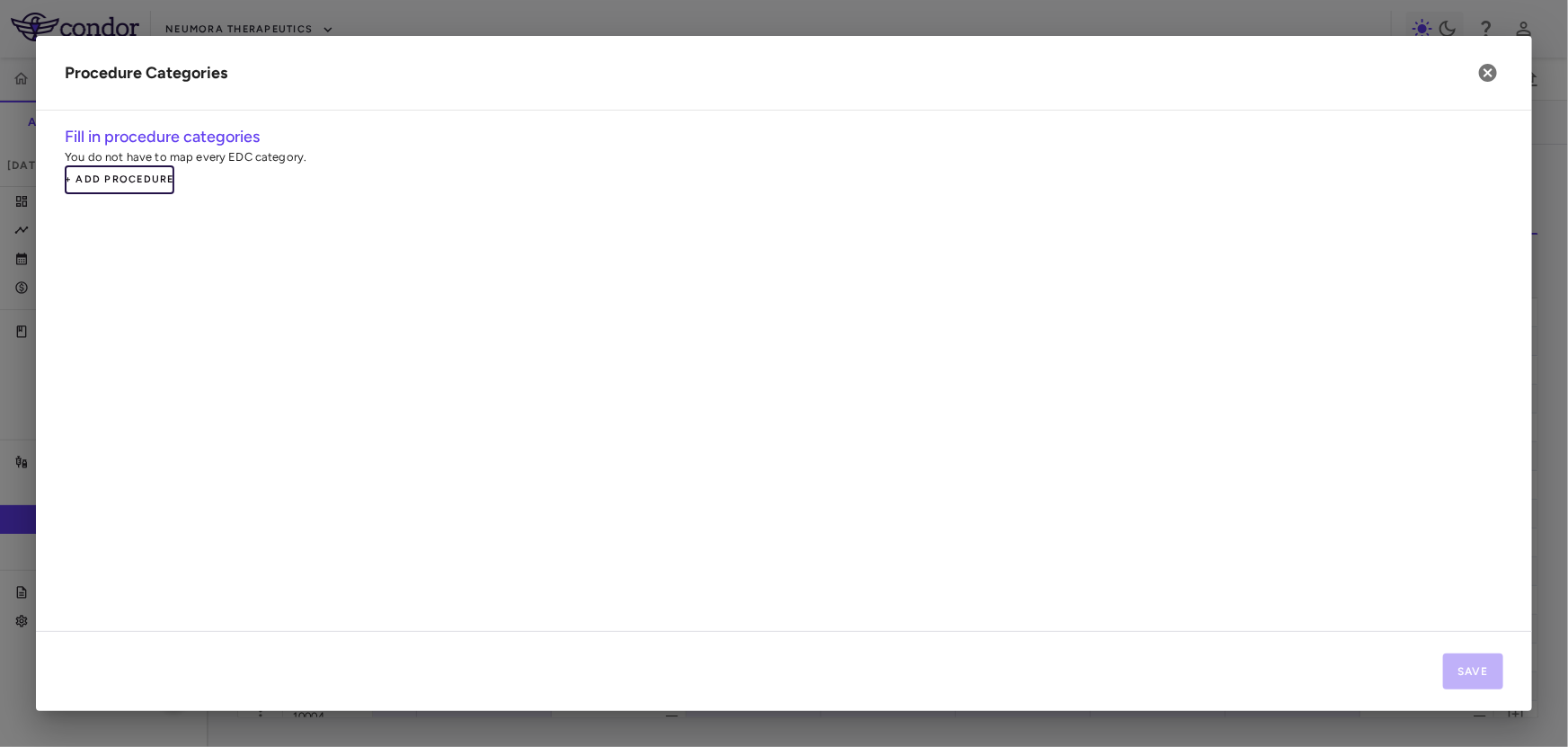 click on "+ Add Procedure" at bounding box center [120, 180] 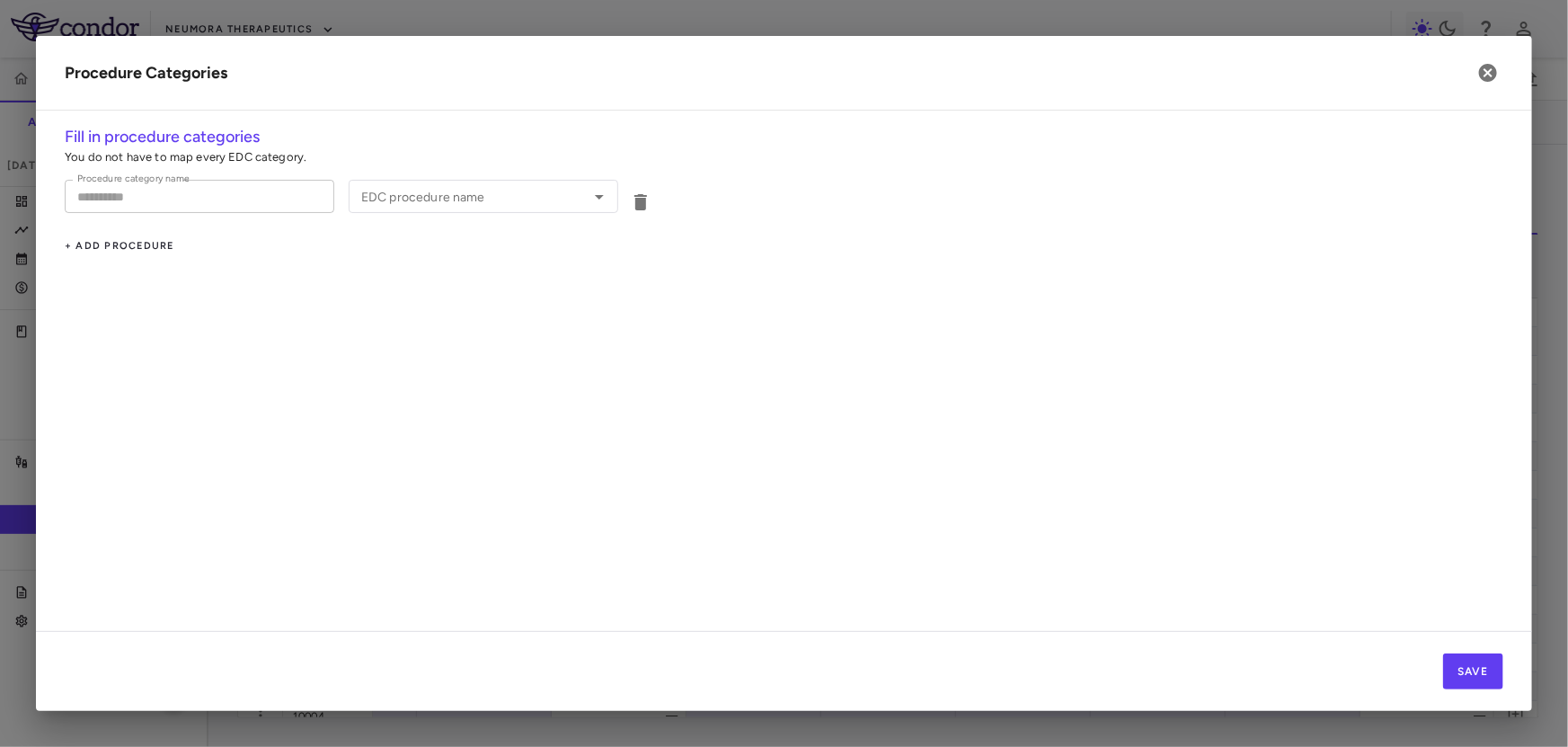 click on "Procedure category name" at bounding box center (199, 196) 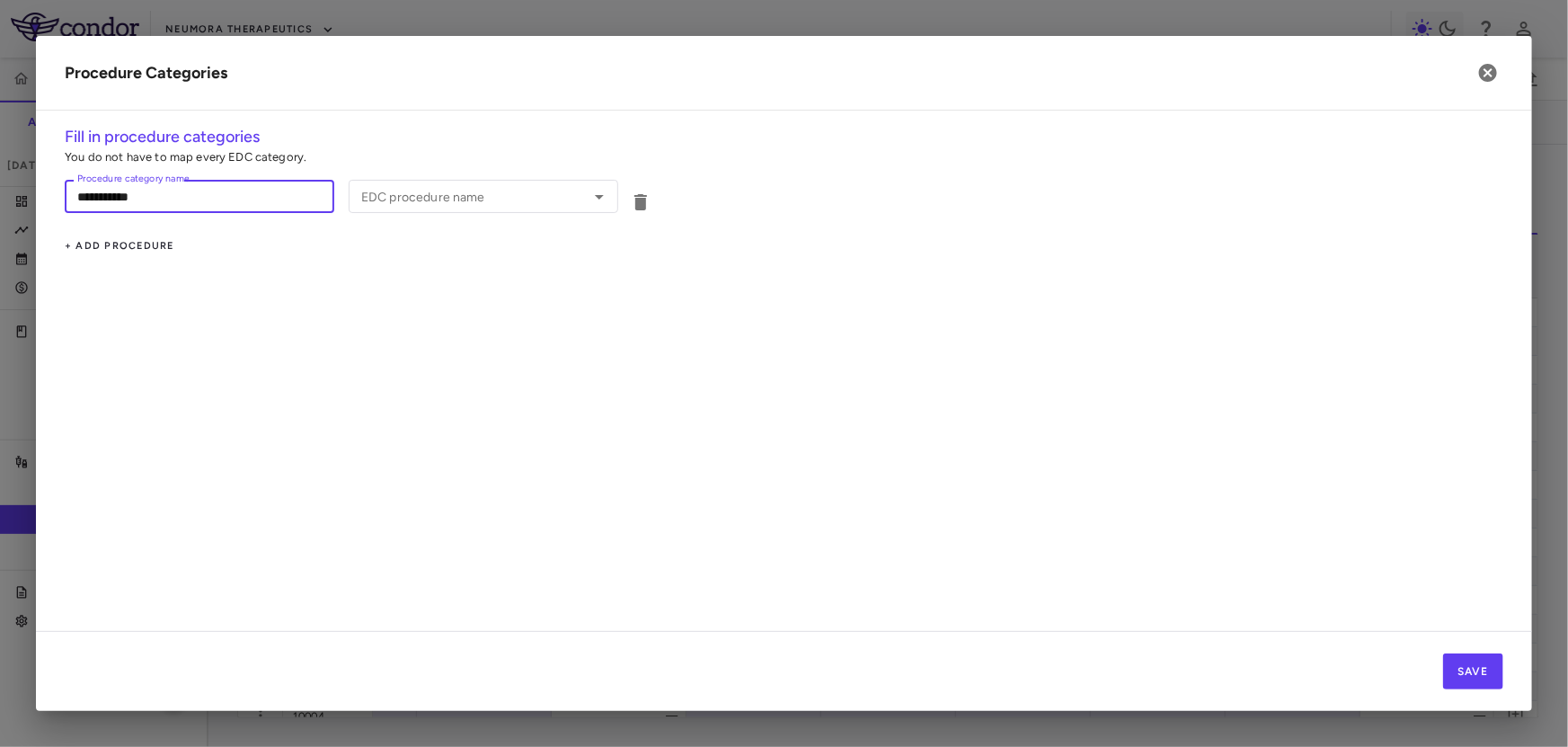 type on "**********" 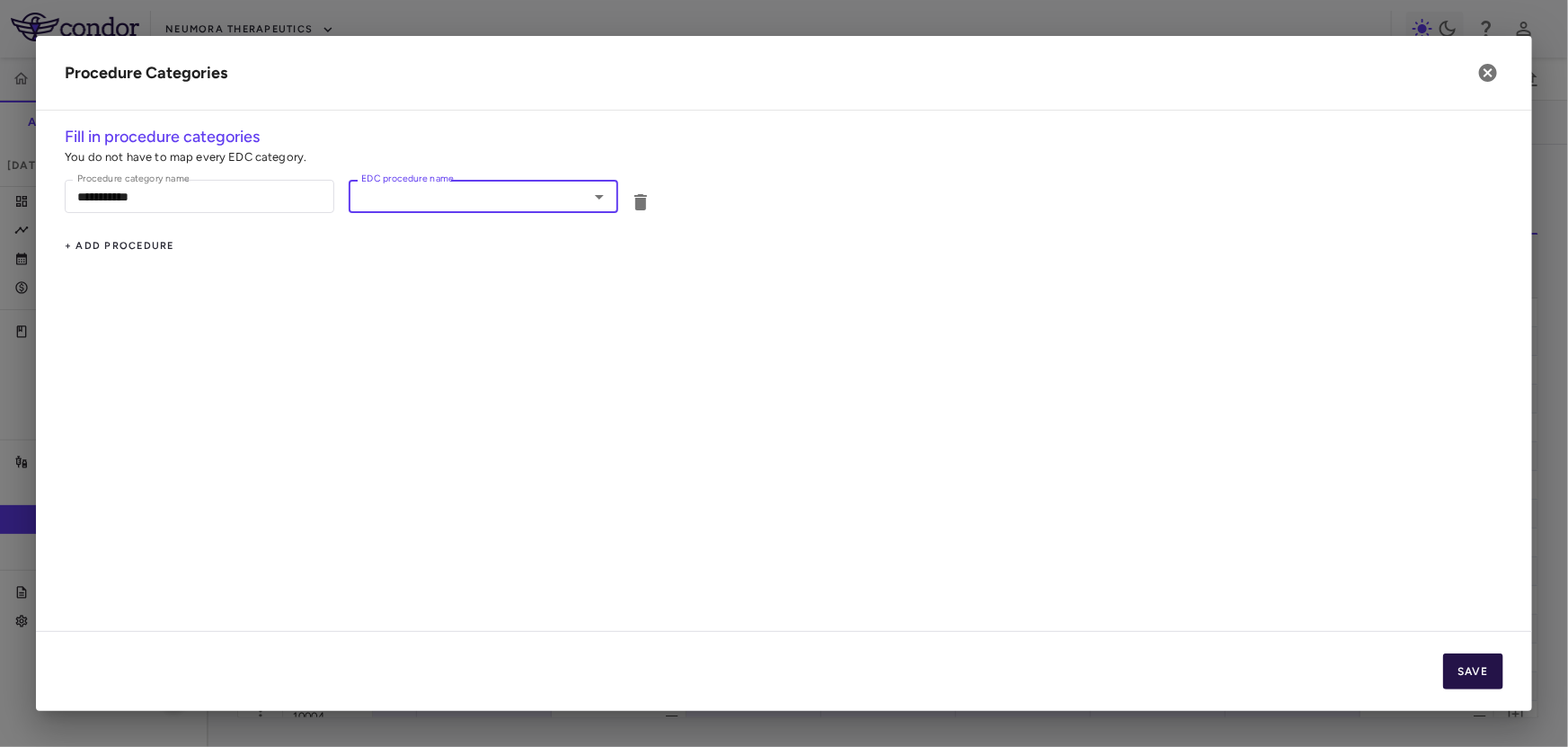 click on "Save" at bounding box center [1473, 671] 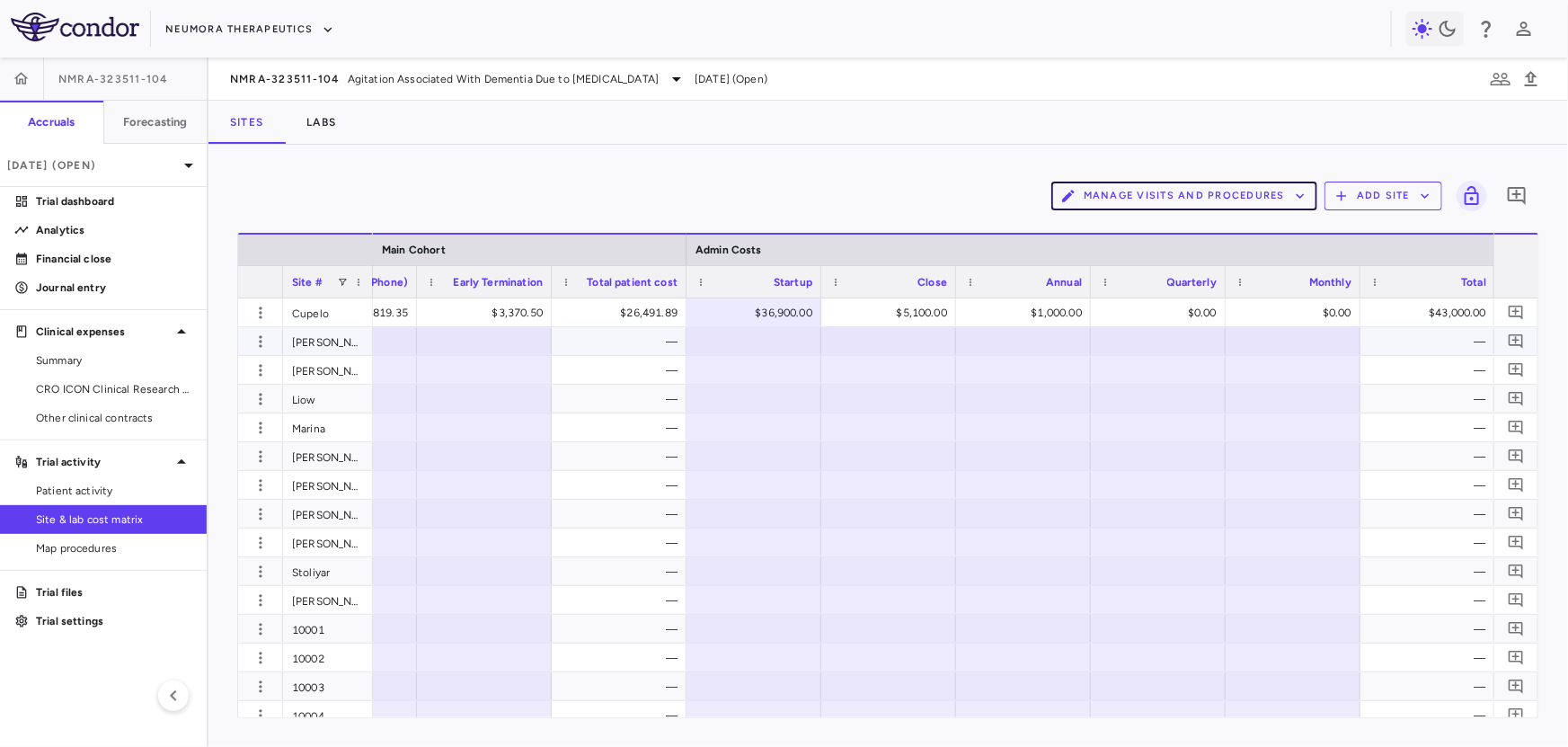 scroll, scrollTop: 0, scrollLeft: 3613, axis: horizontal 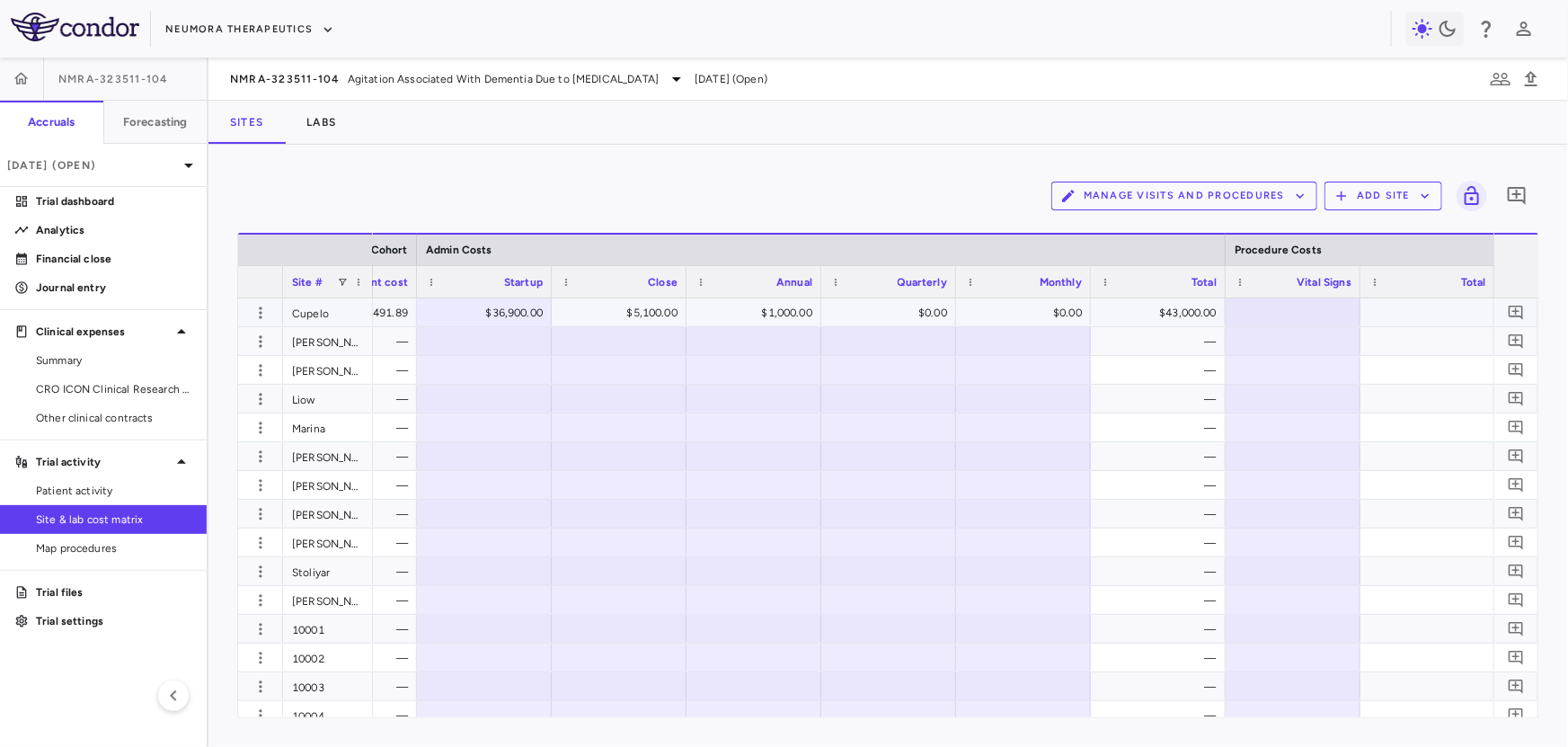click at bounding box center (1293, 312) 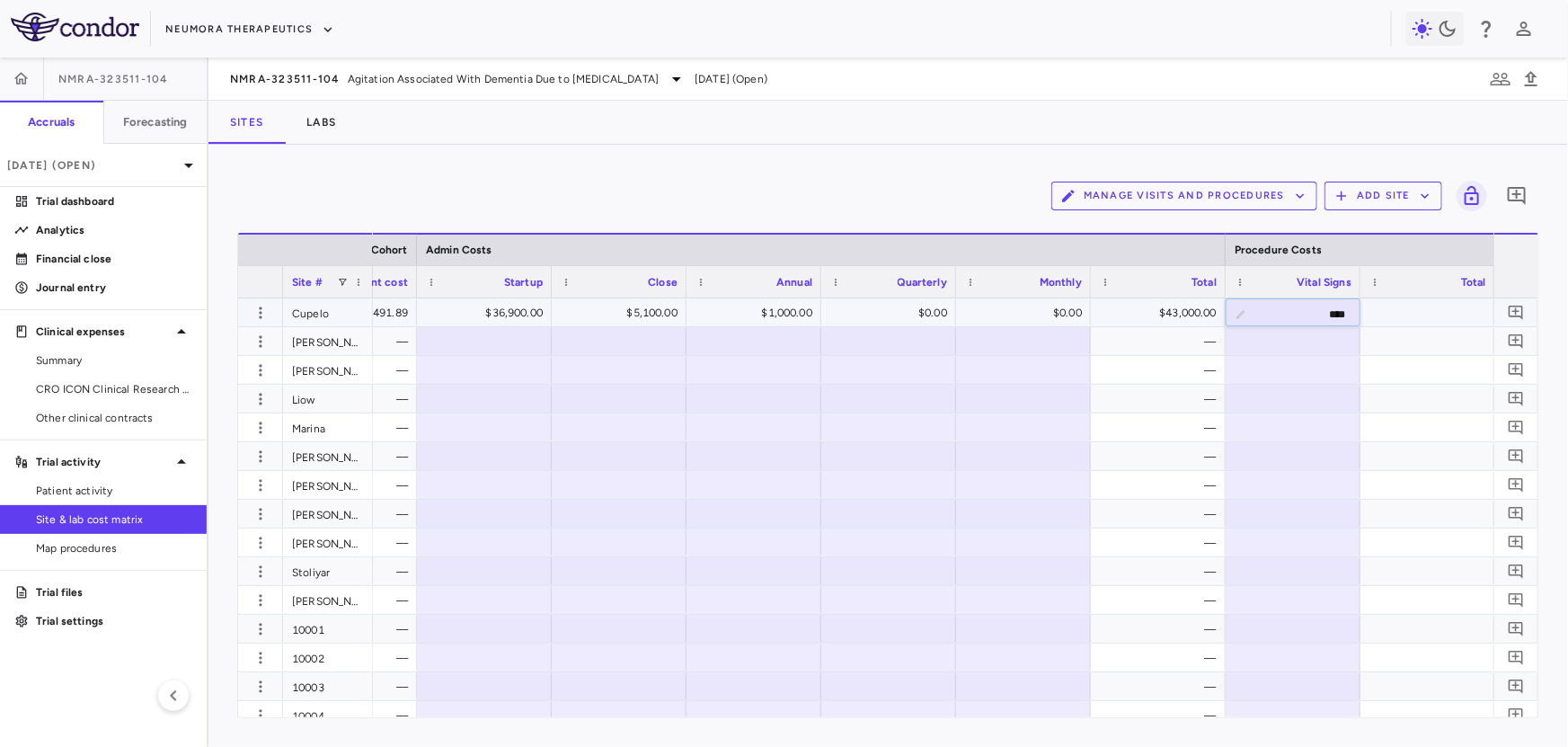 type on "*****" 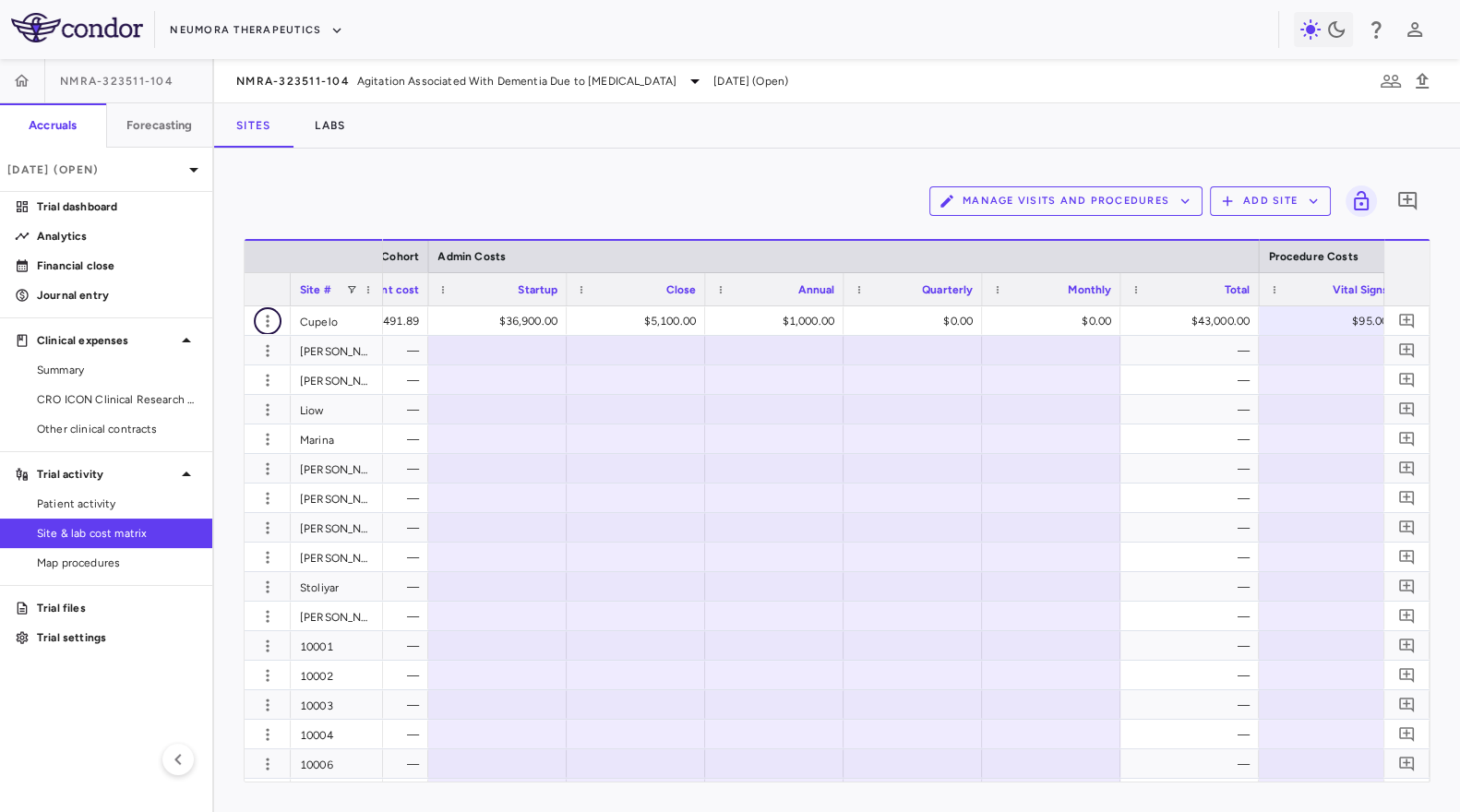 click 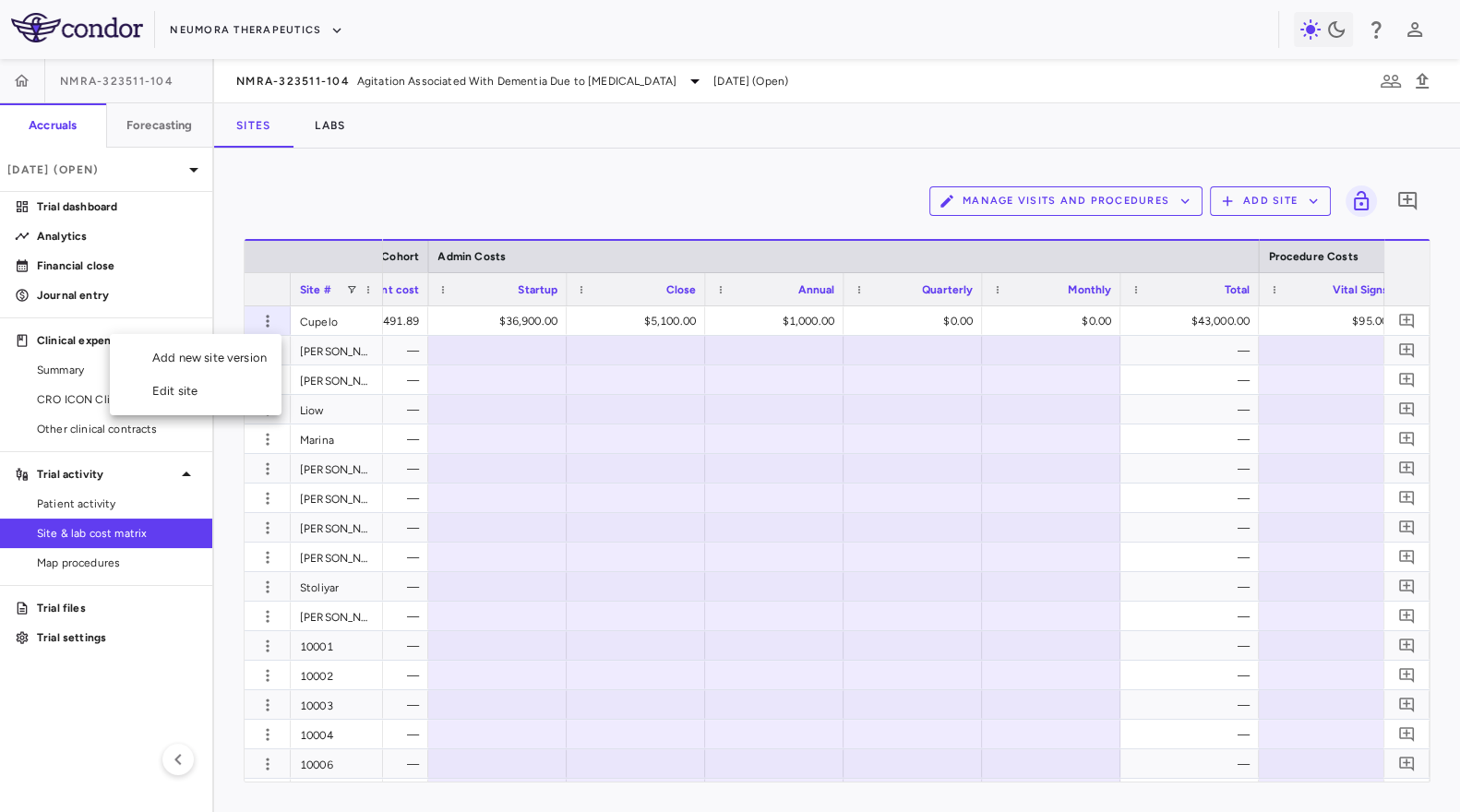 click on "Edit site" at bounding box center (196, 391) 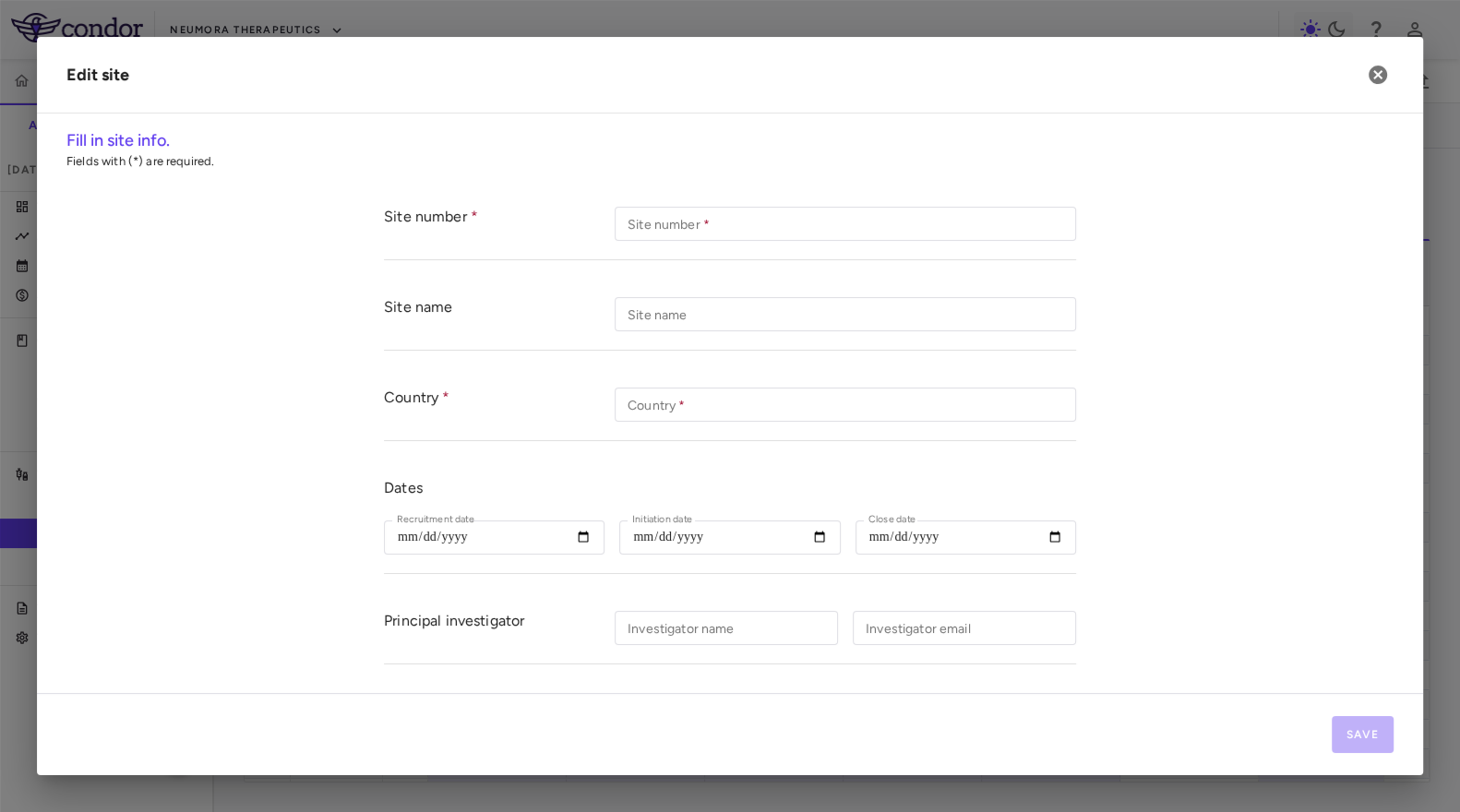 scroll, scrollTop: 406, scrollLeft: 0, axis: vertical 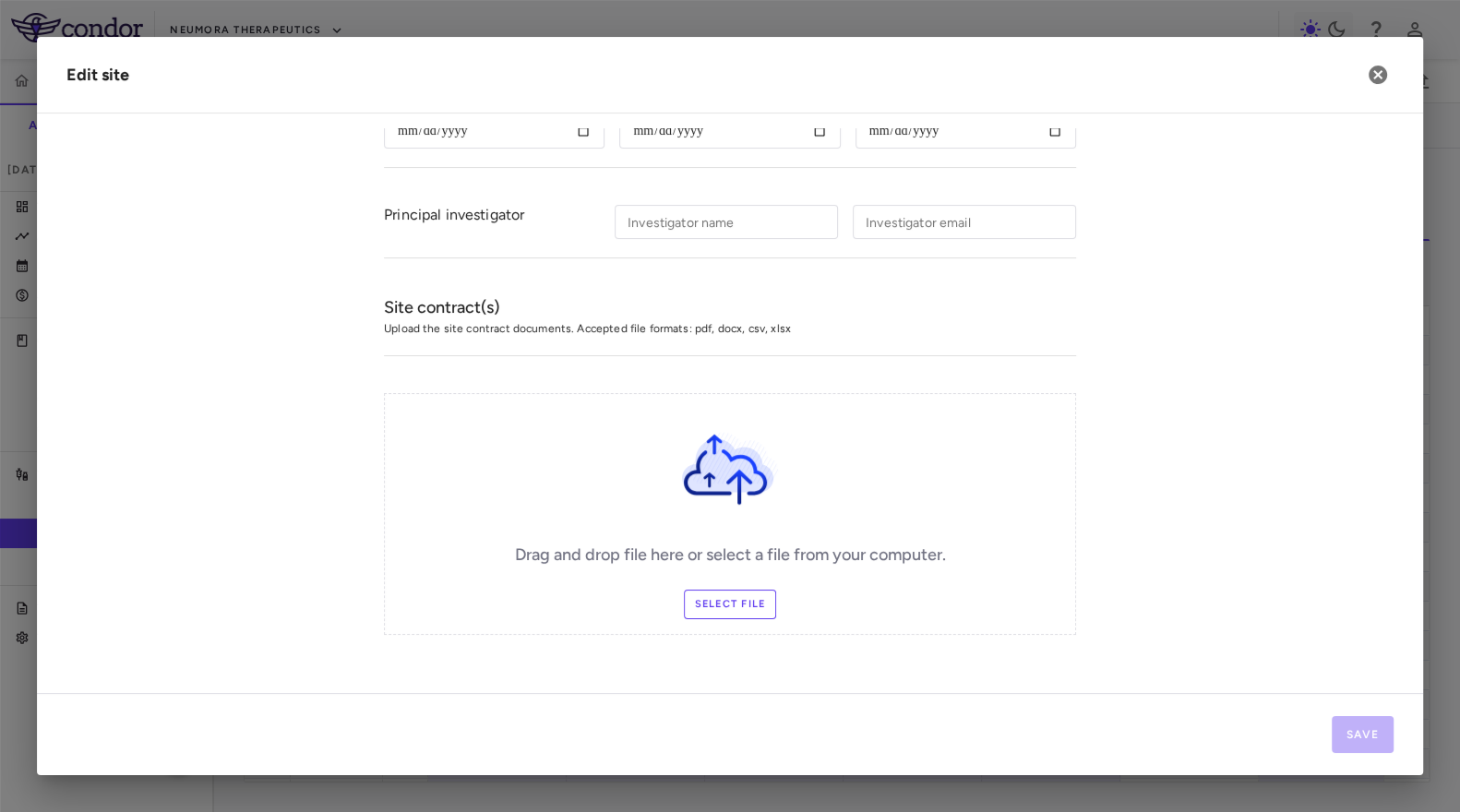 type on "******" 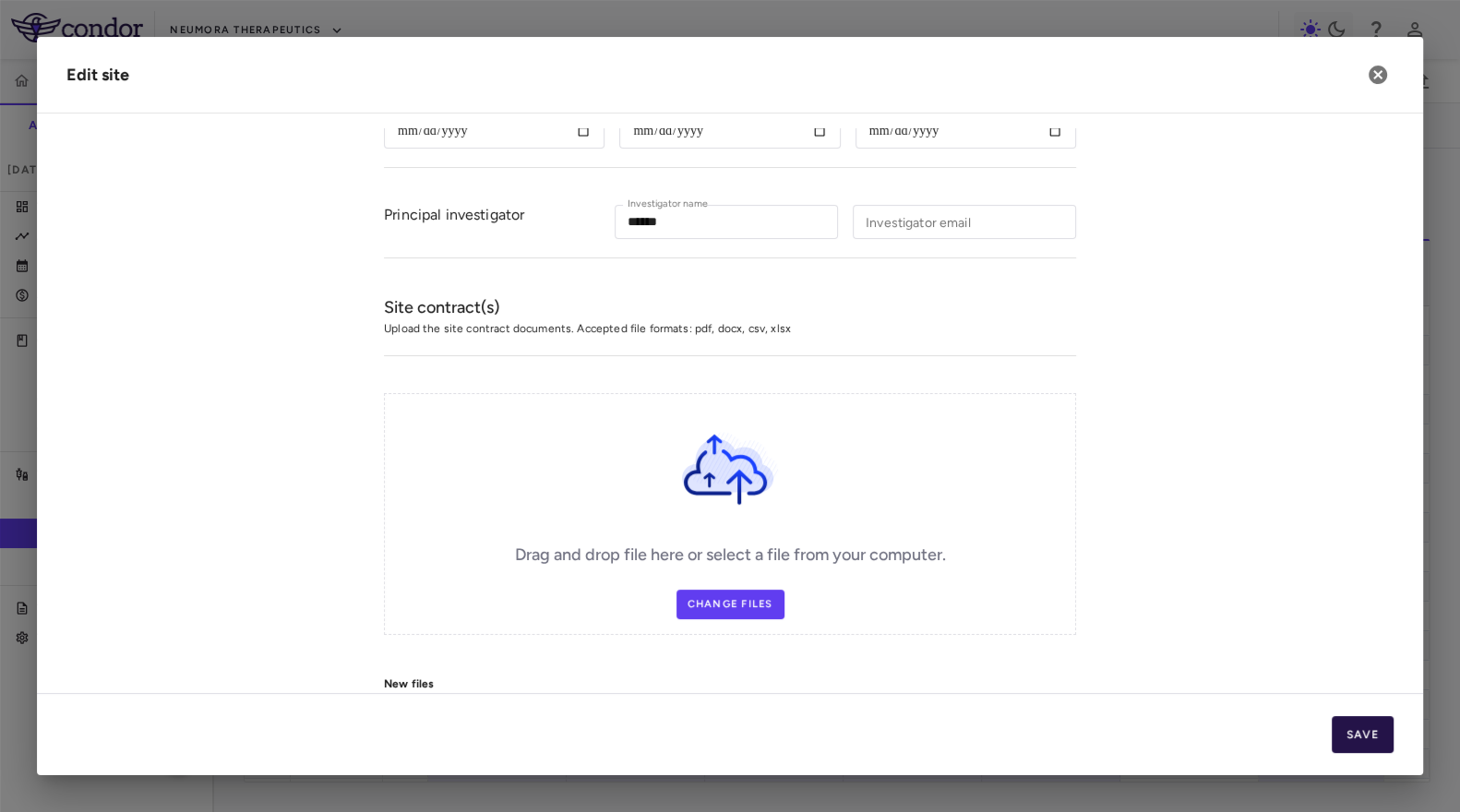 click on "Save" at bounding box center [1362, 734] 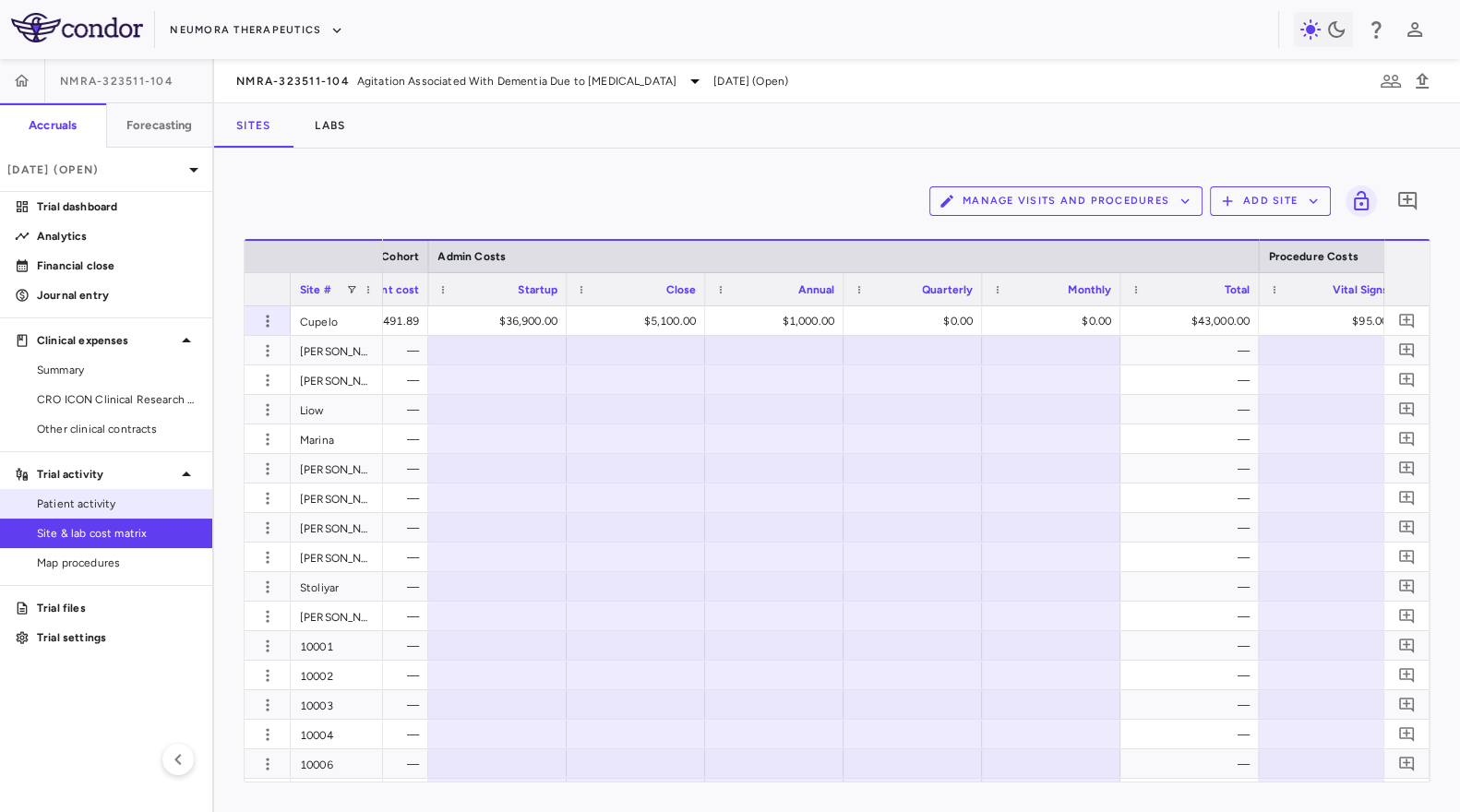 click on "Patient activity" at bounding box center (106, 504) 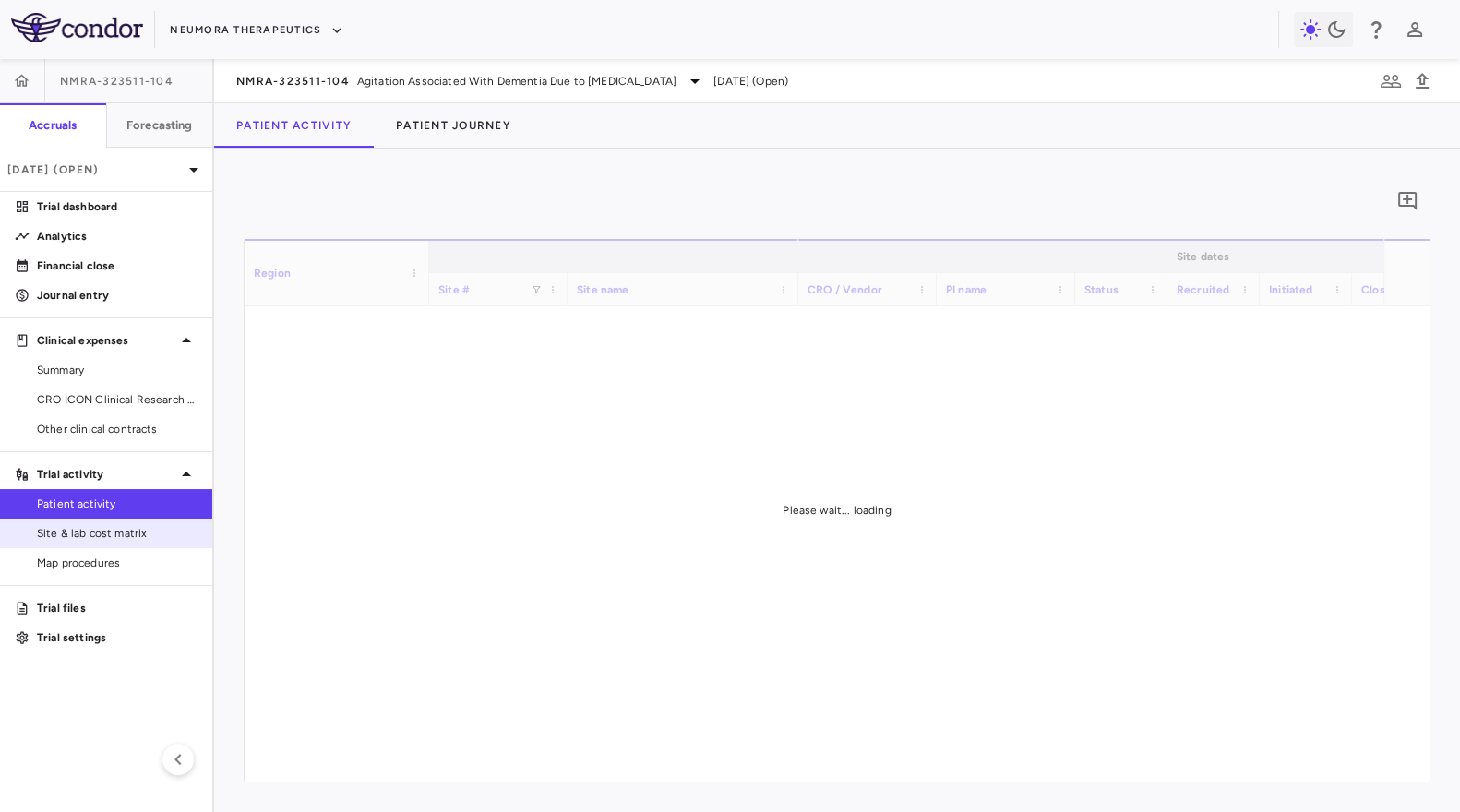 click on "Site & lab cost matrix" at bounding box center (117, 533) 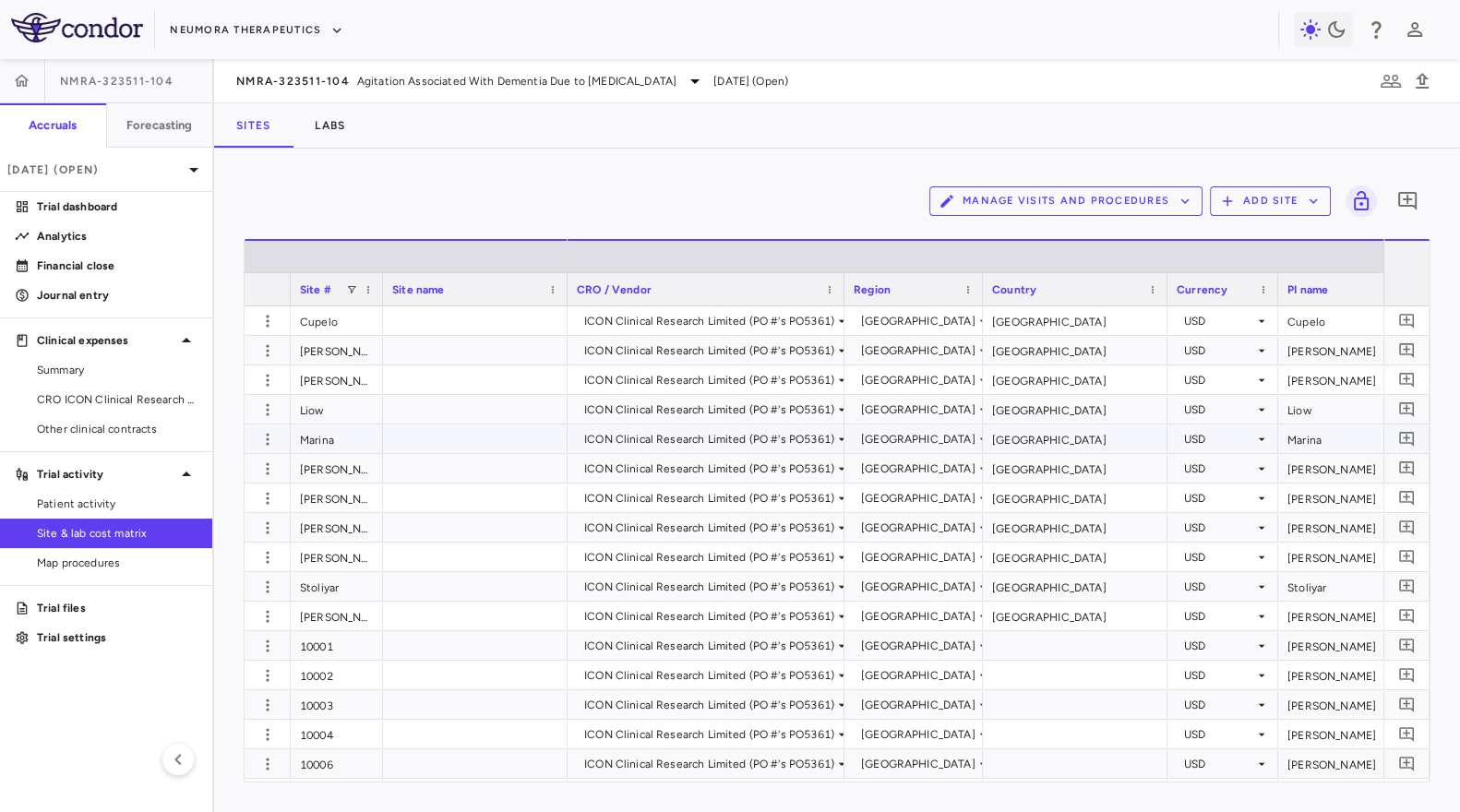 scroll, scrollTop: 0, scrollLeft: 231, axis: horizontal 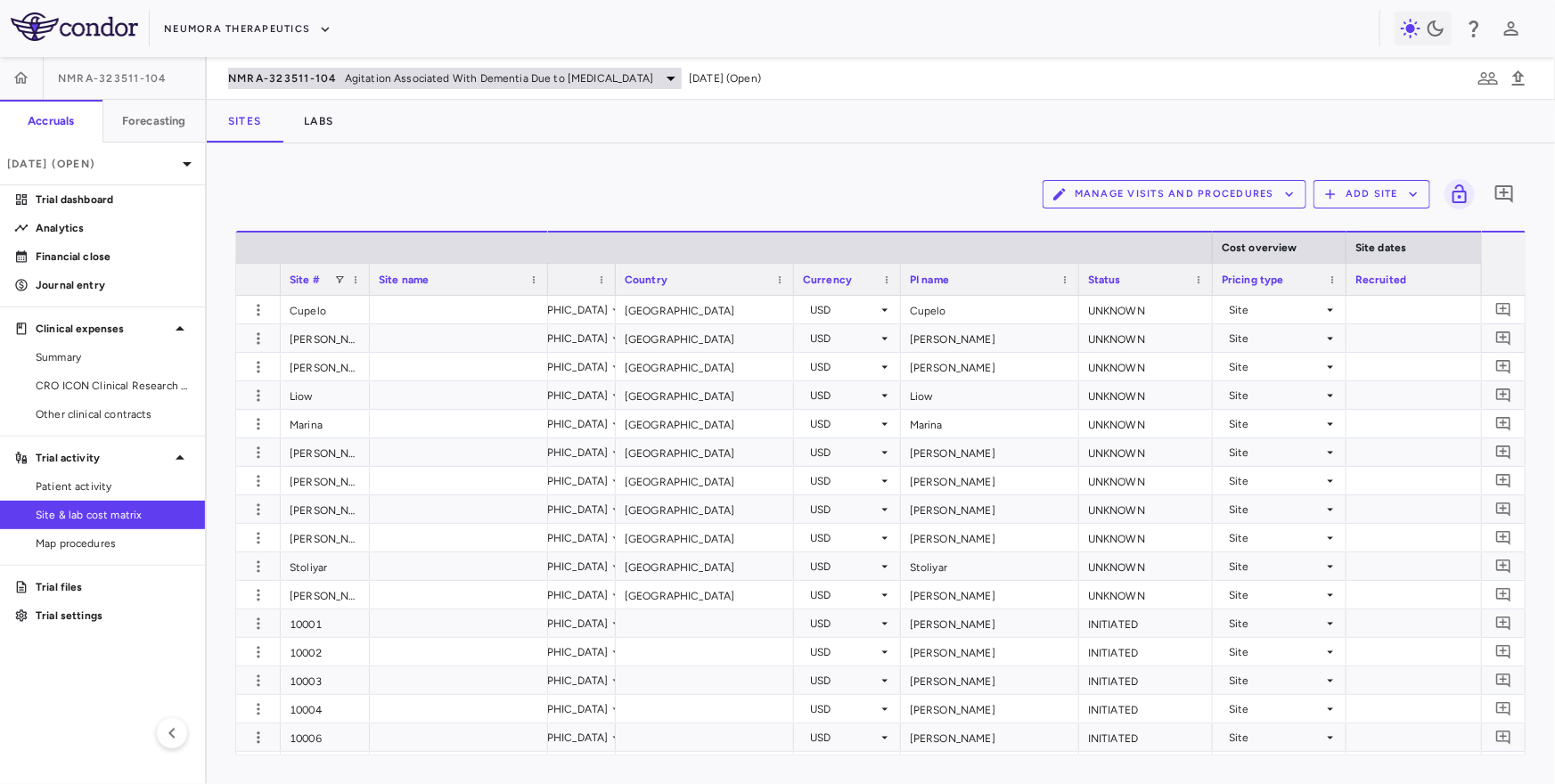 click on "NMRA-323511-104" at bounding box center (282, 78) 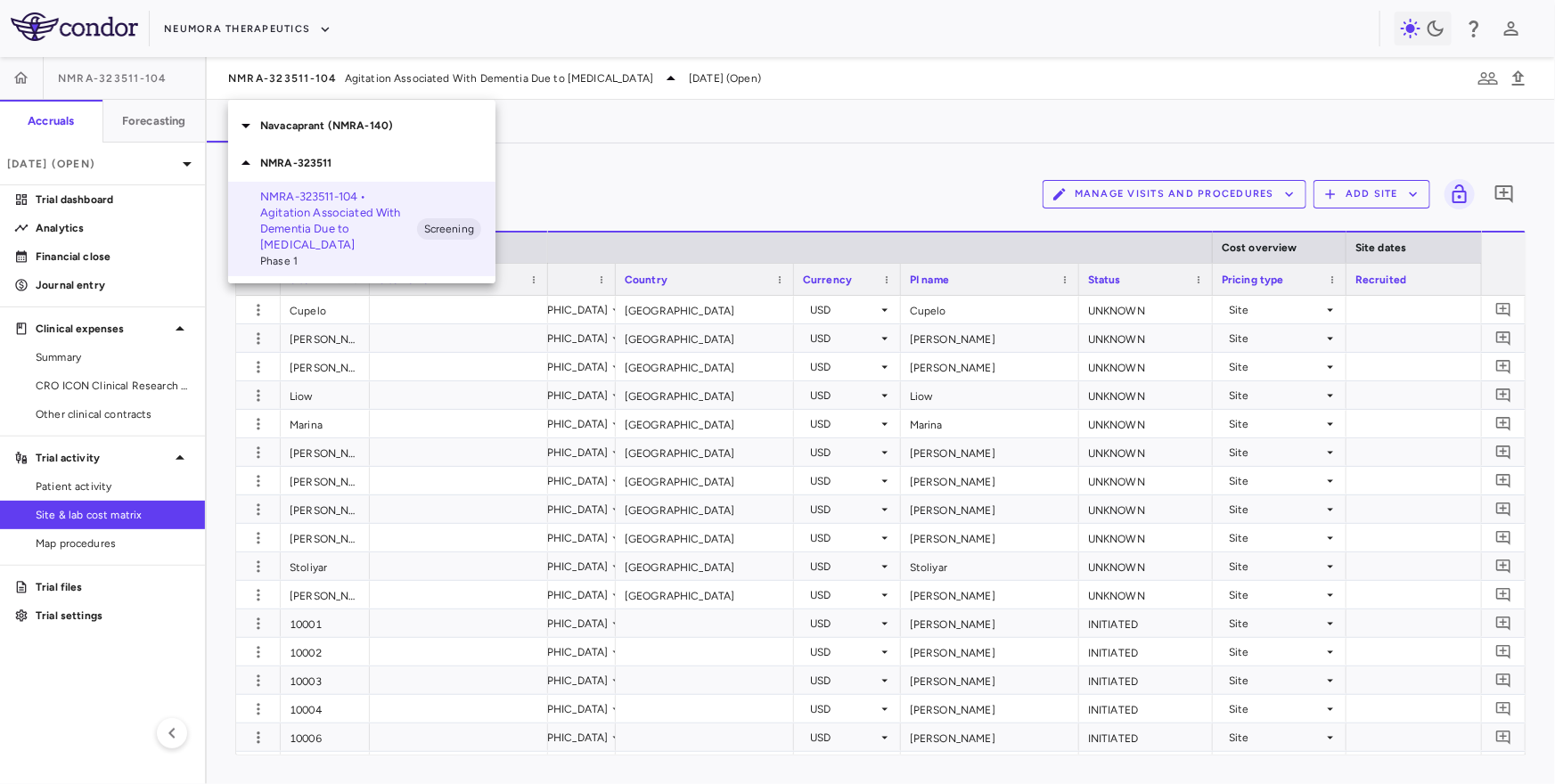 click on "Navacaprant (NMRA-140)" at bounding box center (378, 126) 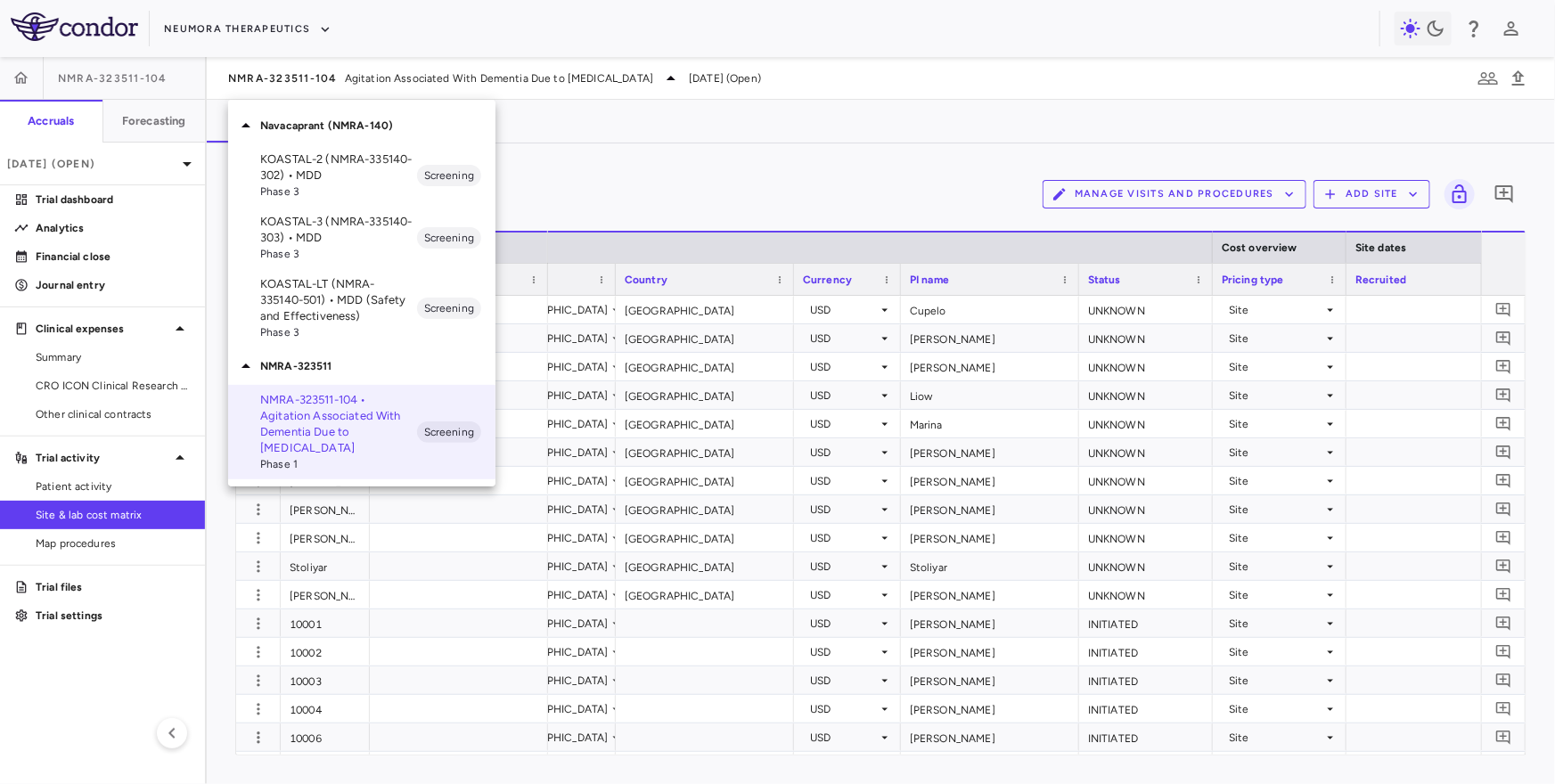 click on "NMRA-323511-104 • Agitation Associated With Dementia Due to Alzheimer's Disease" at bounding box center (339, 424) 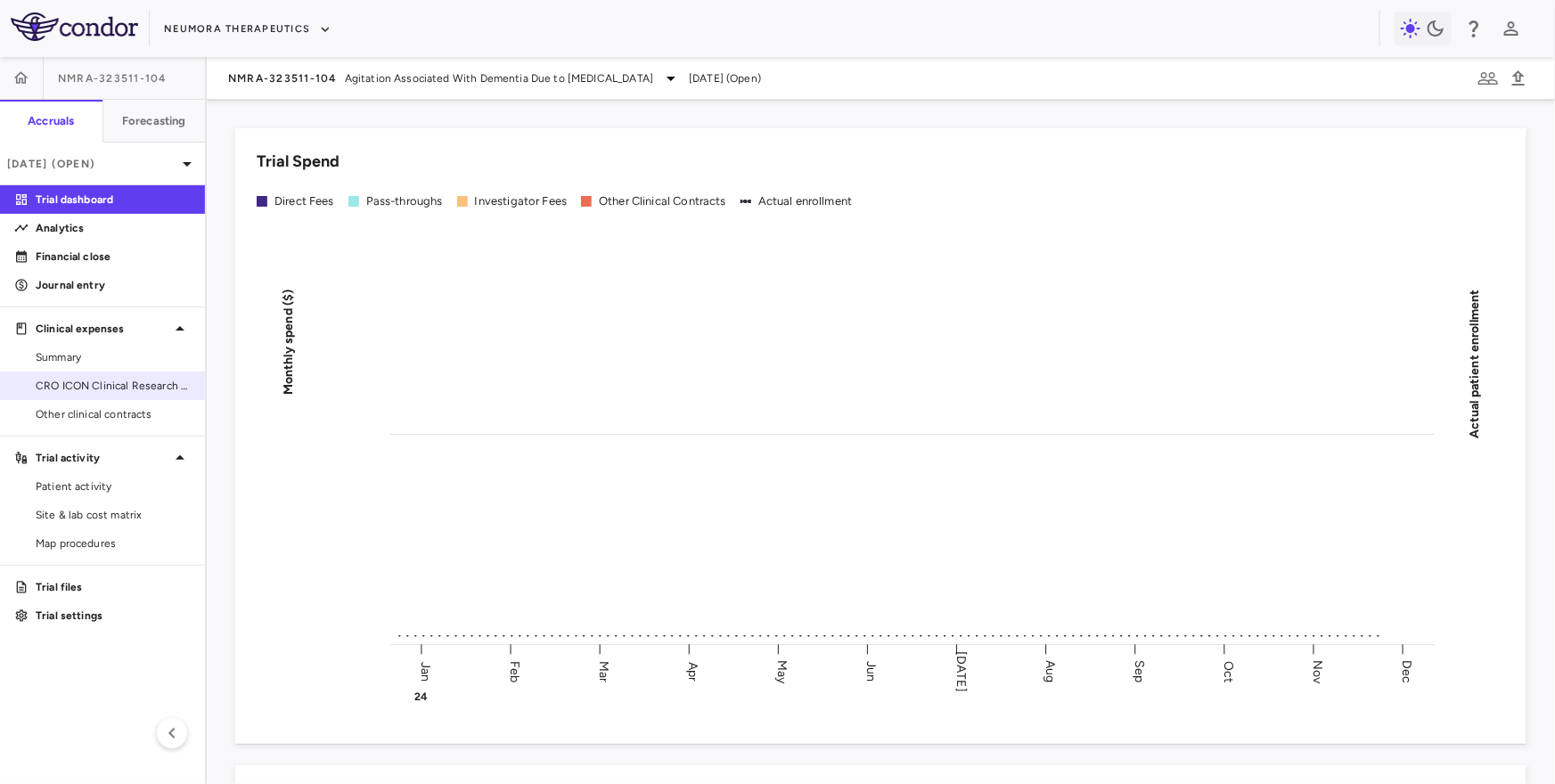 click on "CRO ICON Clinical Research Limited" at bounding box center [113, 386] 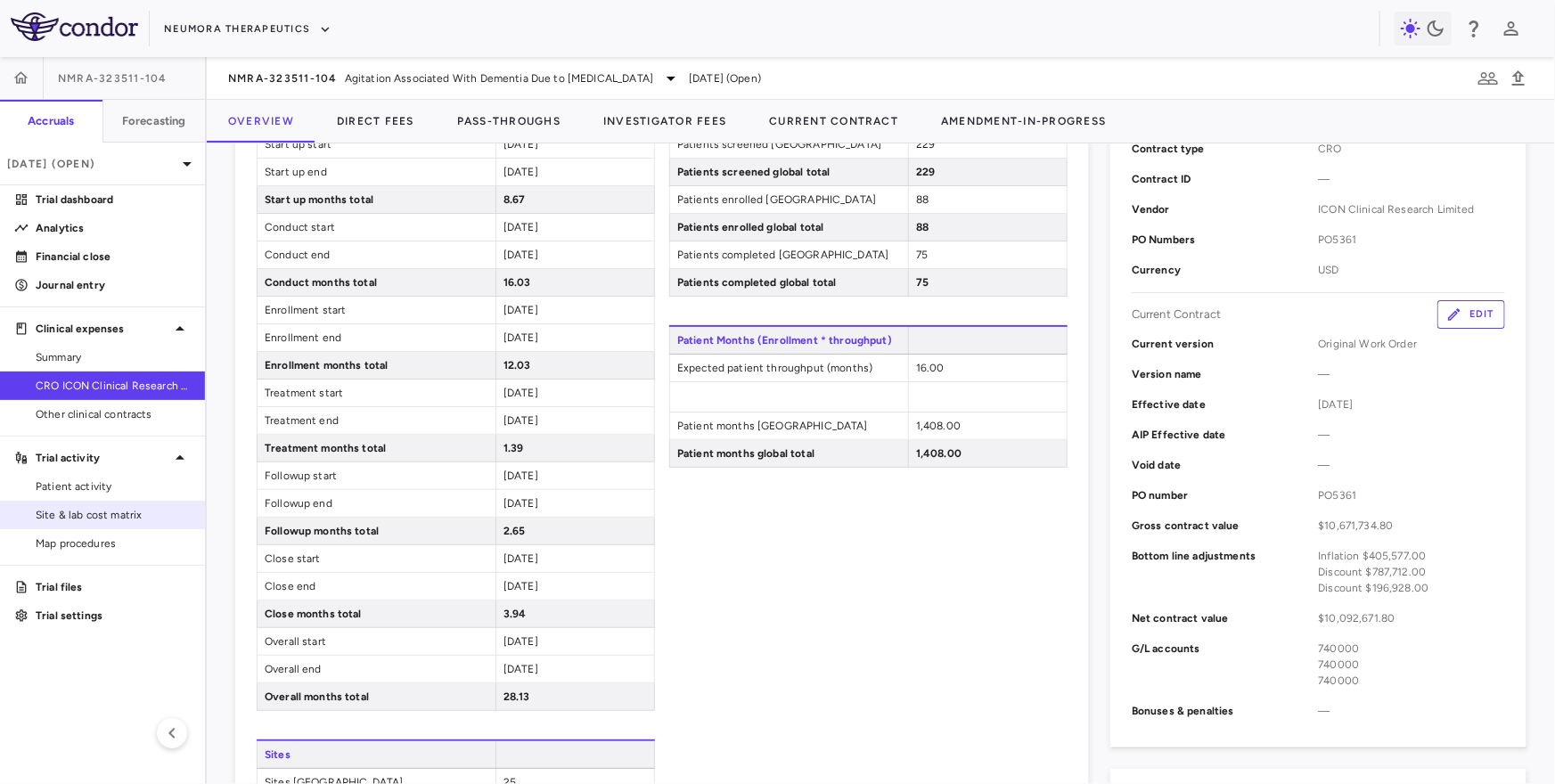 click on "Site & lab cost matrix" at bounding box center (113, 515) 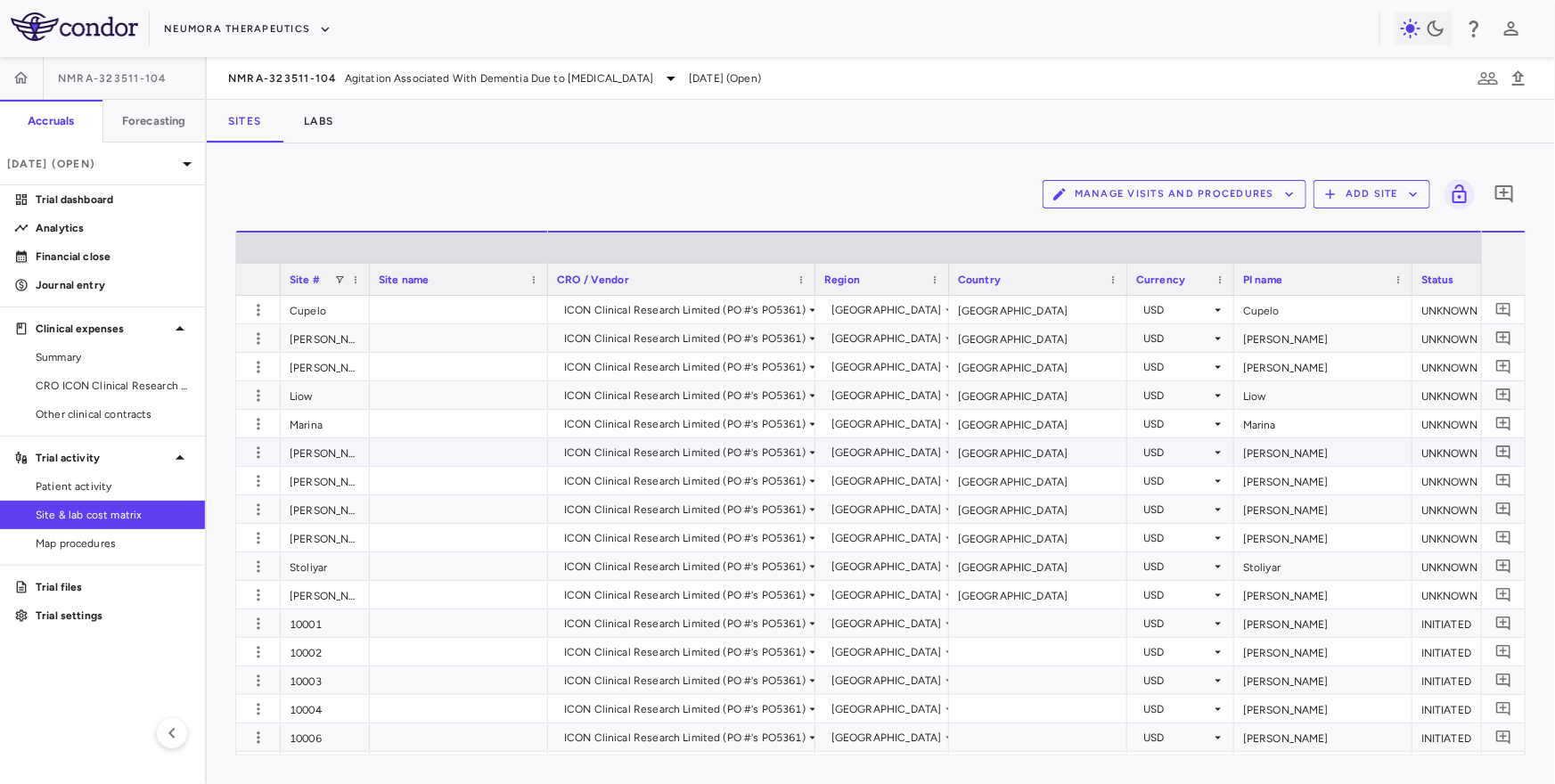 scroll, scrollTop: 0, scrollLeft: 47, axis: horizontal 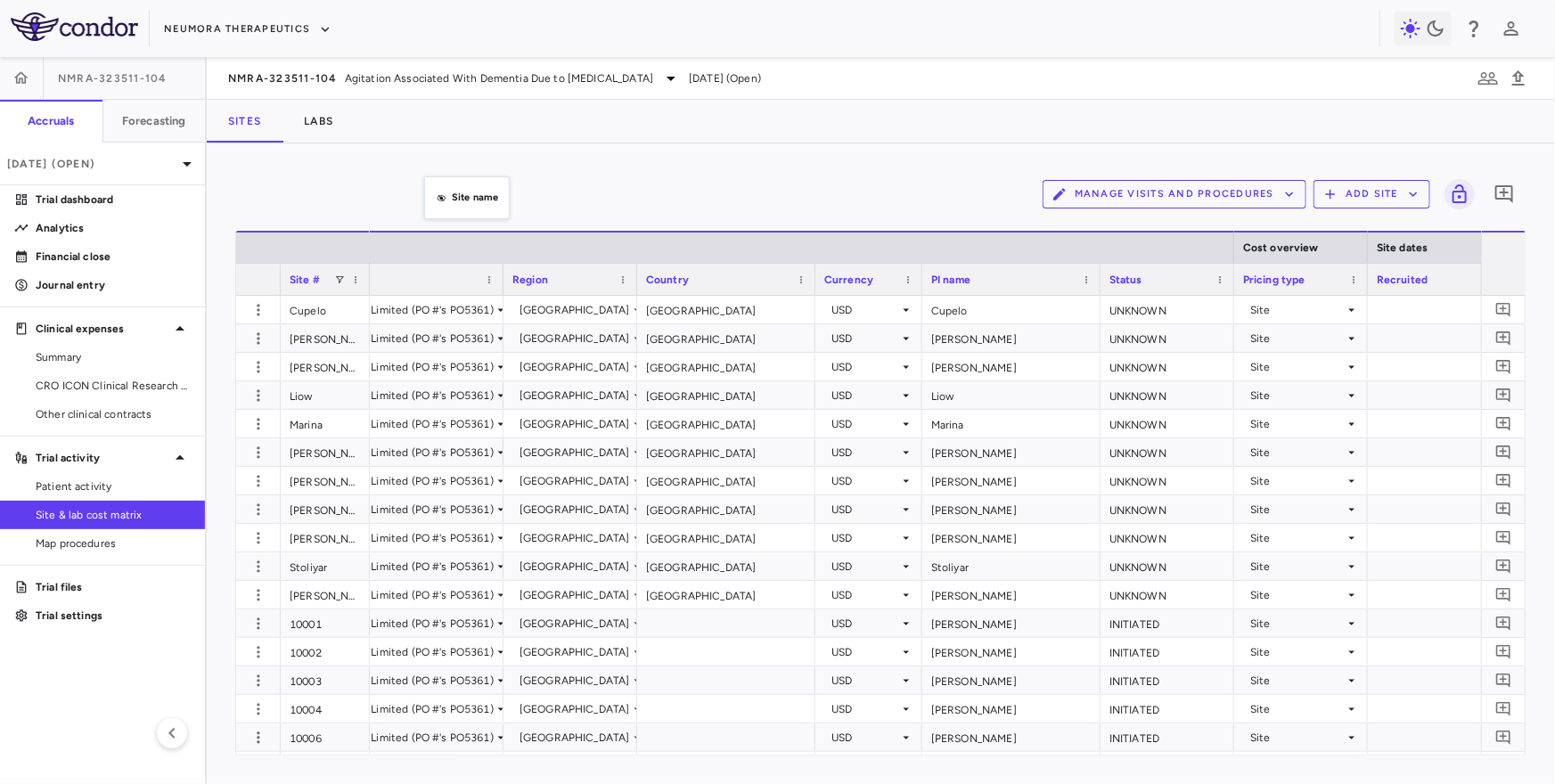 drag, startPoint x: 433, startPoint y: 279, endPoint x: 433, endPoint y: 200, distance: 79 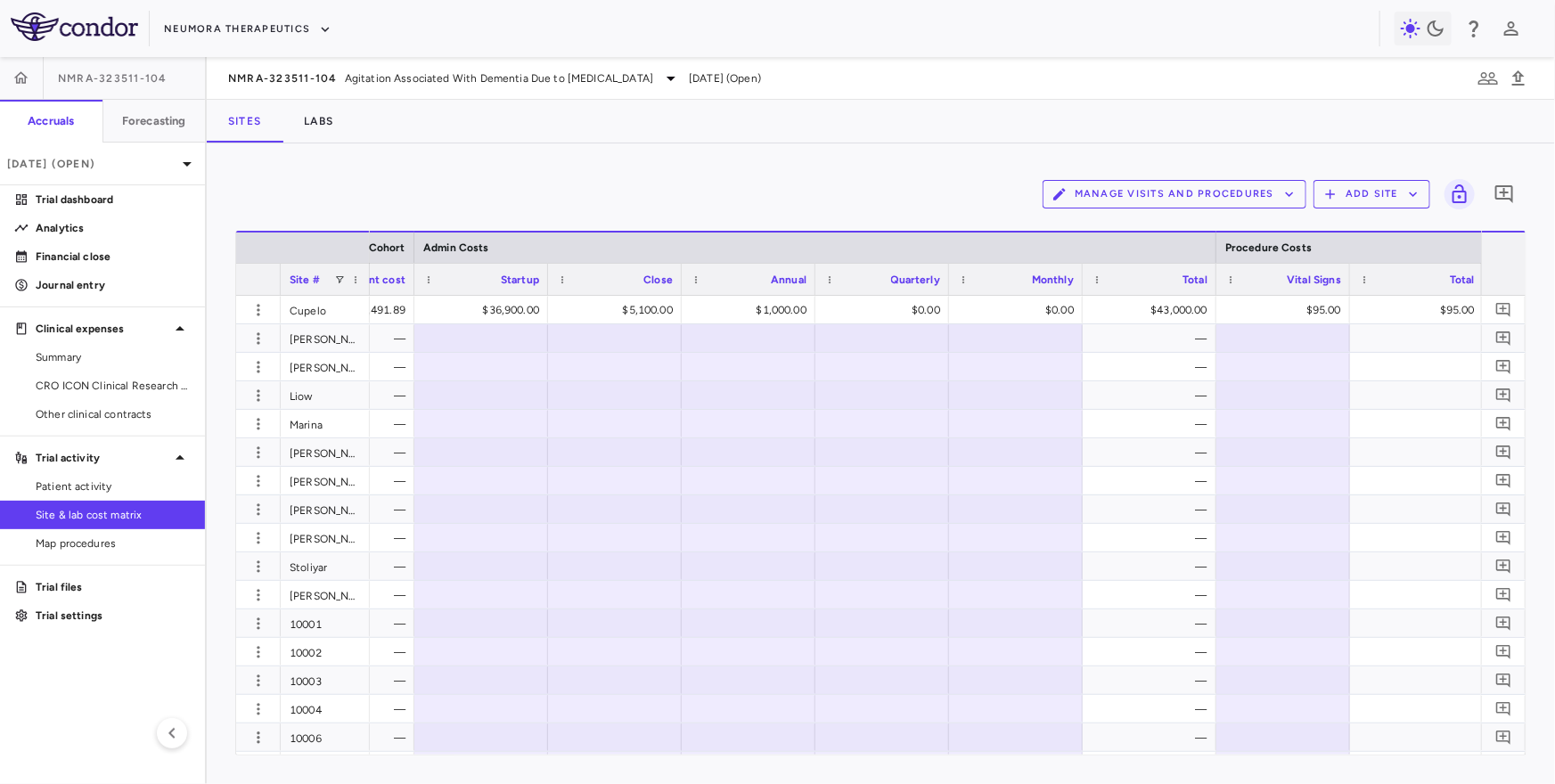 scroll, scrollTop: 0, scrollLeft: 3527, axis: horizontal 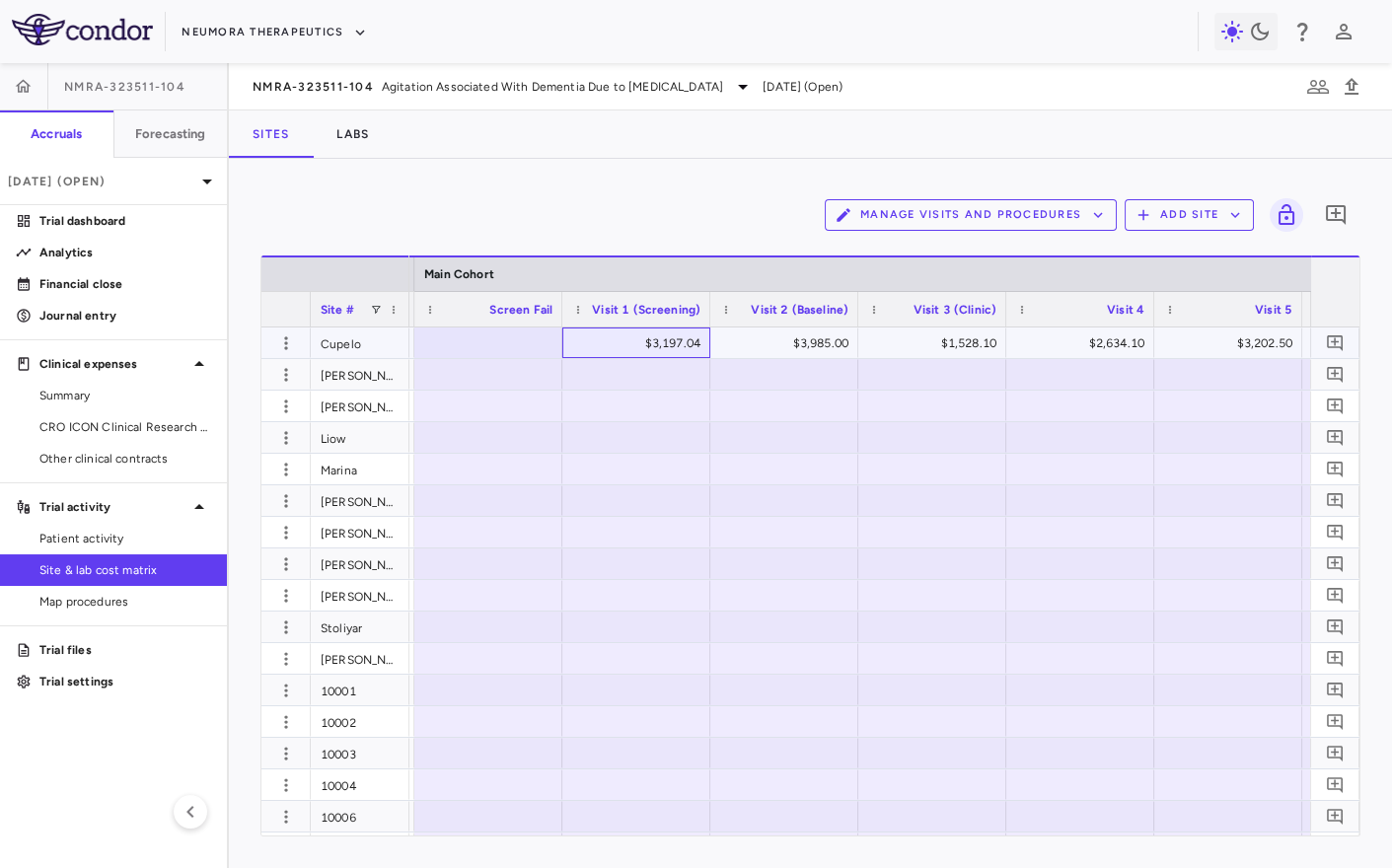 click on "$3,197.04" at bounding box center (640, 343) 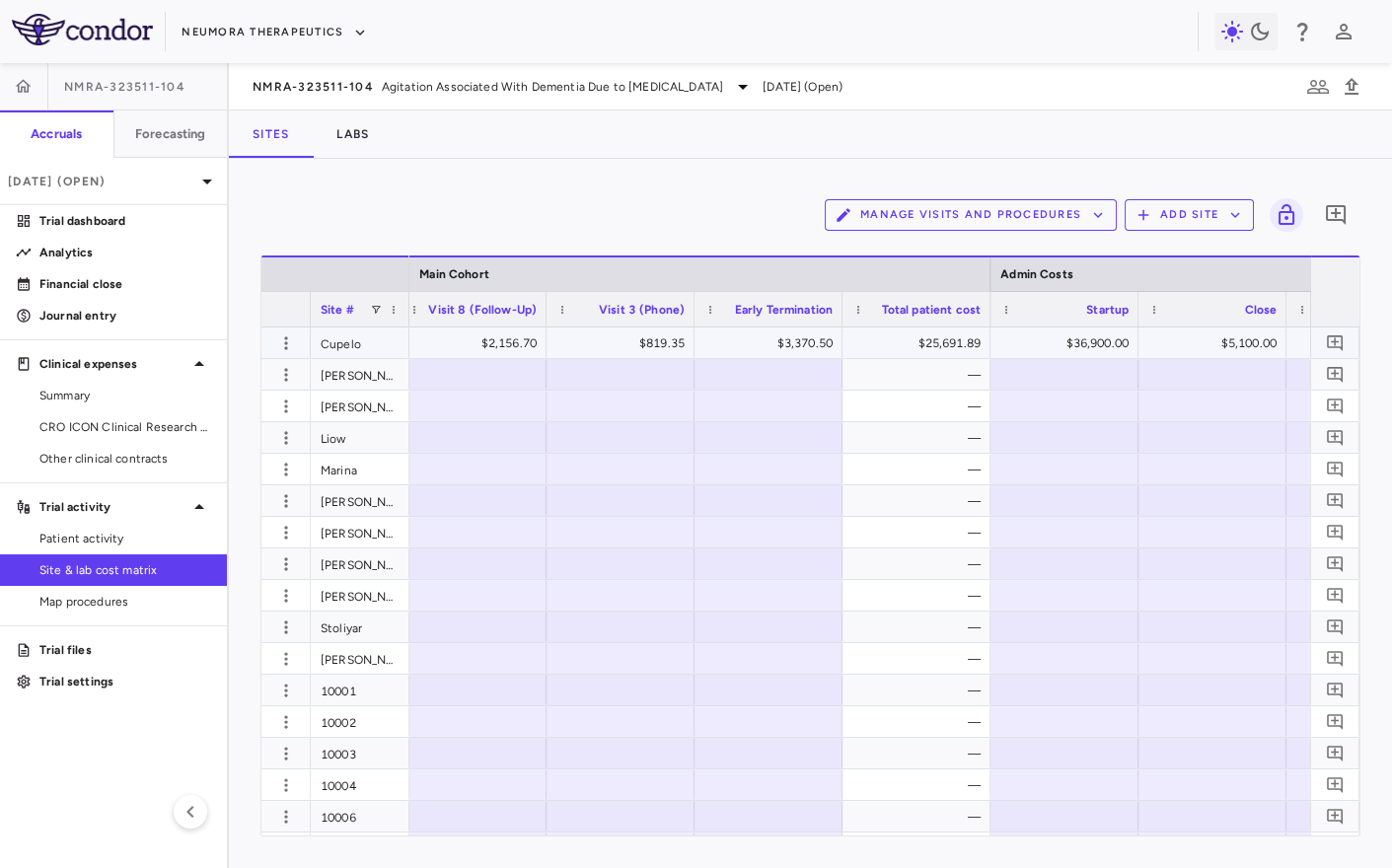 click on "$819.35" at bounding box center [624, 343] 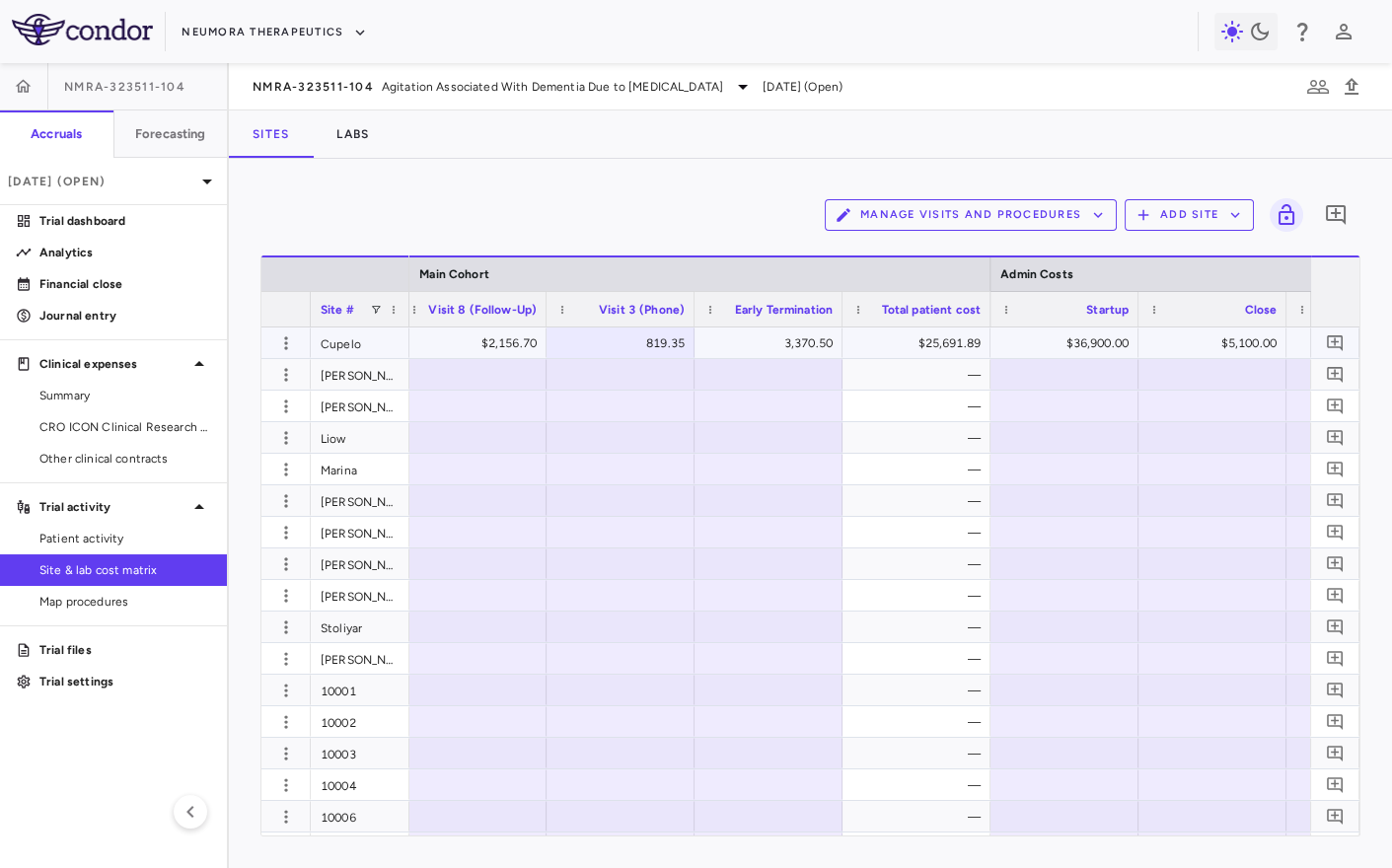 click on "819.35" at bounding box center [624, 343] 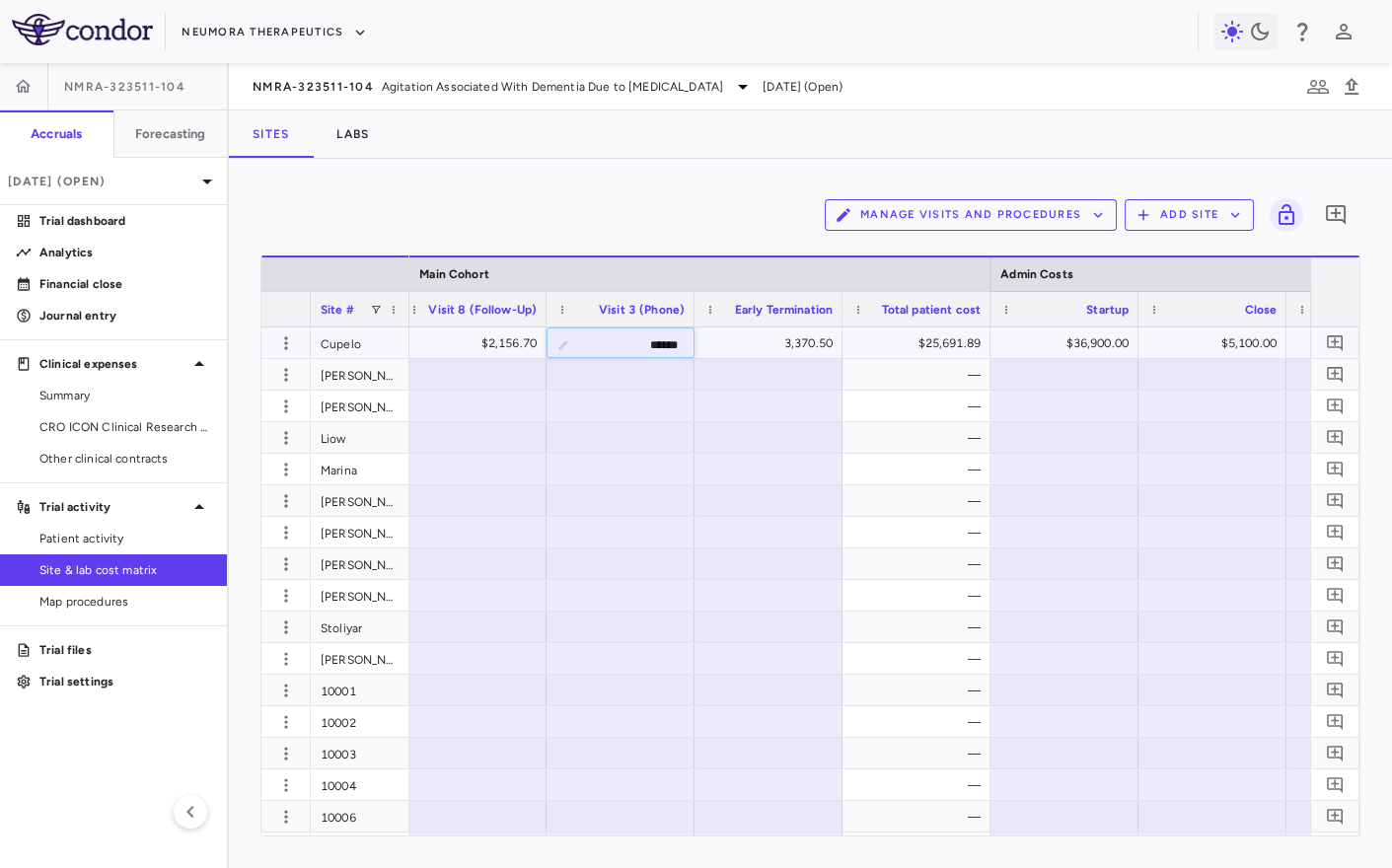 click on "******" at bounding box center (635, 344) 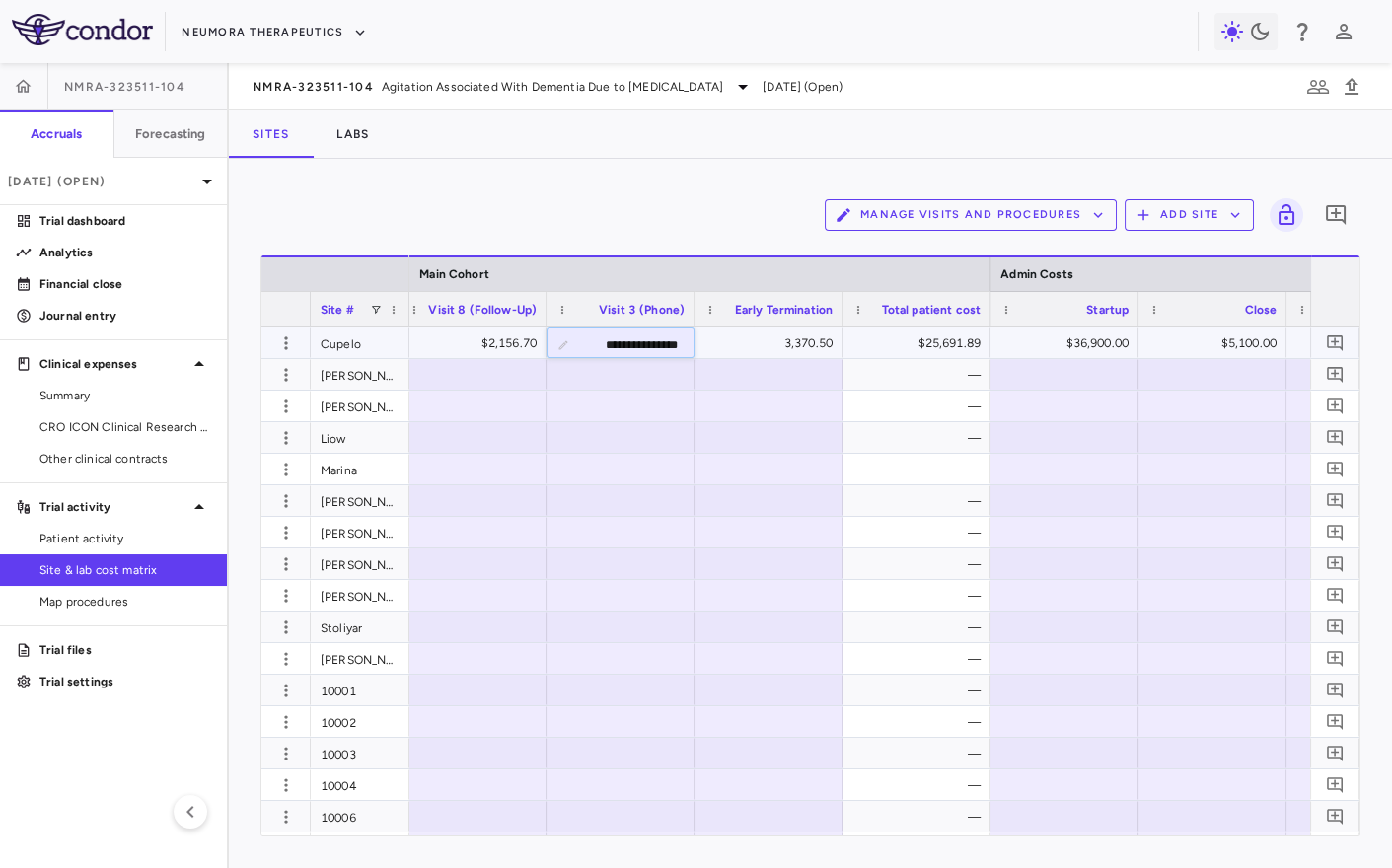 drag, startPoint x: 606, startPoint y: 345, endPoint x: 731, endPoint y: 342, distance: 125.03599 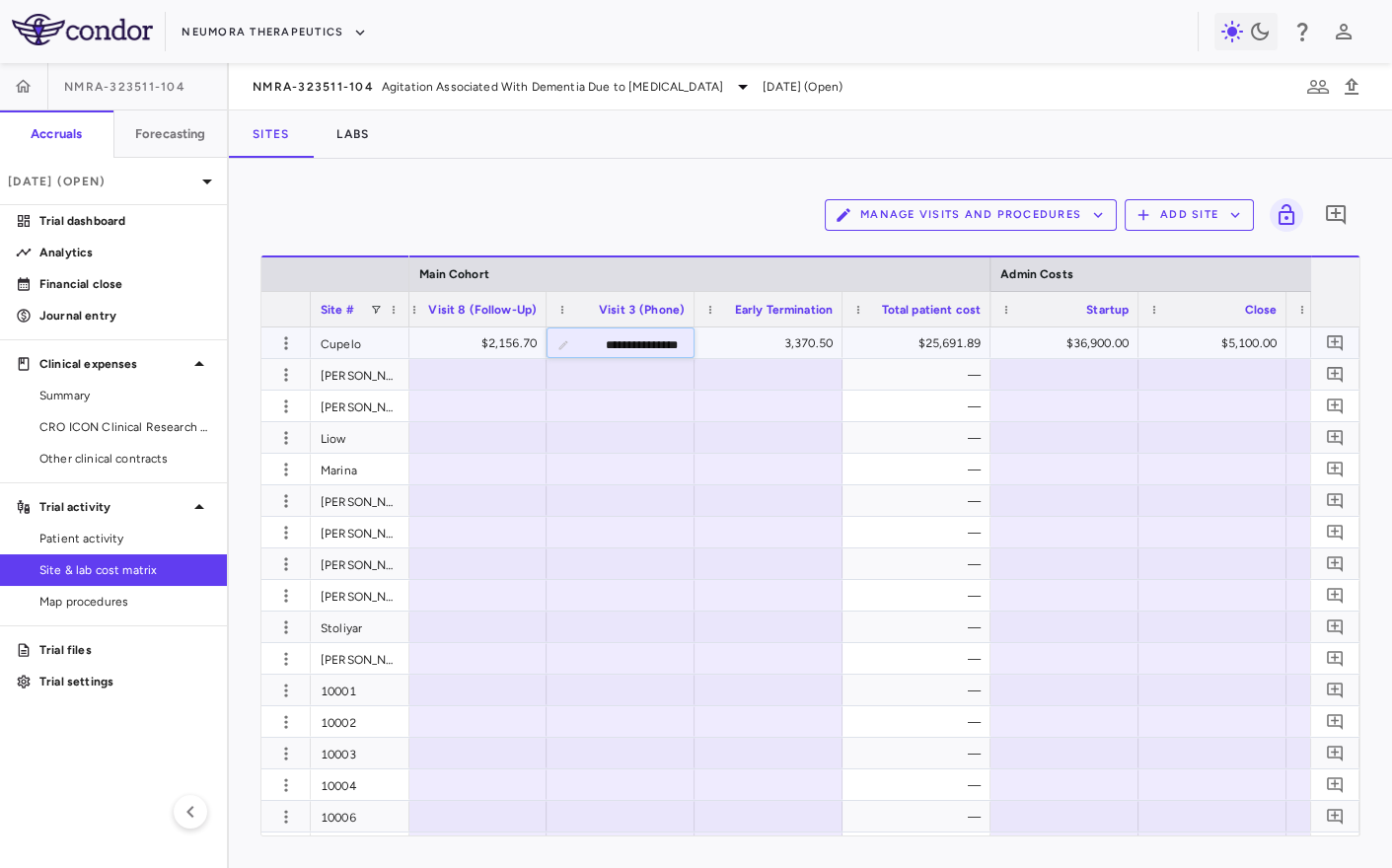 click on "**********" at bounding box center (635, 344) 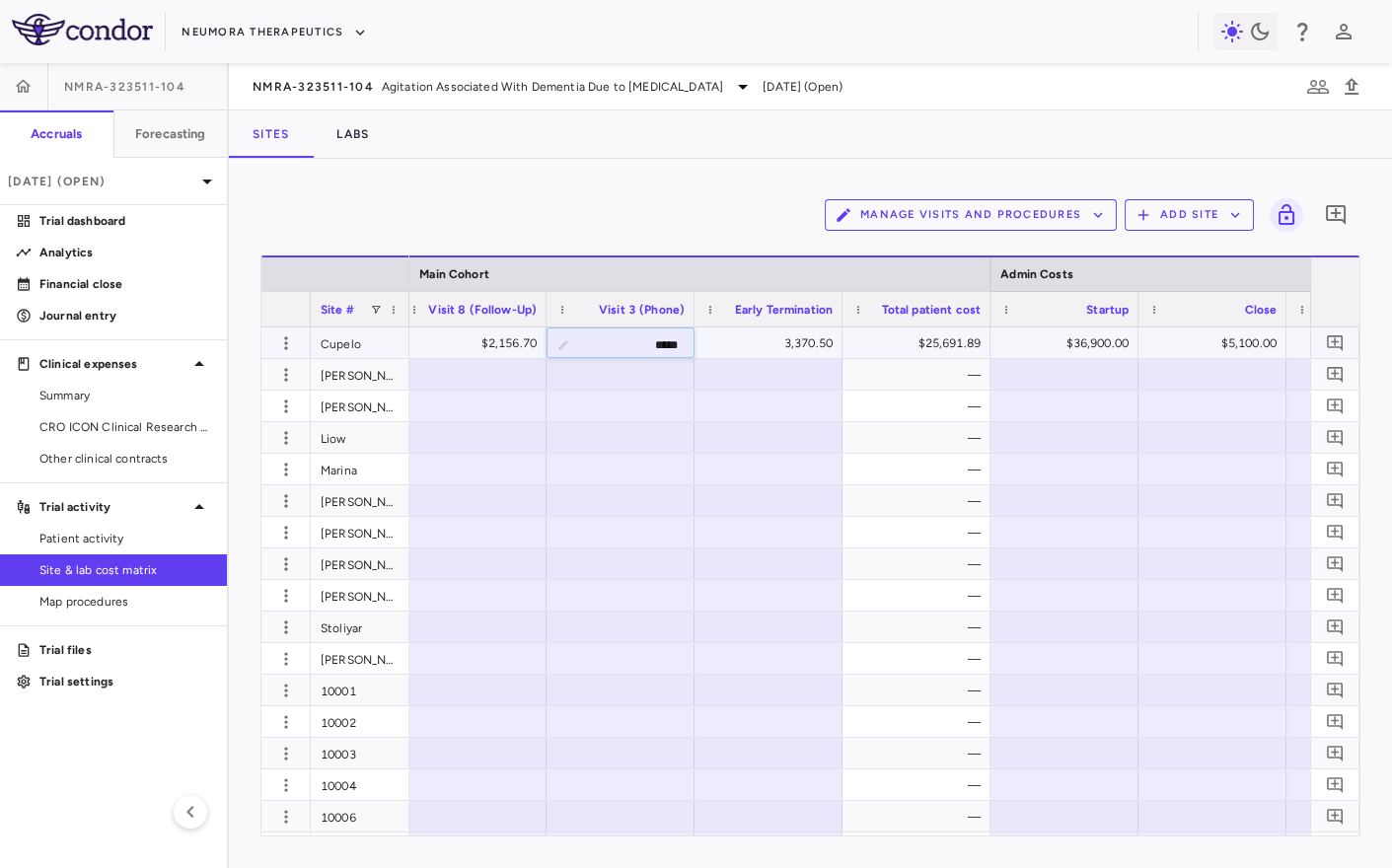 type on "******" 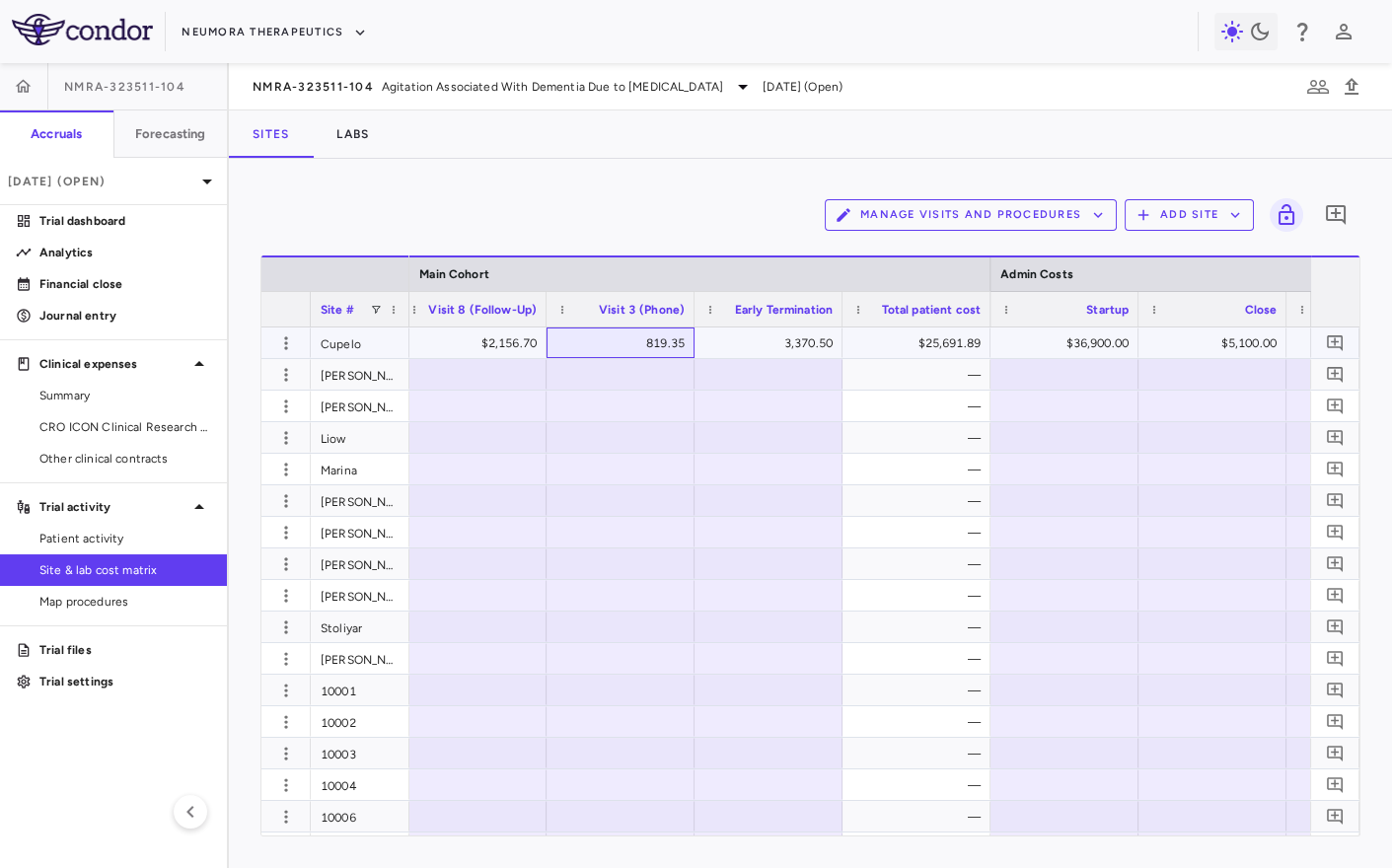 click on "819.35" at bounding box center [624, 343] 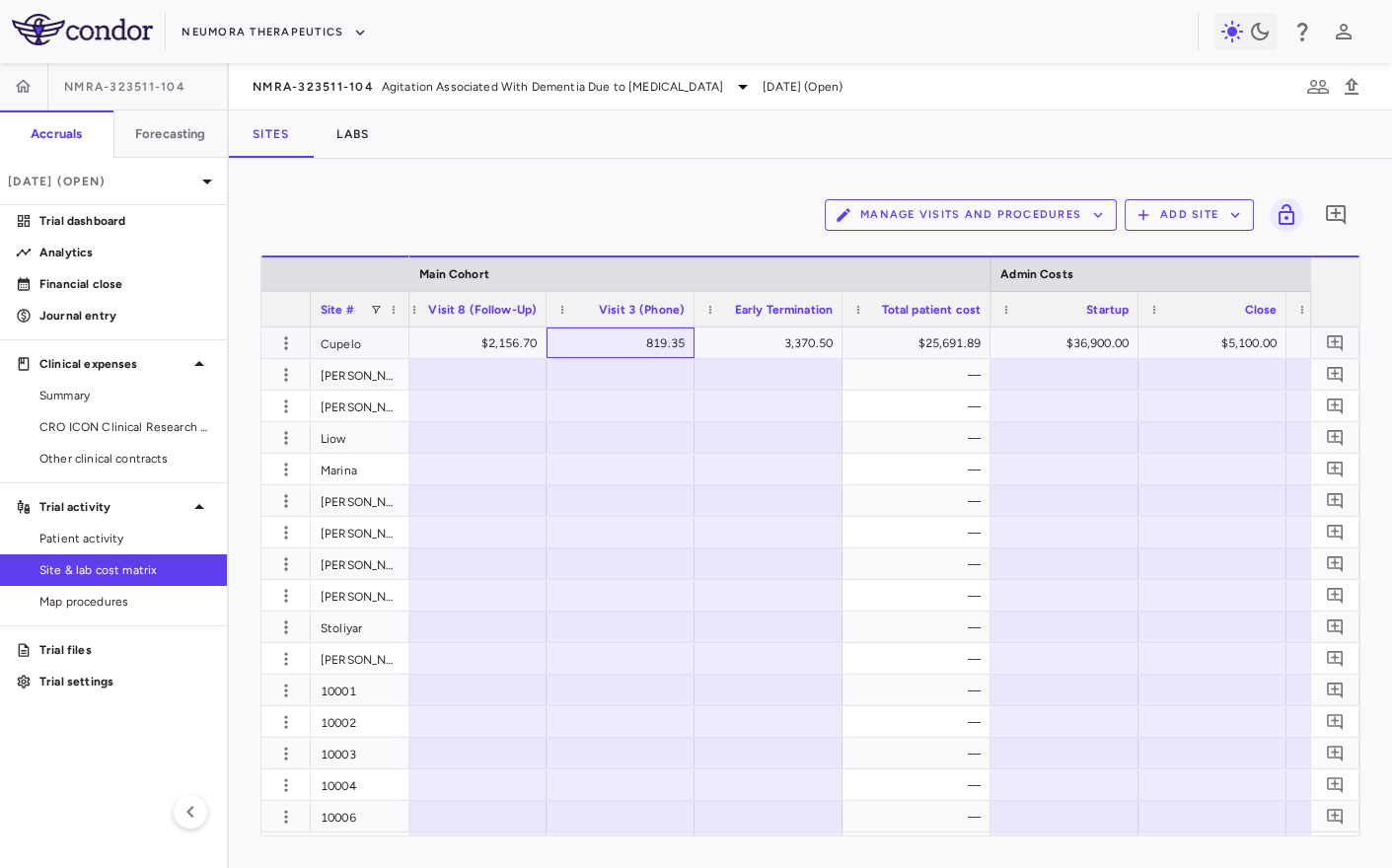 scroll, scrollTop: 0, scrollLeft: 3466, axis: horizontal 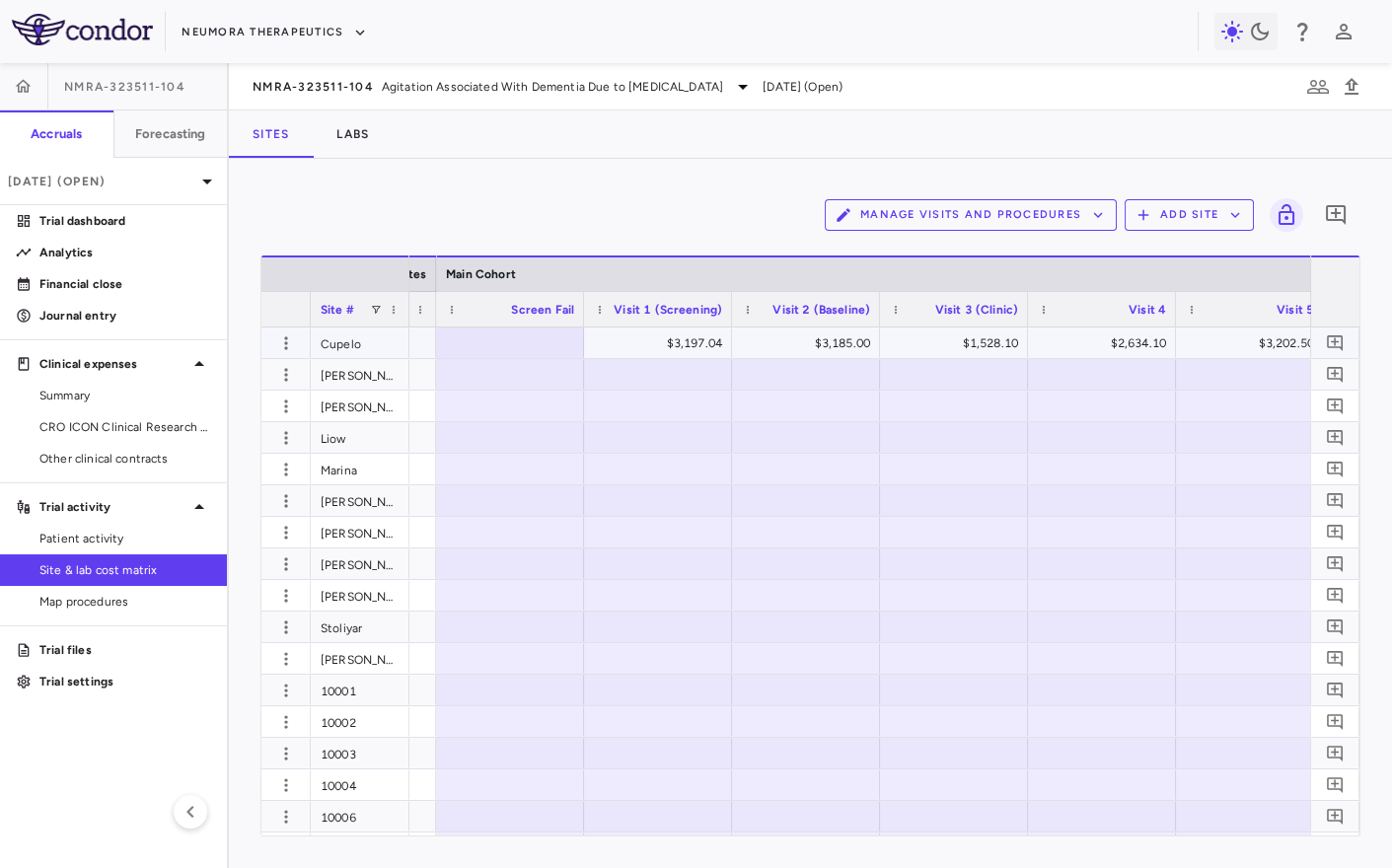 click at bounding box center [510, 342] 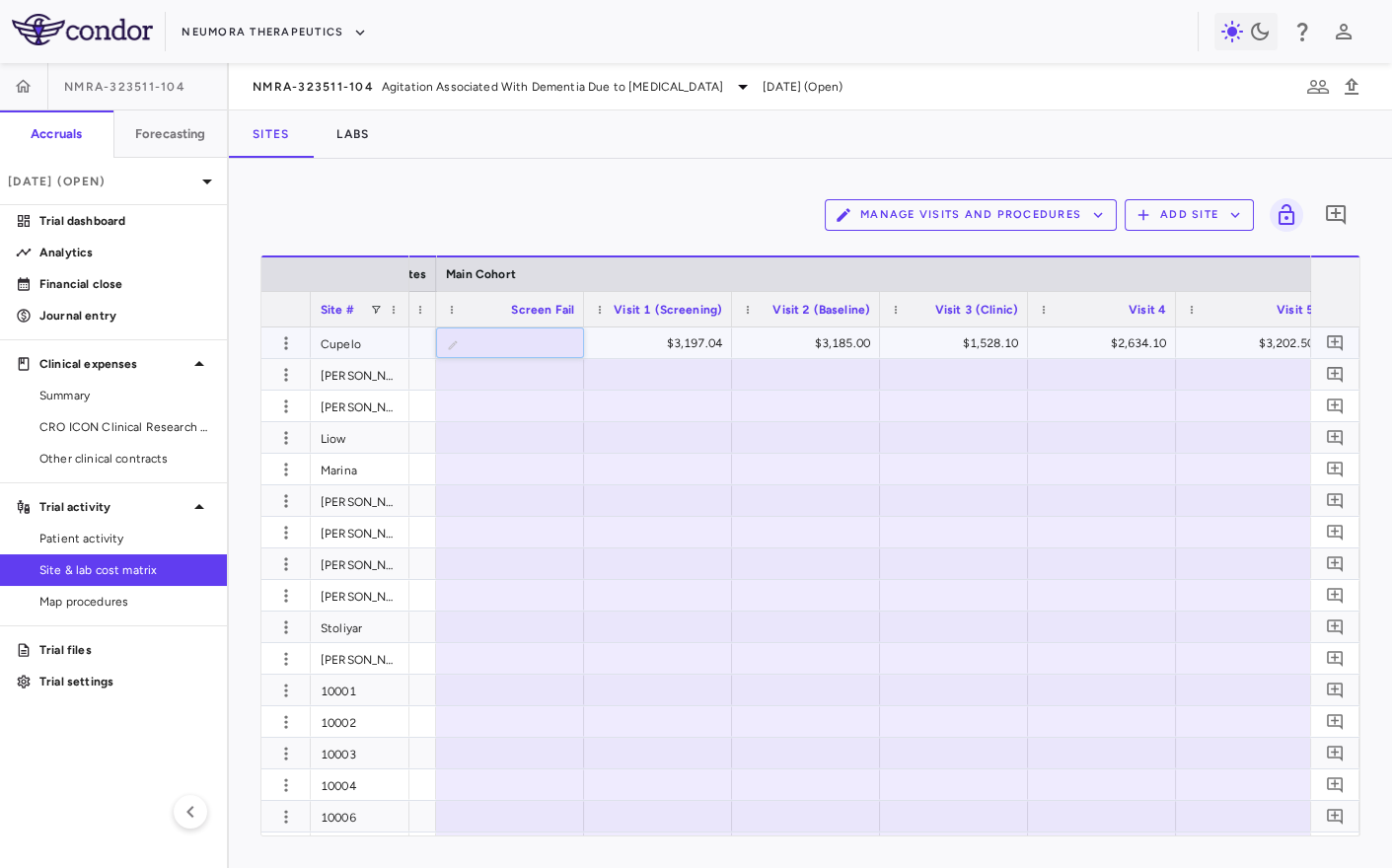 type on "*" 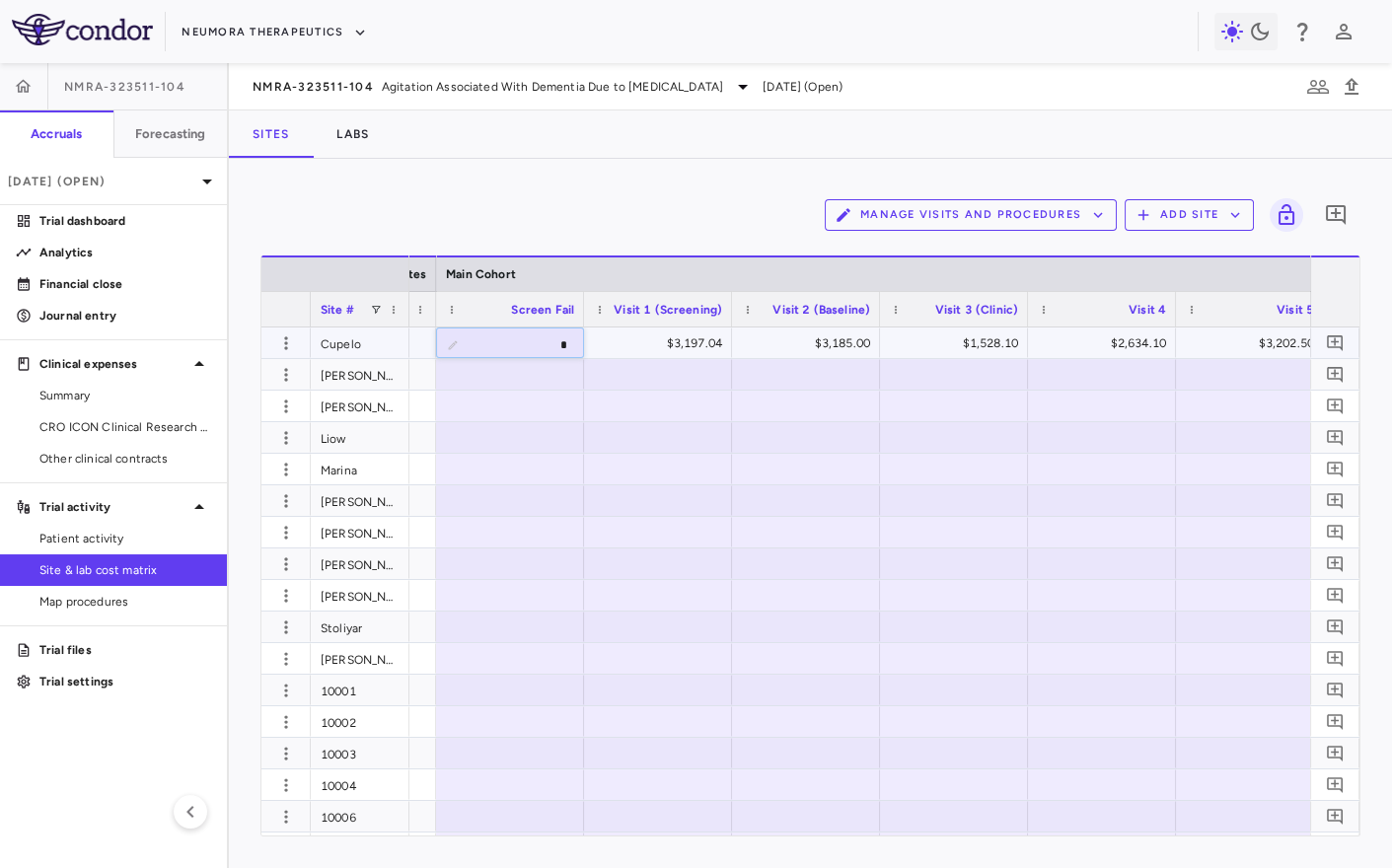 type 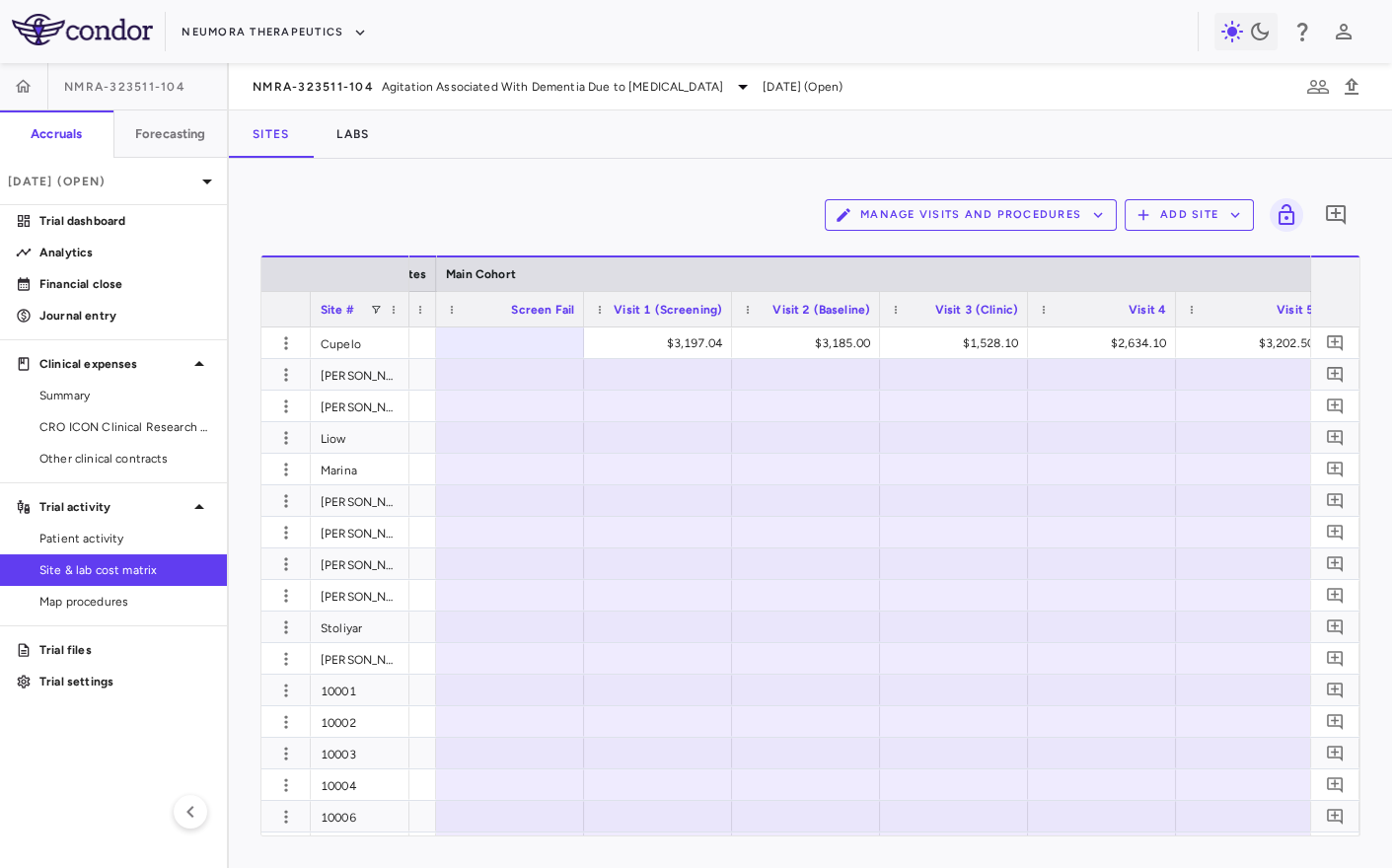 click on "Manage Visits and Procedures" at bounding box center (971, 215) 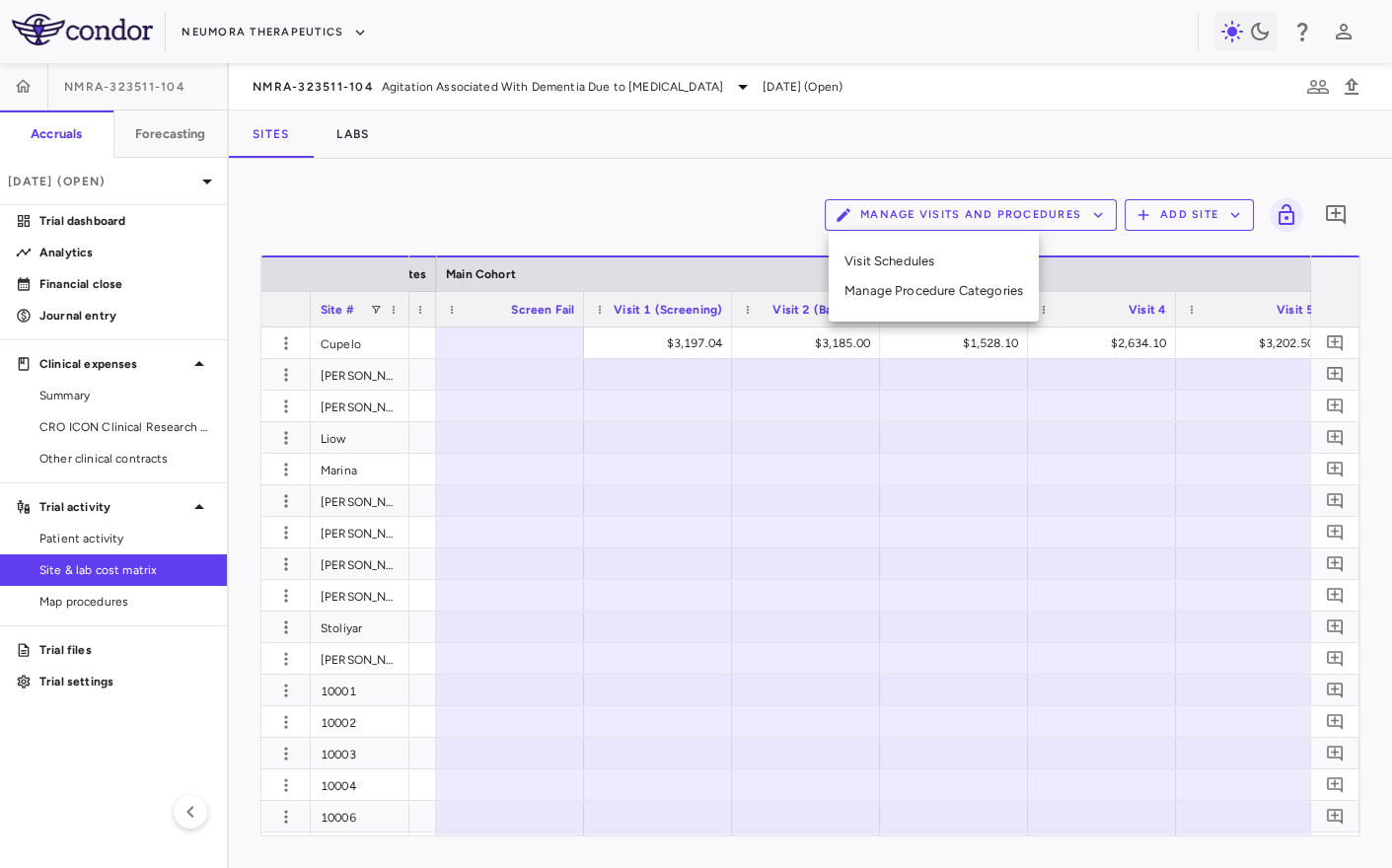 click on "Visit Schedules" at bounding box center [933, 261] 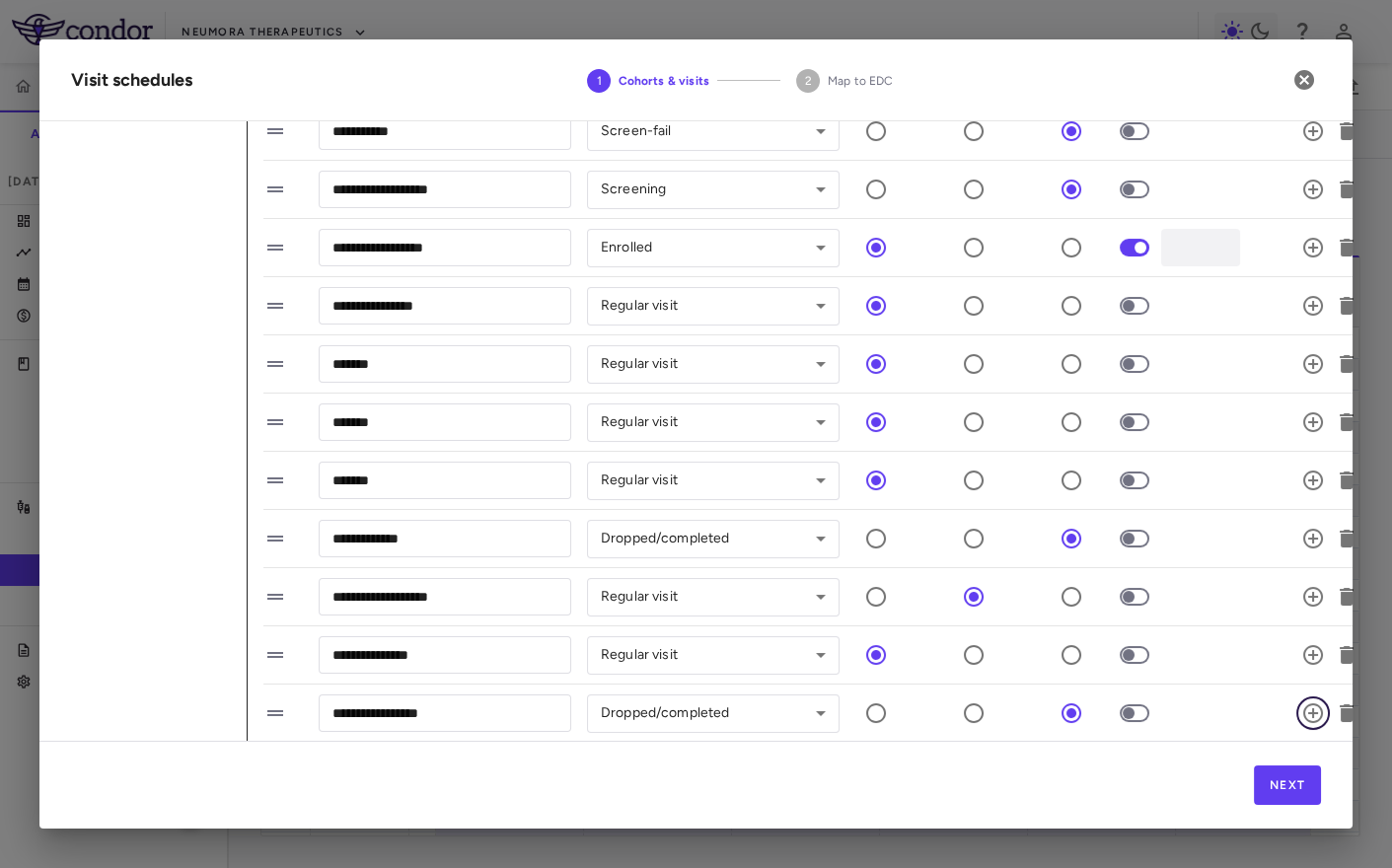 click 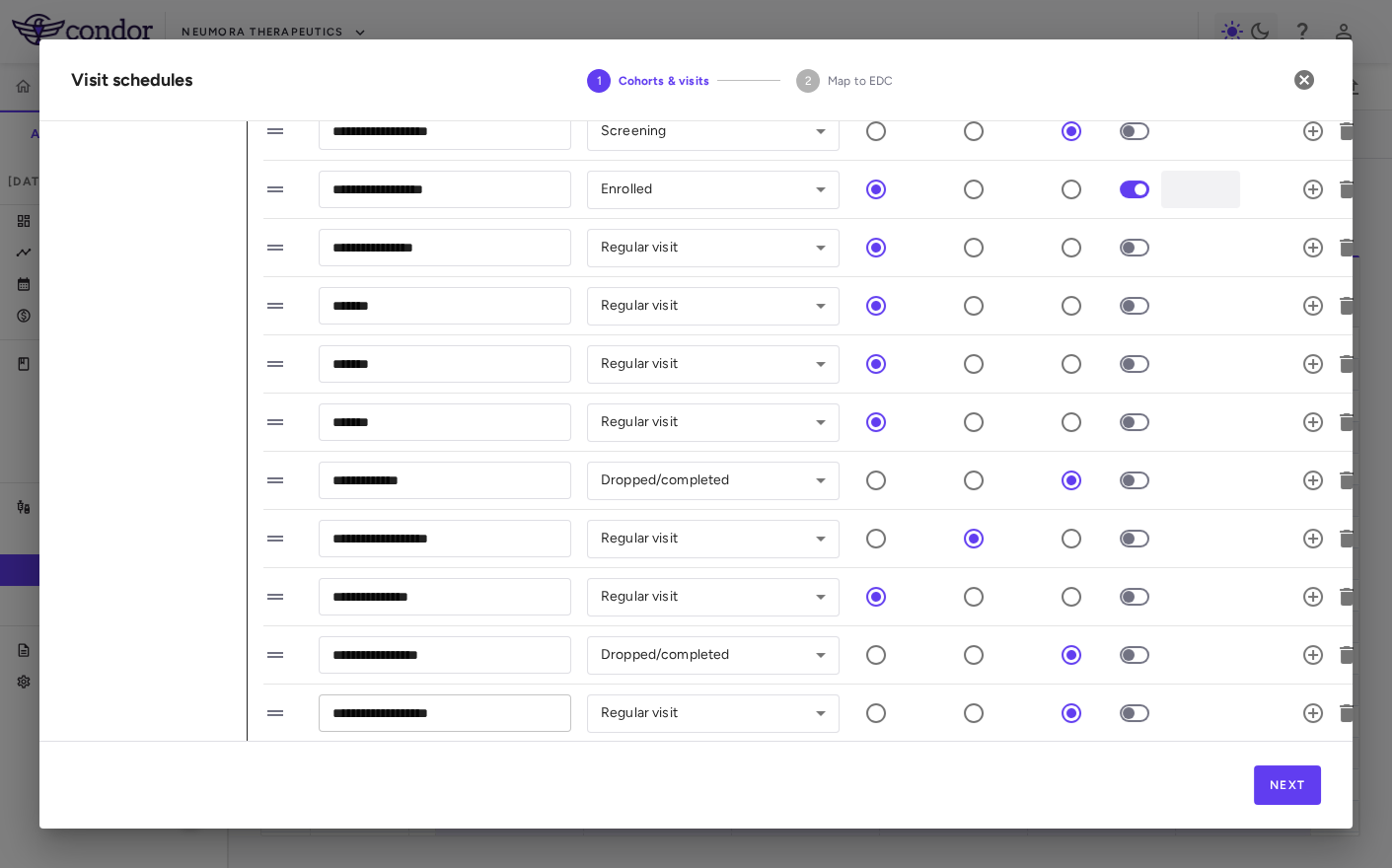 click on "**********" at bounding box center (445, 712) 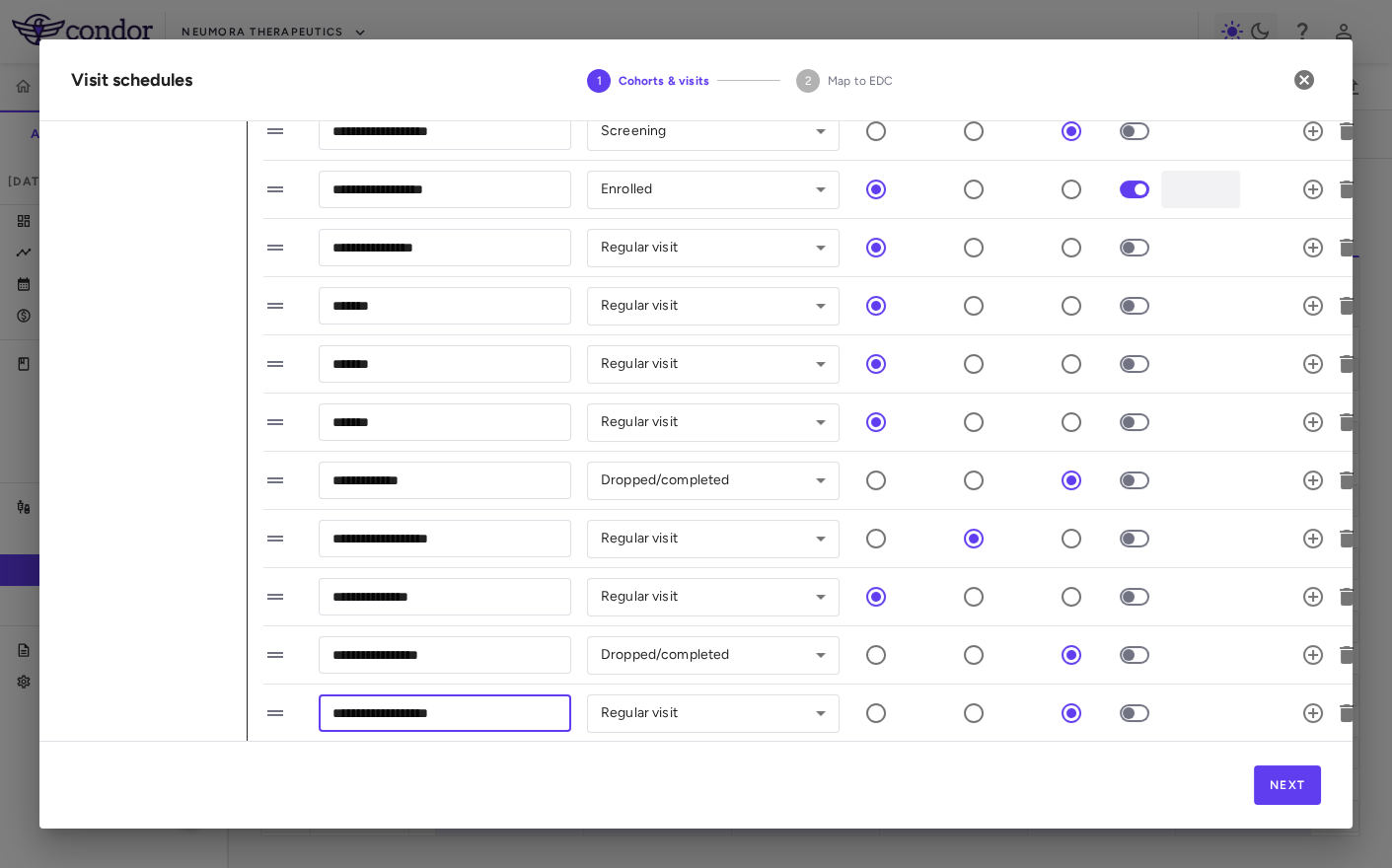 click on "**********" at bounding box center (445, 712) 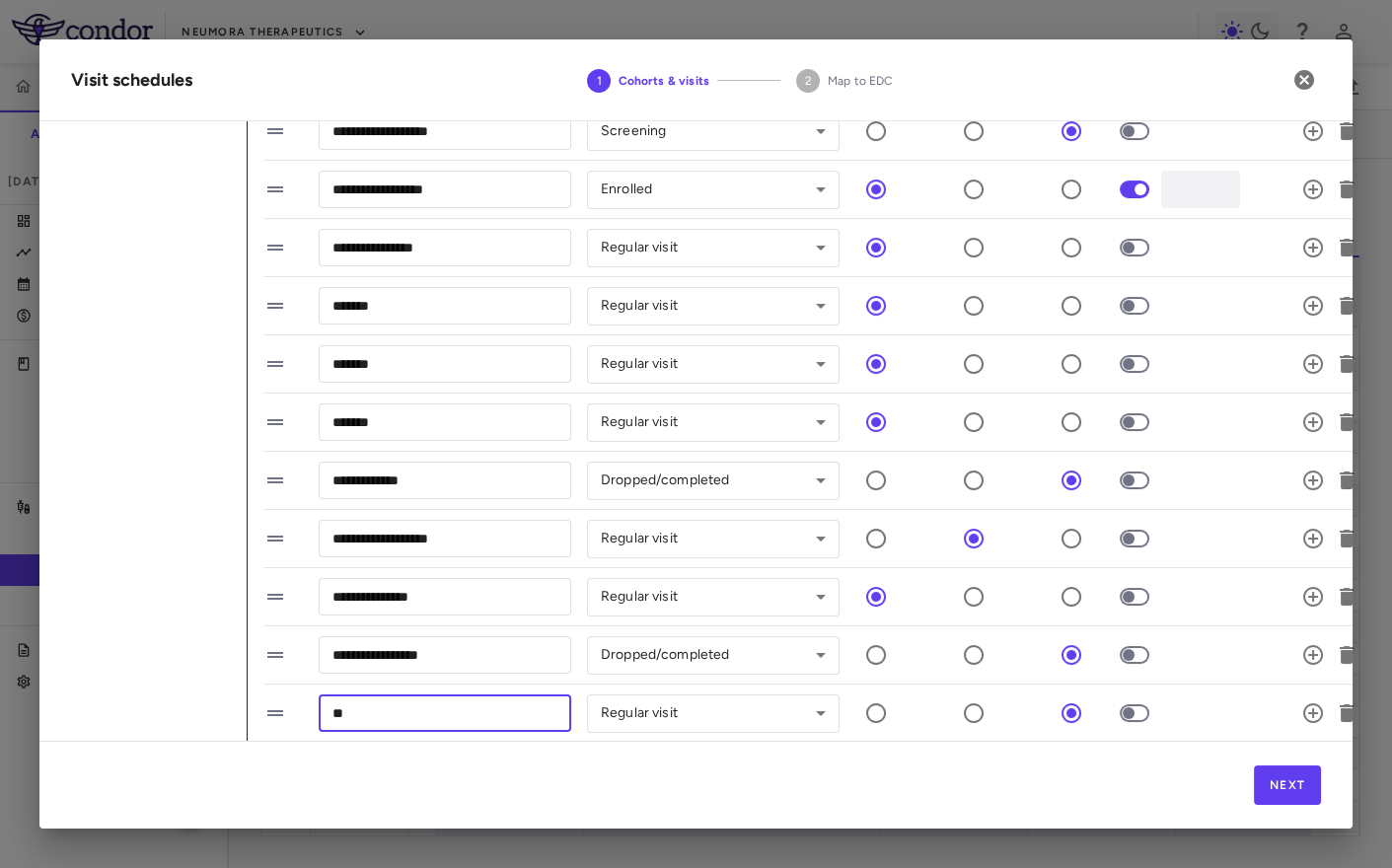 type on "*" 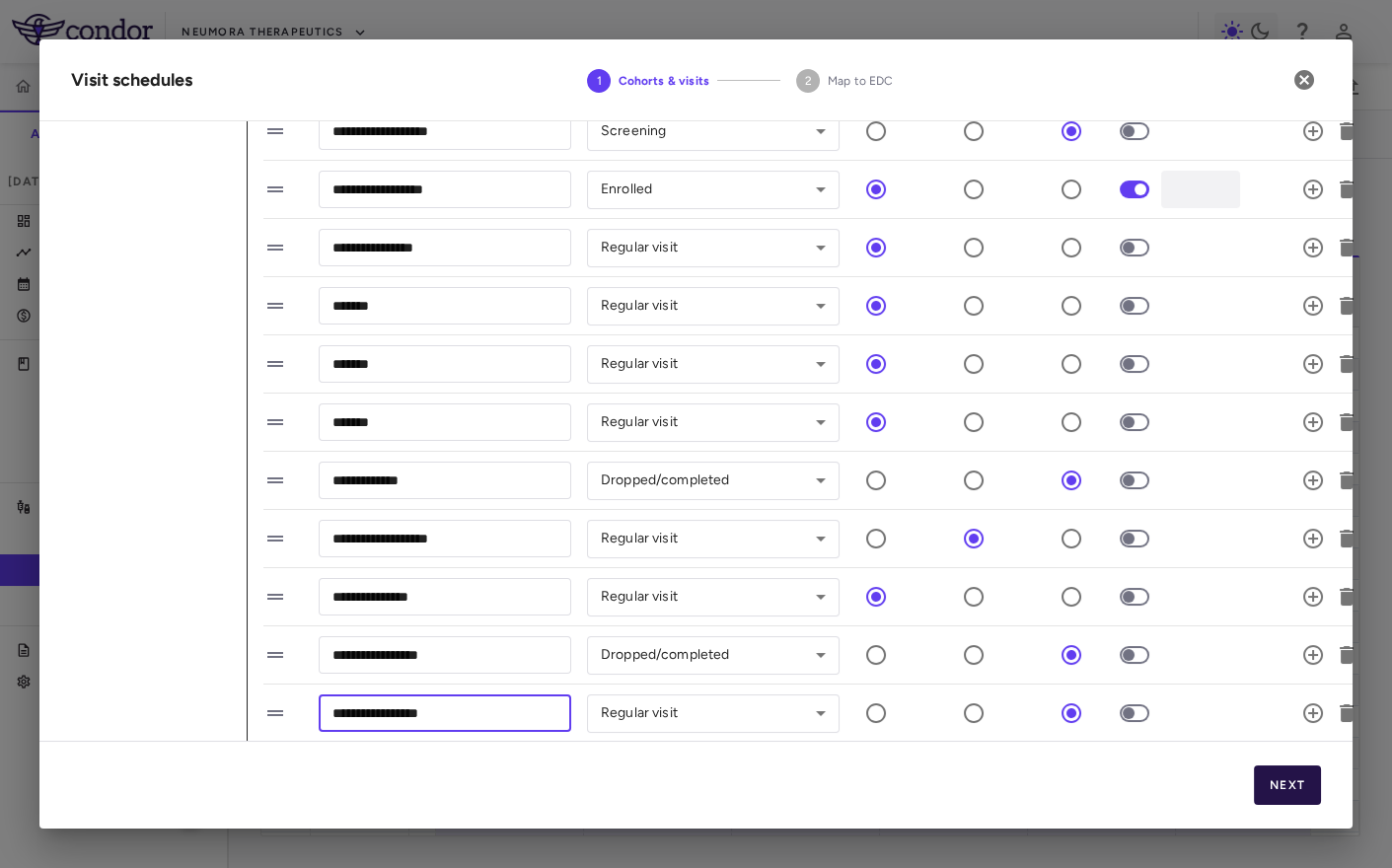 type on "**********" 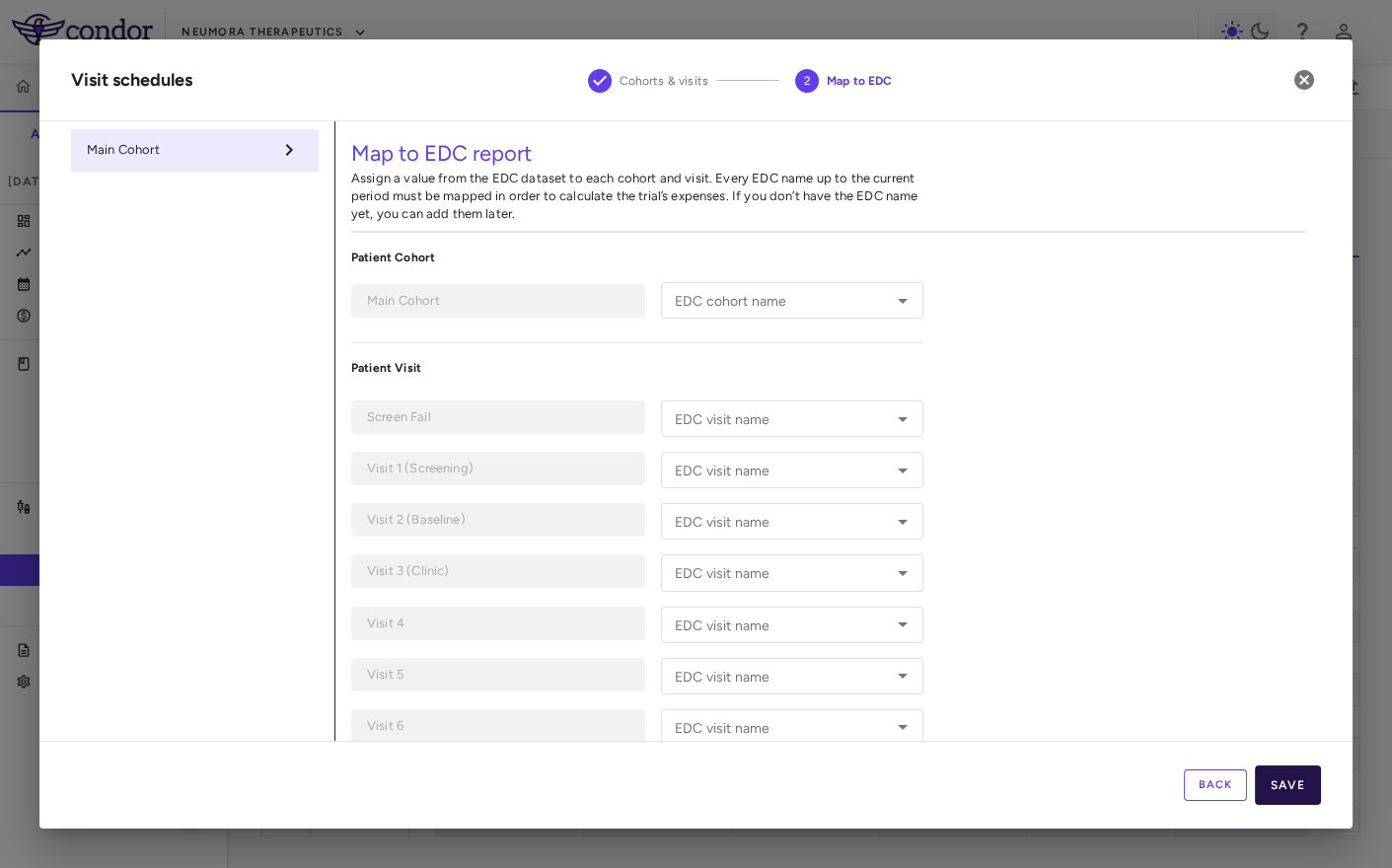 click on "Save" at bounding box center (1287, 785) 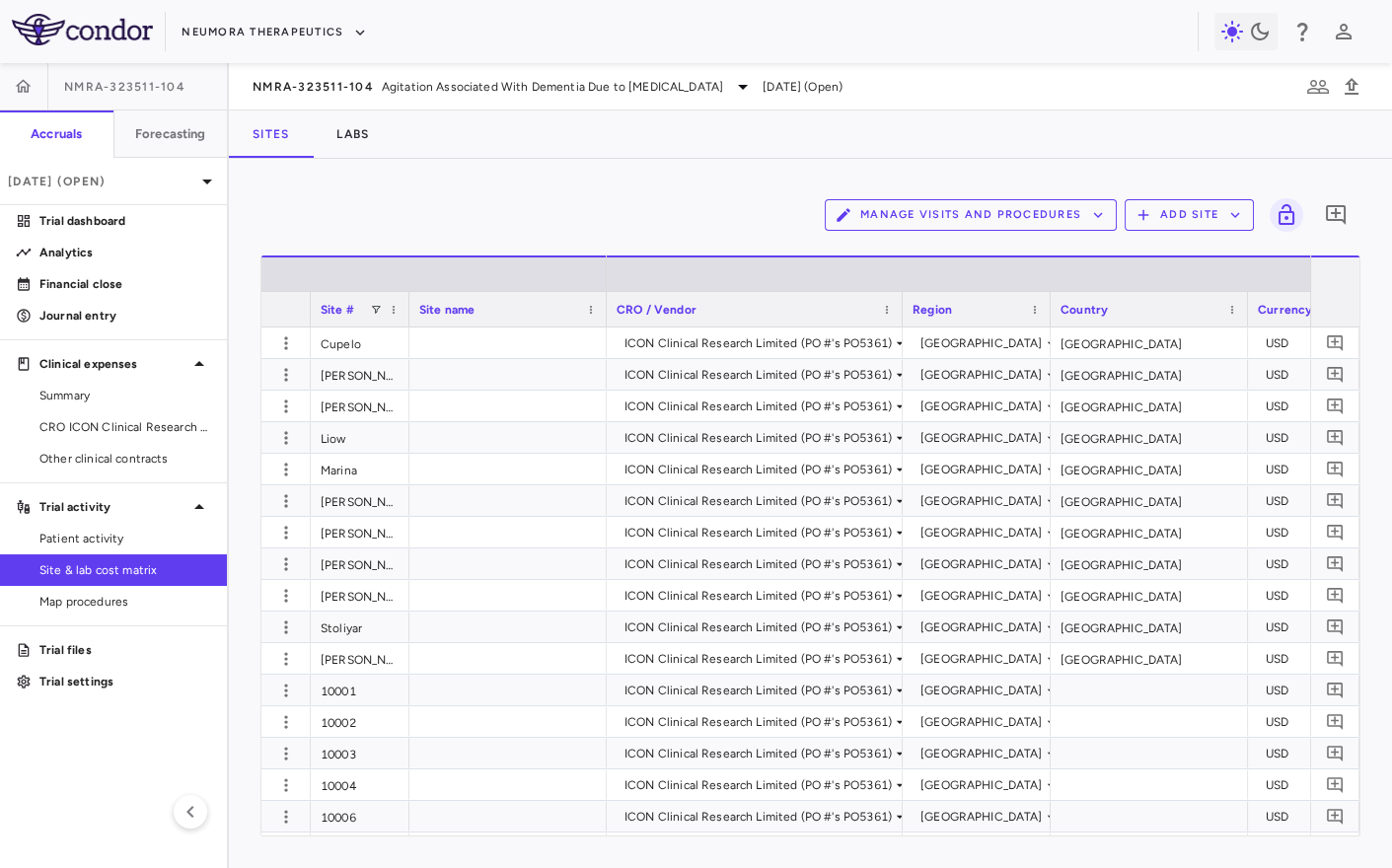 click on "Manage Visits and Procedures Add Site 0 Drag here to set row groups Drag here to set column labels
Site #
Site name
0" at bounding box center (810, 513) 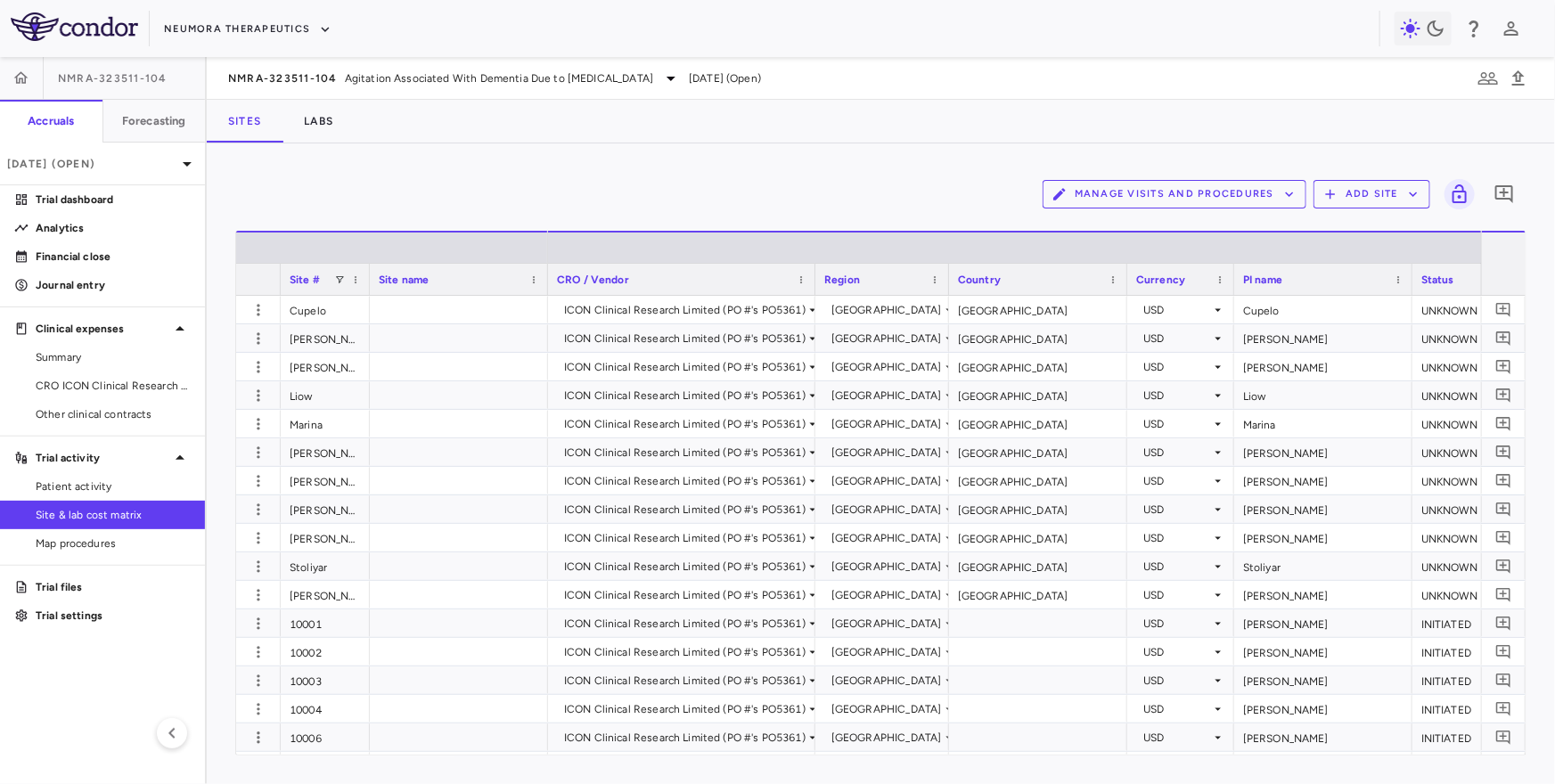 click on "Manage Visits and Procedures" at bounding box center [1174, 194] 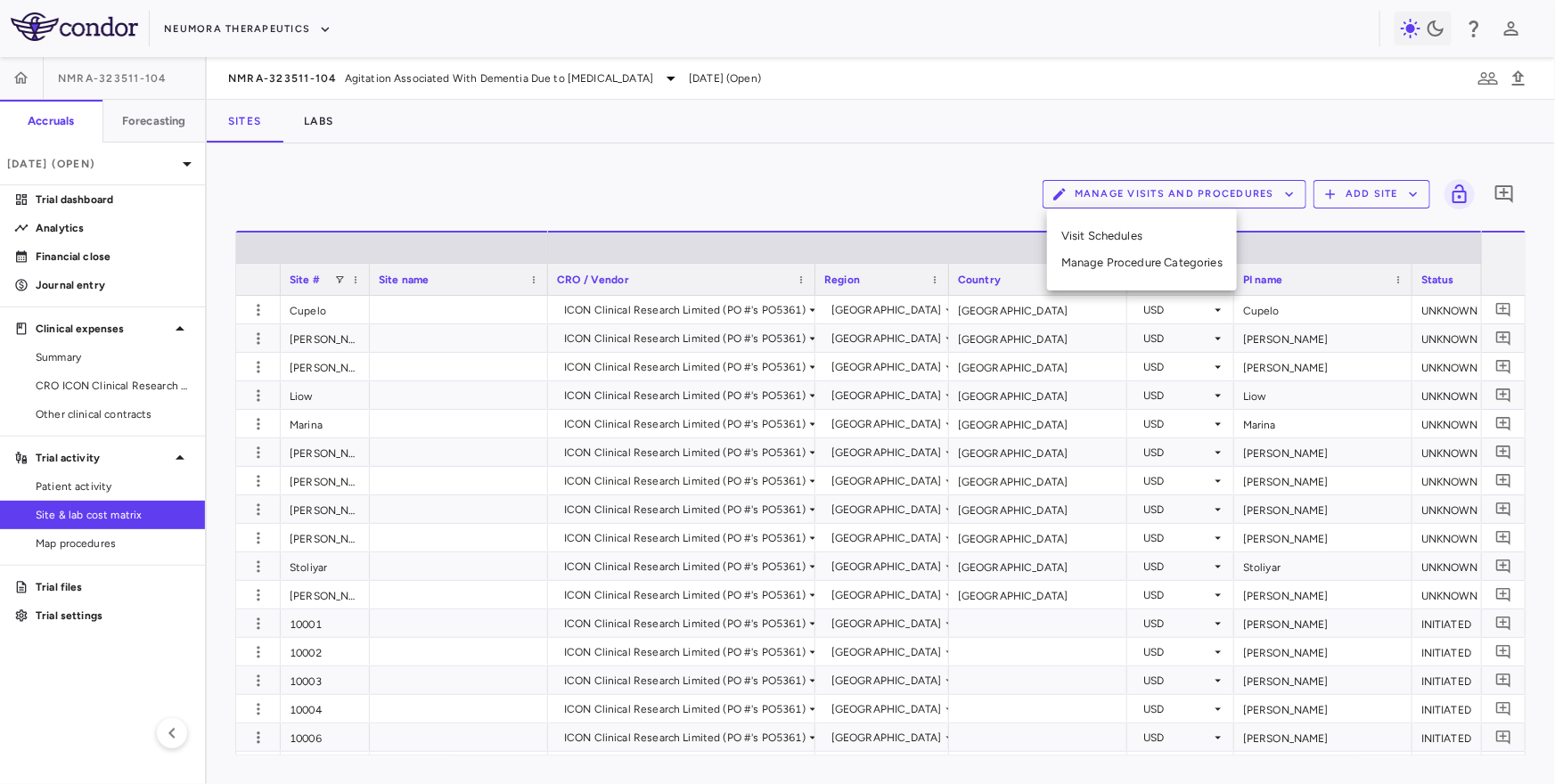 click on "Visit Schedules" at bounding box center (1142, 236) 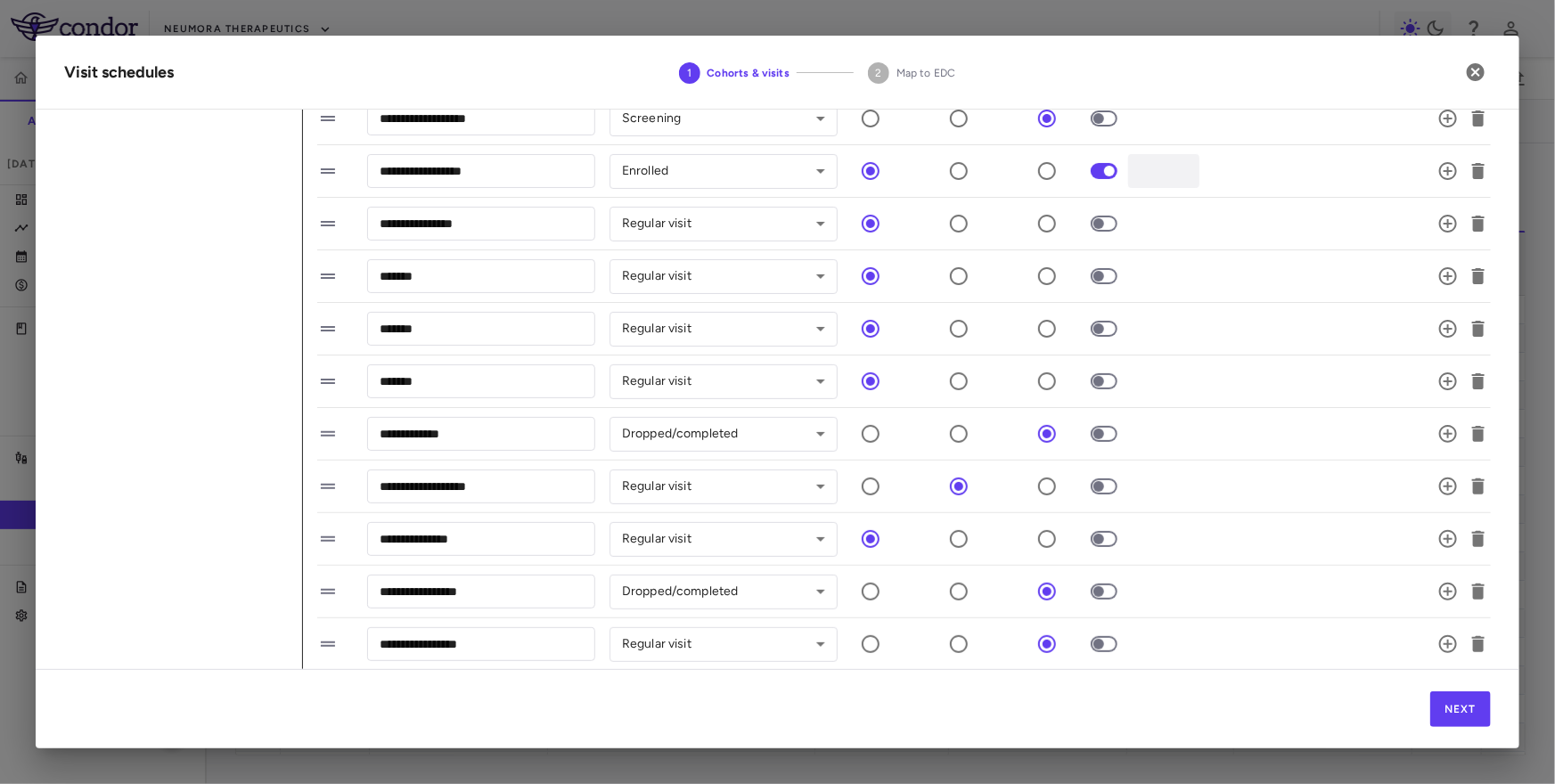 scroll, scrollTop: 0, scrollLeft: 0, axis: both 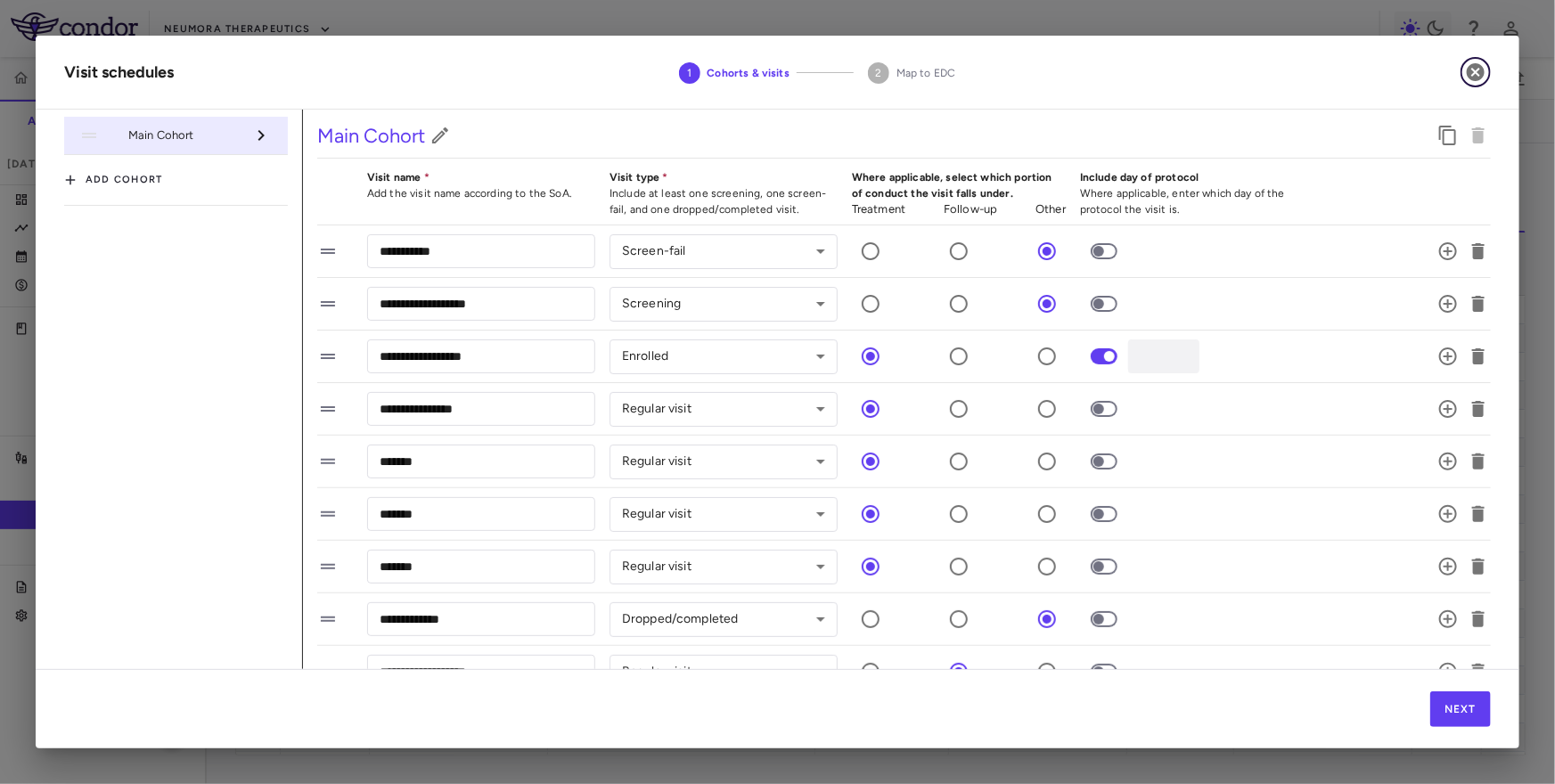 click 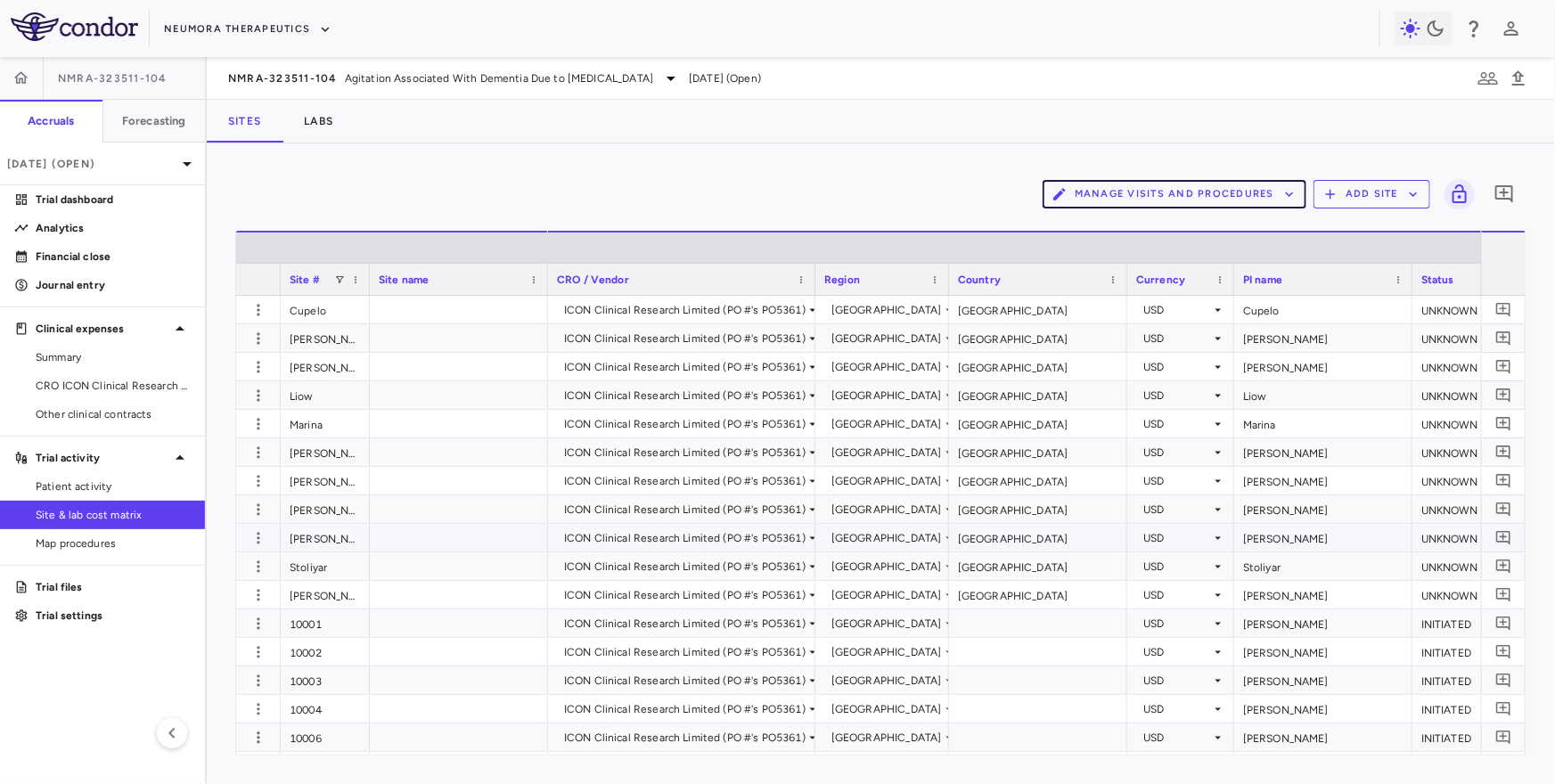 scroll, scrollTop: 0, scrollLeft: 343, axis: horizontal 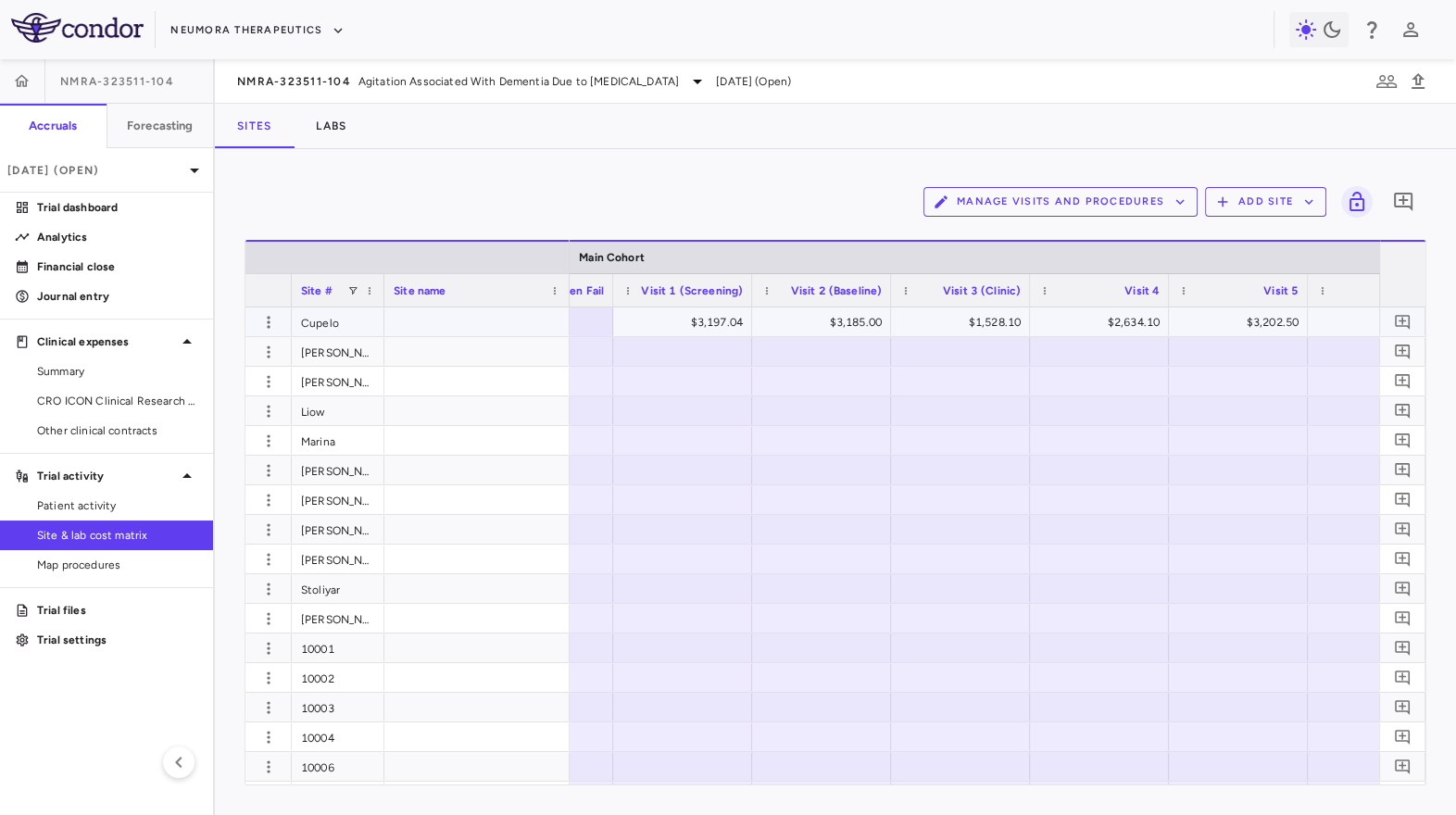 click on "$3,185.00" at bounding box center [825, 322] 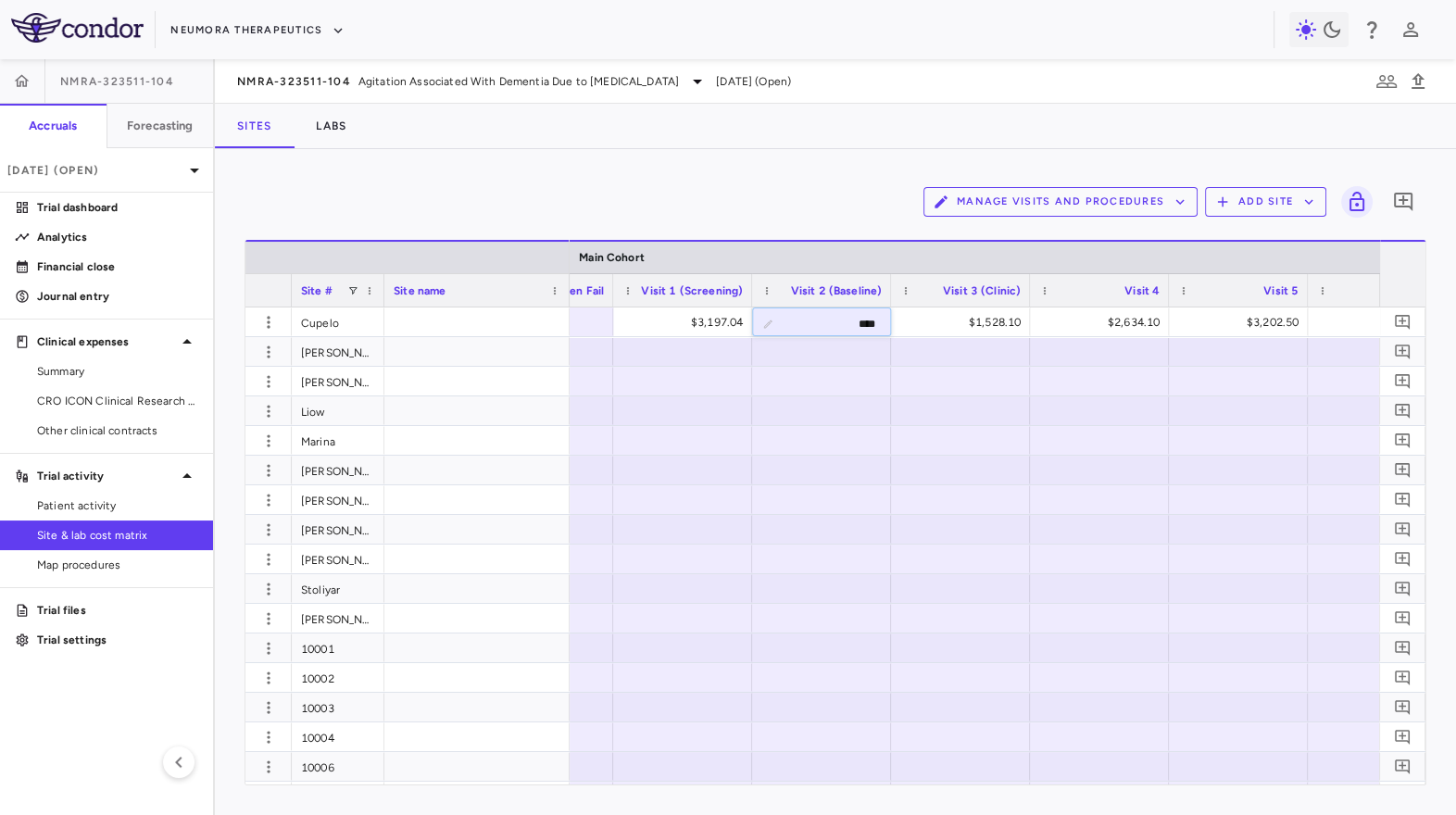 click on "Manage Visits and Procedures Add Site 0" at bounding box center (835, 202) 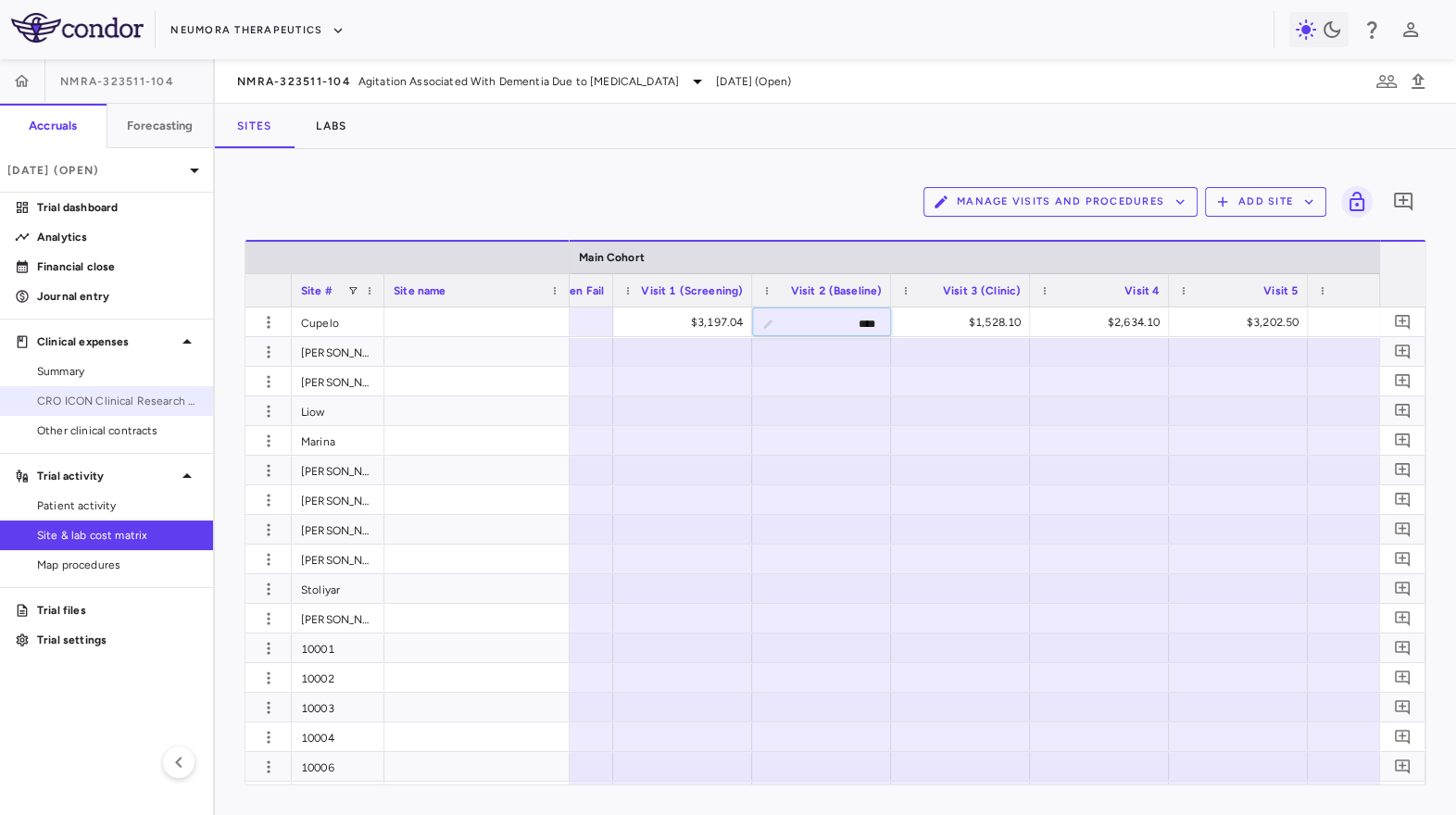 click on "CRO ICON Clinical Research Limited" at bounding box center [118, 401] 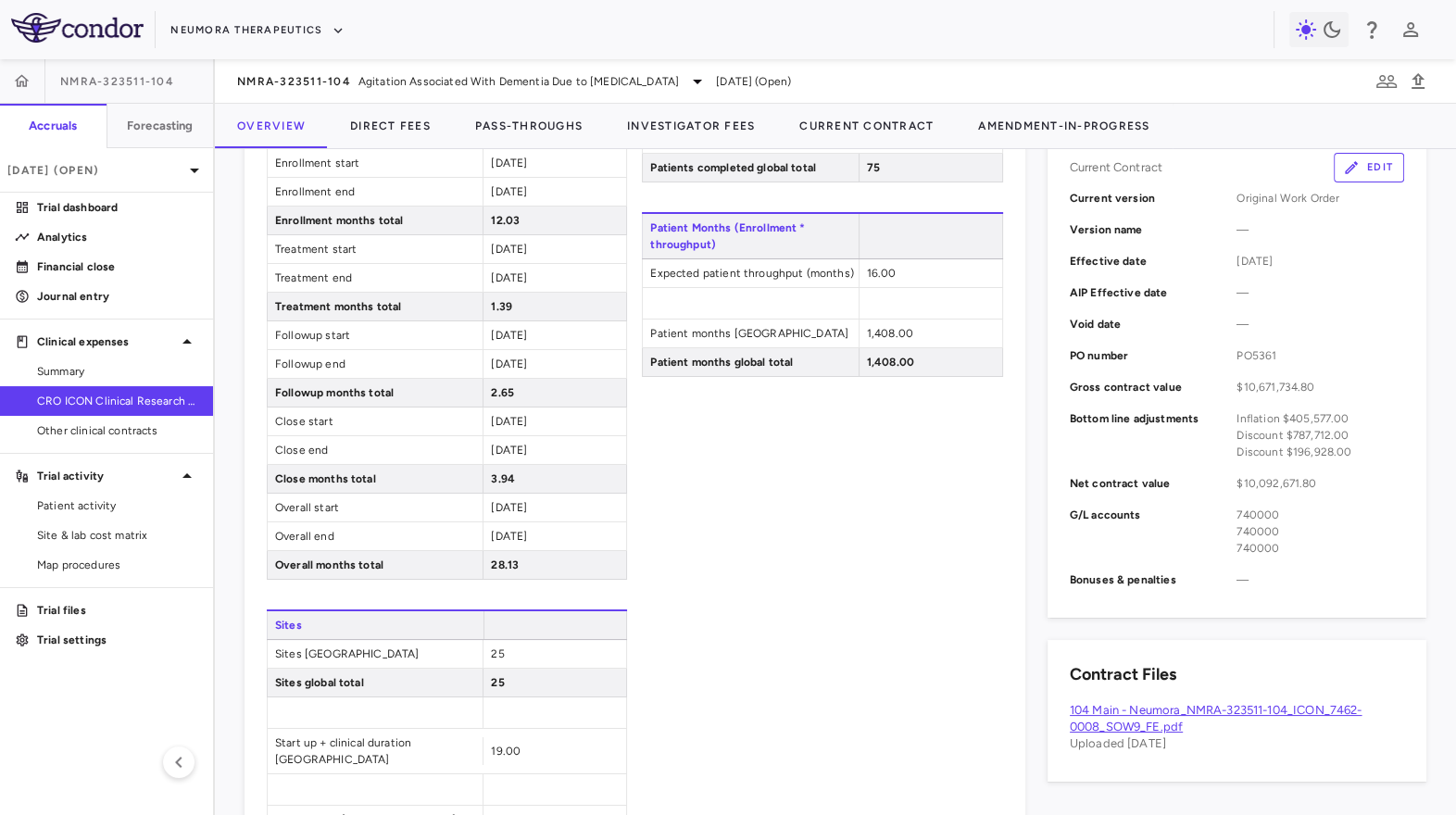 scroll, scrollTop: 518, scrollLeft: 0, axis: vertical 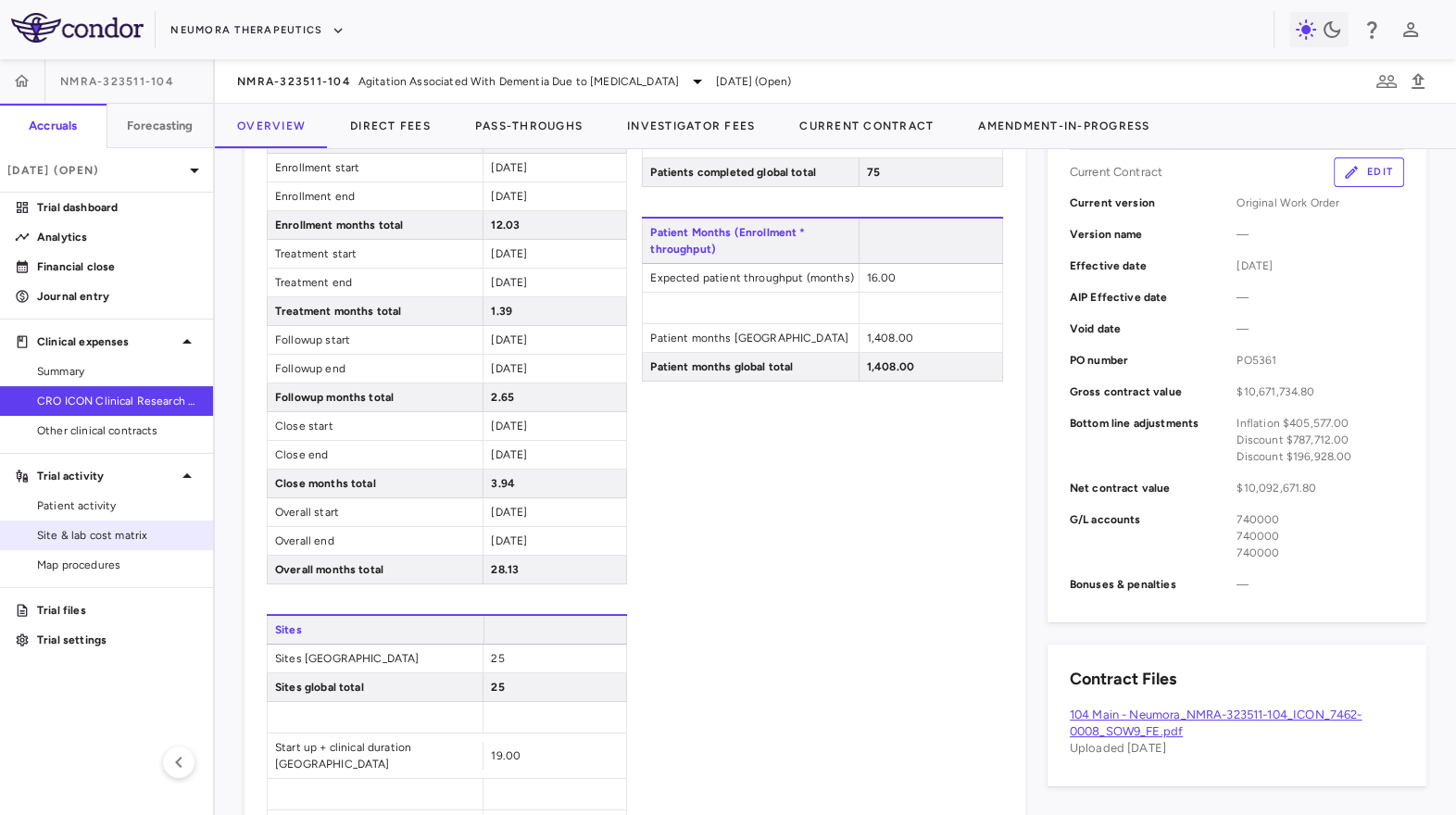 click on "Site & lab cost matrix" at bounding box center (118, 535) 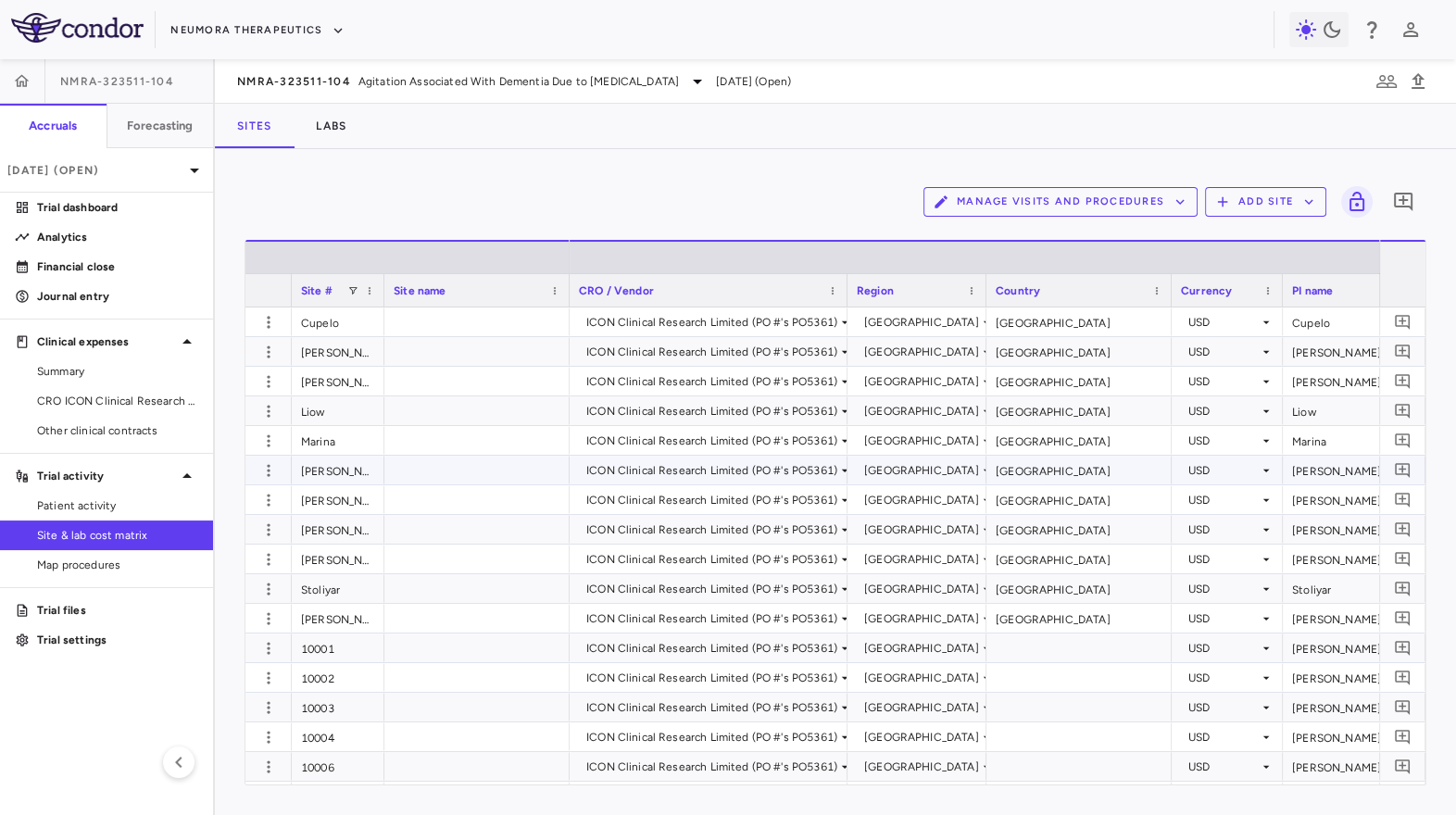 scroll, scrollTop: 0, scrollLeft: 519, axis: horizontal 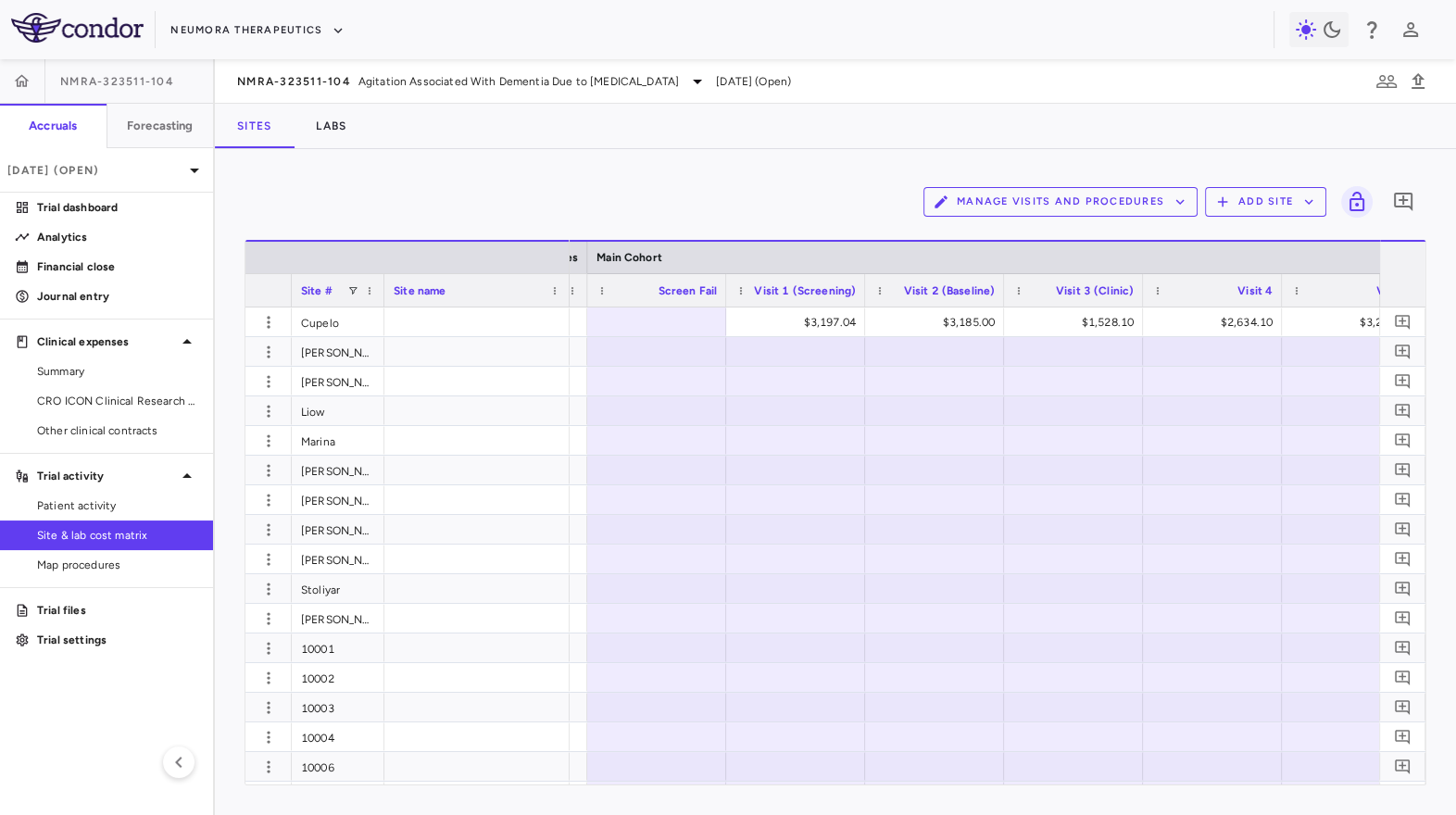 click on "Visit 2 (Baseline)" at bounding box center (948, 291) 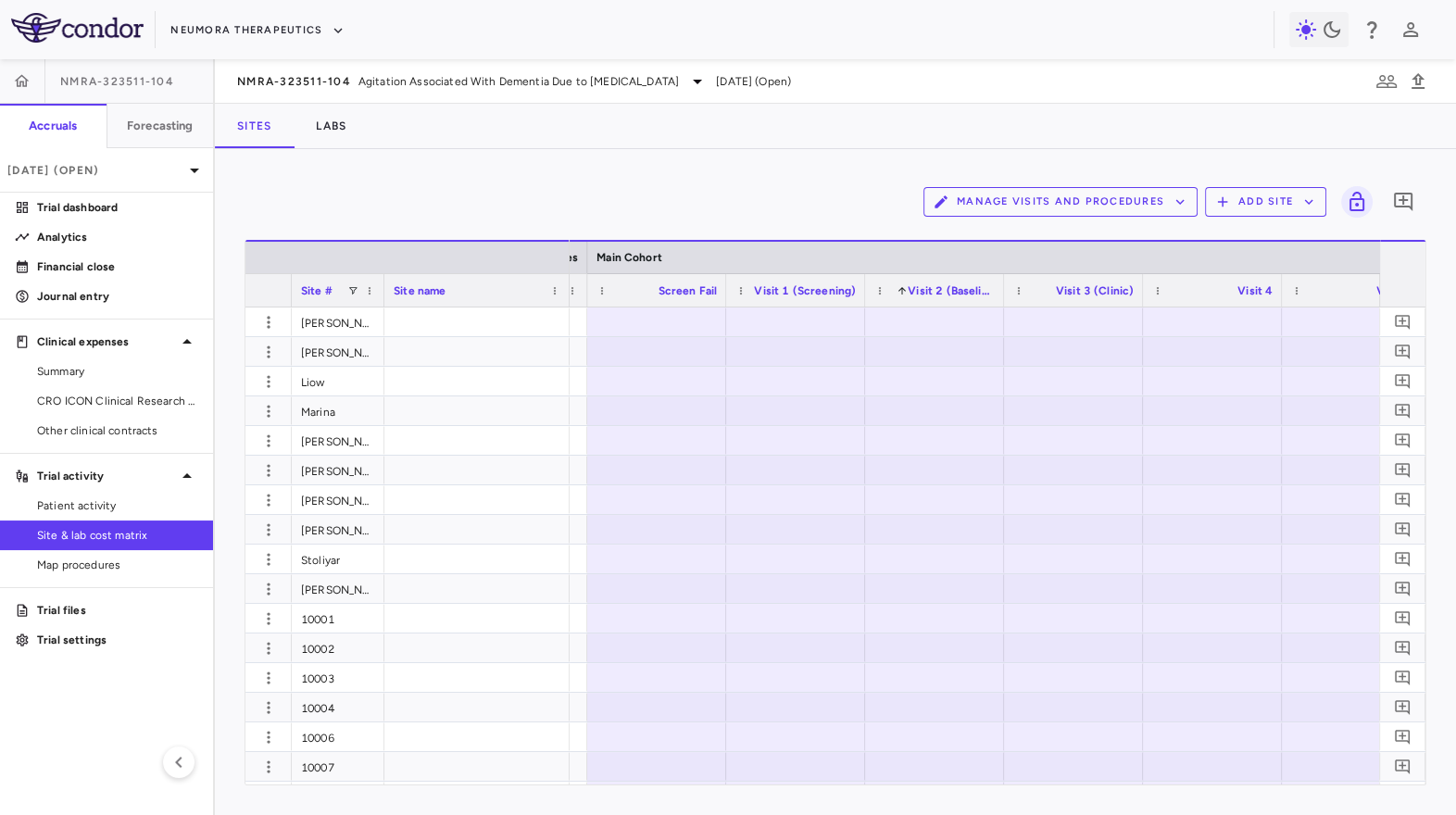 click on "Visit 2 (Baseline)" at bounding box center (951, 291) 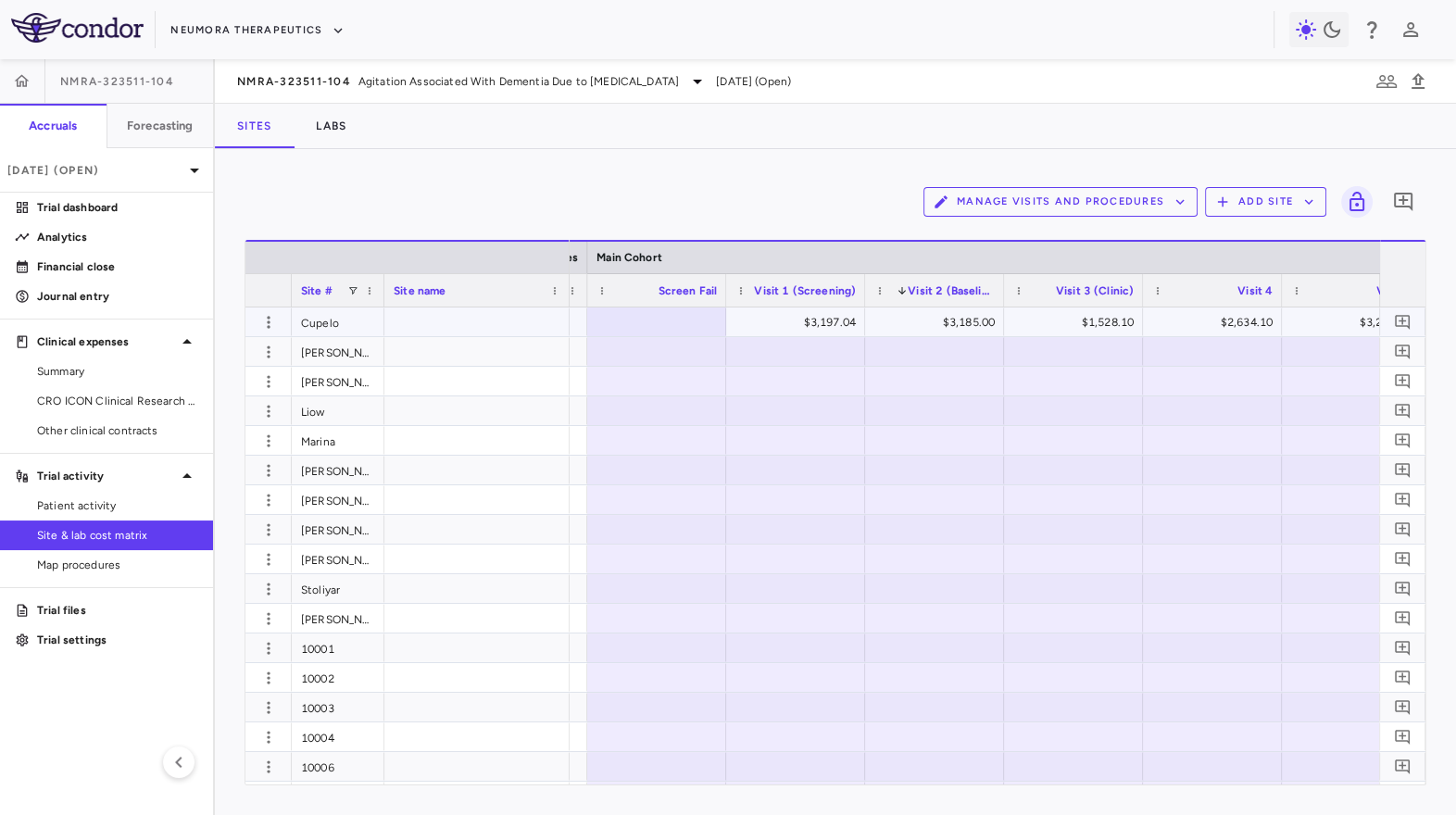 click on "$3,185.00" at bounding box center (938, 322) 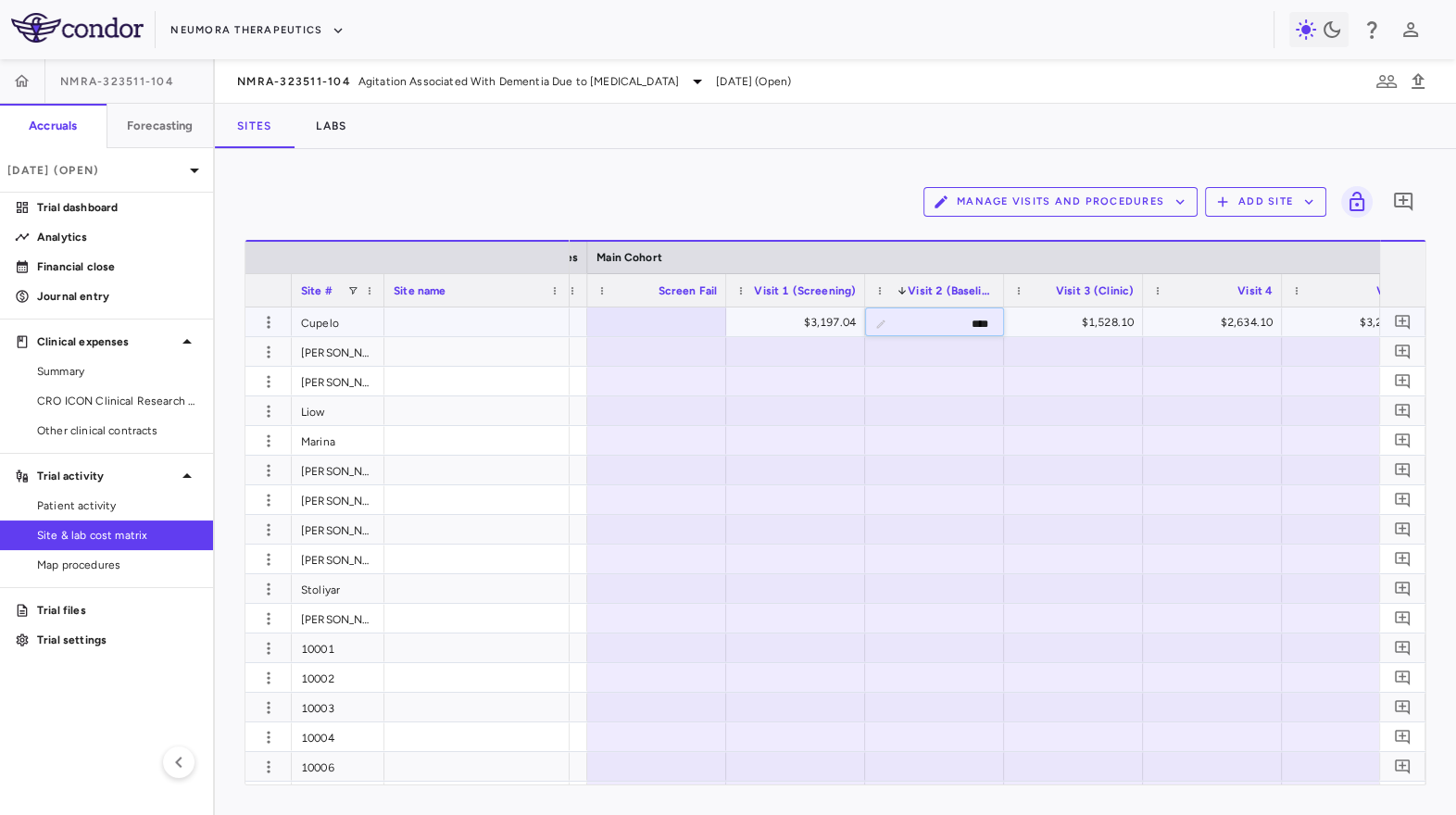 drag, startPoint x: 951, startPoint y: 327, endPoint x: 1028, endPoint y: 326, distance: 77.00649 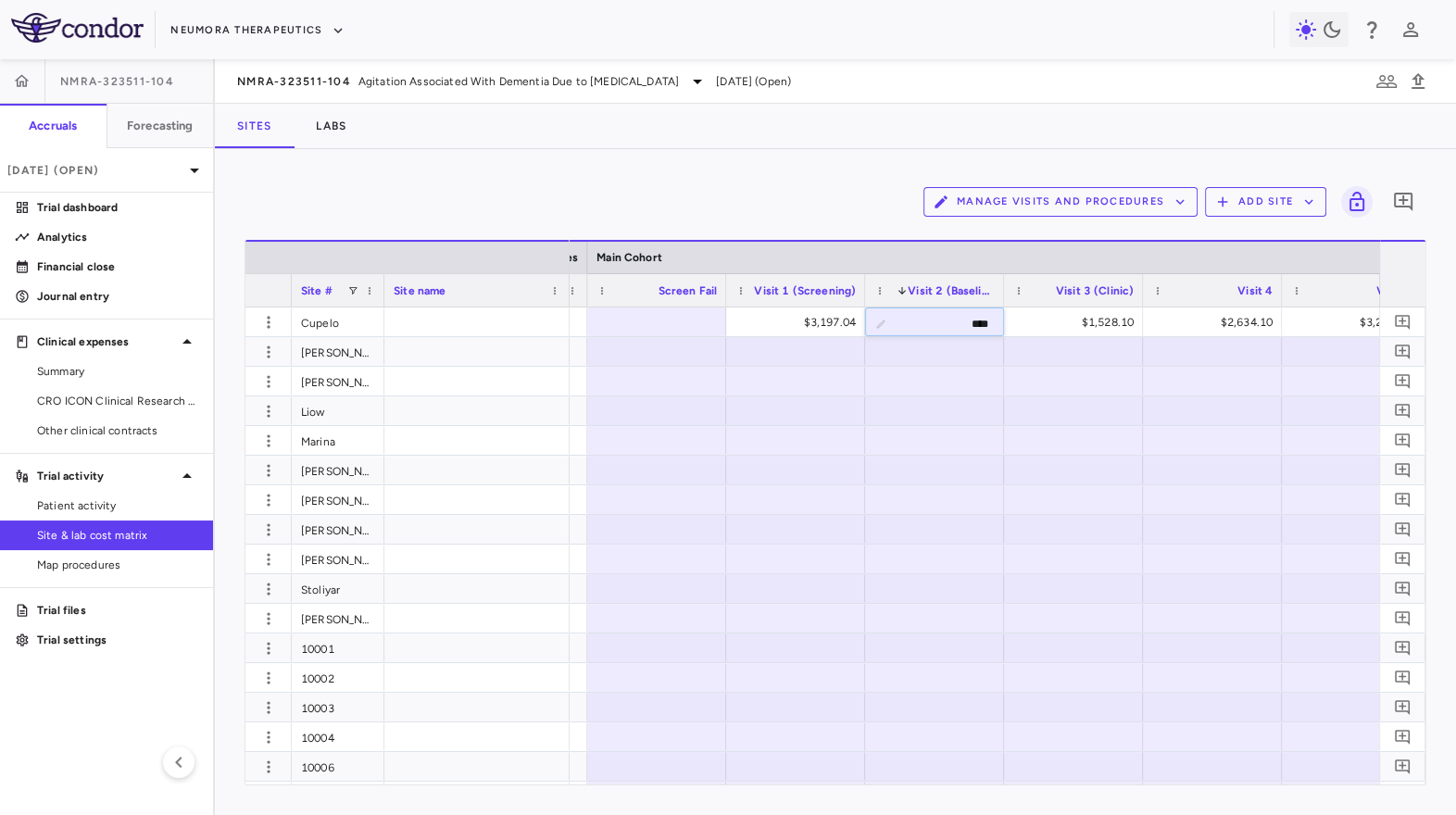 click on "Manage Visits and Procedures Add Site 0" at bounding box center [835, 202] 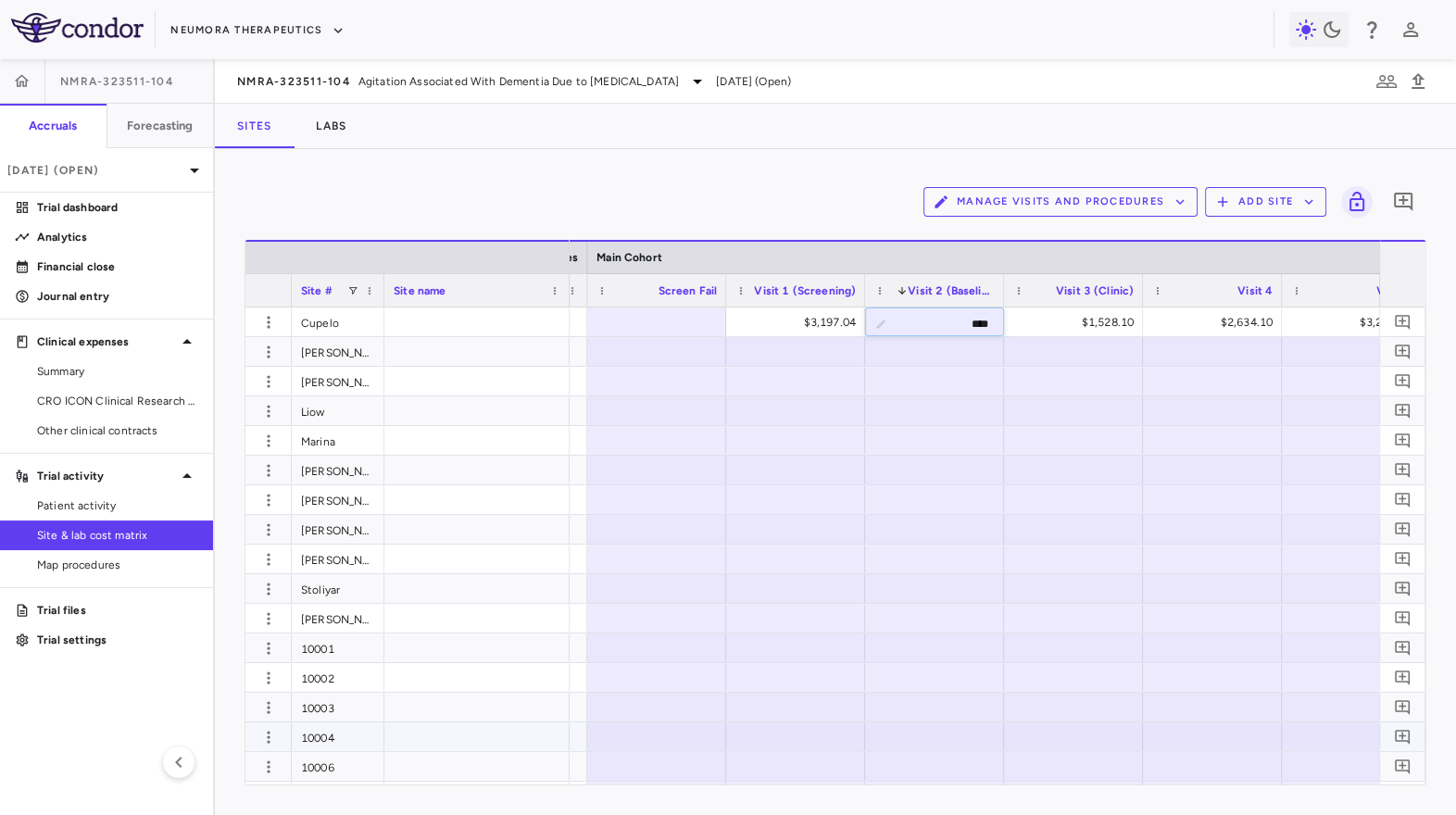 scroll, scrollTop: 0, scrollLeft: 2569, axis: horizontal 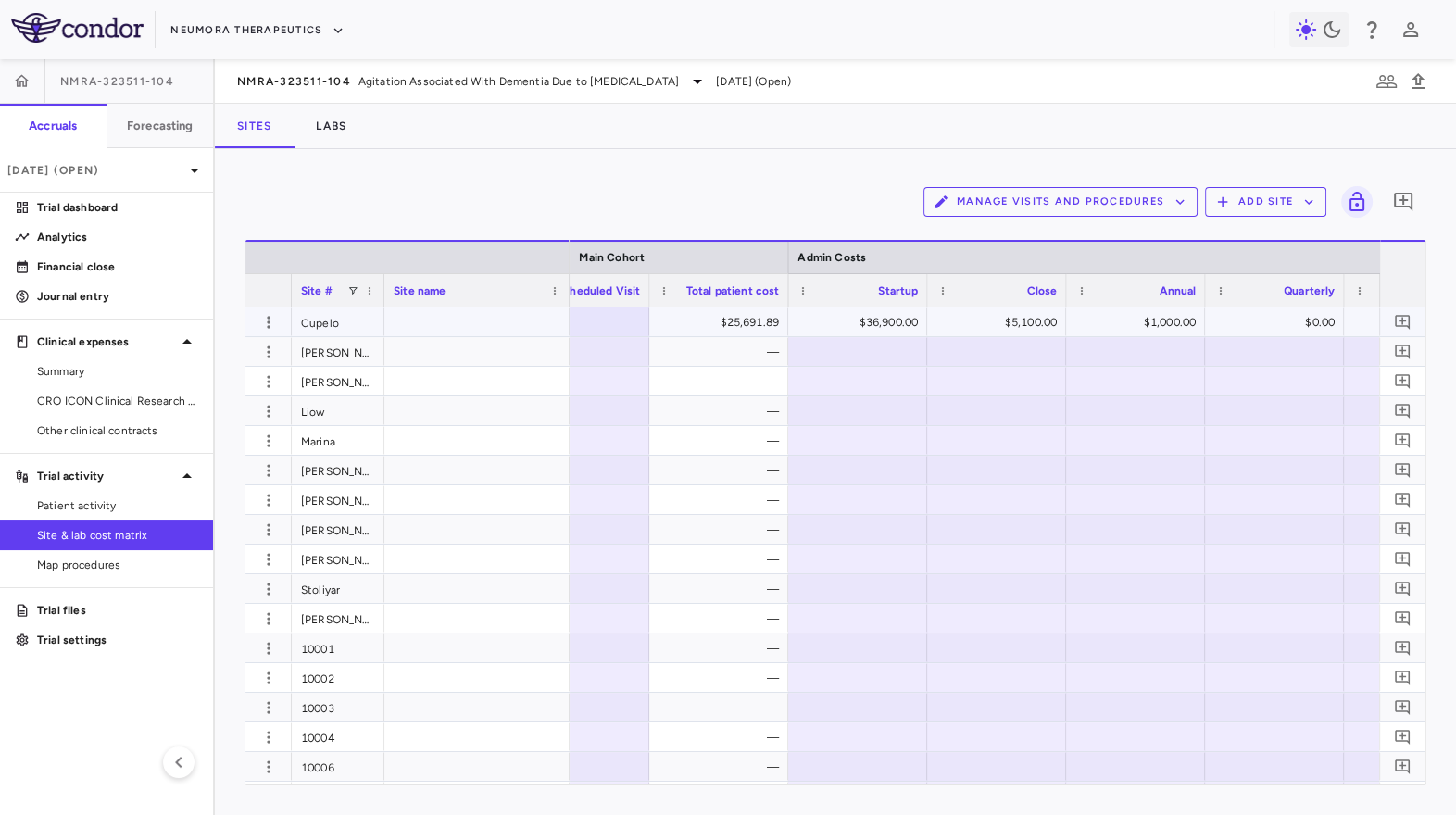 click on "$36,900.00" at bounding box center (861, 322) 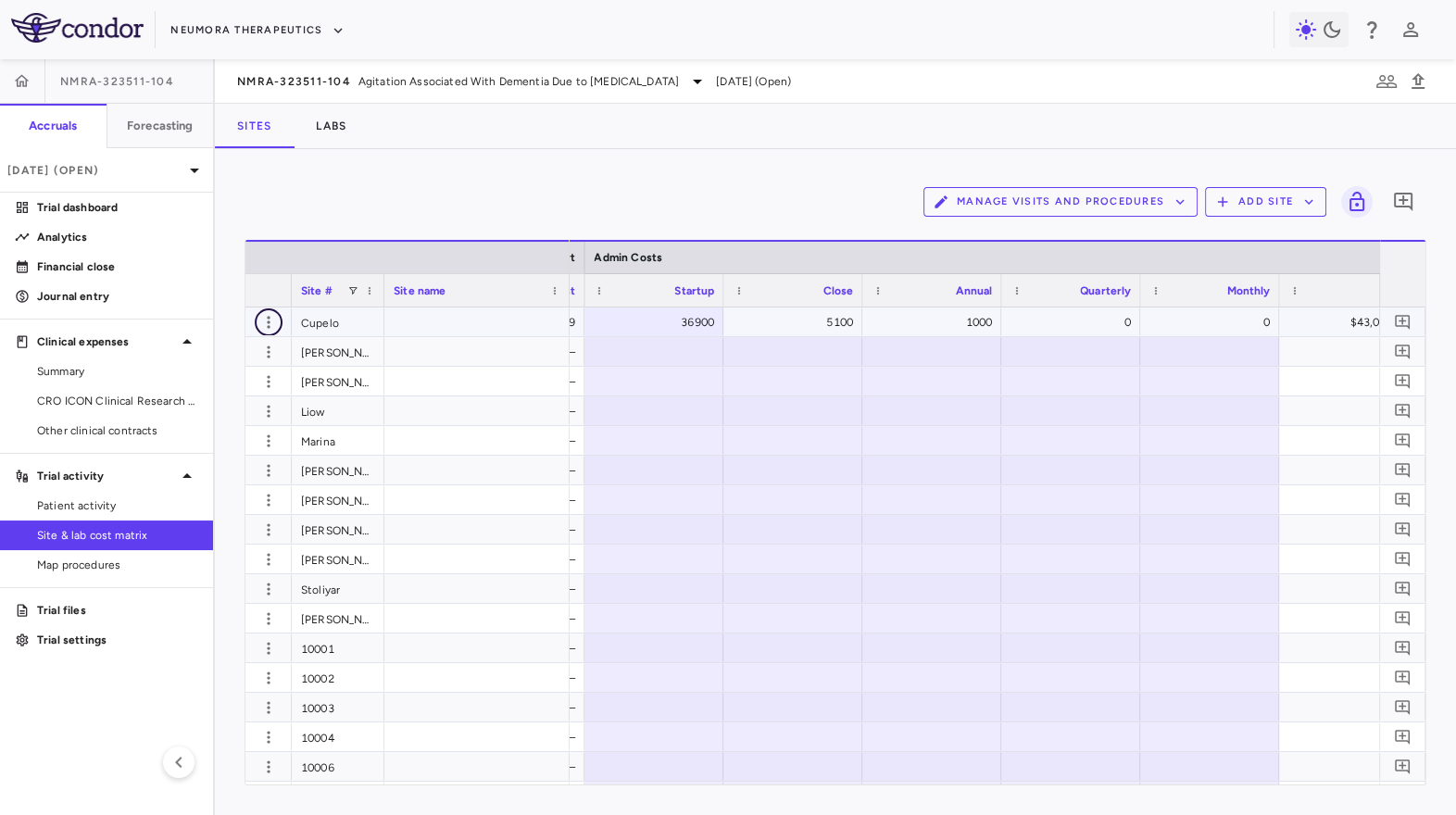 click 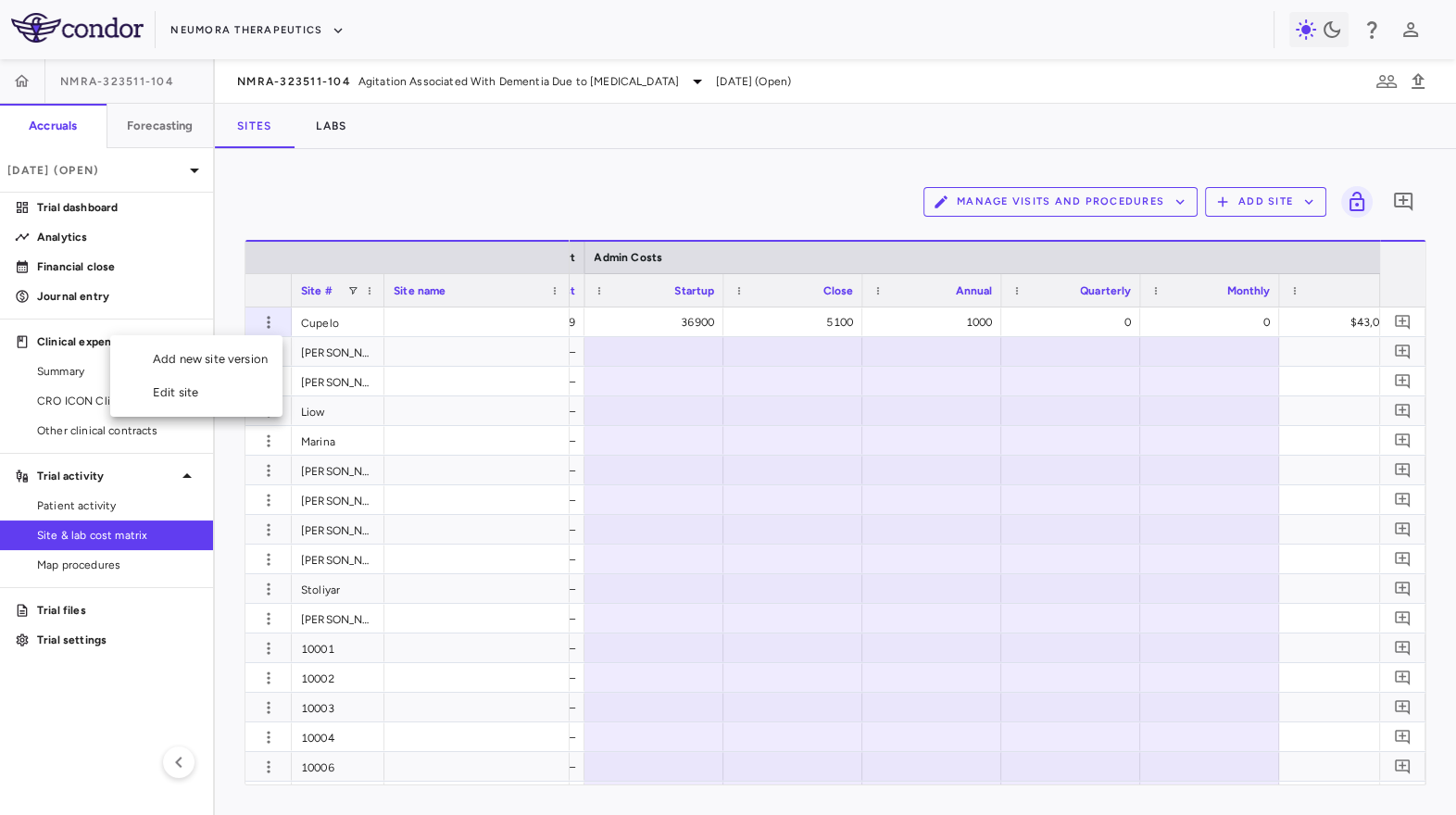click on "Edit site" at bounding box center [196, 393] 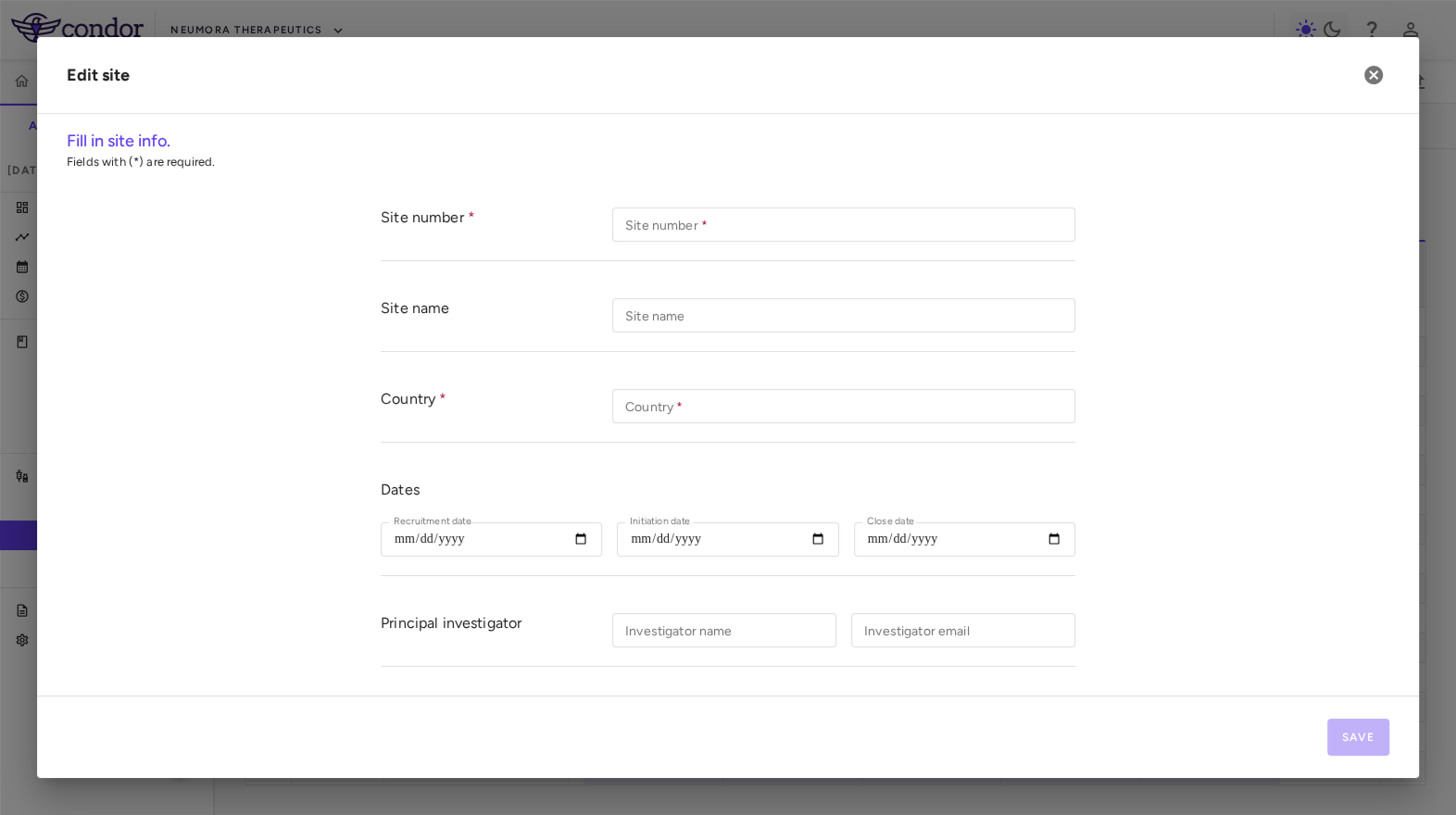 type on "******" 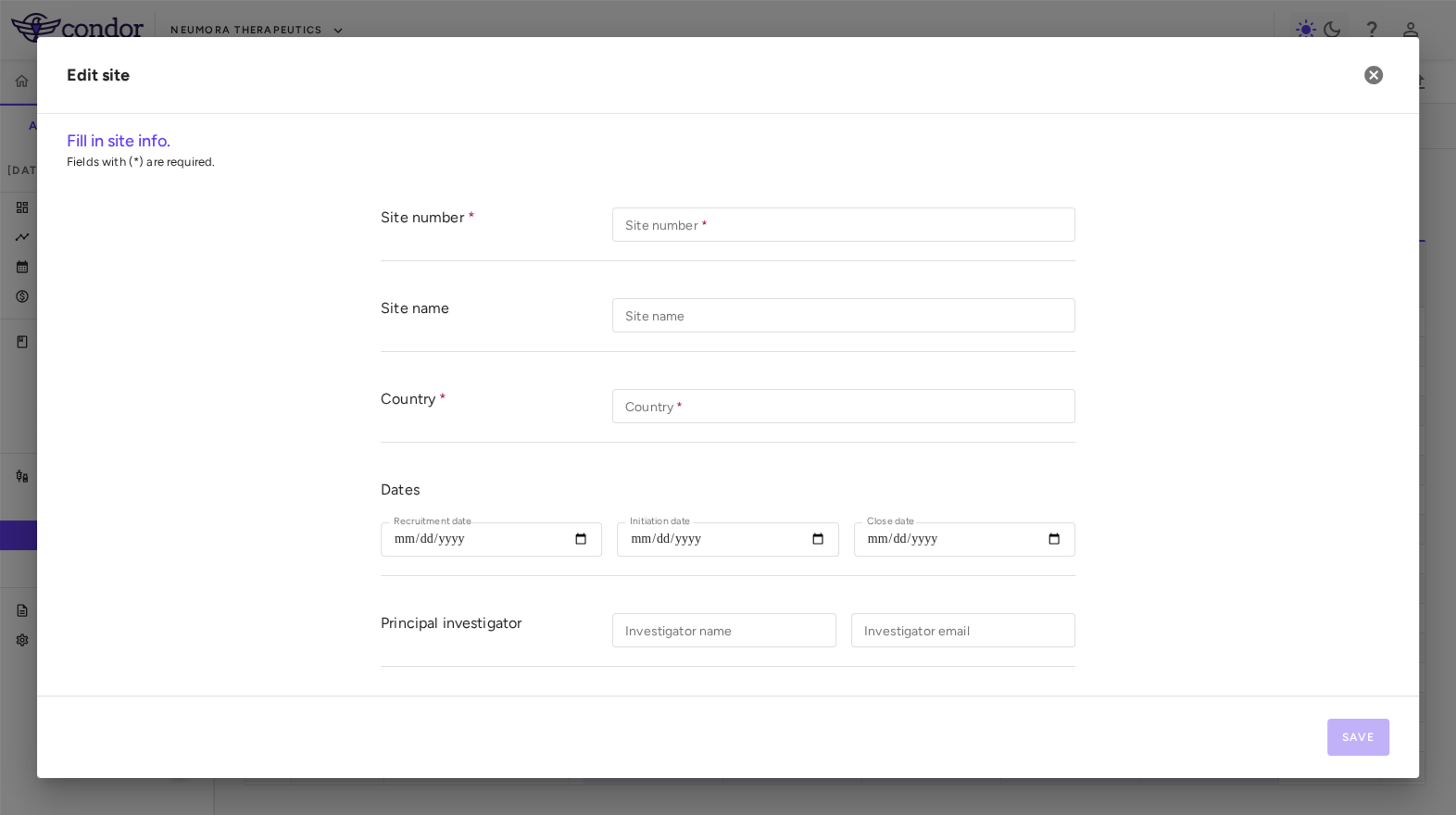 type on "**********" 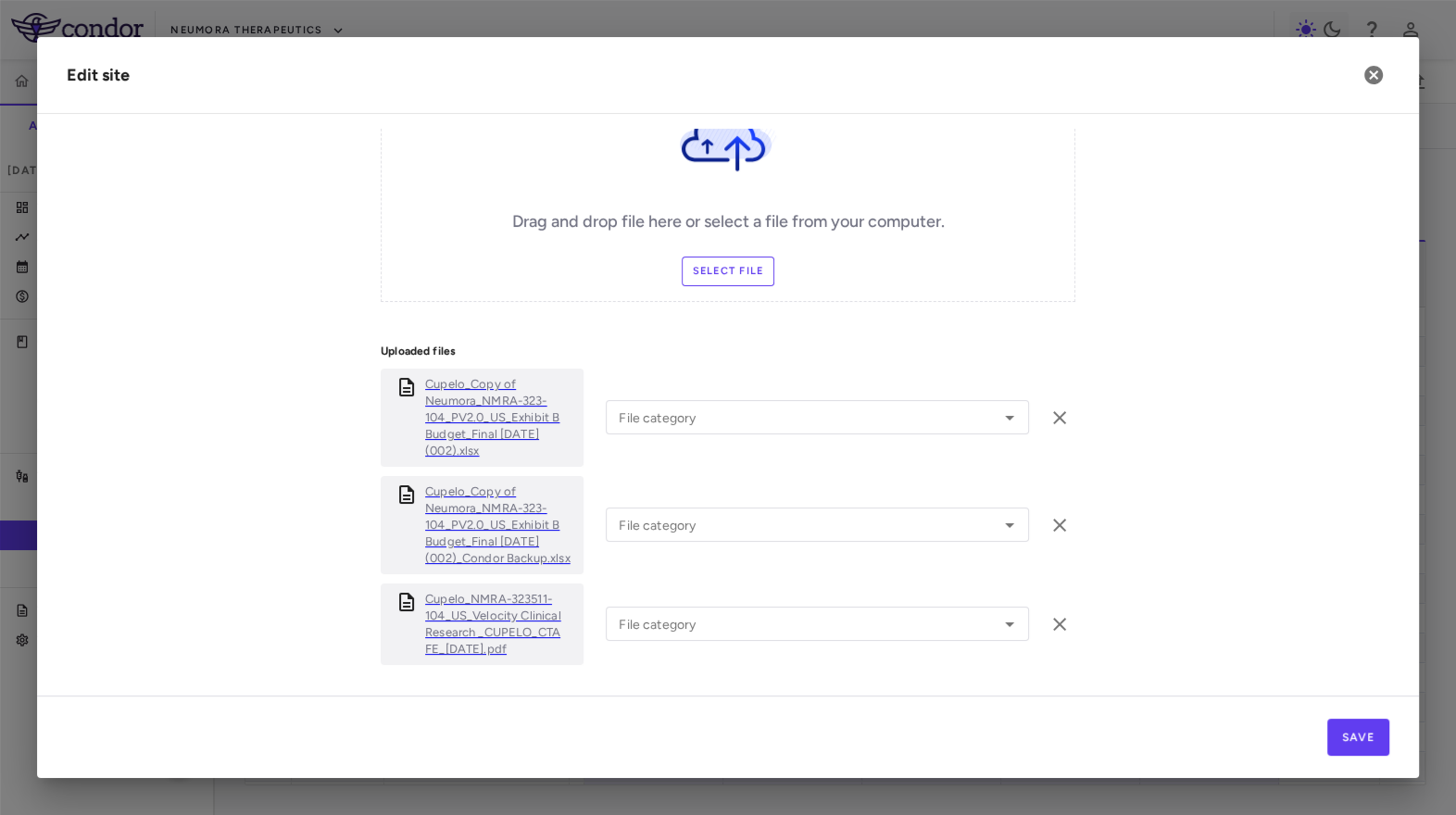 scroll, scrollTop: 751, scrollLeft: 0, axis: vertical 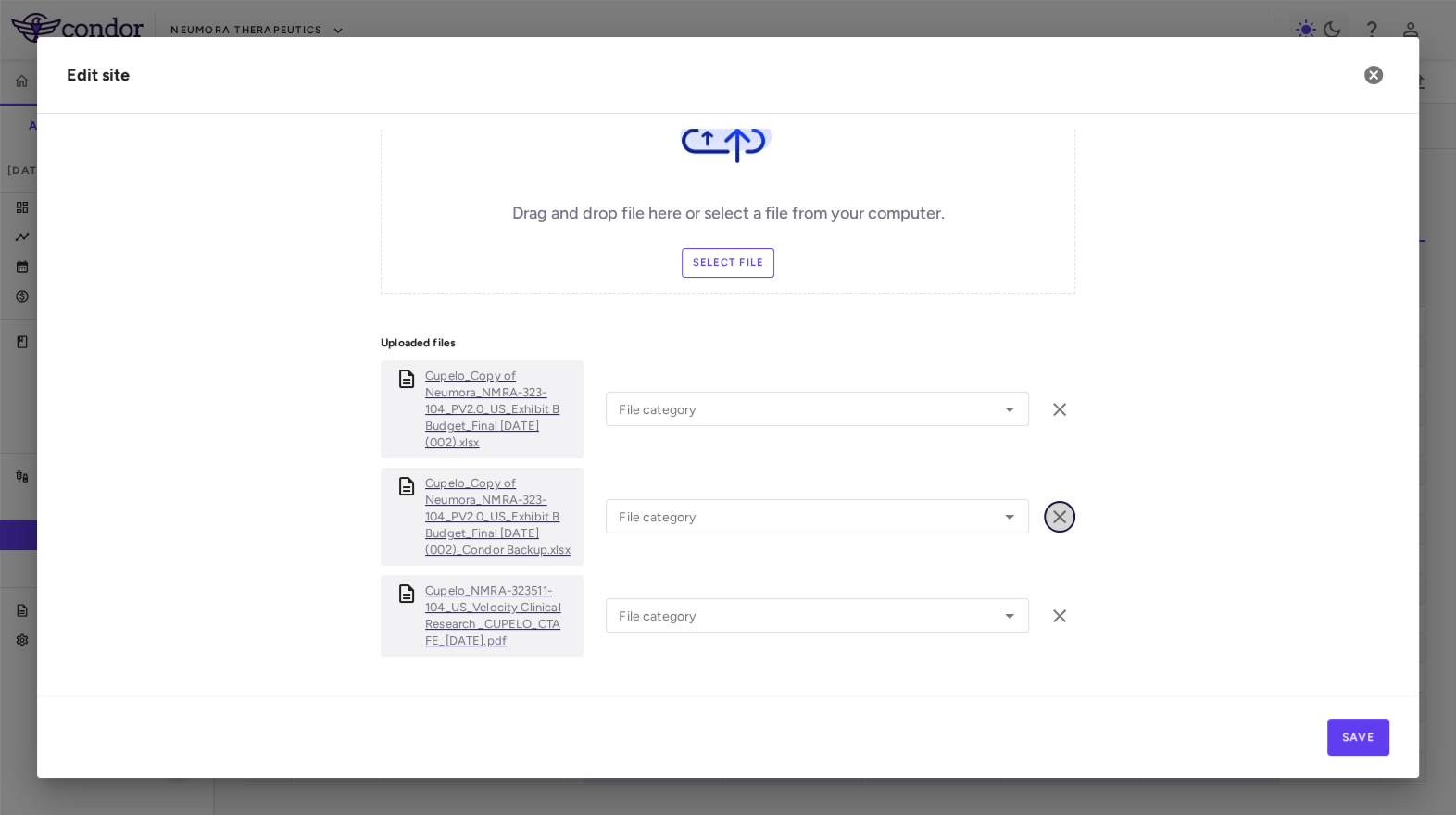 click 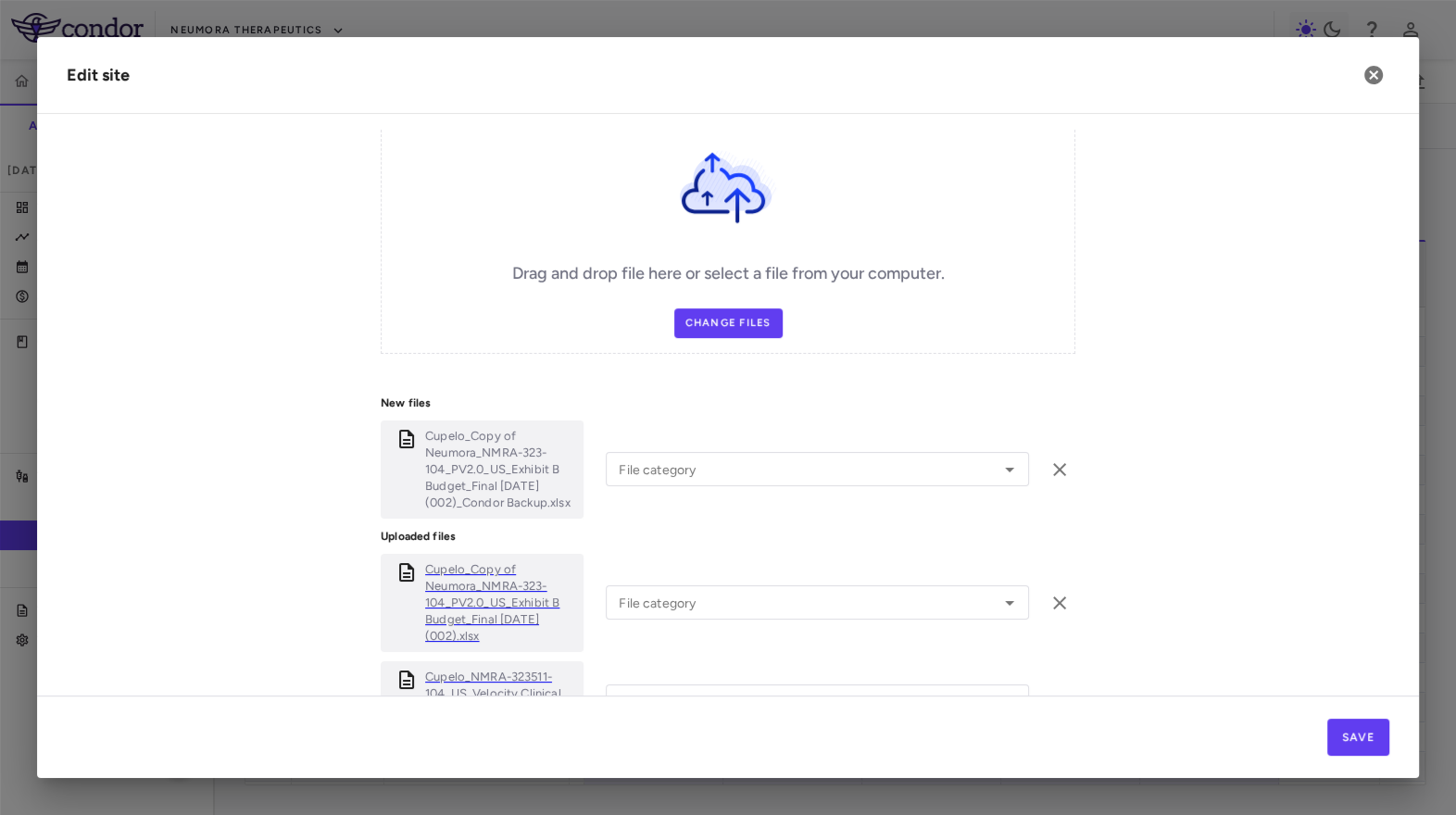 scroll, scrollTop: 751, scrollLeft: 0, axis: vertical 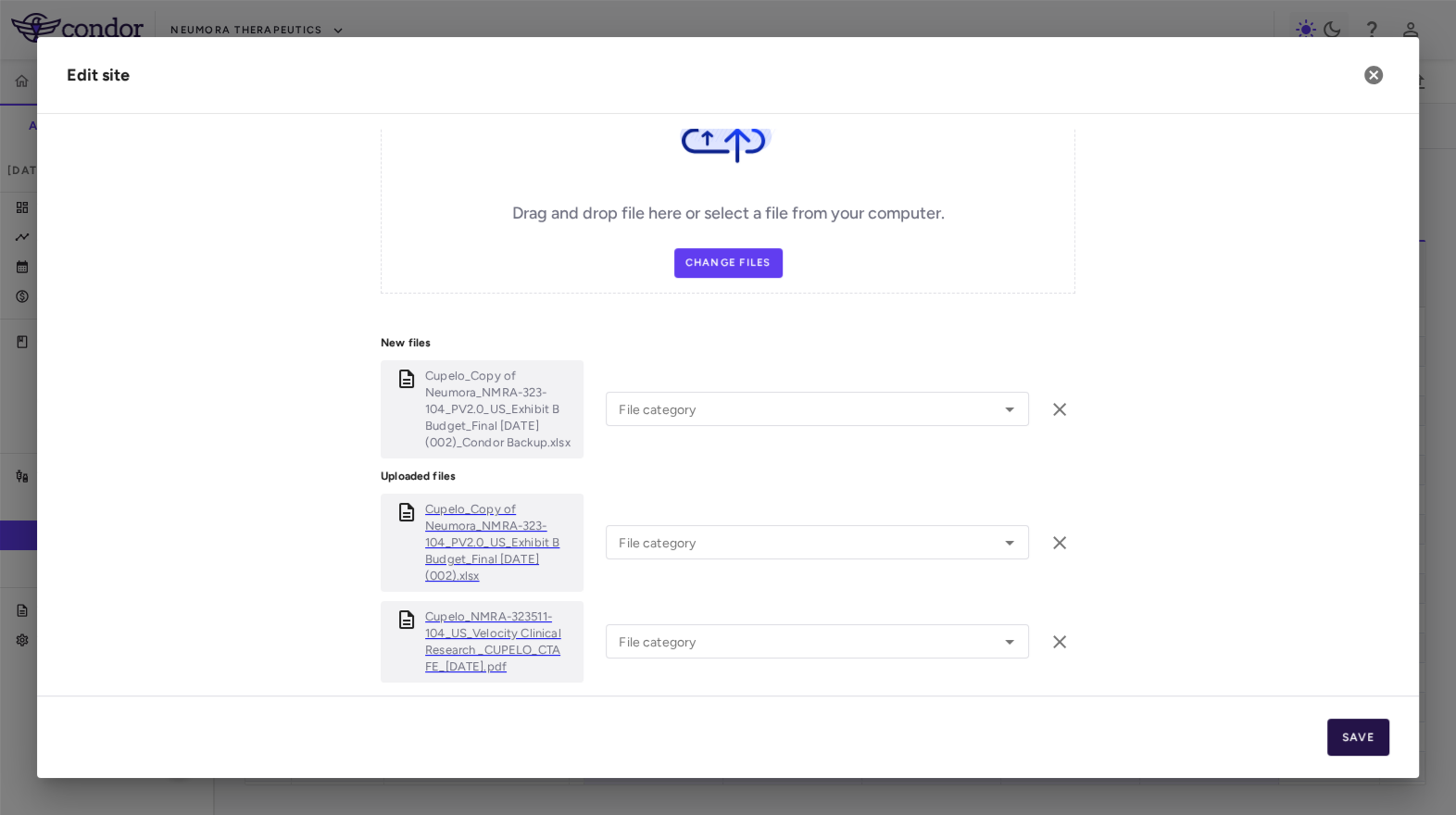 click on "Save" at bounding box center (1358, 737) 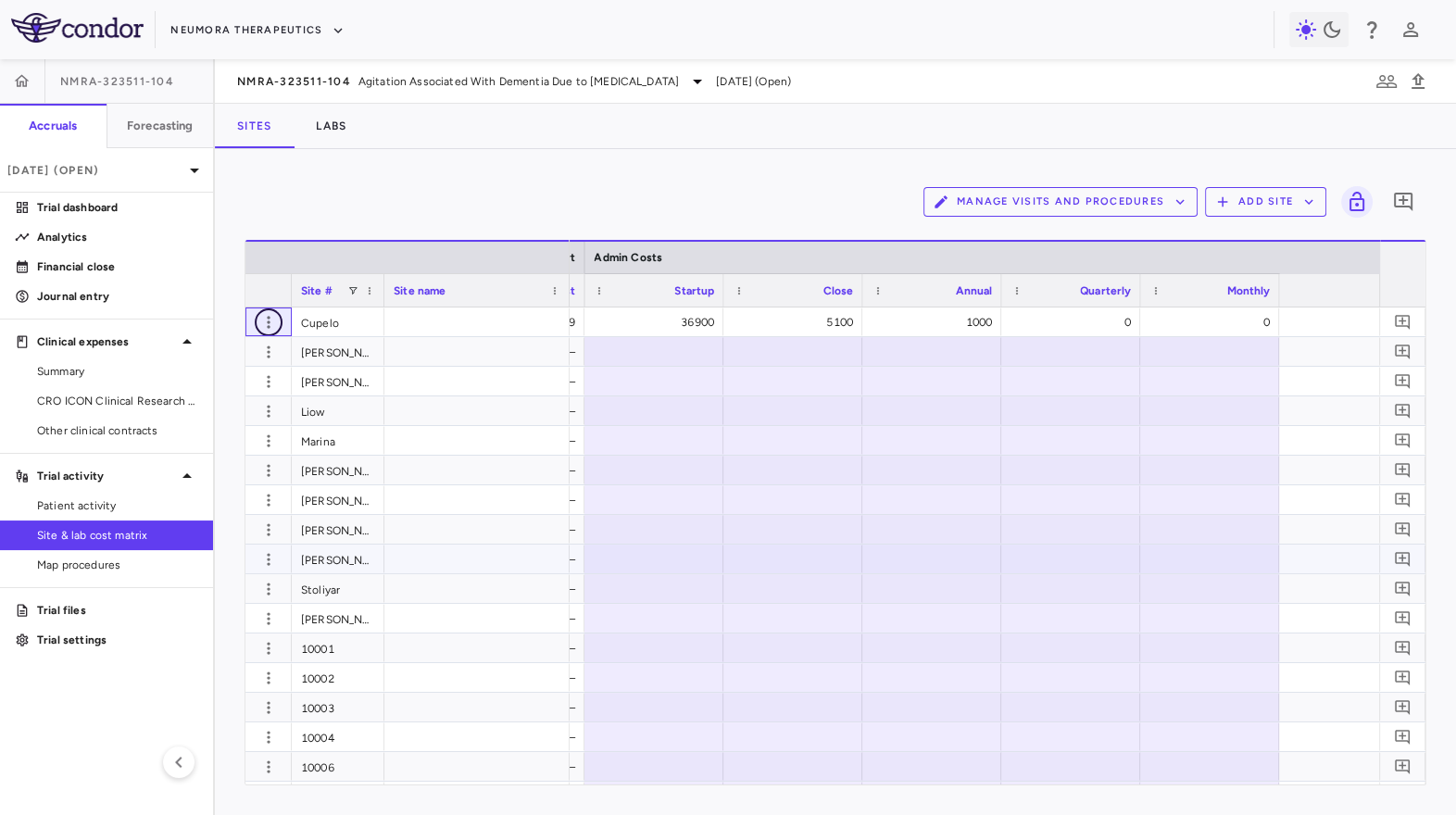 scroll, scrollTop: 0, scrollLeft: 3138, axis: horizontal 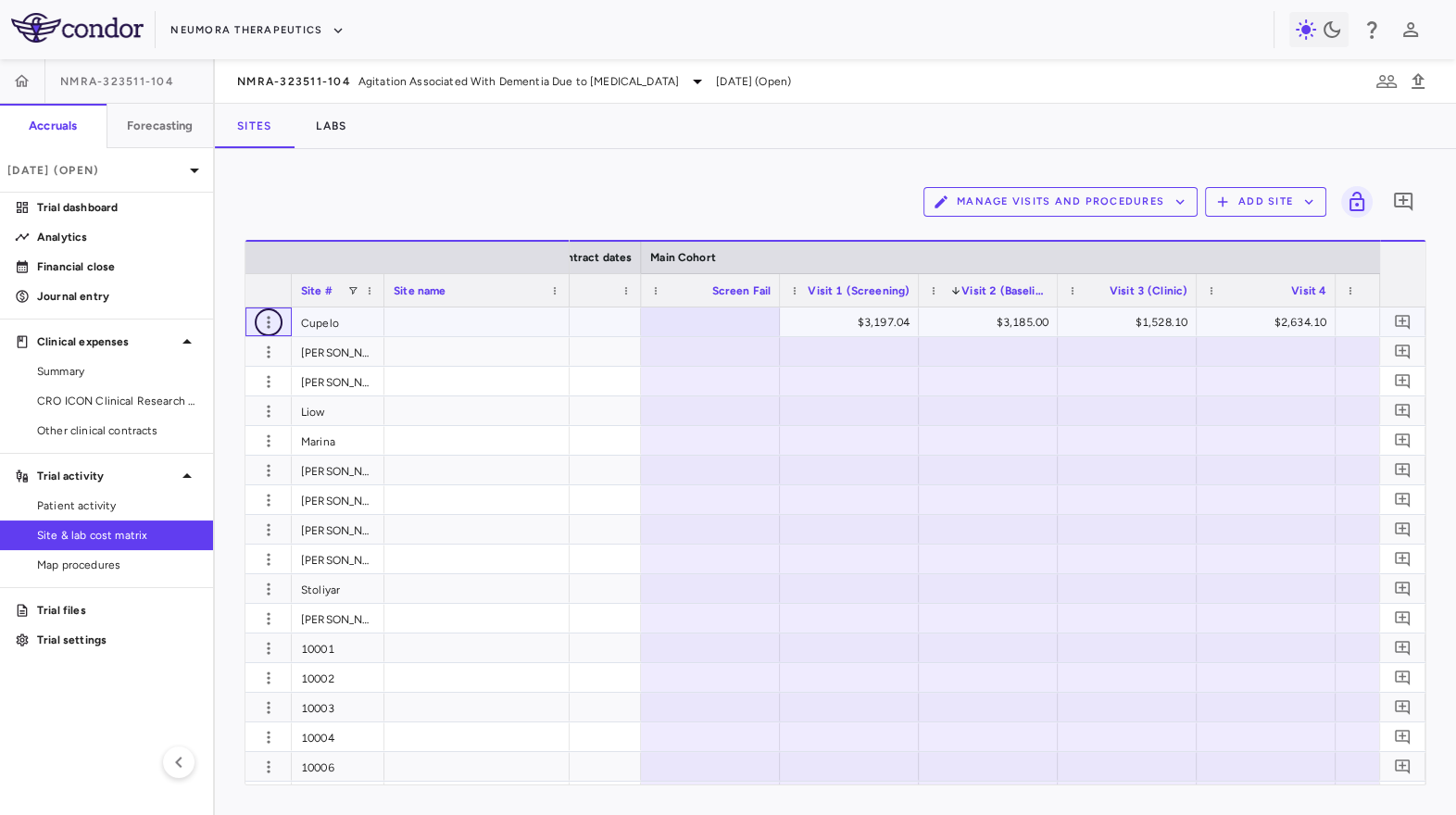 click 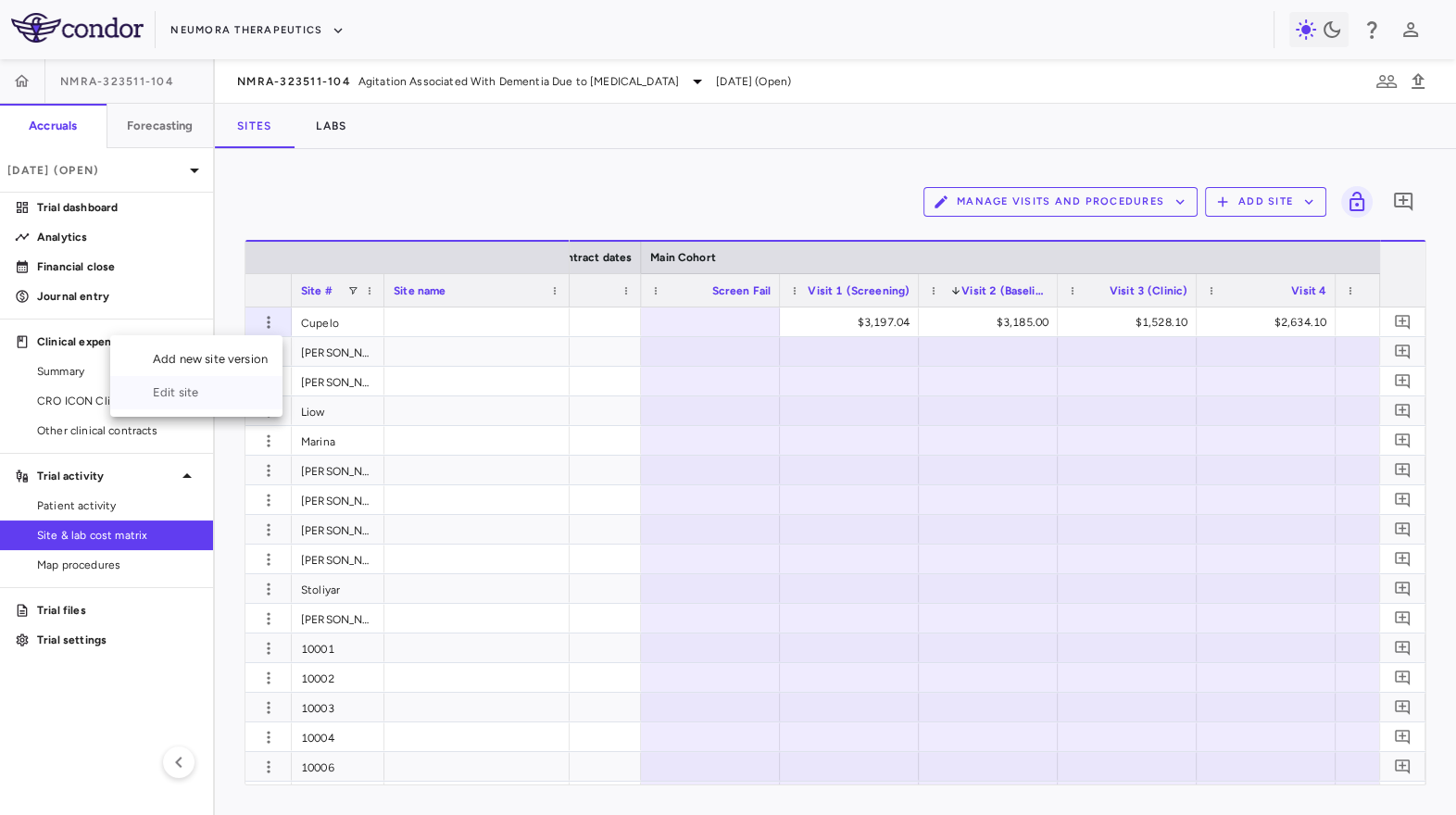 click on "Edit site" at bounding box center [196, 393] 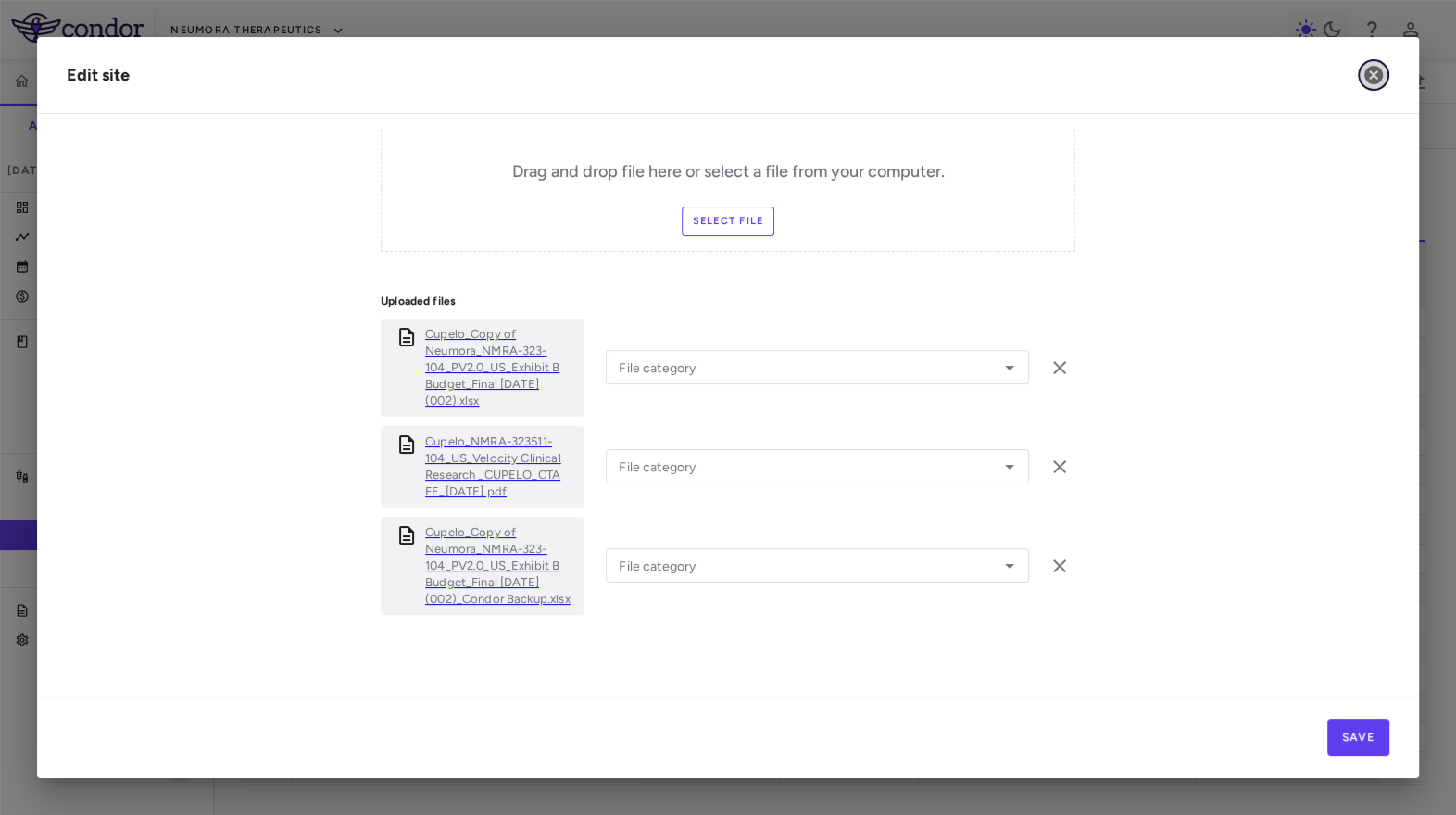 click 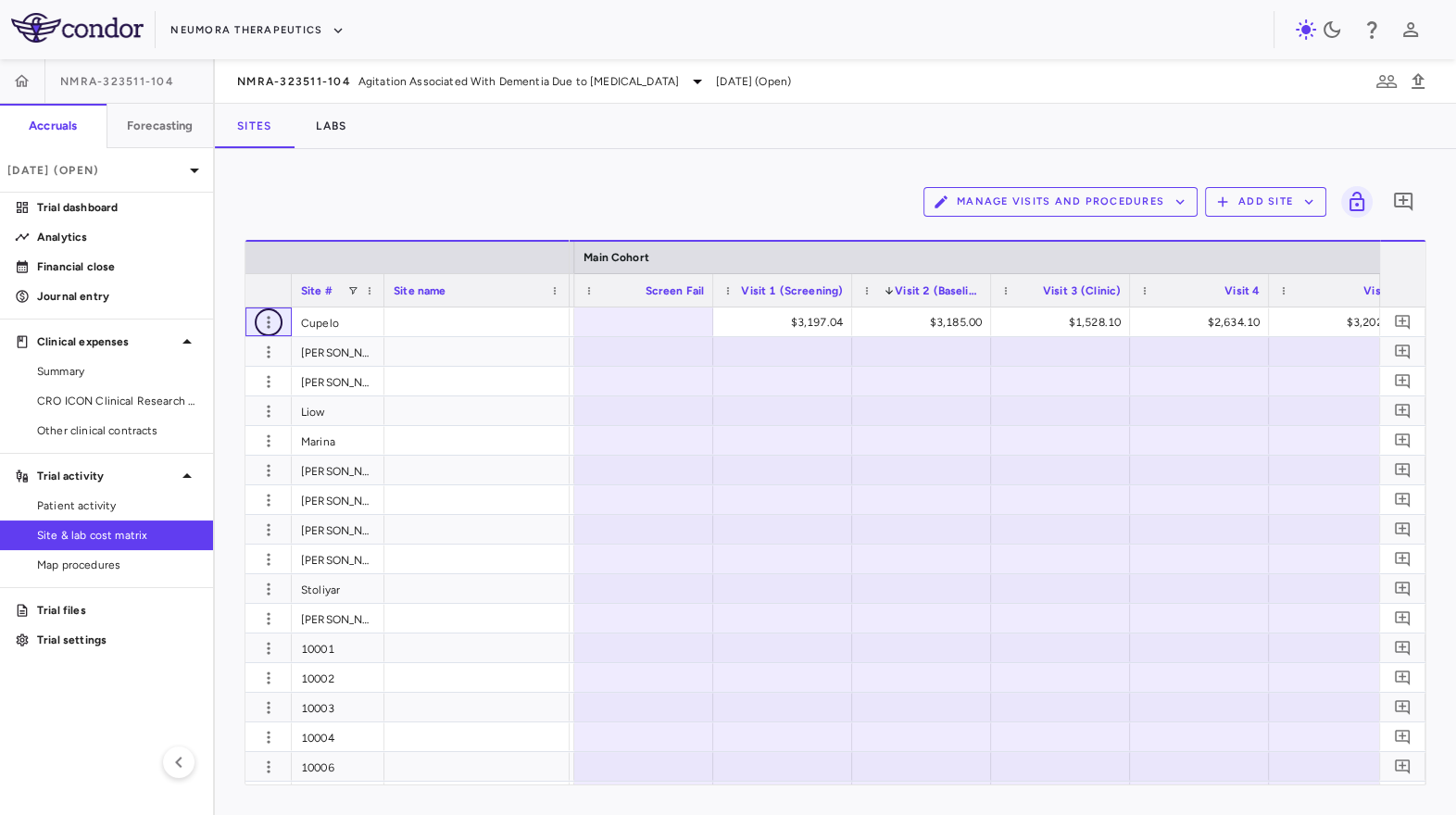 scroll, scrollTop: 0, scrollLeft: 2098, axis: horizontal 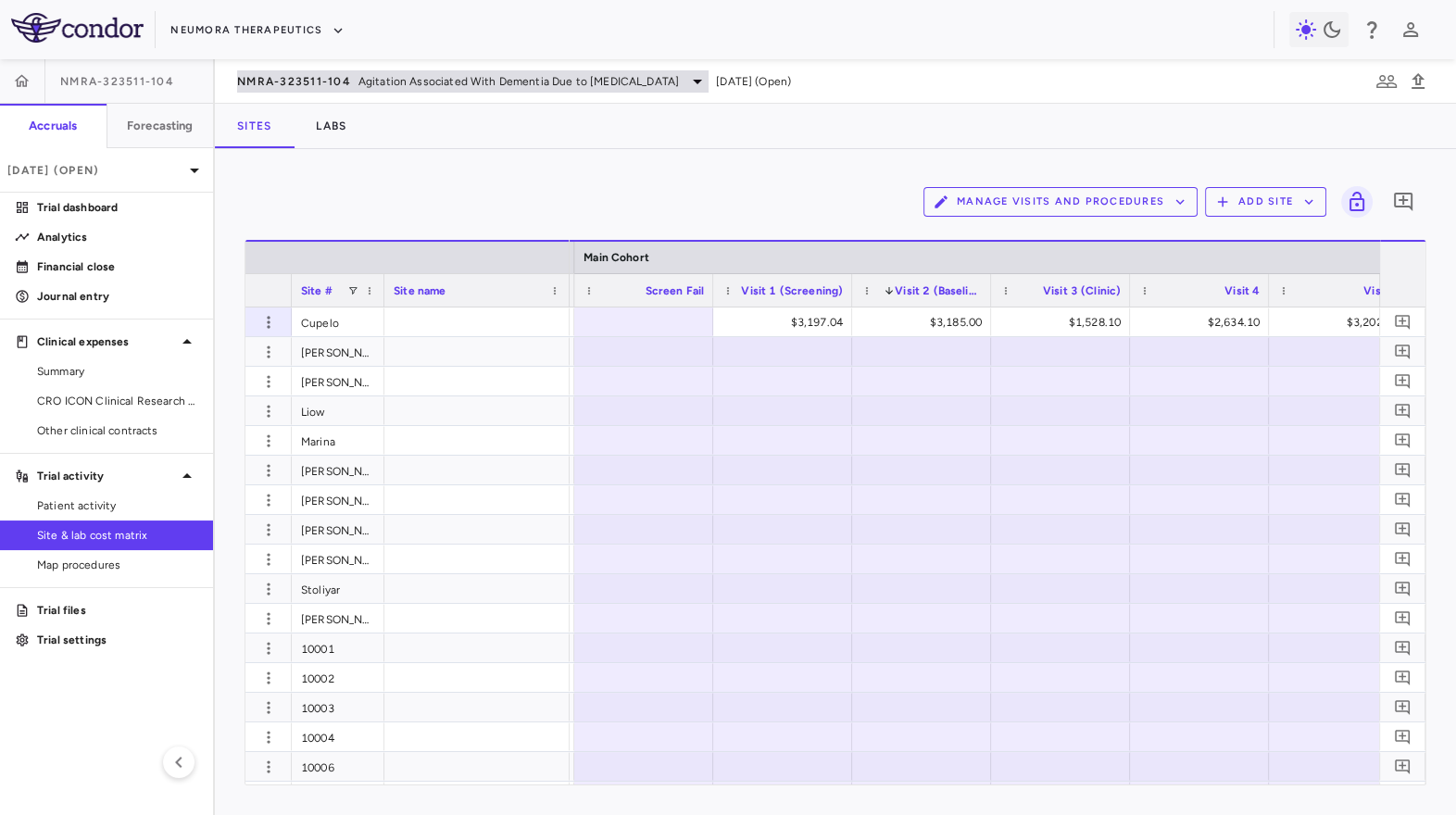 click on "NMRA-323511-104 Agitation Associated With Dementia Due to Alzheimer's Disease" at bounding box center [472, 82] 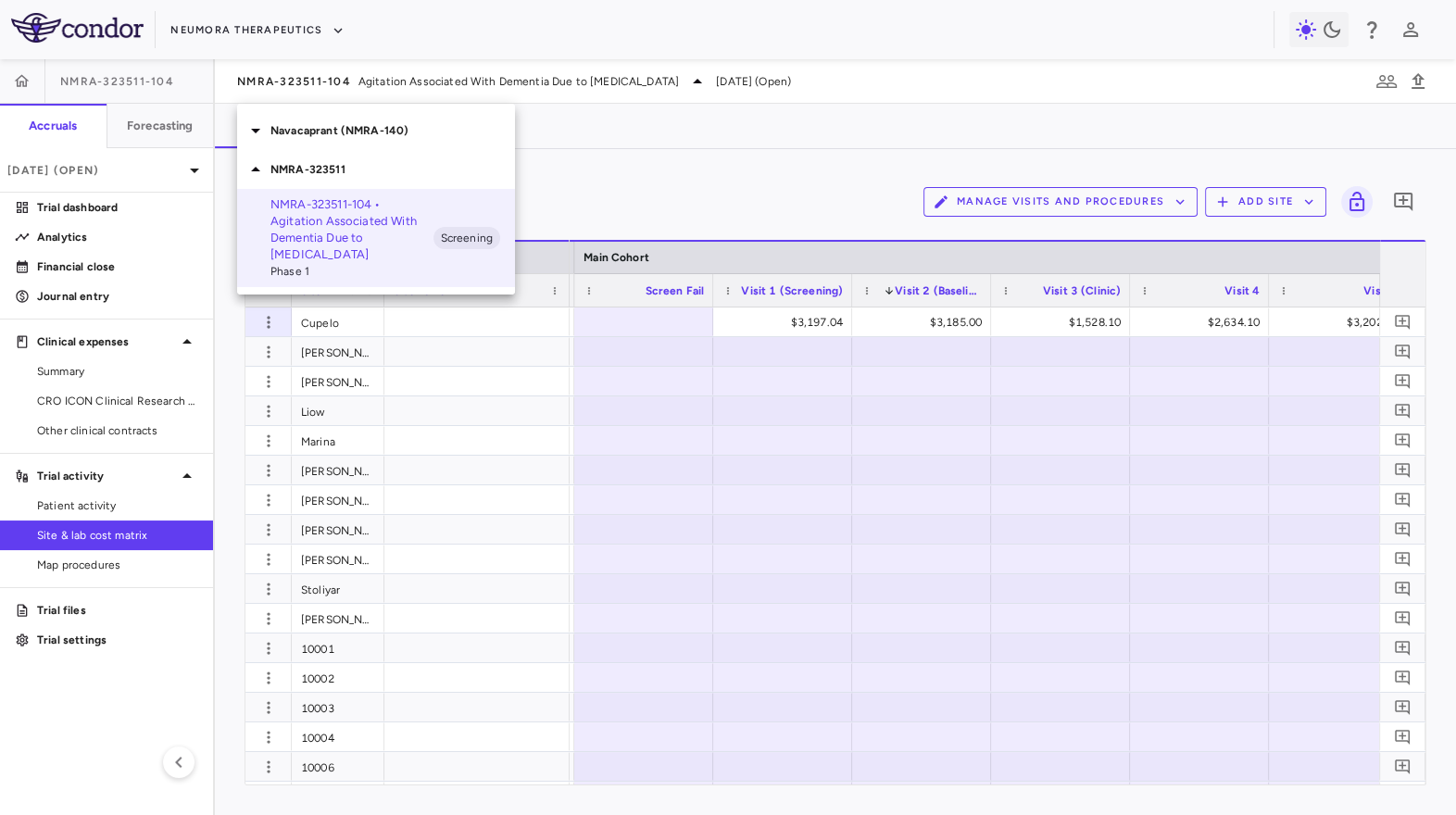 click at bounding box center (728, 408) 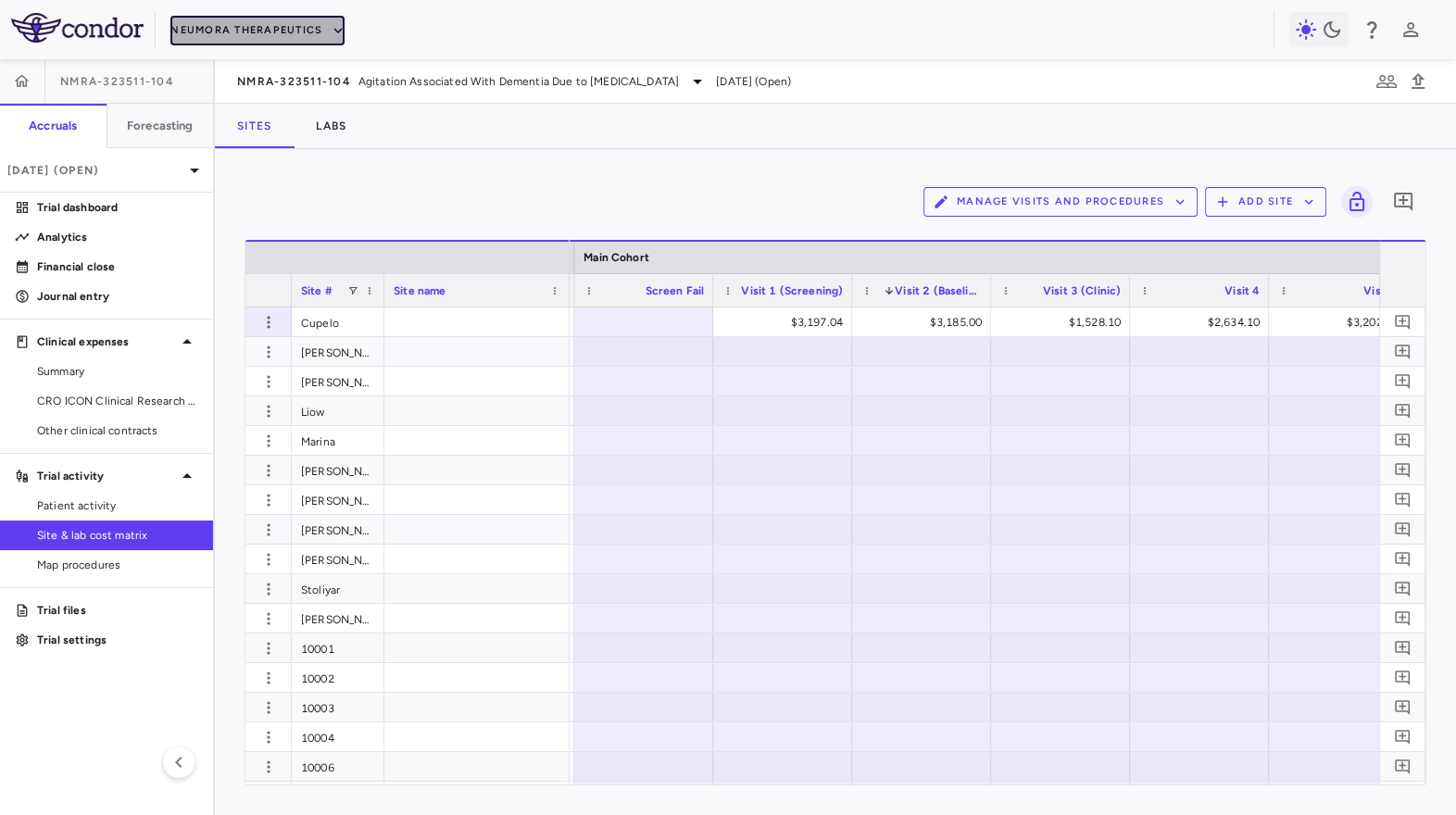 click on "Neumora Therapeutics" at bounding box center [257, 31] 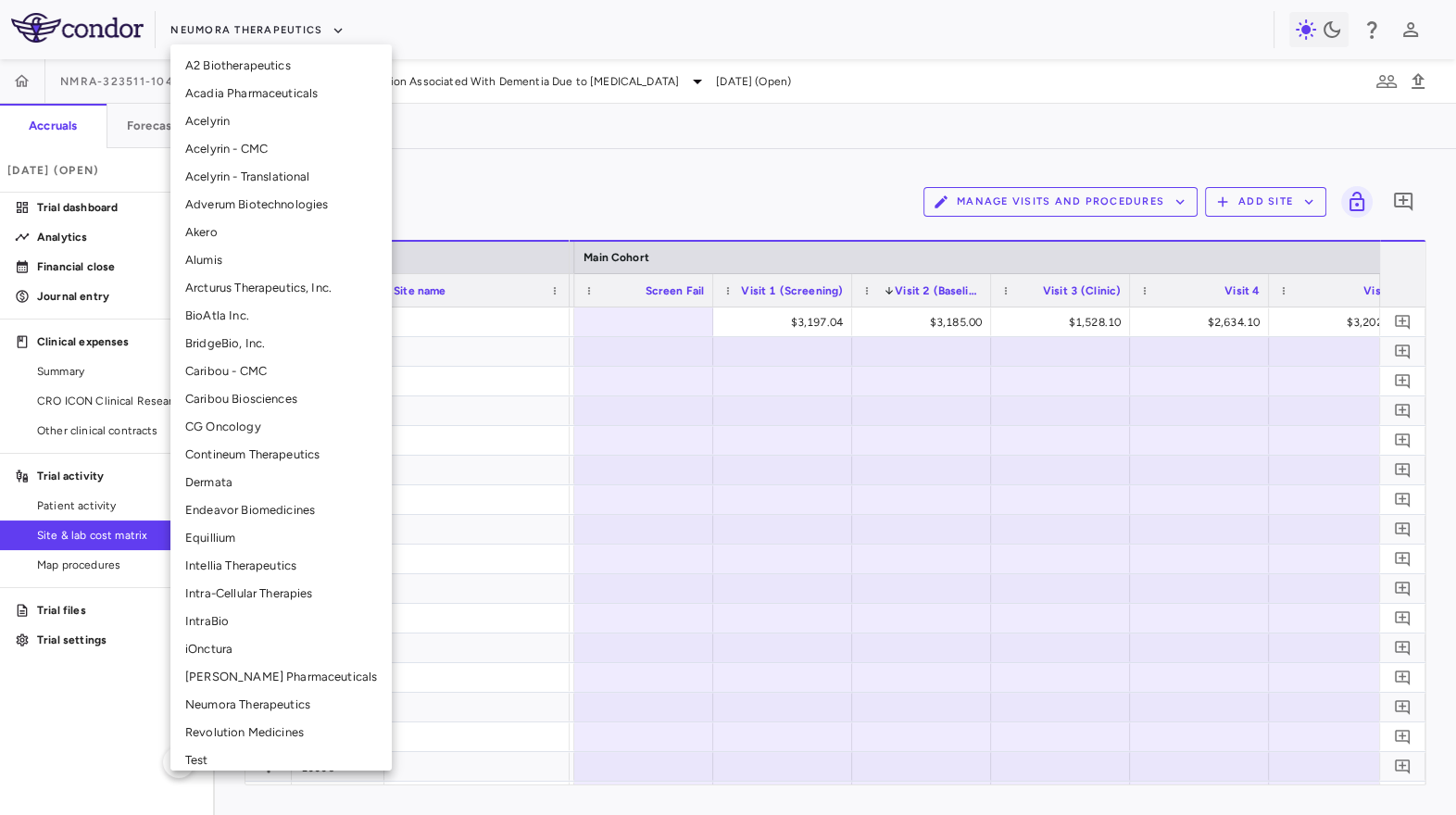 click on "CG Oncology" at bounding box center [281, 427] 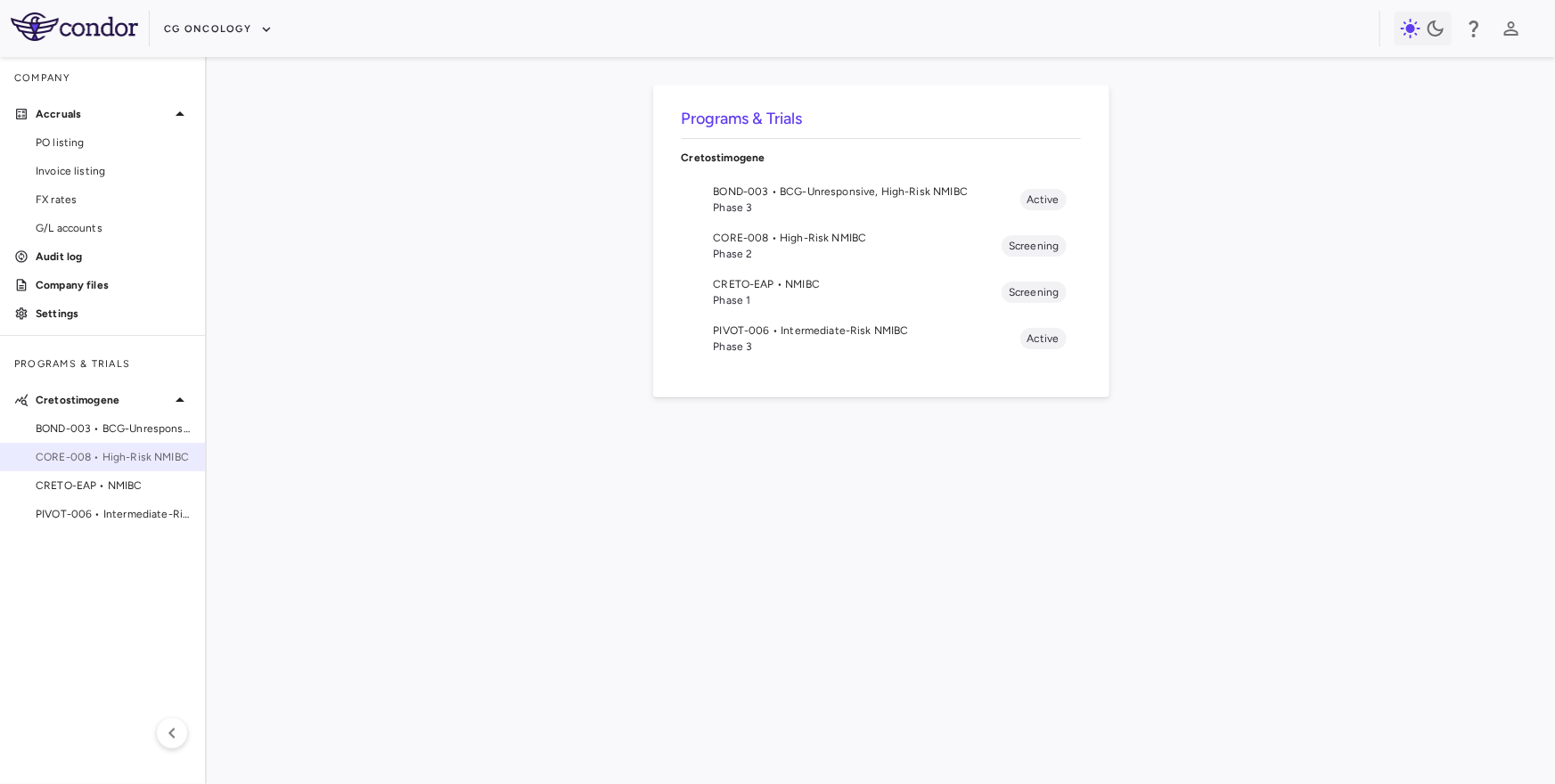 click on "CORE-008 • High-Risk NMIBC" at bounding box center (113, 457) 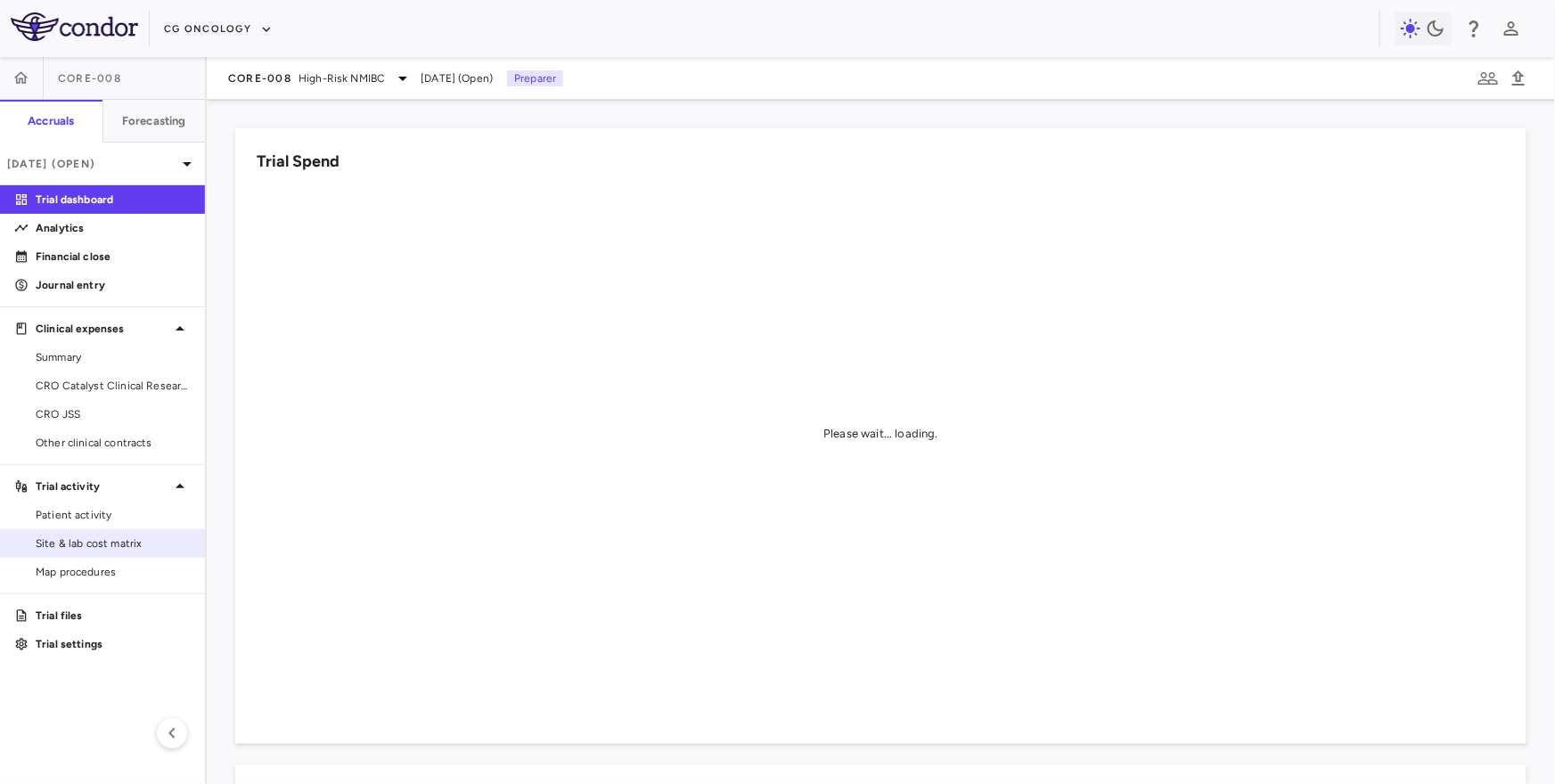 click on "Site & lab cost matrix" at bounding box center (113, 543) 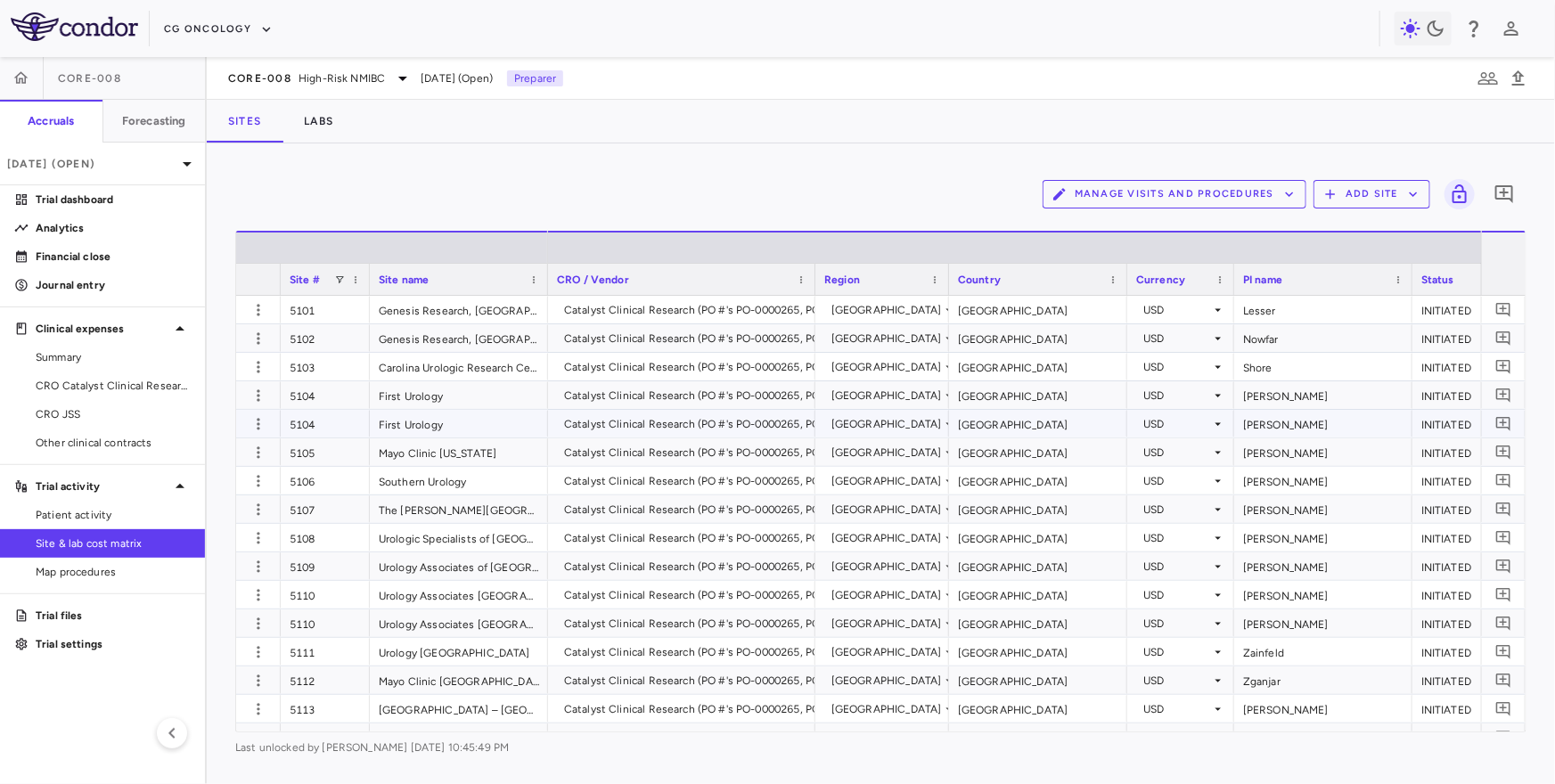 scroll, scrollTop: 0, scrollLeft: 111, axis: horizontal 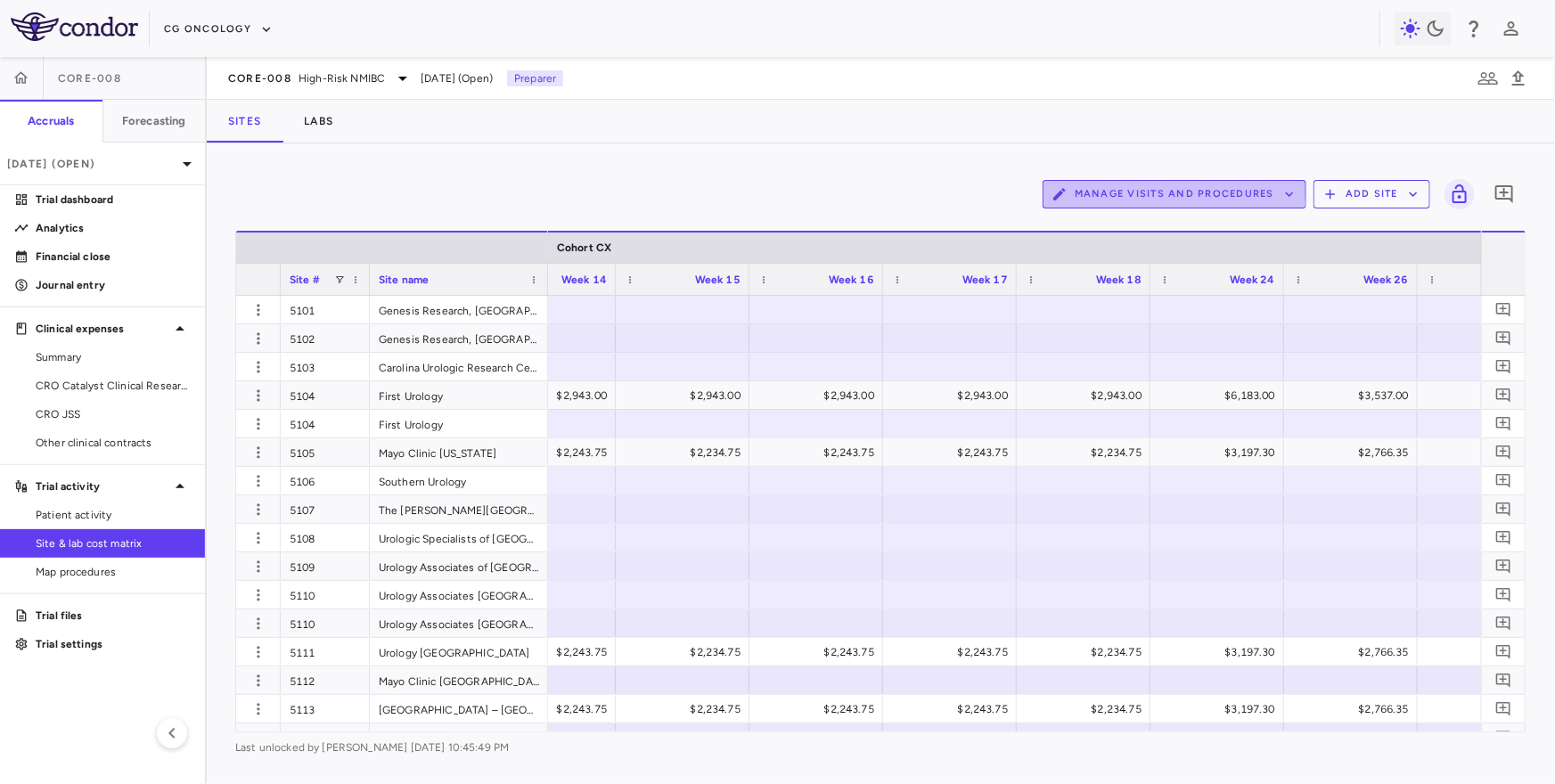 click on "Manage Visits and Procedures" at bounding box center (1174, 194) 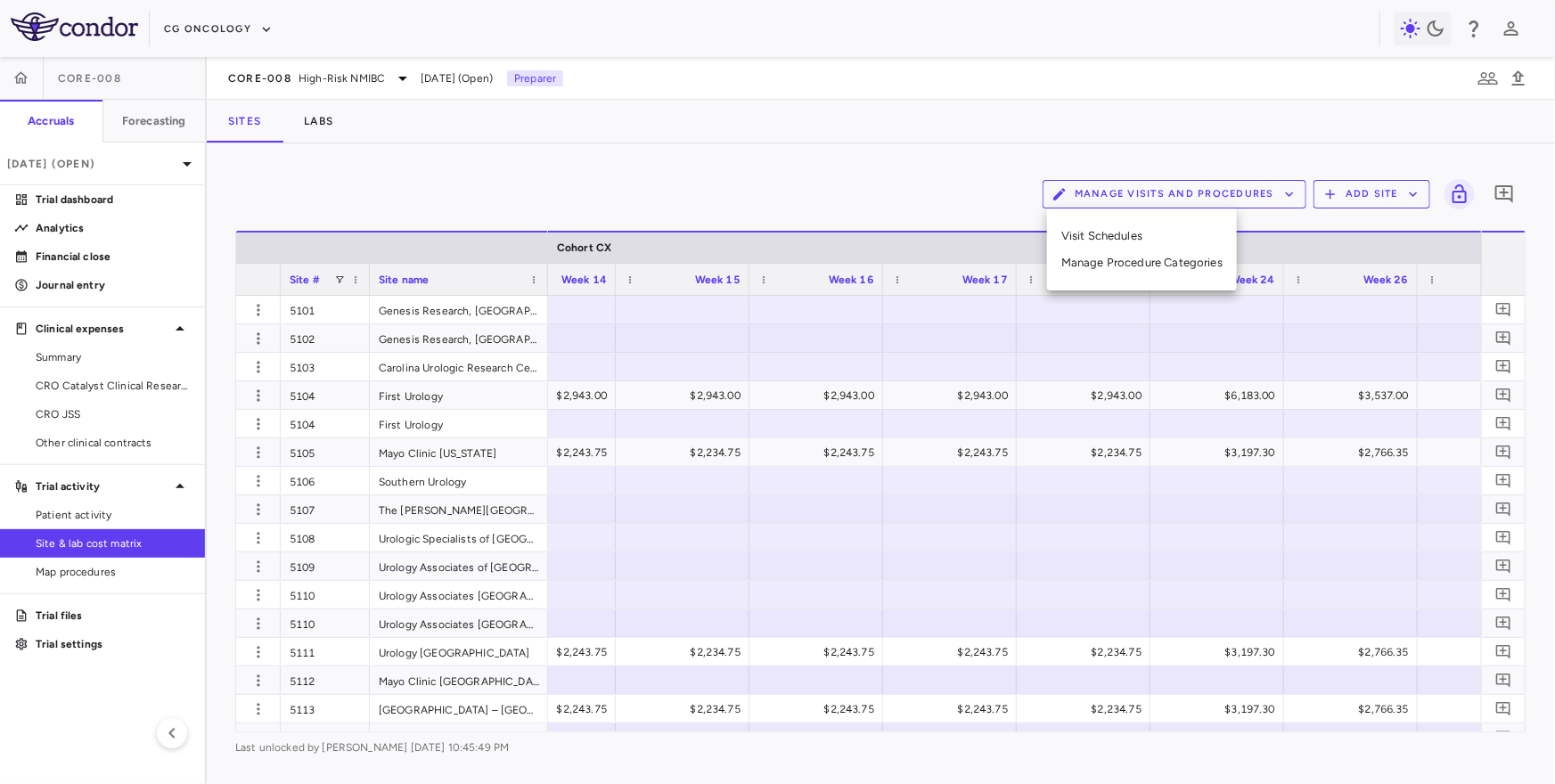 click on "Visit Schedules" at bounding box center (1142, 236) 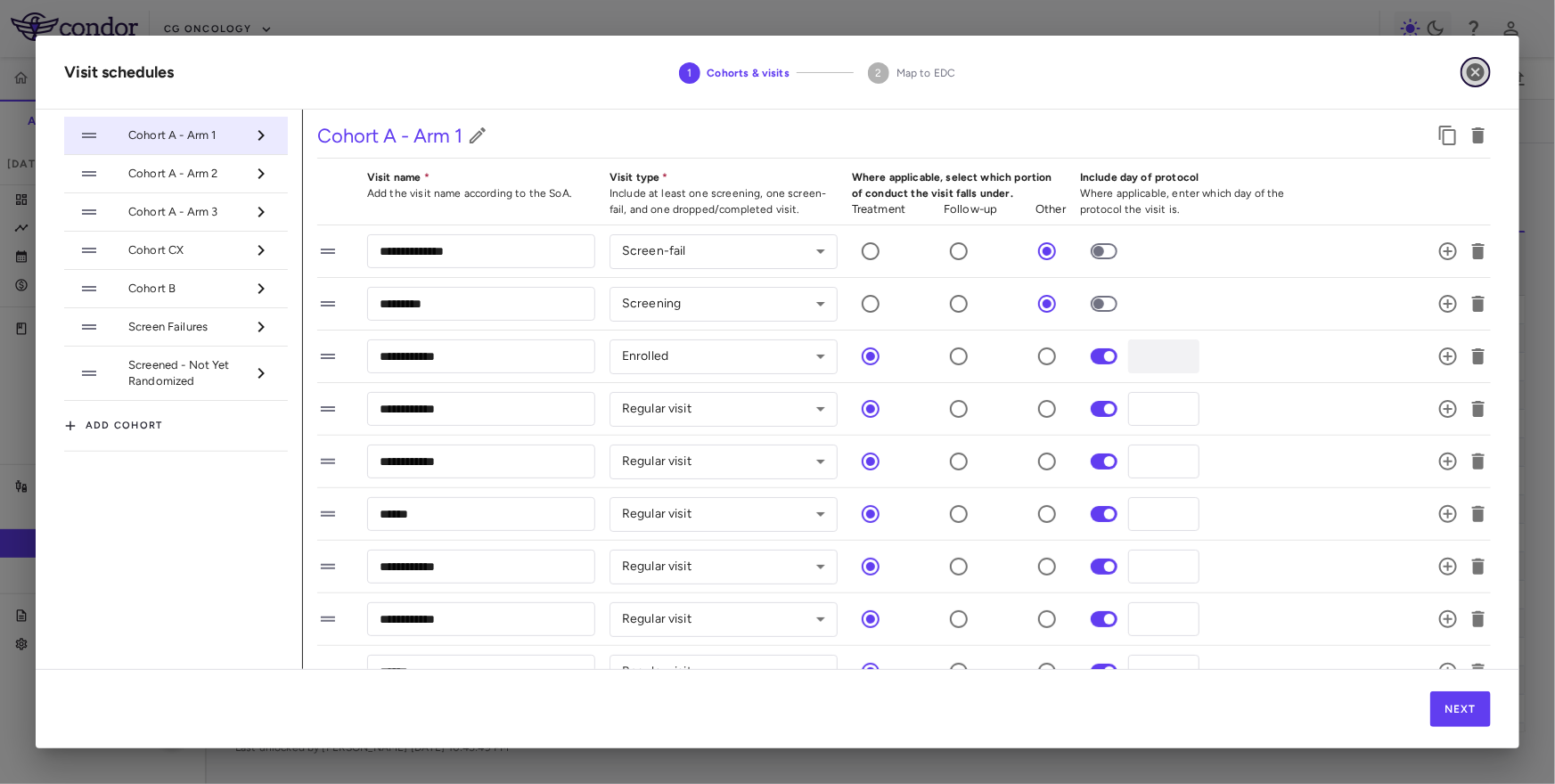 click 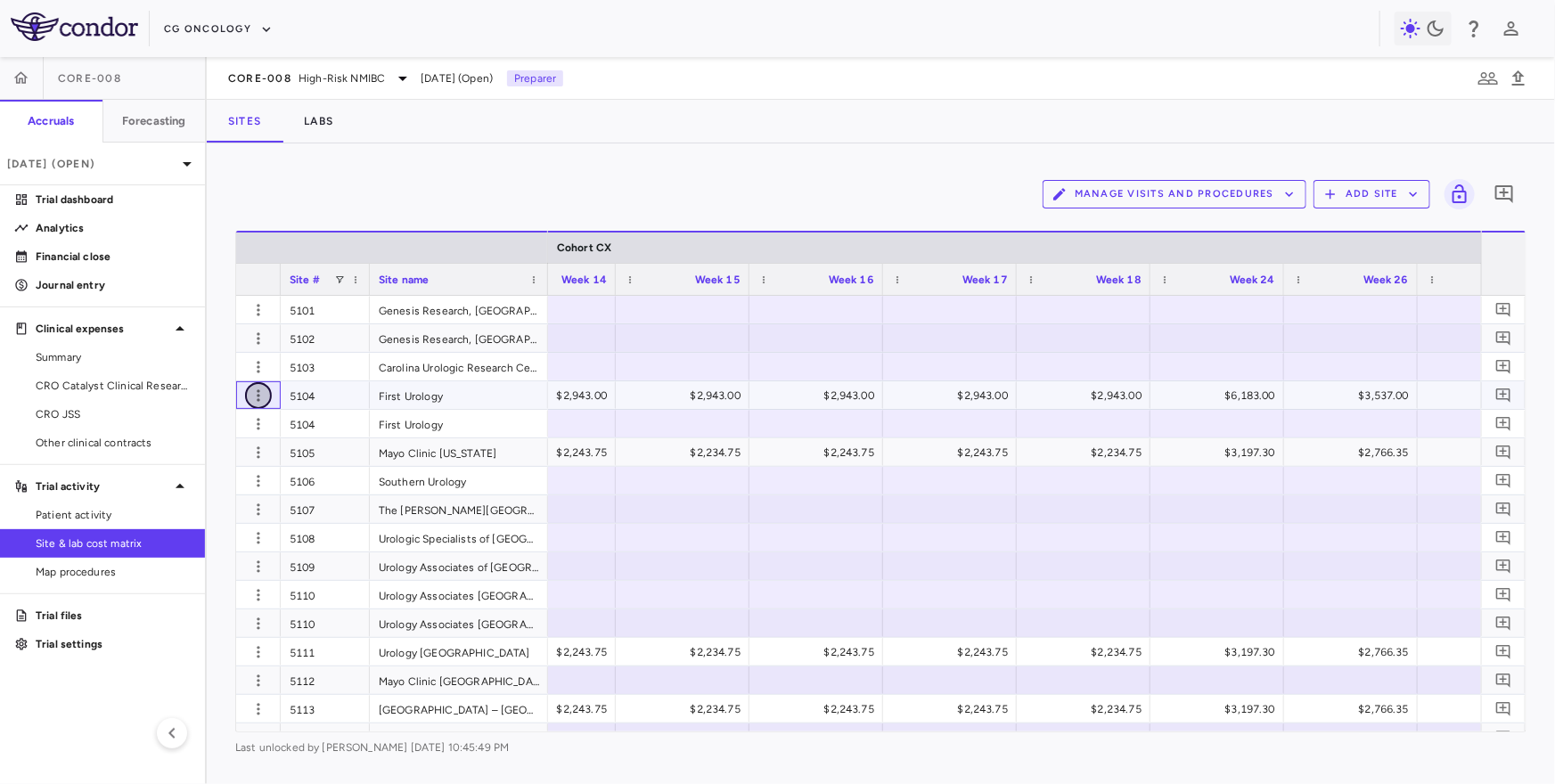 click 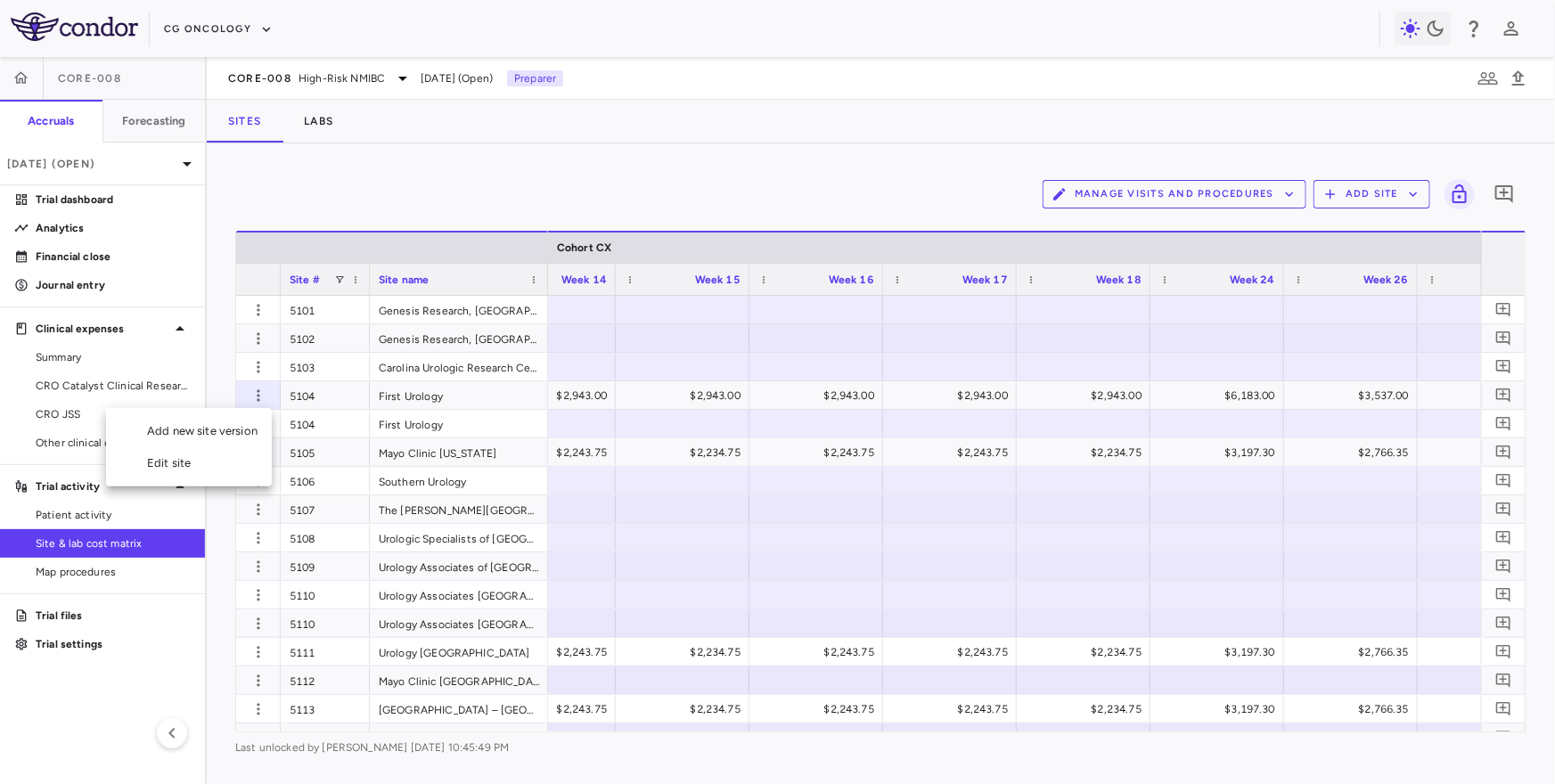 click on "Edit site" at bounding box center (189, 463) 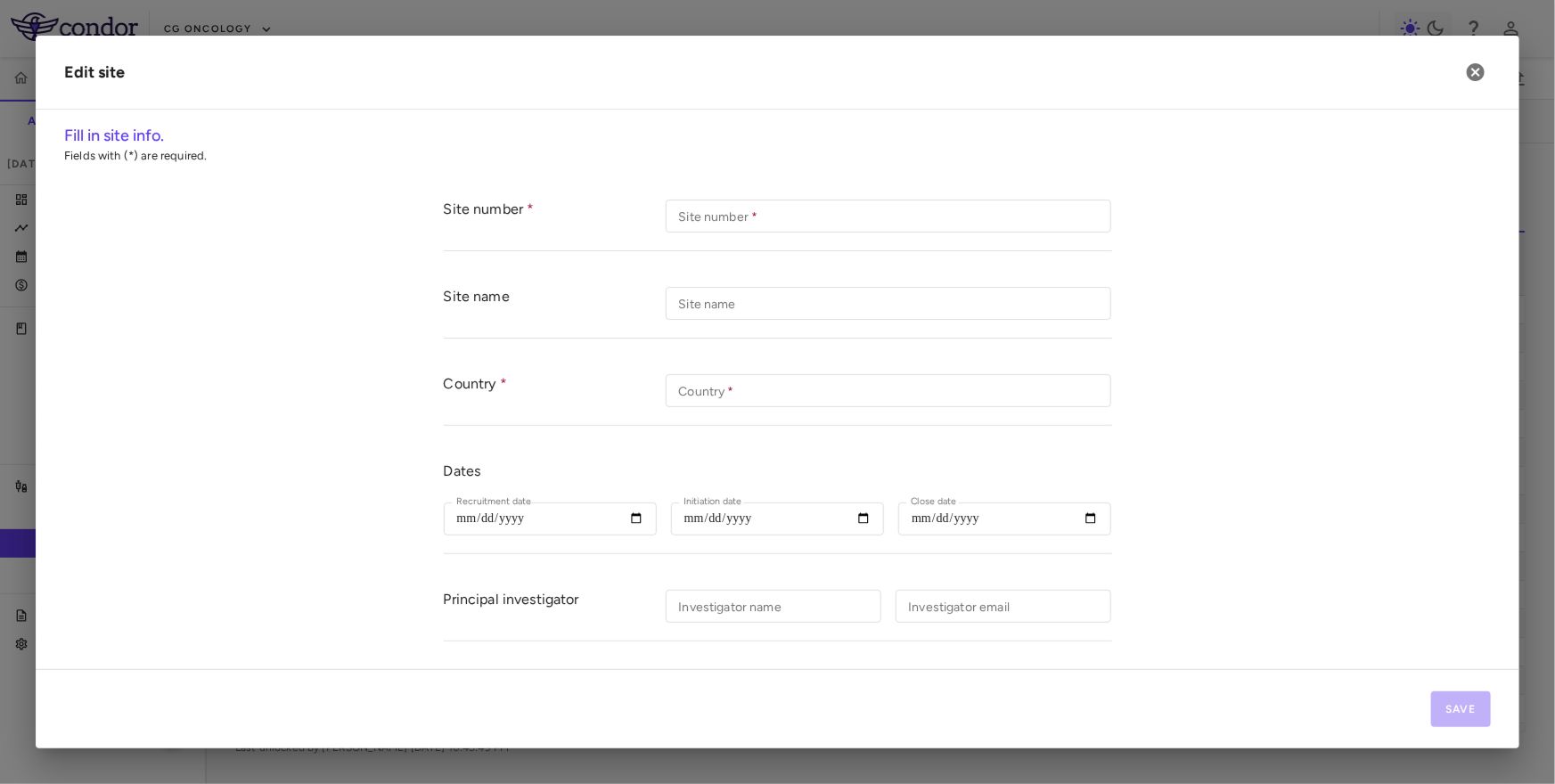 type on "****" 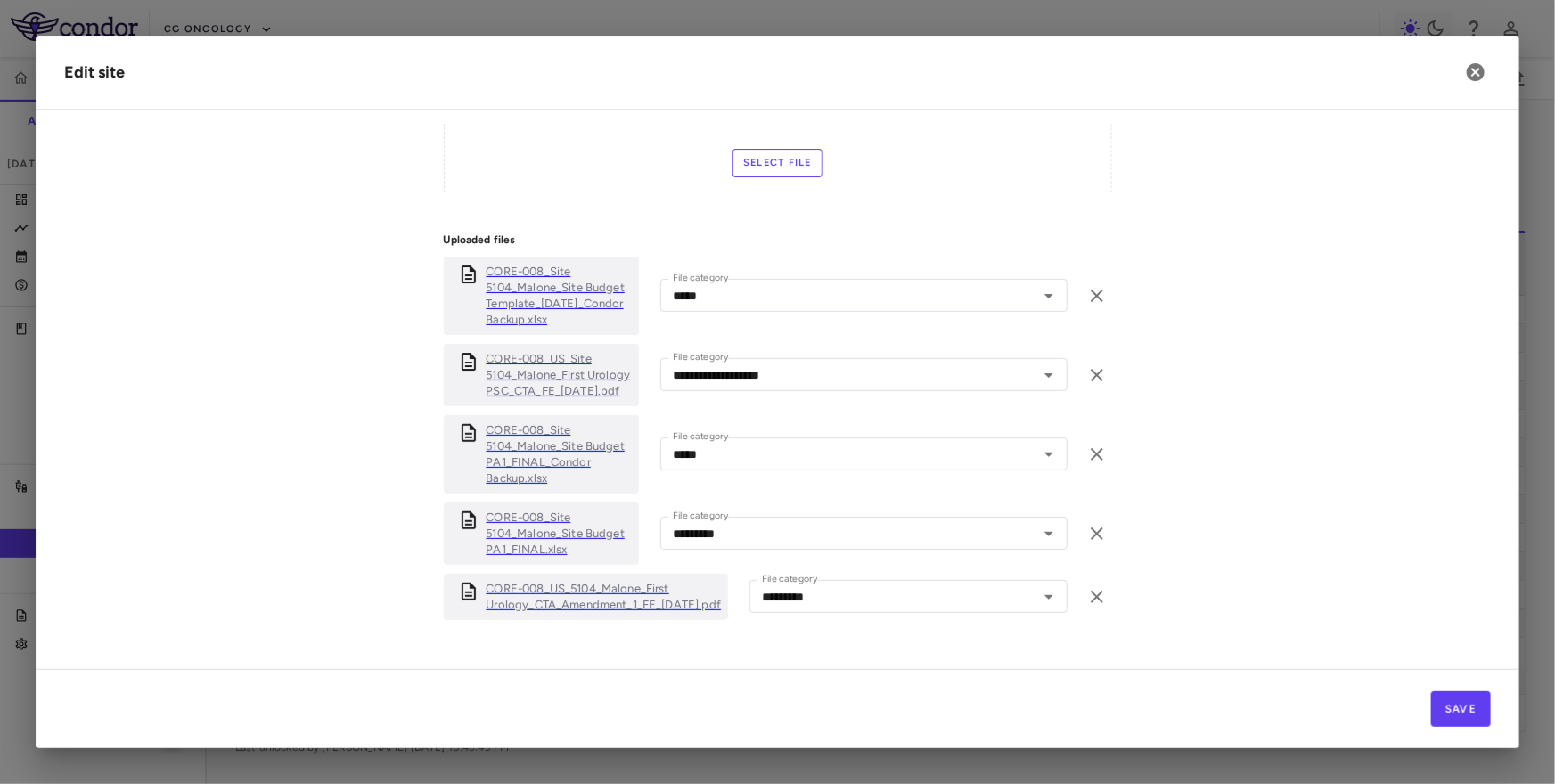 click on "CORE-008_Site 5104_Malone_Site Budget Template_12sep2024_Condor Backup.xlsx" at bounding box center (559, 296) 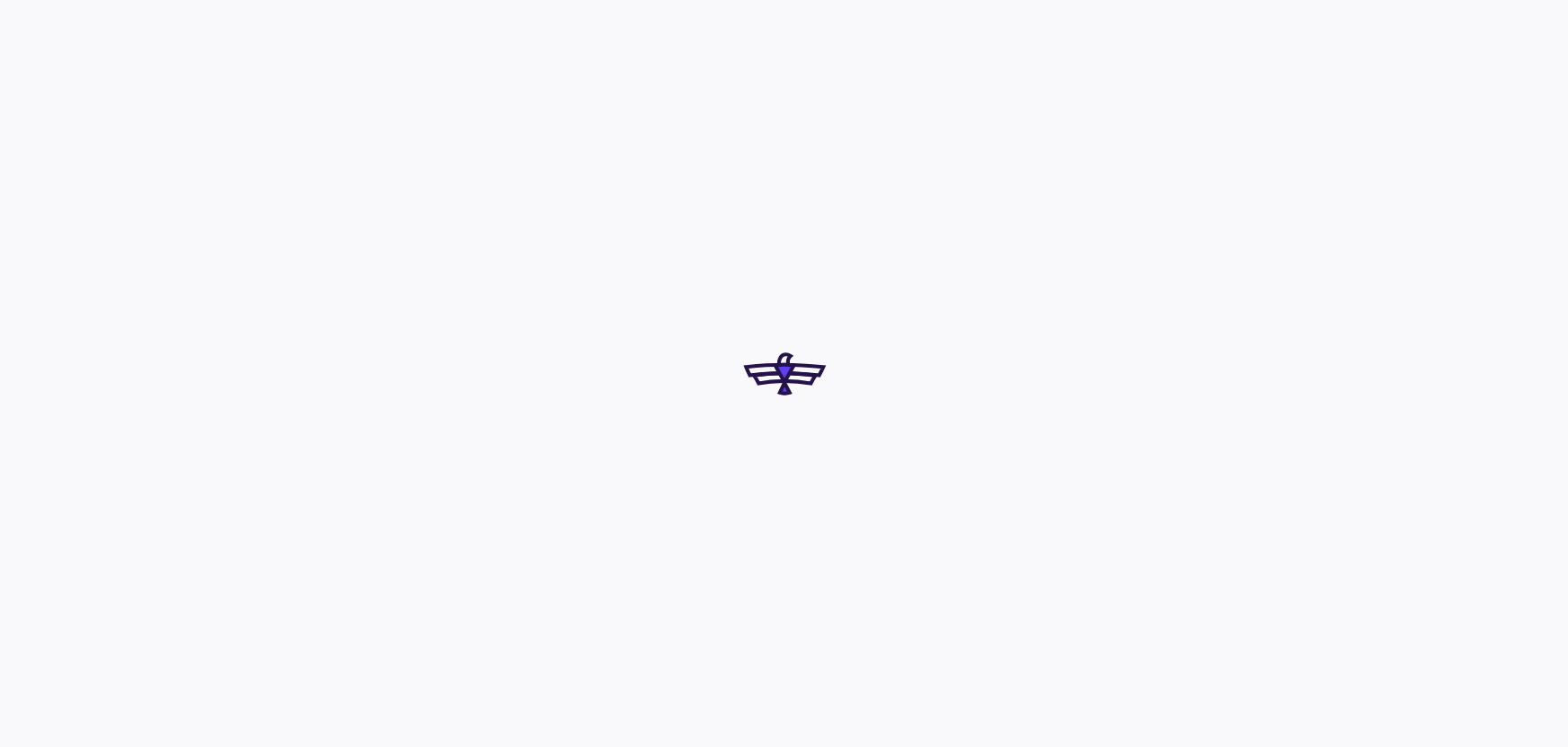 scroll, scrollTop: 0, scrollLeft: 0, axis: both 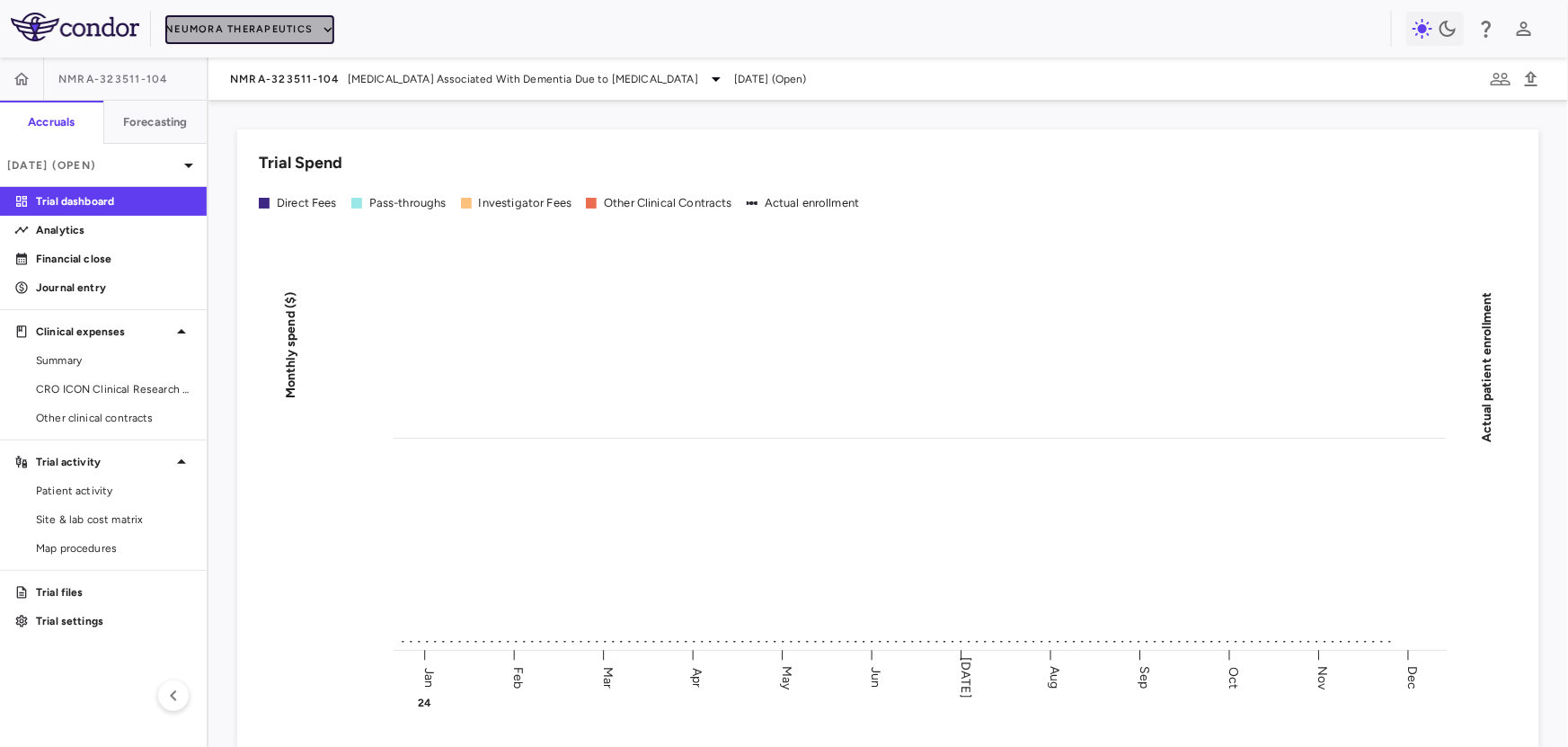 click on "Neumora Therapeutics" at bounding box center [250, 30] 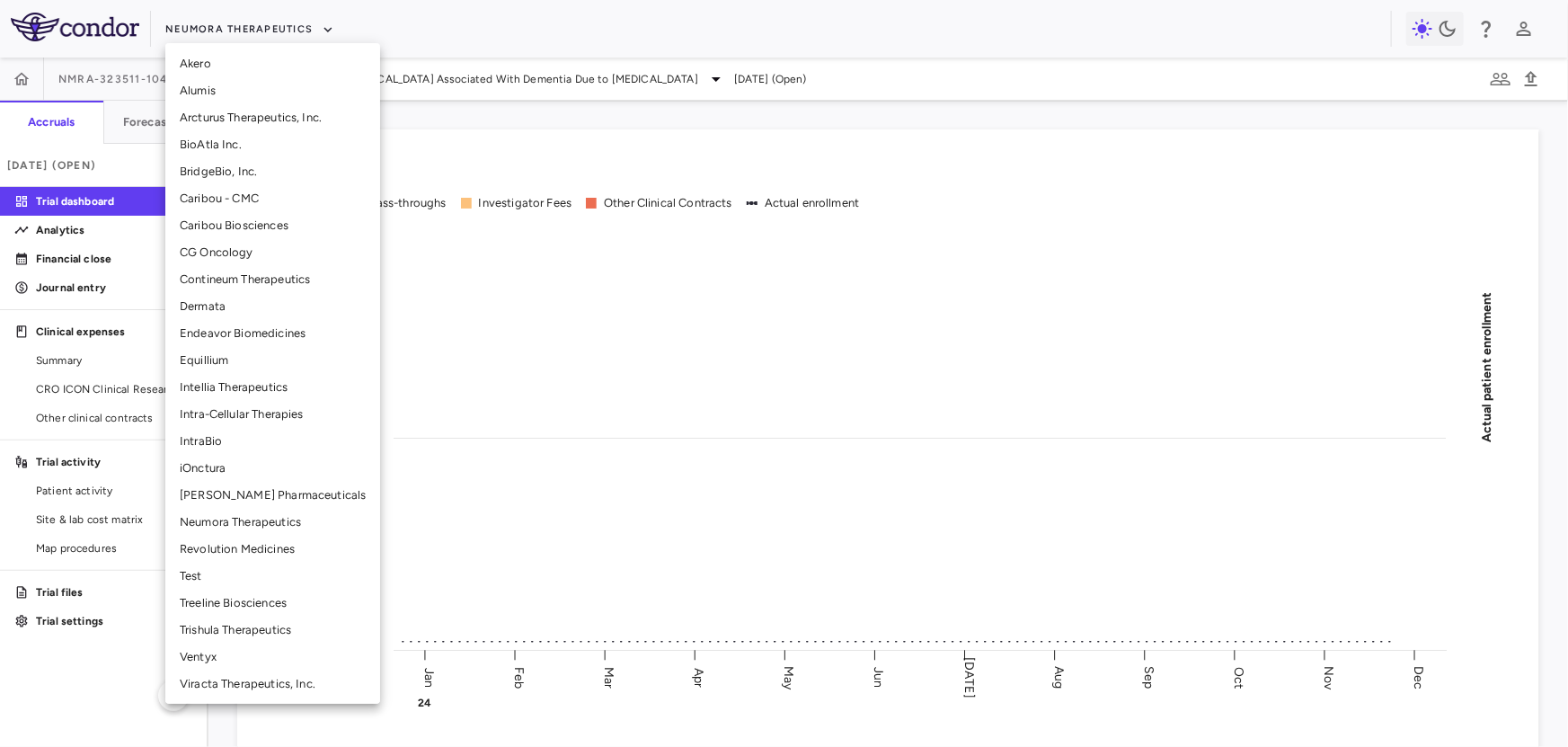 scroll, scrollTop: 162, scrollLeft: 0, axis: vertical 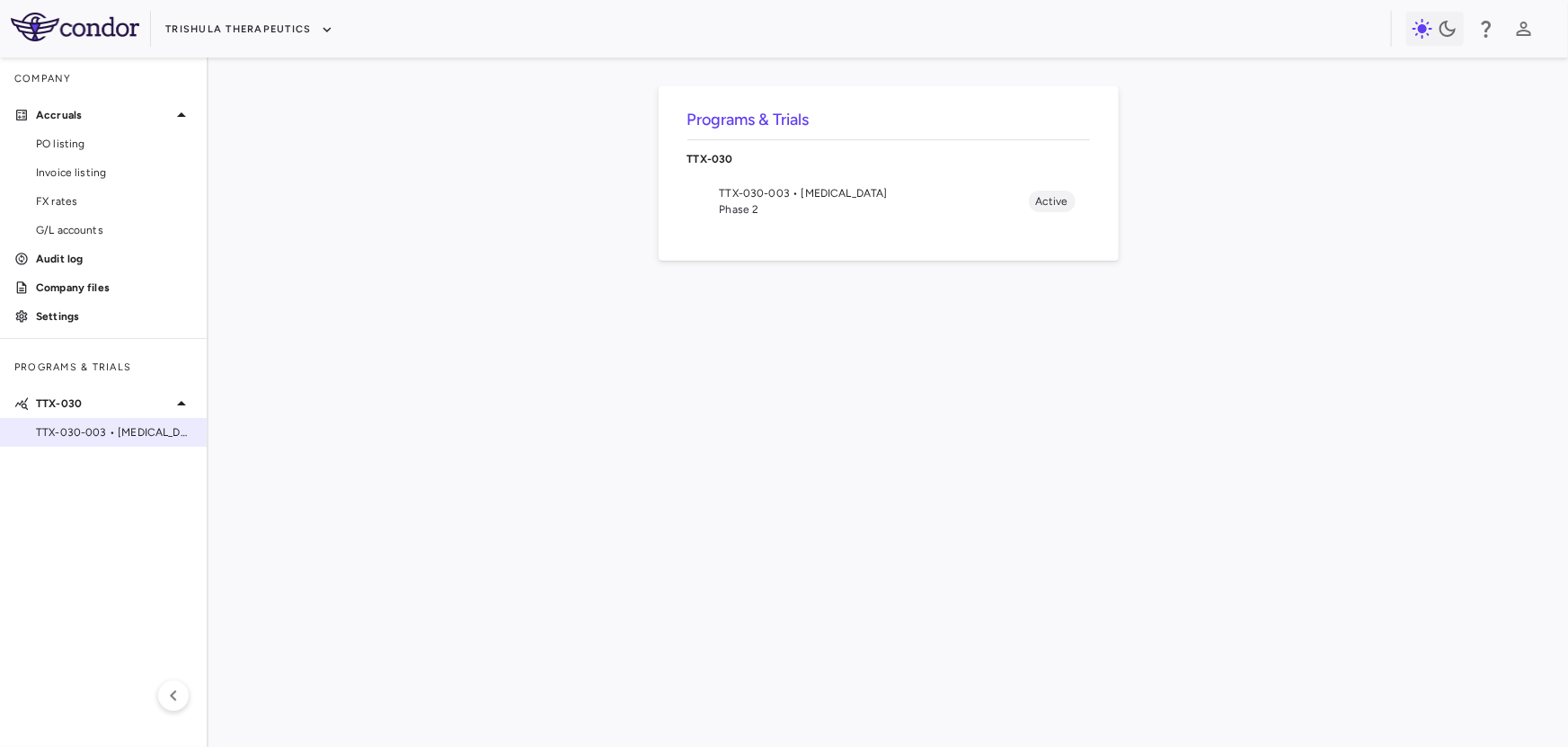 click on "TTX-030-003 • Pancreatic Cancer" at bounding box center [103, 432] 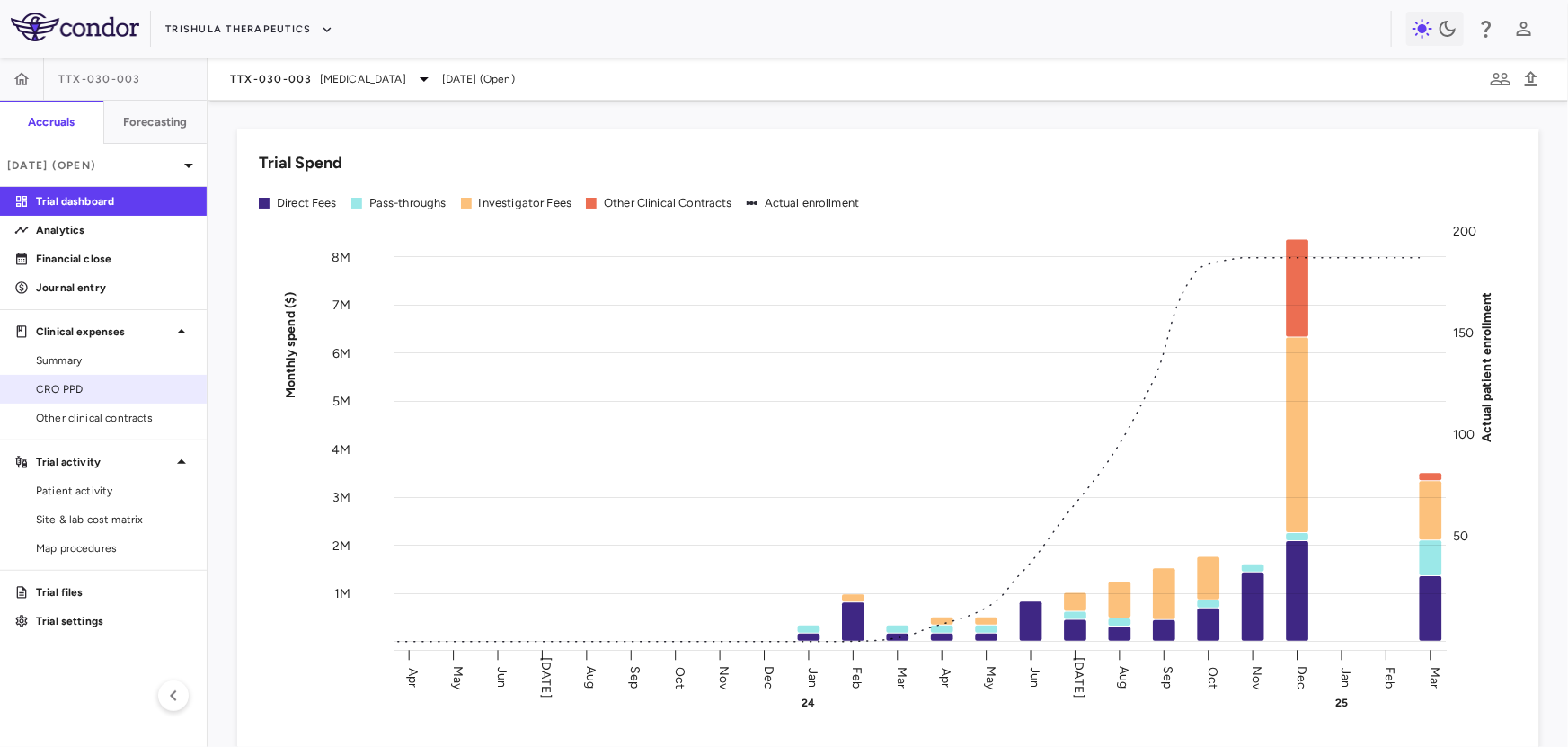click on "CRO PPD" at bounding box center (114, 389) 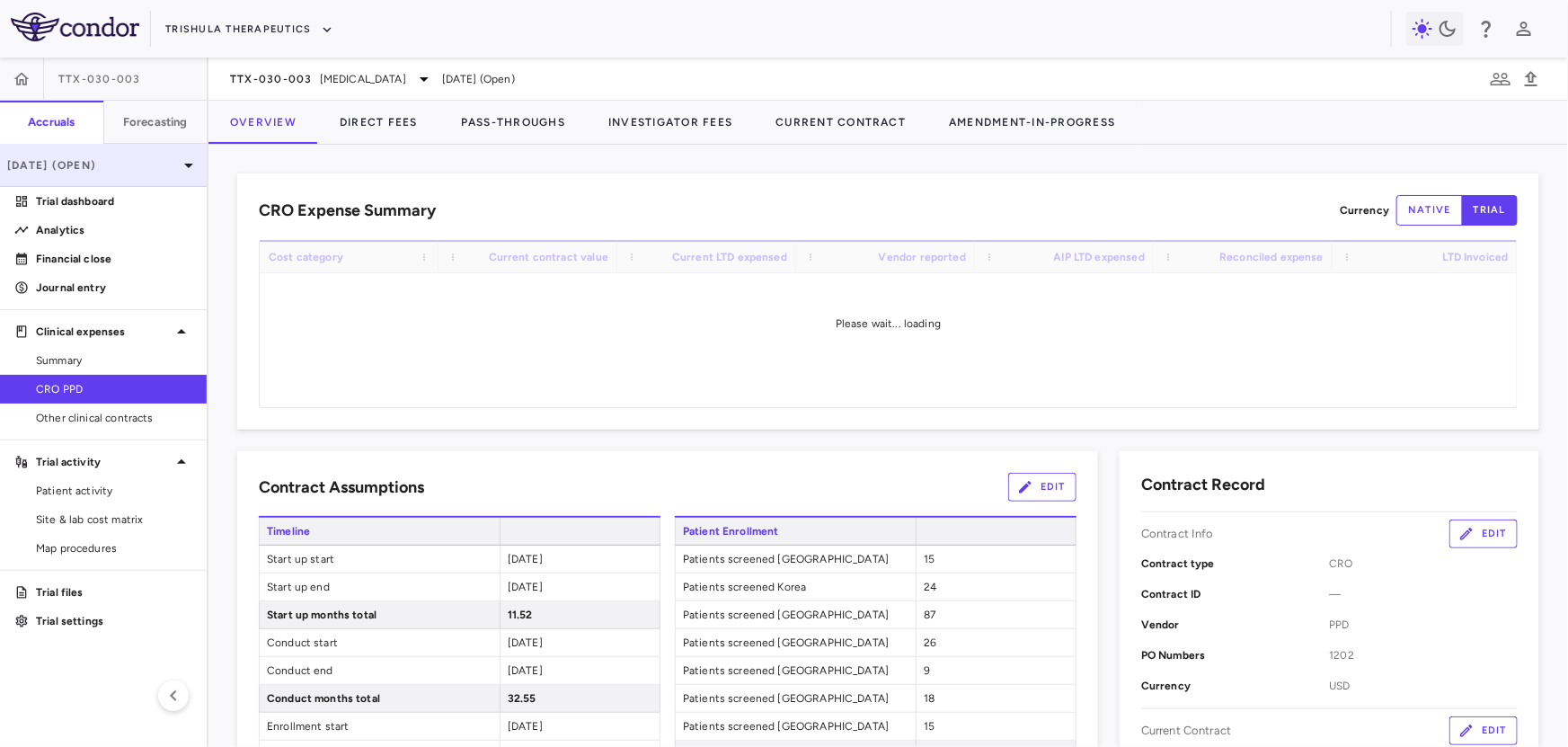 click 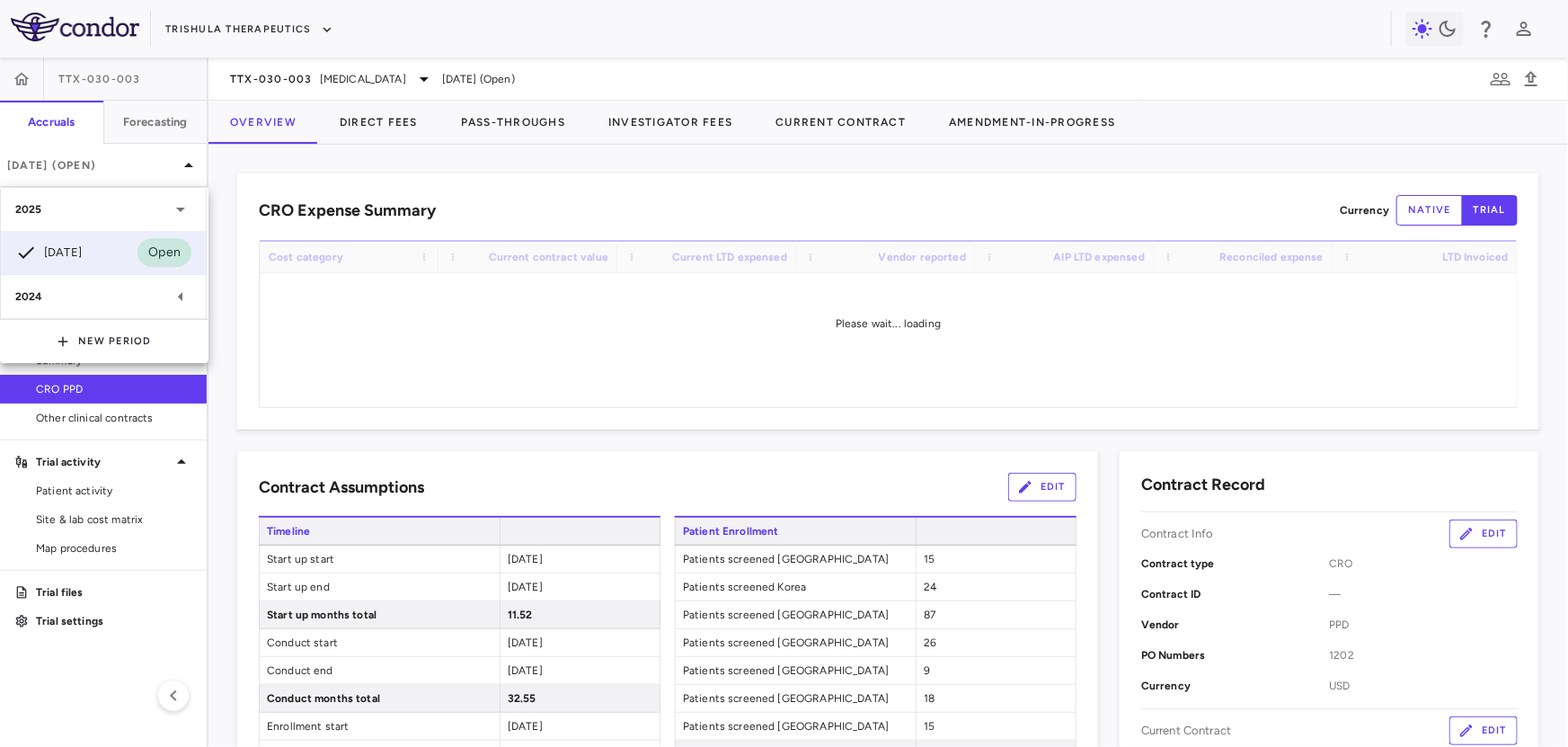 click on "2024" at bounding box center [93, 297] 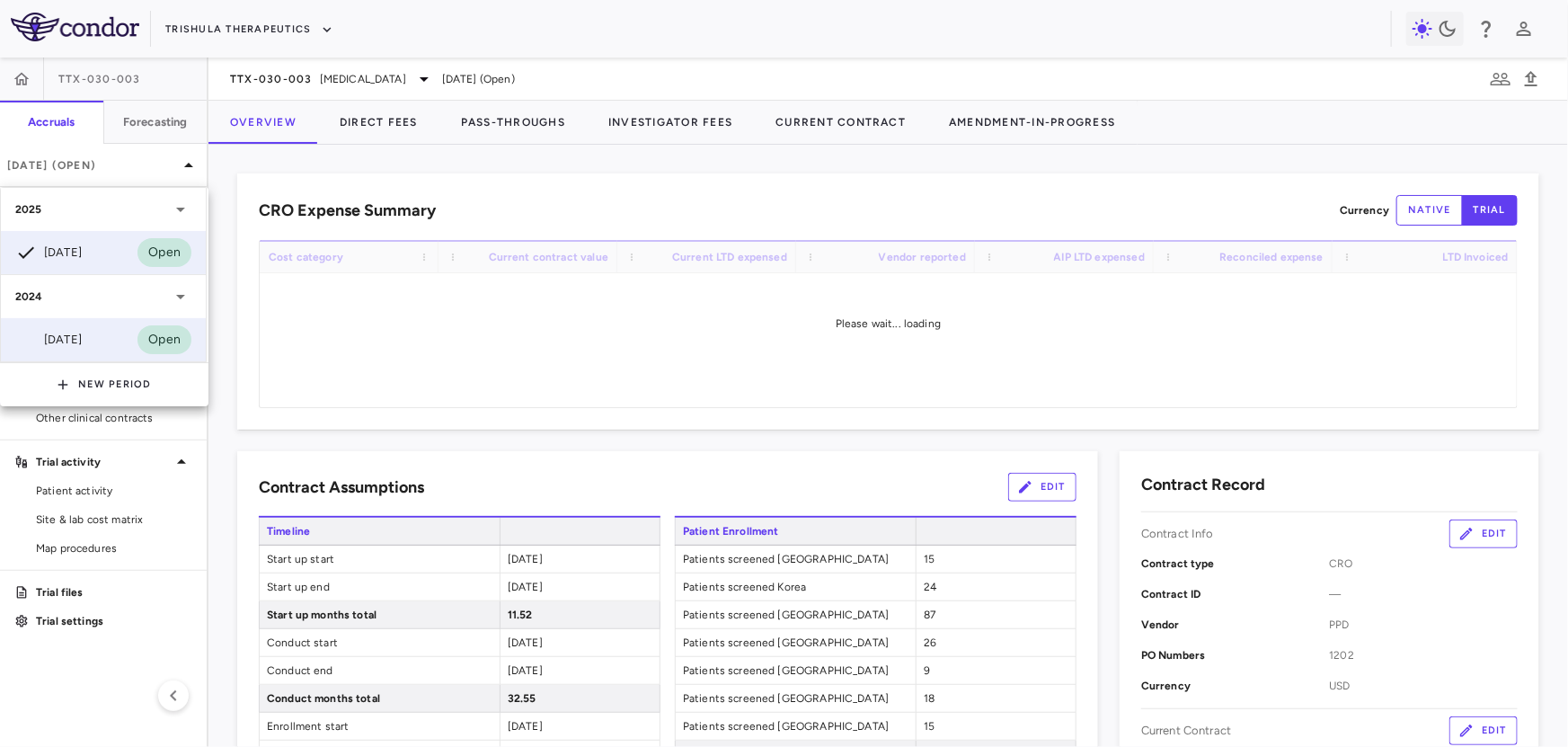 click on "Dec 2024 Open" at bounding box center [103, 340] 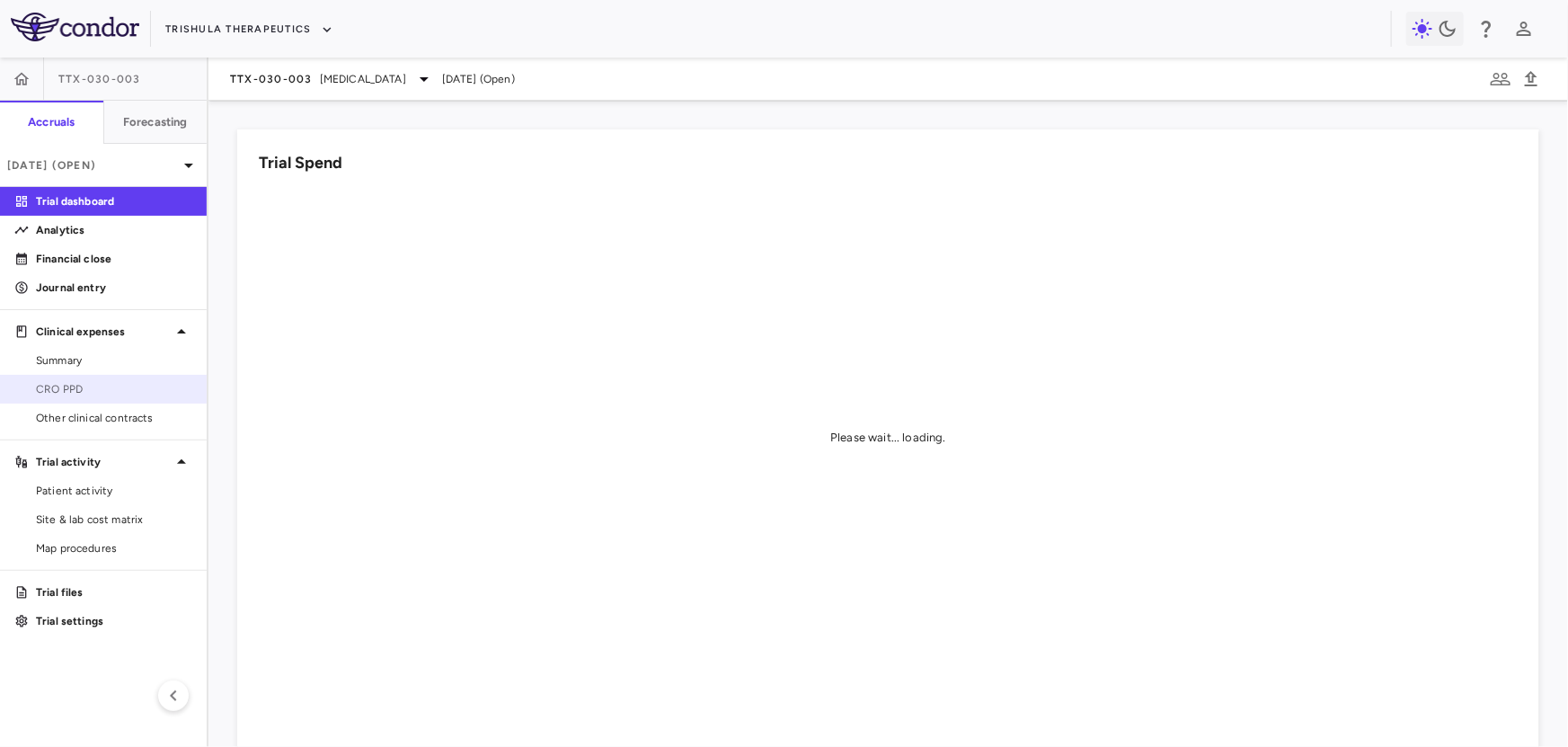click on "CRO PPD" at bounding box center (103, 389) 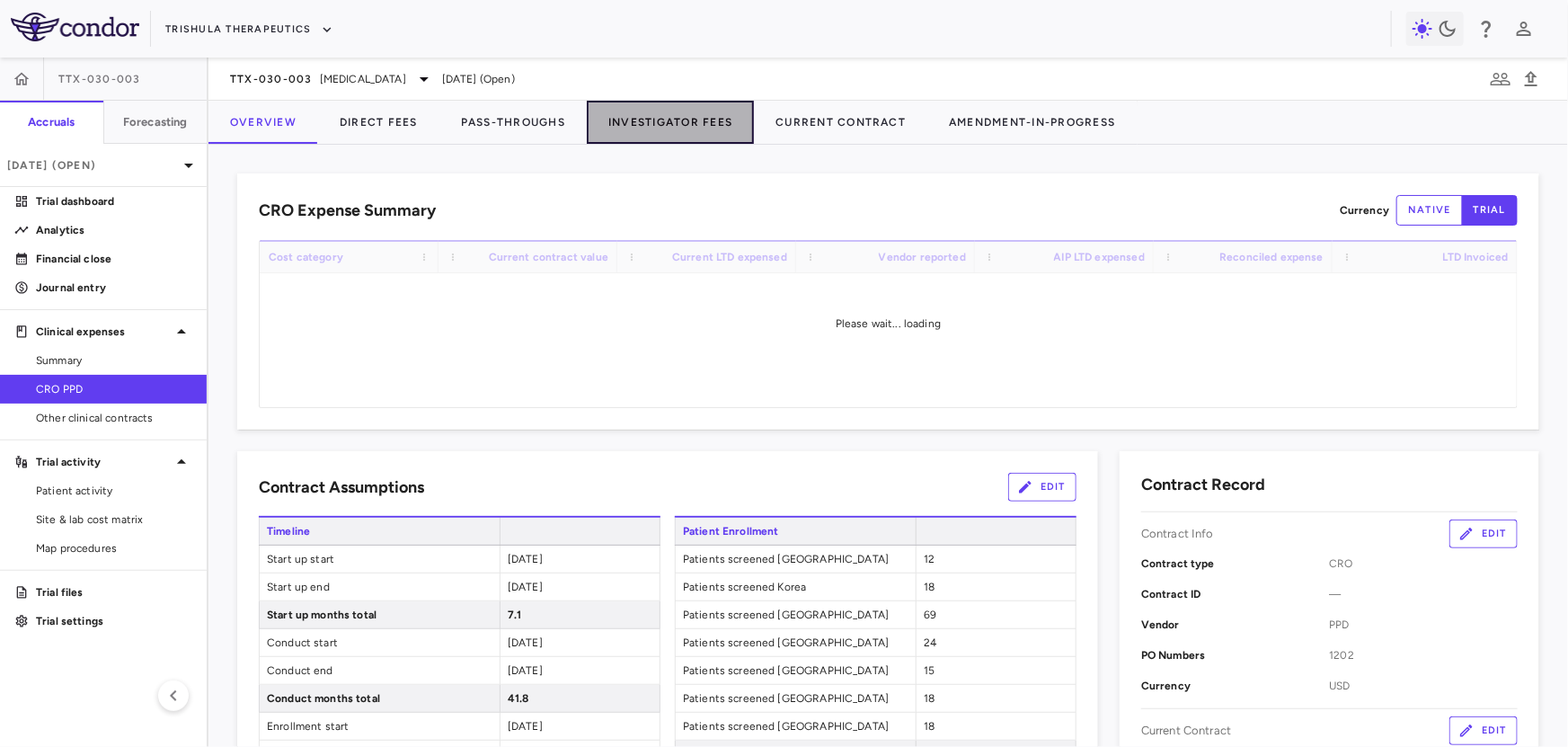 click on "Investigator Fees" at bounding box center (670, 122) 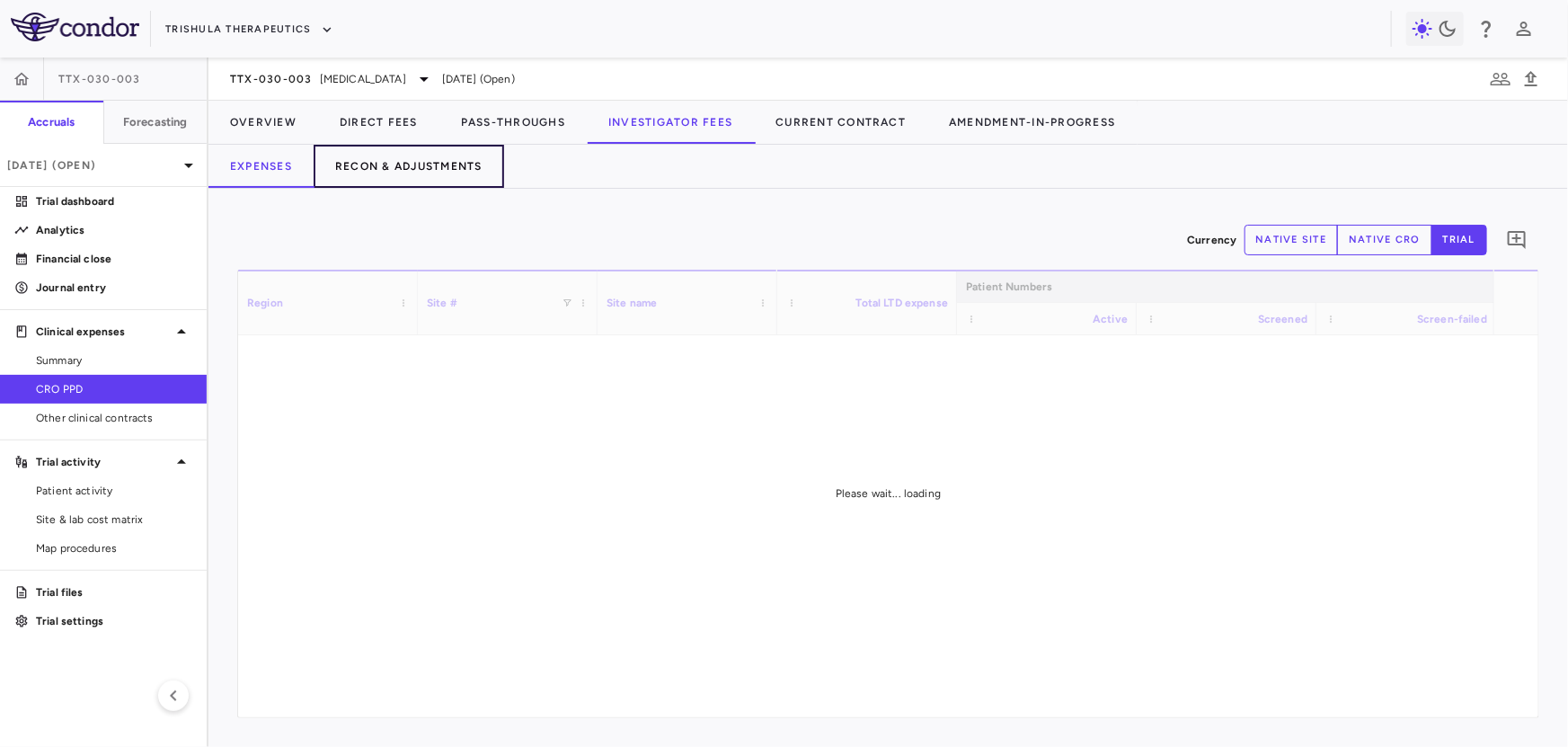 click on "Recon & Adjustments" at bounding box center [409, 166] 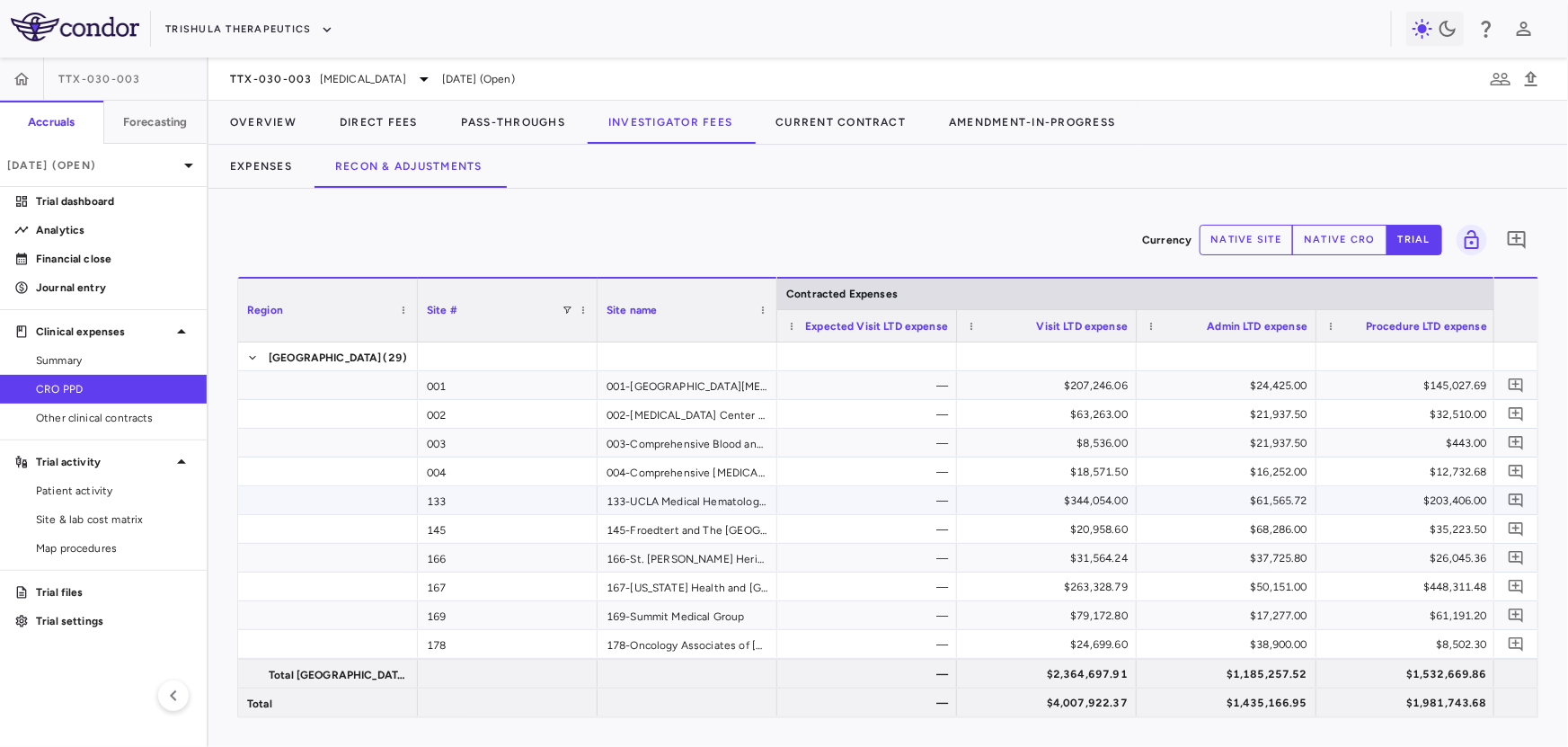 scroll, scrollTop: 0, scrollLeft: 40, axis: horizontal 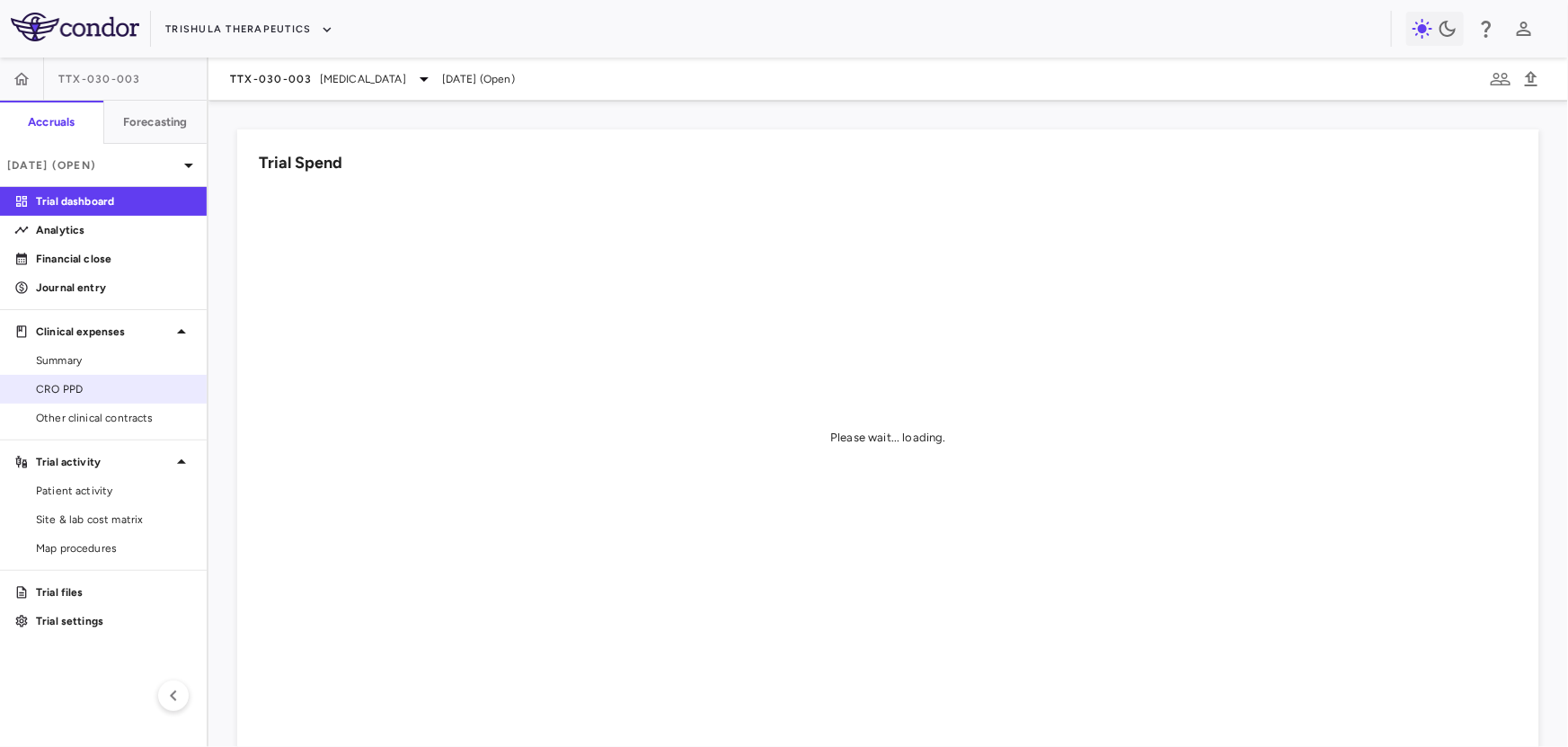 click on "CRO PPD" at bounding box center [114, 389] 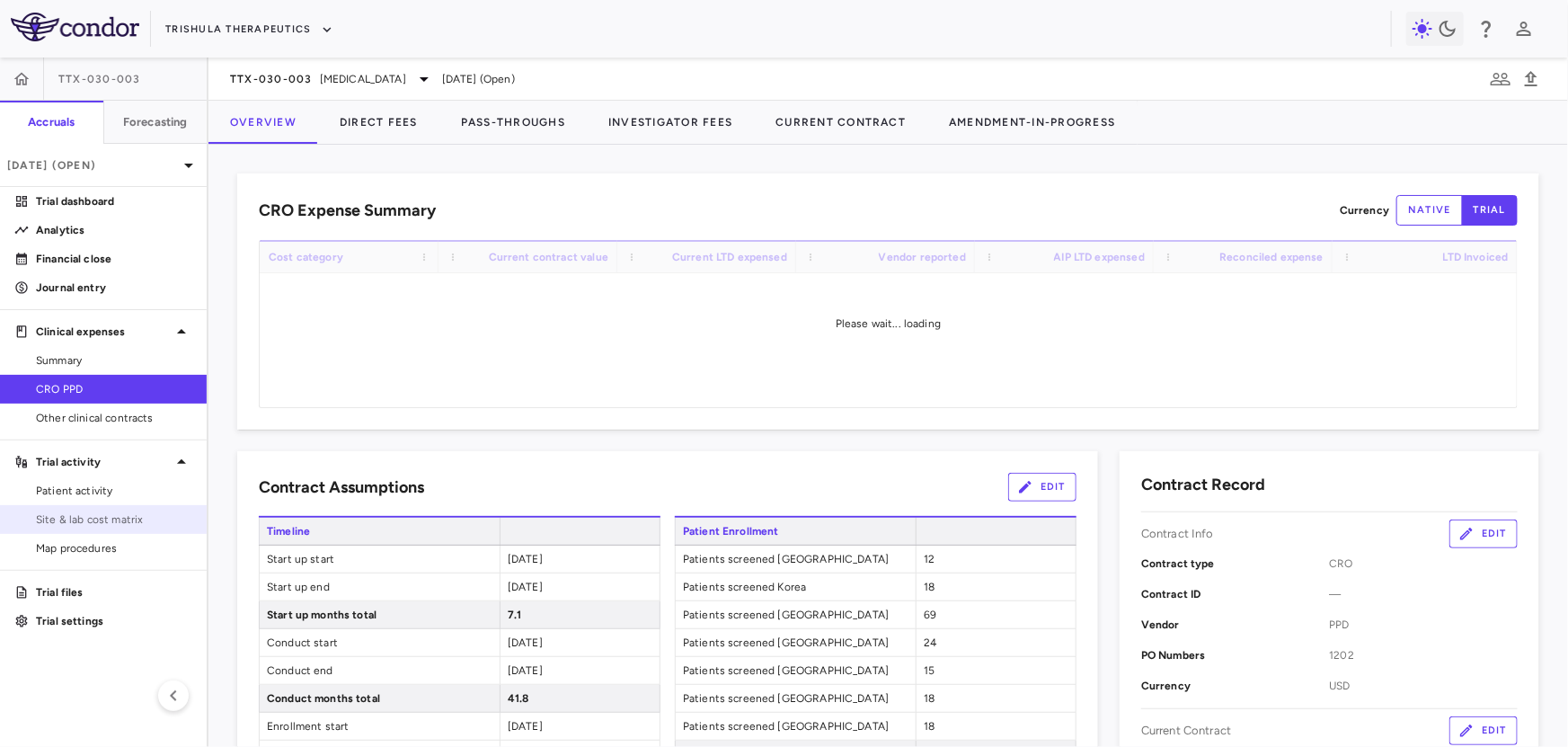 click on "Site & lab cost matrix" at bounding box center (114, 520) 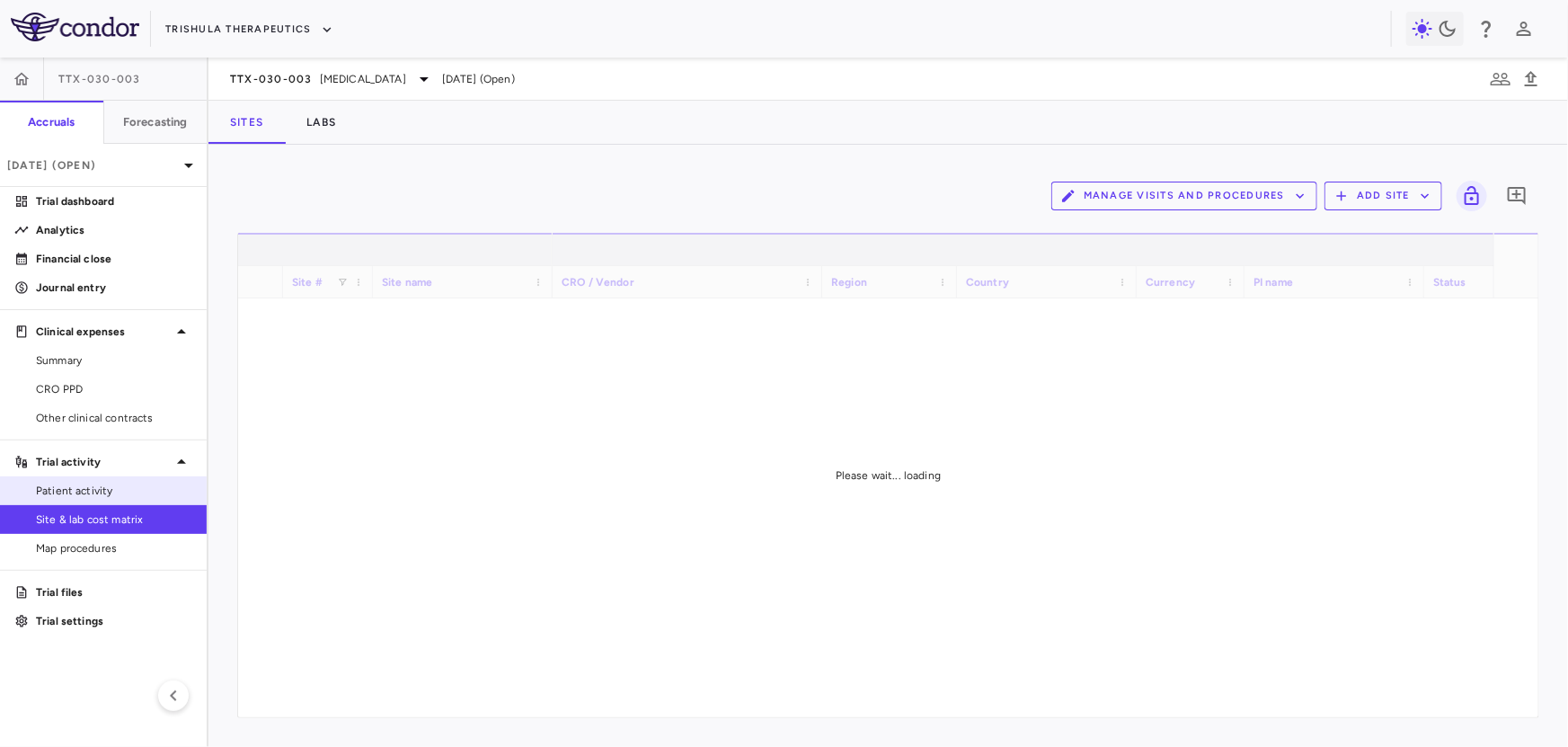 click on "Patient activity" at bounding box center (114, 491) 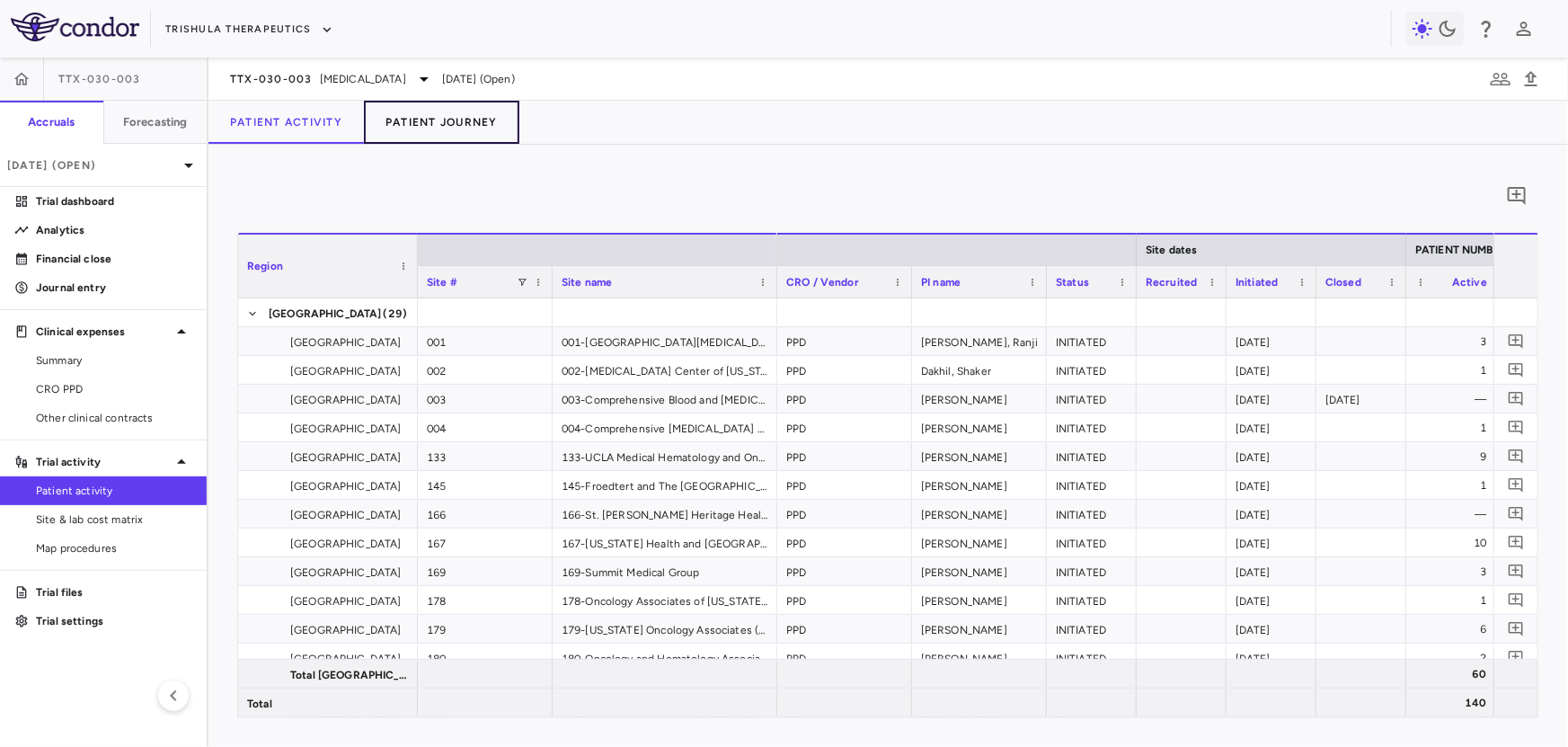 click on "Patient Journey" at bounding box center (441, 122) 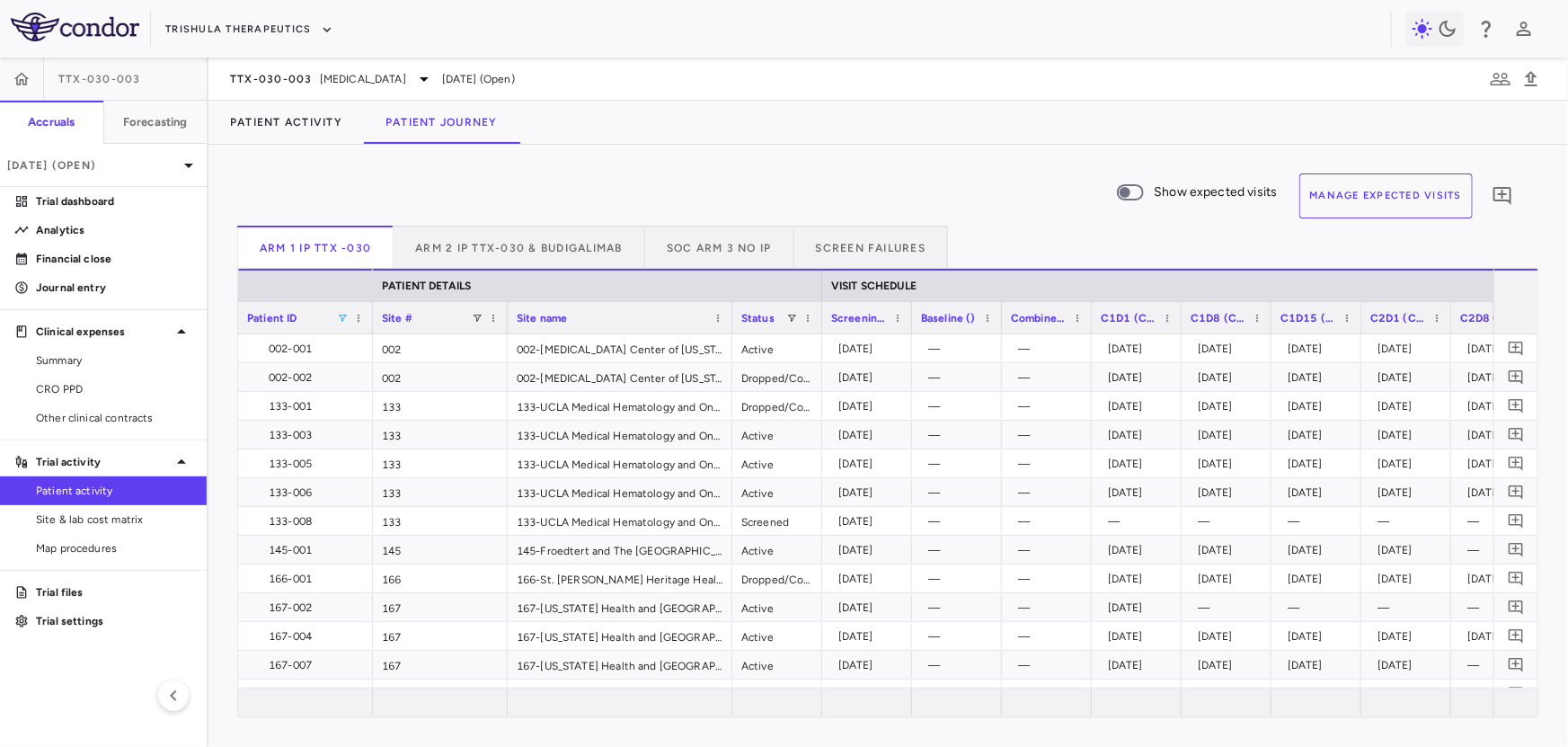 click at bounding box center [342, 318] 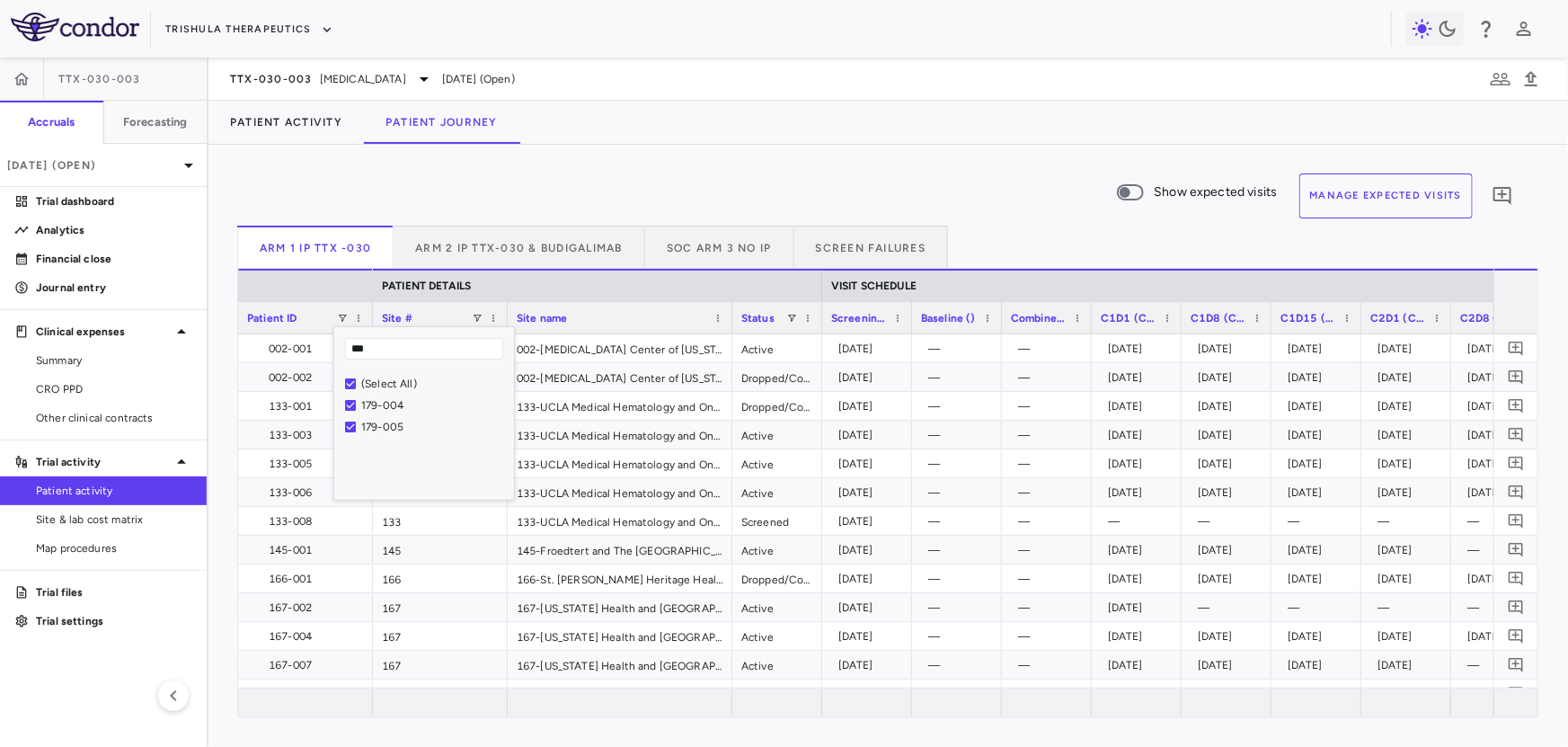 click on "179-004" at bounding box center [435, 405] 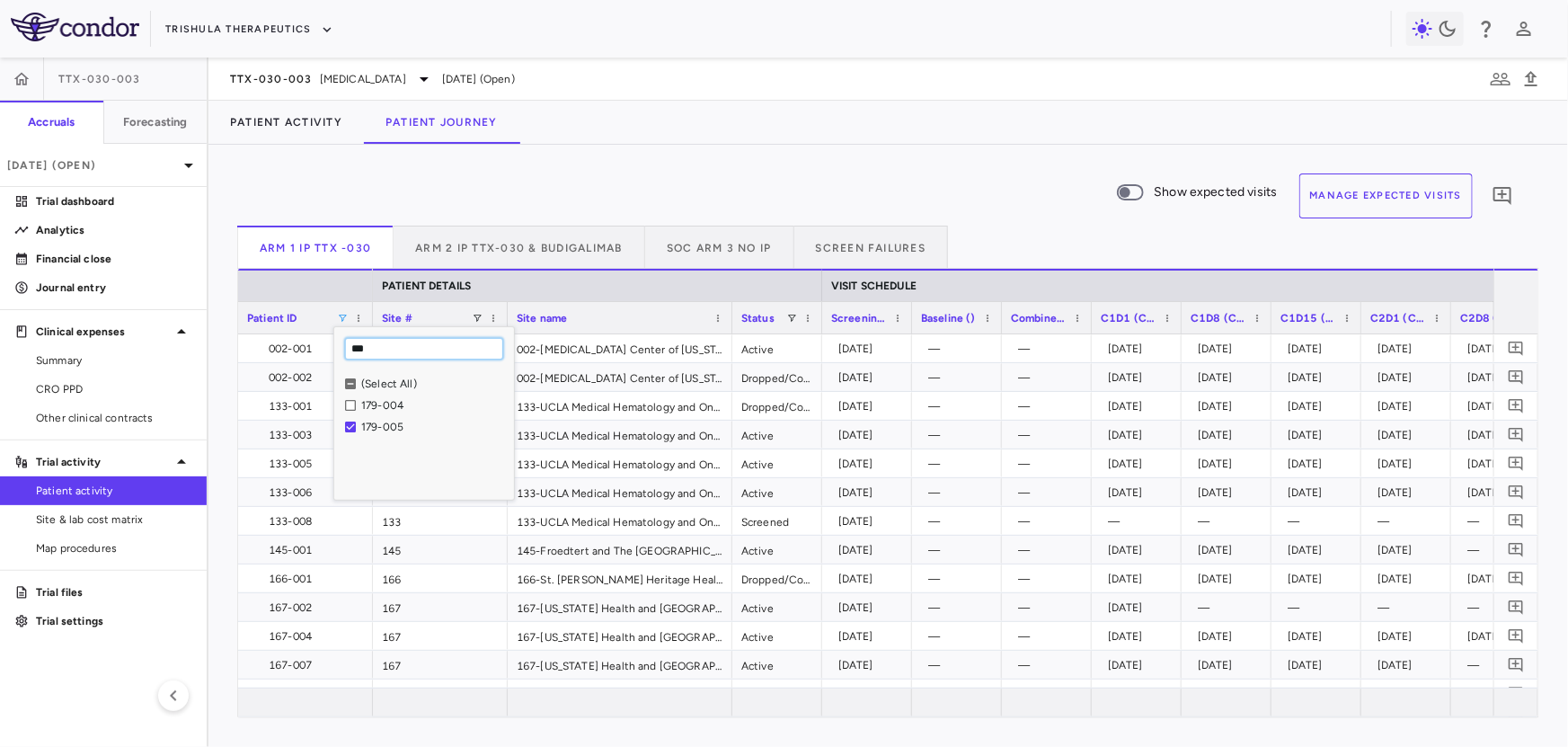 click on "***" at bounding box center (424, 349) 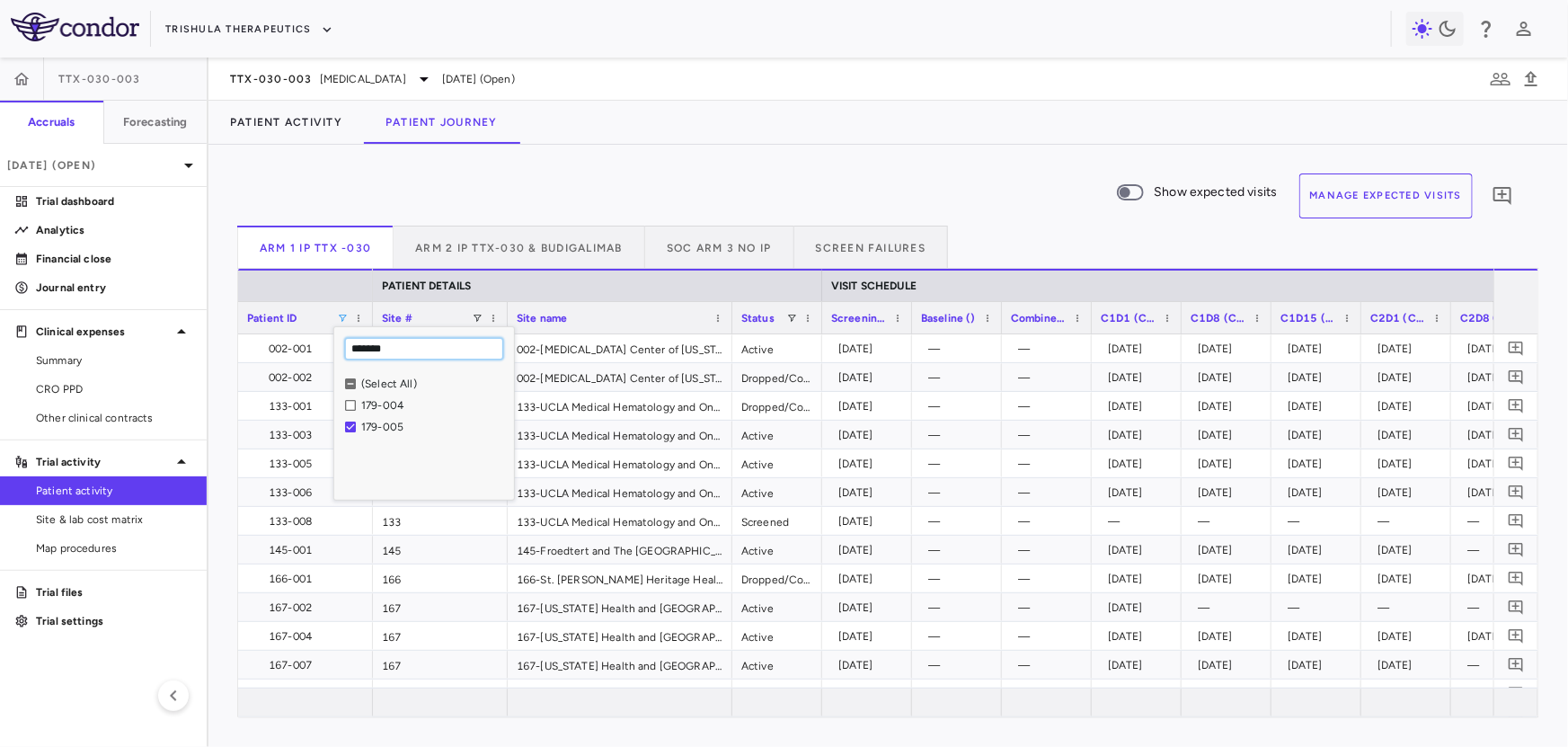 type on "*******" 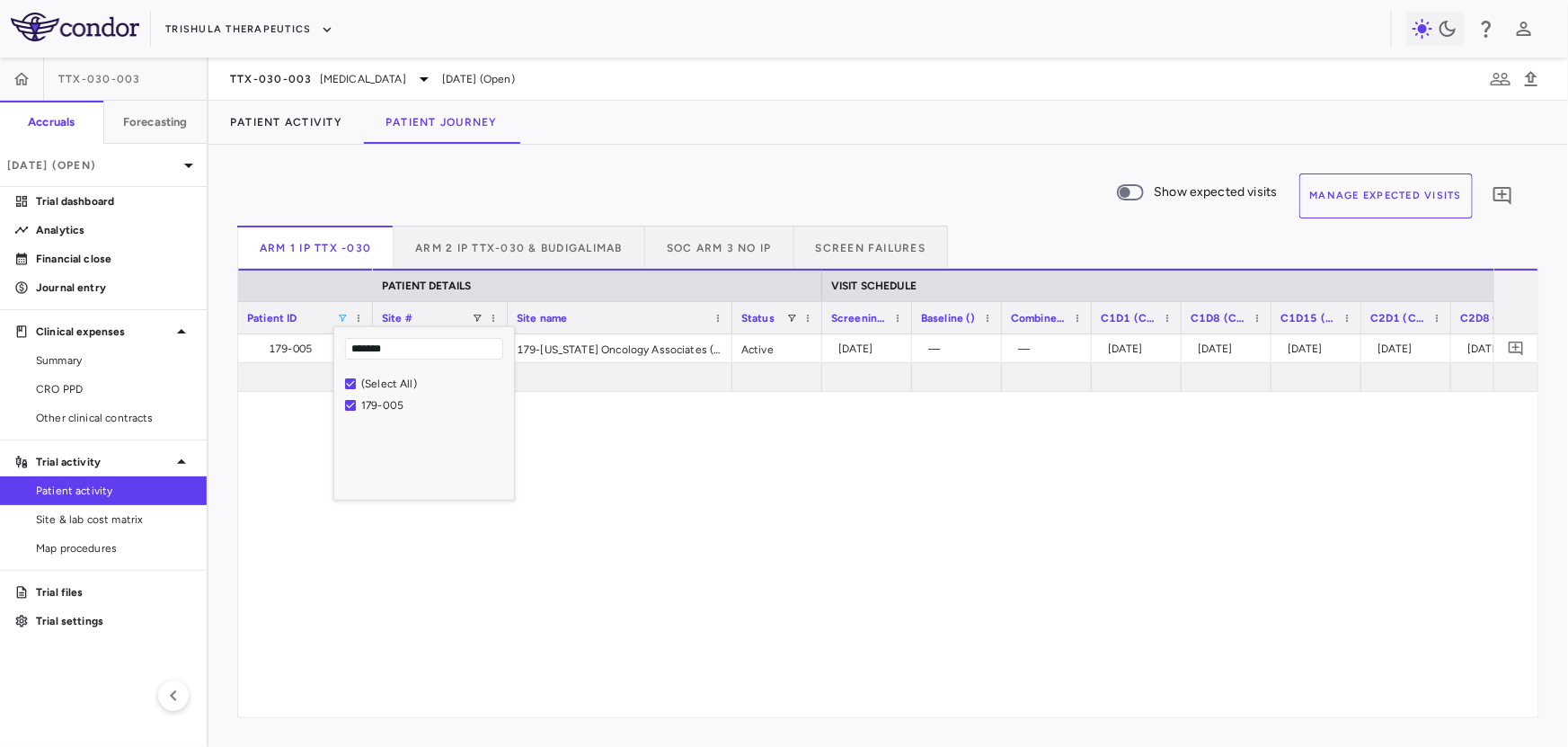 click on "179 179-[US_STATE] Oncology Associates ([GEOGRAPHIC_DATA]) - USOR Active [DATE] — — [DATE] [DATE] [DATE] [DATE] [DATE] — [DATE]" at bounding box center [933, 526] 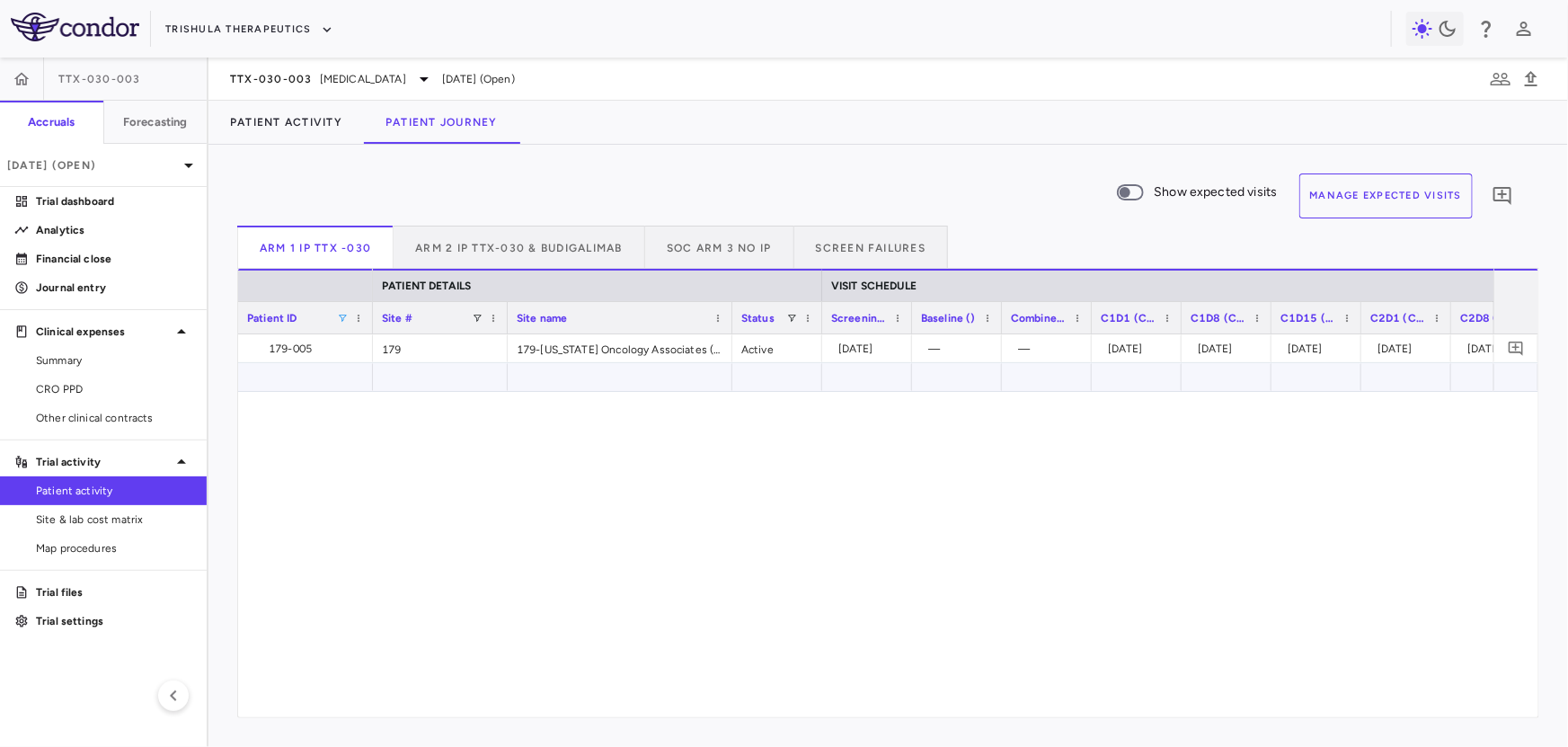 scroll, scrollTop: 0, scrollLeft: 191, axis: horizontal 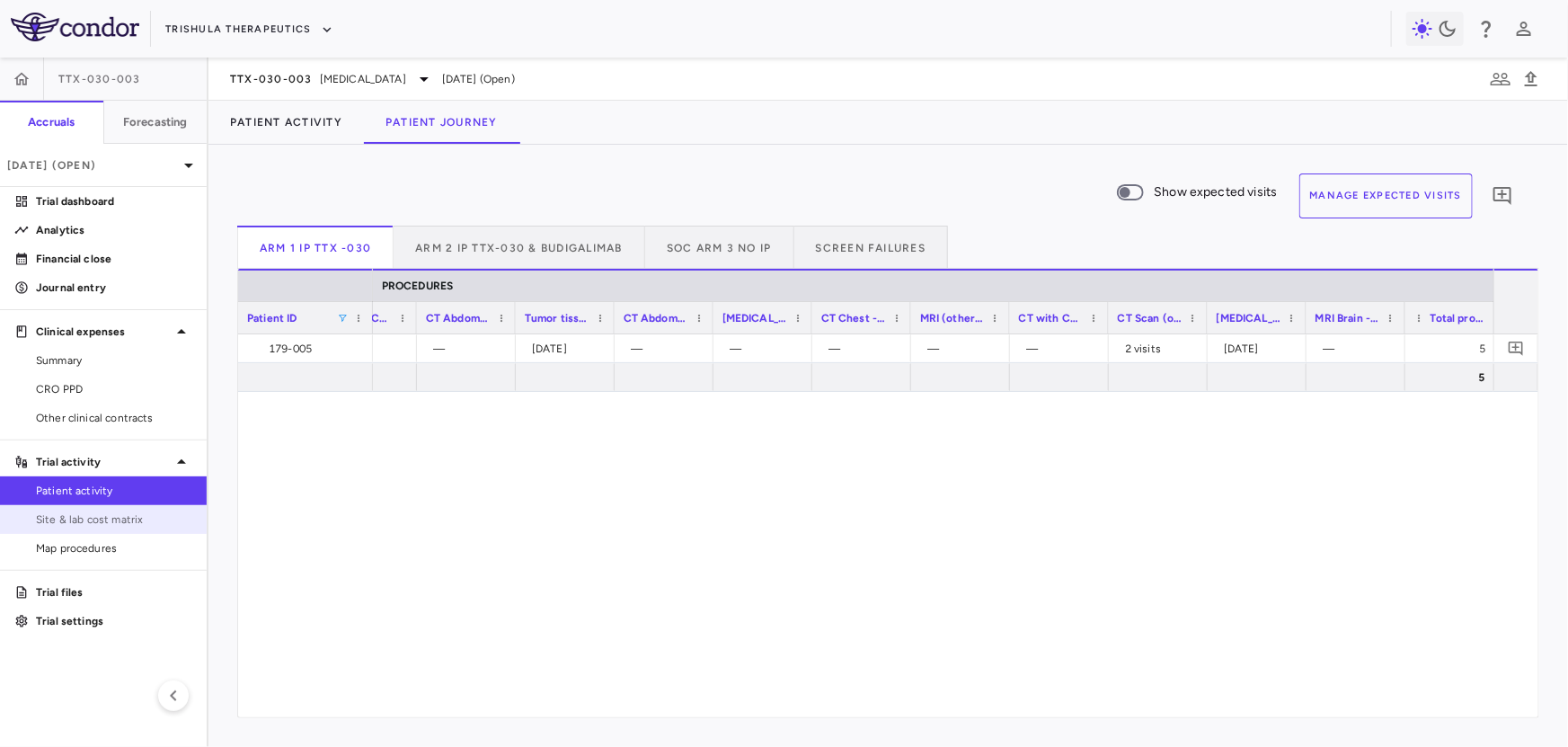 click on "Site & lab cost matrix" at bounding box center (114, 520) 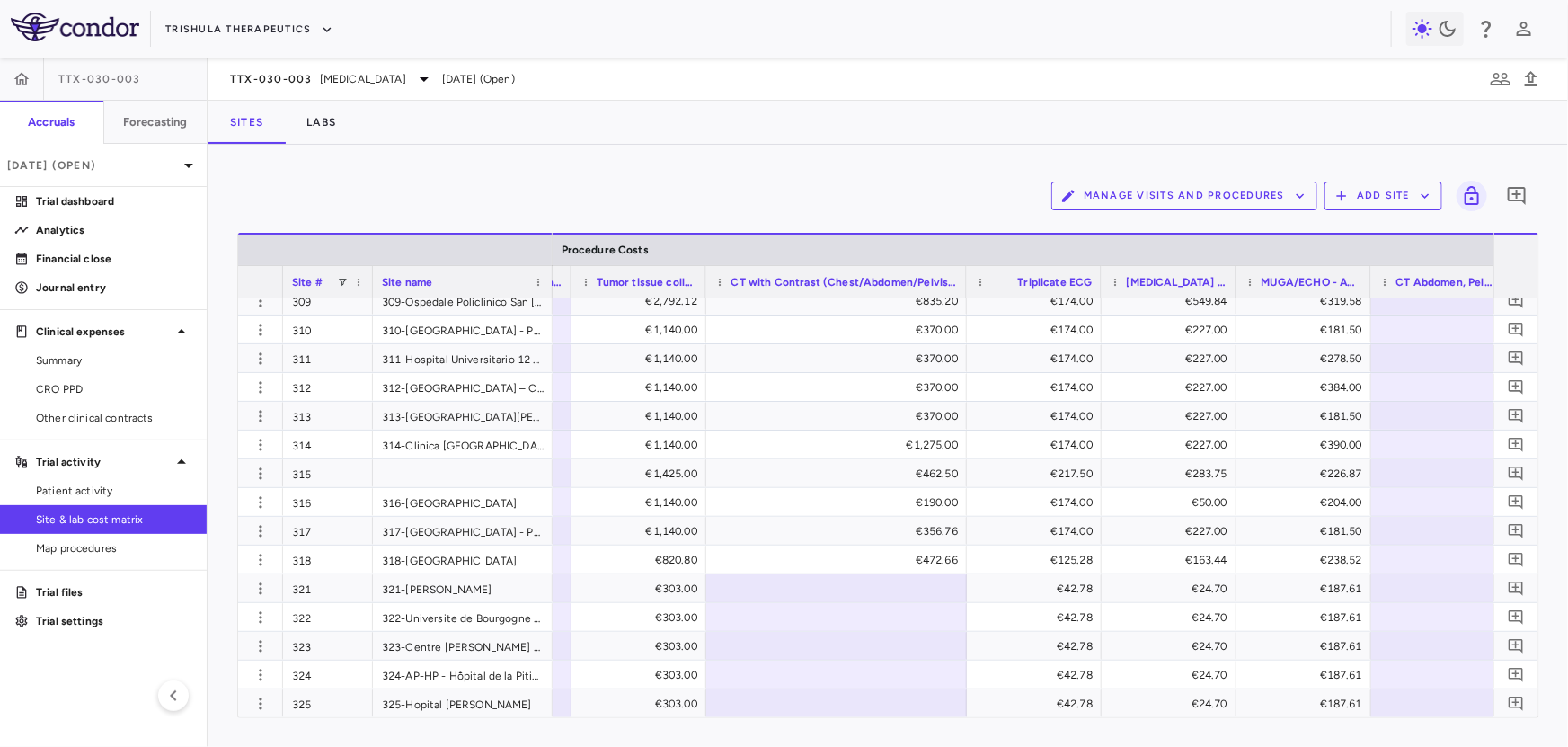 drag, startPoint x: 838, startPoint y: 281, endPoint x: 964, endPoint y: 281, distance: 126 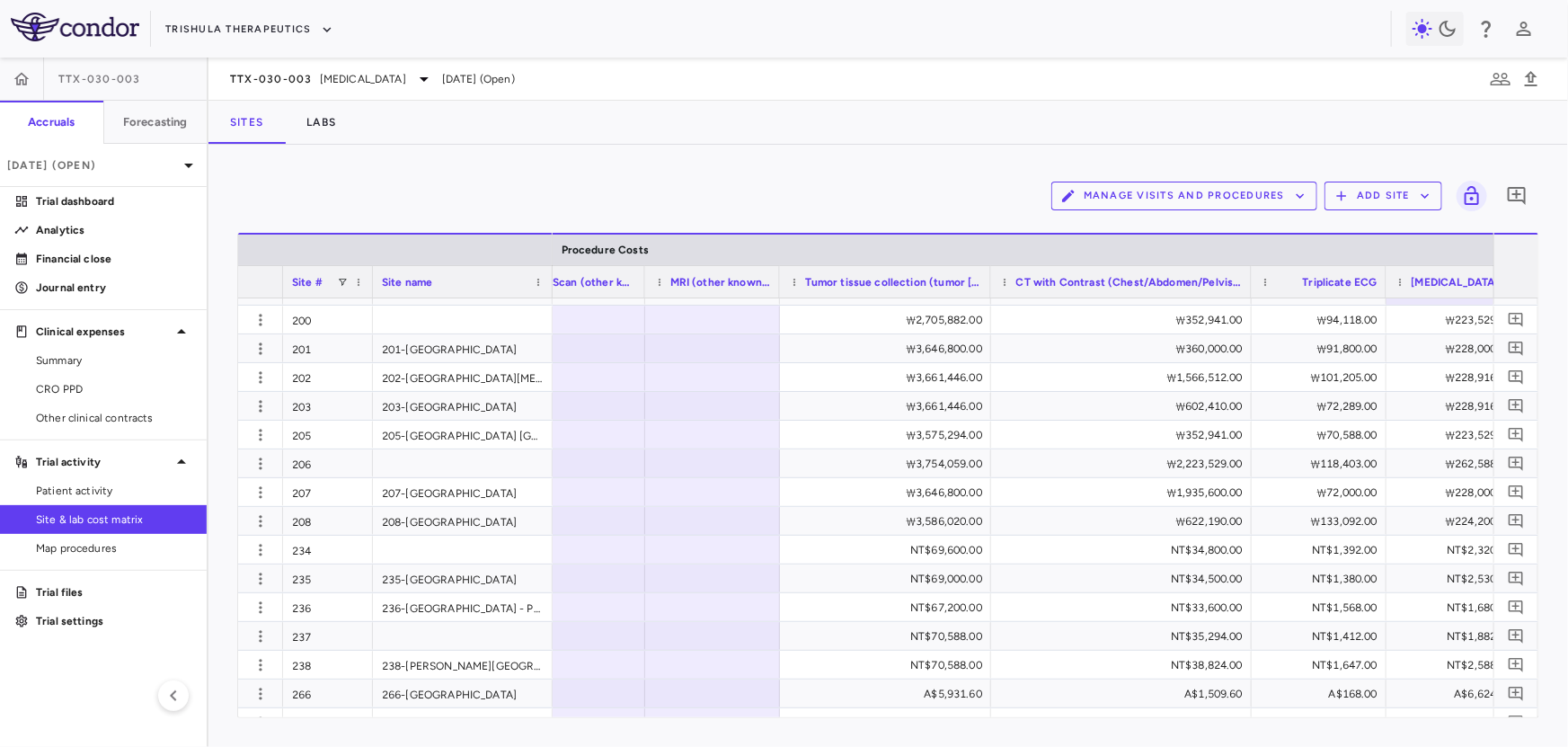 drag, startPoint x: 911, startPoint y: 281, endPoint x: 988, endPoint y: 281, distance: 77 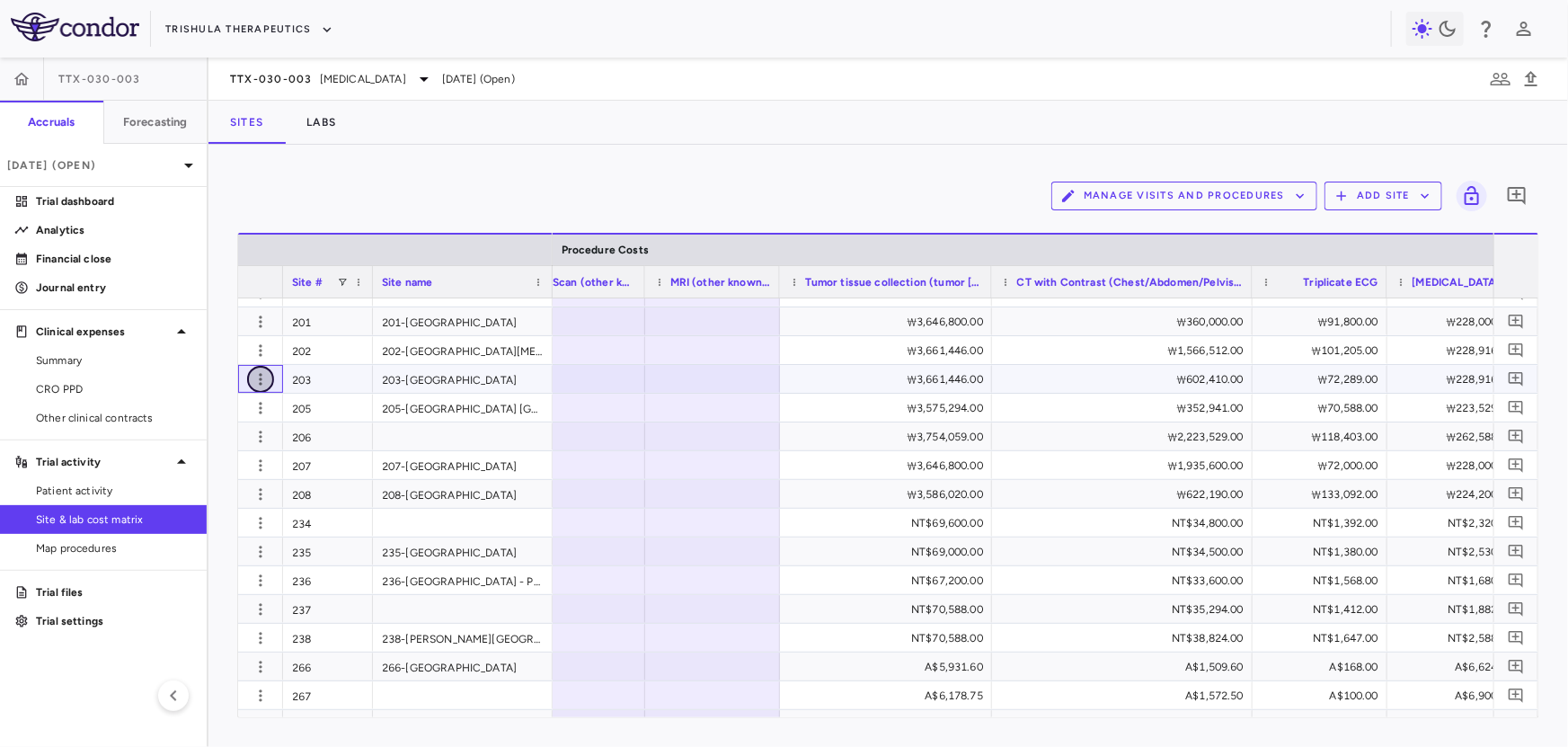 click 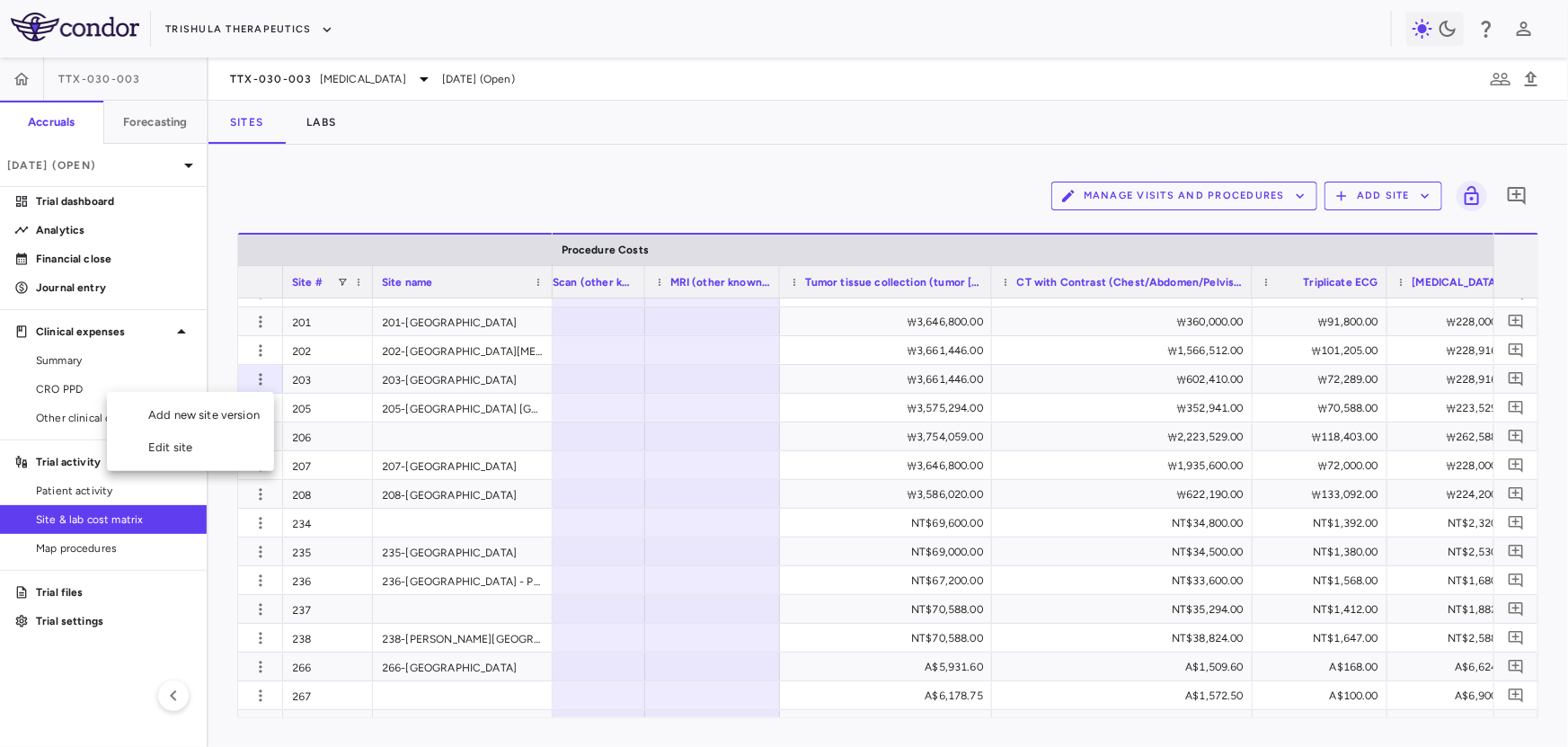 click on "Edit site" at bounding box center (190, 448) 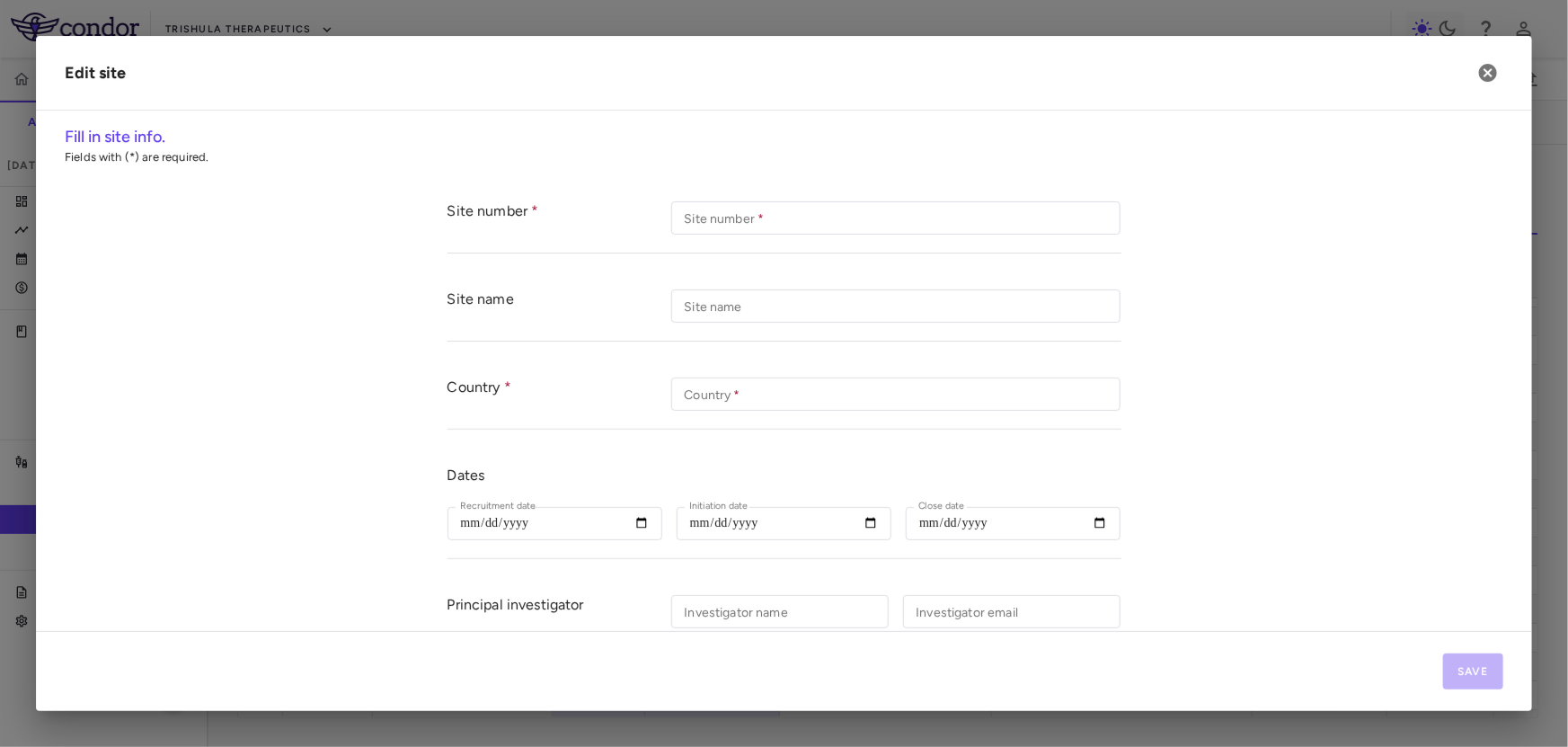 type on "***" 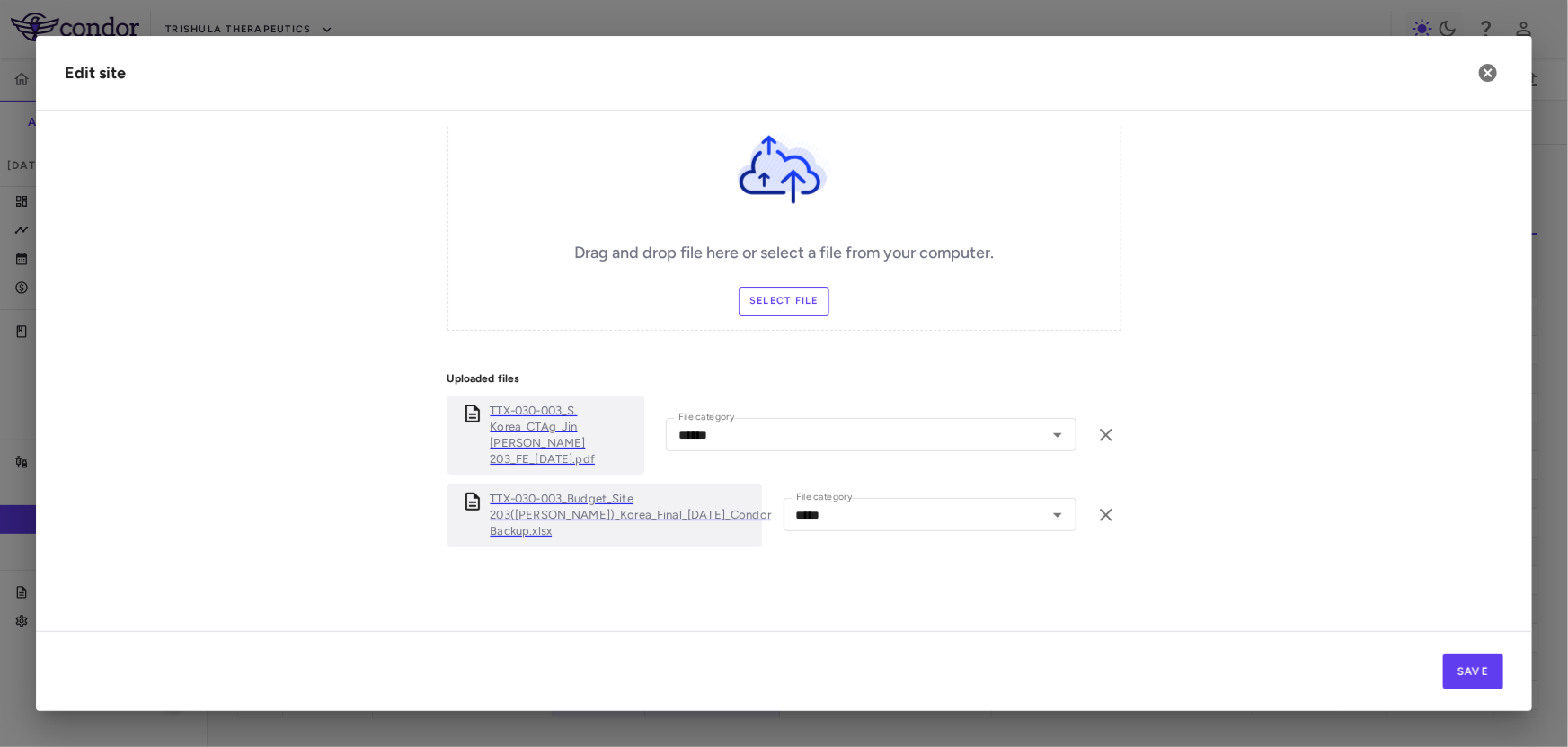 click on "TTX-030-003_Budget_Site 203(PI Jin Won Kim)_Korea_Final_26Jan2024_Condor Backup.xlsx" at bounding box center [631, 515] 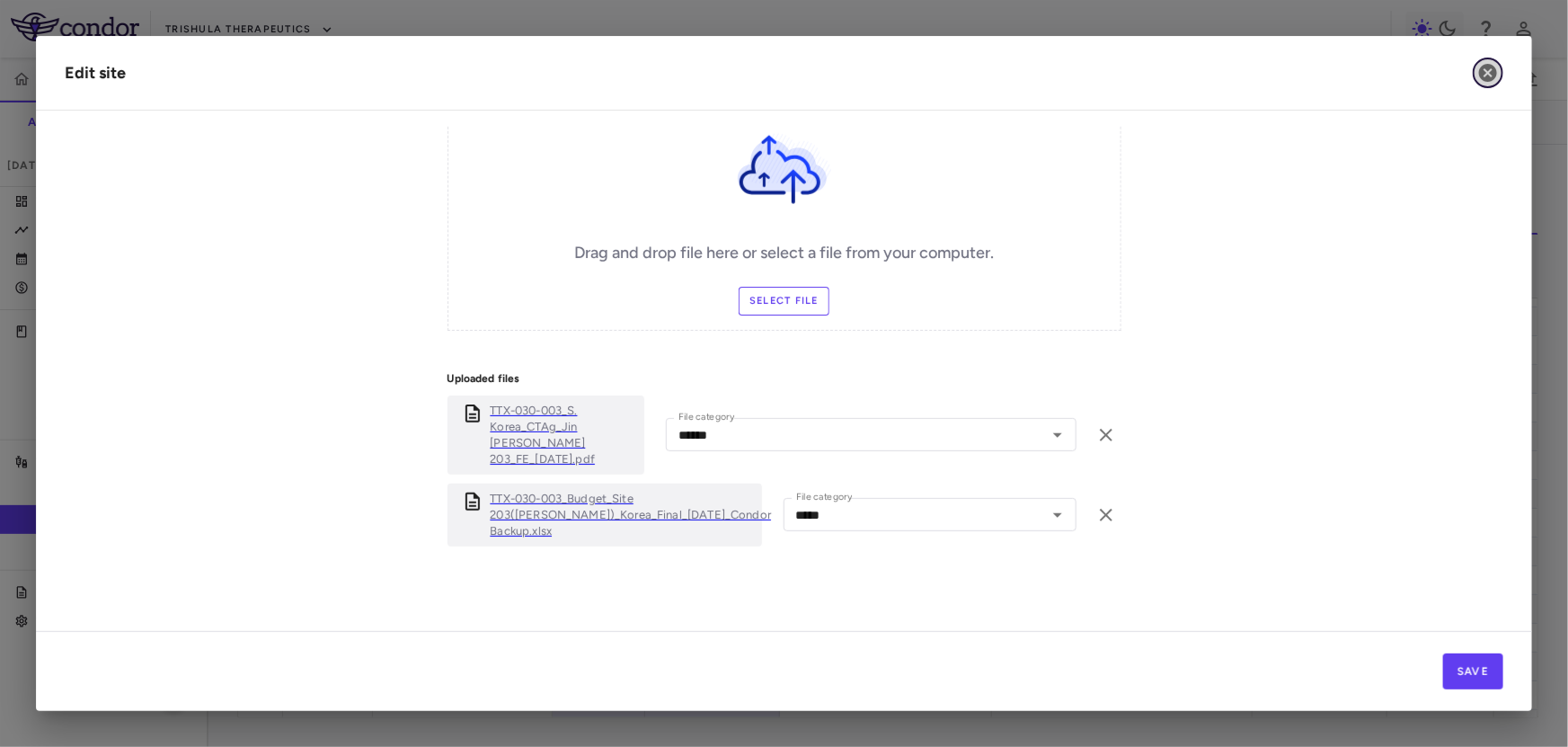 click 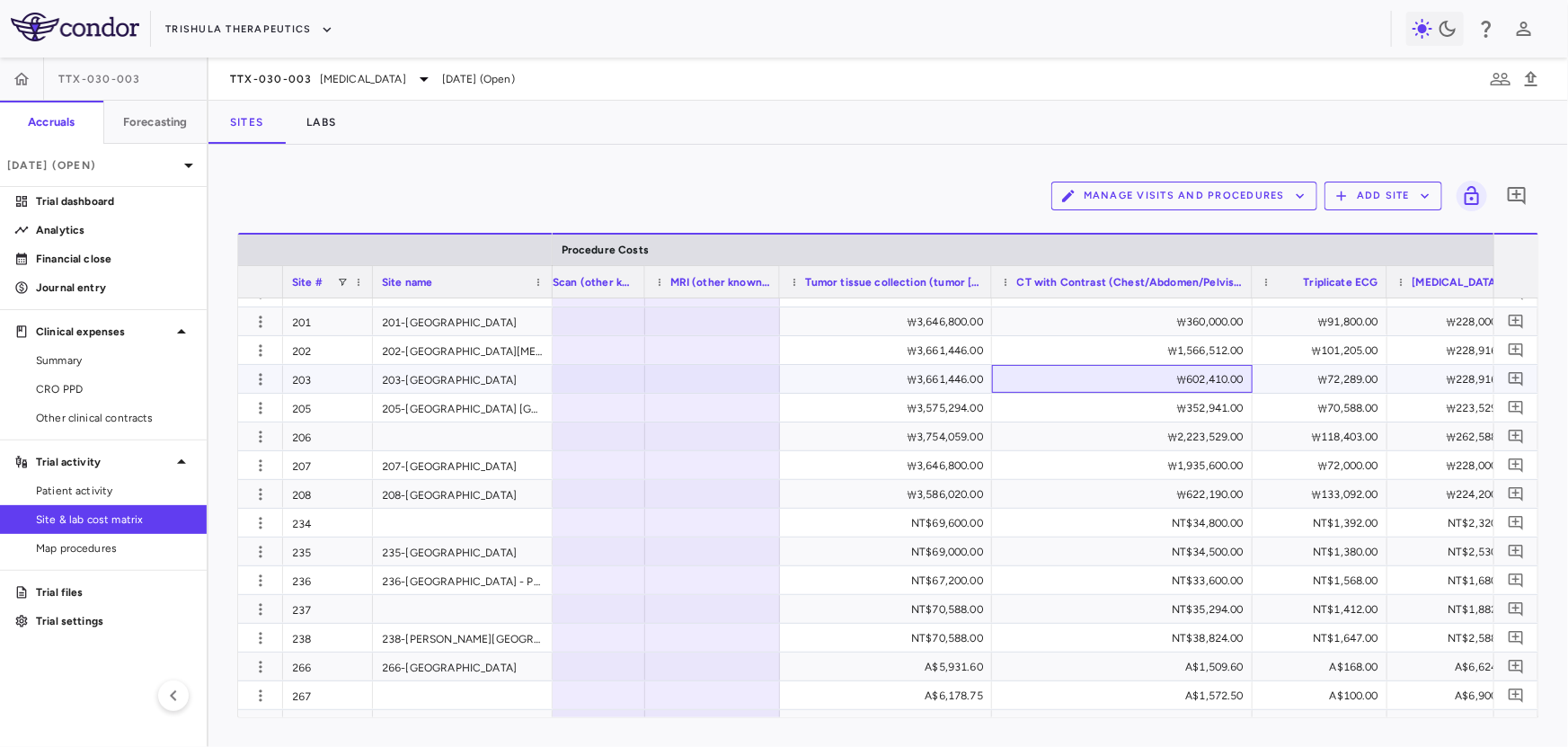 click on "₩602,410.00" at bounding box center (1126, 379) 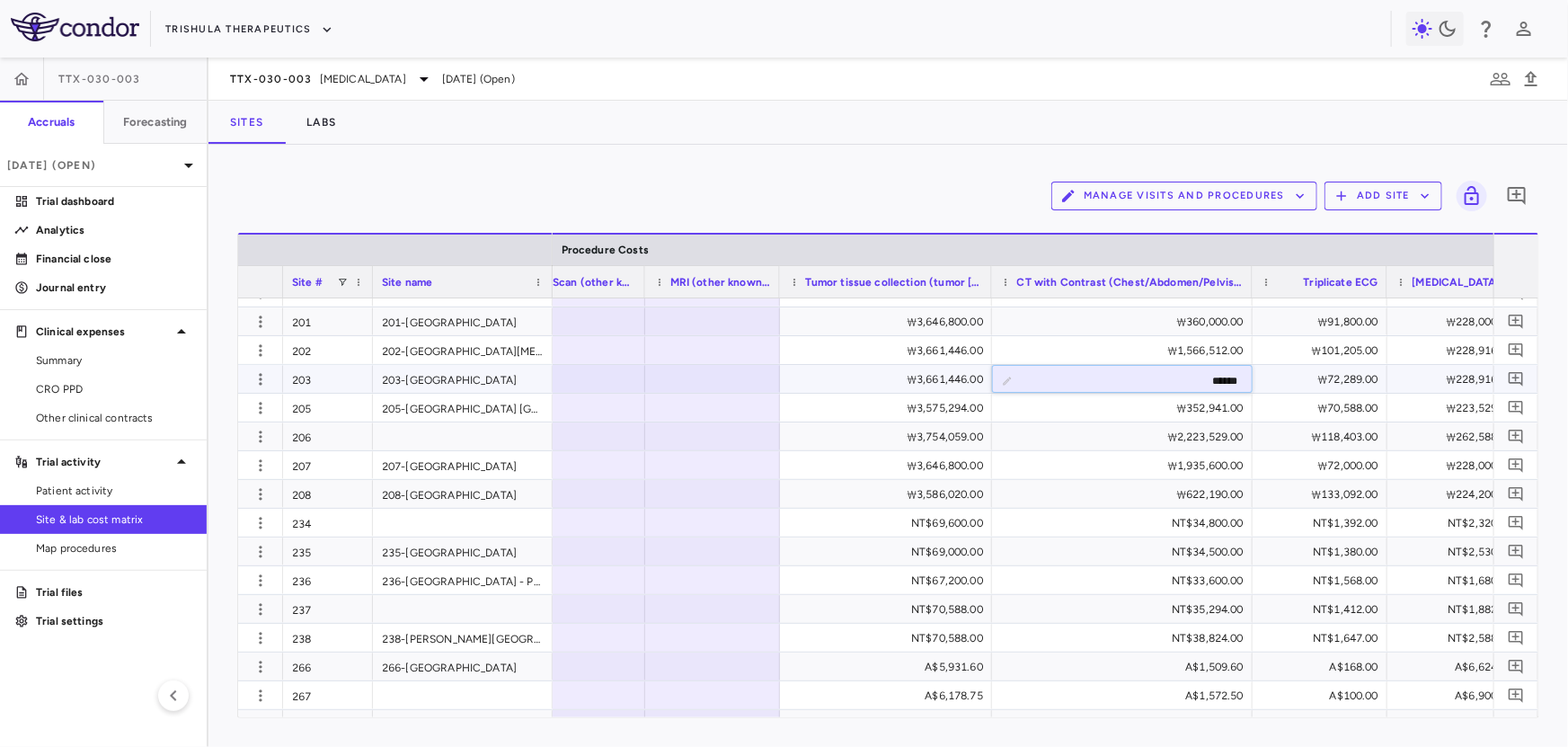 drag, startPoint x: 1169, startPoint y: 382, endPoint x: 1242, endPoint y: 386, distance: 73.10951 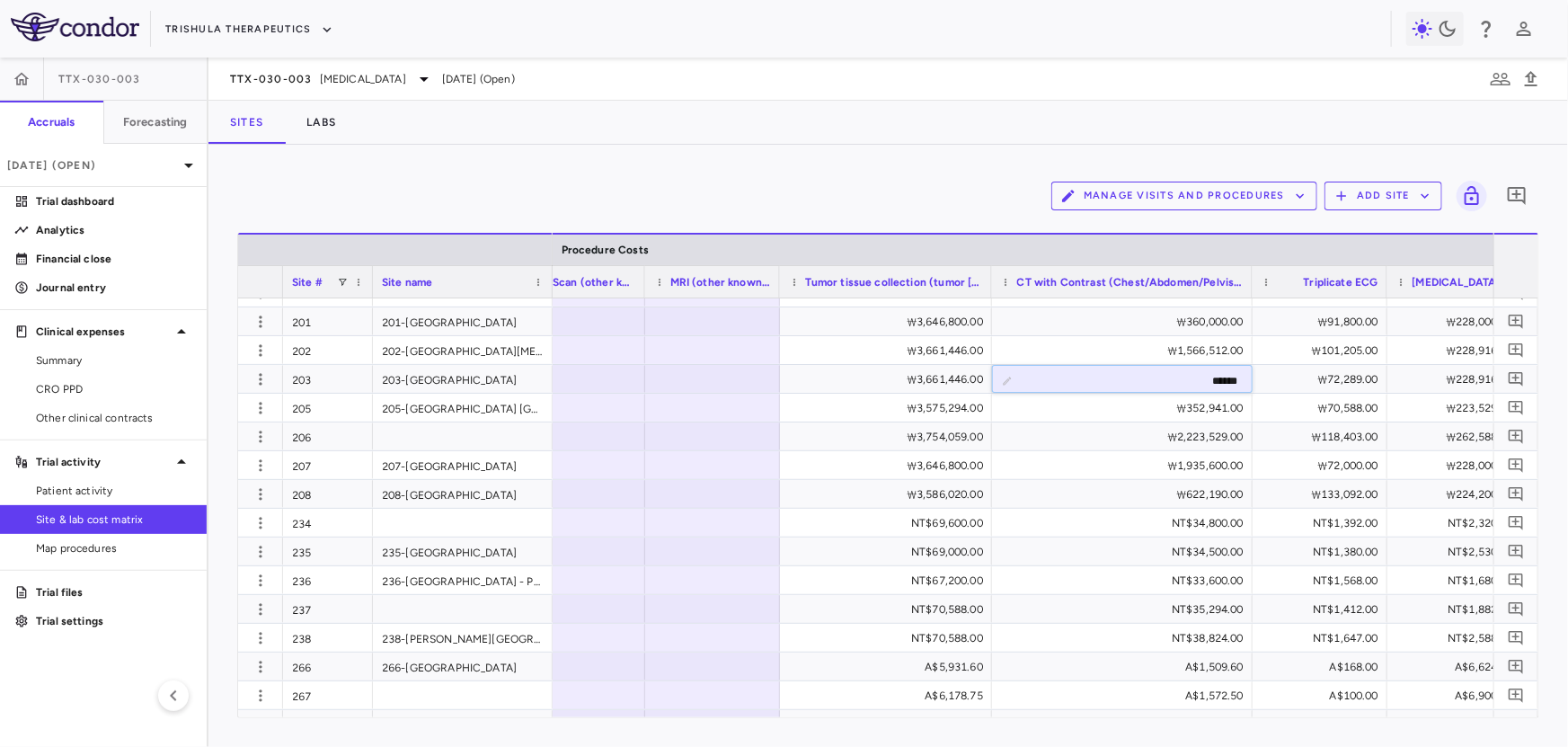 click on "Manage Visits and Procedures Add Site 0" at bounding box center (888, 196) 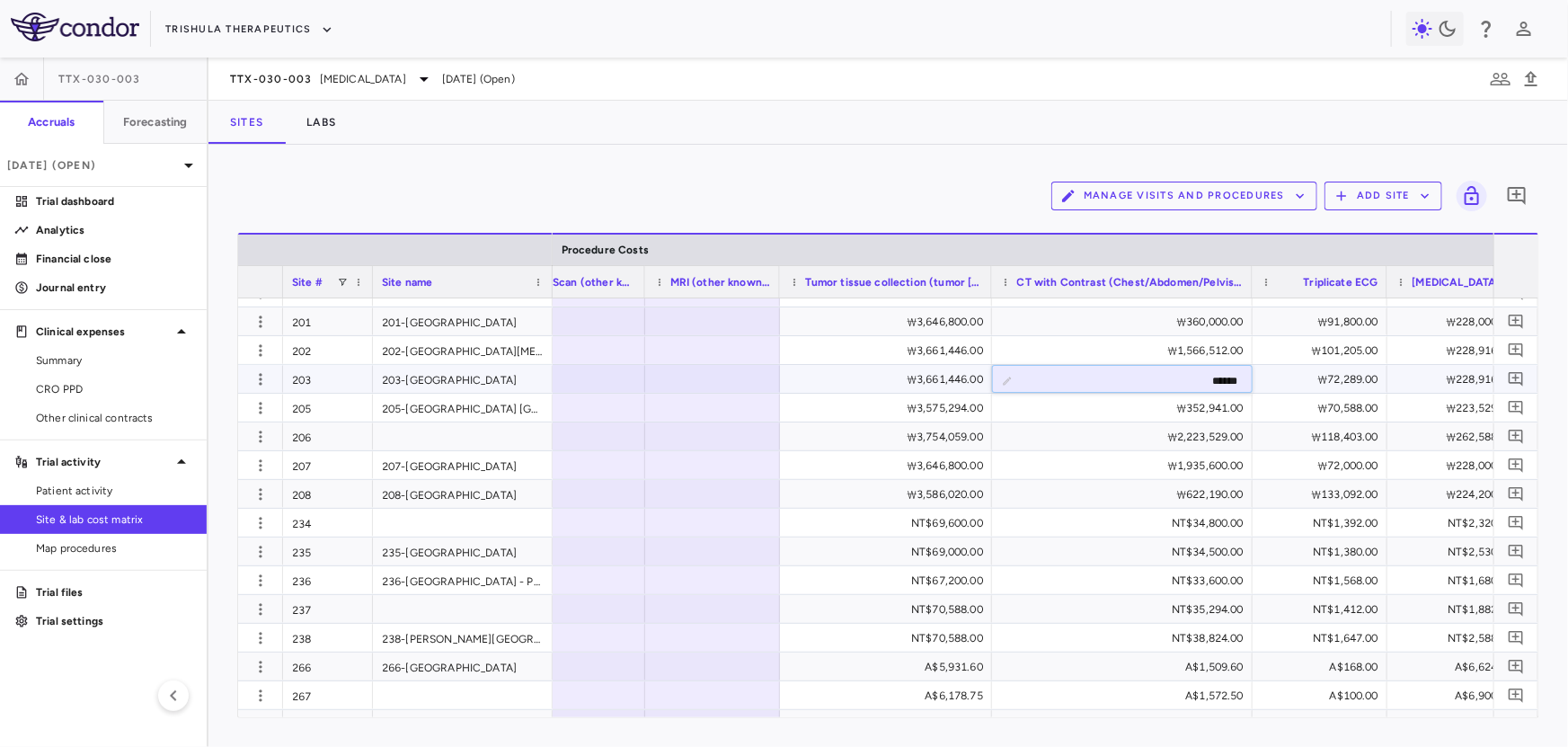 click on "₩3,661,446.00" at bounding box center [890, 379] 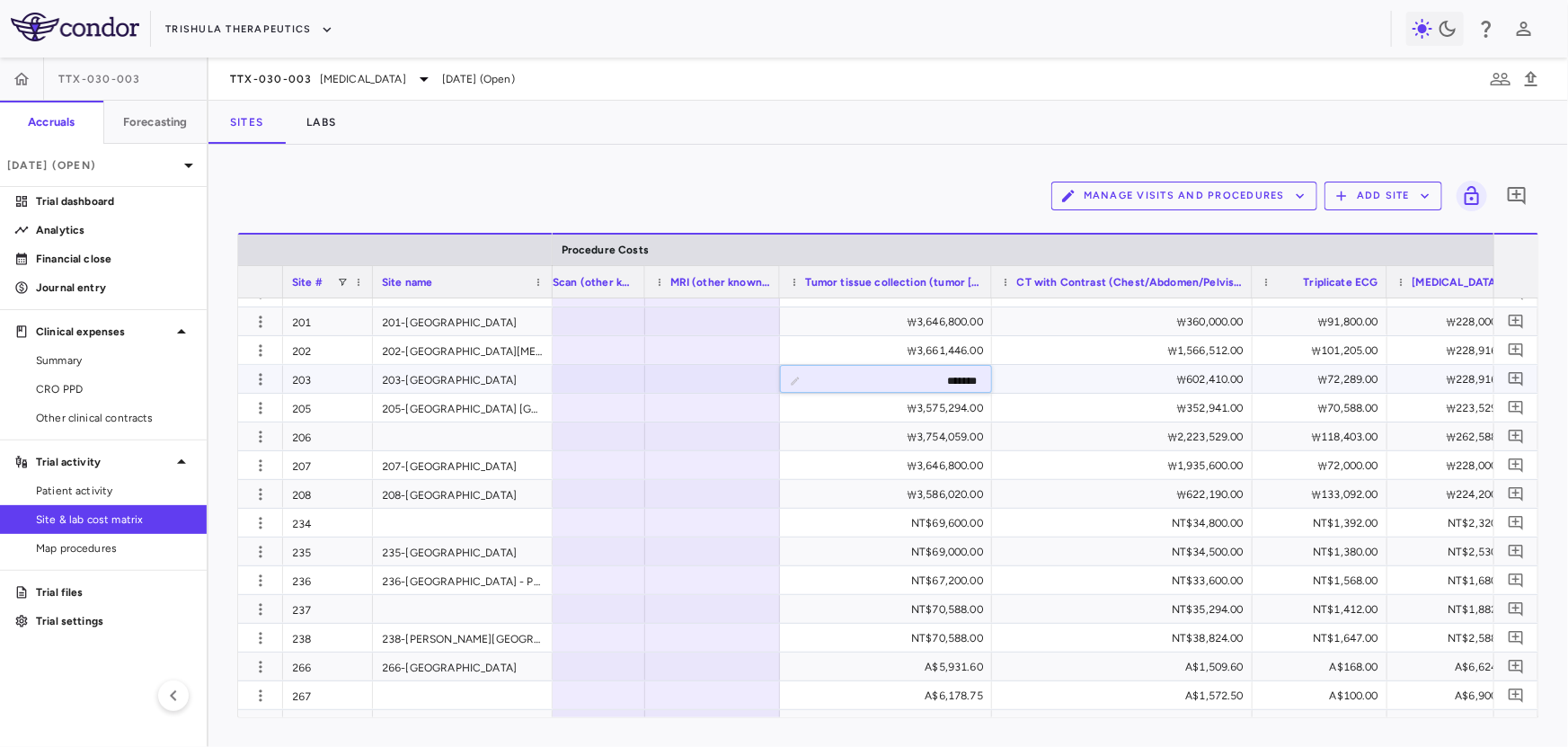drag, startPoint x: 911, startPoint y: 376, endPoint x: 994, endPoint y: 375, distance: 83.00602 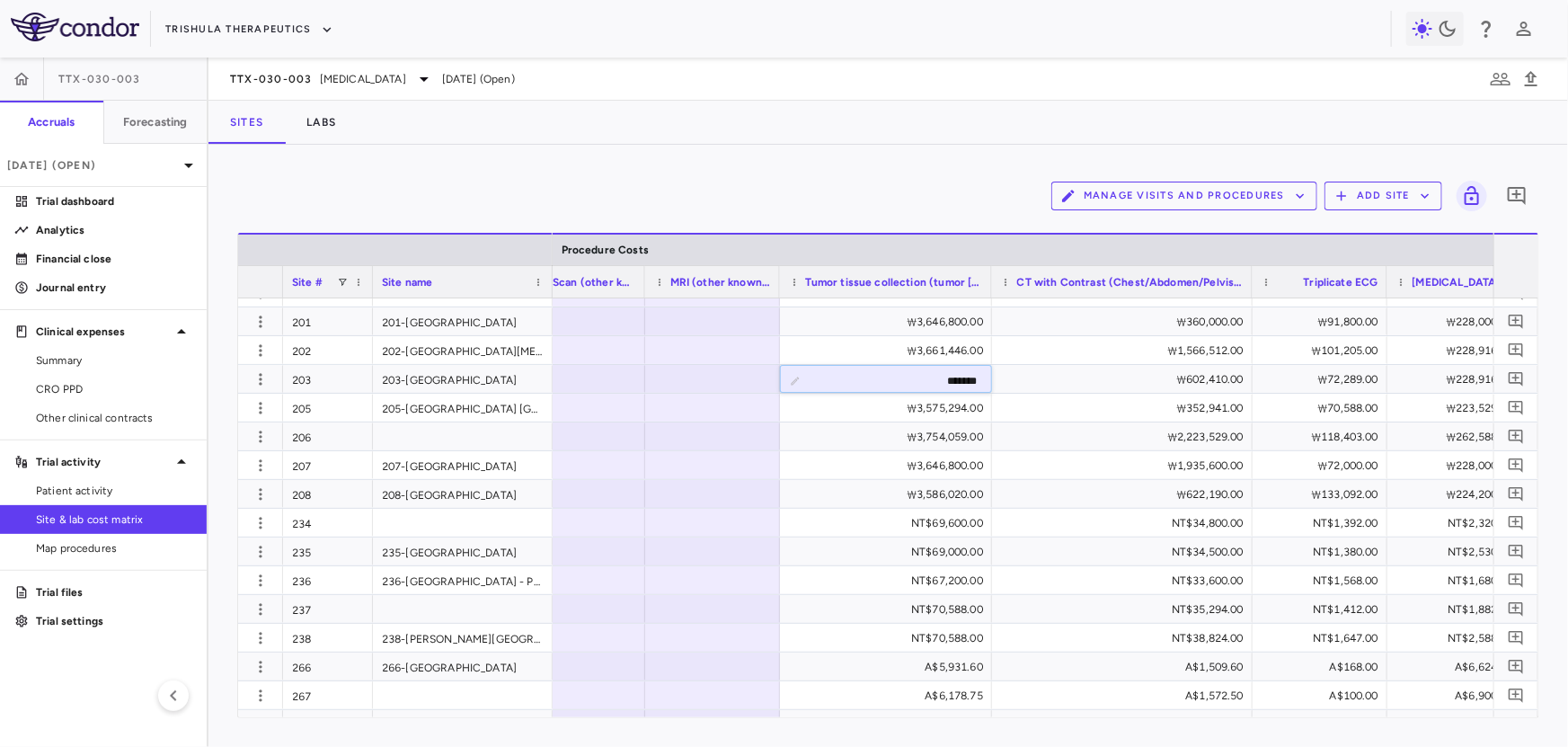 click on "Manage Visits and Procedures Add Site 0" at bounding box center [888, 196] 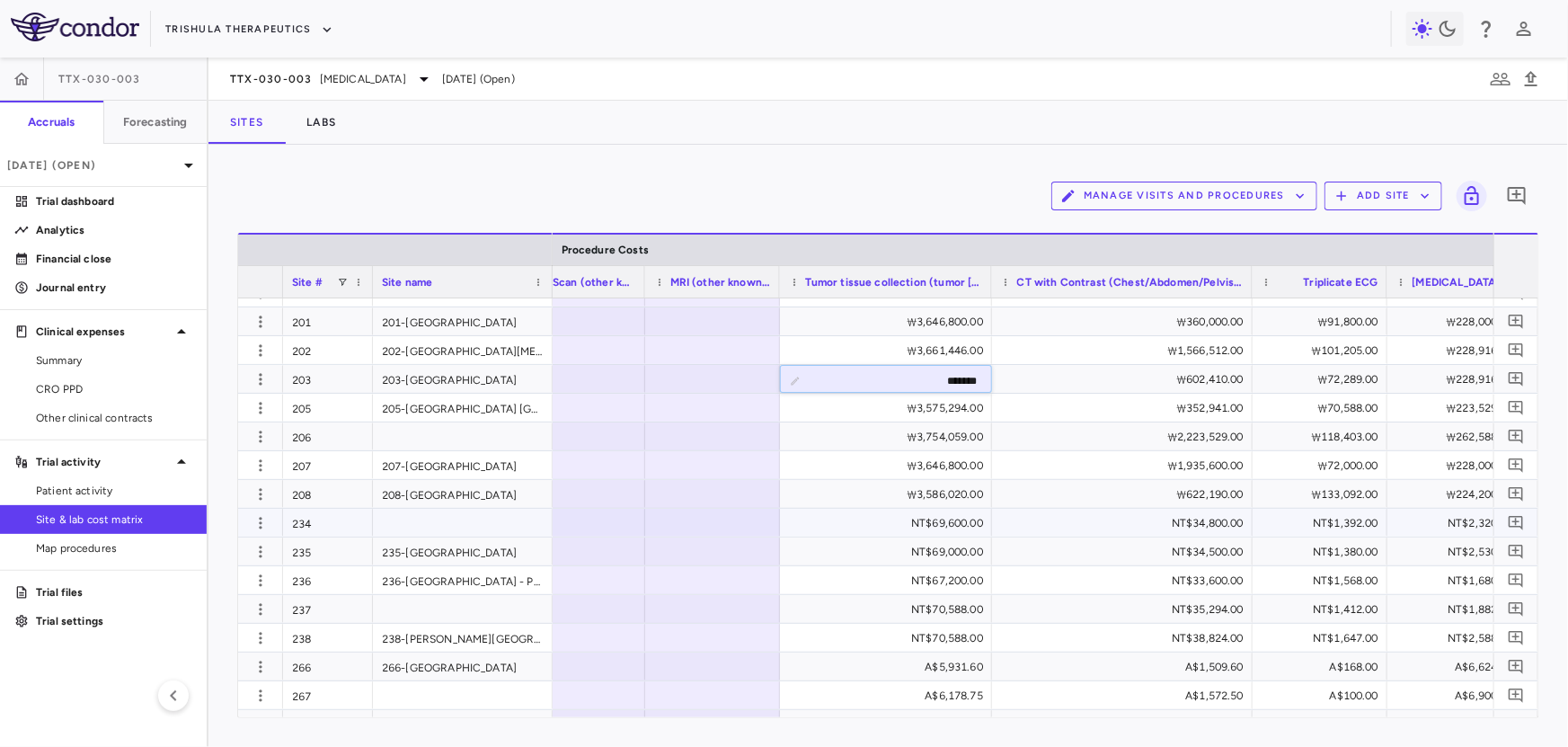 scroll, scrollTop: 1144, scrollLeft: 0, axis: vertical 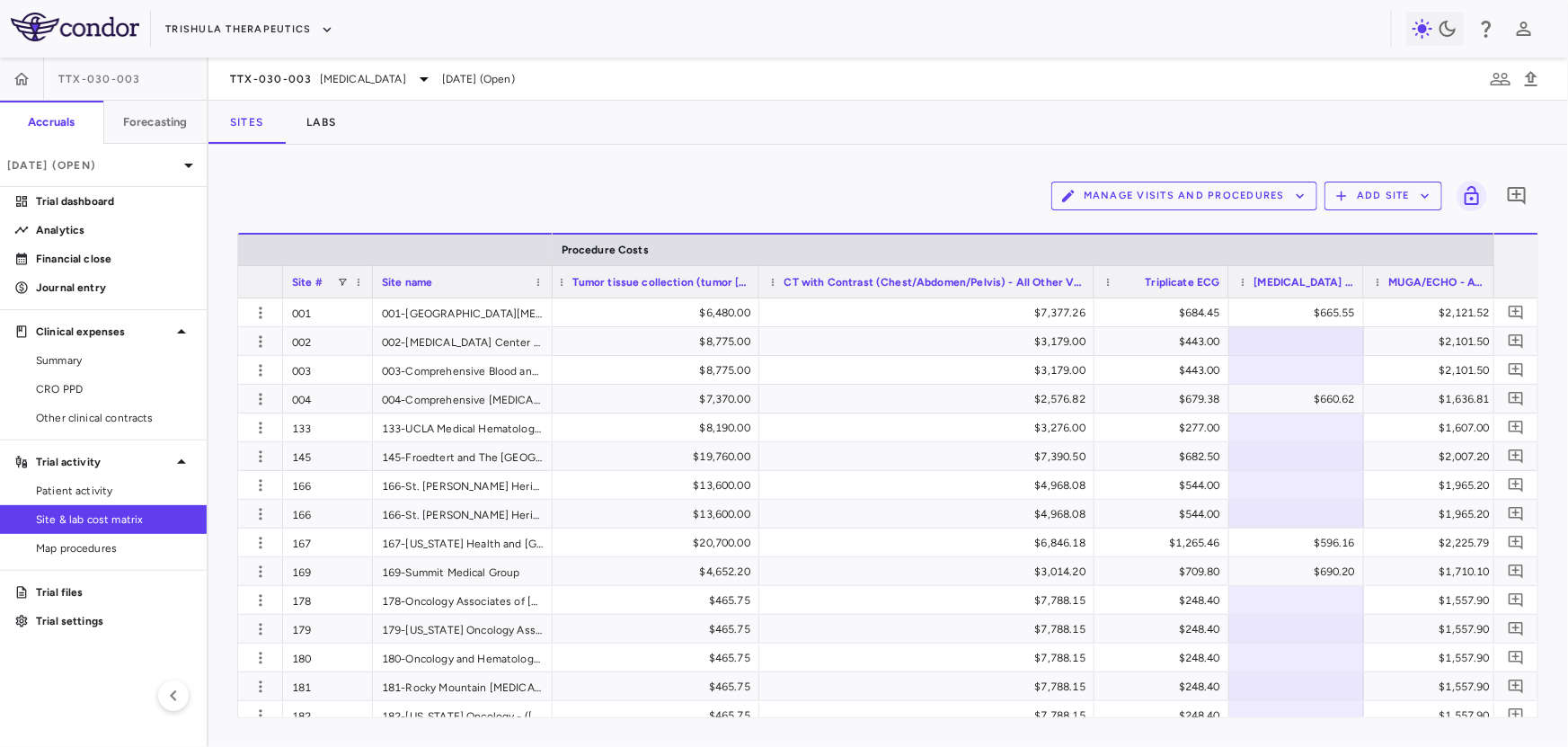 drag, startPoint x: 1019, startPoint y: 282, endPoint x: 1094, endPoint y: 286, distance: 75.10659 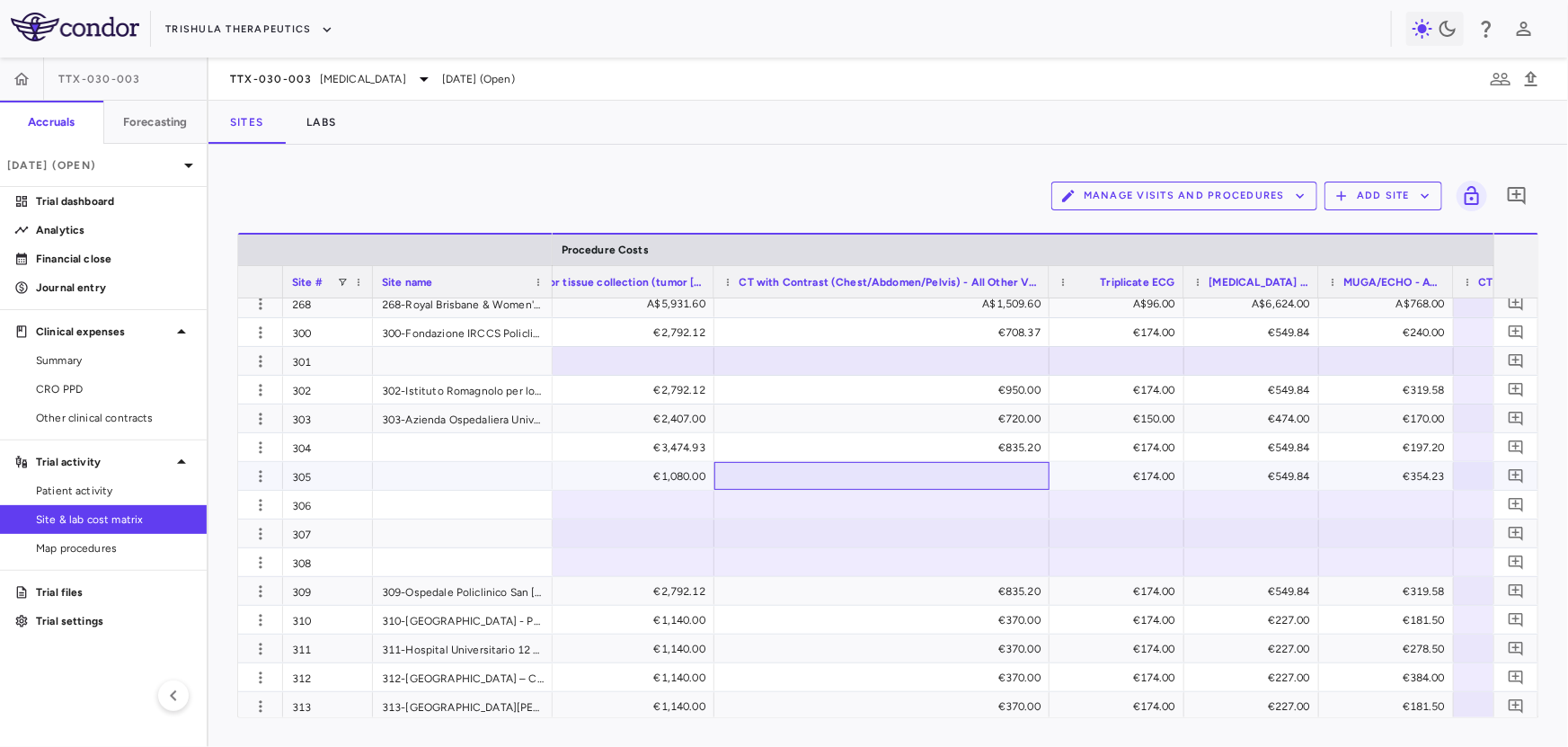 click at bounding box center [881, 476] 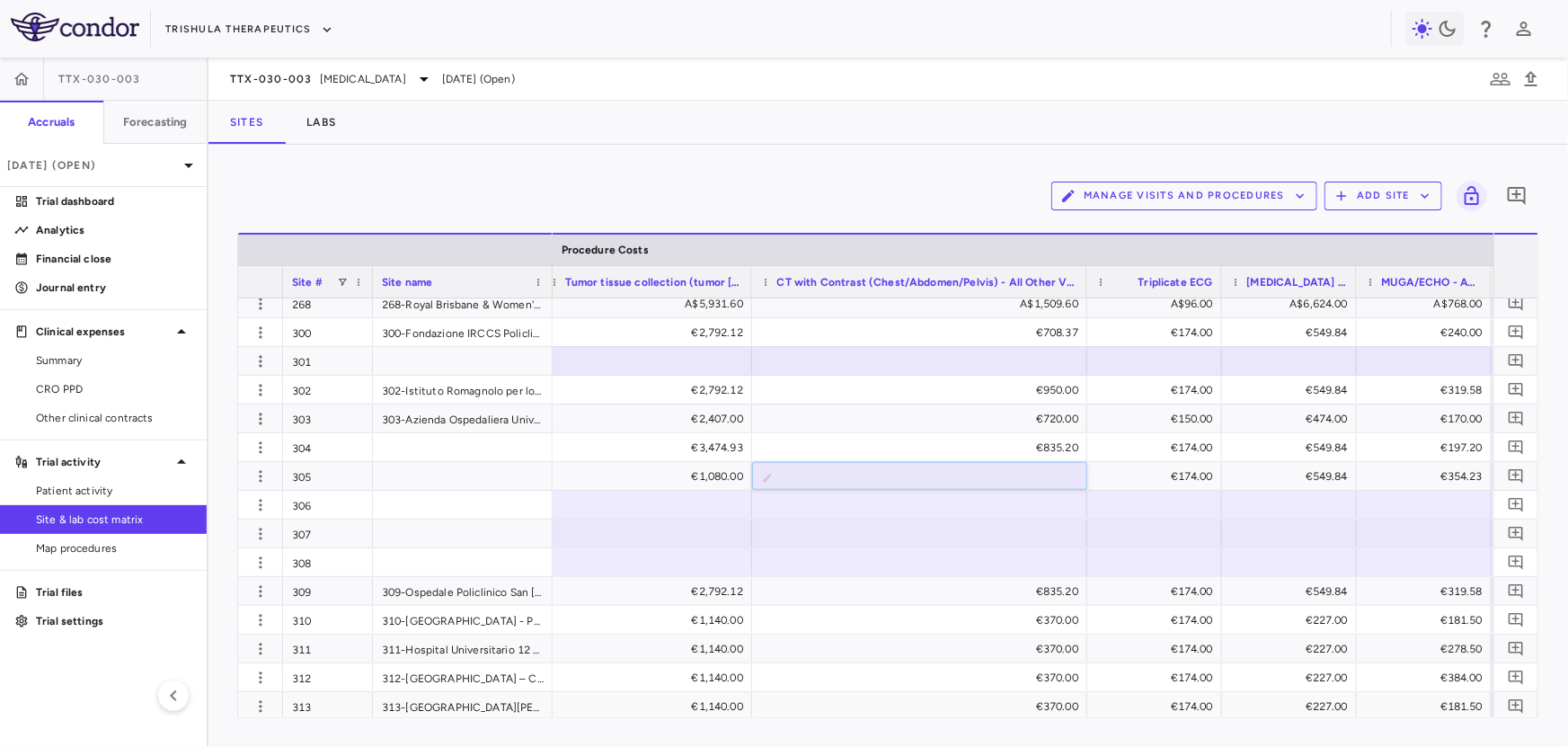 click on "Manage Visits and Procedures Add Site 0" at bounding box center [888, 196] 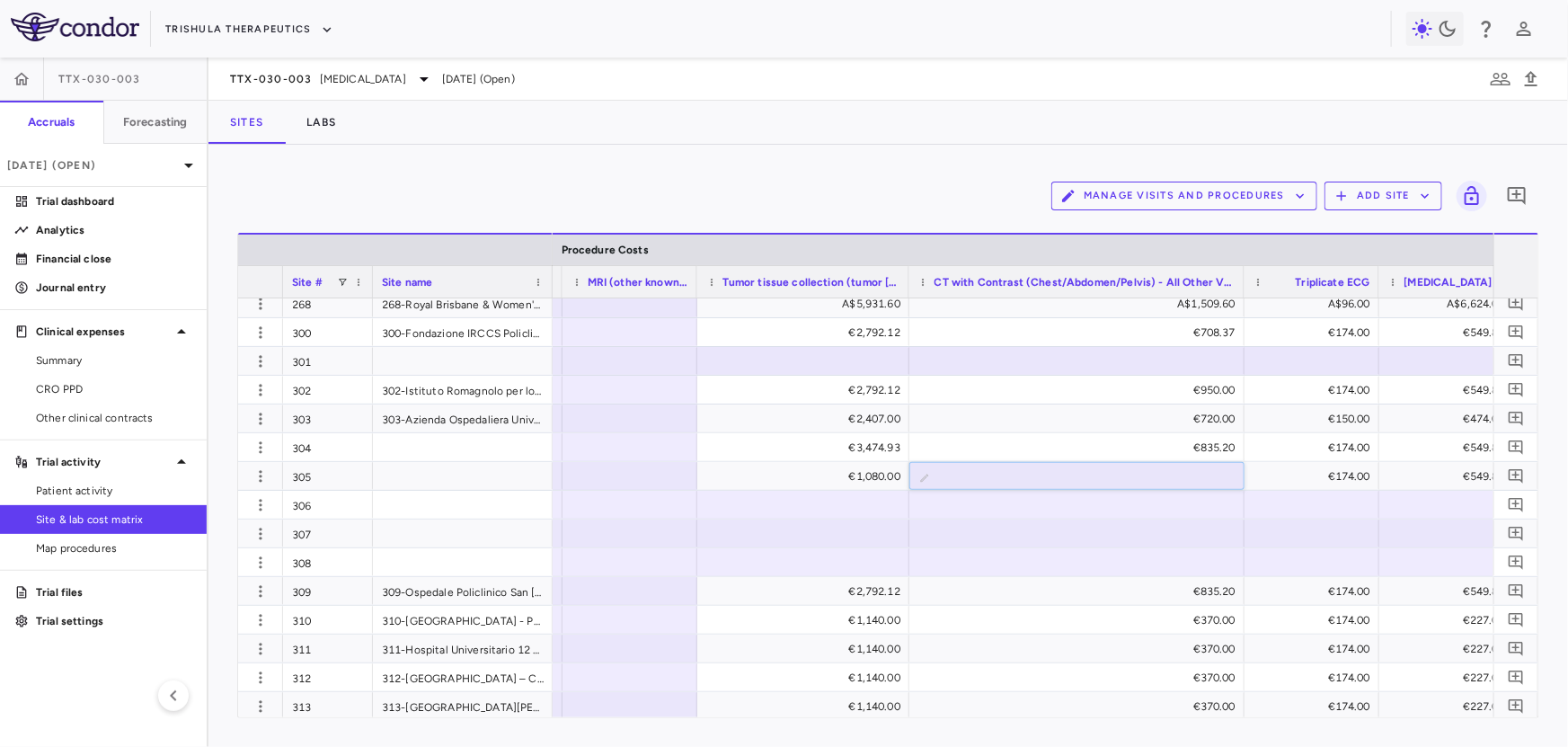 click on "Manage Visits and Procedures Add Site 0" at bounding box center [888, 196] 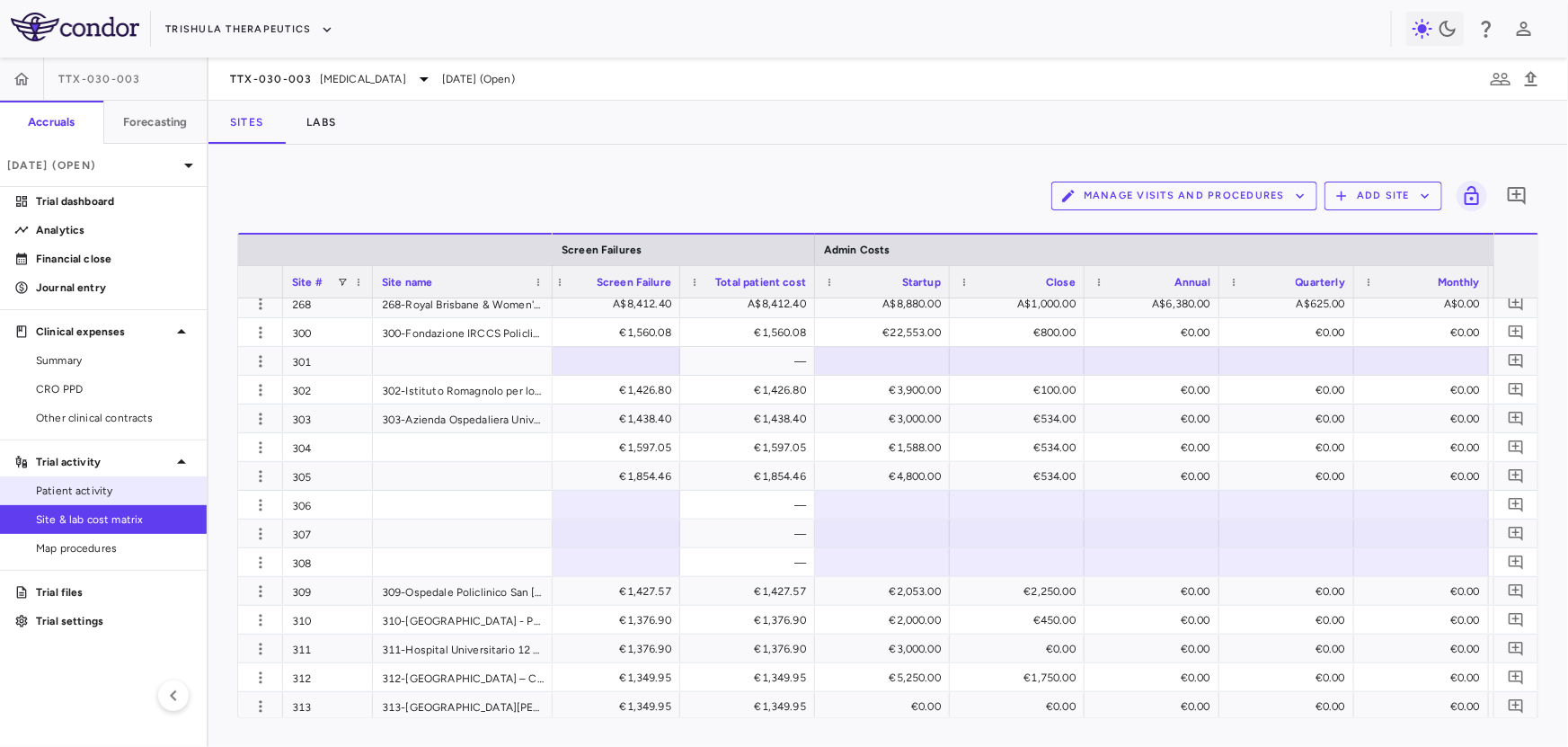 click on "Patient activity" at bounding box center [114, 491] 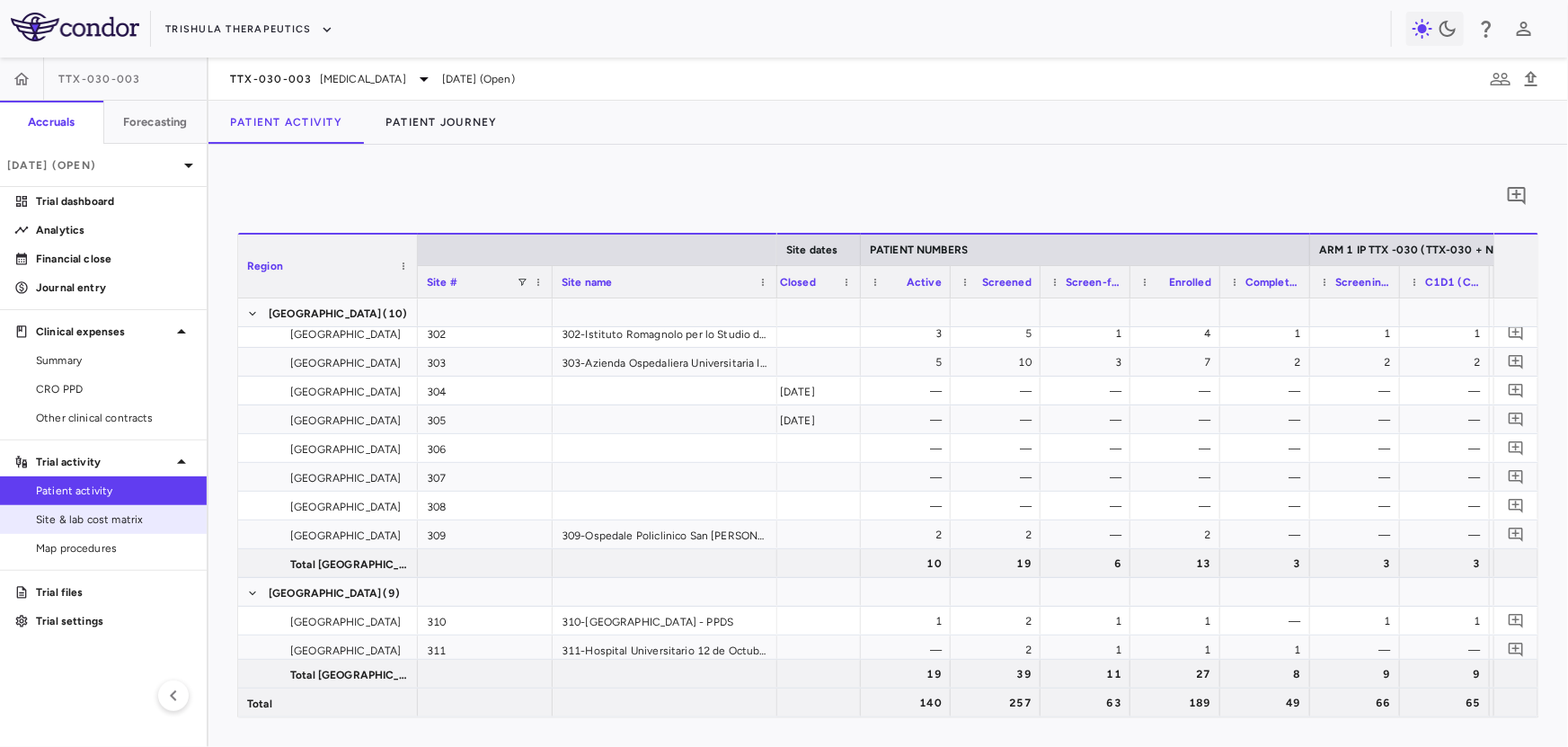 click on "Site & lab cost matrix" at bounding box center [114, 520] 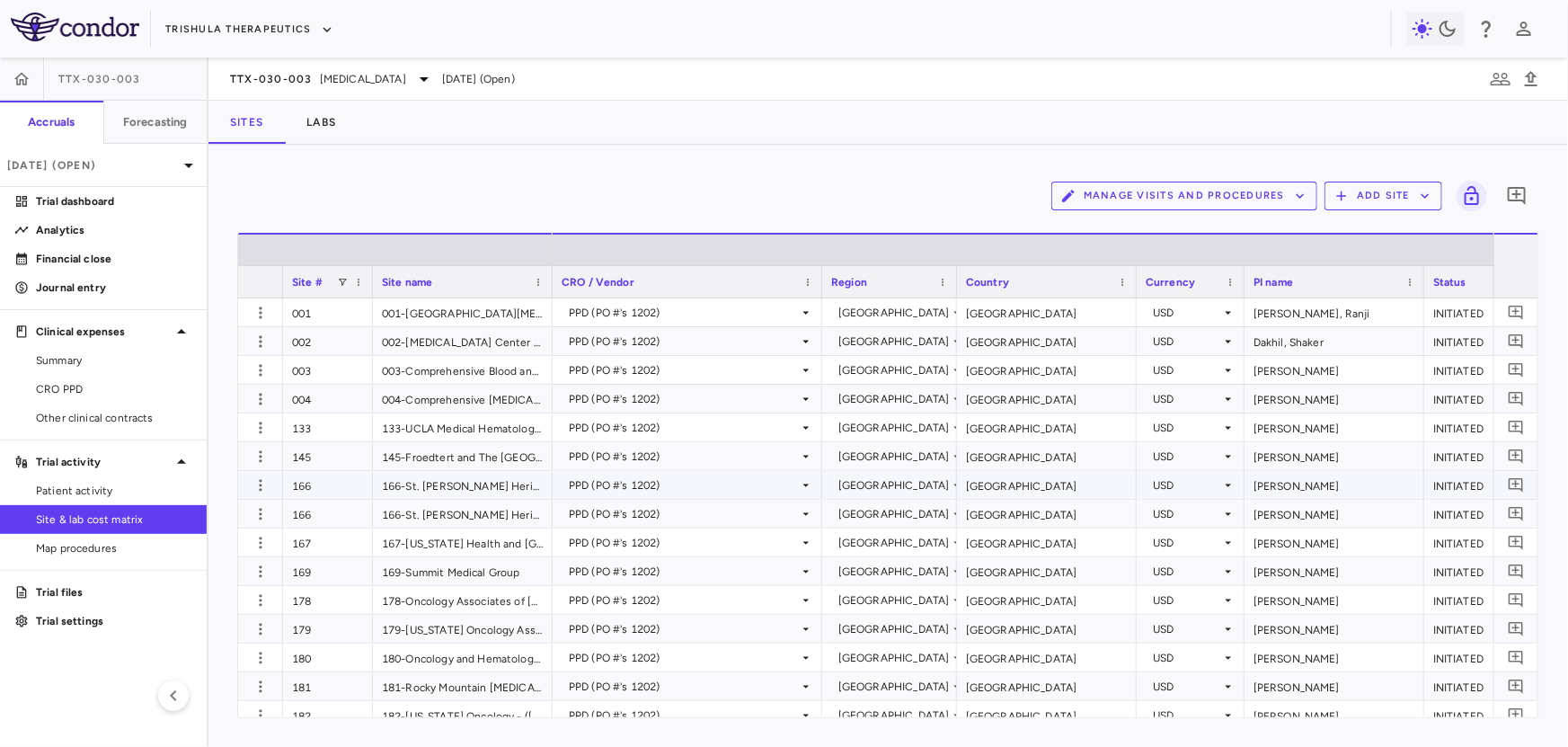scroll, scrollTop: 0, scrollLeft: 1401, axis: horizontal 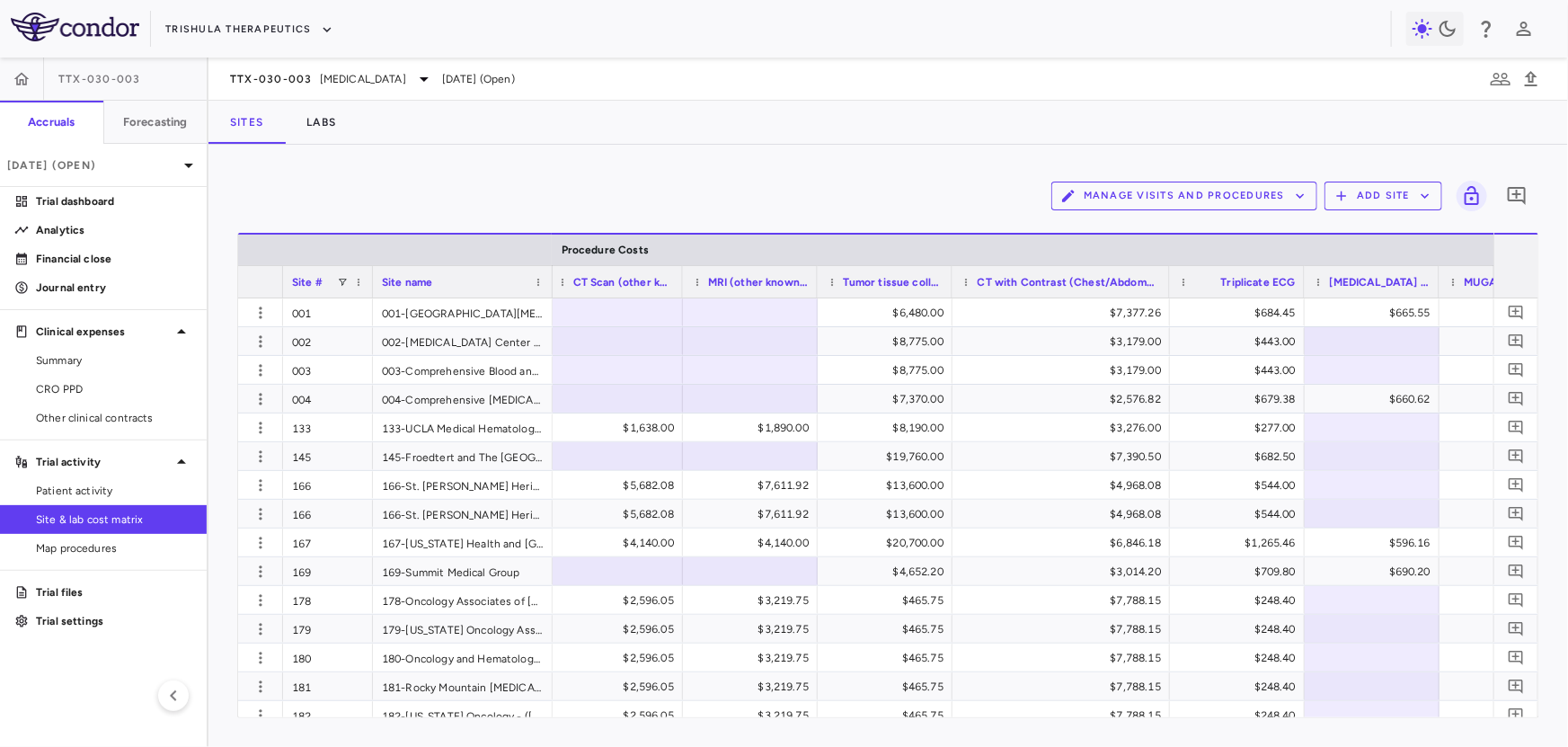 drag, startPoint x: 1084, startPoint y: 280, endPoint x: 1168, endPoint y: 274, distance: 84.21401 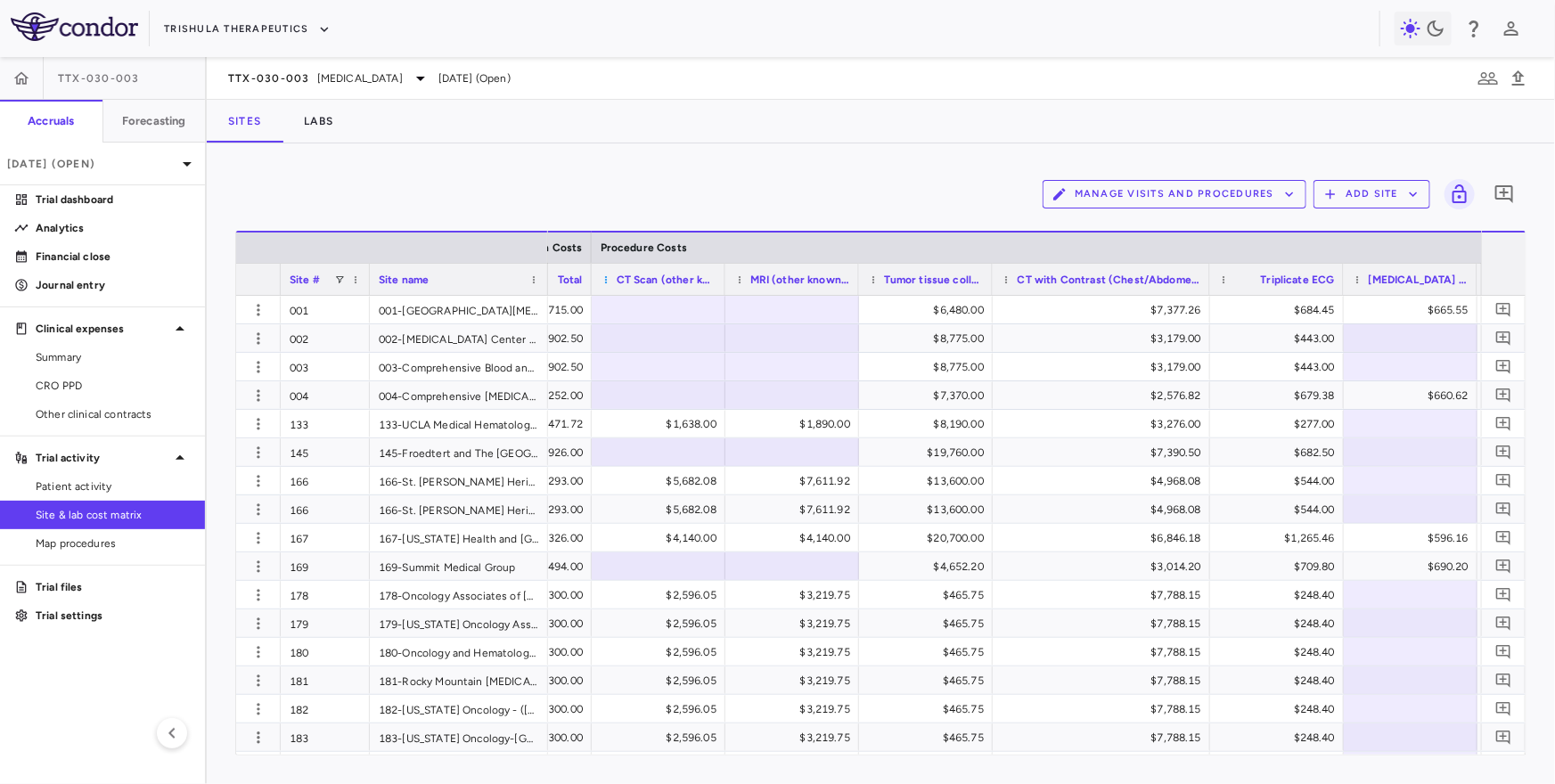 click at bounding box center (606, 280) 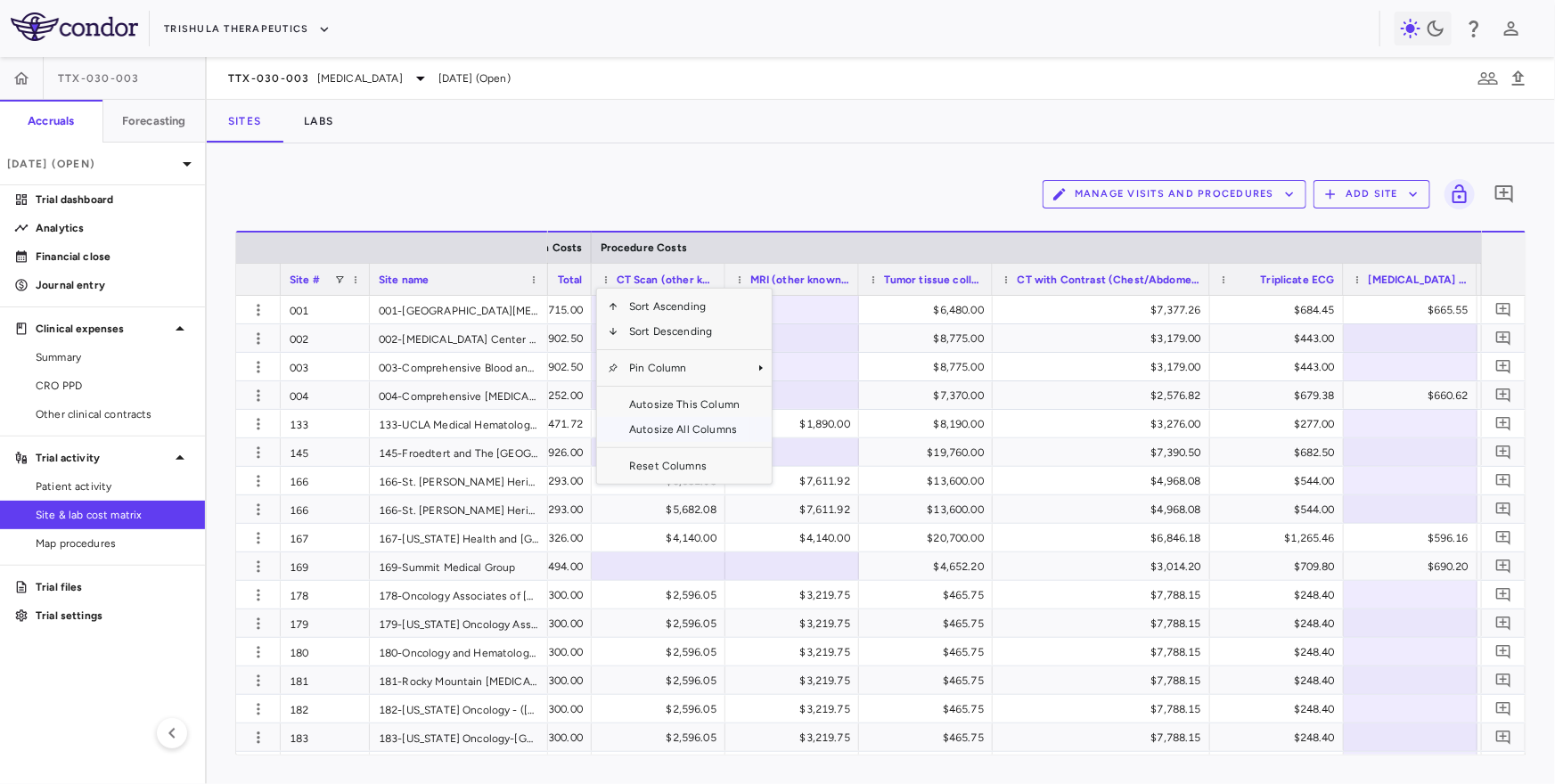 click on "Autosize All Columns" at bounding box center (684, 429) 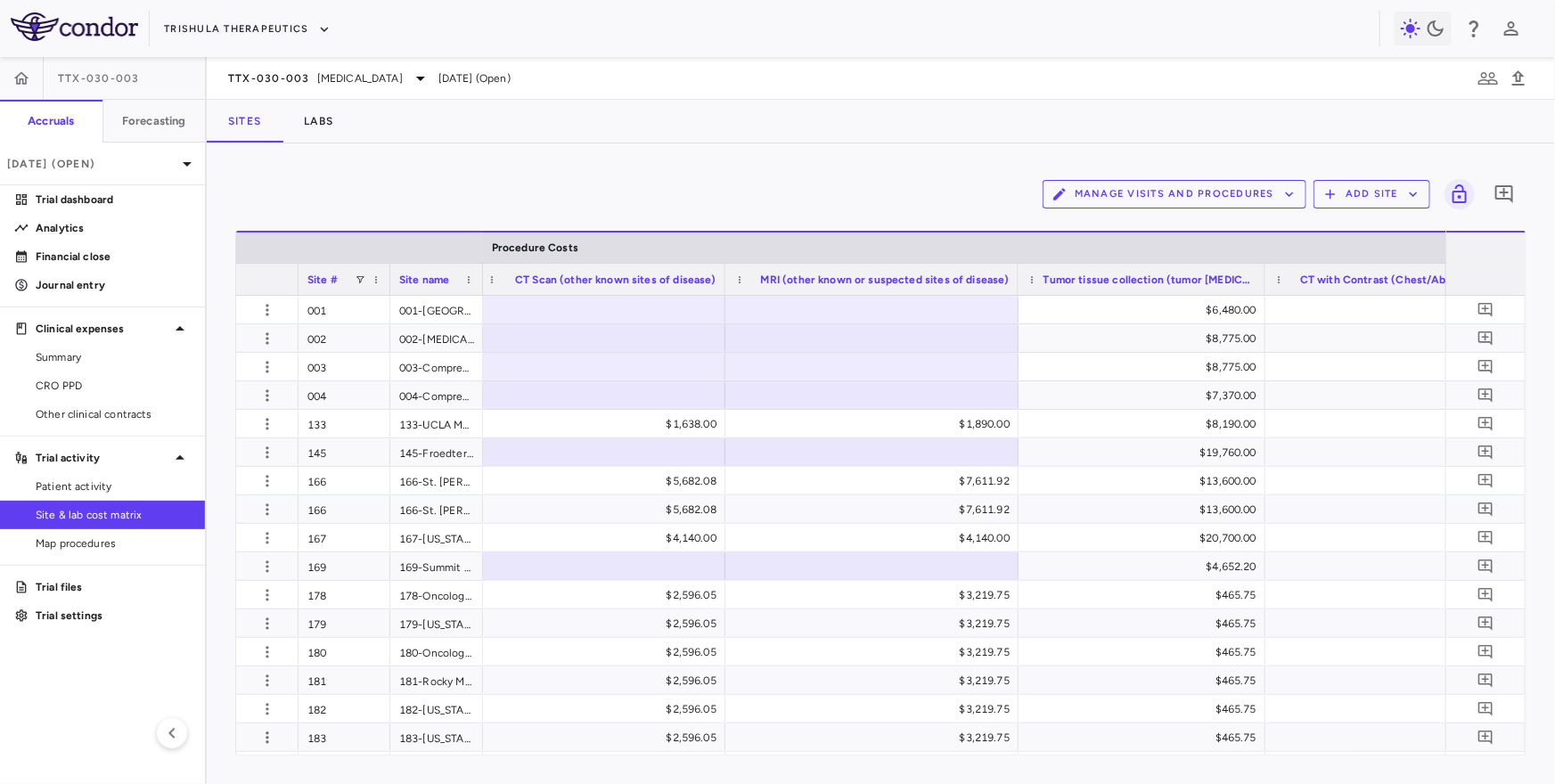 drag, startPoint x: 839, startPoint y: 280, endPoint x: 479, endPoint y: 308, distance: 361.08725 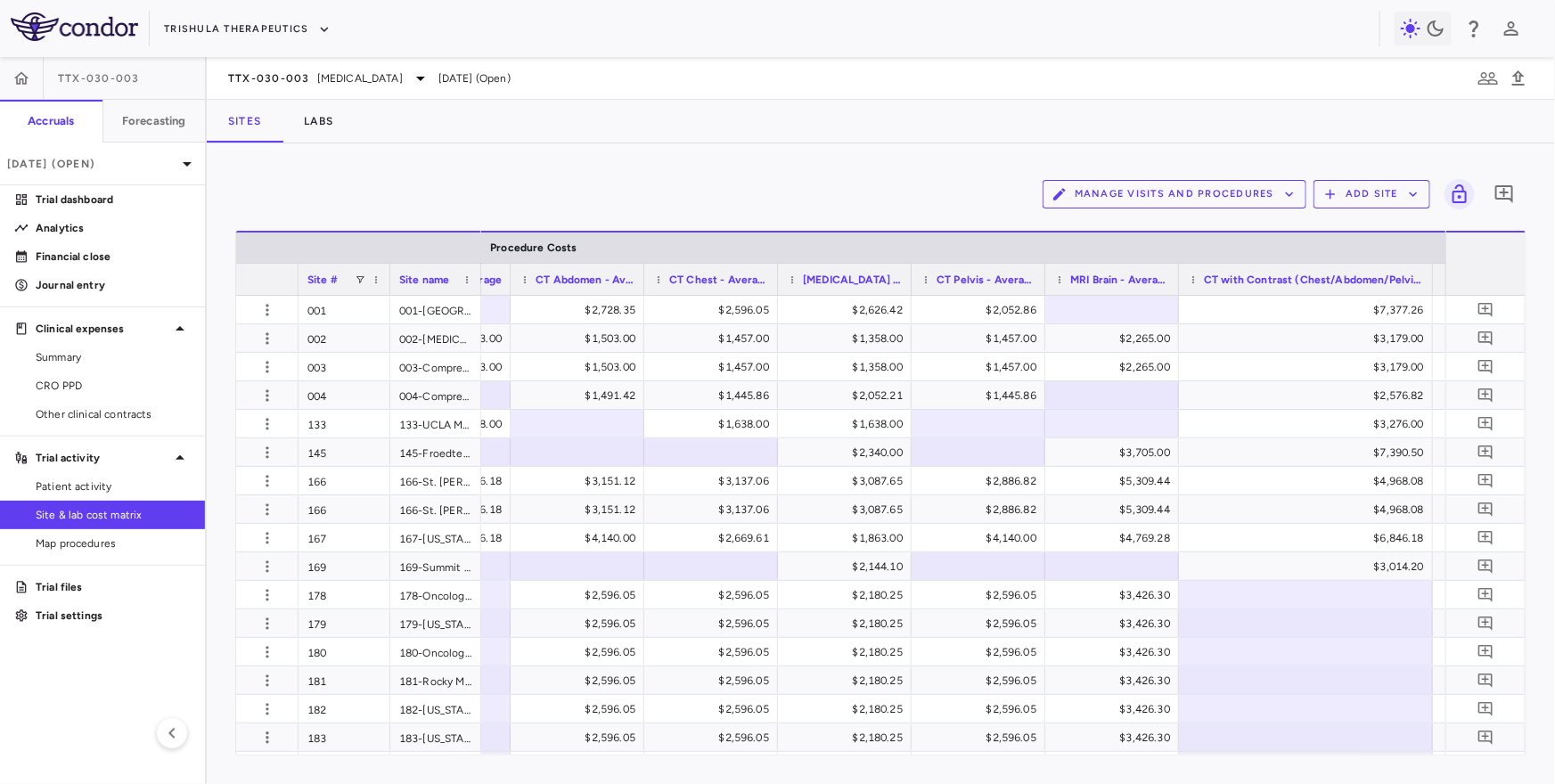 drag, startPoint x: 1310, startPoint y: 278, endPoint x: 1436, endPoint y: 275, distance: 126.0357 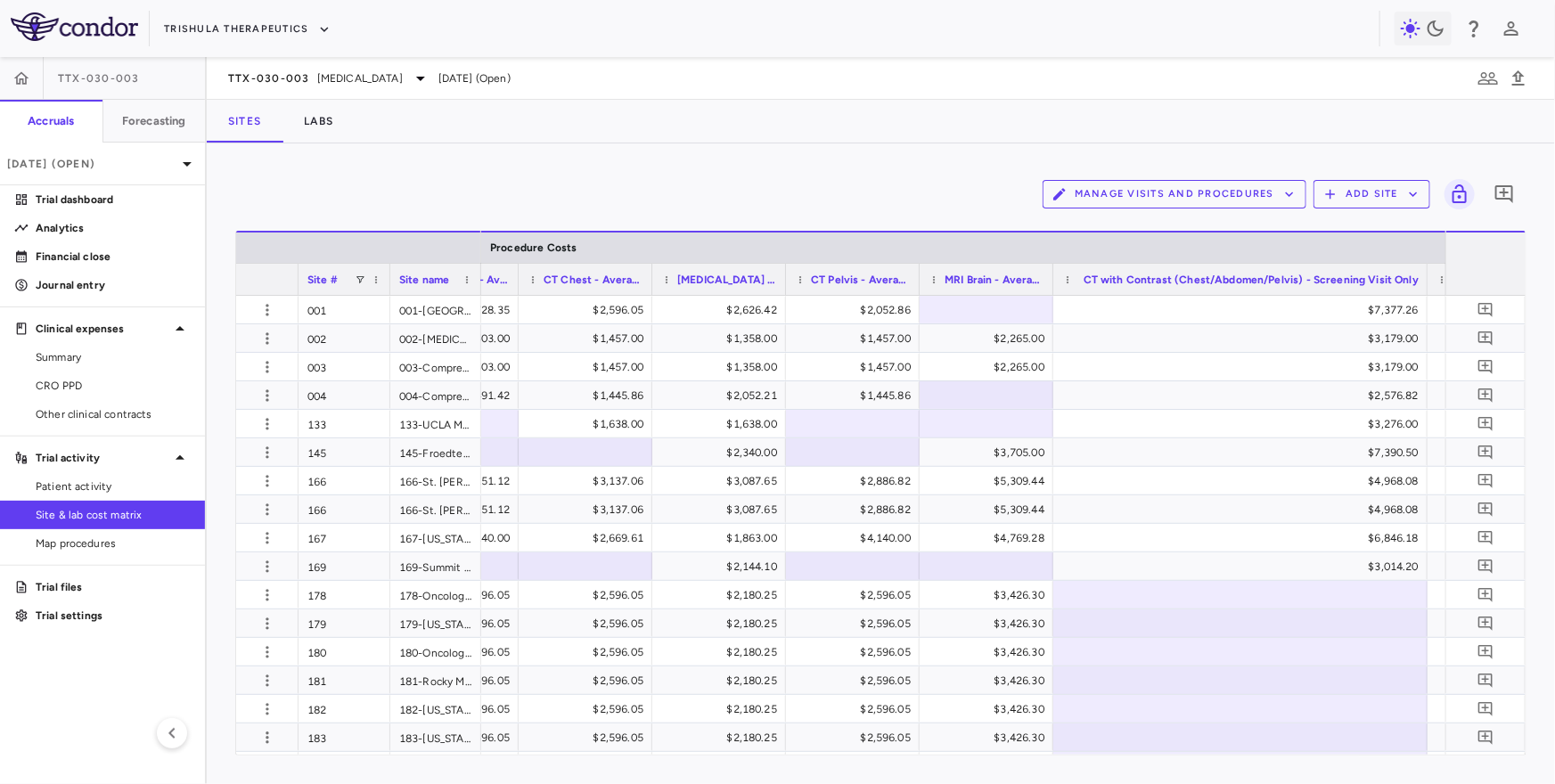 drag, startPoint x: 1310, startPoint y: 279, endPoint x: 1425, endPoint y: 270, distance: 115.35164 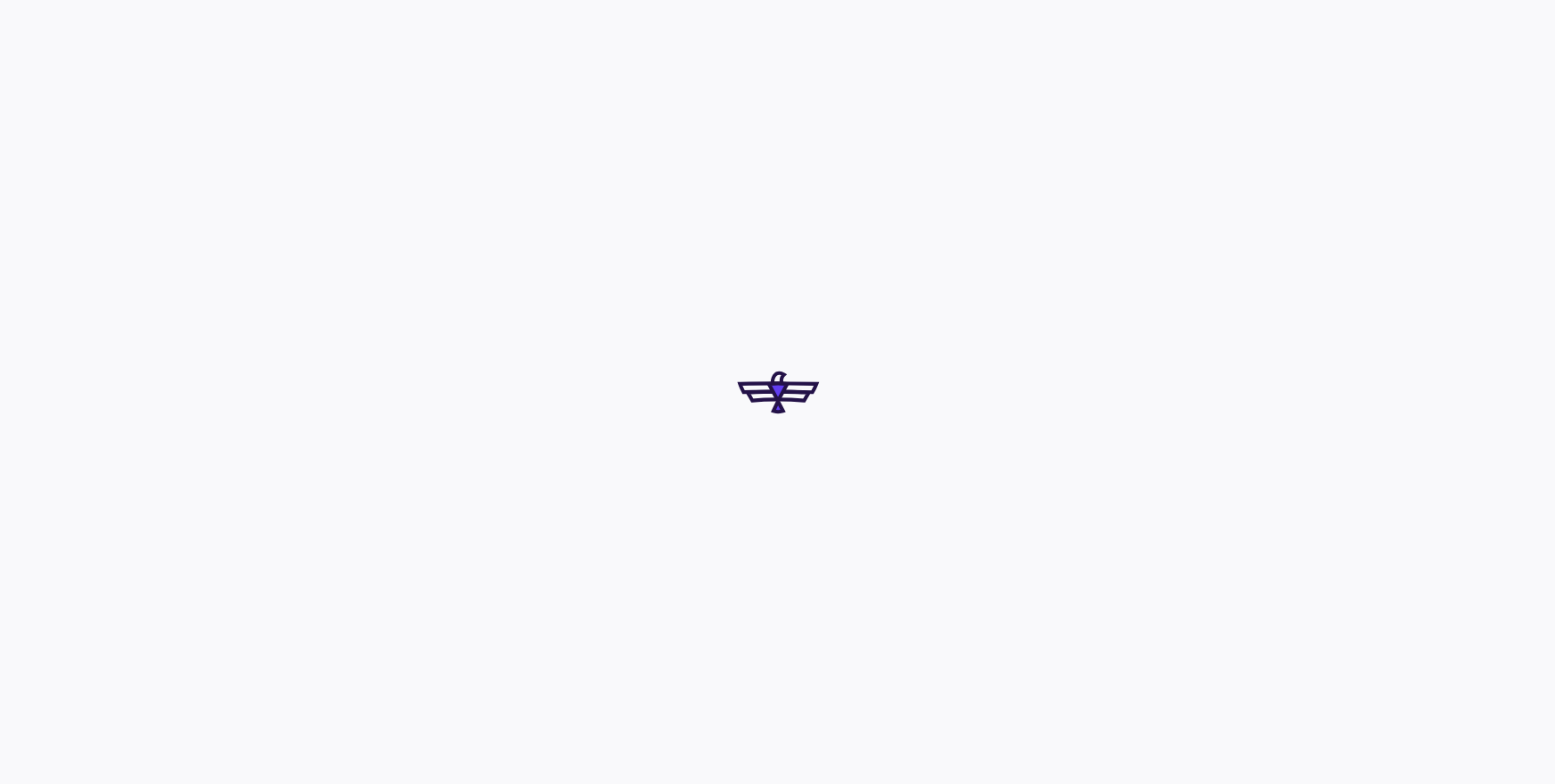 scroll, scrollTop: 0, scrollLeft: 0, axis: both 